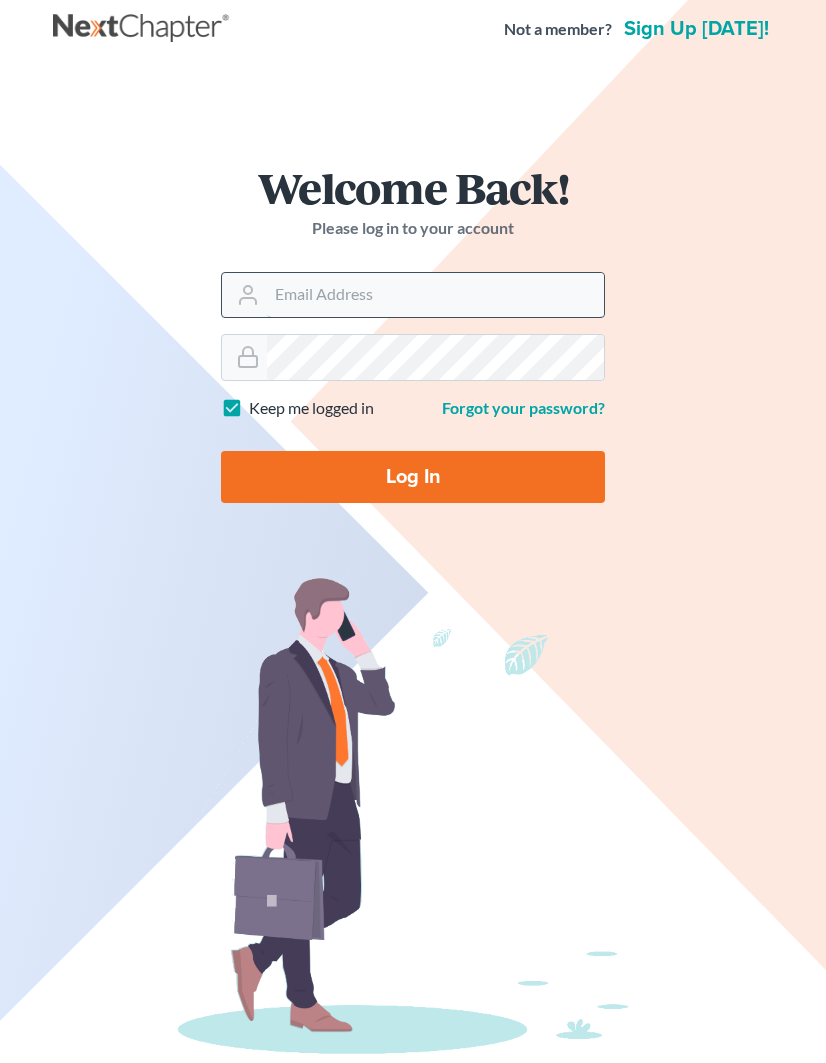 drag, startPoint x: 0, startPoint y: 0, endPoint x: 403, endPoint y: 303, distance: 504.20035 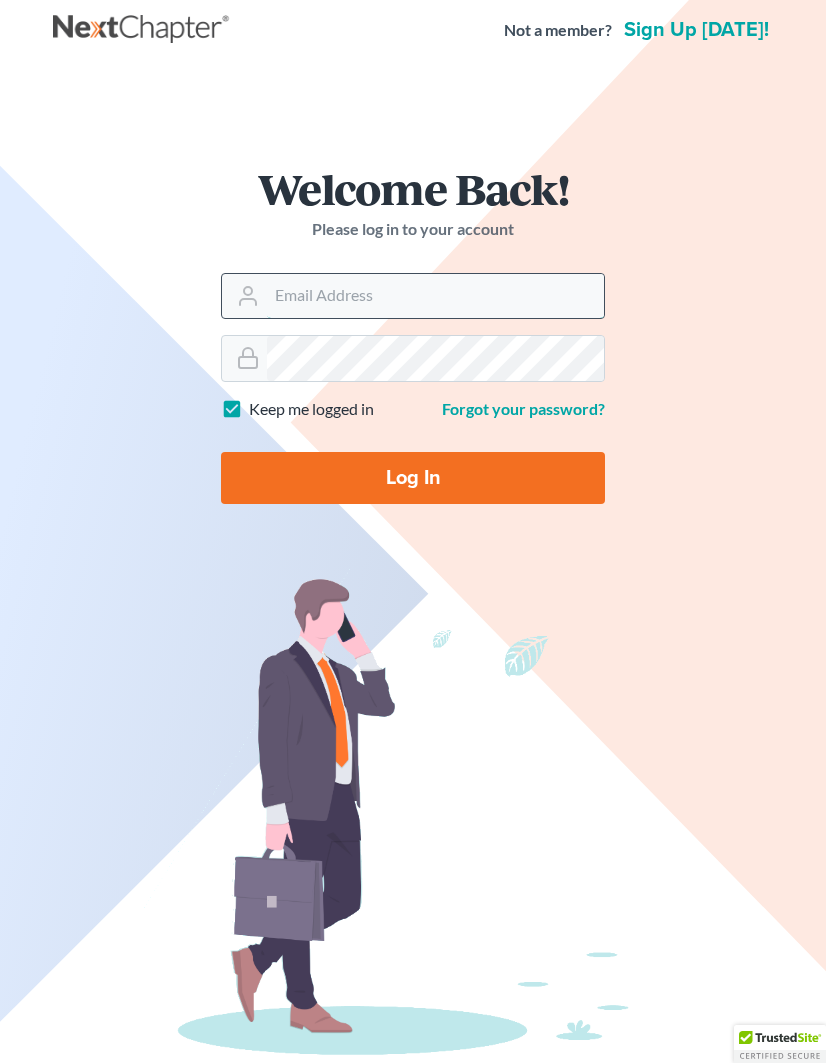 scroll, scrollTop: 6, scrollLeft: 0, axis: vertical 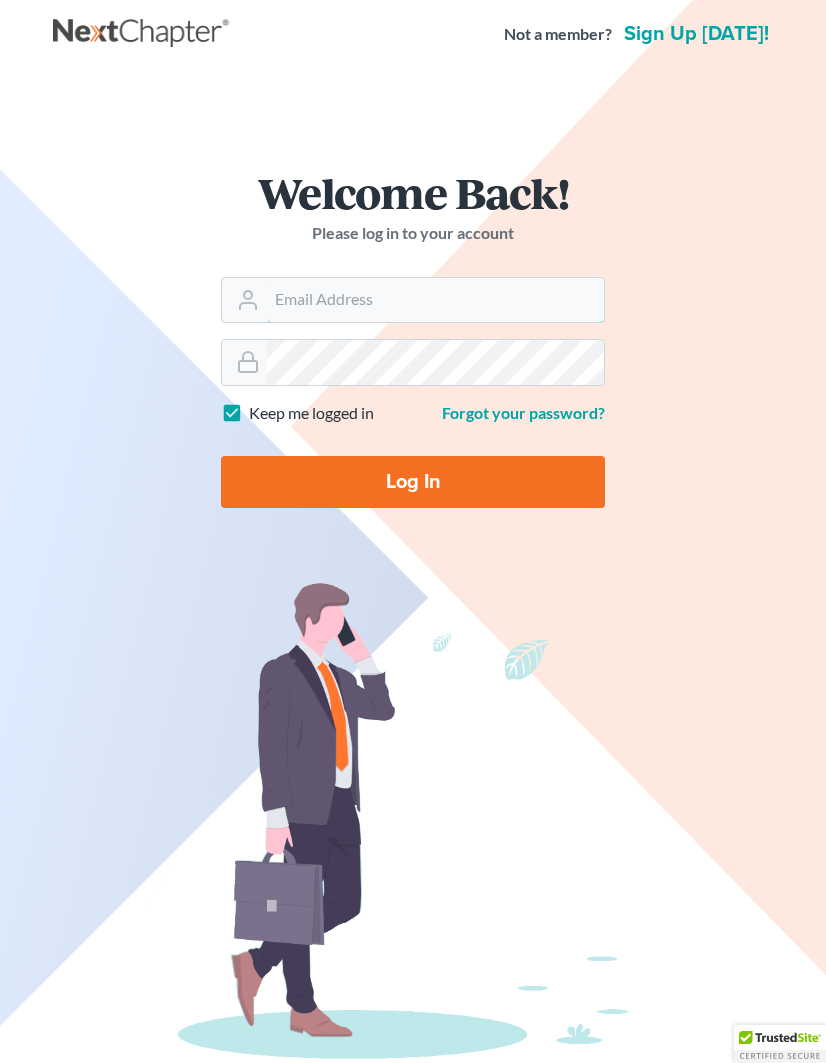 type on "[PERSON_NAME][EMAIL_ADDRESS][DOMAIN_NAME]" 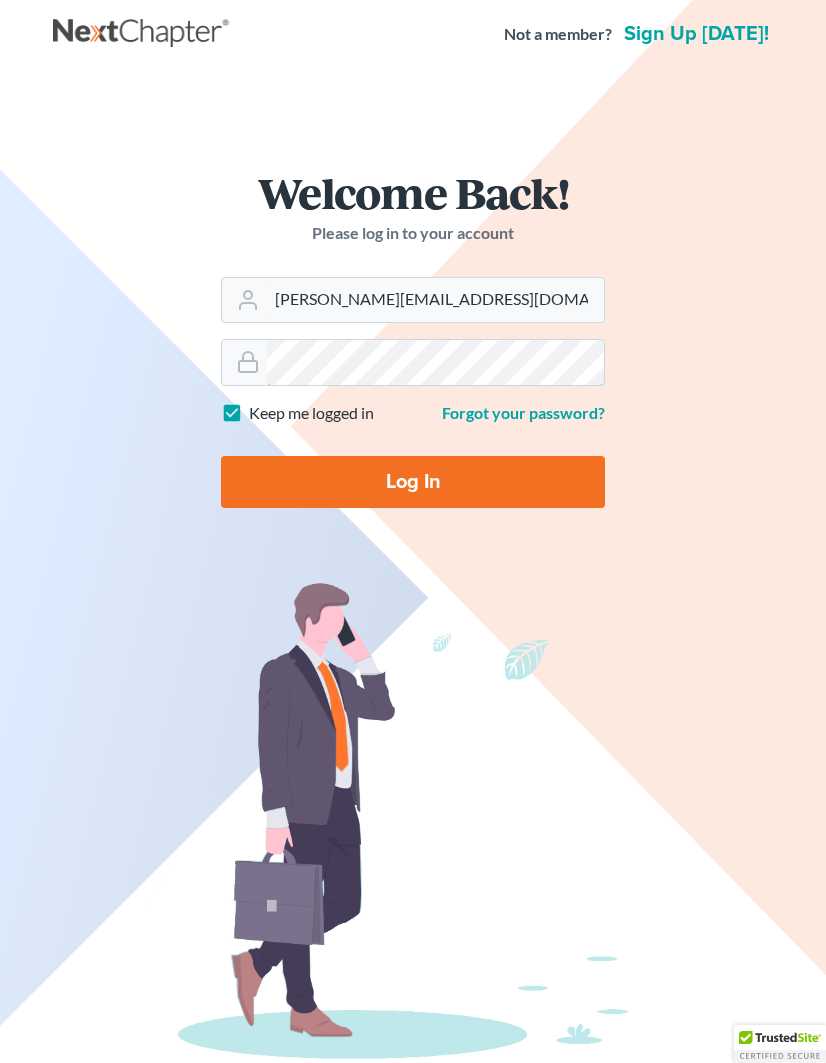 click on "Log In" at bounding box center [413, 482] 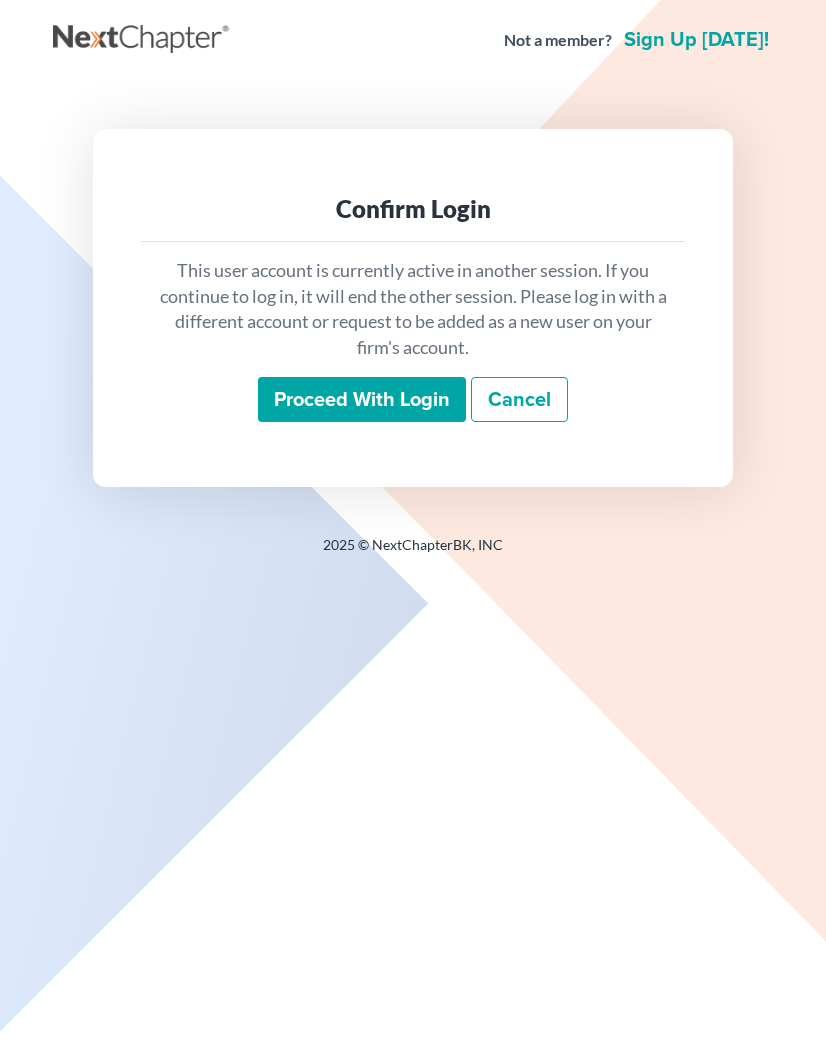 scroll, scrollTop: 0, scrollLeft: 0, axis: both 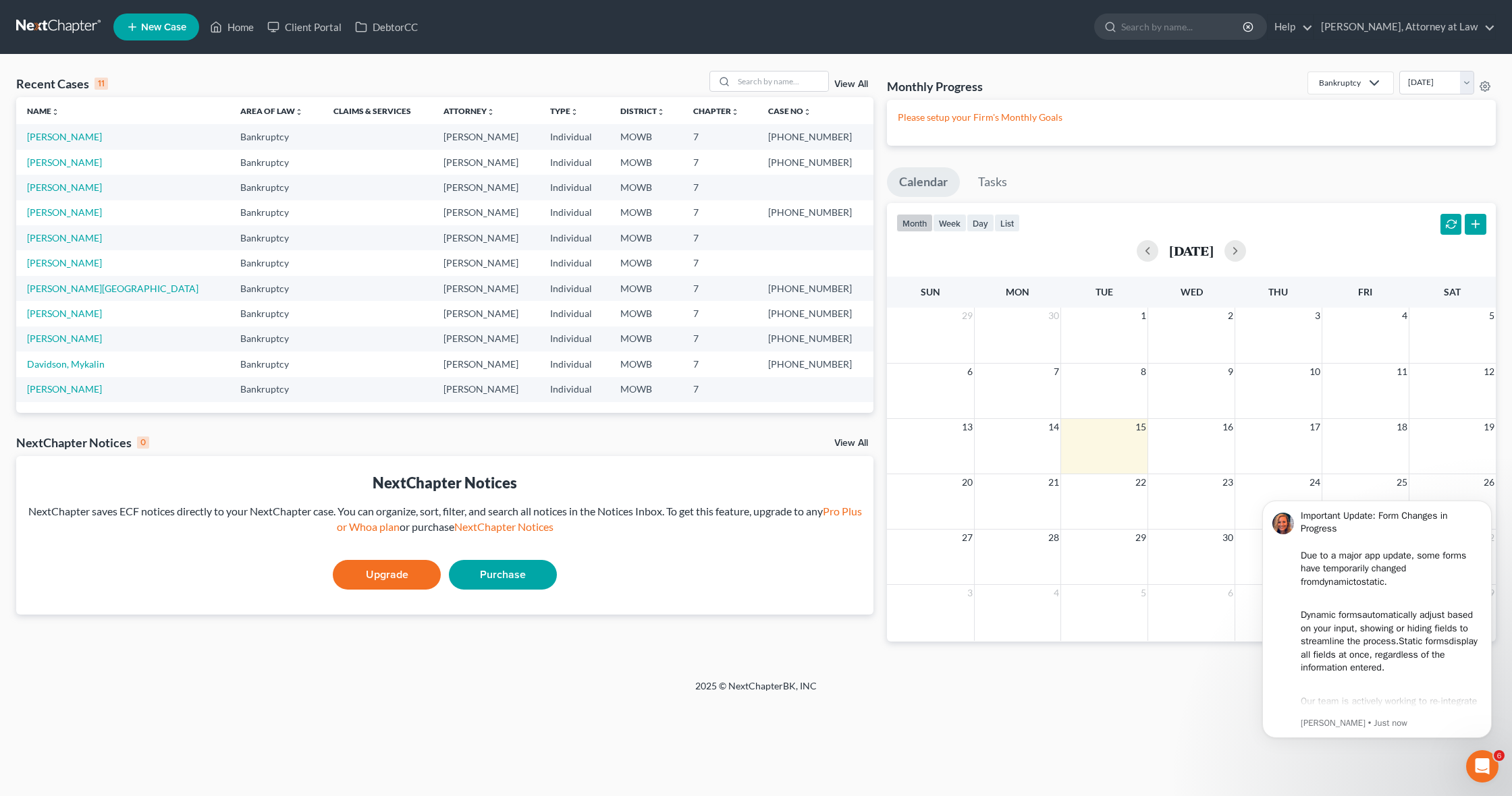 click 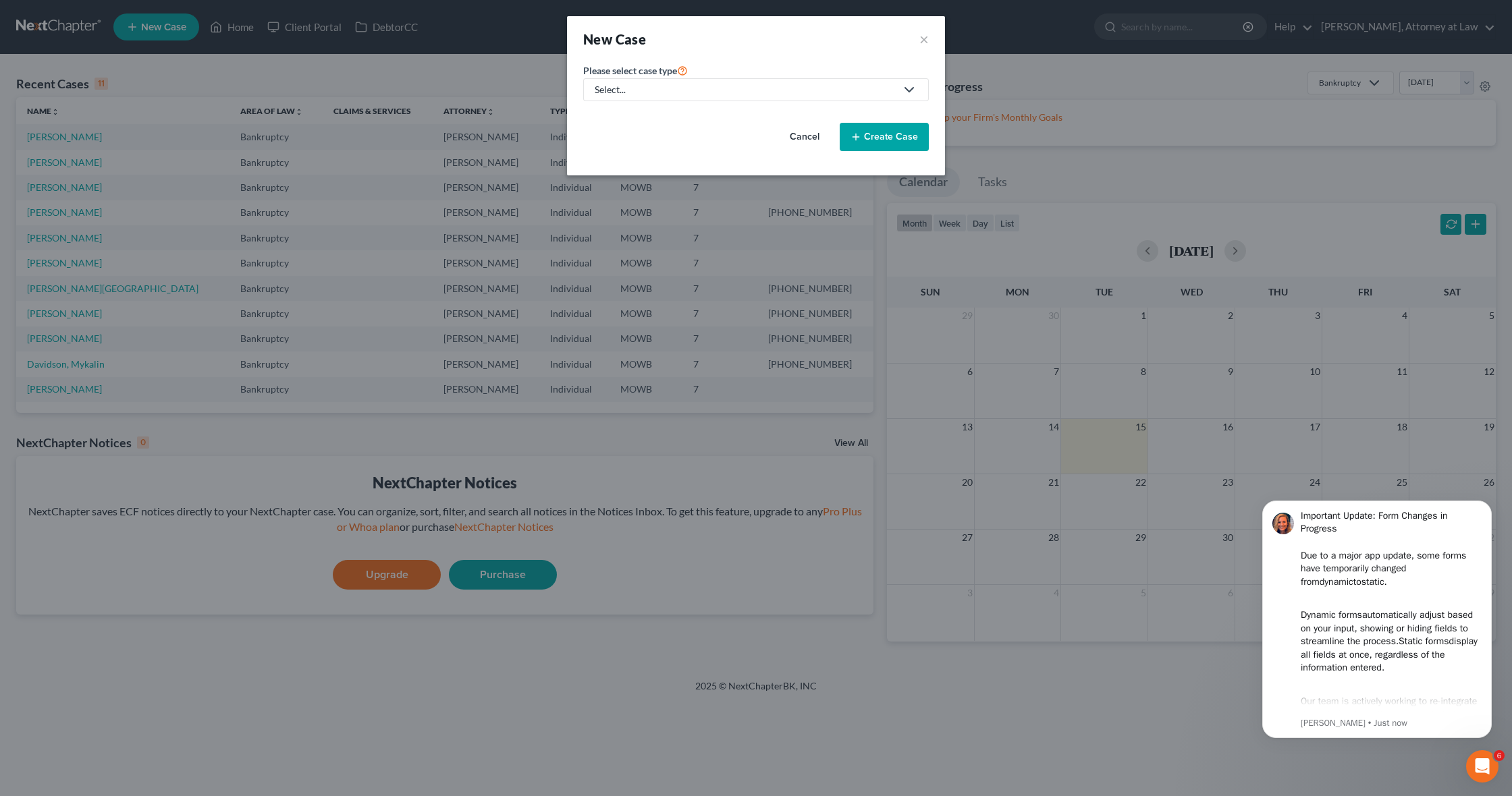 click on "Select..." at bounding box center (745, 90) 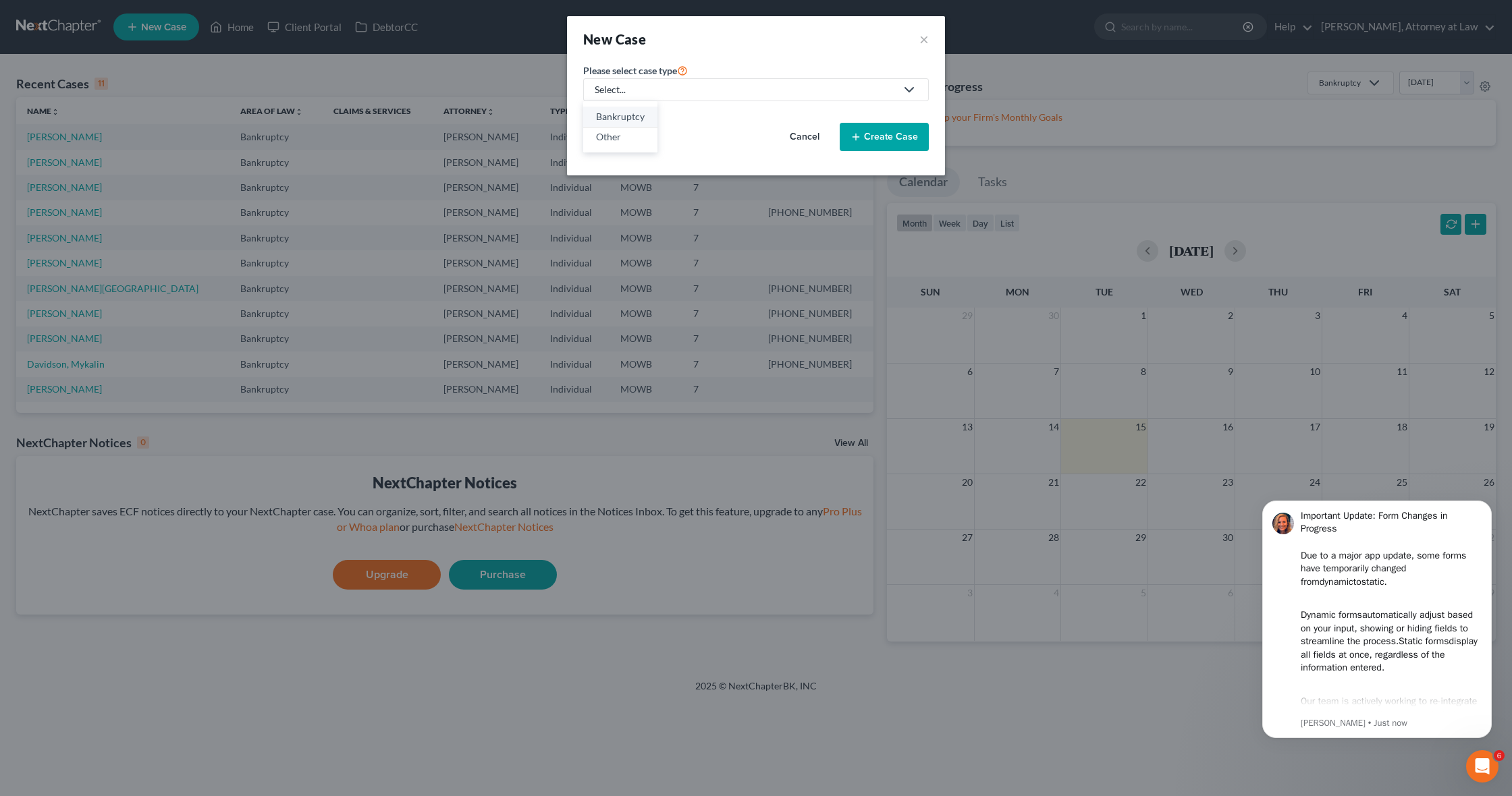 click on "Bankruptcy" at bounding box center (620, 117) 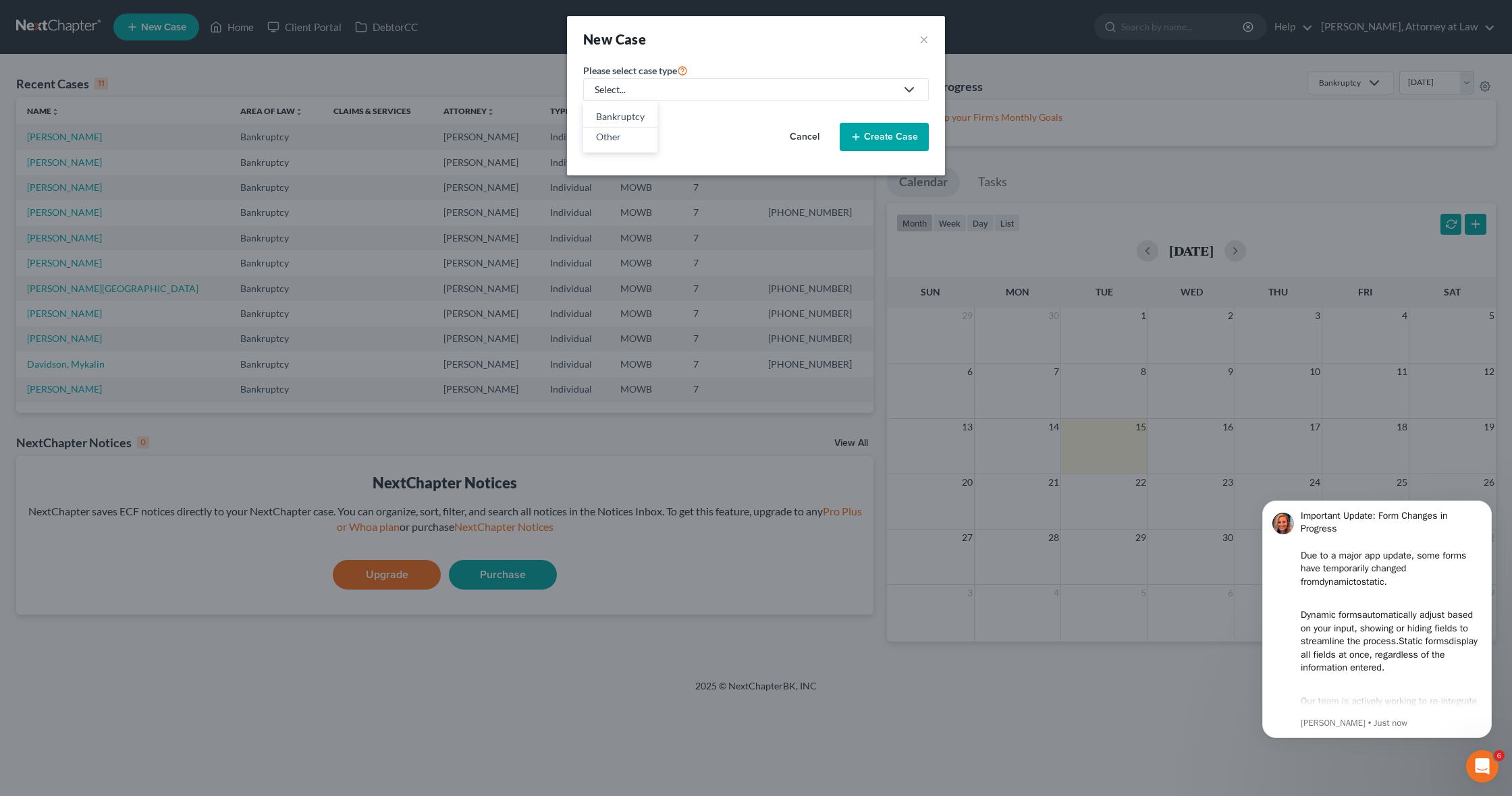 select on "46" 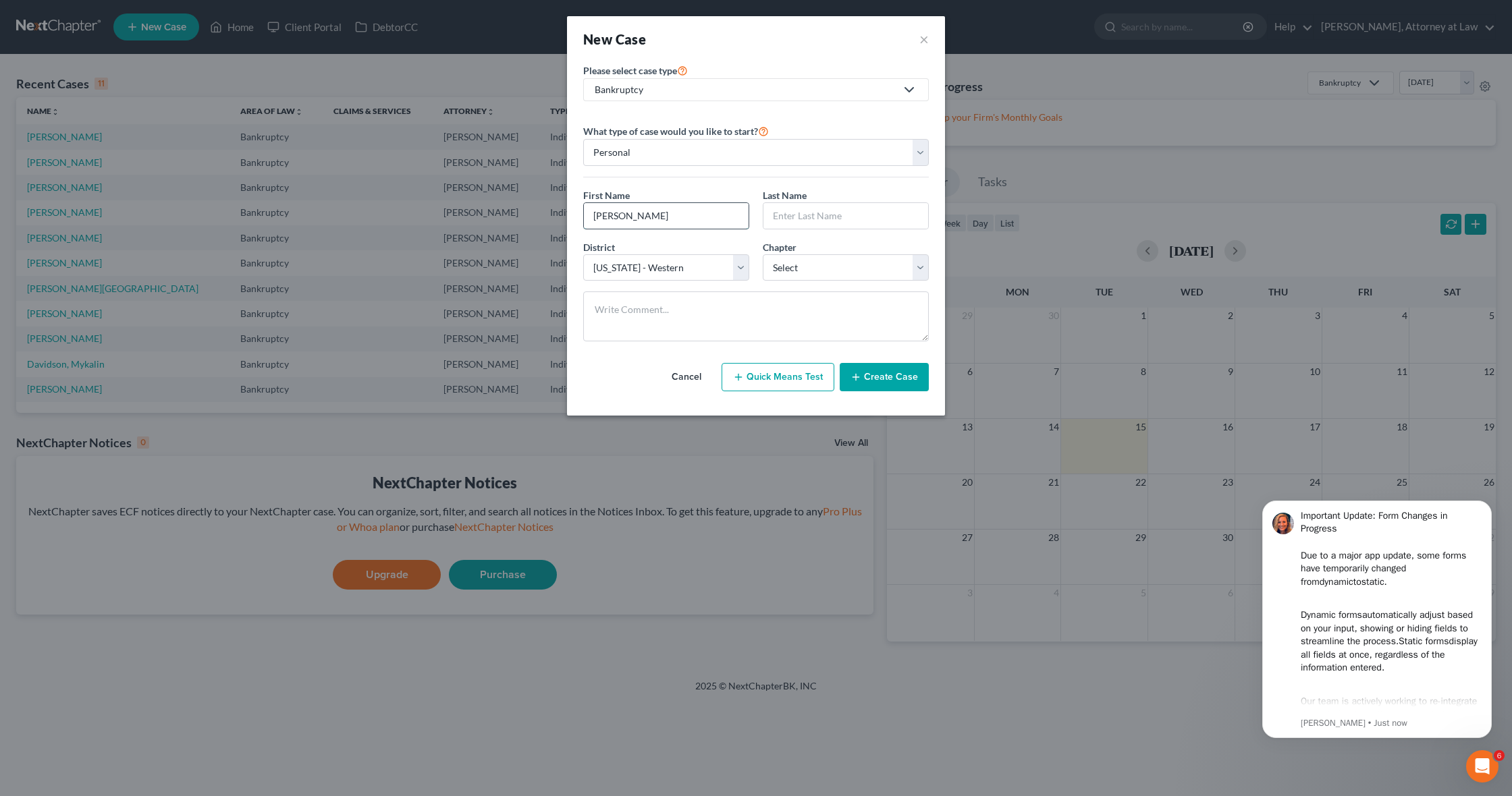 type on "Haley" 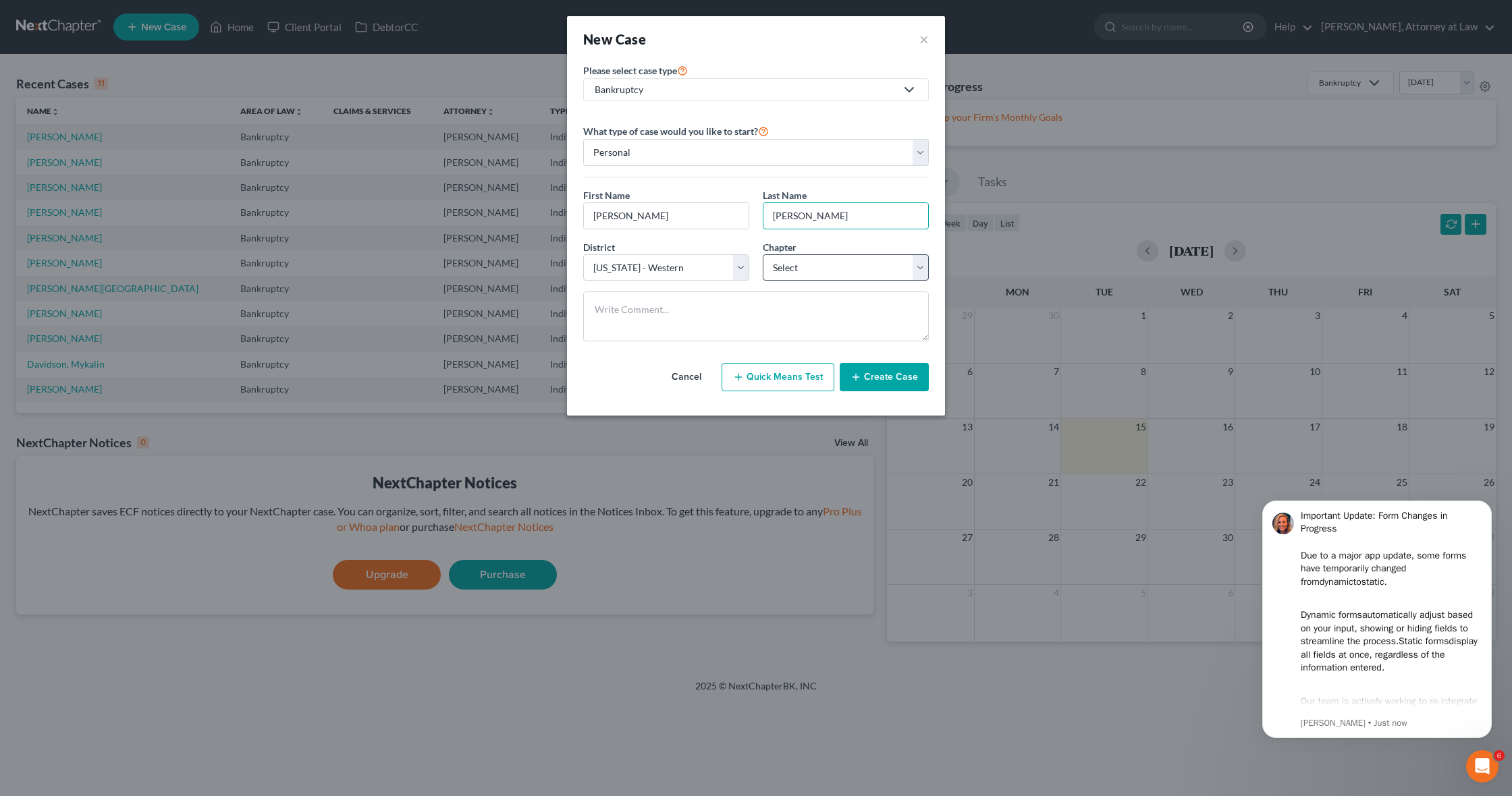 type on "Wheeler" 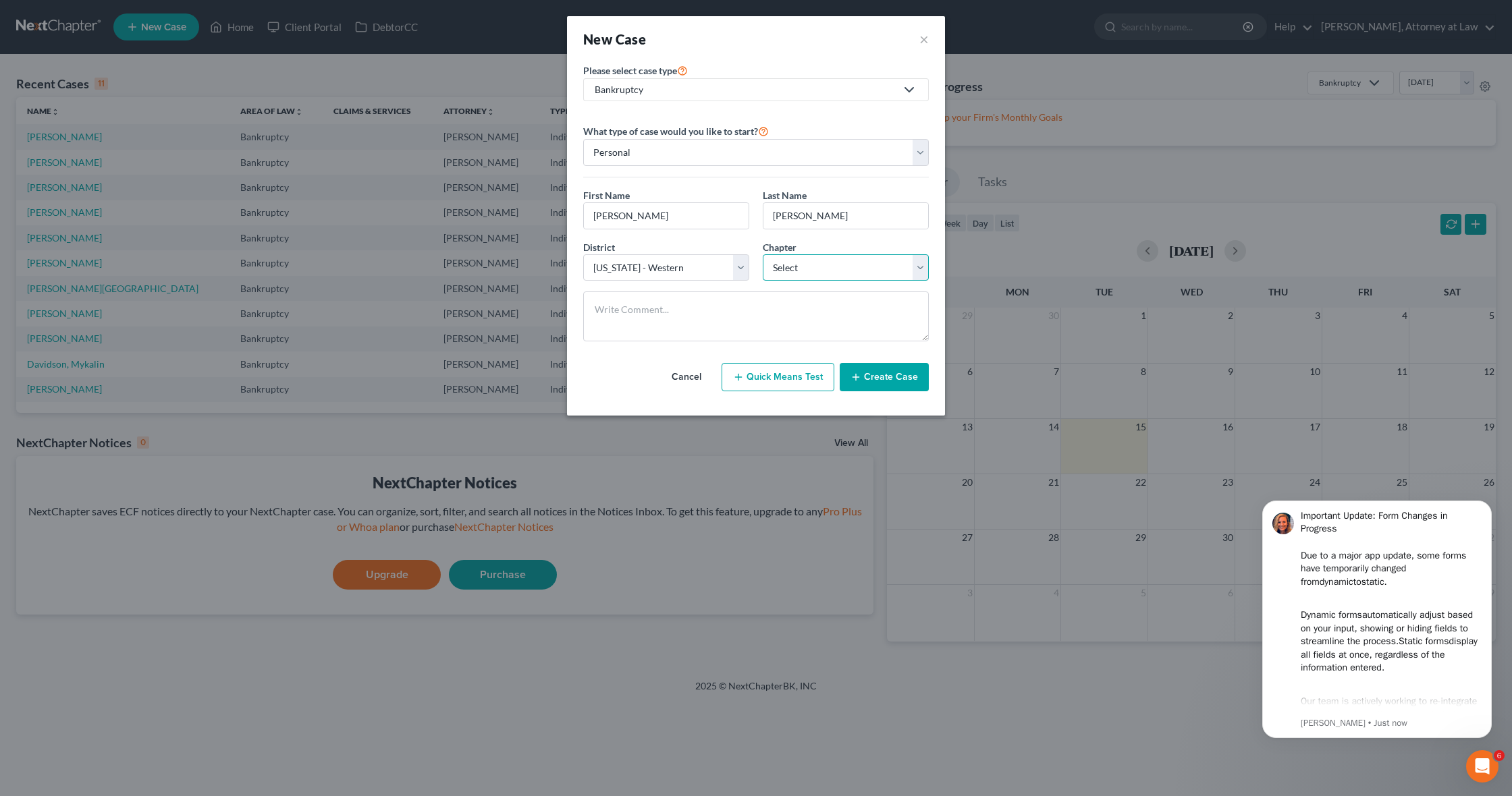 select on "0" 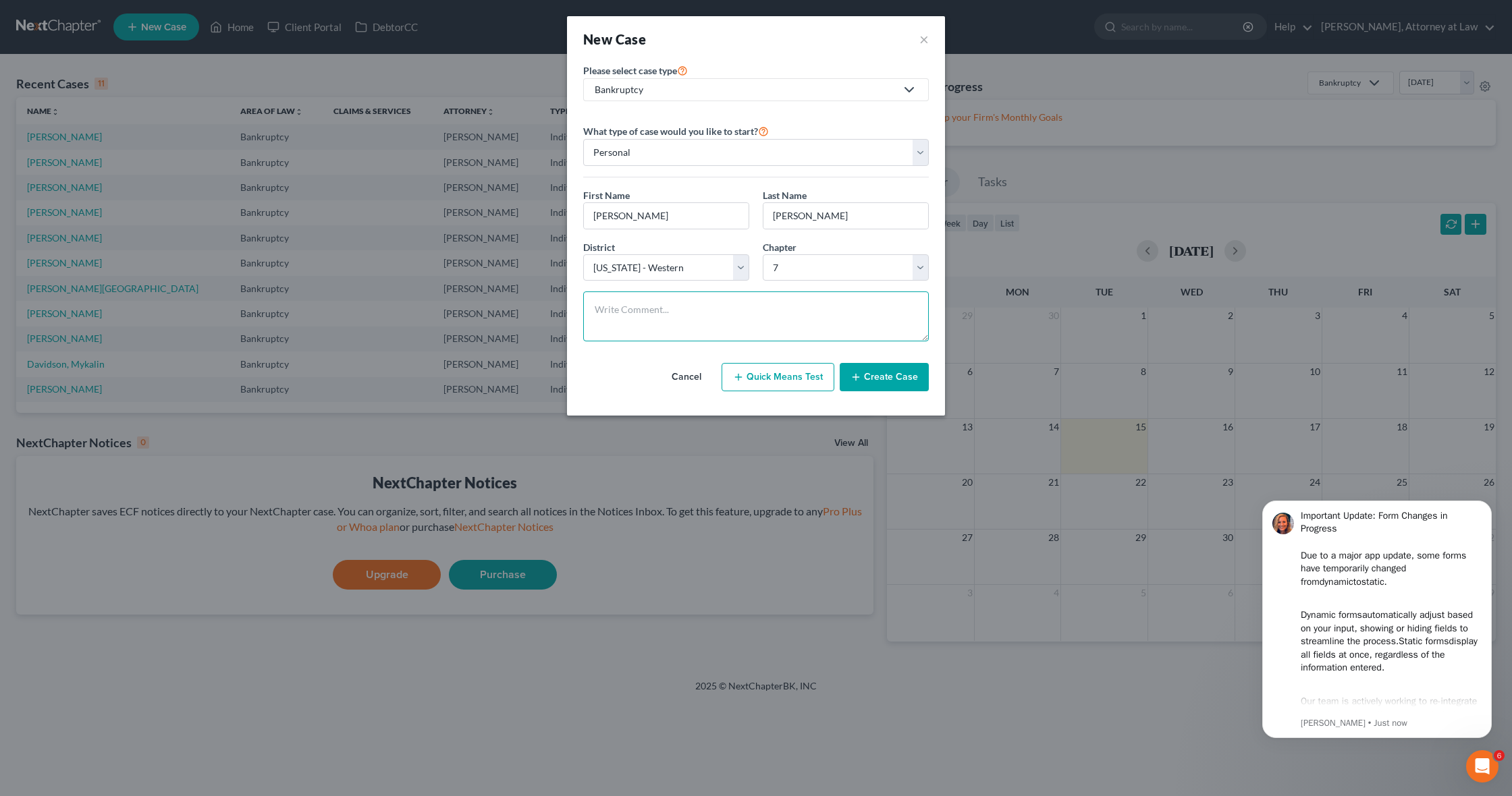 click at bounding box center (756, 316) 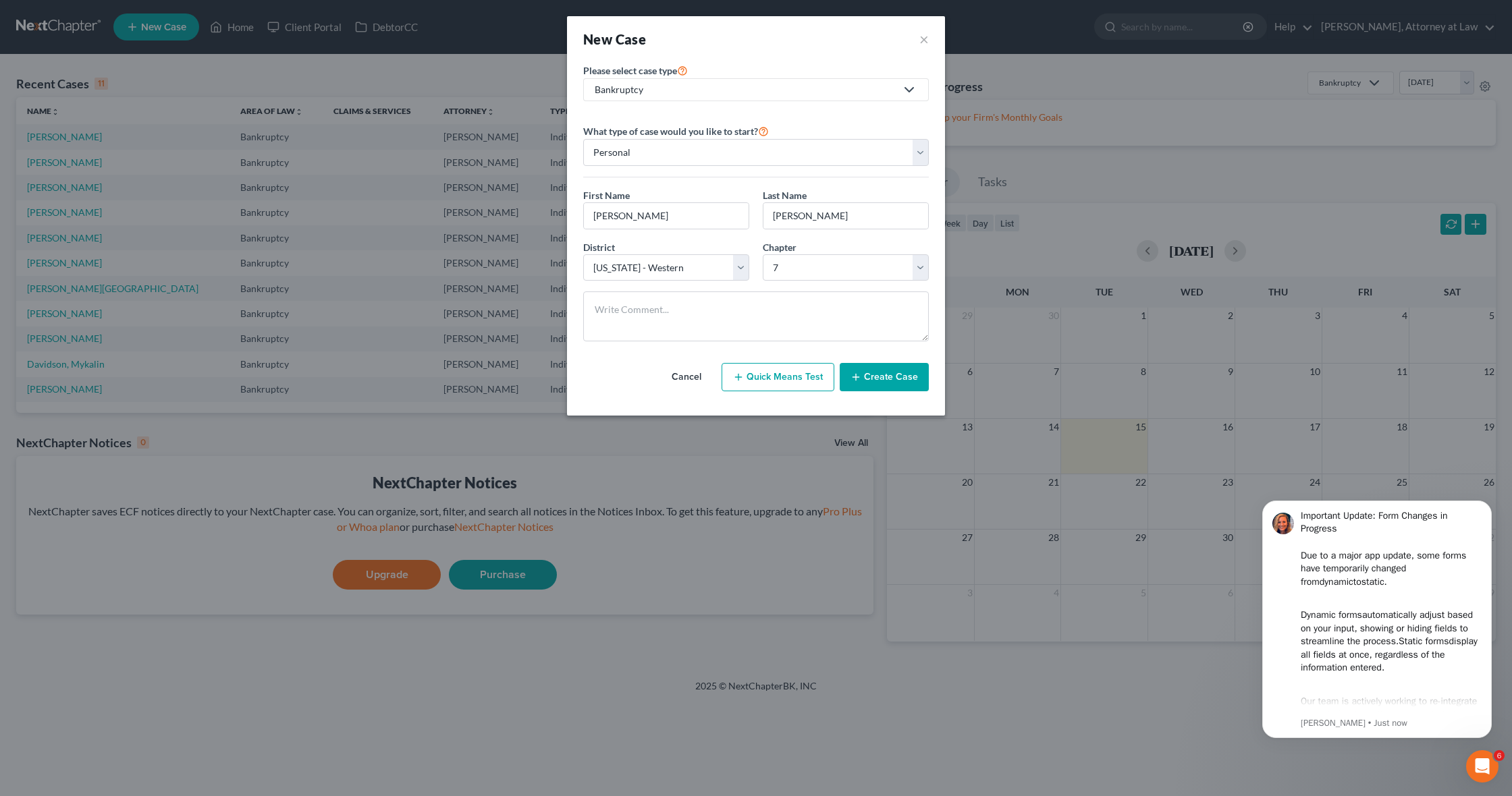 click on "Create Case" at bounding box center [884, 377] 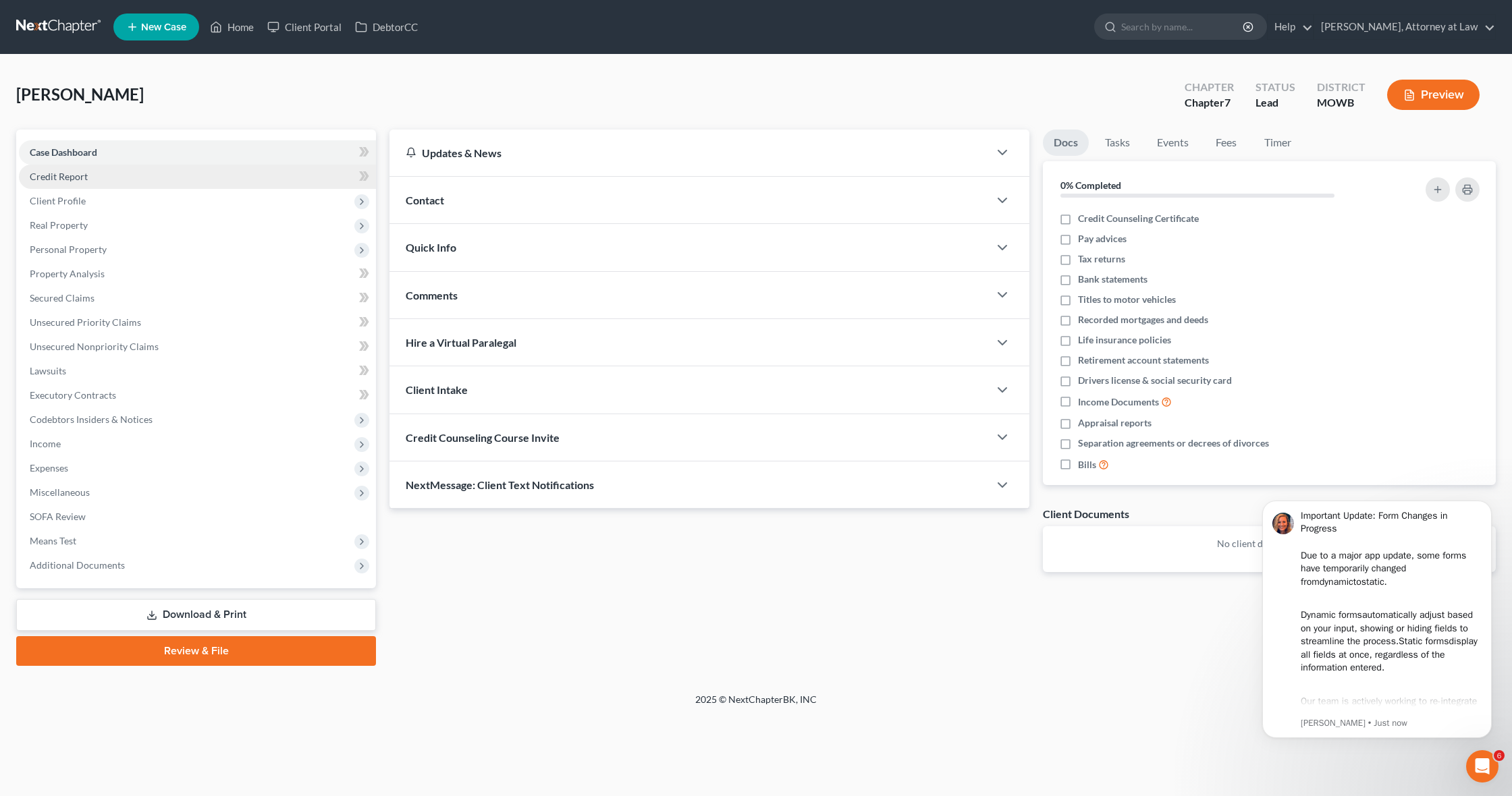 click on "Credit Report" at bounding box center [59, 176] 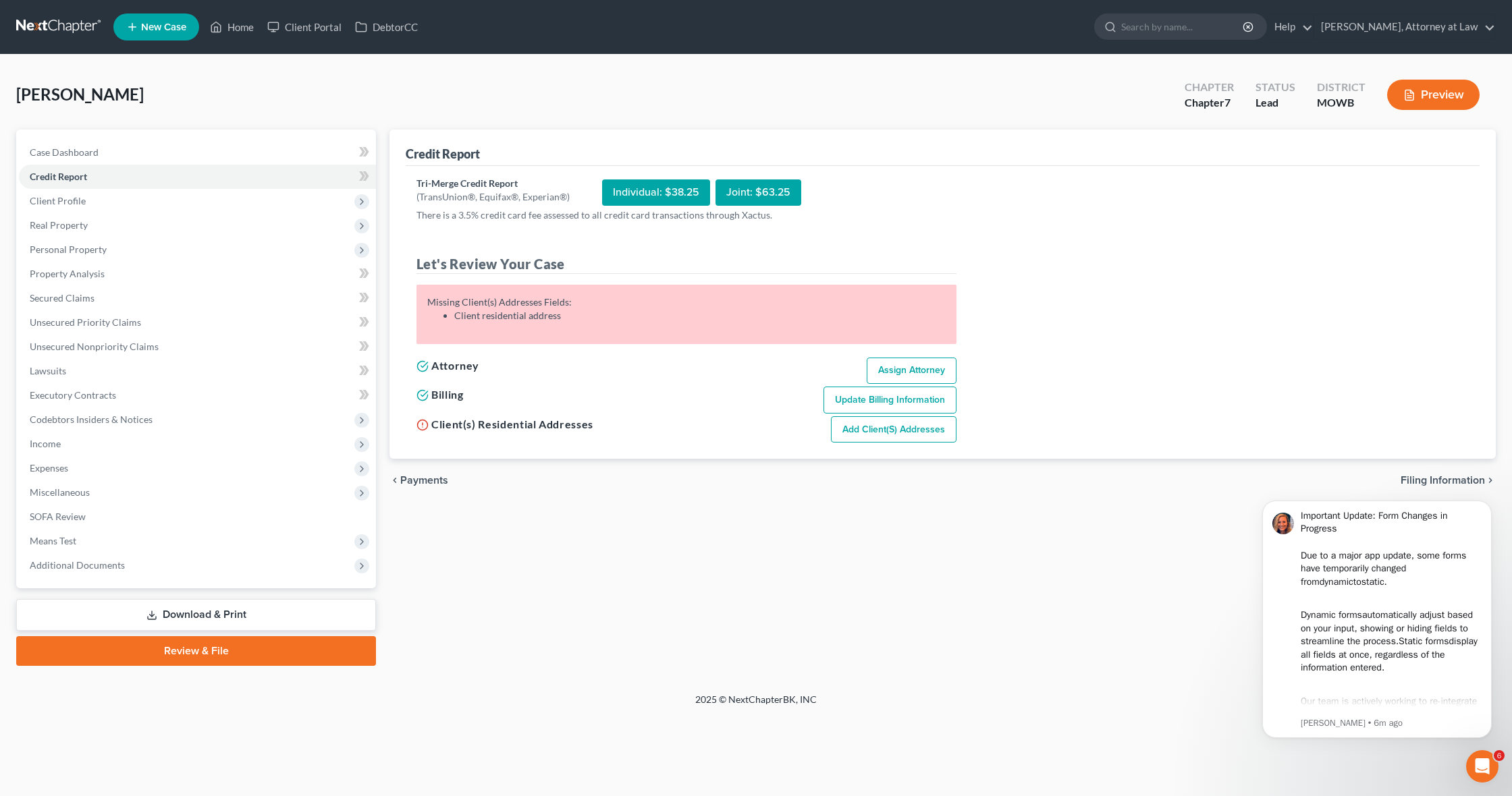 click on "Individual: $38.25" at bounding box center (656, 192) 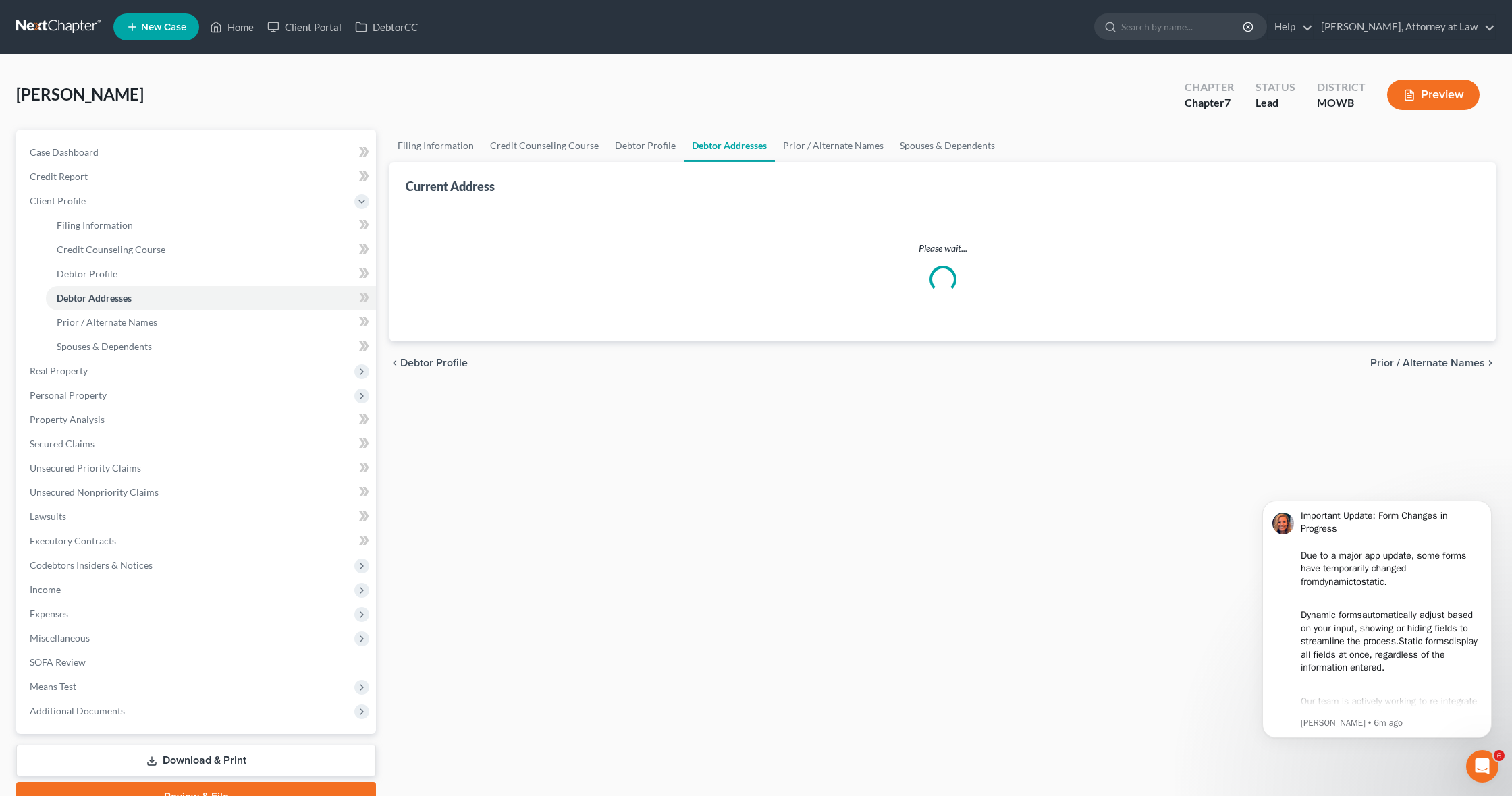 select on "0" 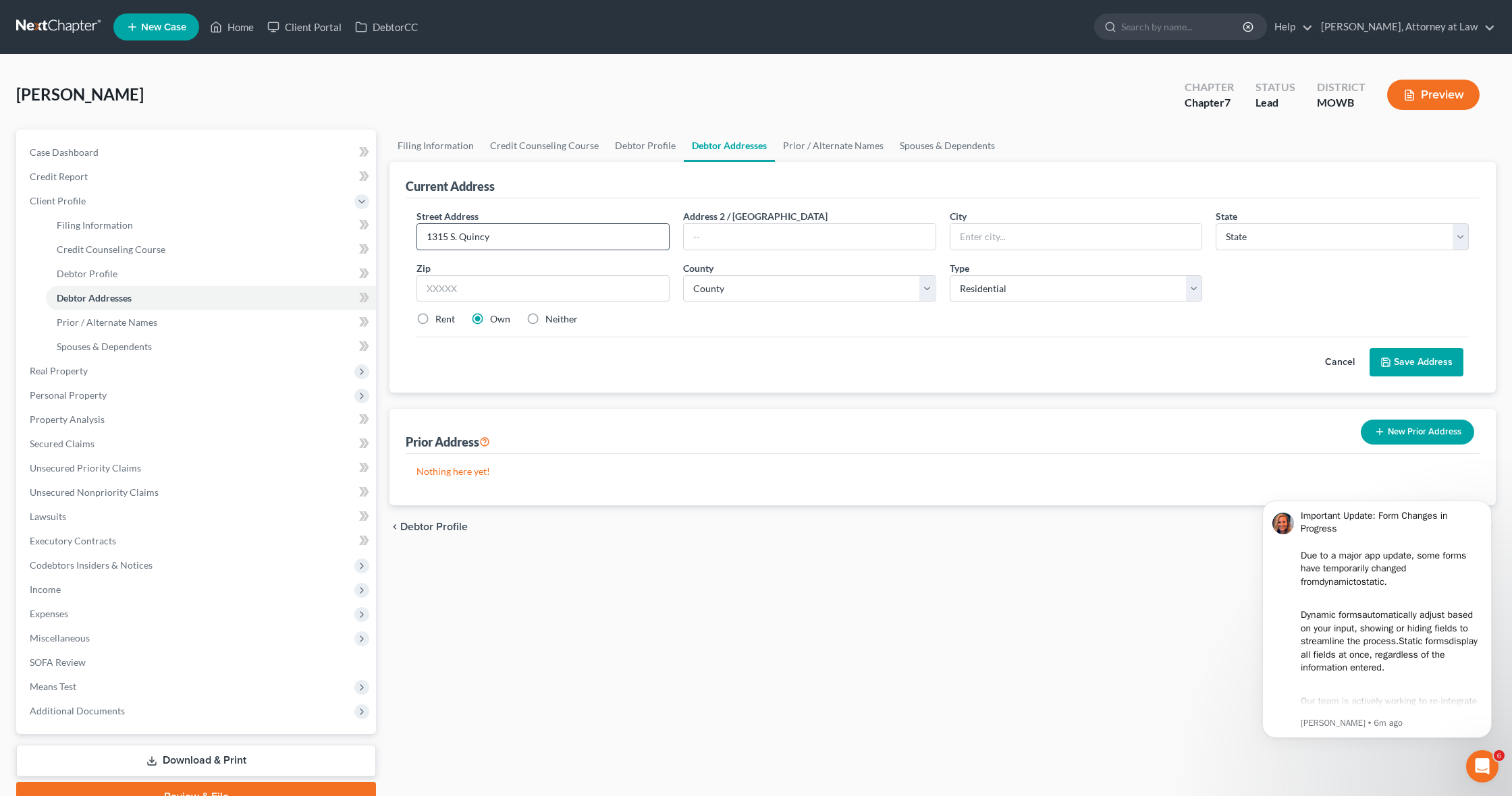 type on "1315 S. Quincy" 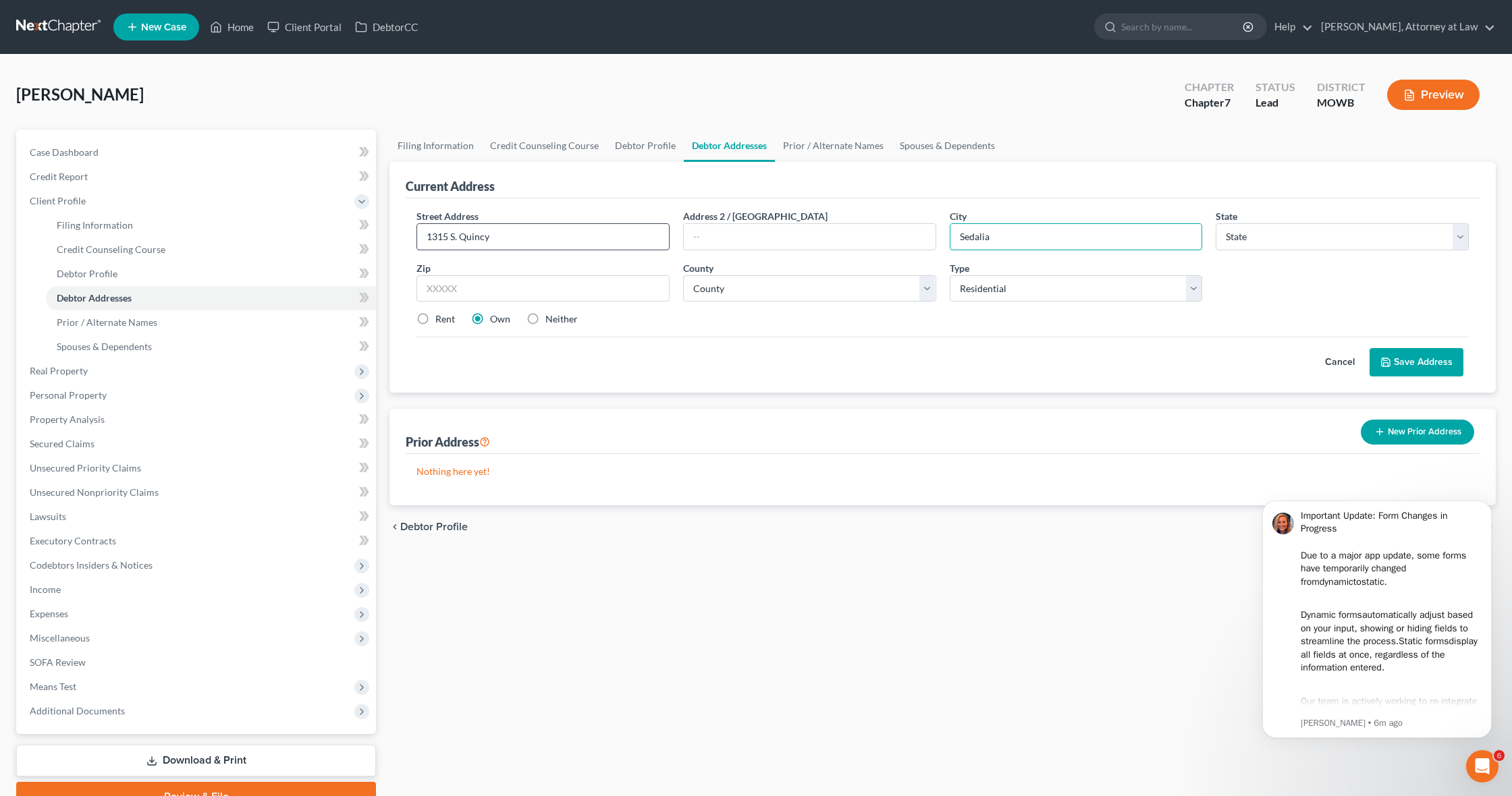 type on "Sedalia" 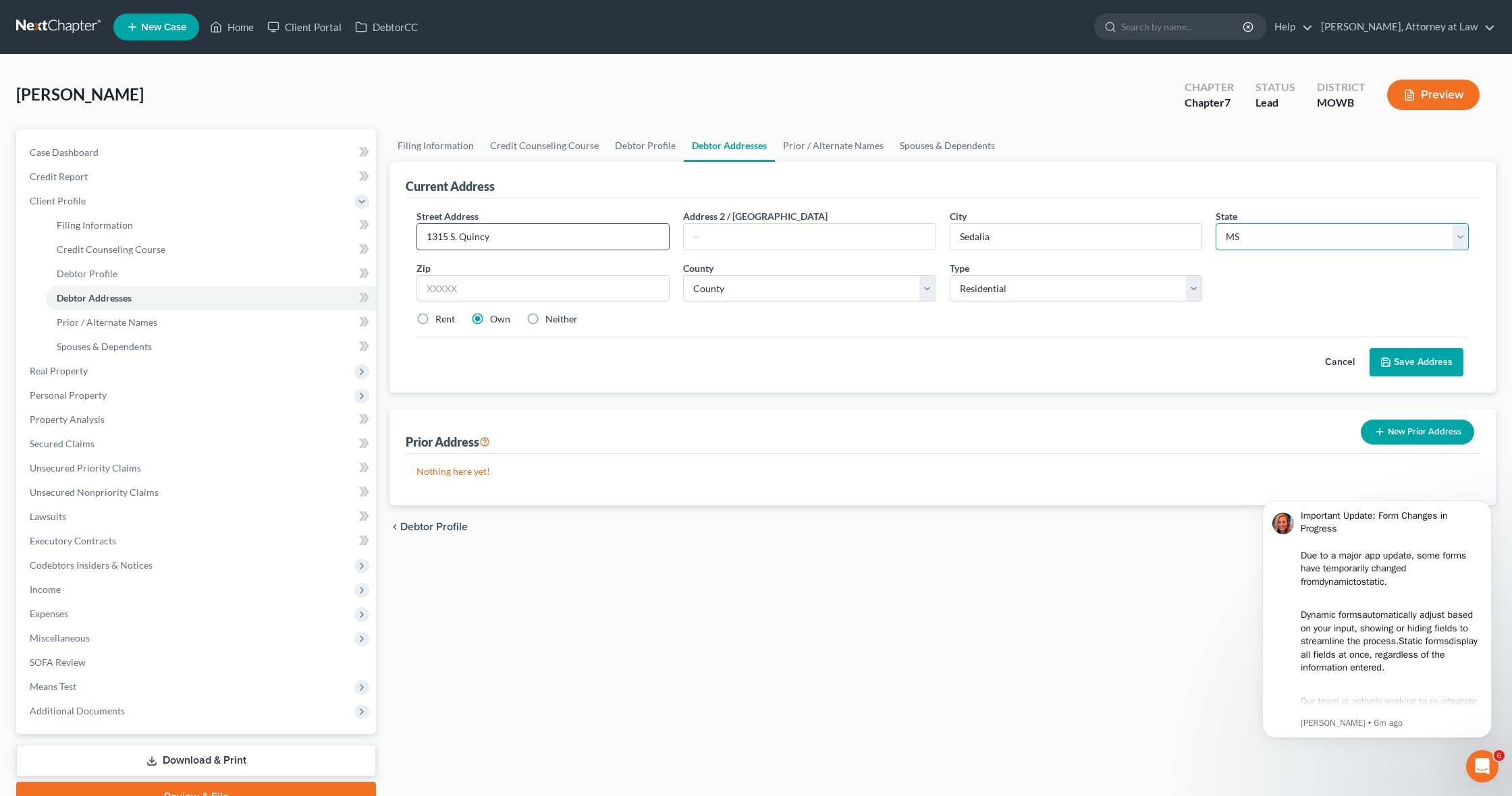 select on "26" 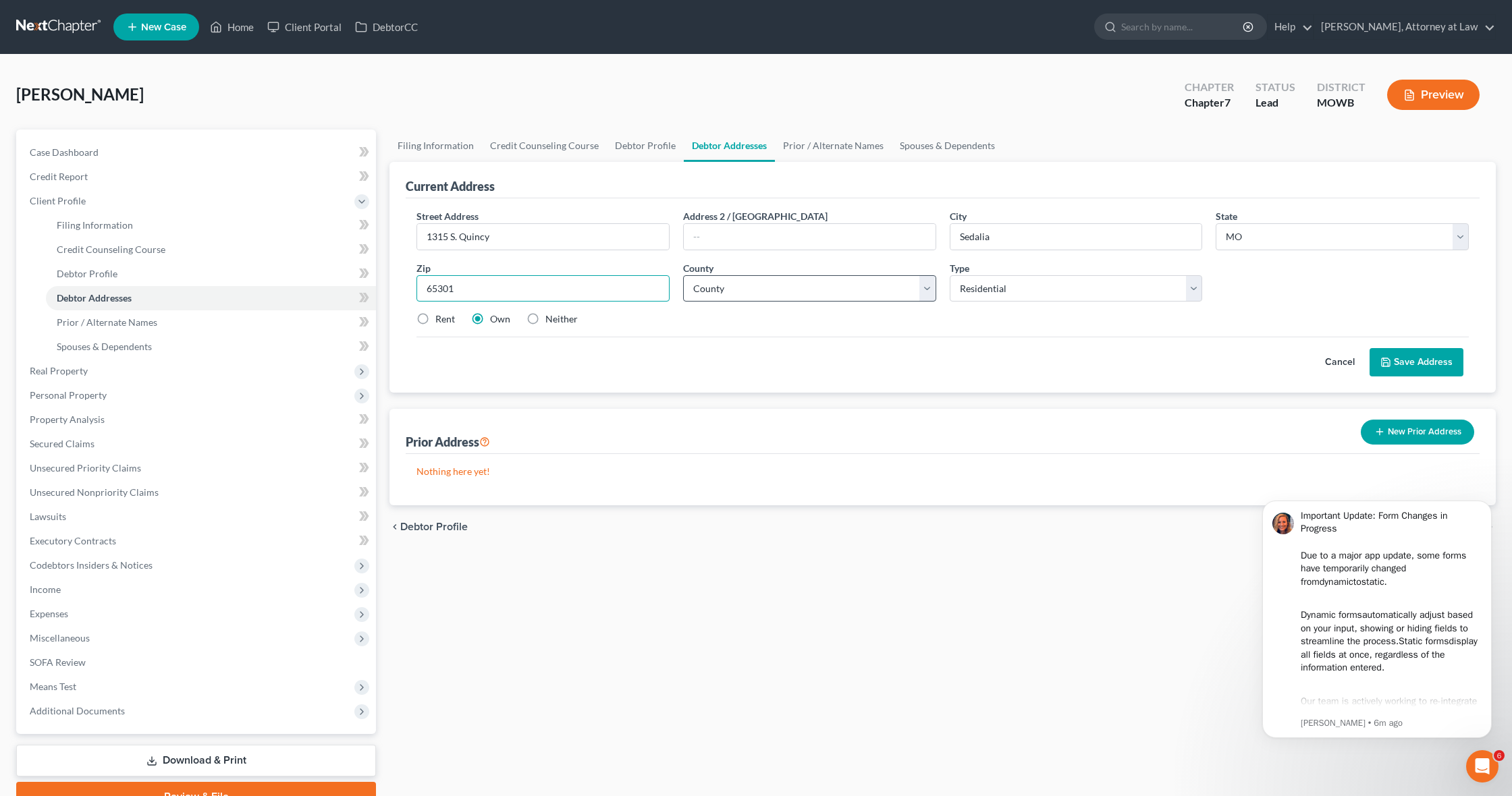 type on "65301" 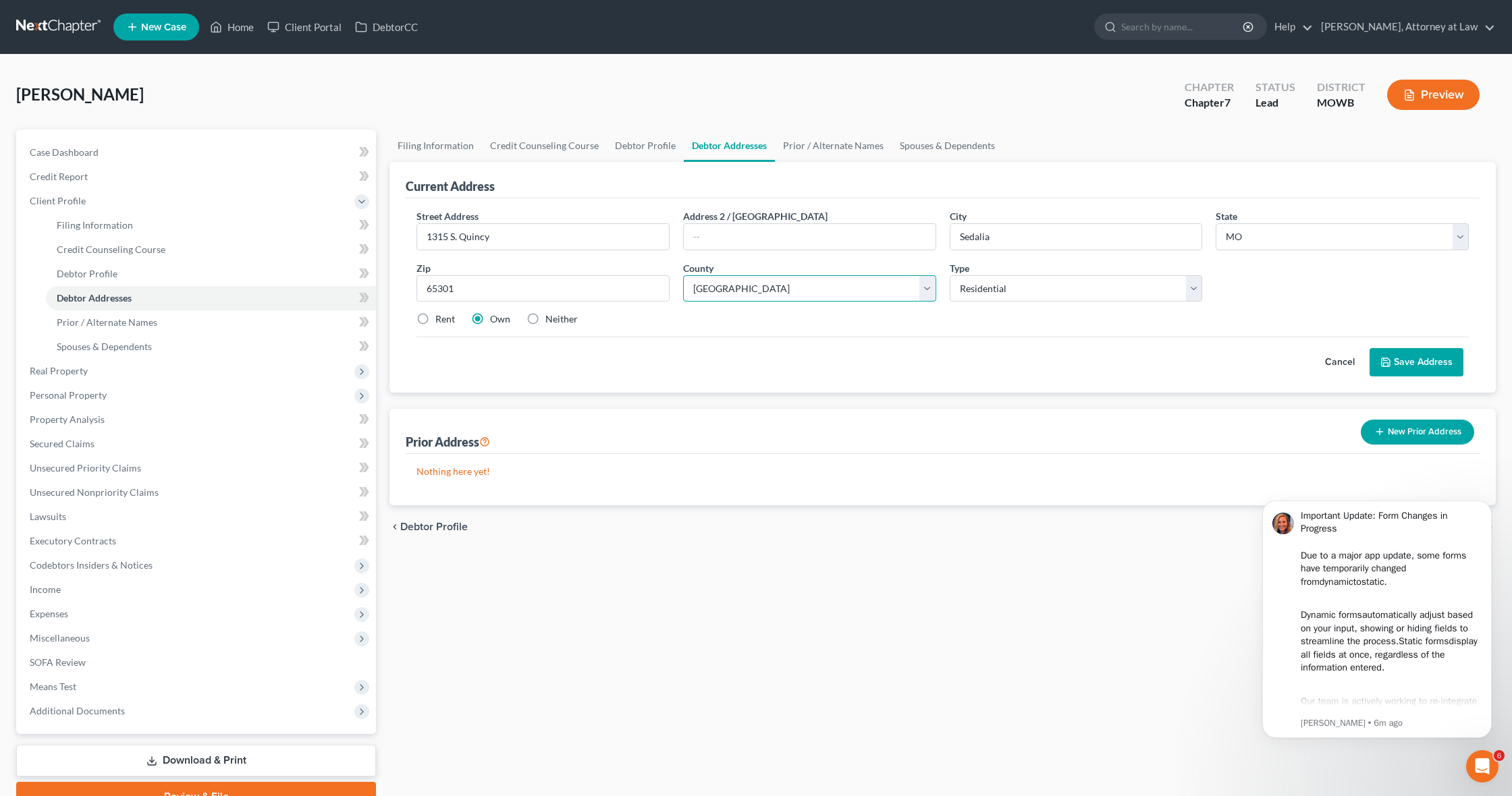 scroll, scrollTop: 6, scrollLeft: 0, axis: vertical 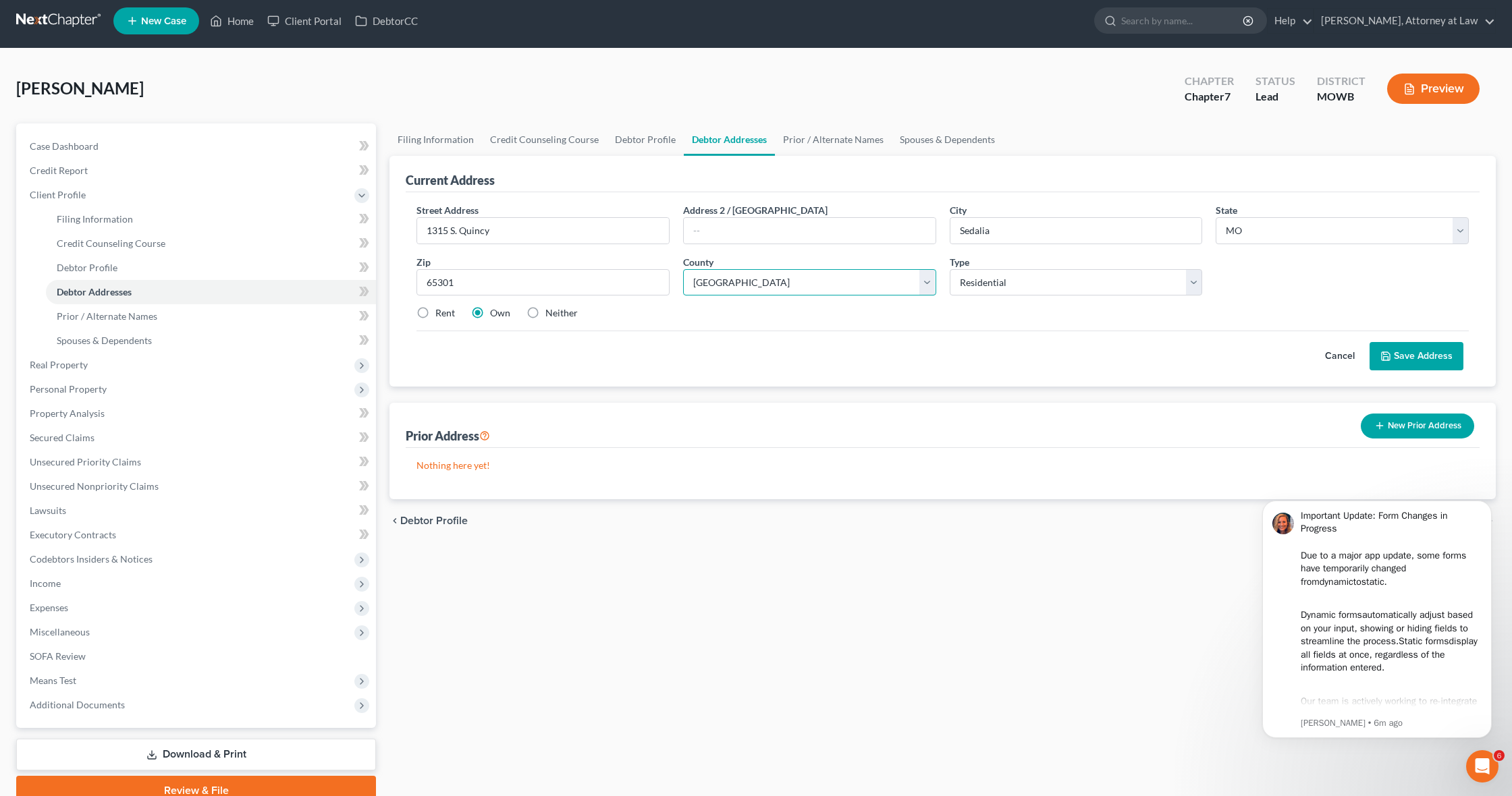 select on "79" 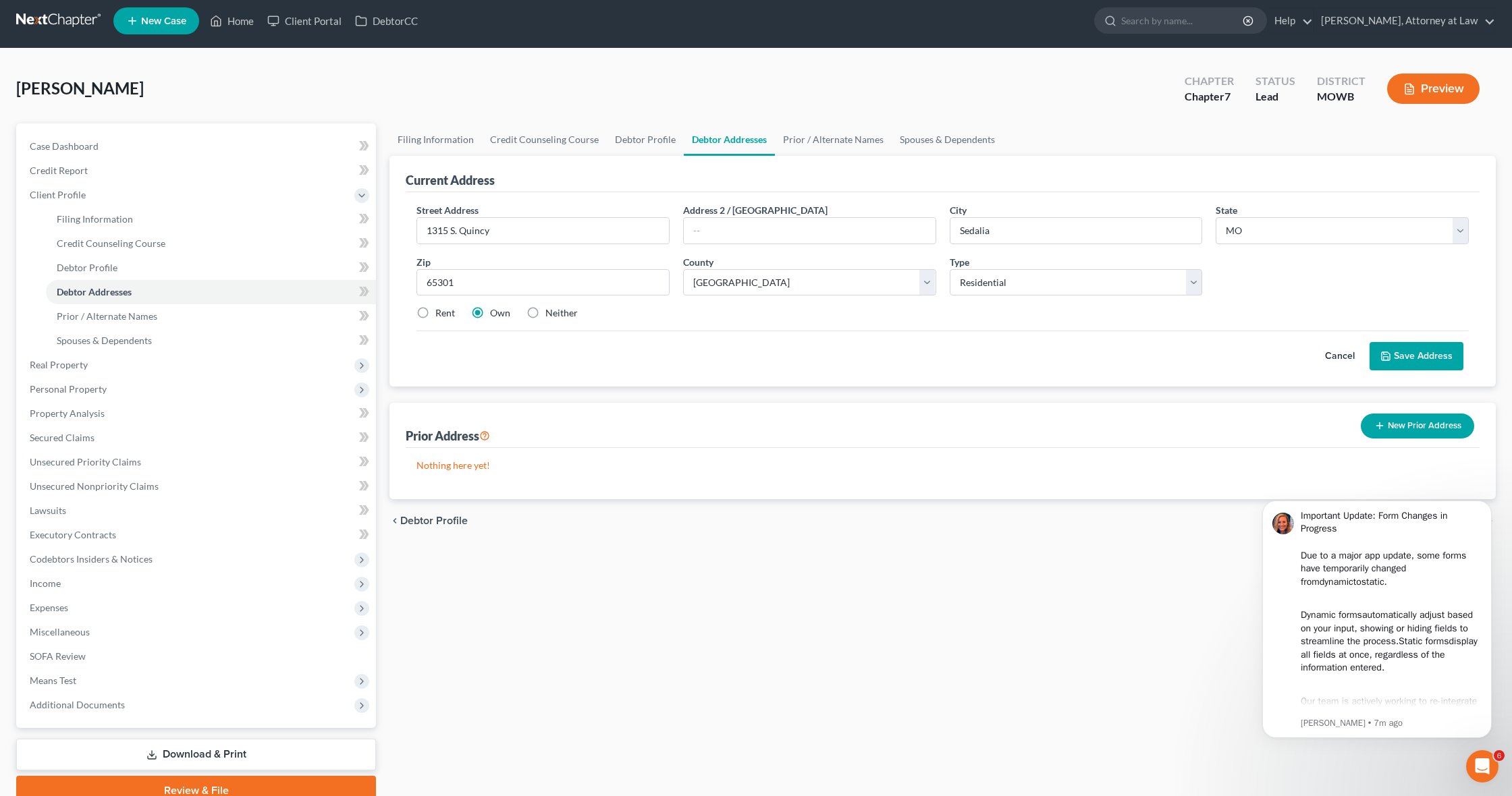 click on "Rent" at bounding box center [445, 313] 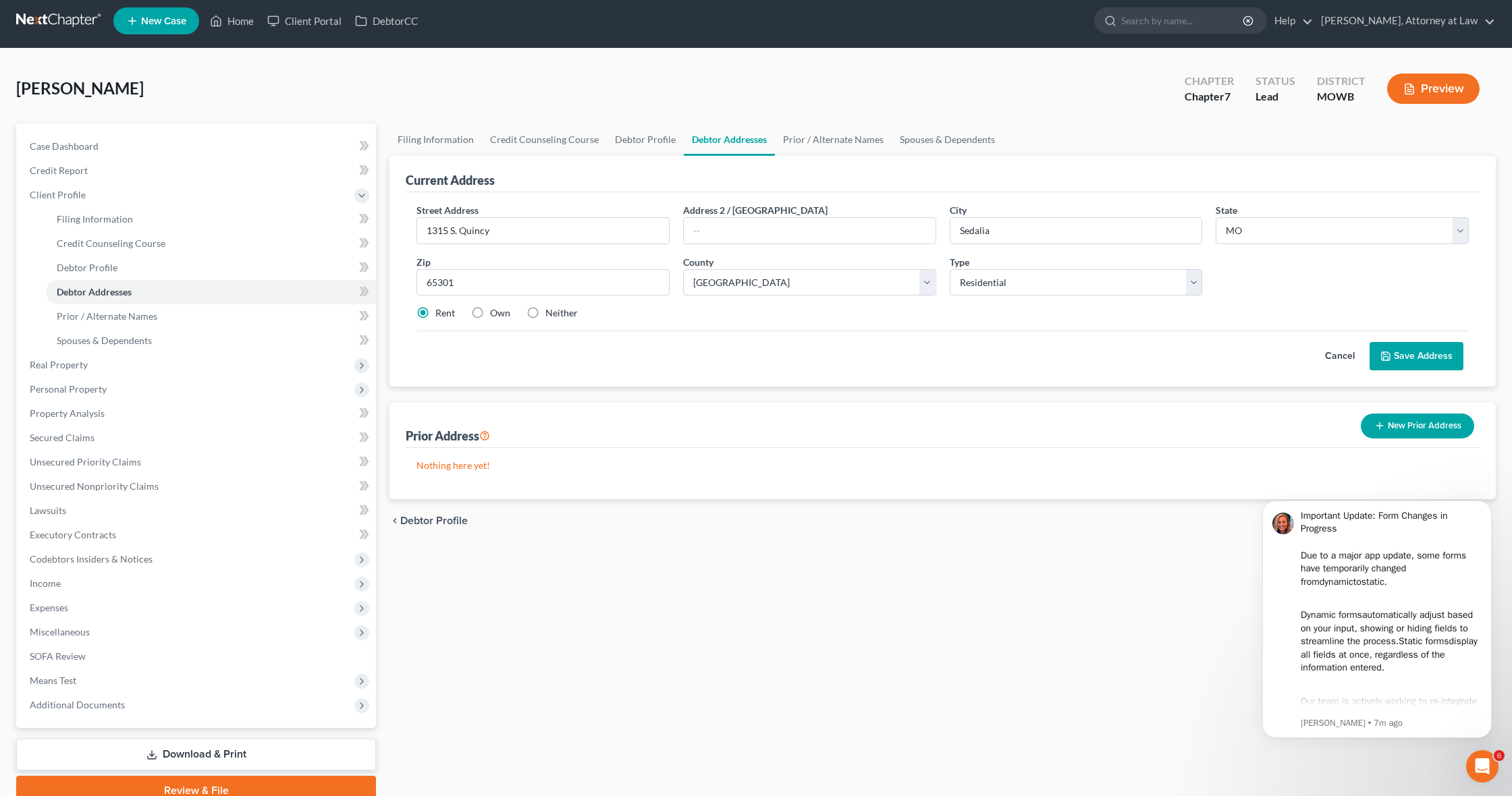 click on "Save Address" at bounding box center [1416, 356] 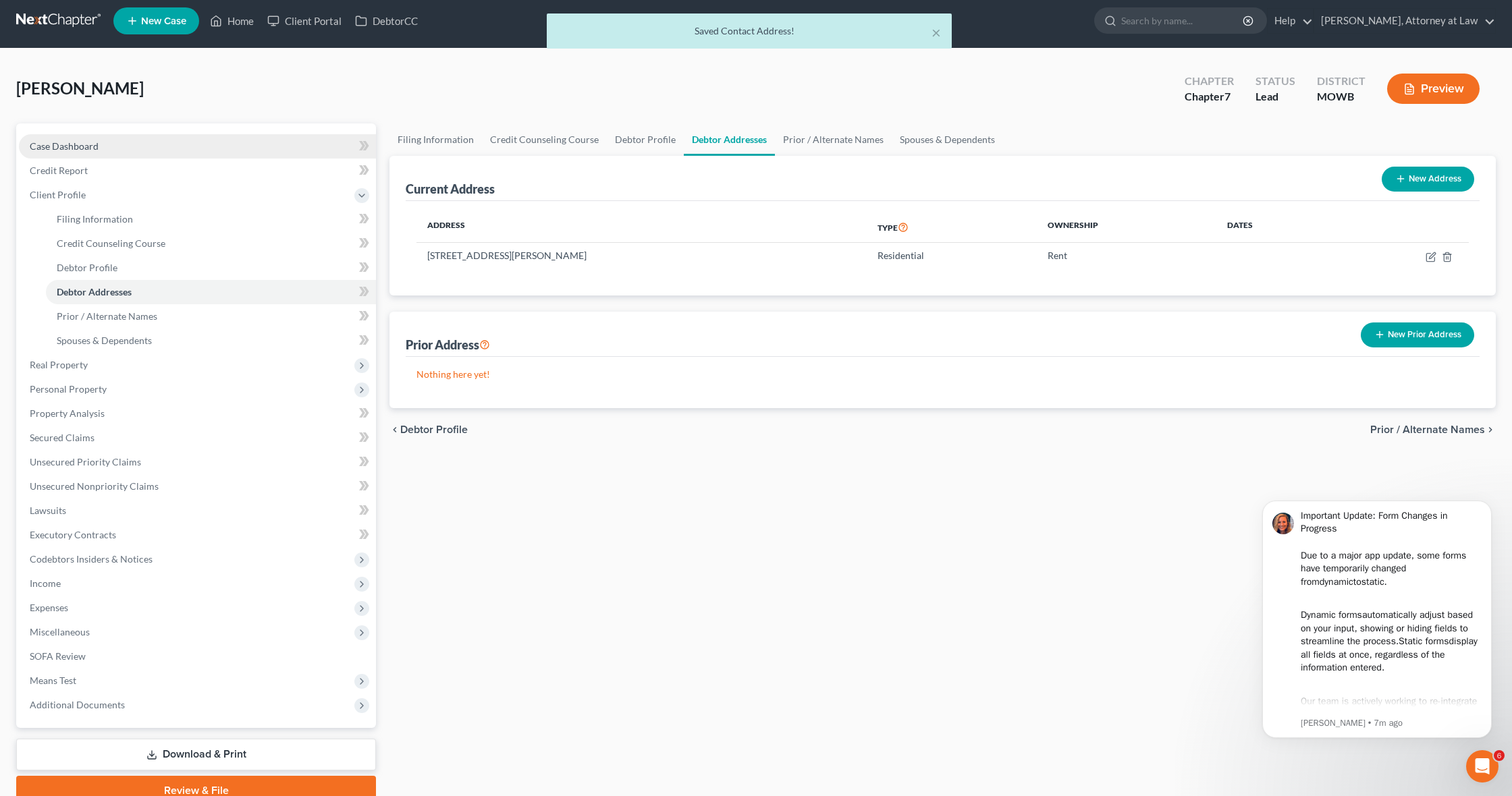 click on "Case Dashboard" at bounding box center [64, 146] 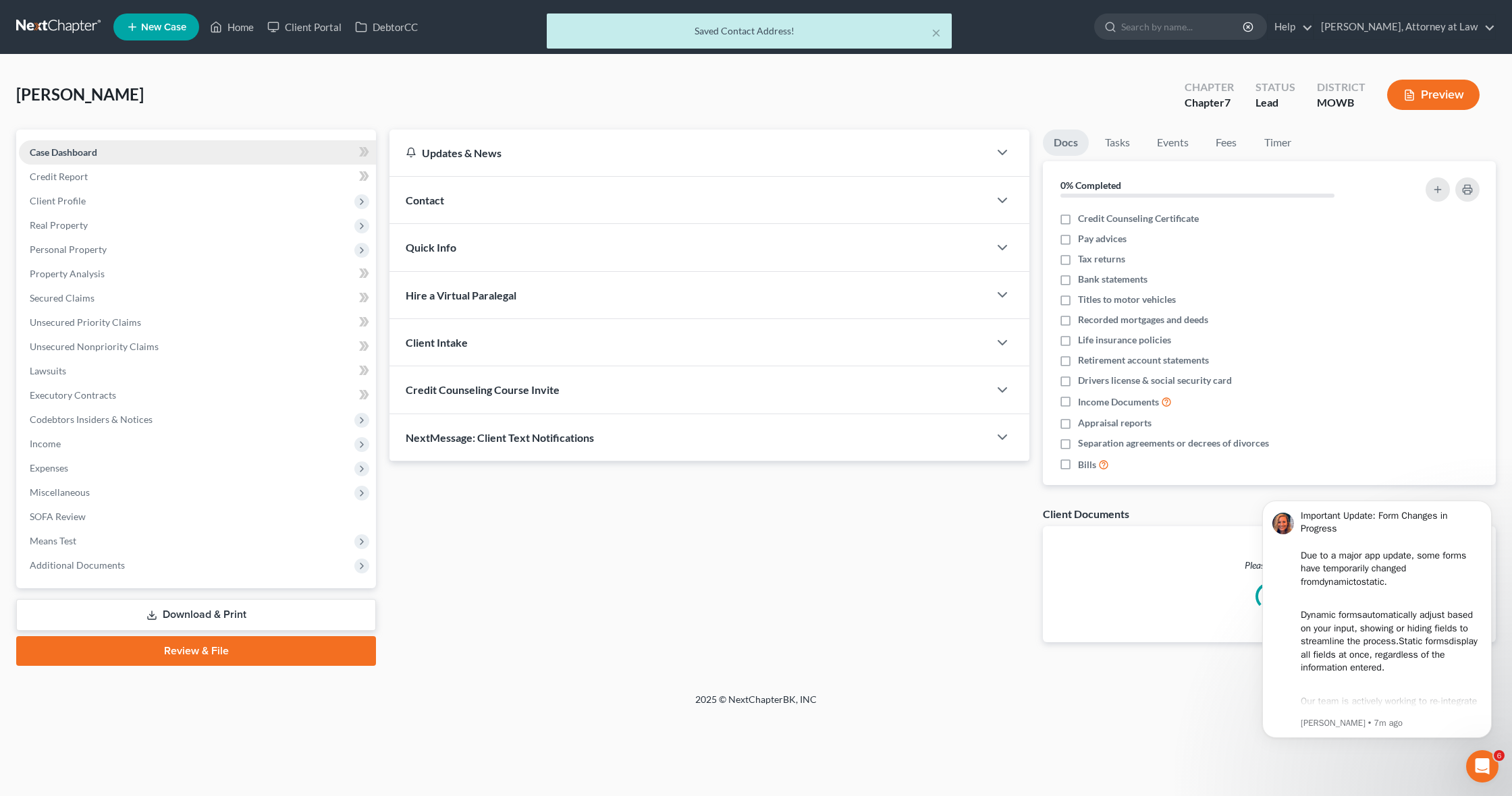 scroll, scrollTop: 0, scrollLeft: 0, axis: both 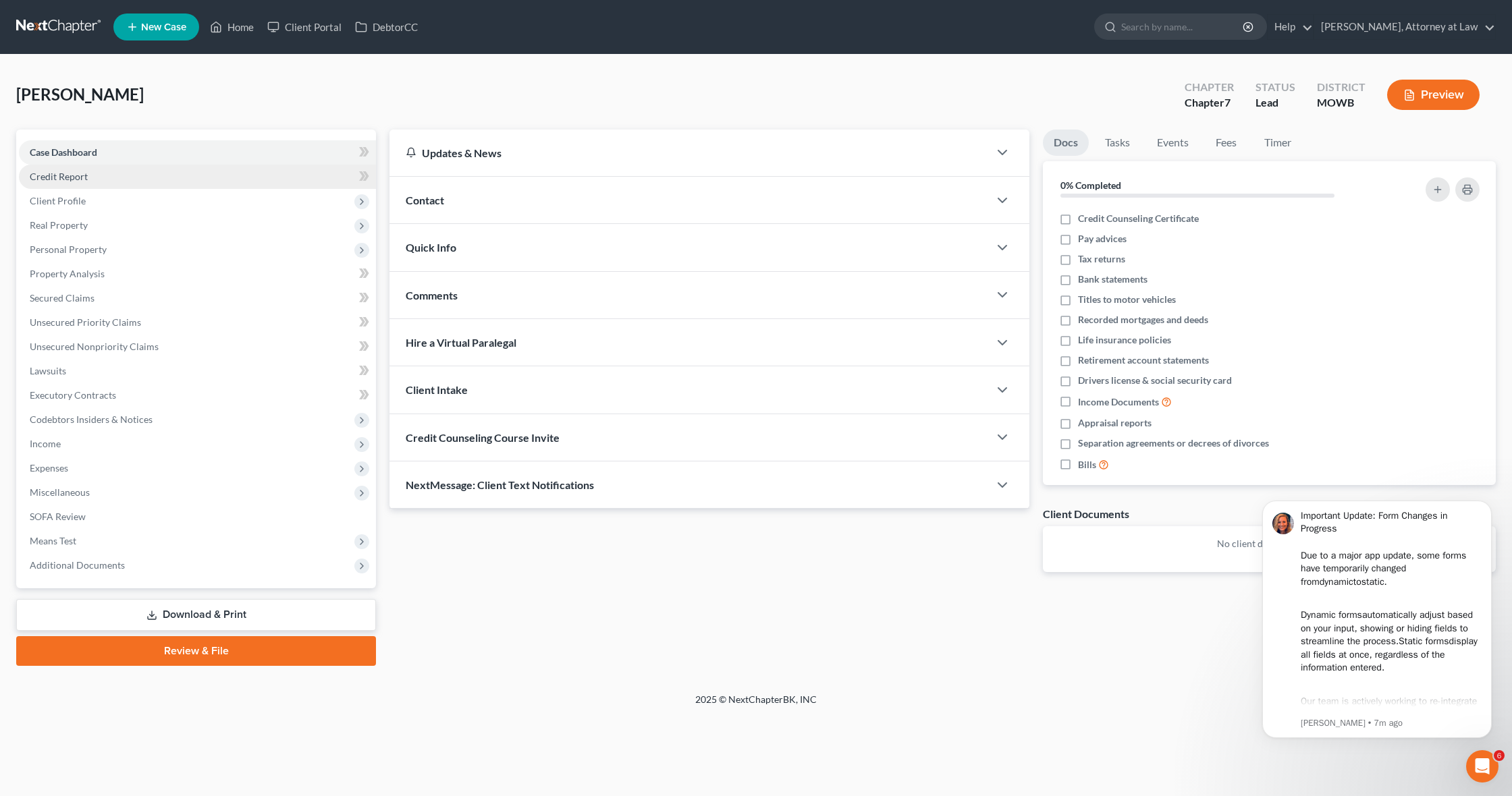 click on "Credit Report" at bounding box center (59, 176) 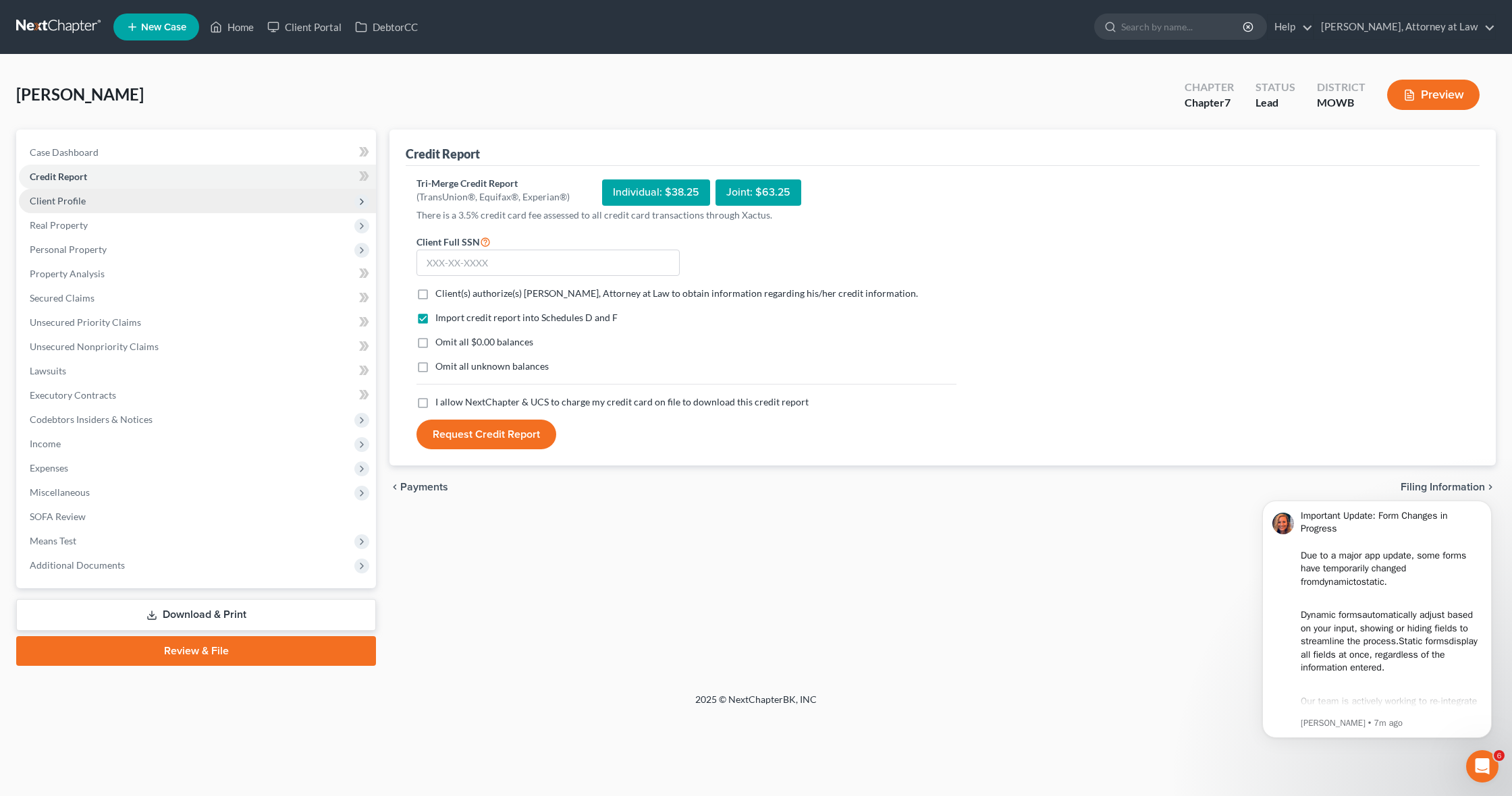 click on "Client Profile" at bounding box center [57, 200] 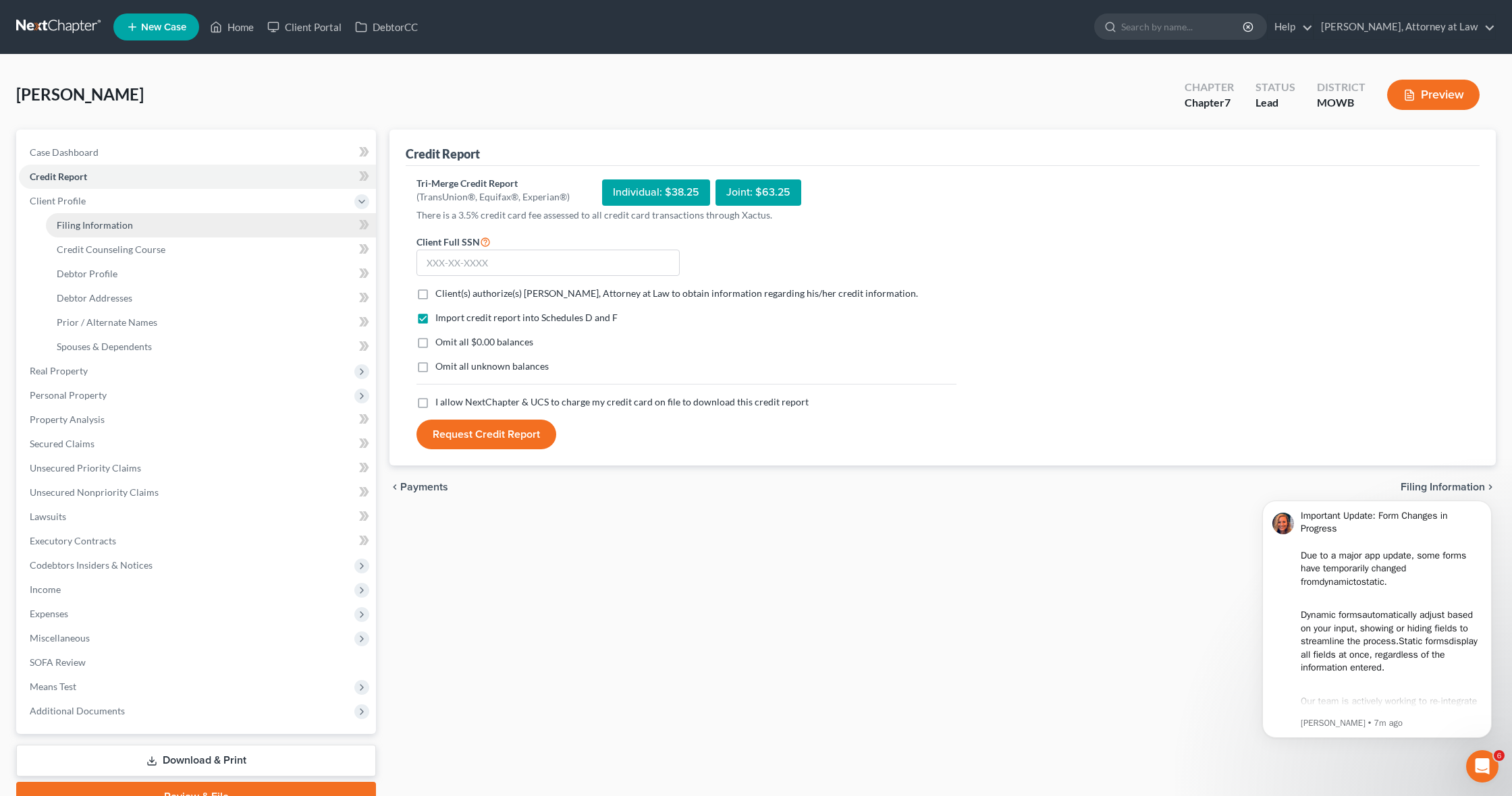 click on "Filing Information" at bounding box center (94, 225) 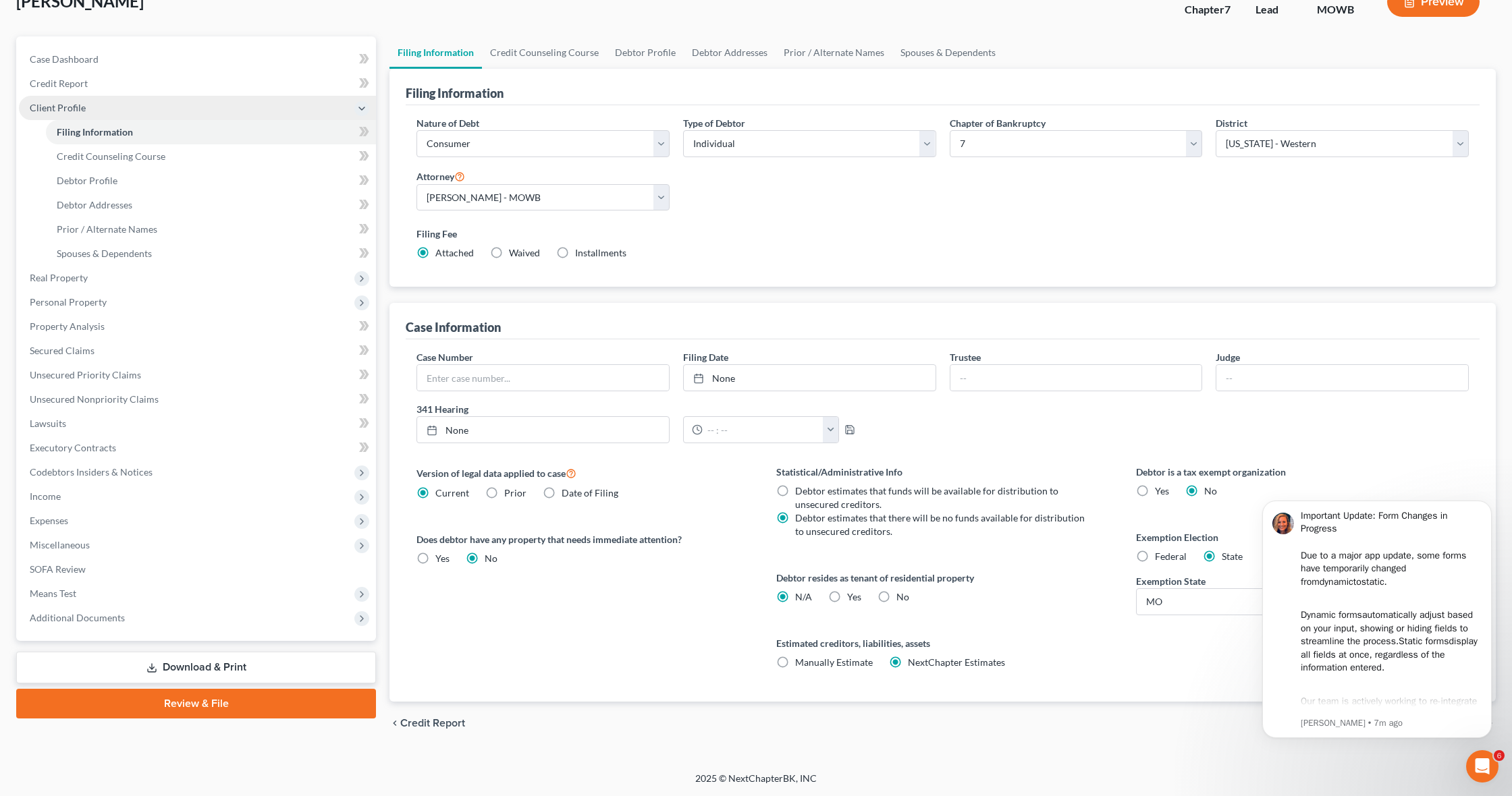 scroll, scrollTop: 94, scrollLeft: 0, axis: vertical 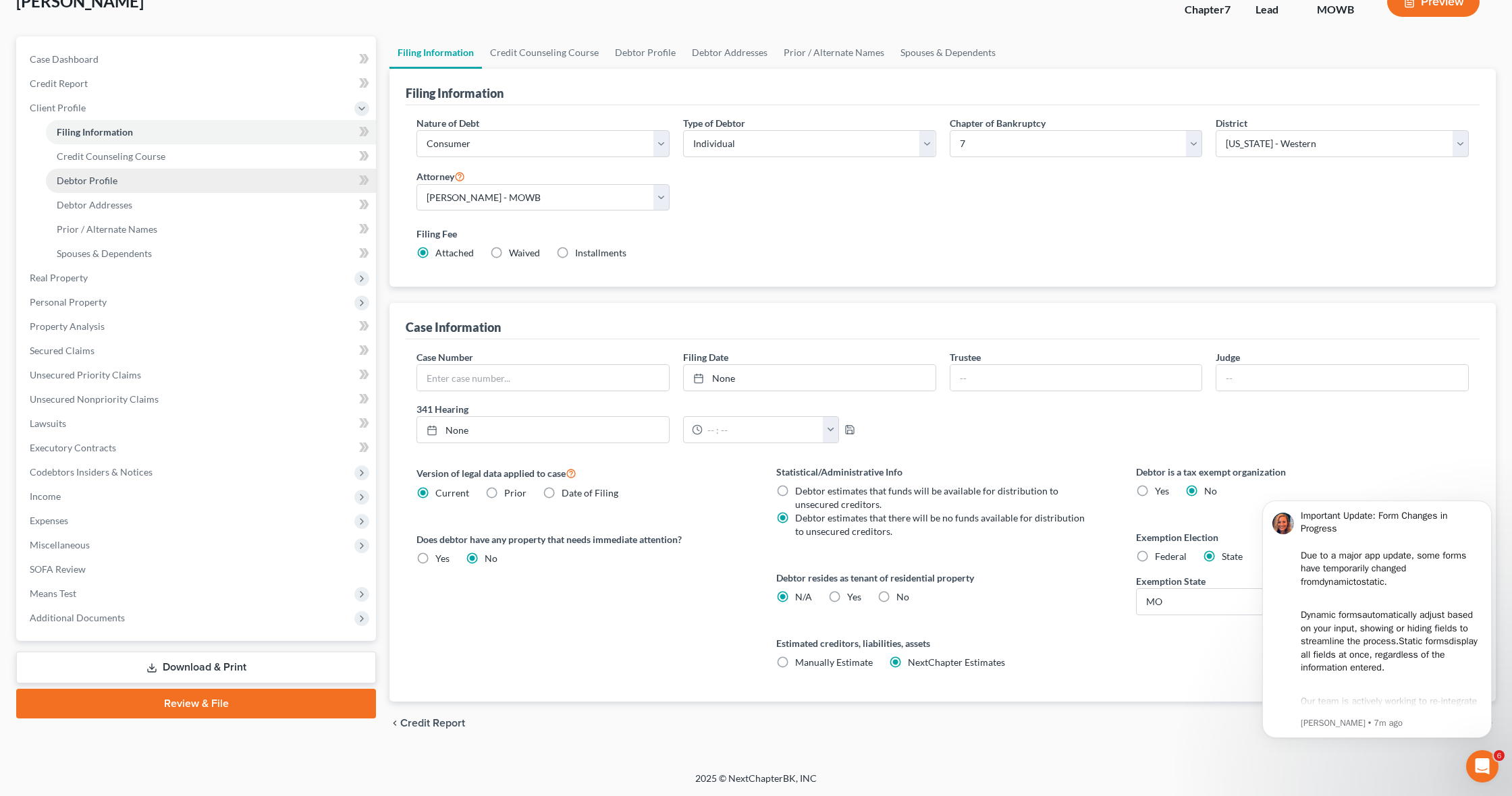 click on "Debtor Profile" at bounding box center (211, 181) 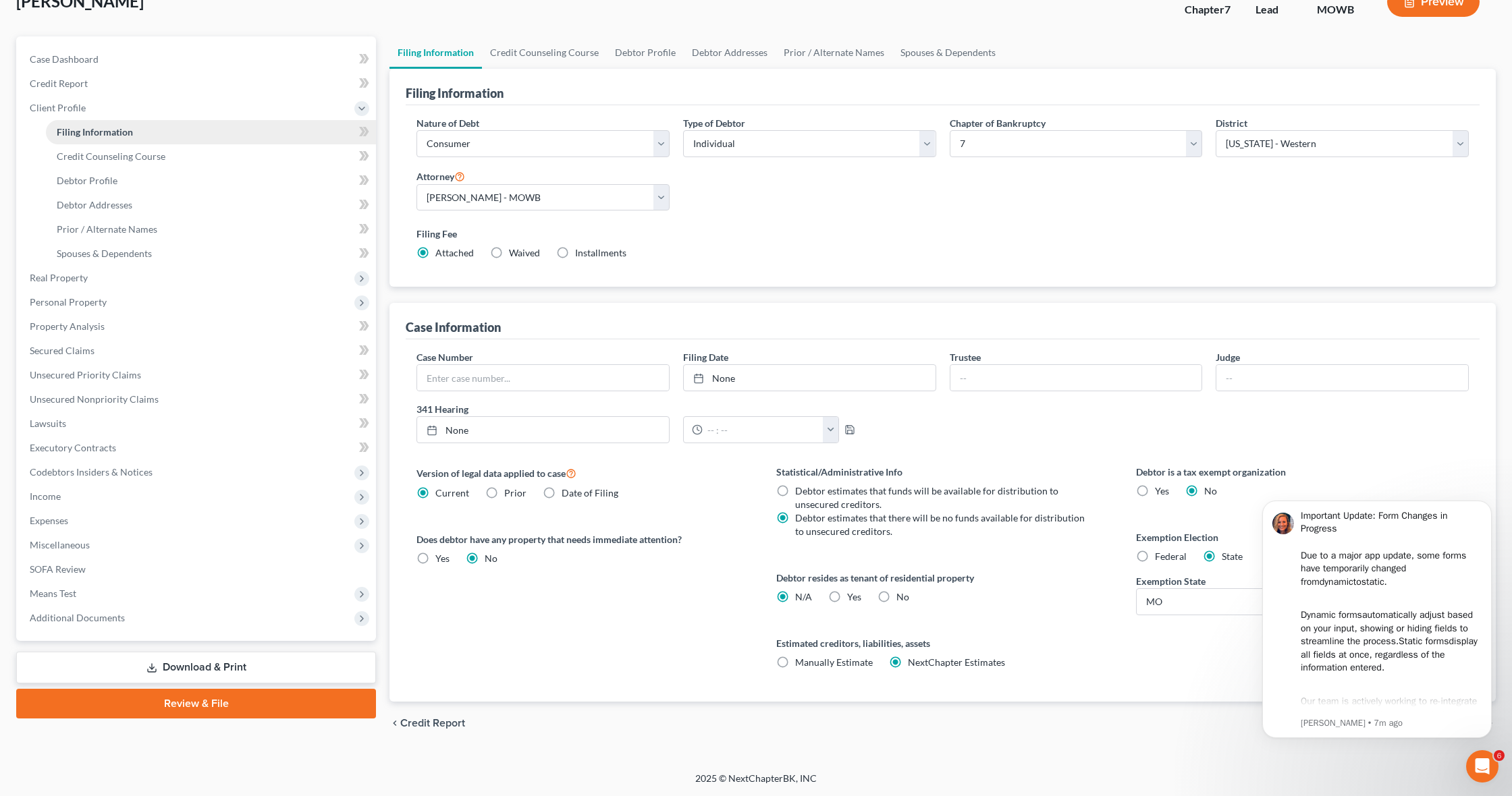scroll, scrollTop: 3, scrollLeft: 0, axis: vertical 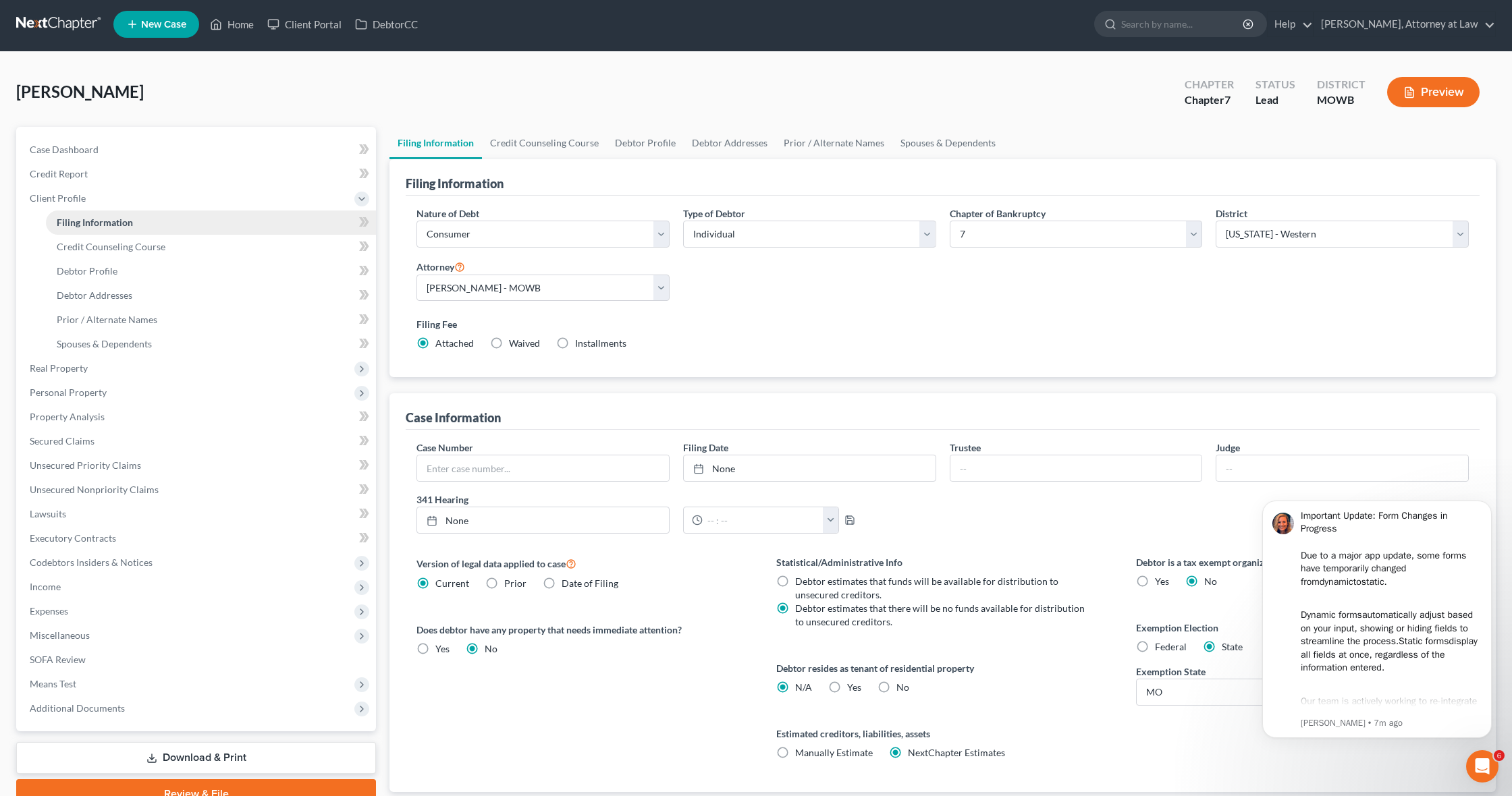 select on "0" 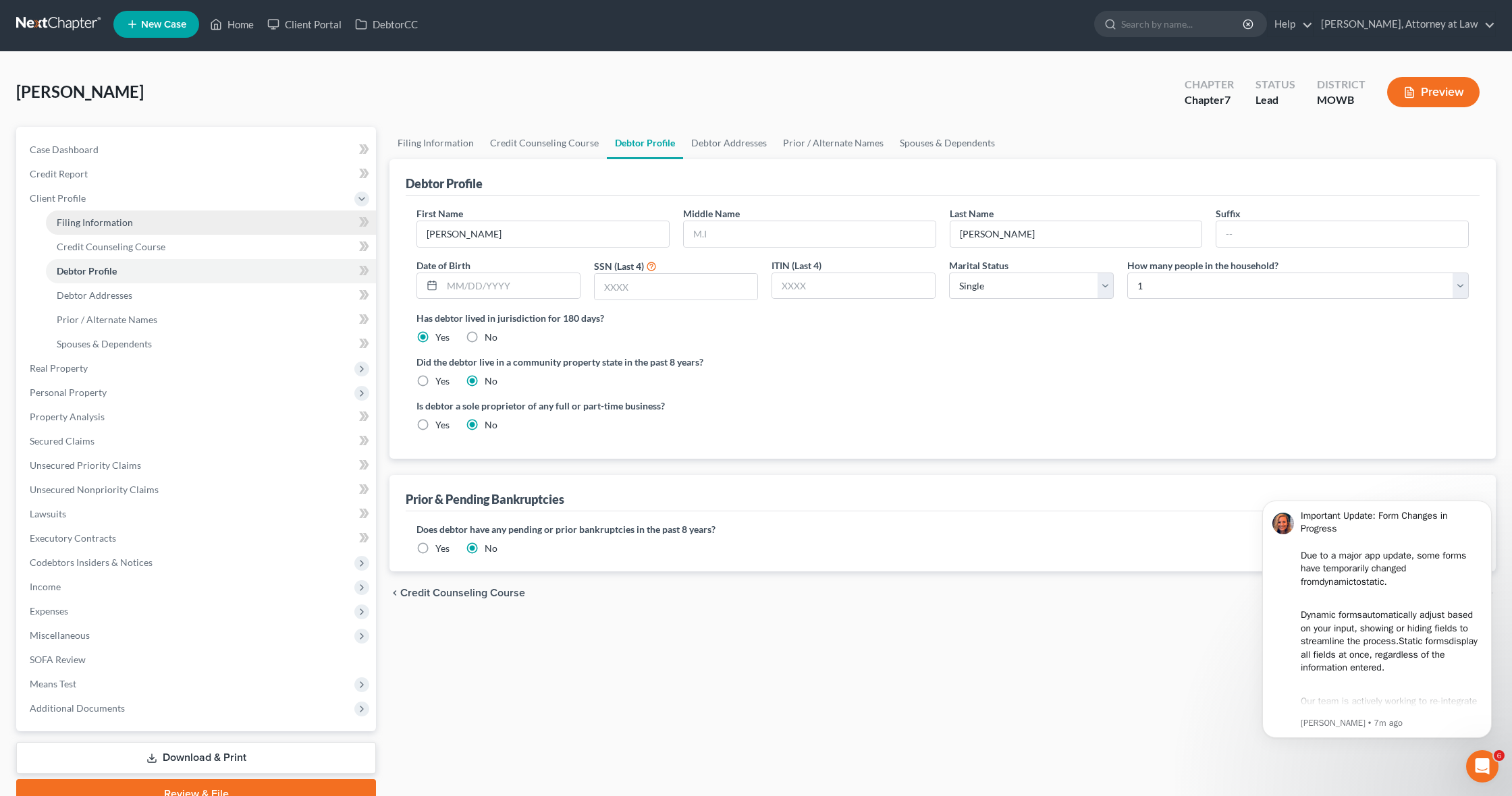 scroll, scrollTop: 0, scrollLeft: 0, axis: both 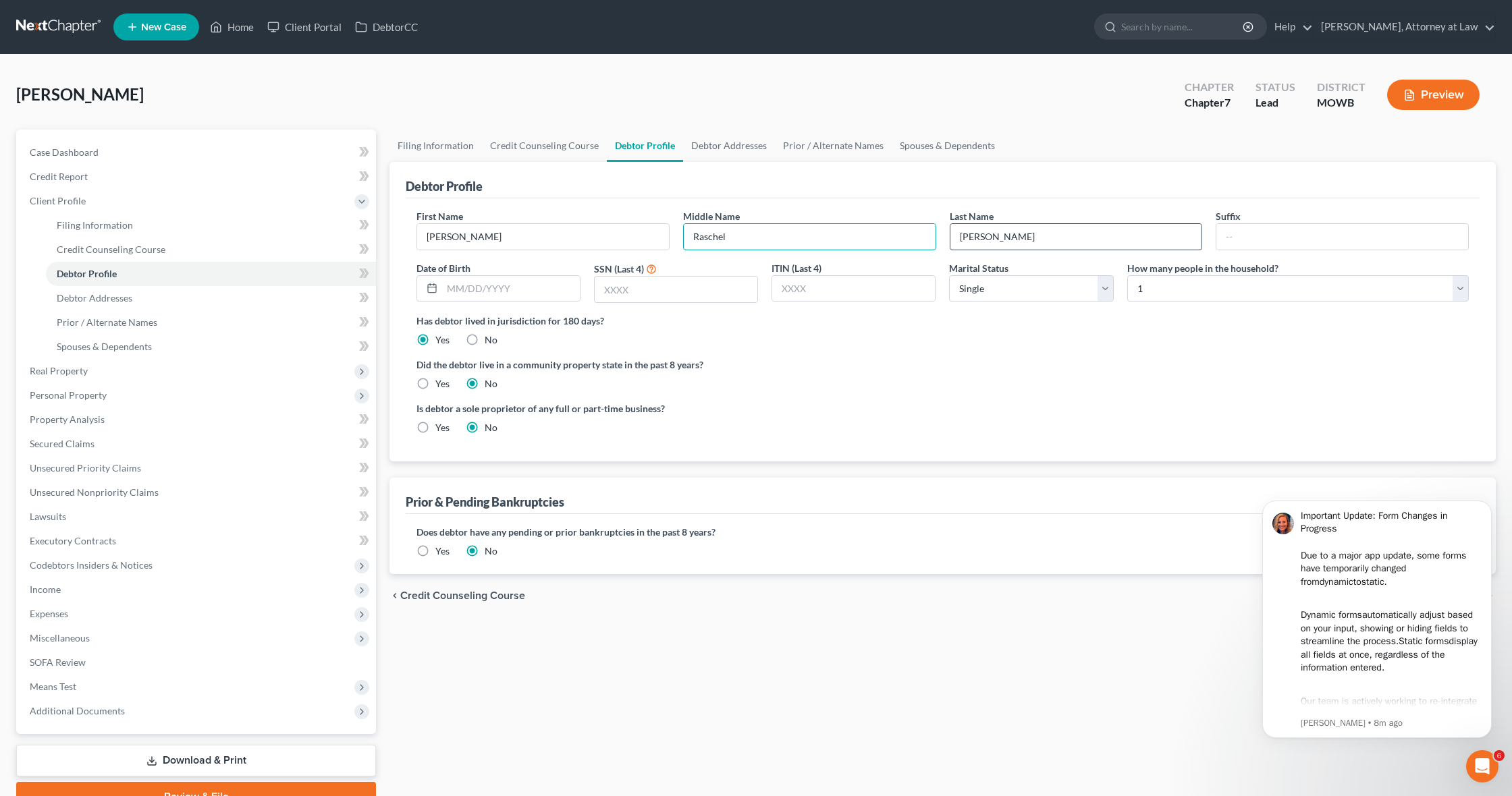 type on "Raschel" 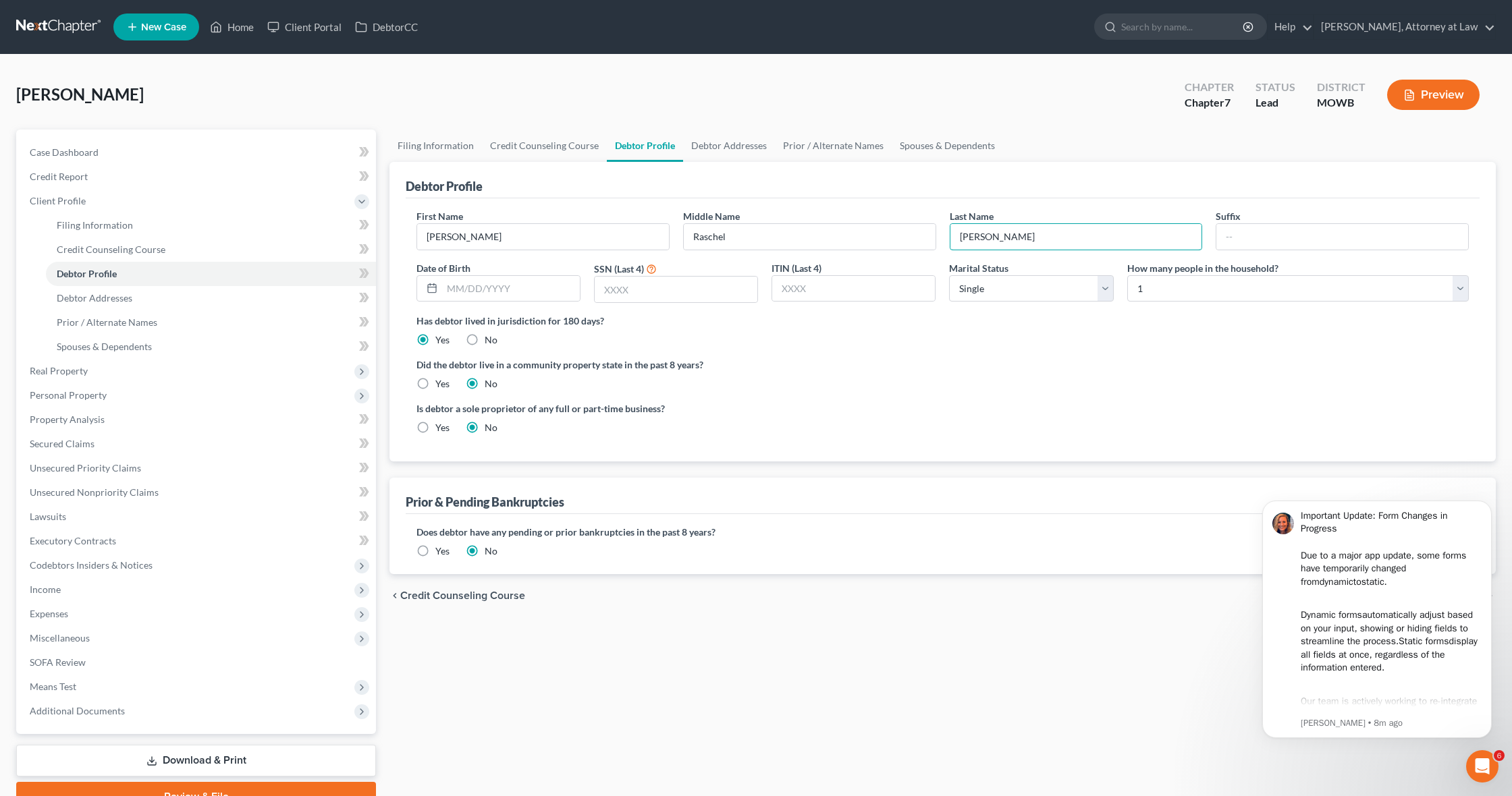 scroll, scrollTop: 0, scrollLeft: 0, axis: both 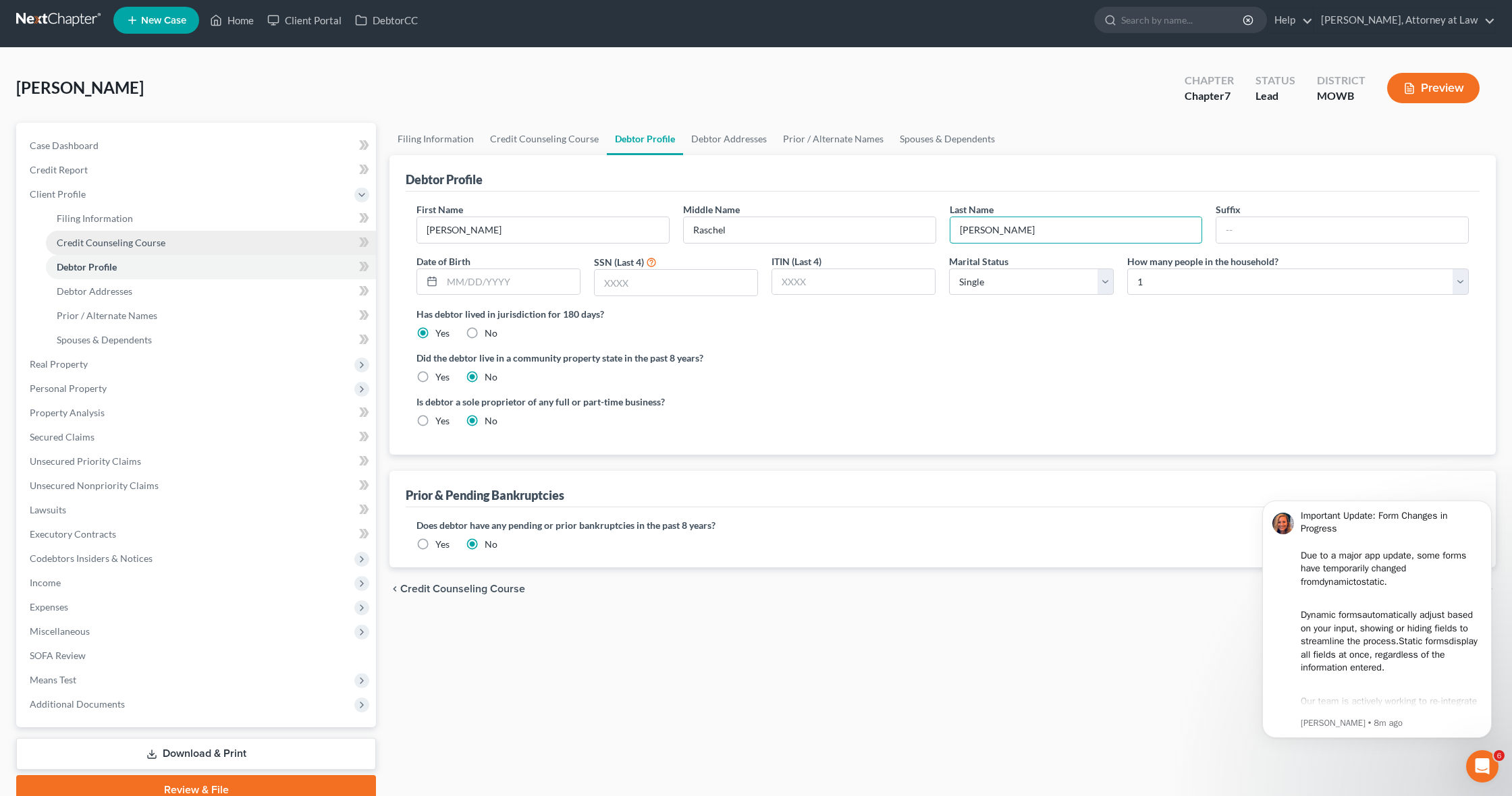 type on "Wheeler-Paxton" 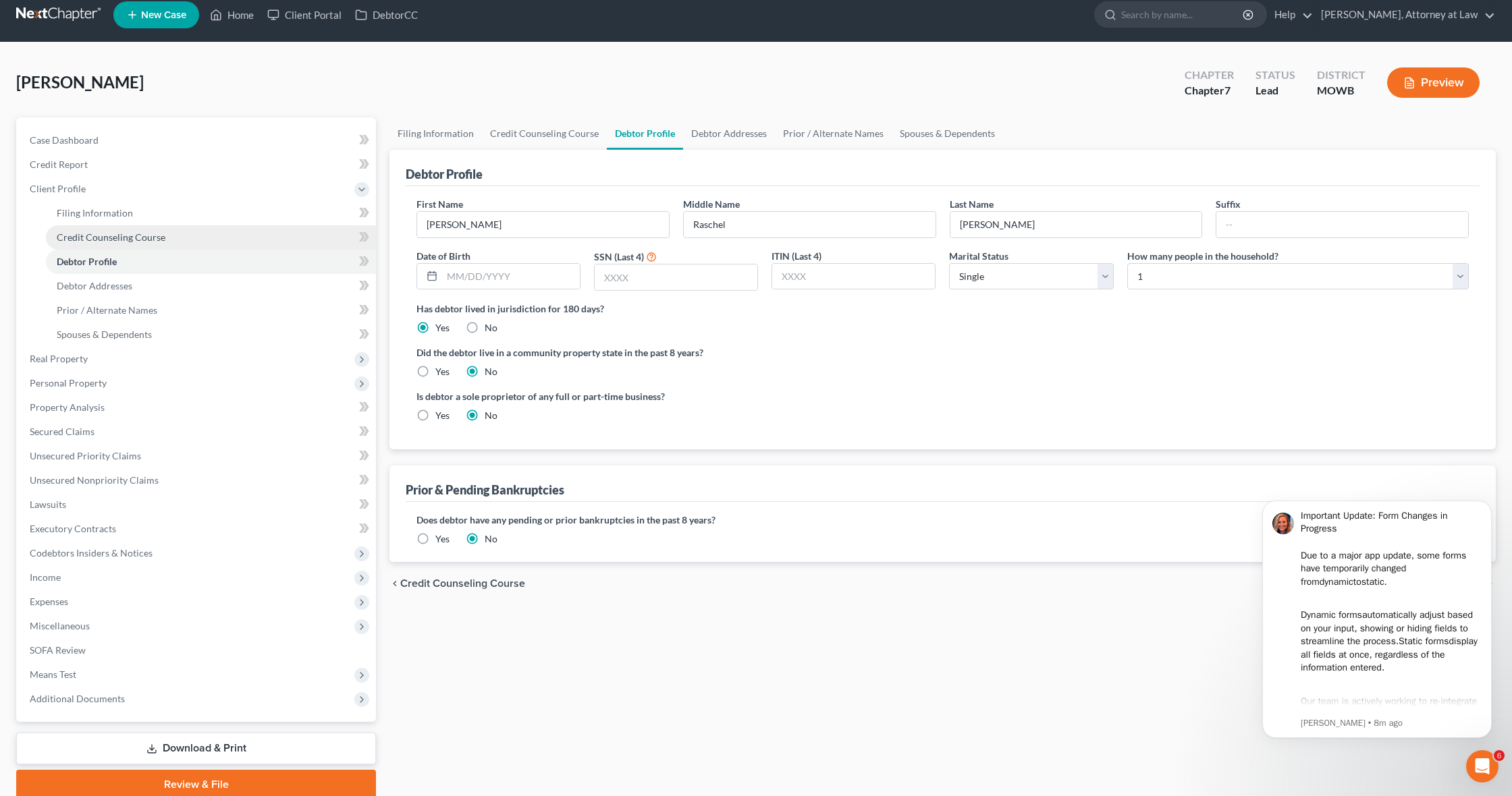 click on "Filing Information
Credit Counseling Course
Debtor Profile
Debtor Addresses" at bounding box center [197, 274] 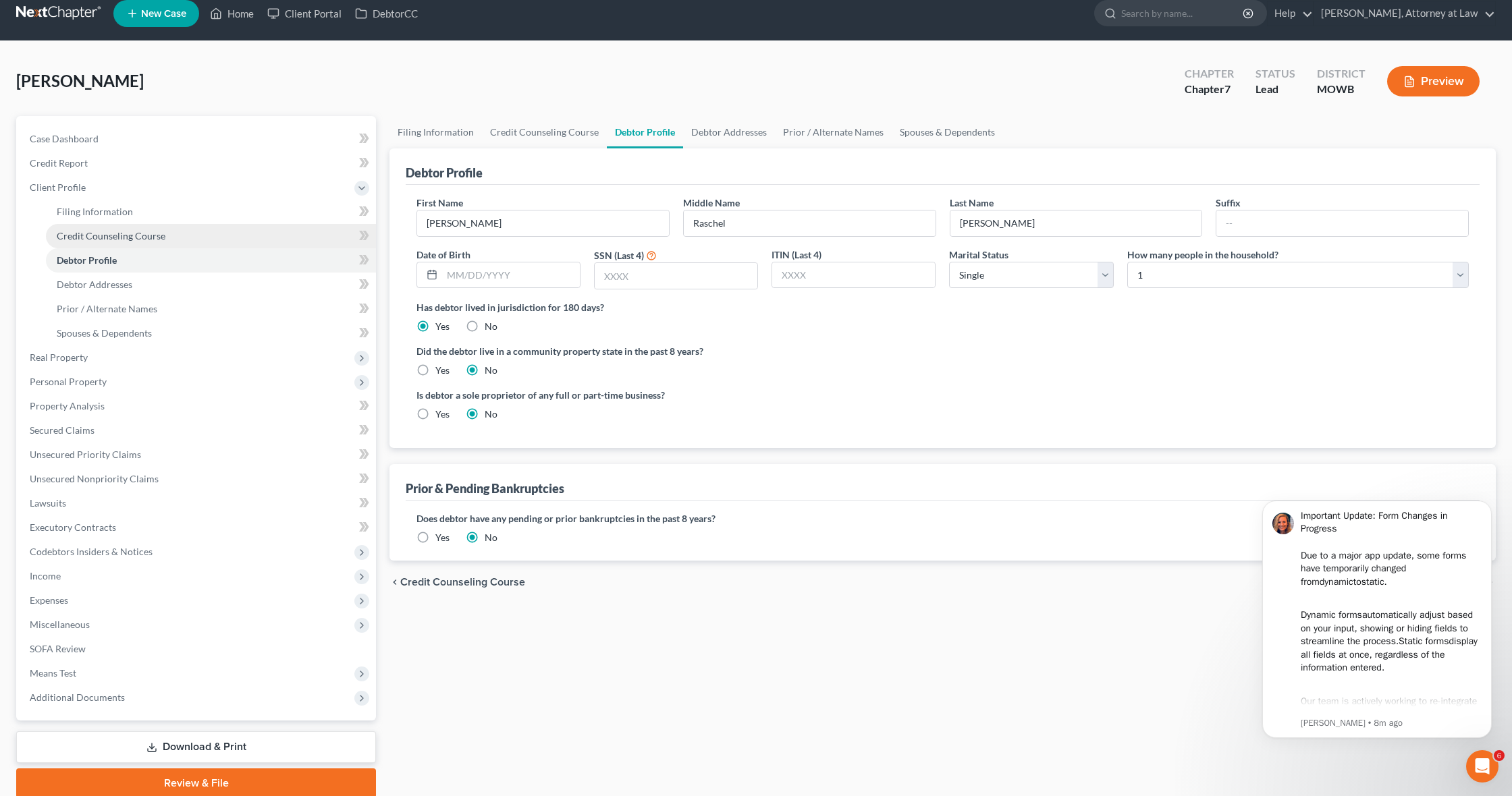 click on "Credit Counseling Course" at bounding box center [111, 235] 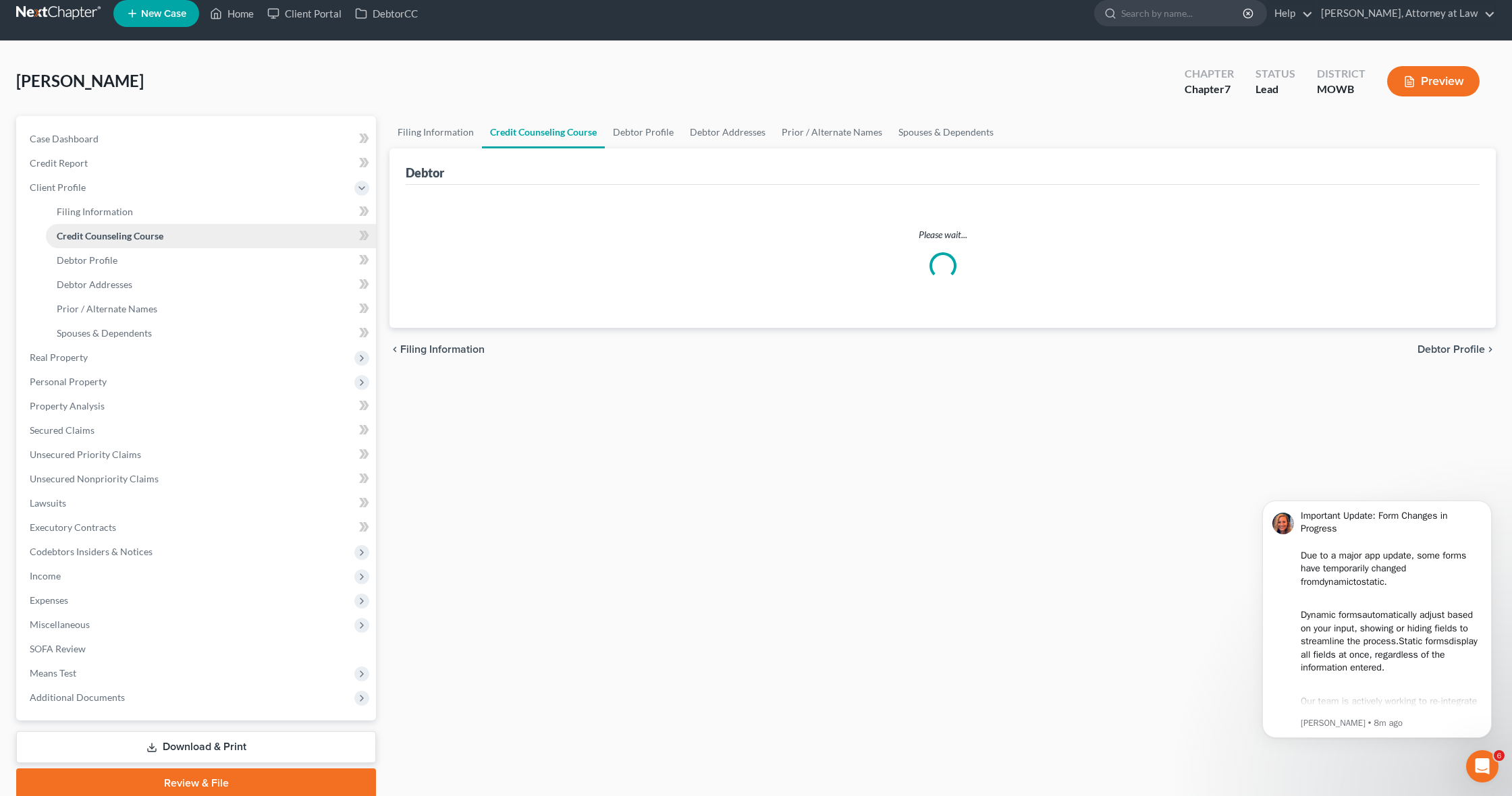 scroll, scrollTop: 0, scrollLeft: 0, axis: both 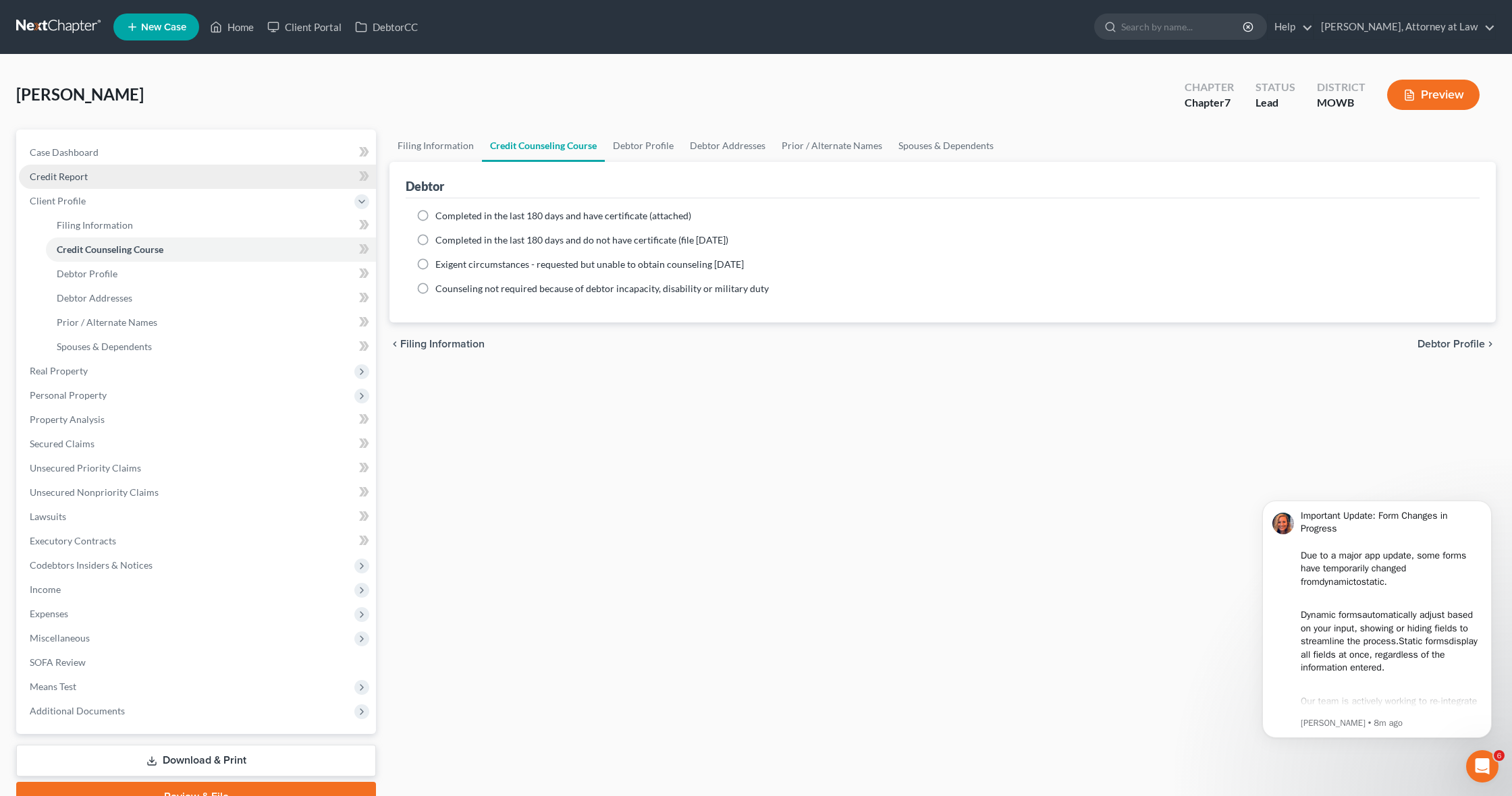 click on "Credit Report" at bounding box center [59, 176] 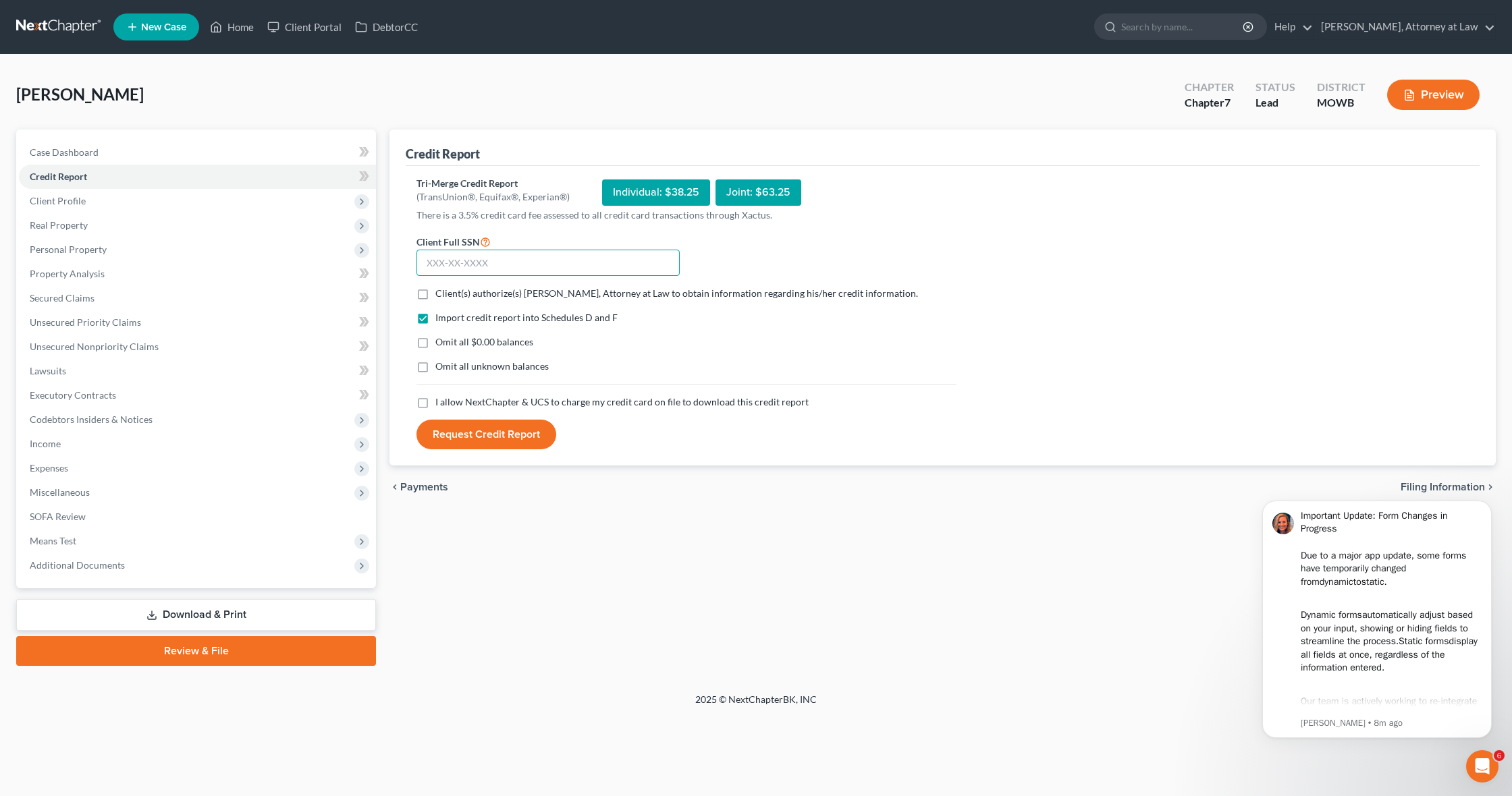 click at bounding box center [548, 263] 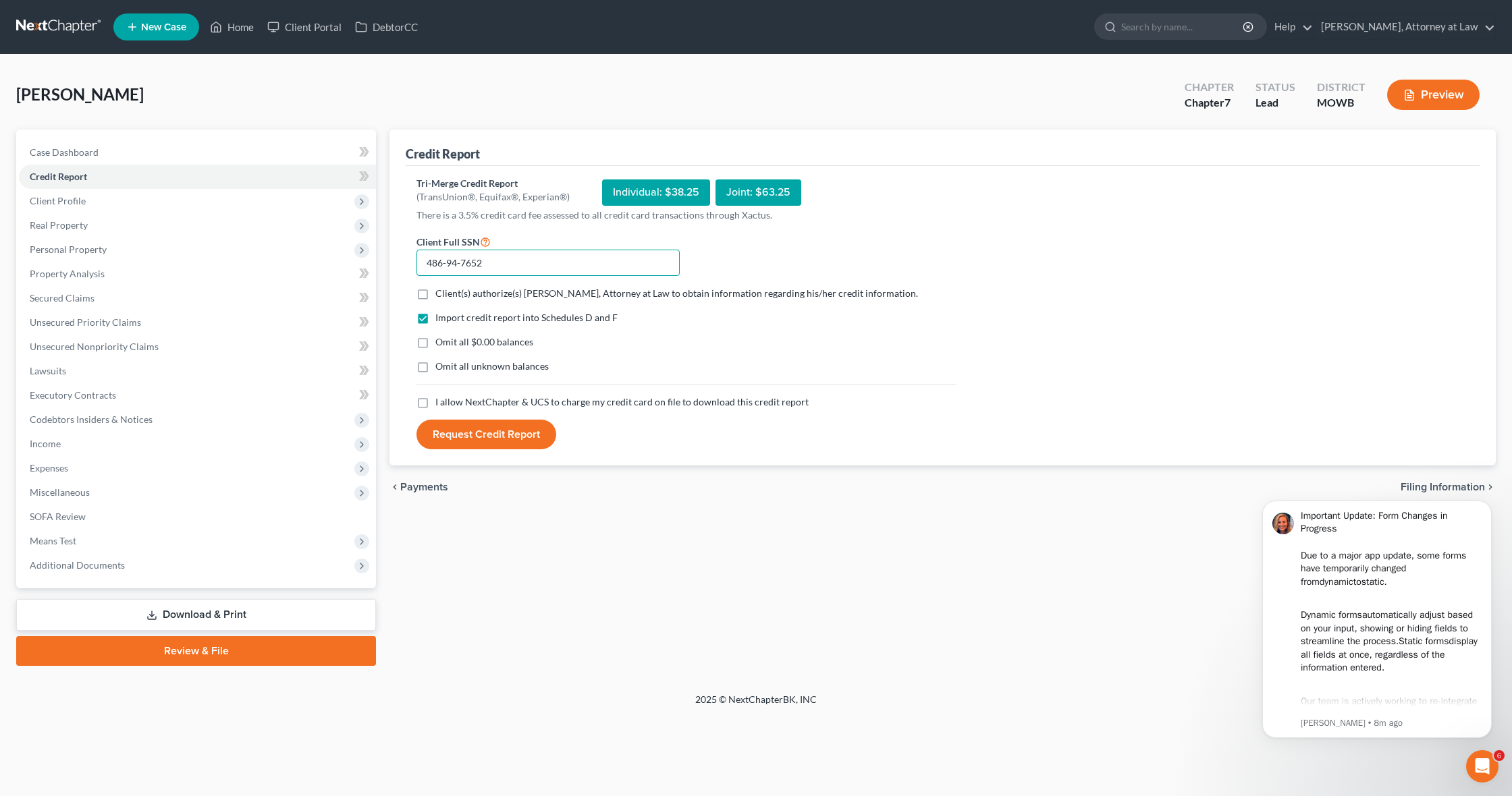 type on "486-94-7652" 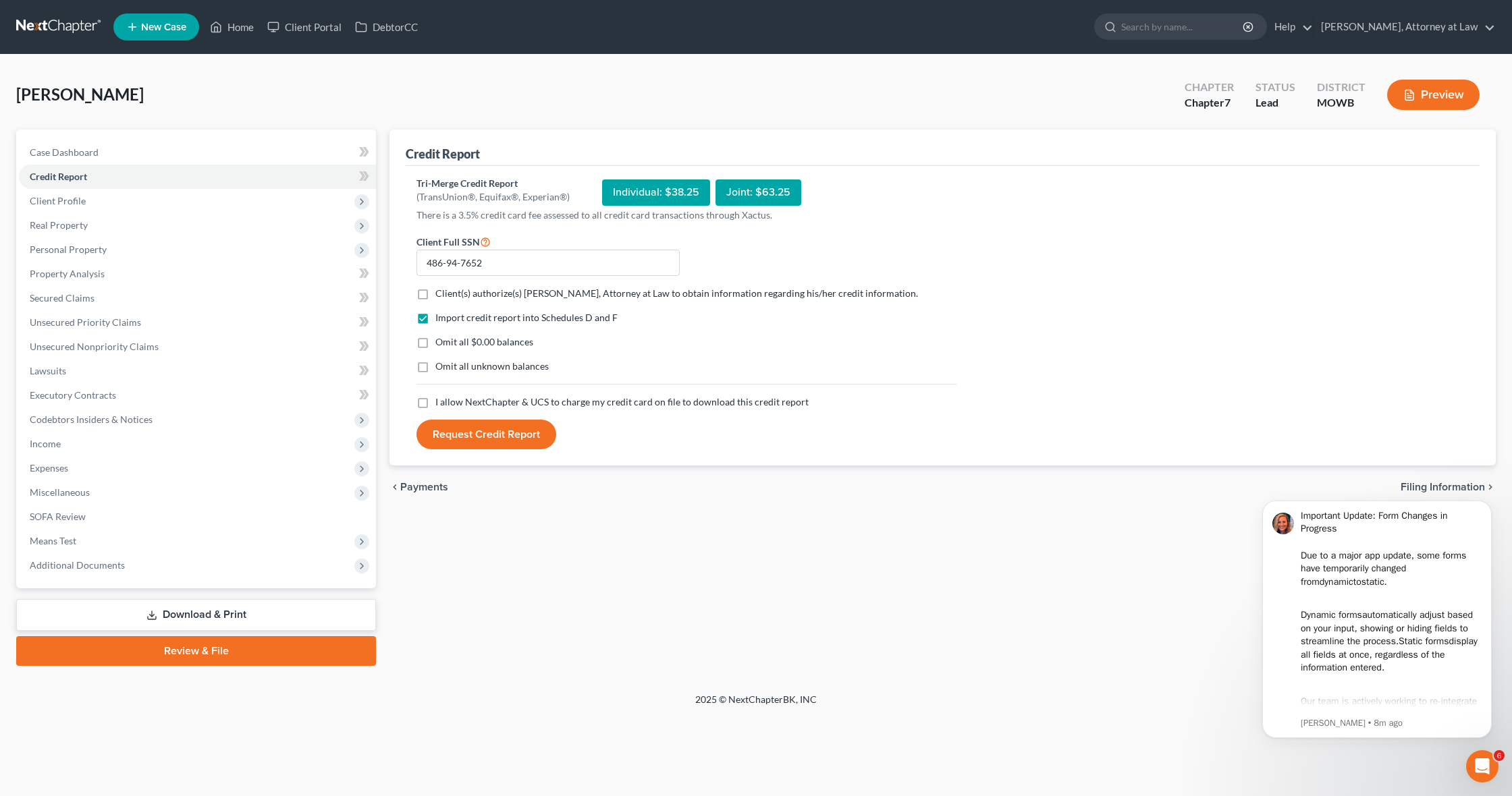 click on "Client(s) authorize(s) LaTonya J. Marshall, Attorney at Law to obtain information regarding his/her credit information.
*" at bounding box center [676, 293] 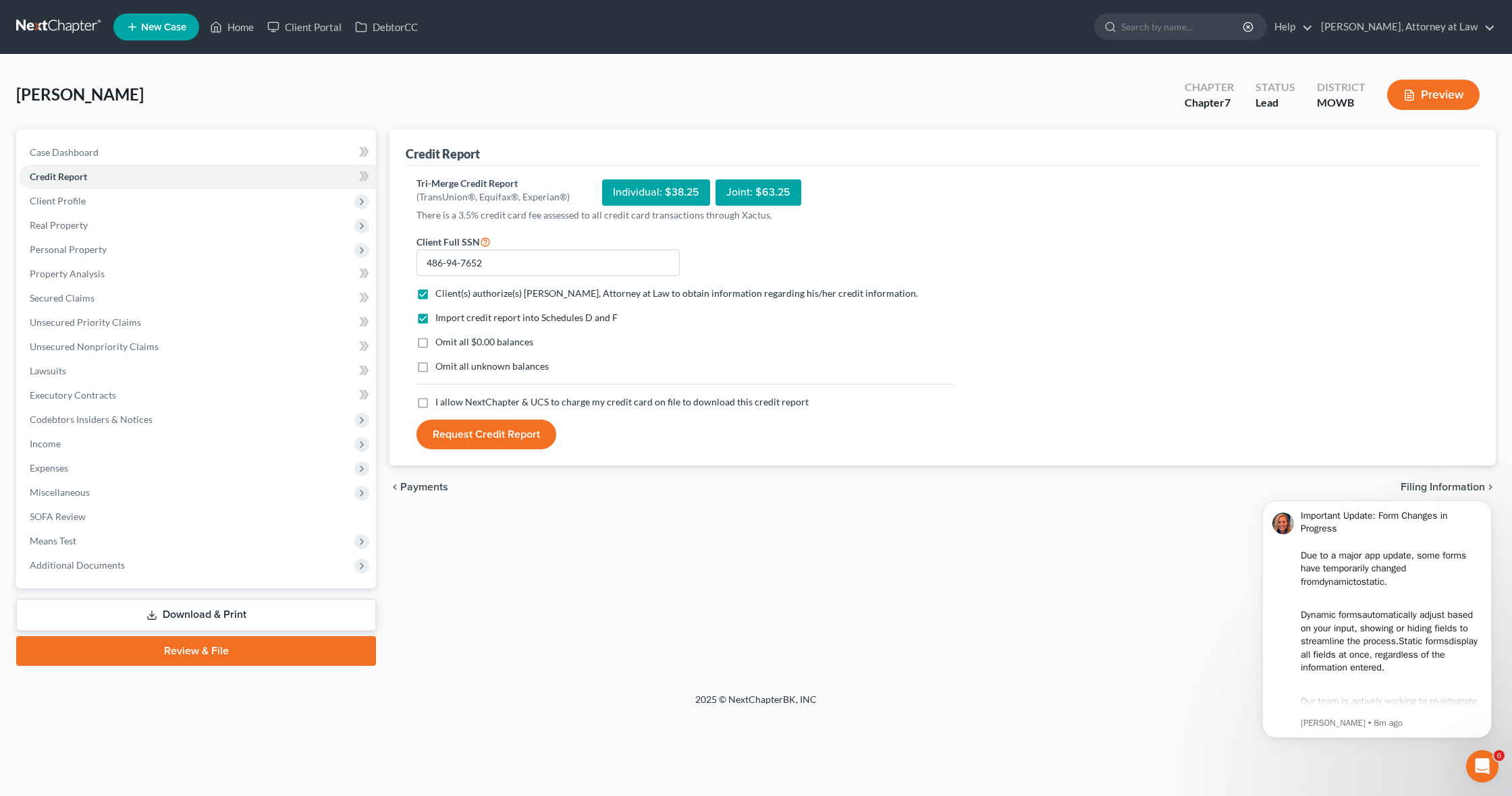 drag, startPoint x: 421, startPoint y: 403, endPoint x: 429, endPoint y: 410, distance: 10.63015 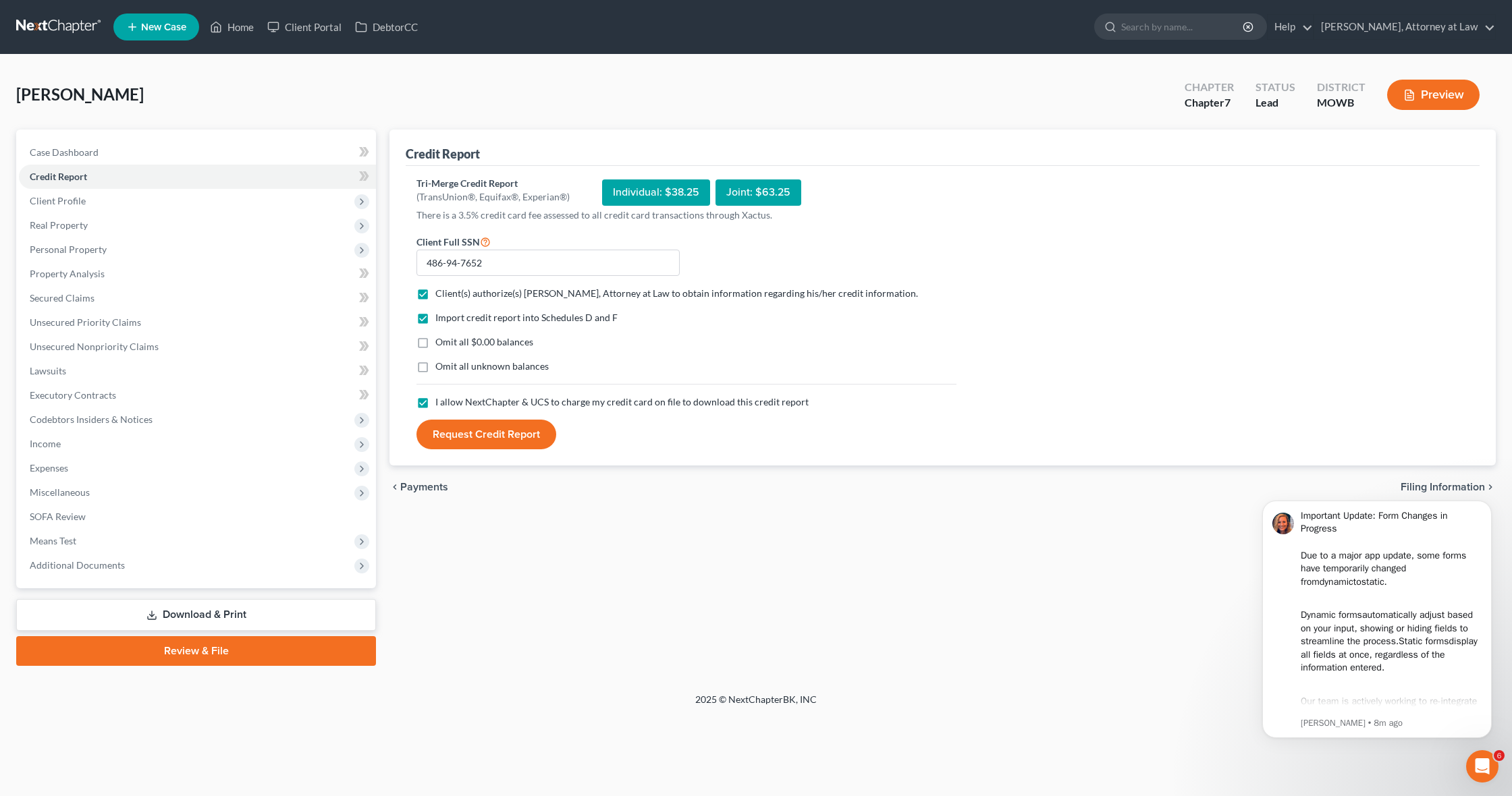 click on "Request Credit Report" at bounding box center (486, 434) 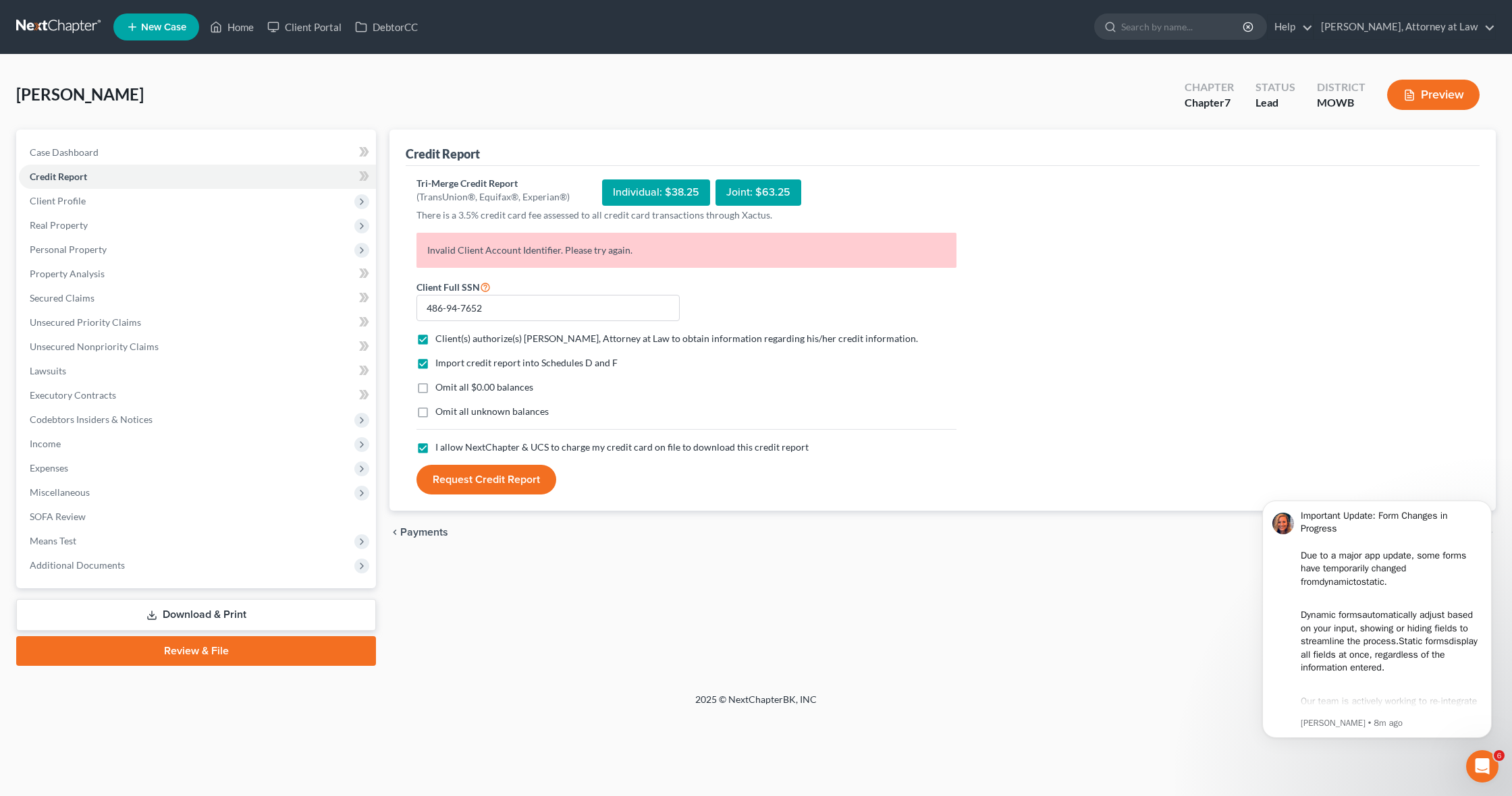 click 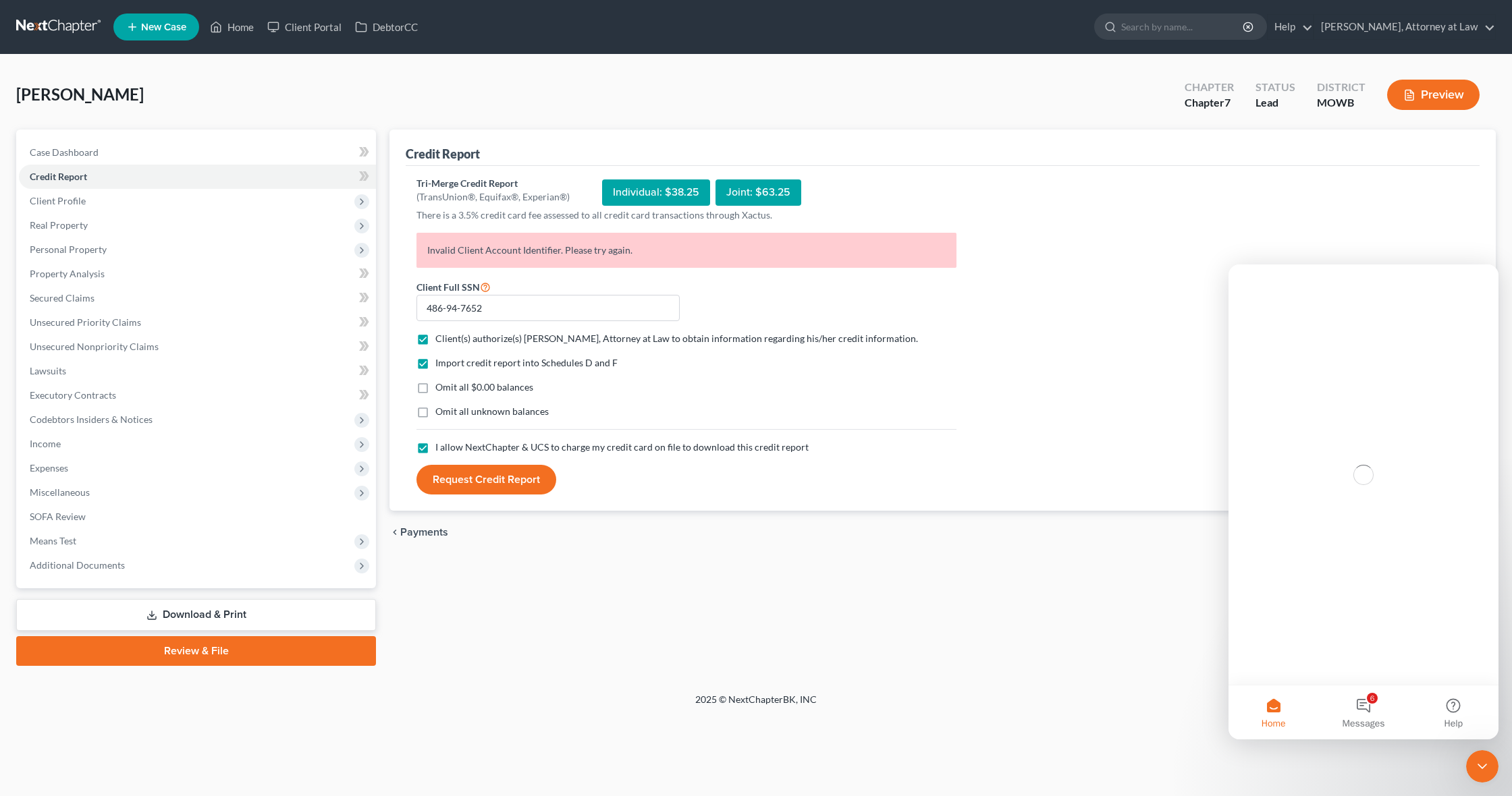 scroll, scrollTop: 0, scrollLeft: 0, axis: both 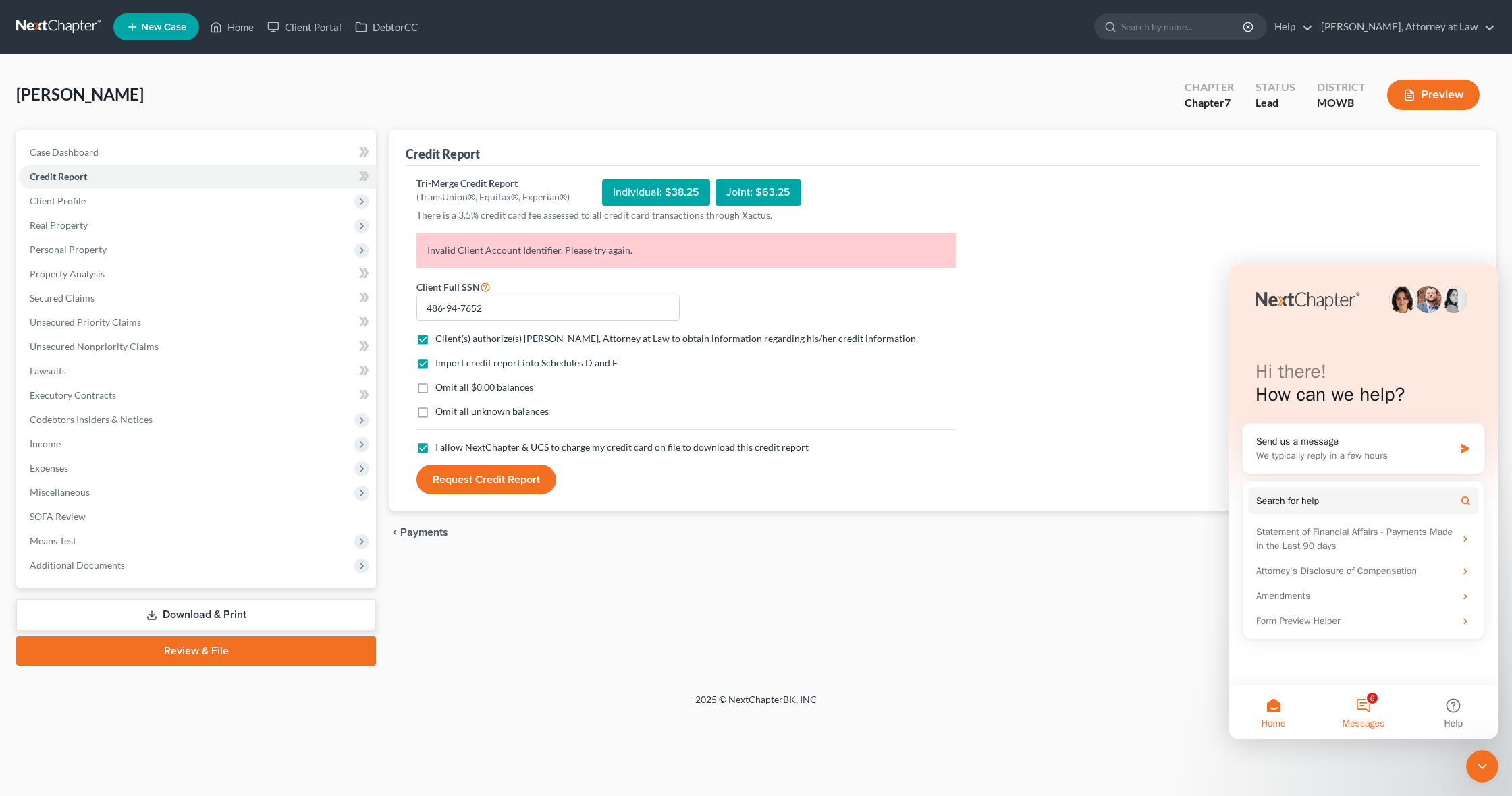 click on "6 Messages" at bounding box center (1363, 712) 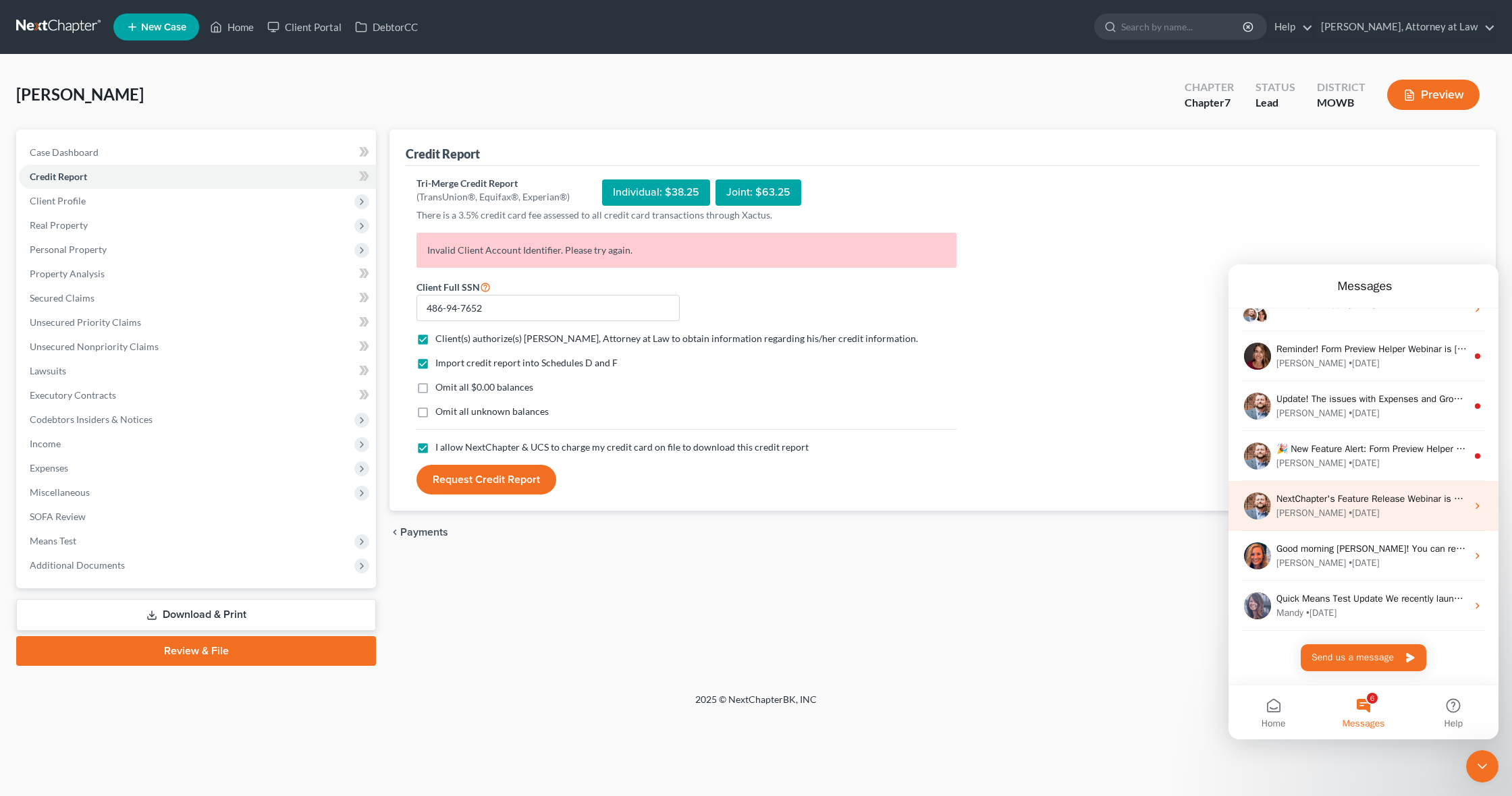 scroll, scrollTop: 0, scrollLeft: 0, axis: both 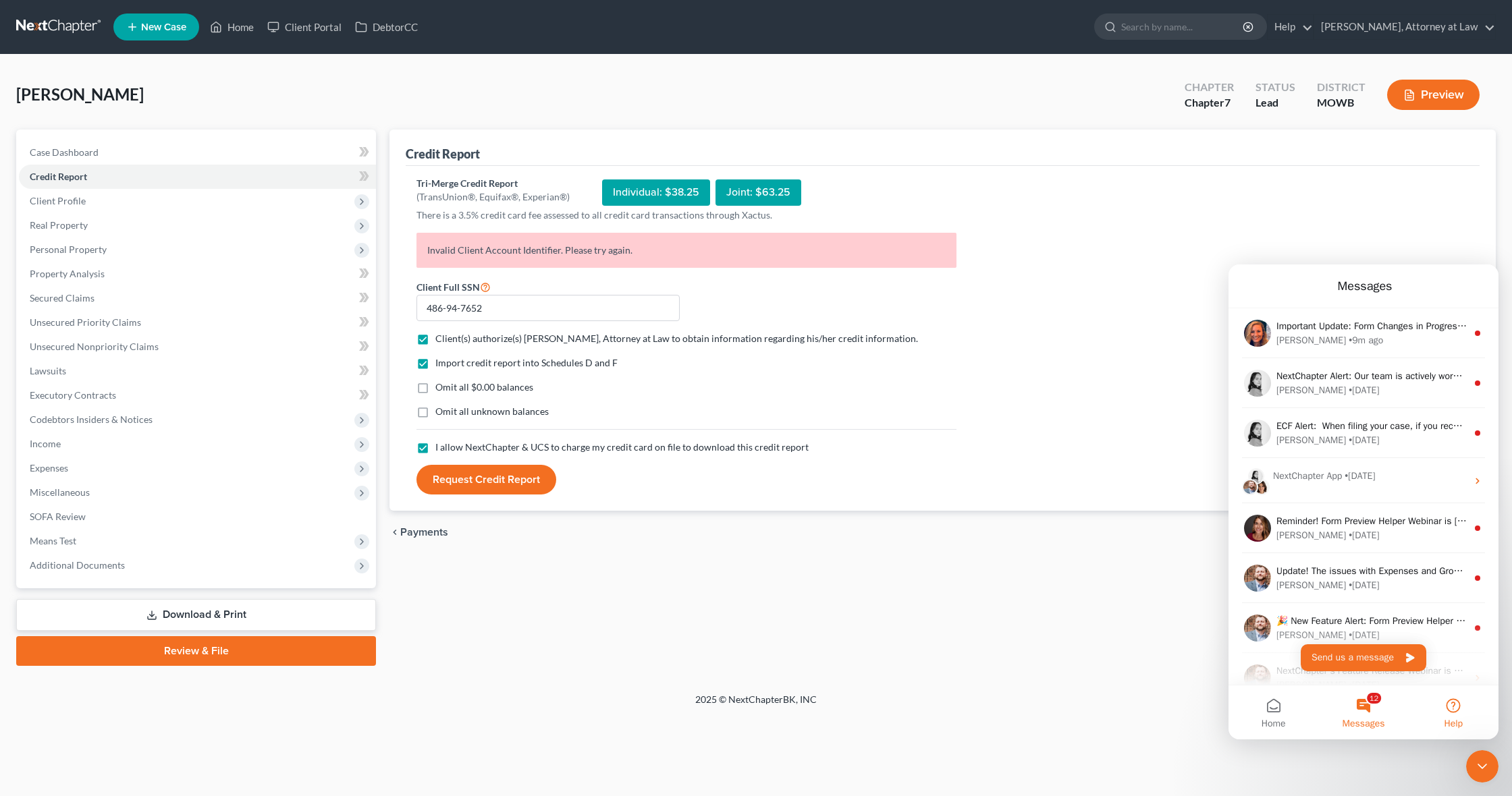 click on "Help" at bounding box center [1453, 712] 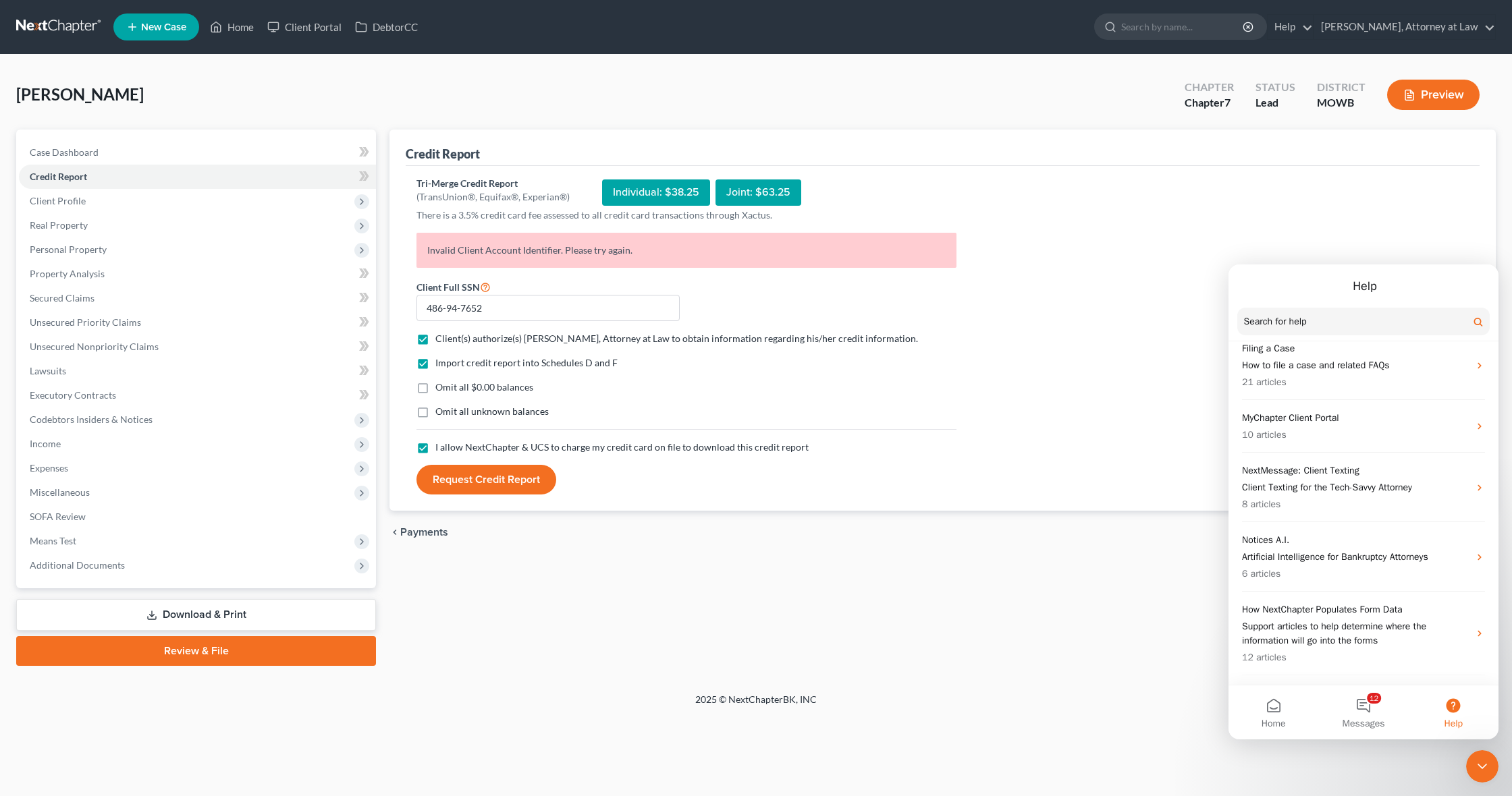 scroll, scrollTop: 483, scrollLeft: 0, axis: vertical 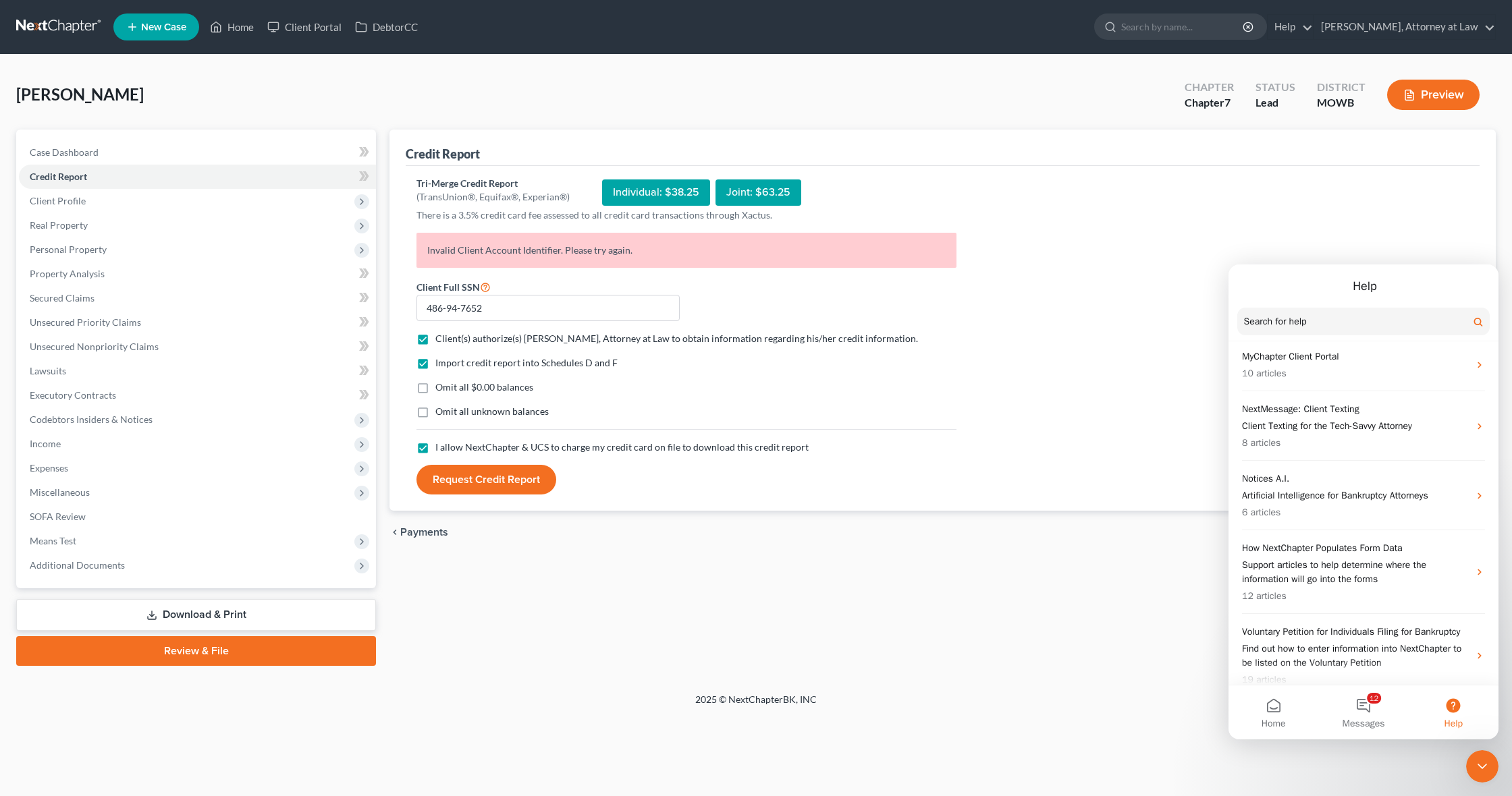 click on "Petition Navigation
Case Dashboard
Payments
Invoices
Payments
Payments
Credit Report
Client Profile" at bounding box center [756, 403] 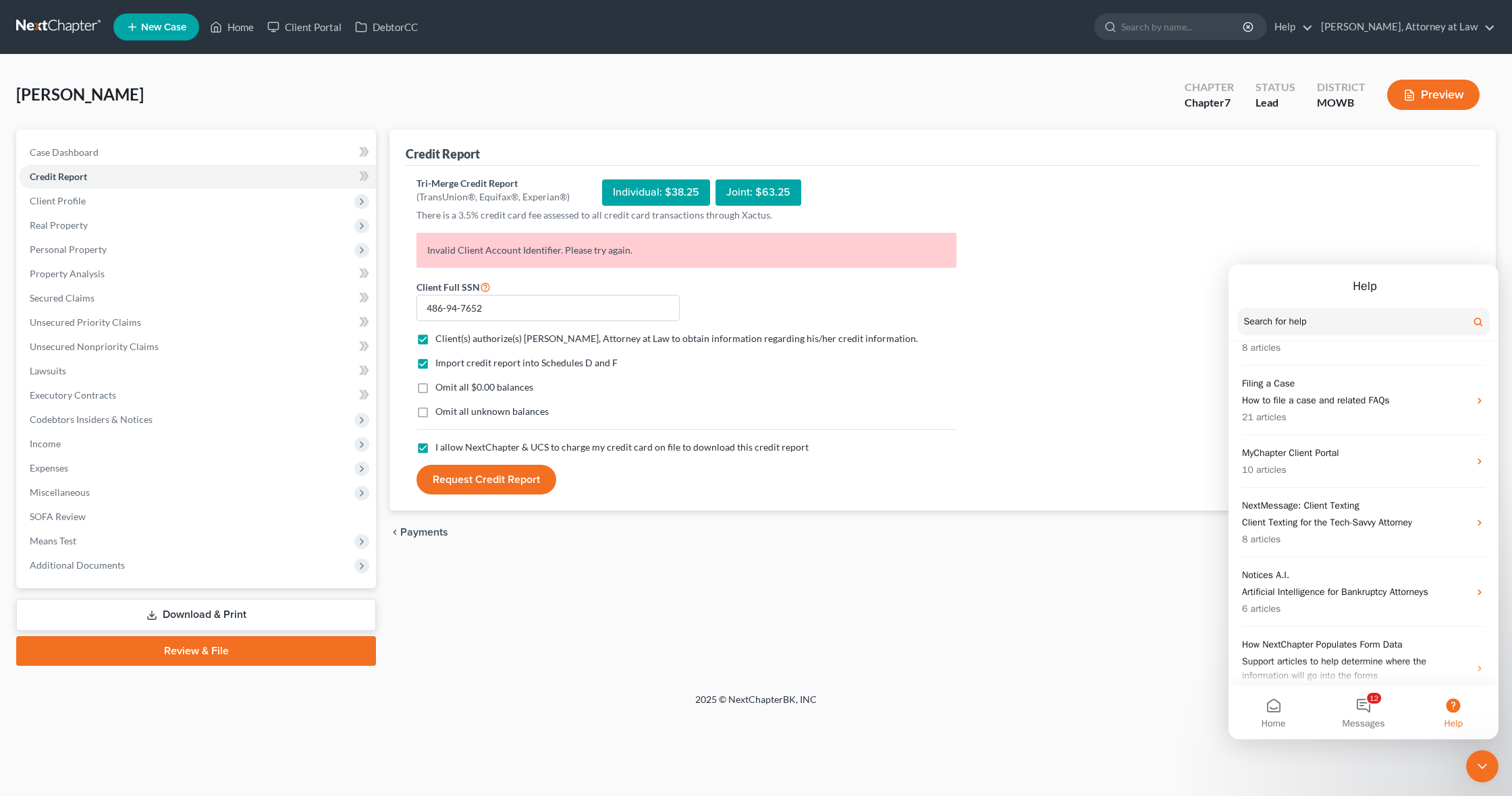 scroll, scrollTop: 386, scrollLeft: 0, axis: vertical 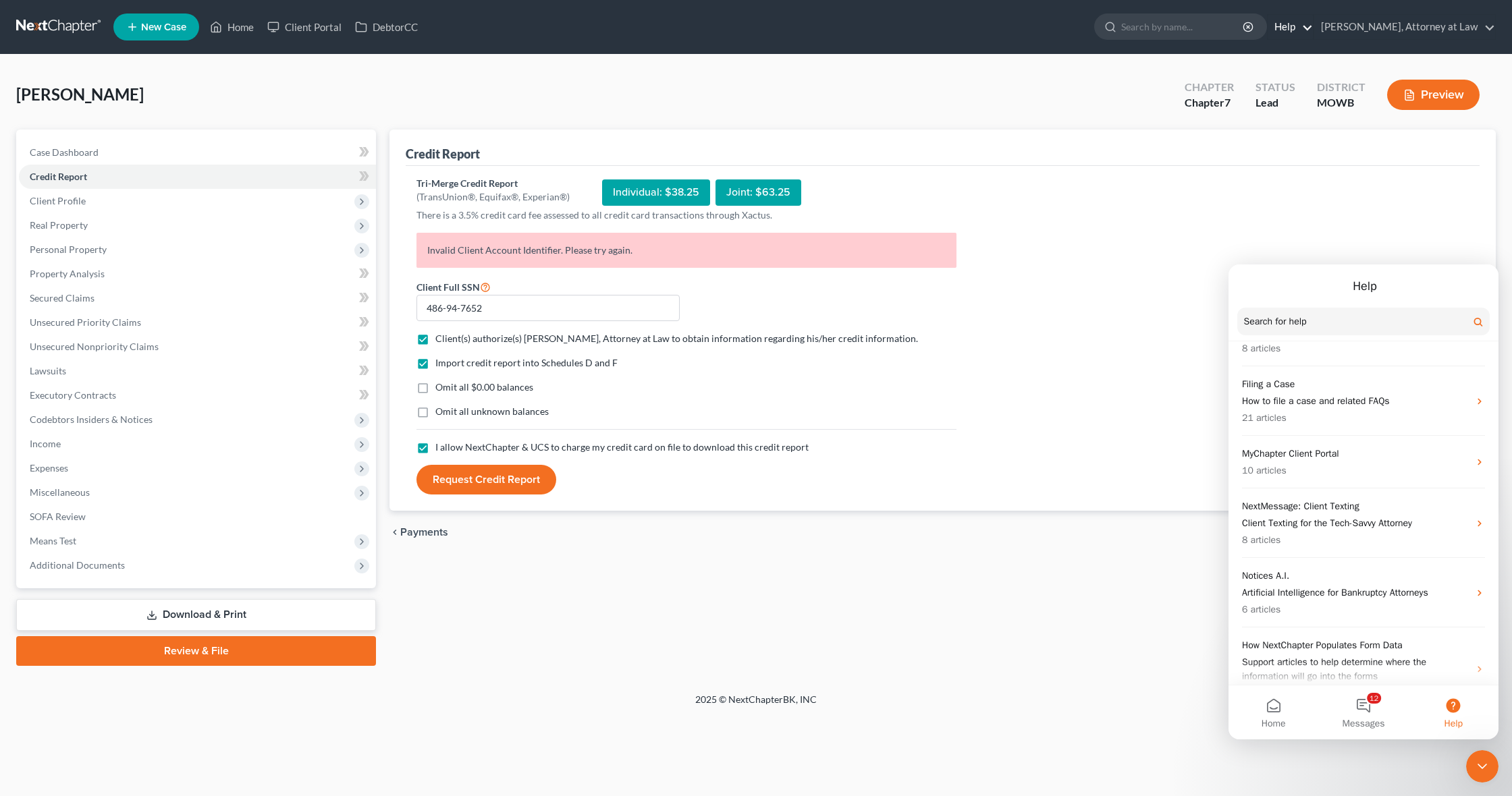 click on "Help" at bounding box center [1290, 27] 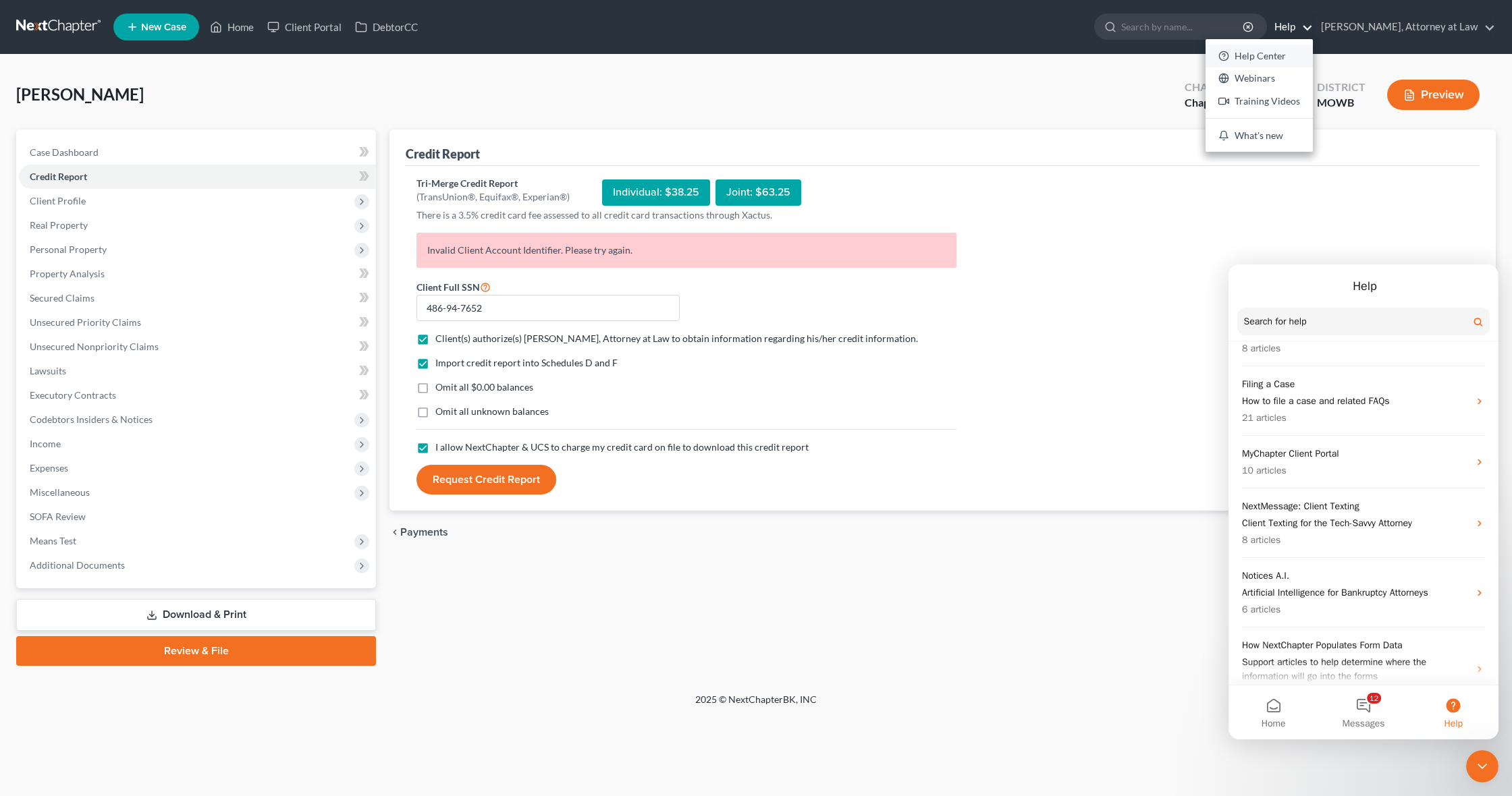 click on "Help Center" at bounding box center [1259, 56] 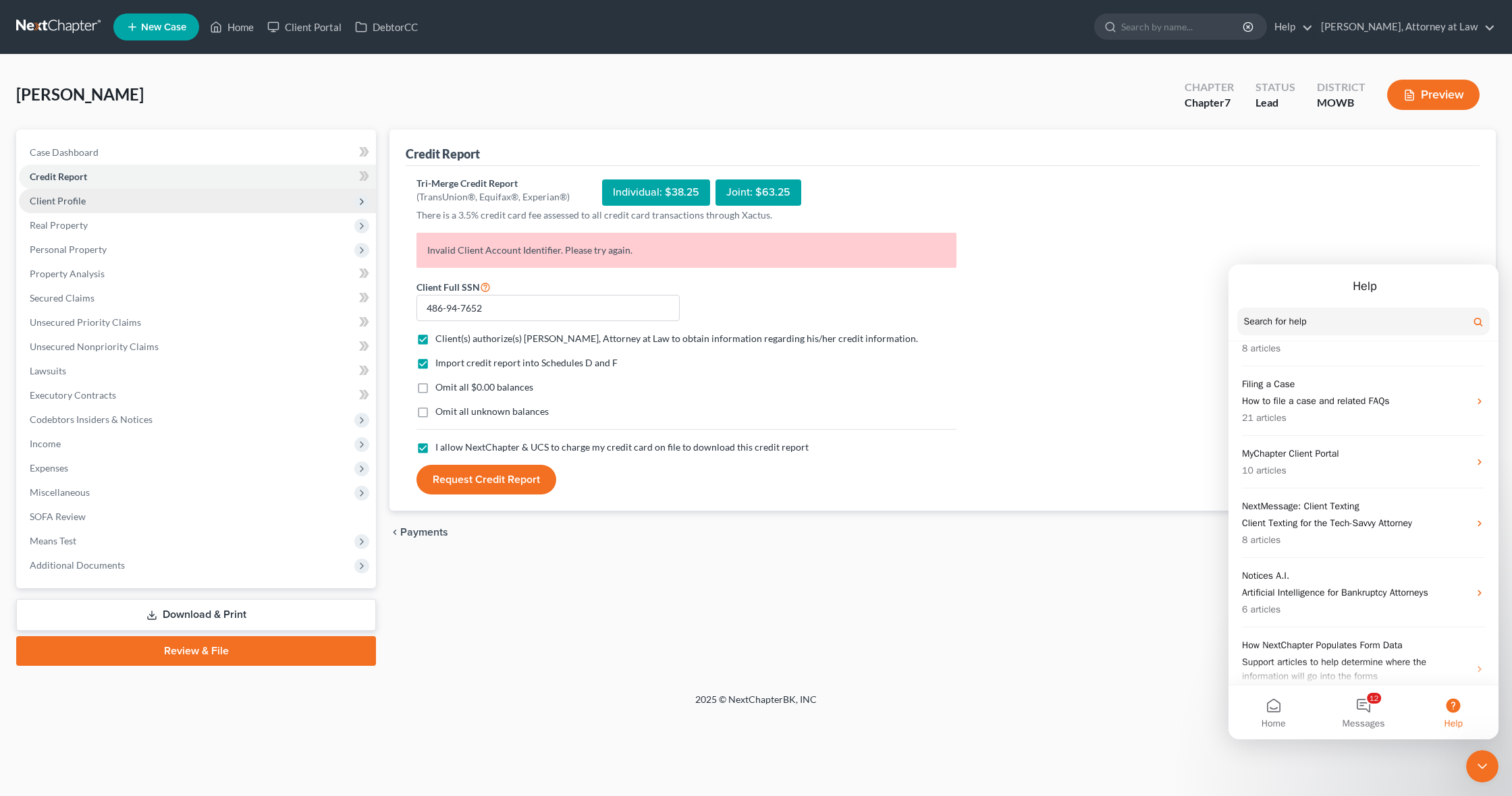 click on "Client Profile" at bounding box center (197, 201) 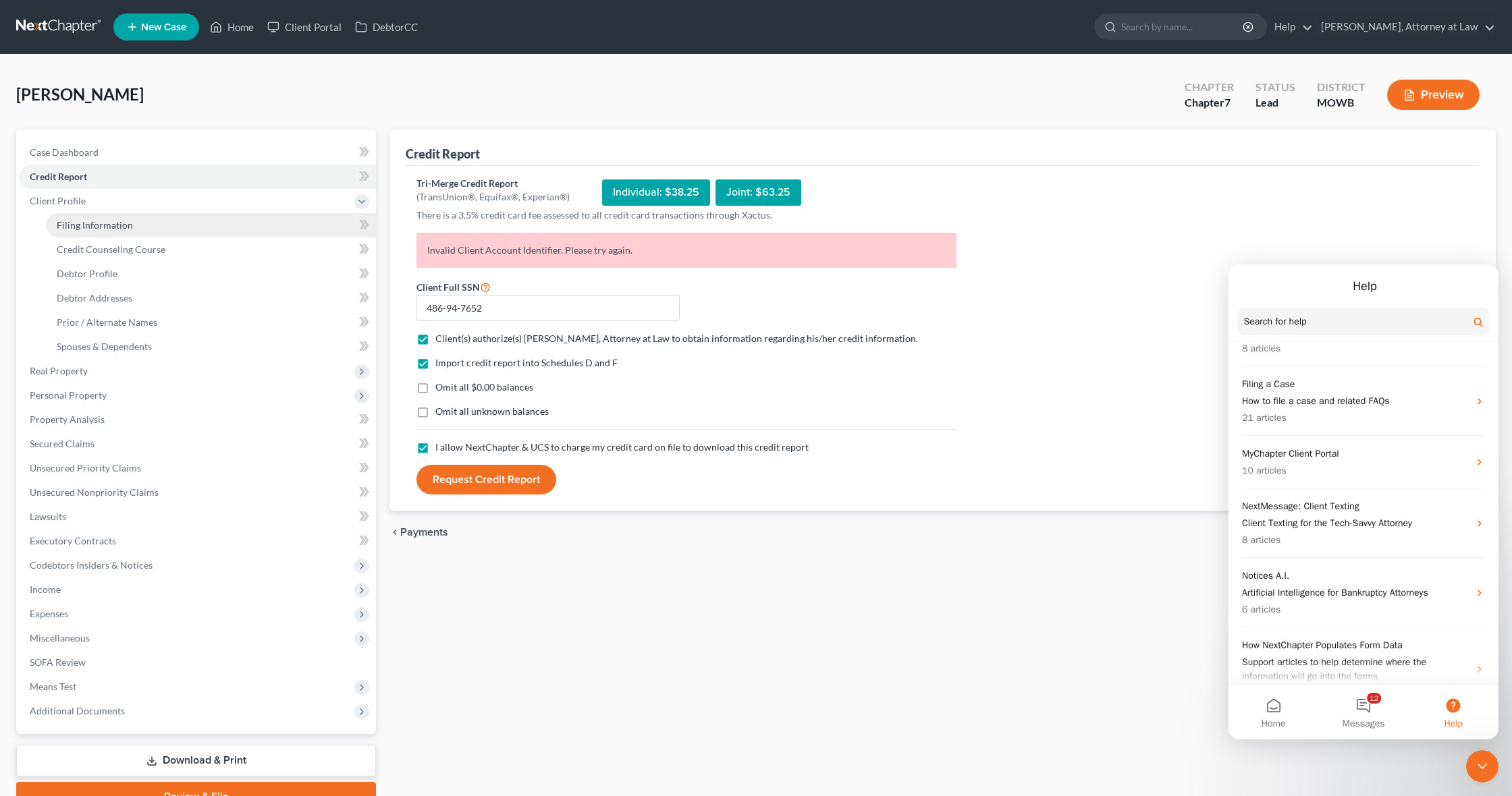 click on "Filing Information" at bounding box center [211, 225] 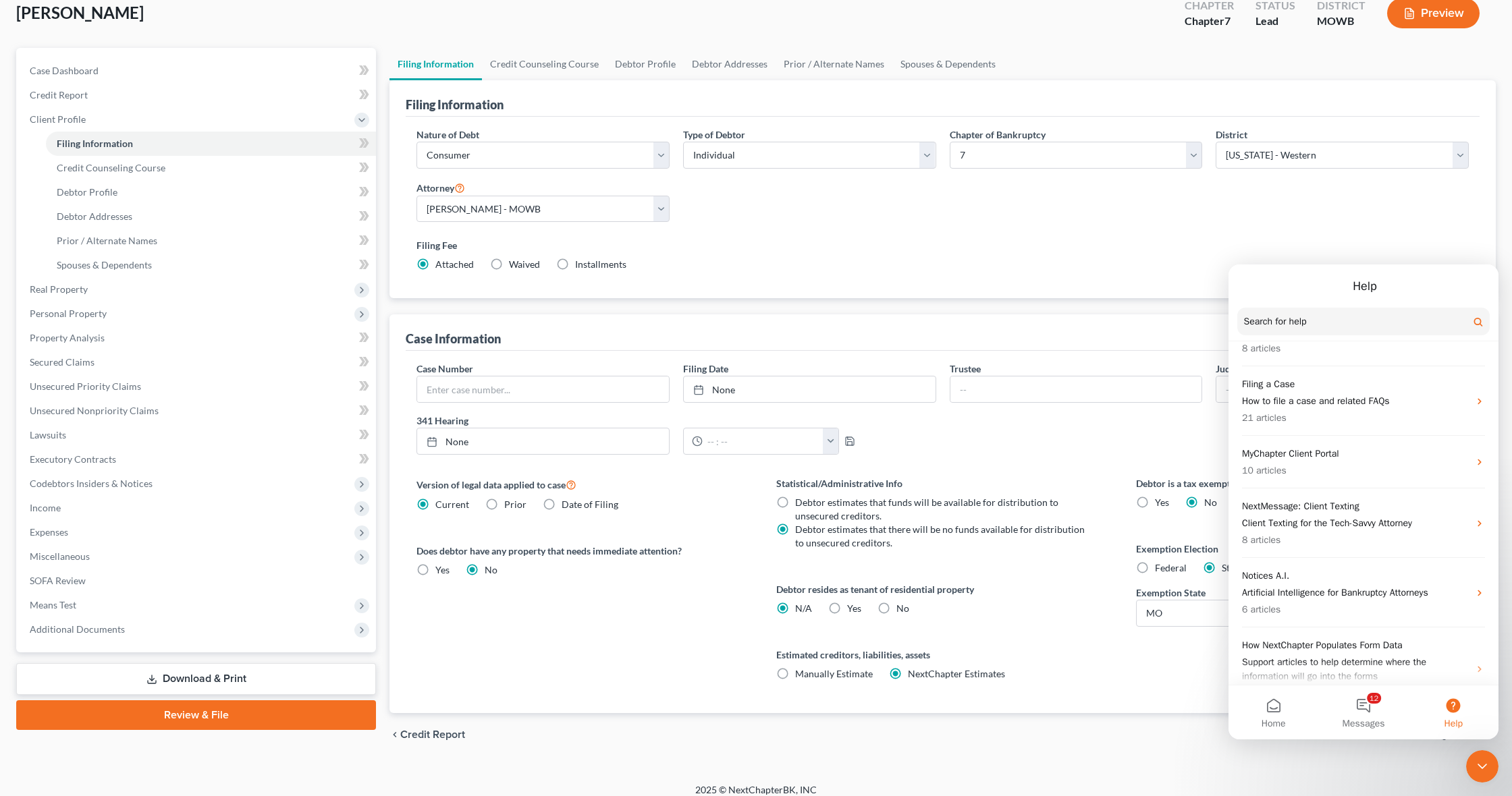 scroll, scrollTop: 84, scrollLeft: 0, axis: vertical 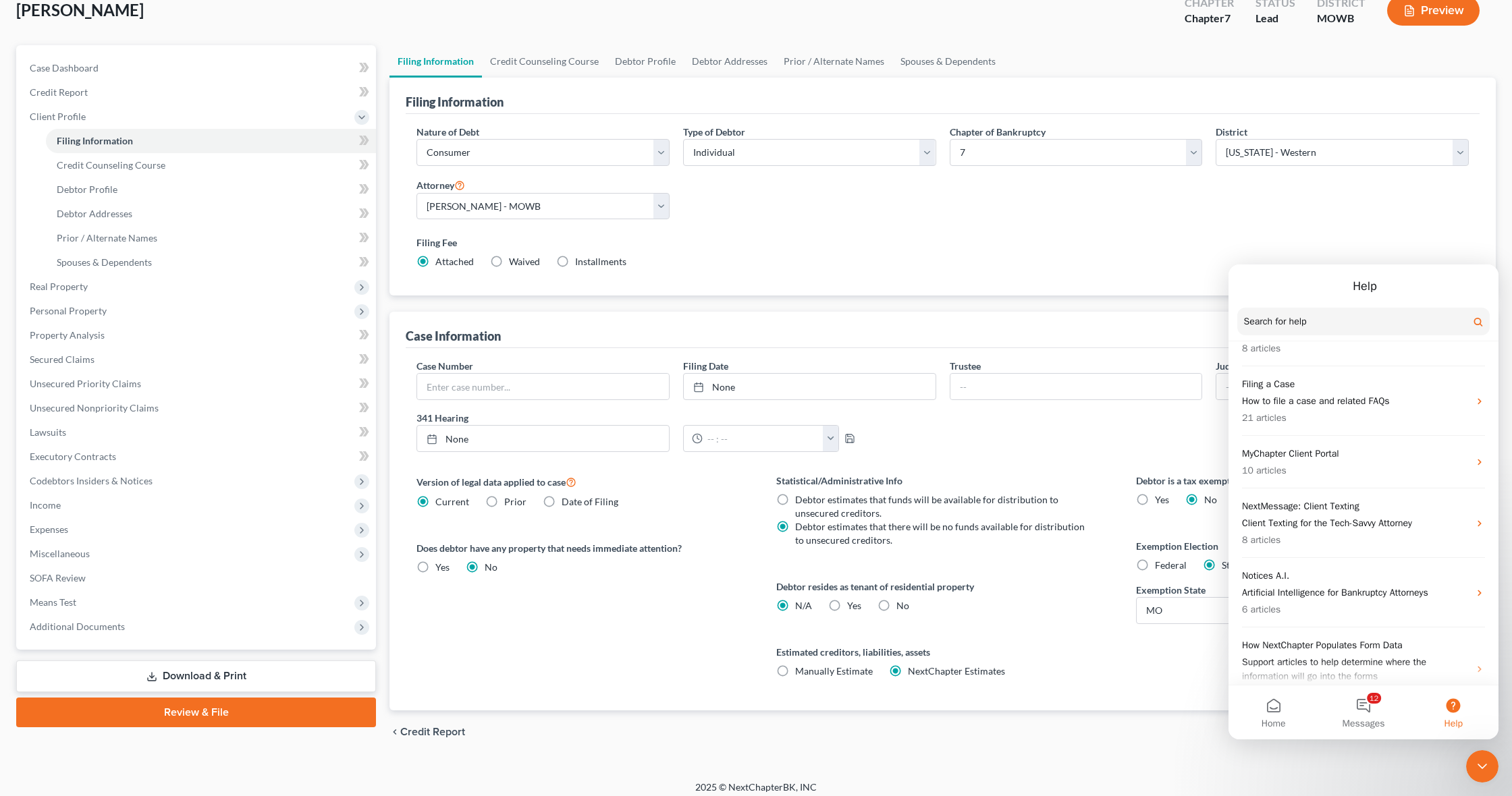 click on "Nature of Debt Select Business Consumer Other Nature of Business Select Clearing Bank Commodity Broker Health Care Business Other Railroad Single Asset Real Estate As Defined In 11 USC § 101(51B) Stockbroker Type of Debtor Select Individual Joint Chapter of Bankruptcy Select 7 11 12 13 District Select Alabama - Middle Alabama - Northern Alabama - Southern Alaska Arizona Arkansas - Eastern Arkansas - Western California - Central California - Eastern California - Northern California - Southern Colorado Connecticut Delaware District of Columbia Florida - Middle Florida - Northern Florida - Southern Georgia - Middle Georgia - Northern Georgia - Southern Guam Hawaii Idaho Illinois - Central Illinois - Northern Illinois - Southern Indiana - Northern Indiana - Southern Iowa - Northern Iowa - Southern Kansas Kentucky - Eastern Kentucky - Western Louisiana - Eastern Louisiana - Middle Louisiana - Western Maine Maryland Massachusetts Michigan - Eastern Michigan - Western Minnesota Mississippi - Northern Montana Nevada" at bounding box center (942, 205) 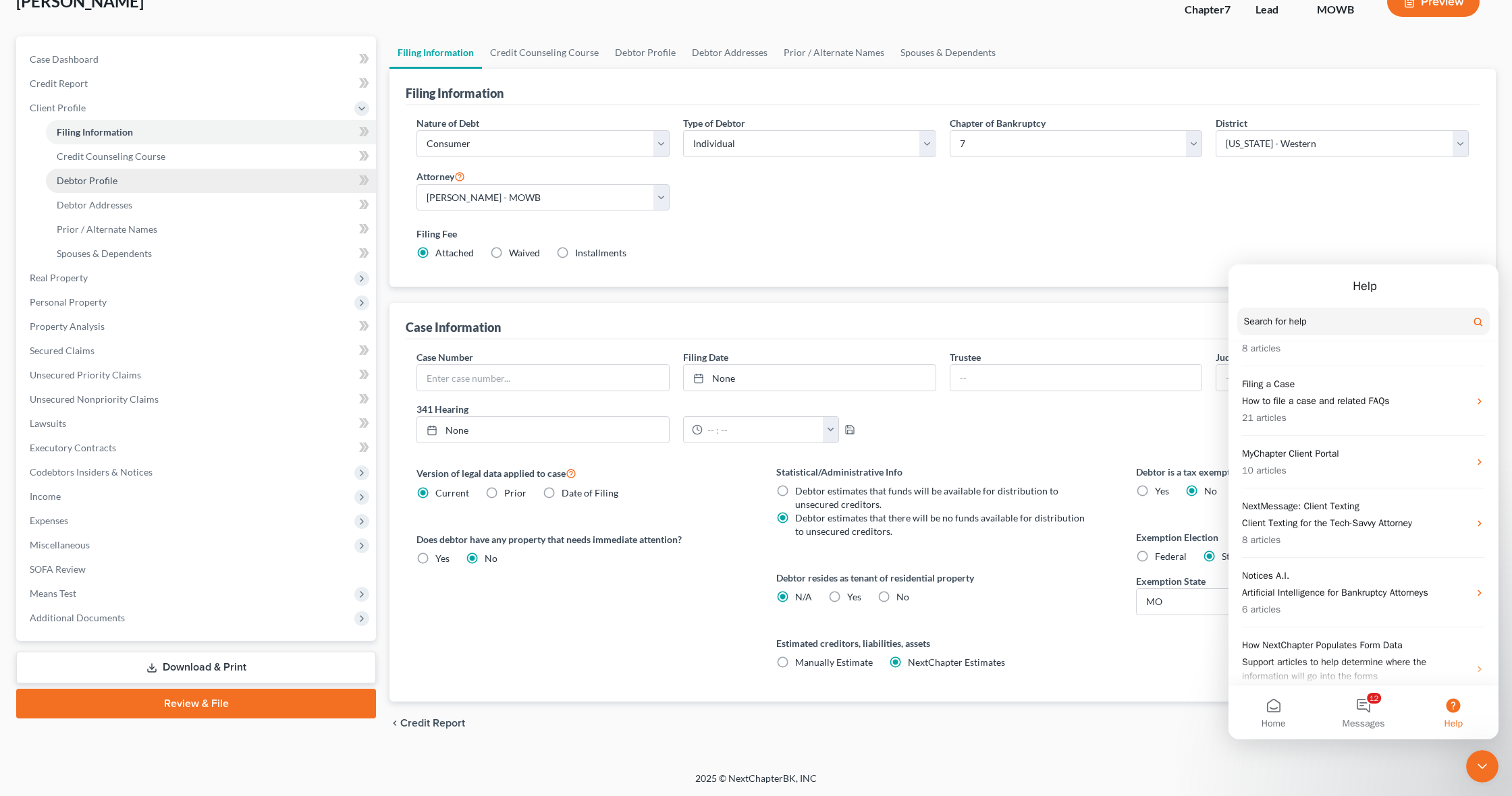 click on "Debtor Profile" at bounding box center [87, 180] 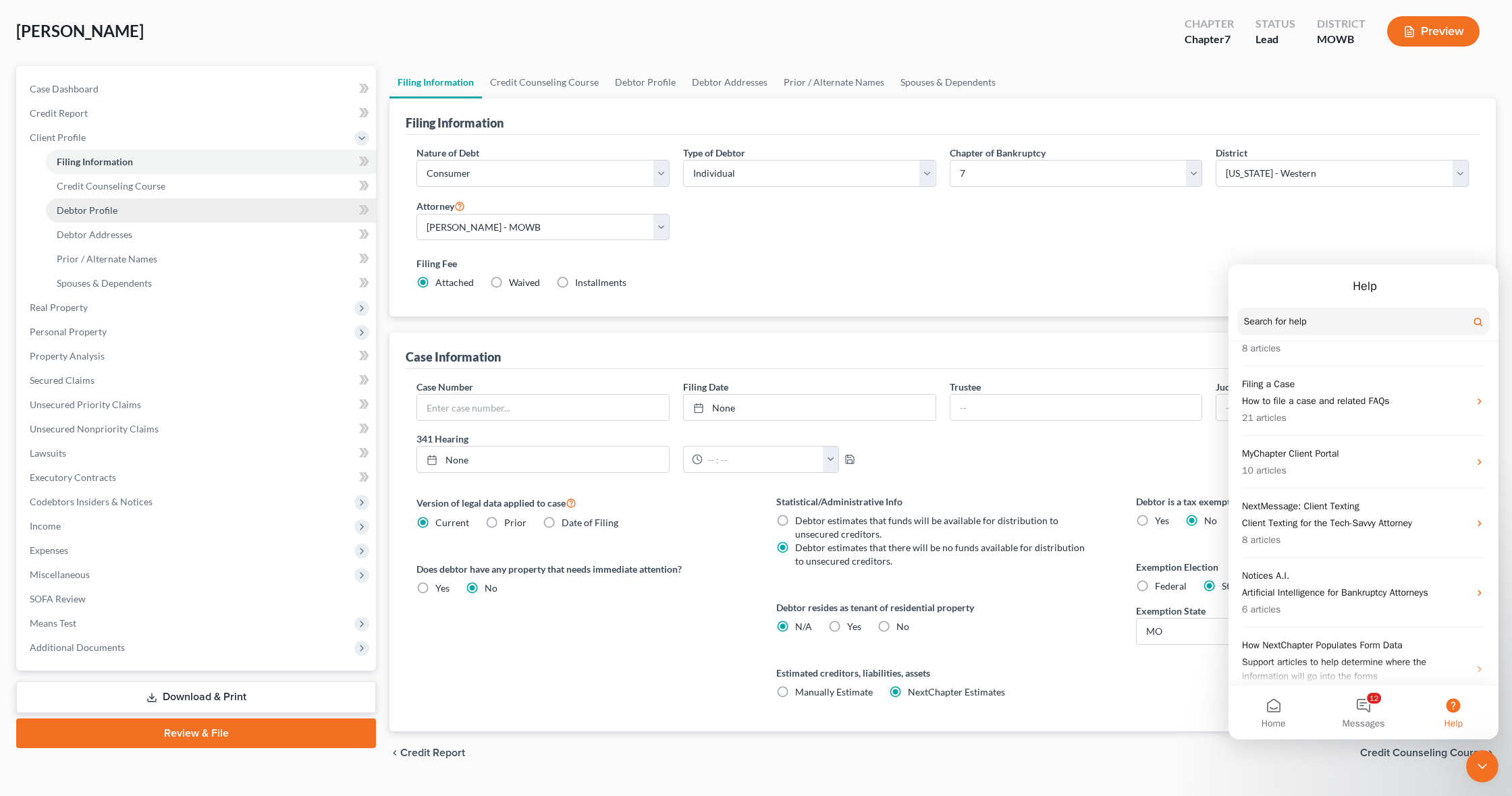 select on "0" 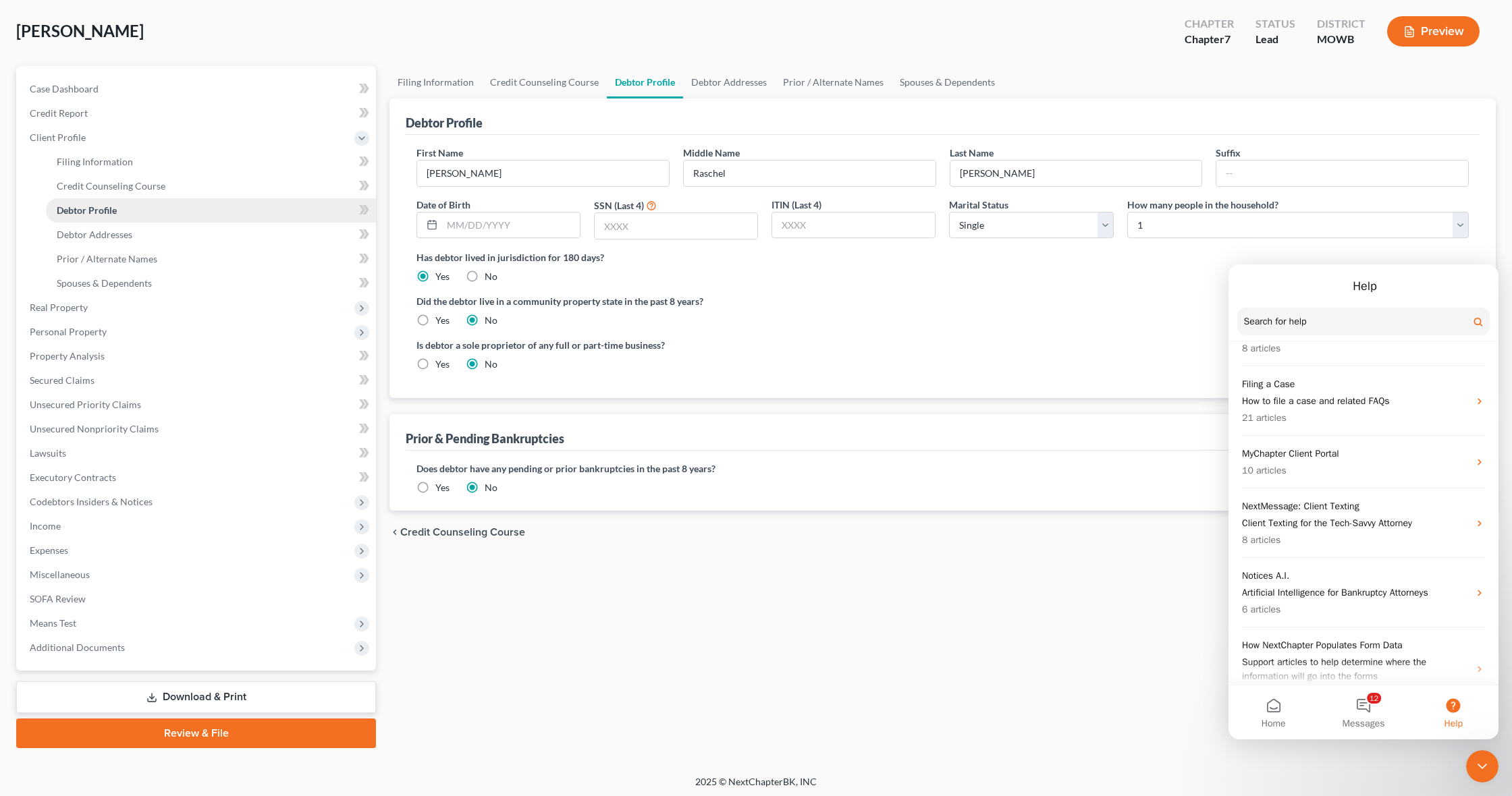 scroll, scrollTop: 0, scrollLeft: 0, axis: both 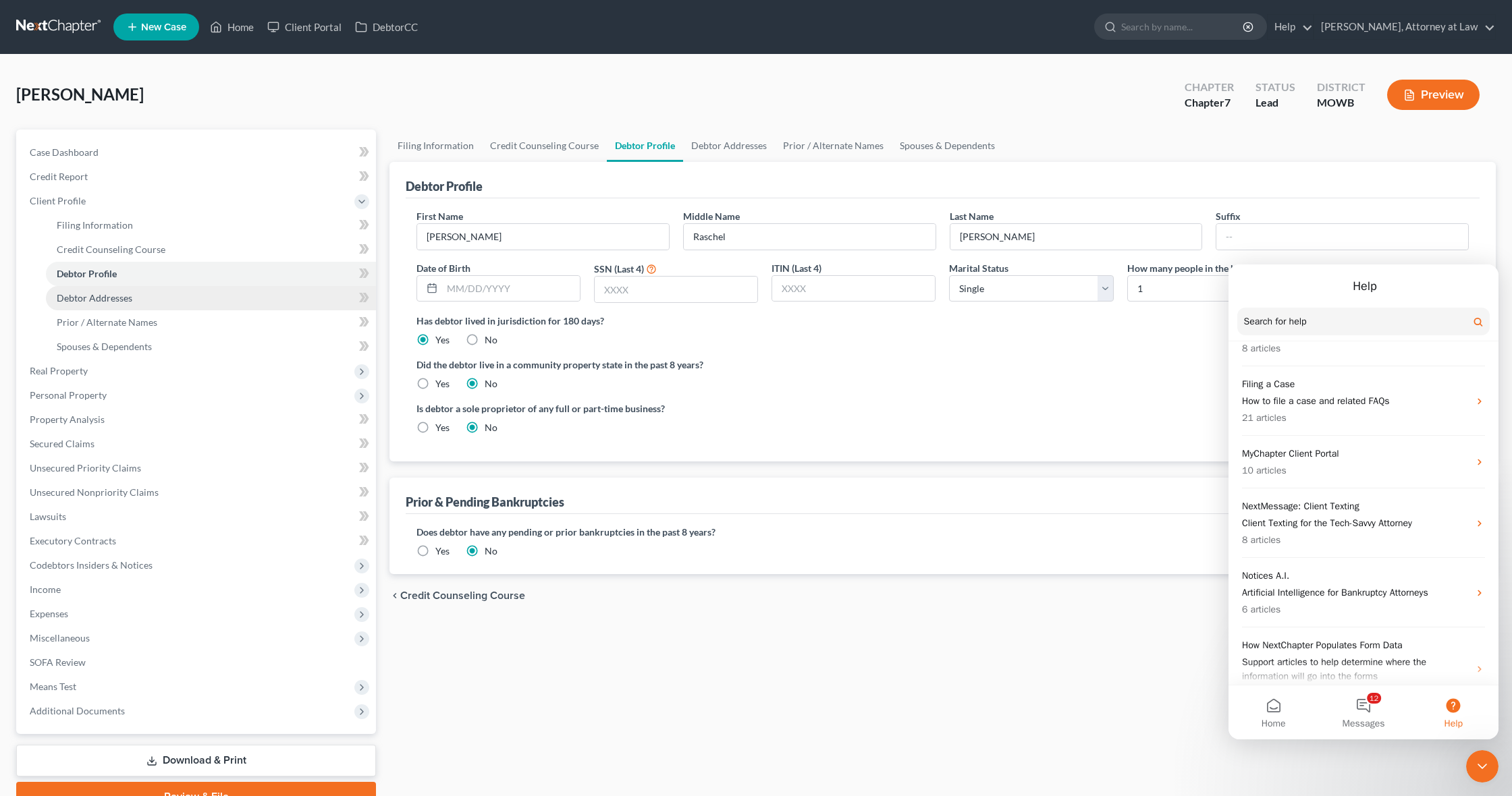 click on "Debtor Addresses" at bounding box center (94, 297) 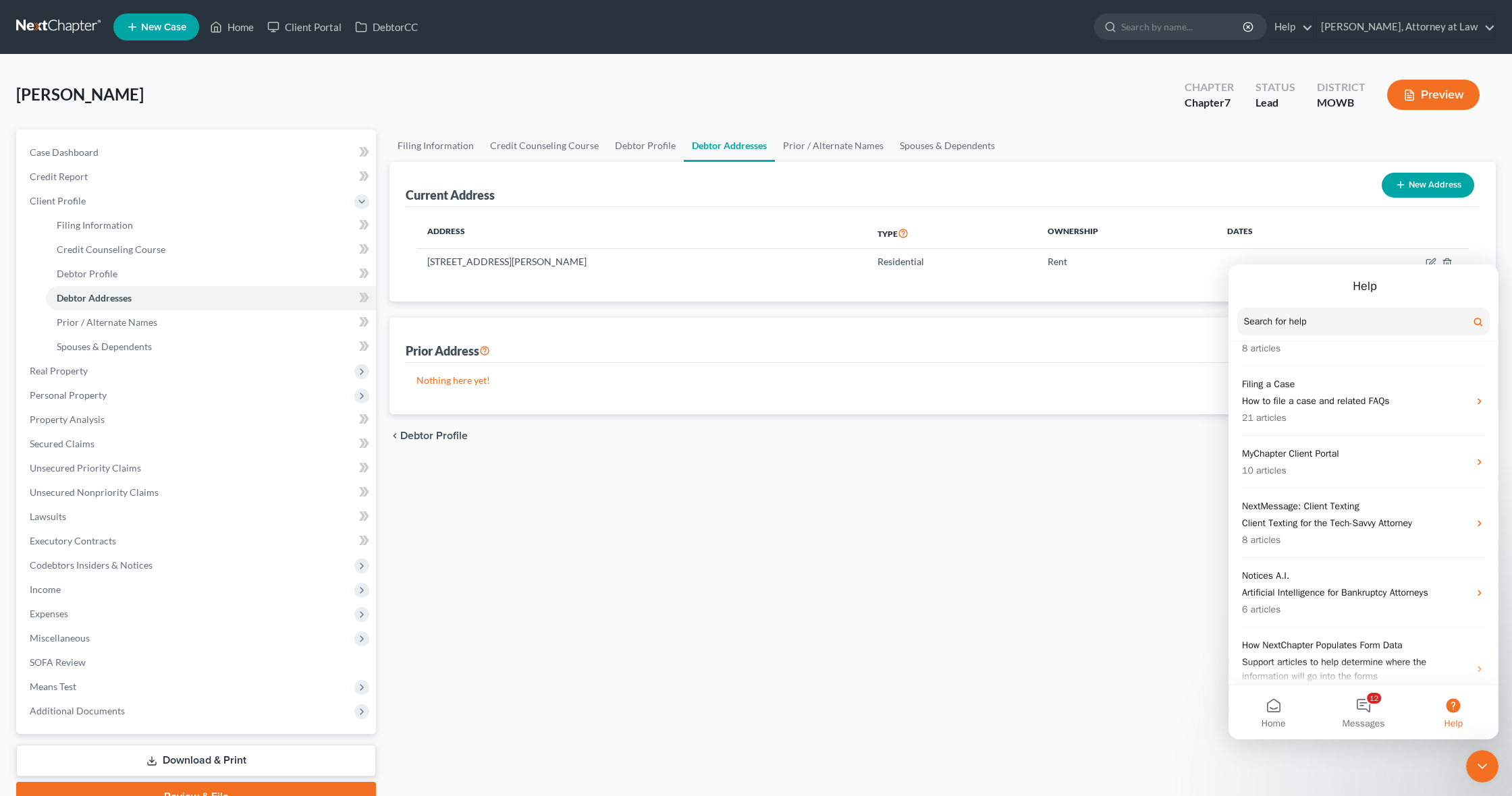 drag, startPoint x: 645, startPoint y: 461, endPoint x: 929, endPoint y: 363, distance: 300.43302 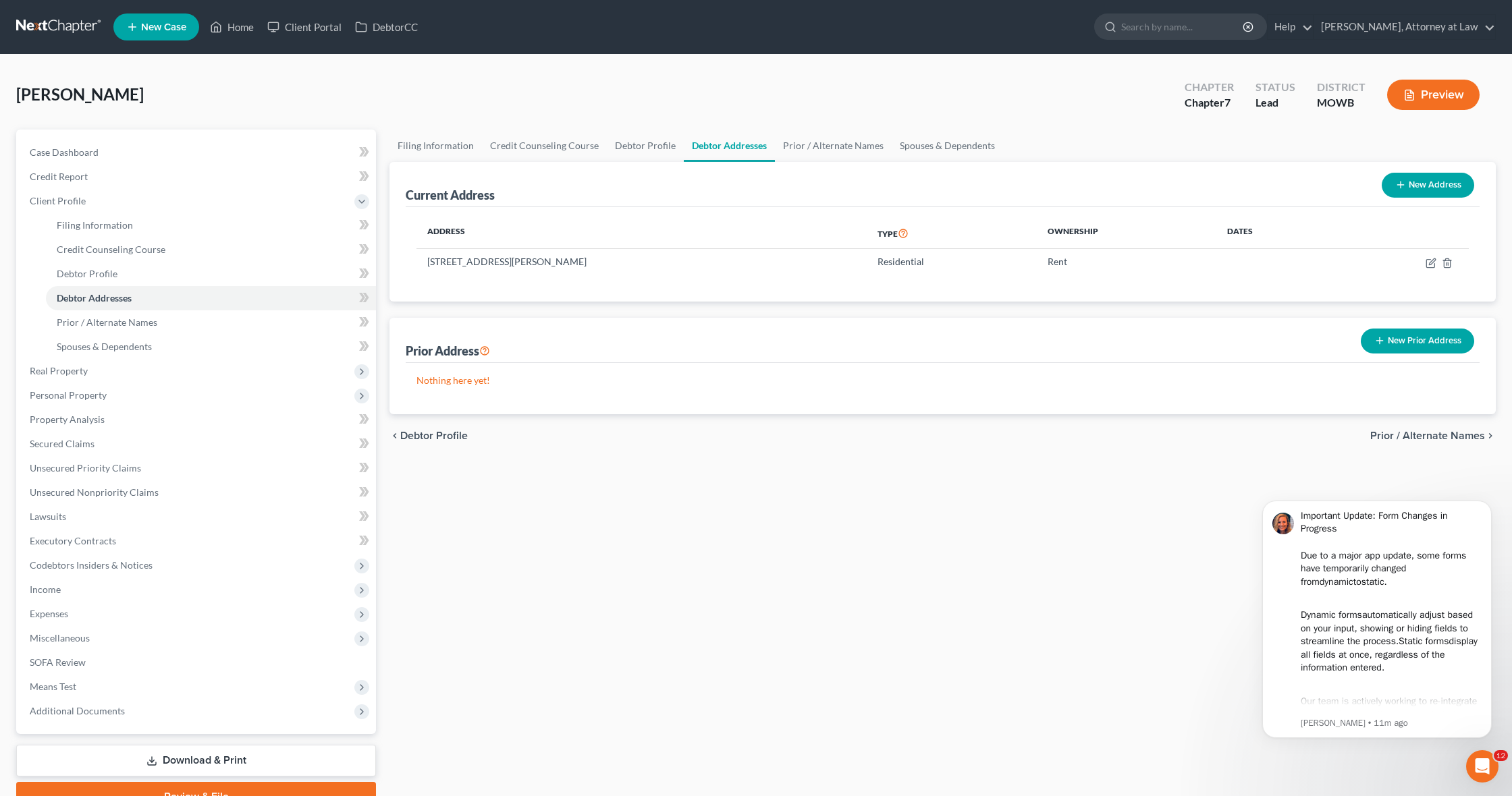 scroll, scrollTop: 0, scrollLeft: 0, axis: both 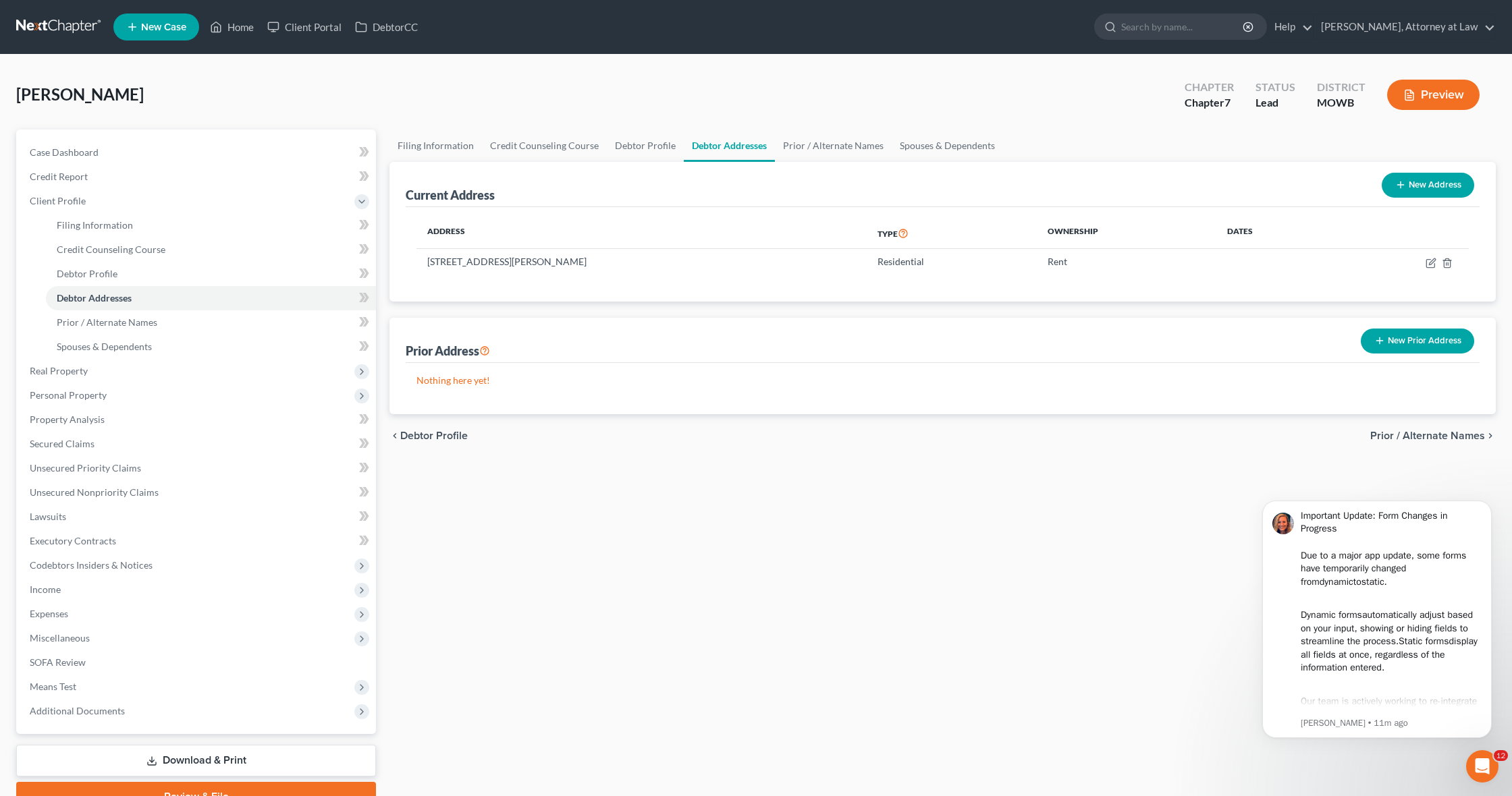 click on "New Prior Address" at bounding box center [1418, 341] 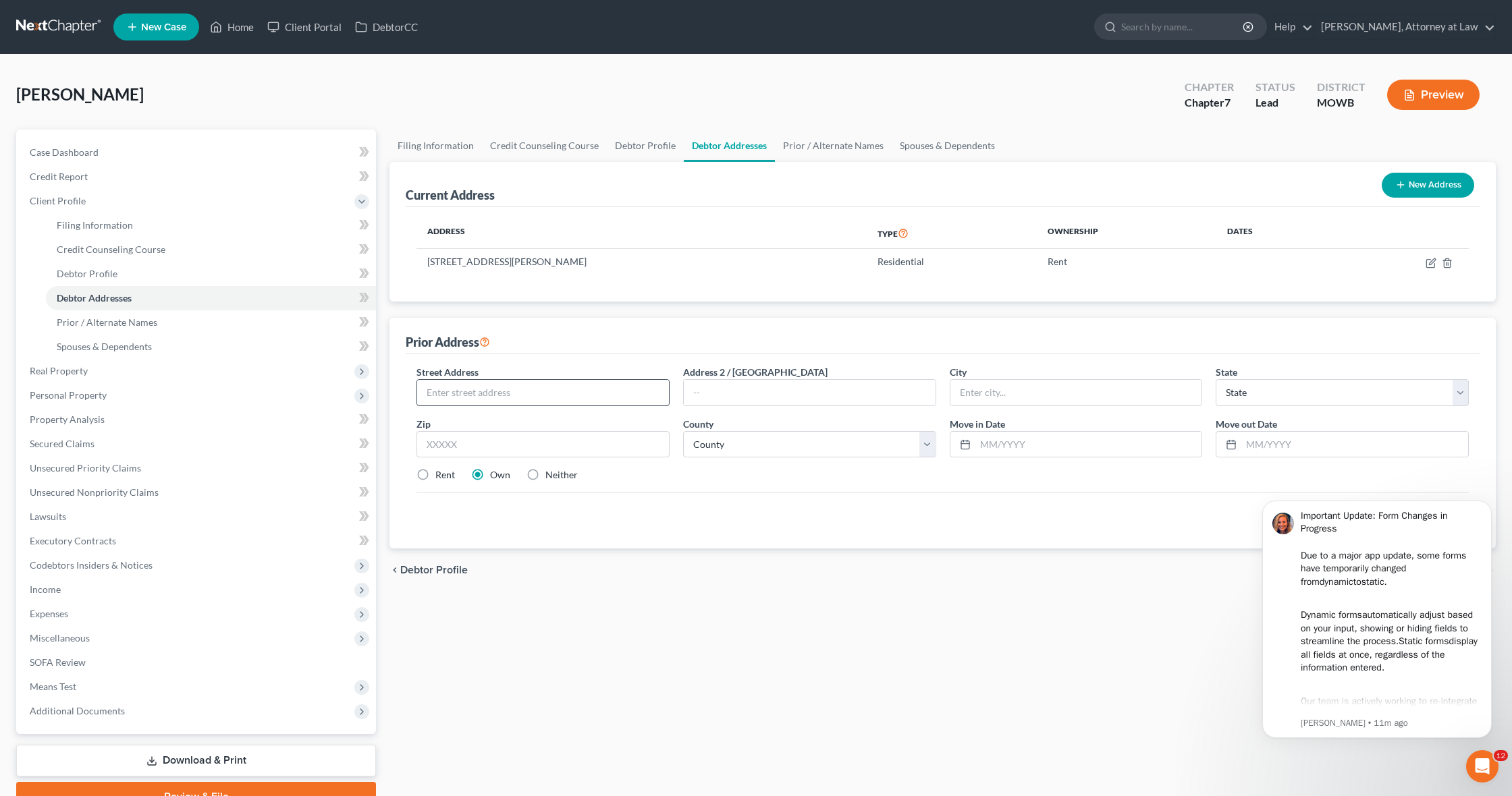 scroll, scrollTop: 0, scrollLeft: 0, axis: both 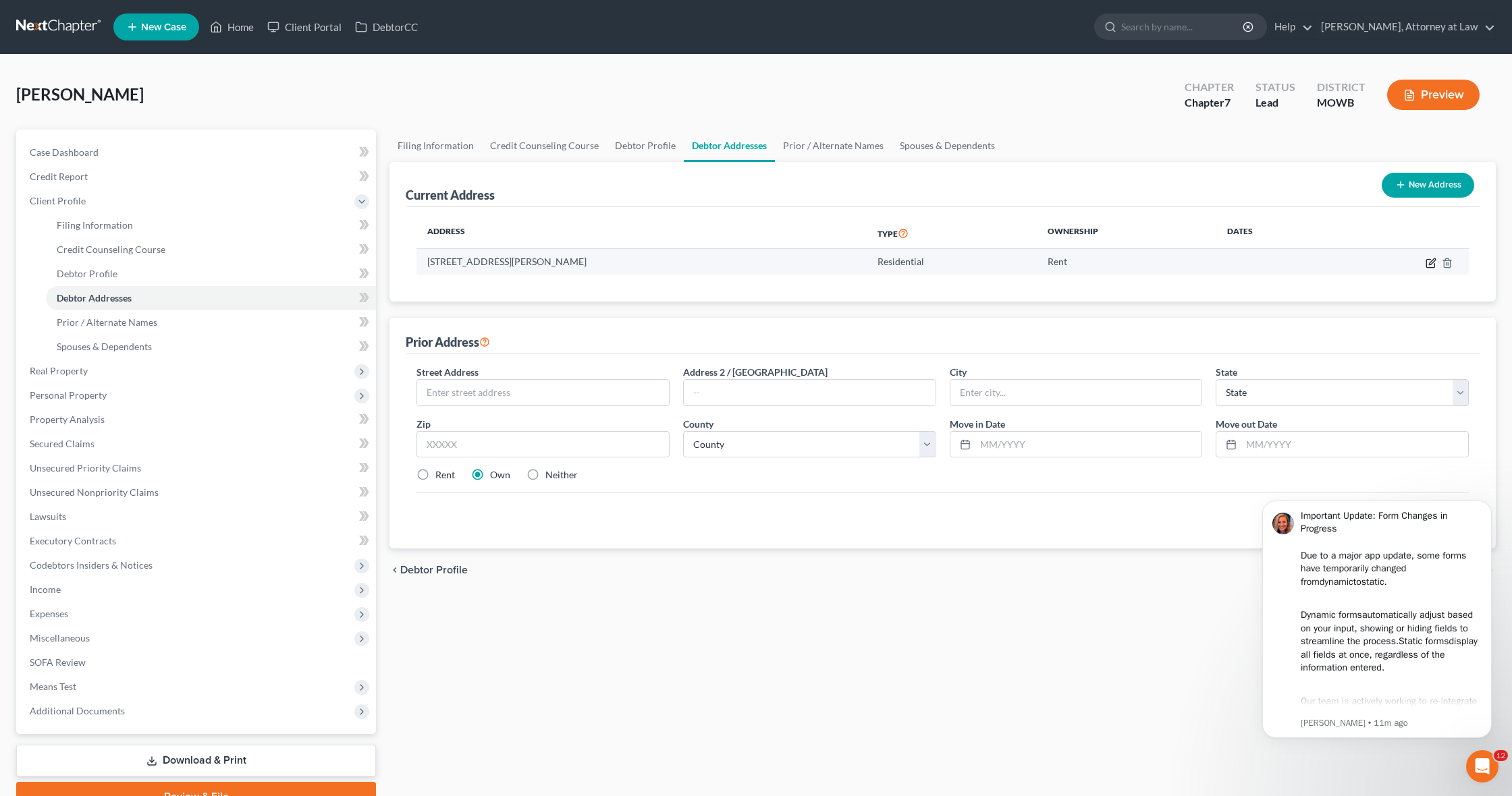 click 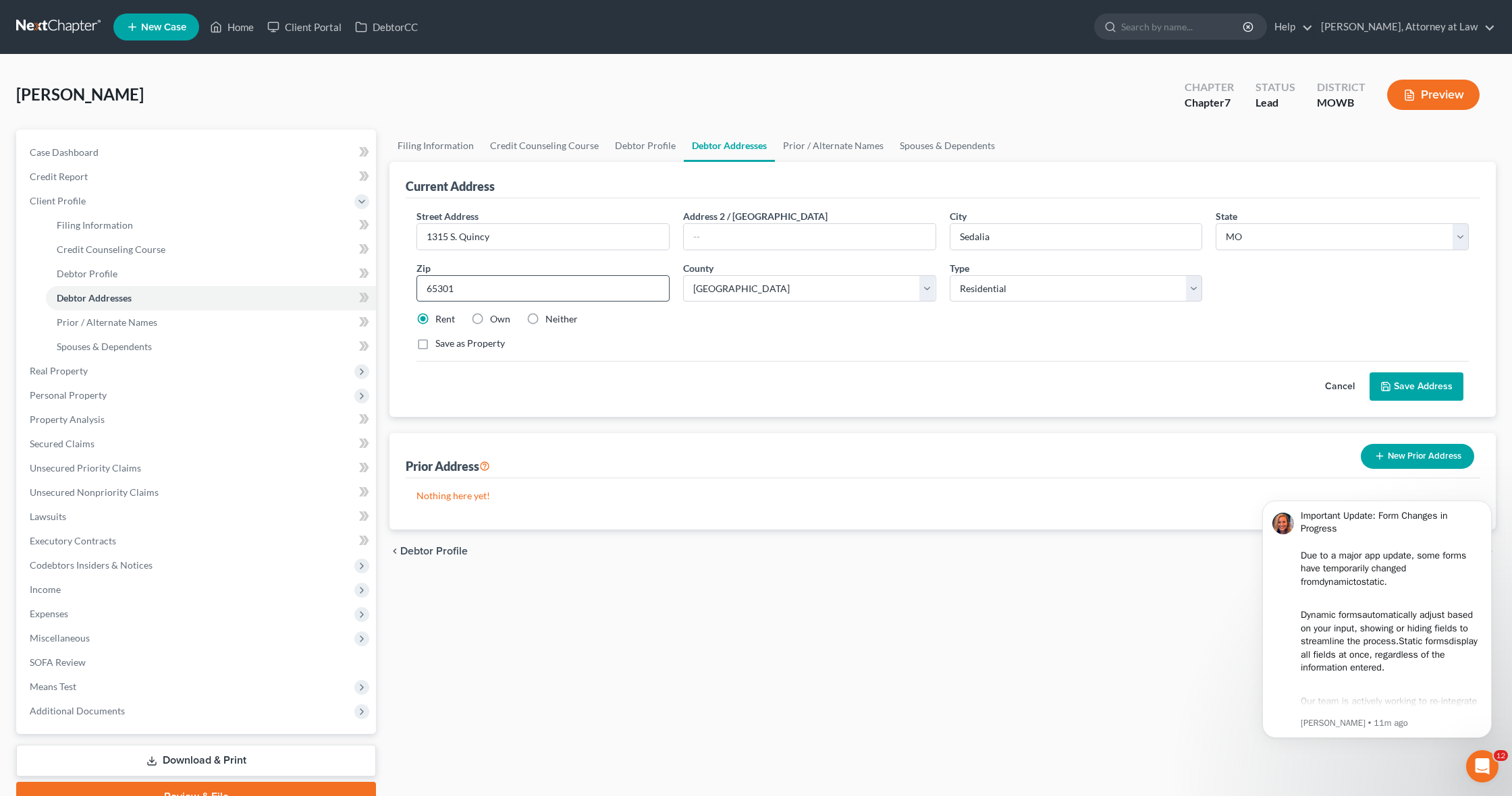 scroll, scrollTop: 0, scrollLeft: 0, axis: both 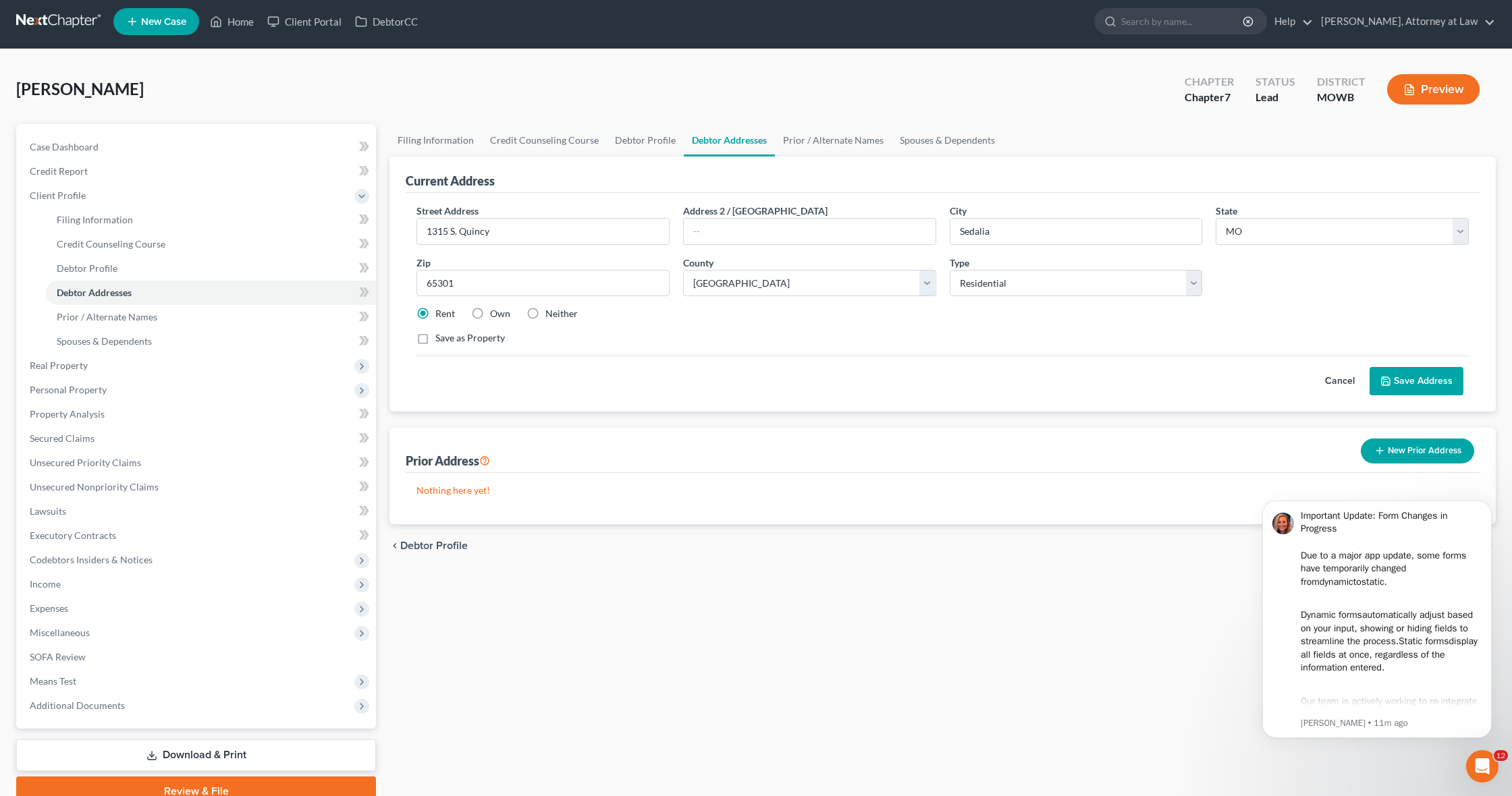 click on "Nothing here yet!" at bounding box center (942, 499) 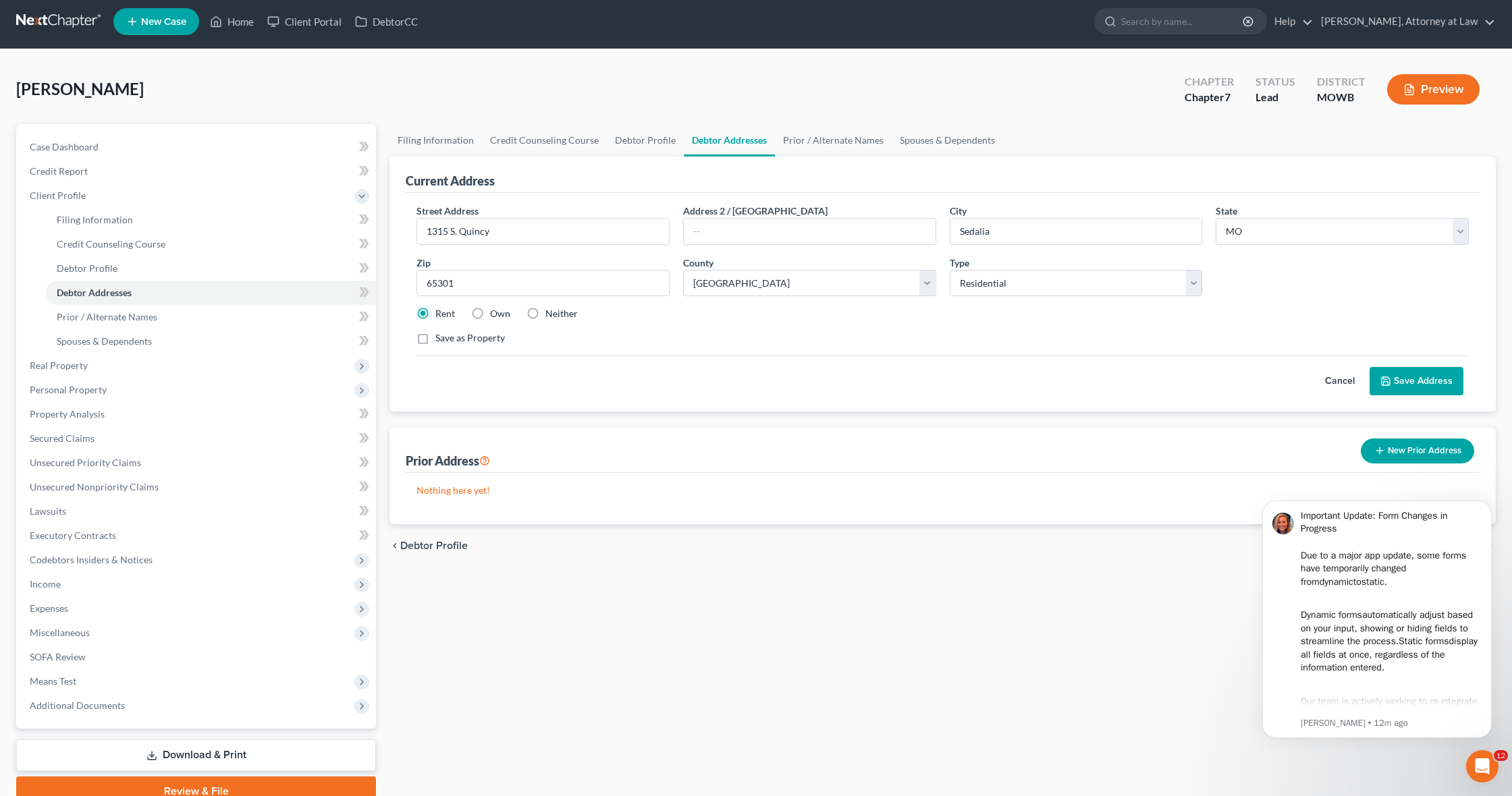 click on "New Prior Address" at bounding box center (1418, 451) 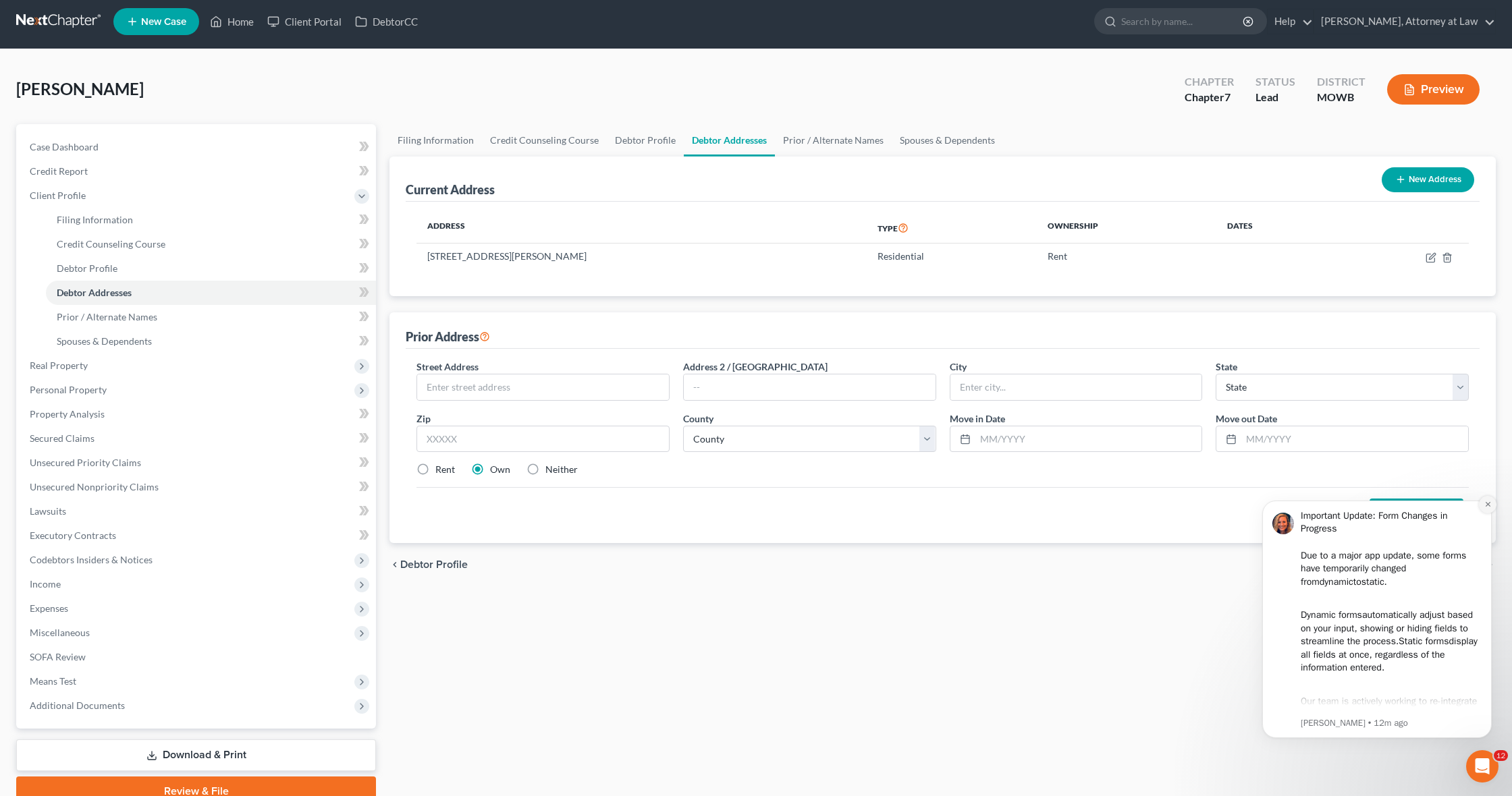 click at bounding box center [1488, 505] 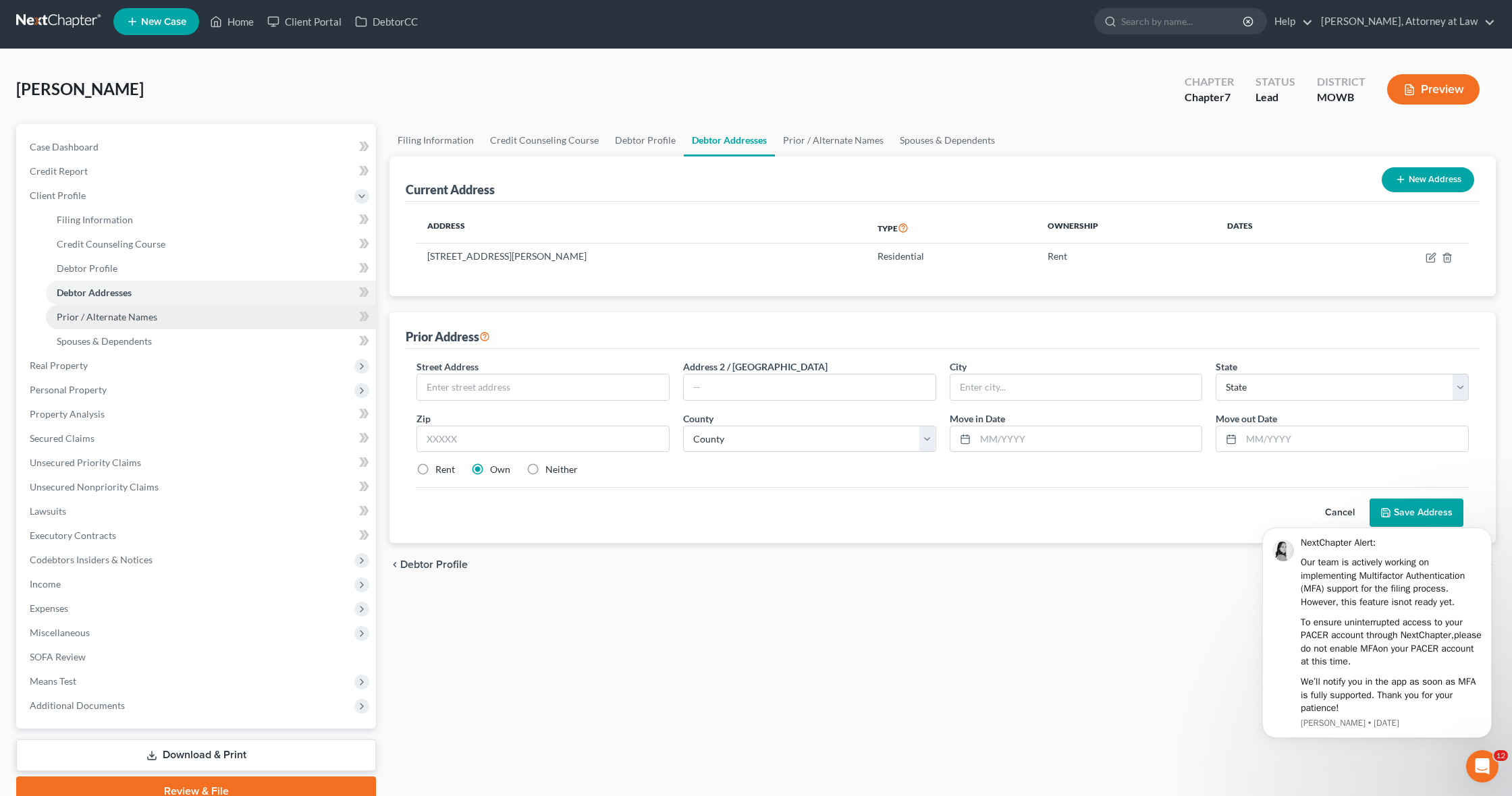 click on "Prior / Alternate Names" at bounding box center (107, 316) 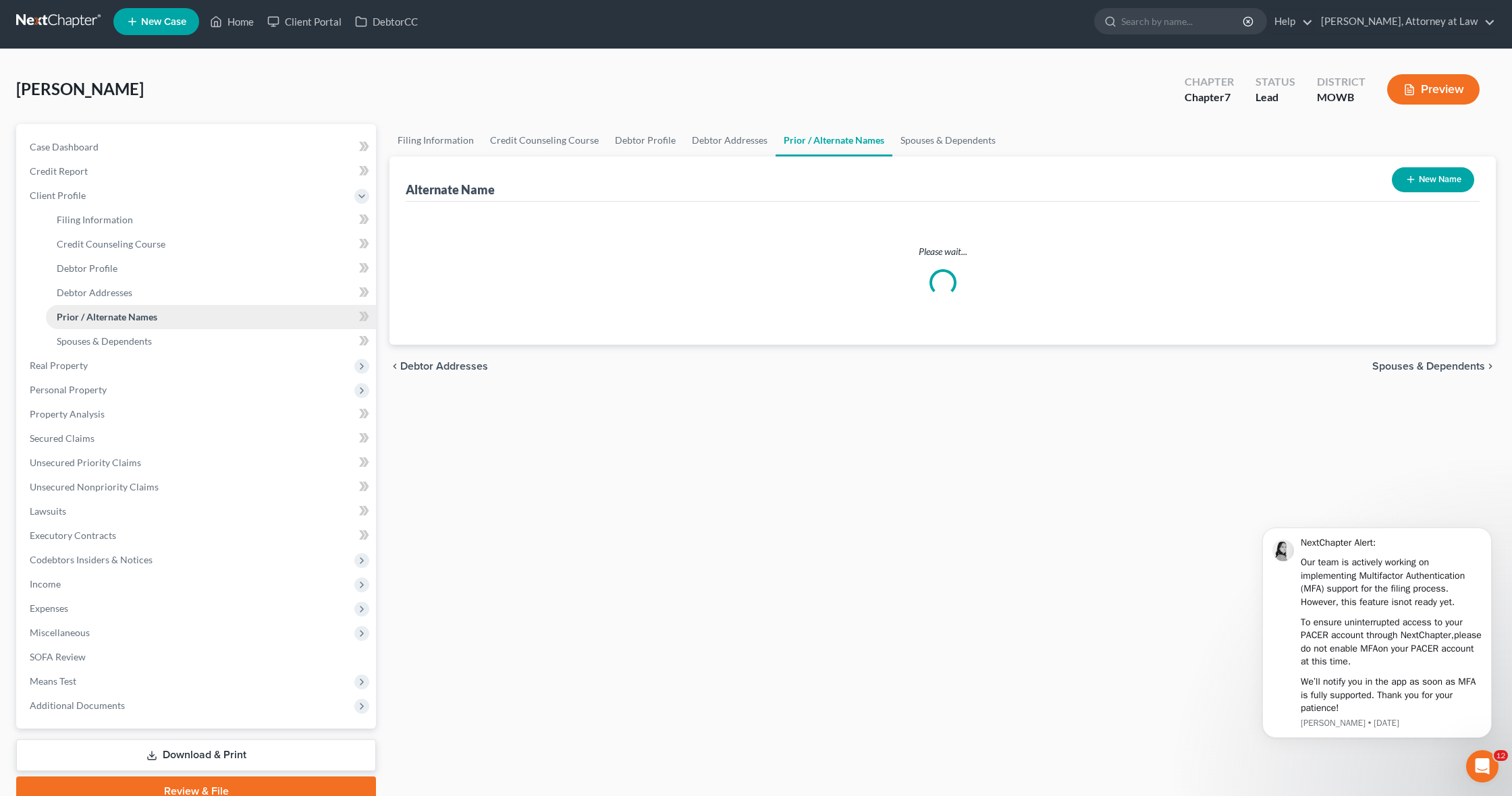 scroll, scrollTop: 0, scrollLeft: 0, axis: both 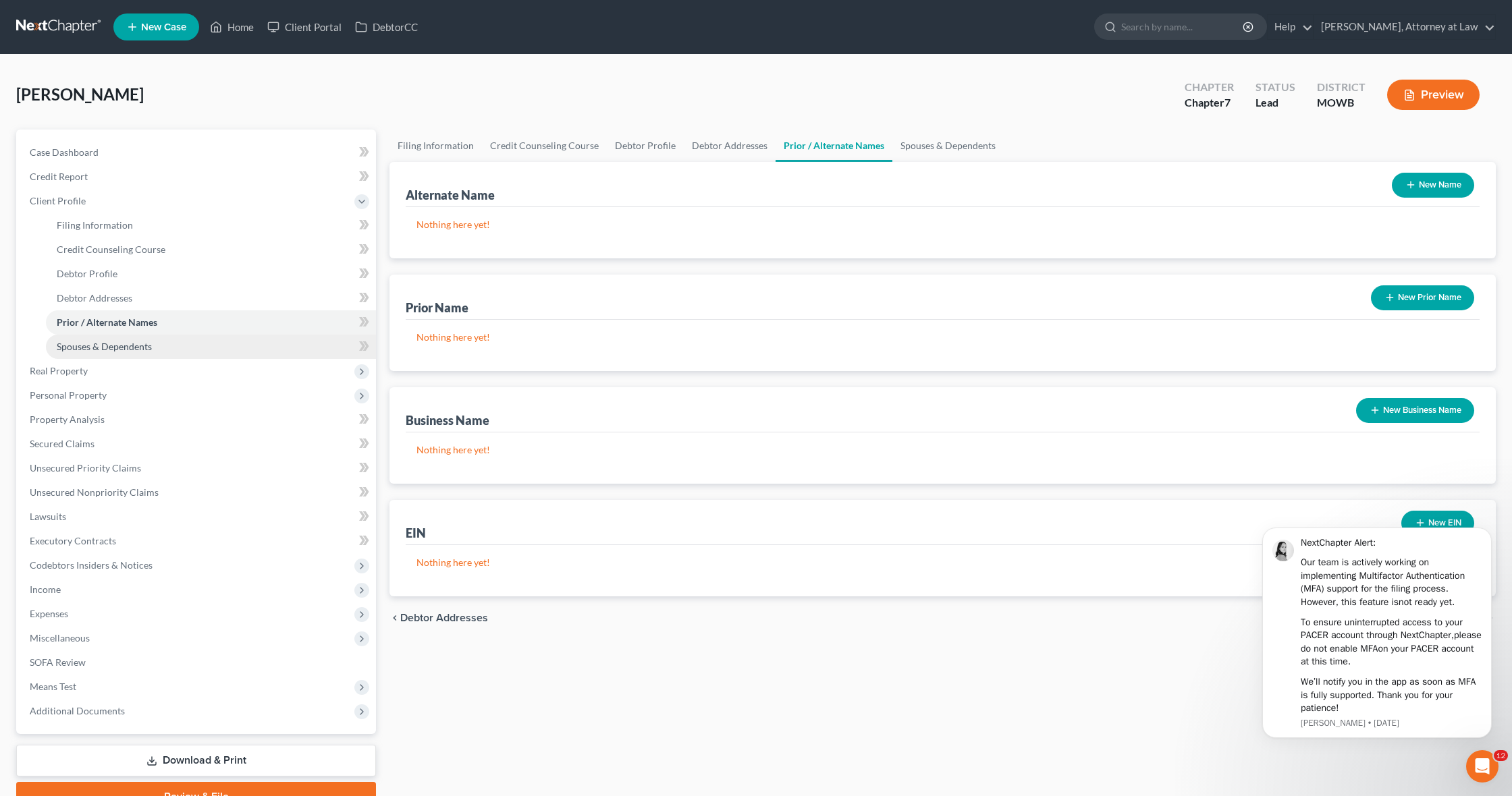 click on "Spouses & Dependents" at bounding box center (104, 346) 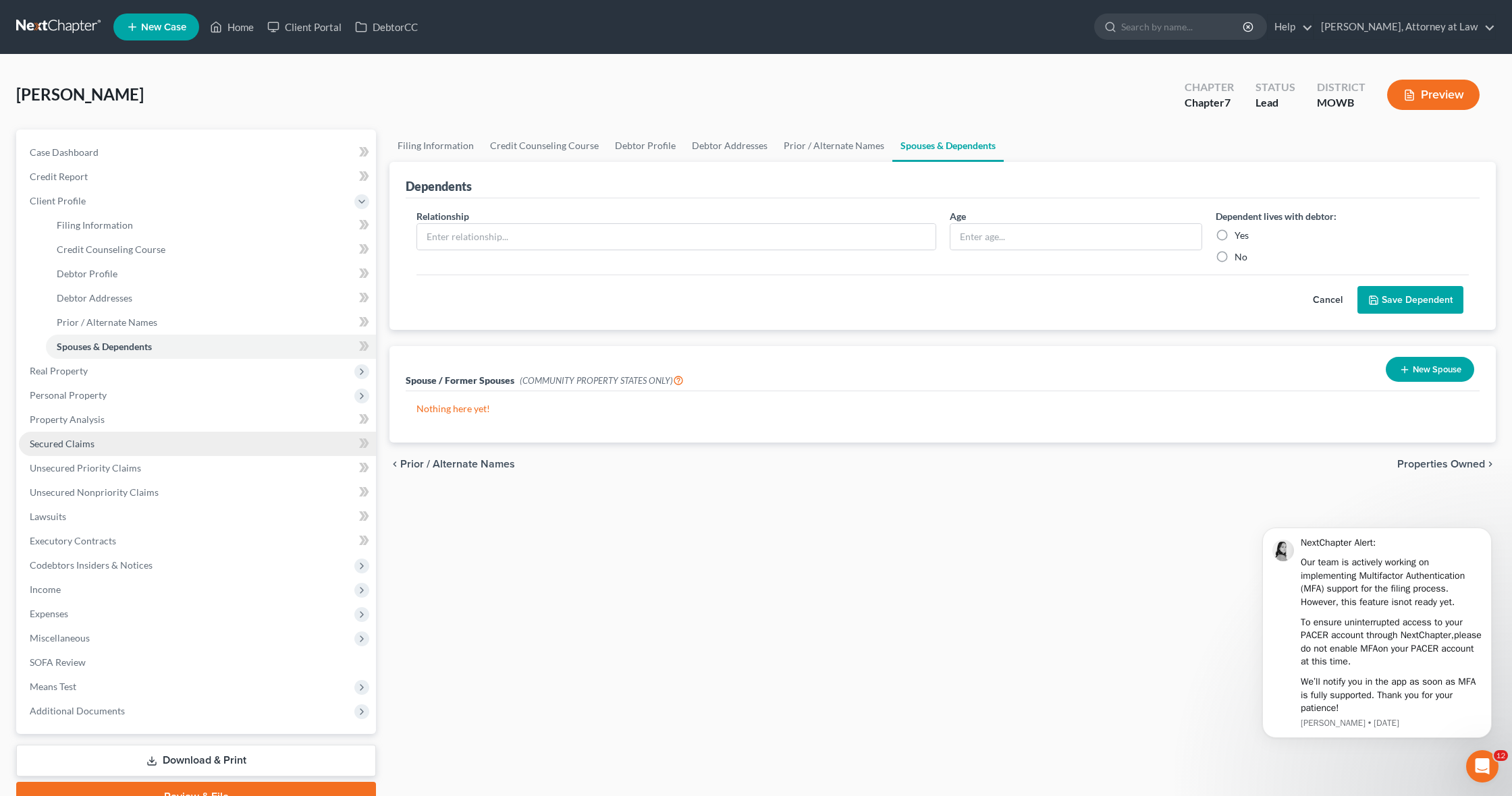 scroll, scrollTop: 0, scrollLeft: 0, axis: both 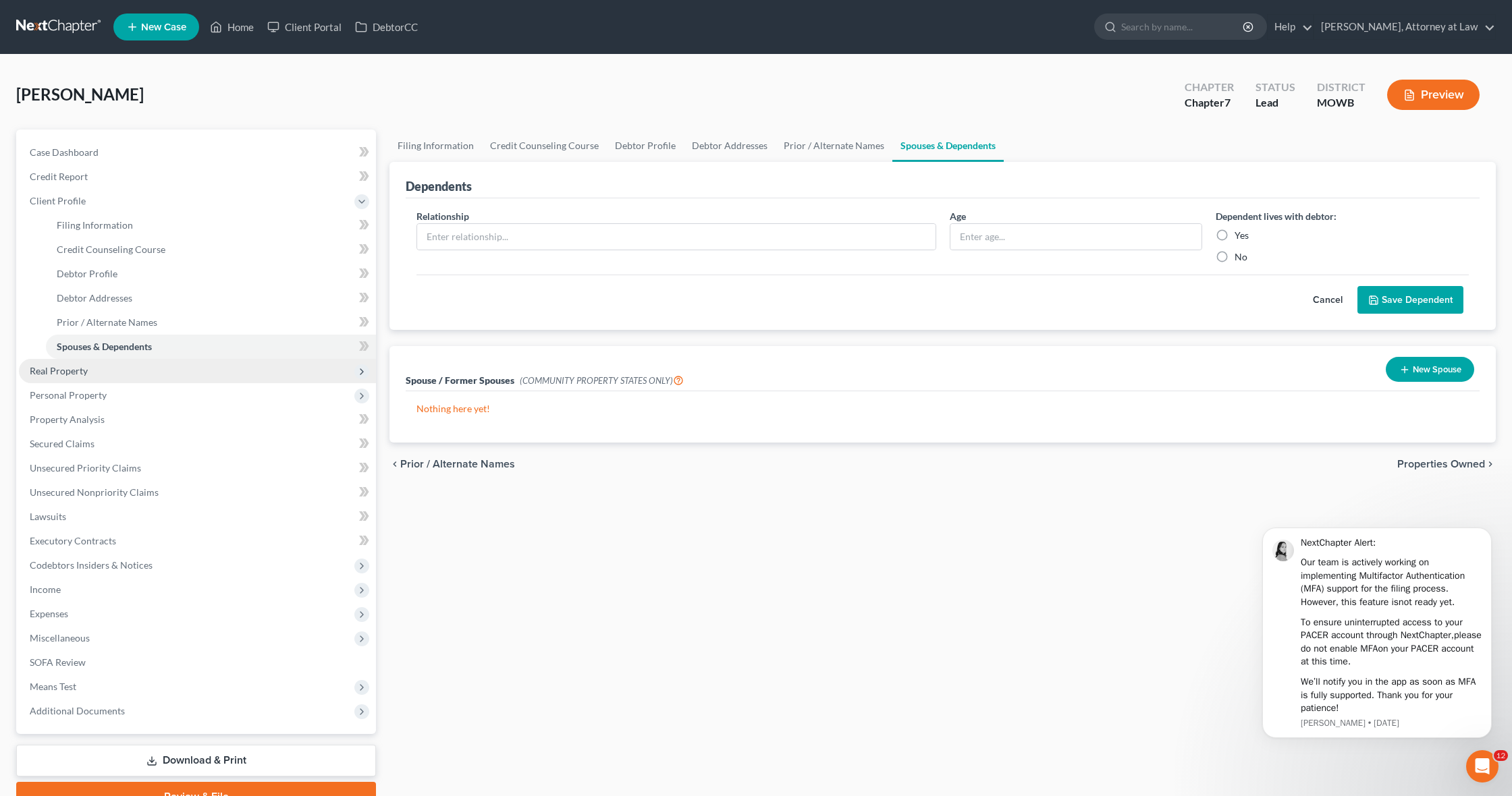 click on "Real Property" at bounding box center [59, 370] 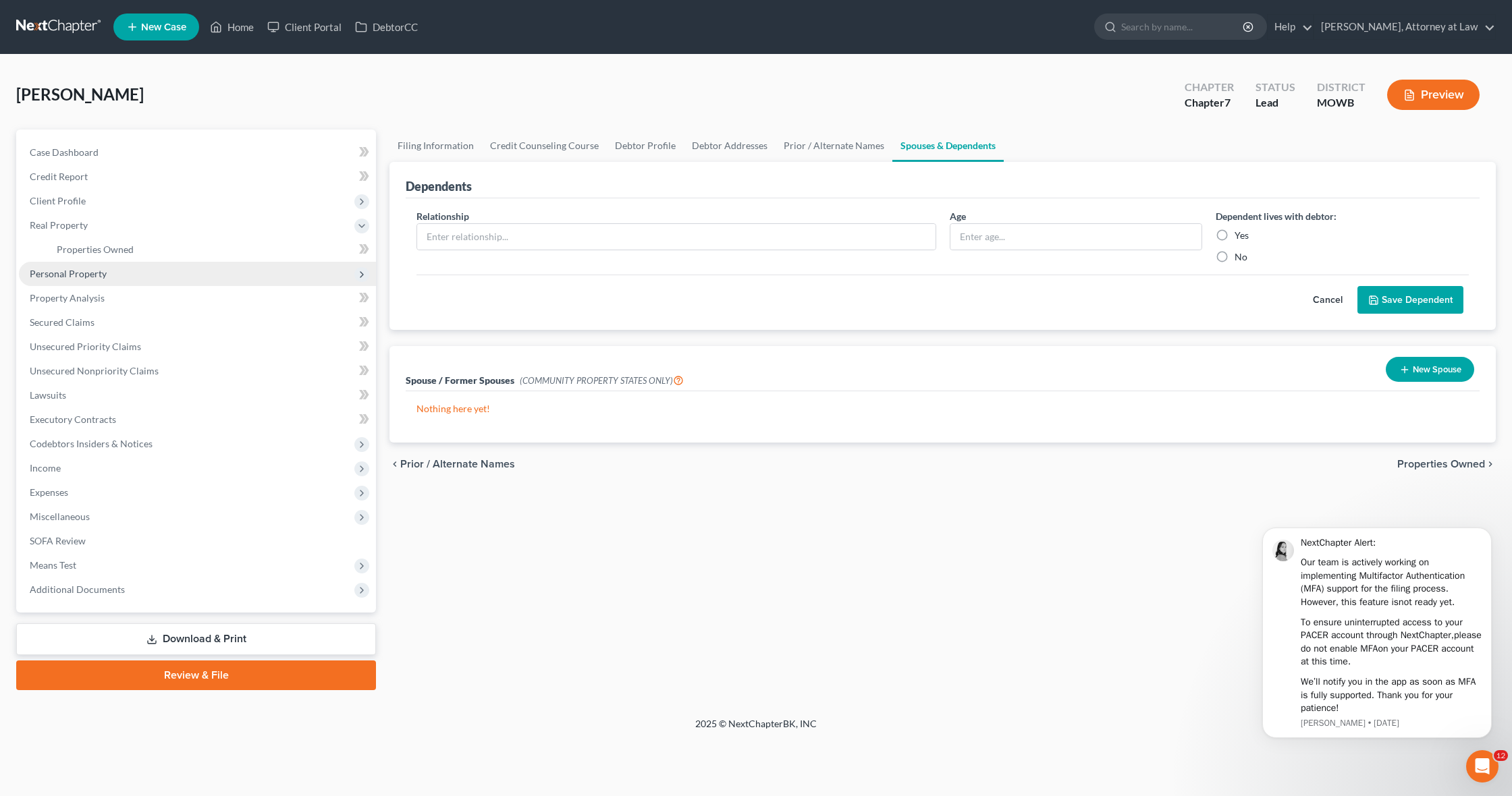 click on "Personal Property" at bounding box center (68, 273) 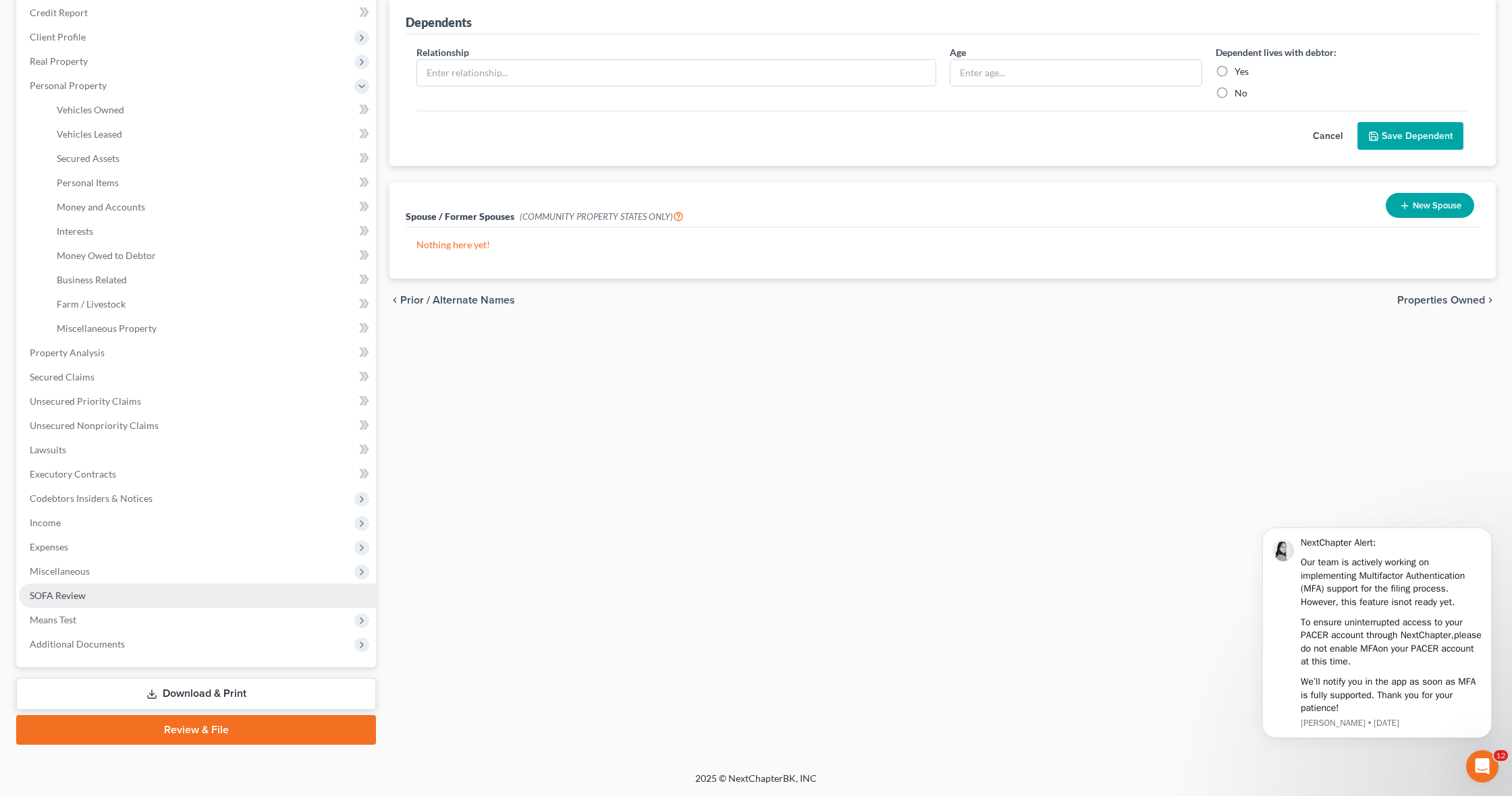 scroll, scrollTop: 164, scrollLeft: 0, axis: vertical 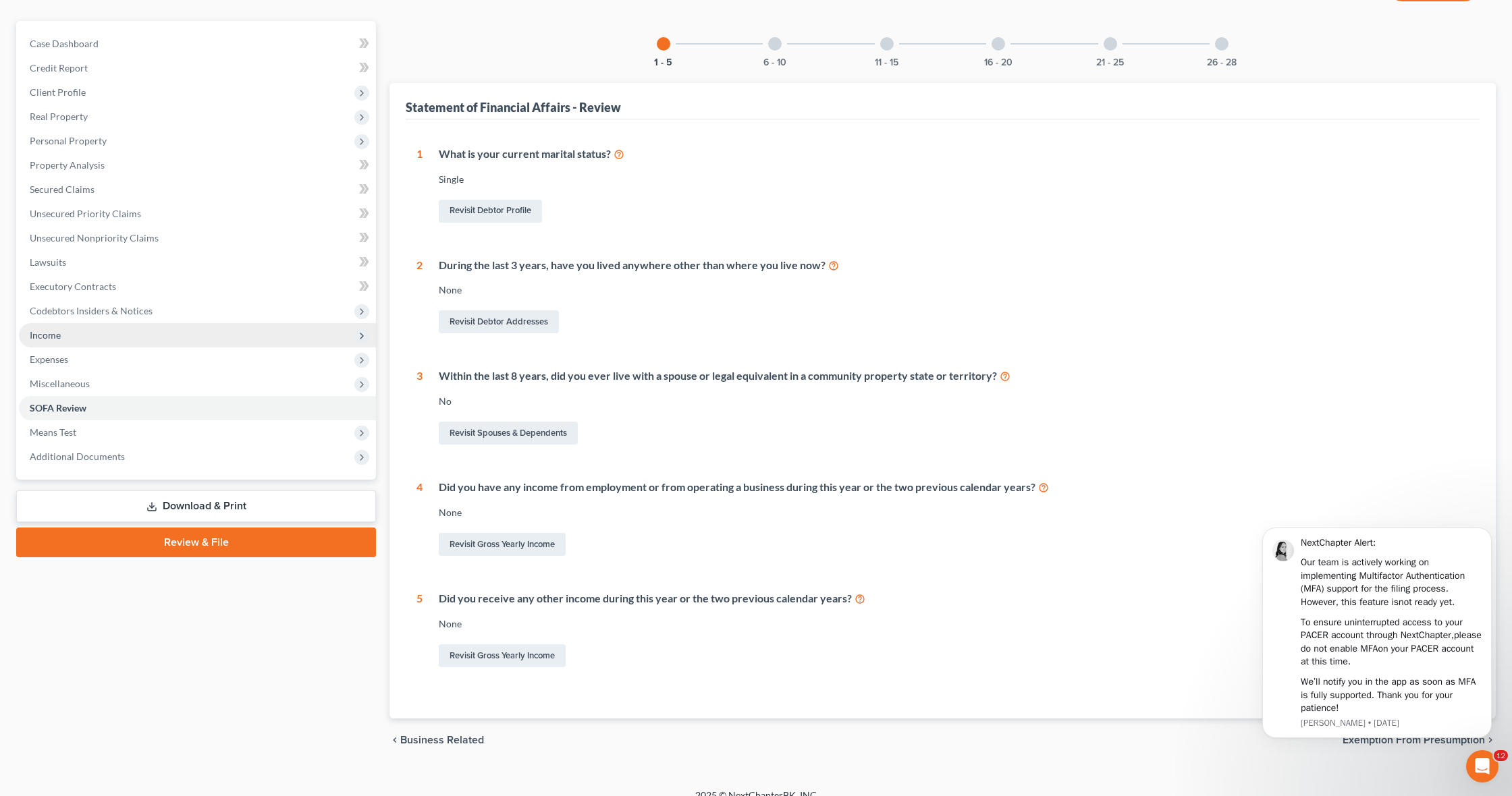 click on "Income" at bounding box center [45, 335] 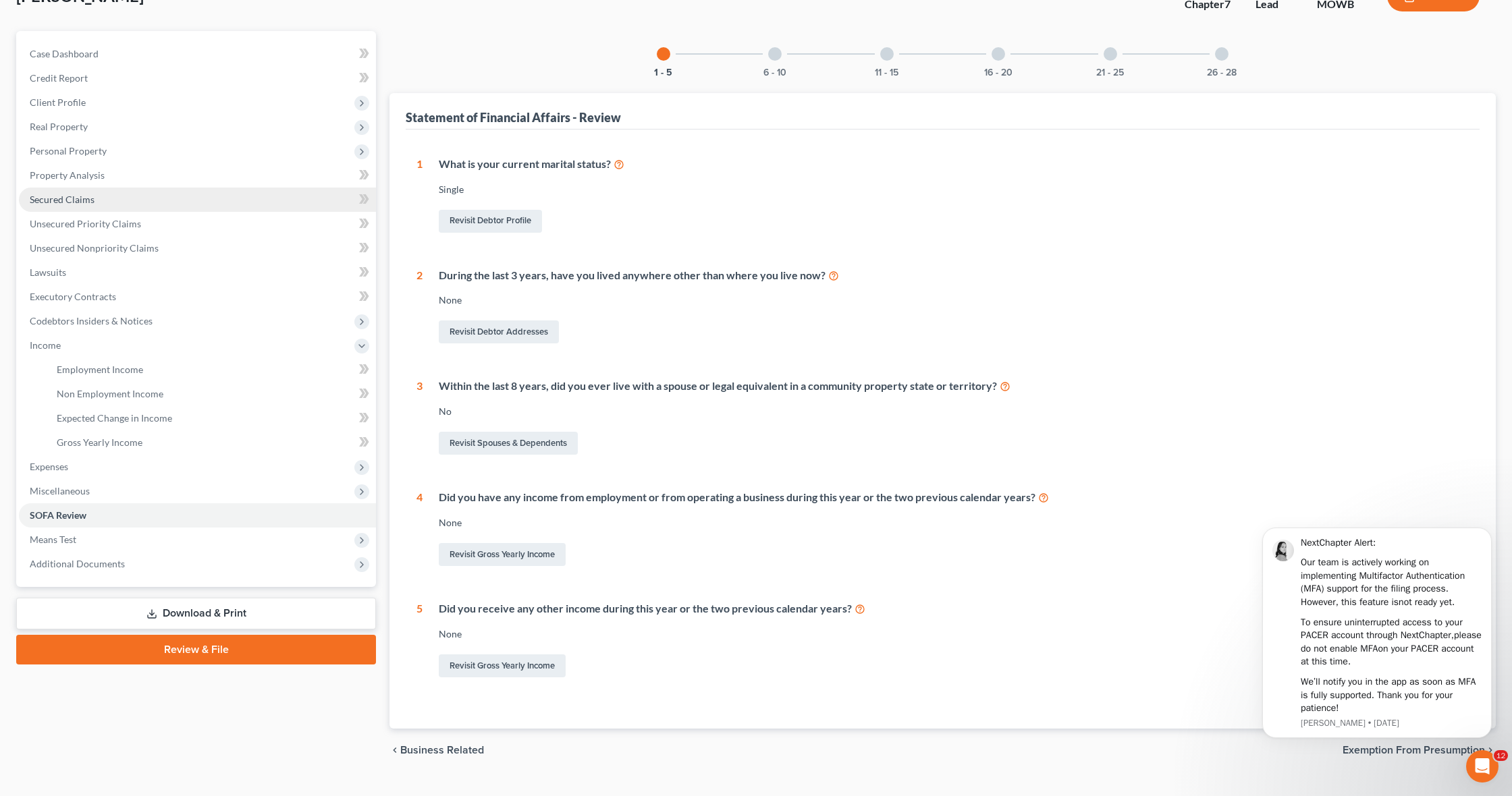 scroll, scrollTop: 98, scrollLeft: 0, axis: vertical 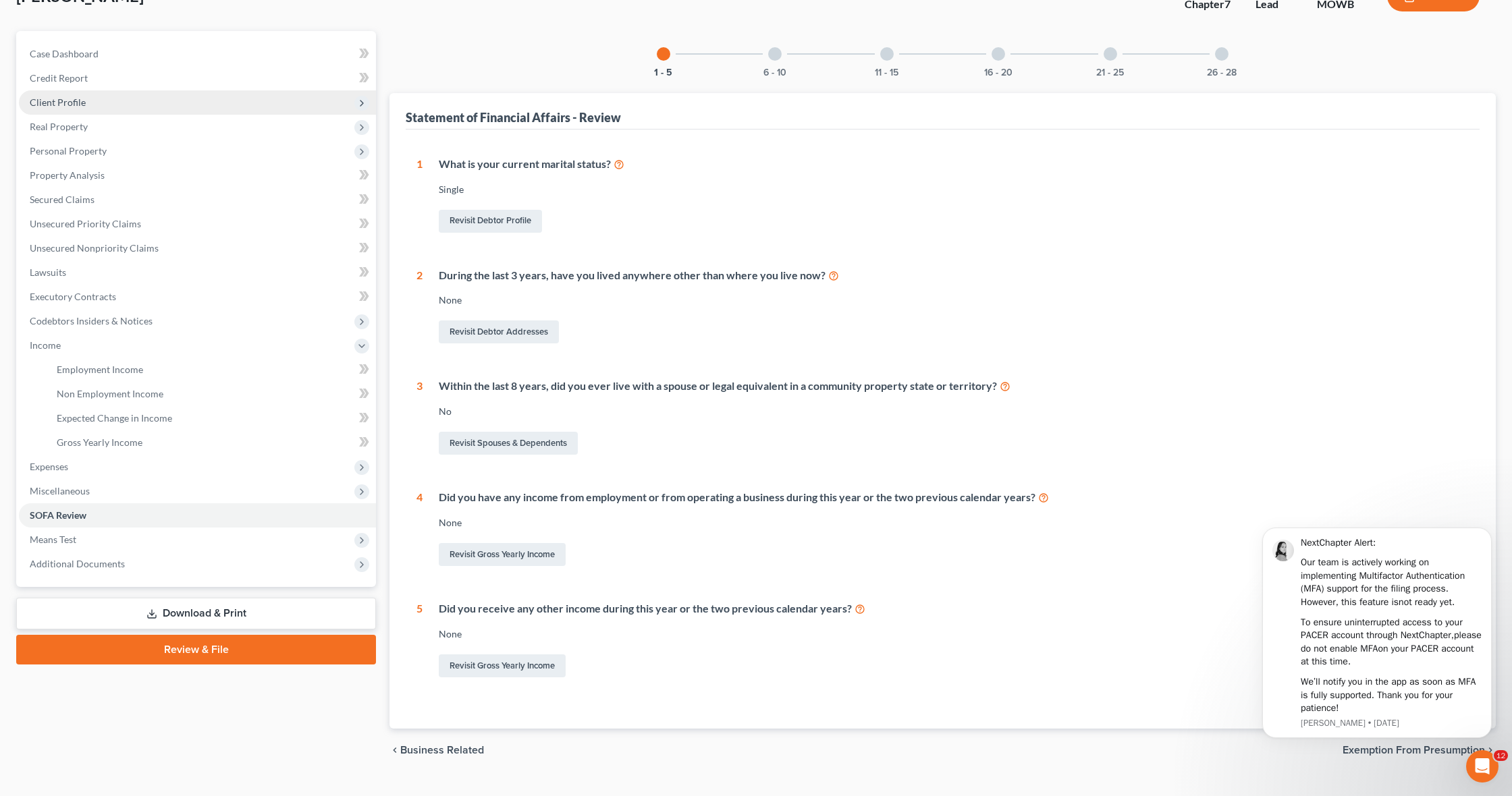 click on "Client Profile" at bounding box center (197, 103) 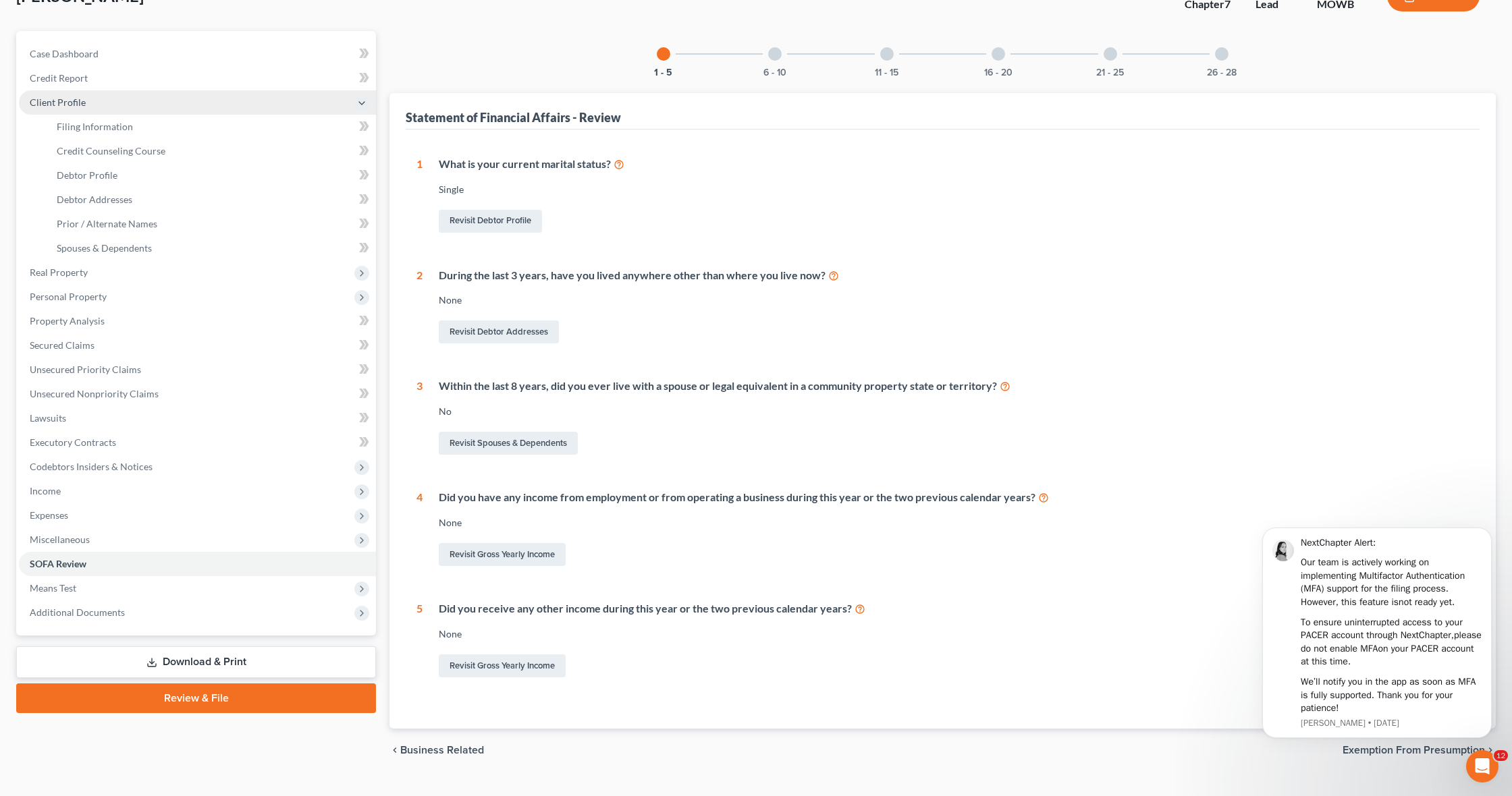 click on "Client Profile" at bounding box center [197, 103] 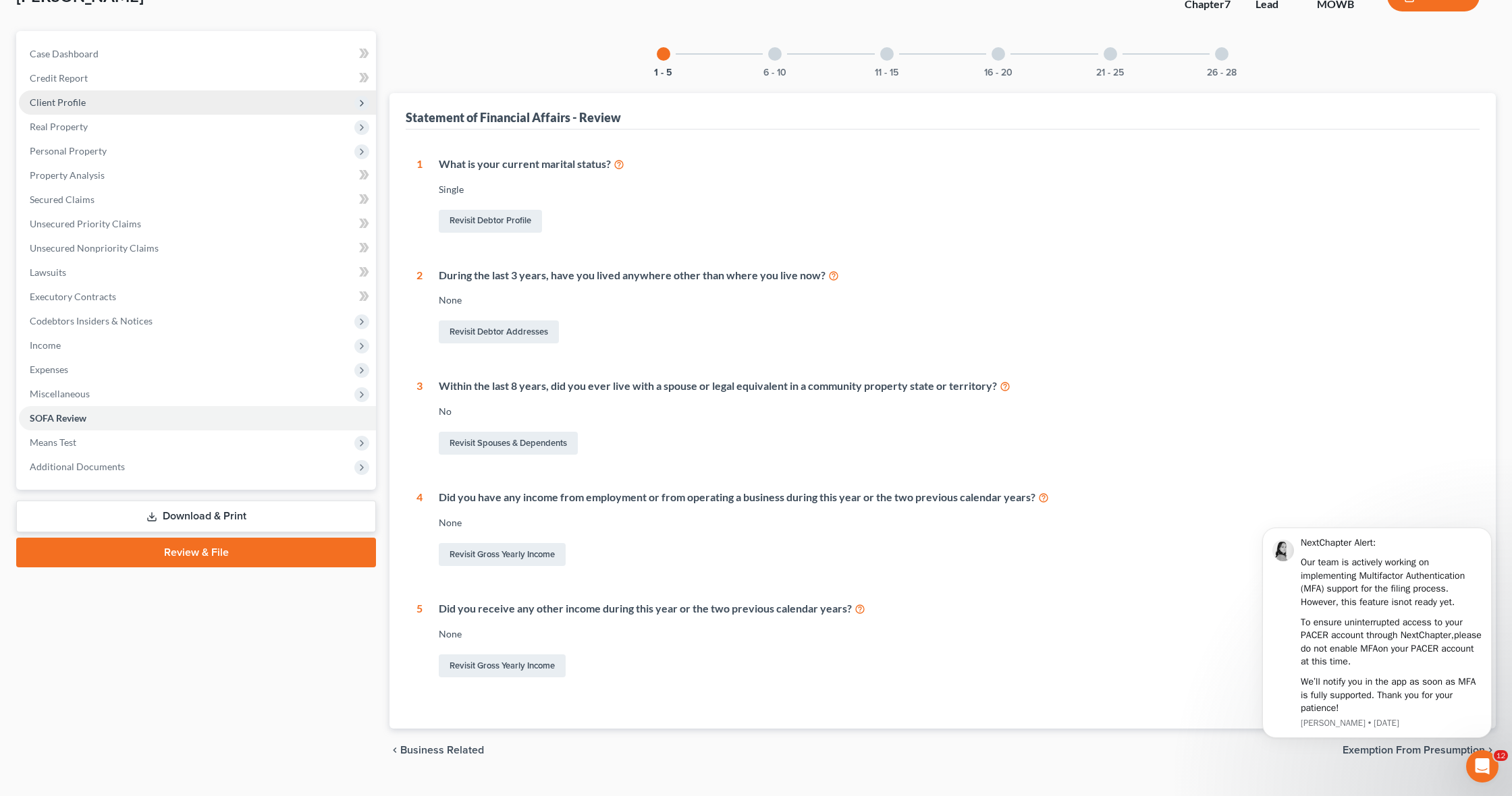 click on "Client Profile" at bounding box center (197, 103) 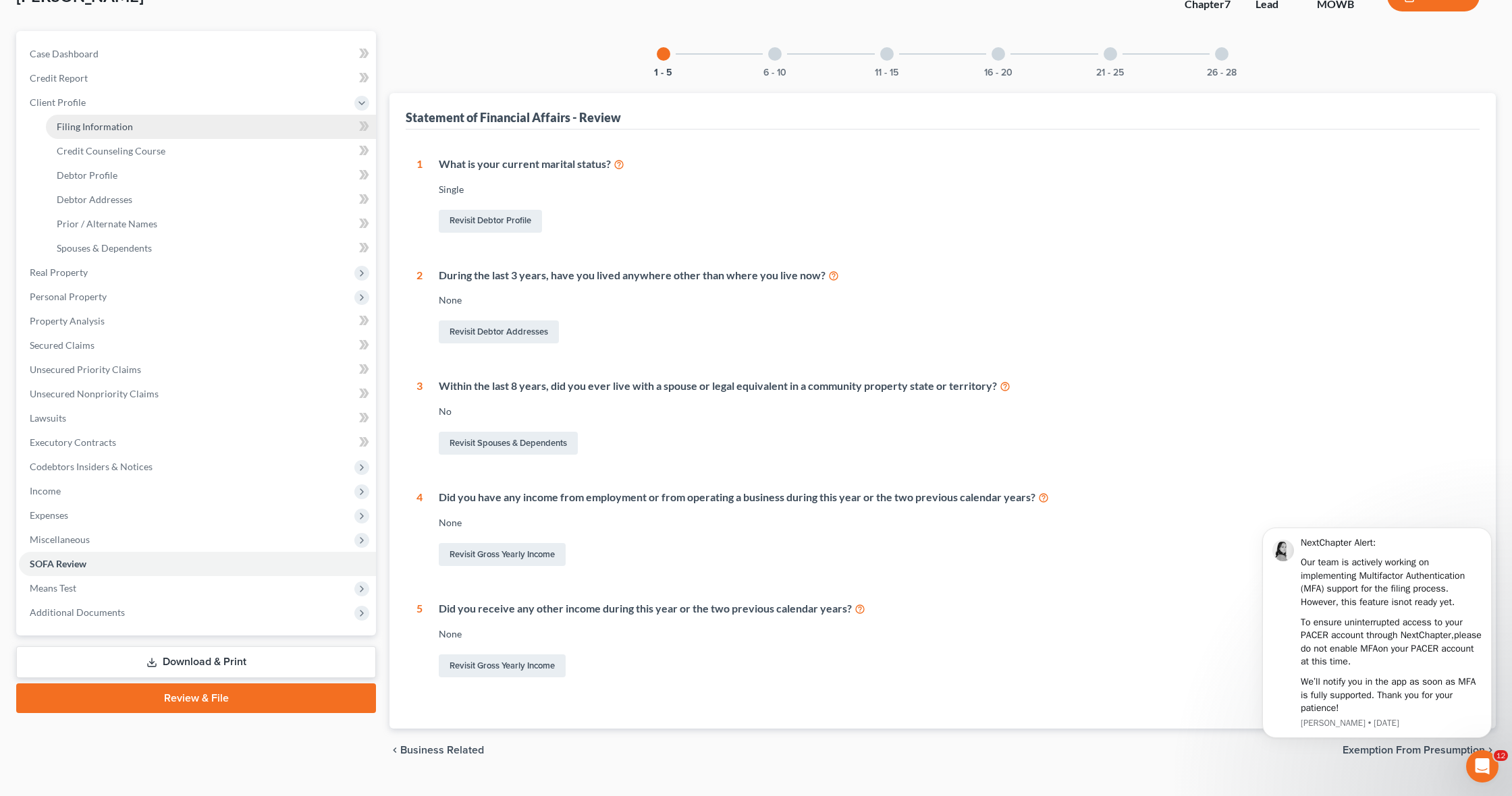 click on "Filing Information" at bounding box center [211, 127] 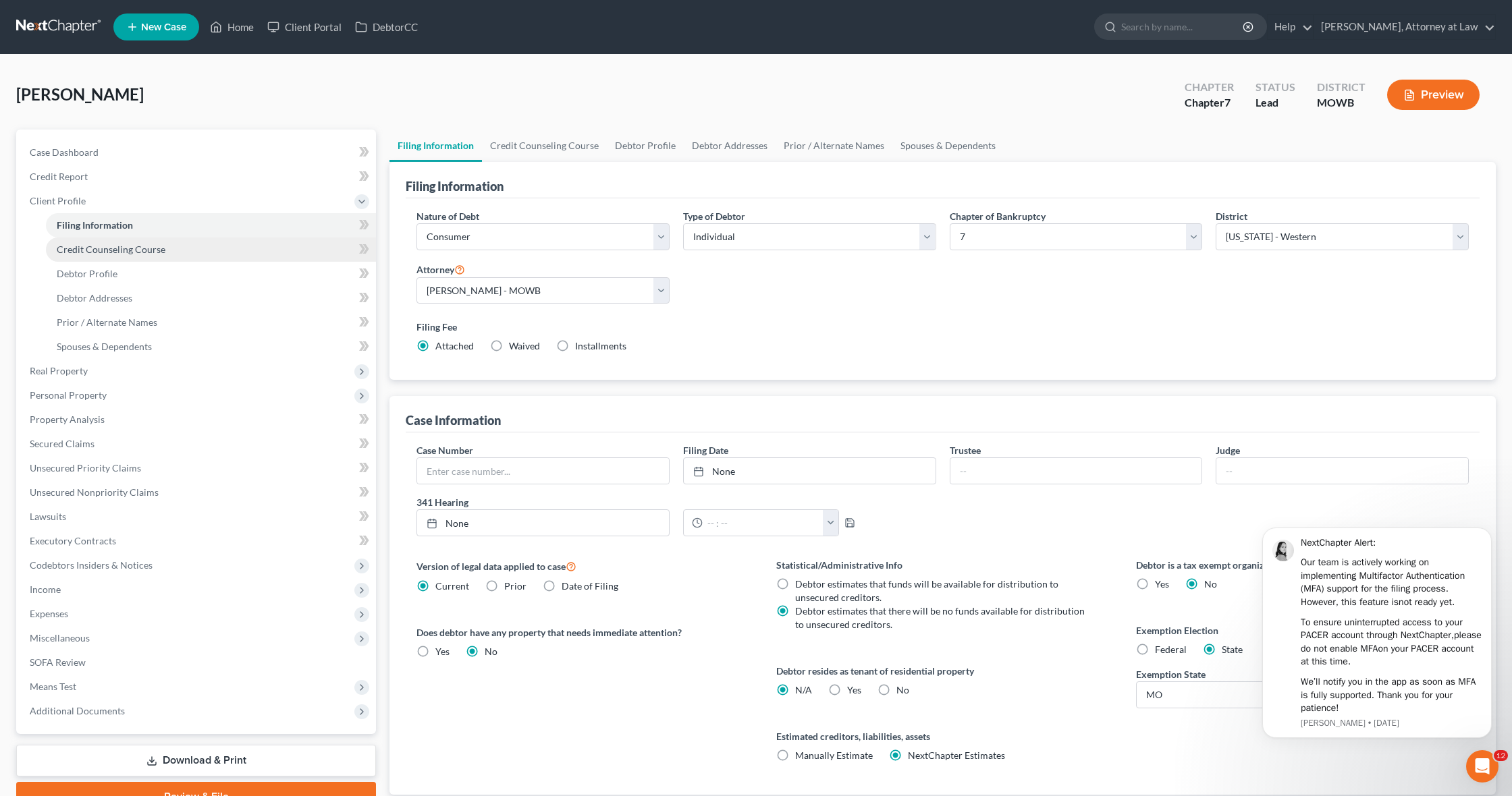 scroll, scrollTop: 0, scrollLeft: 1, axis: horizontal 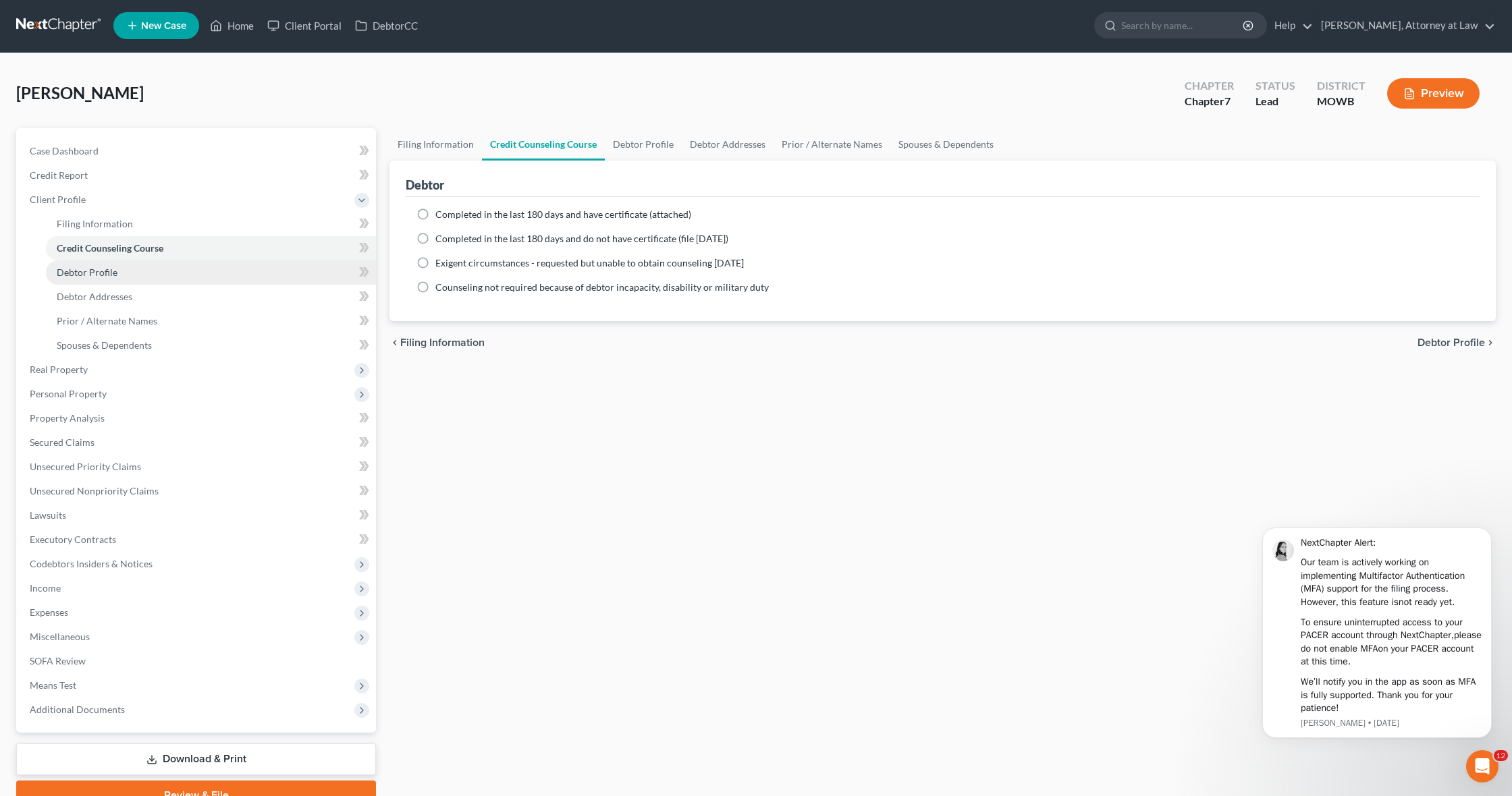 click on "Debtor Profile" at bounding box center (211, 273) 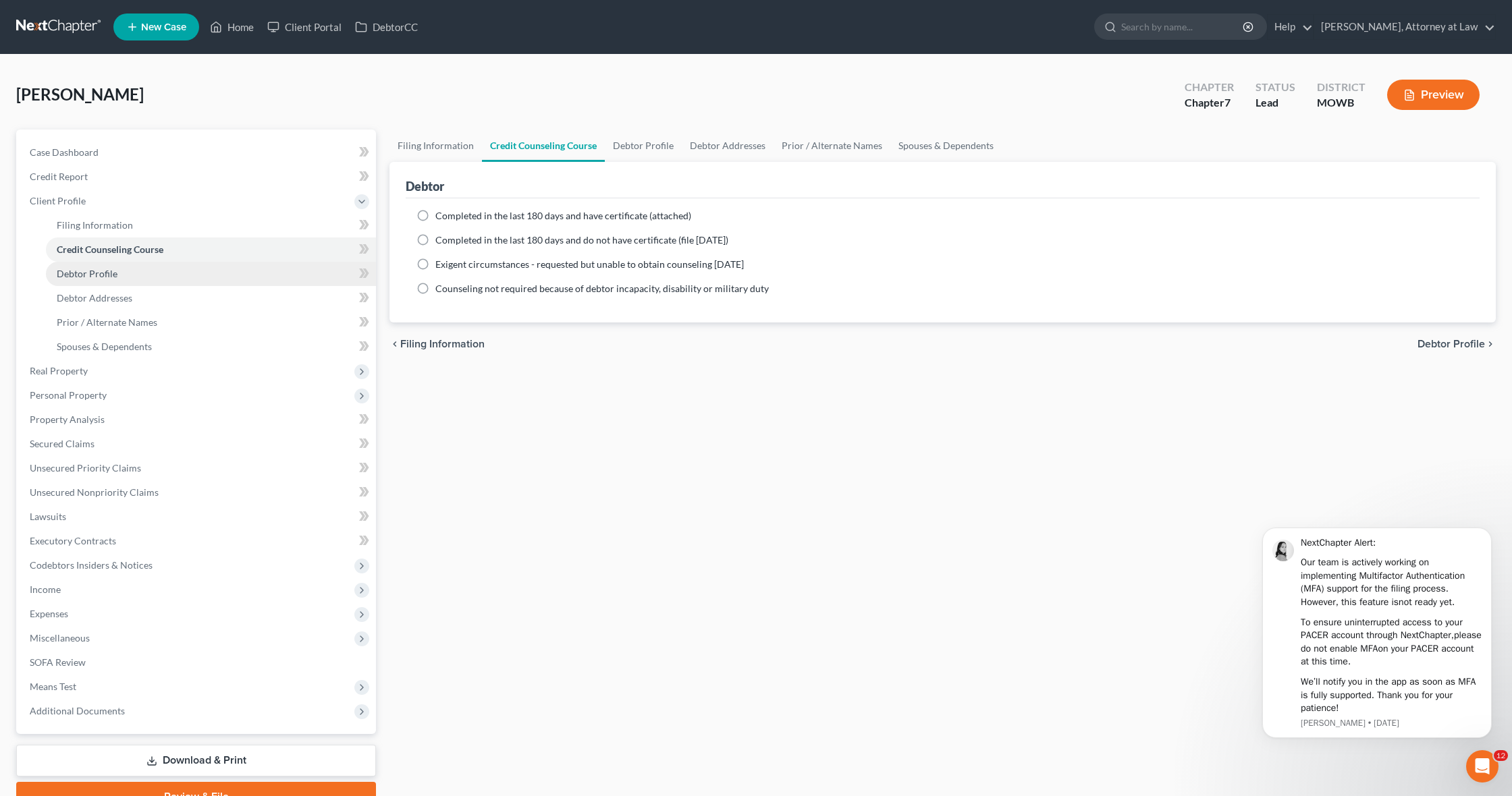 select on "0" 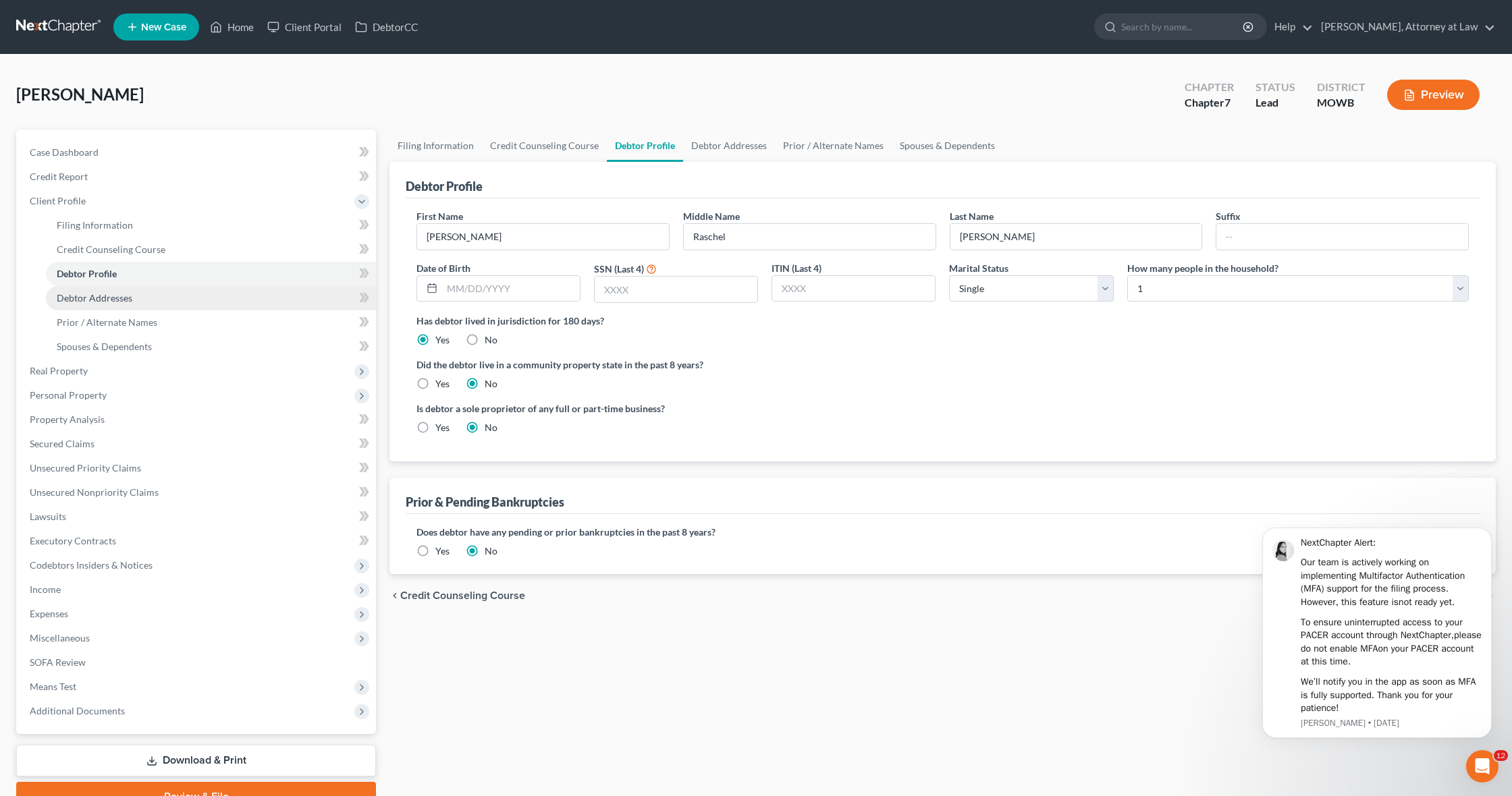 click on "Debtor Addresses" at bounding box center (94, 297) 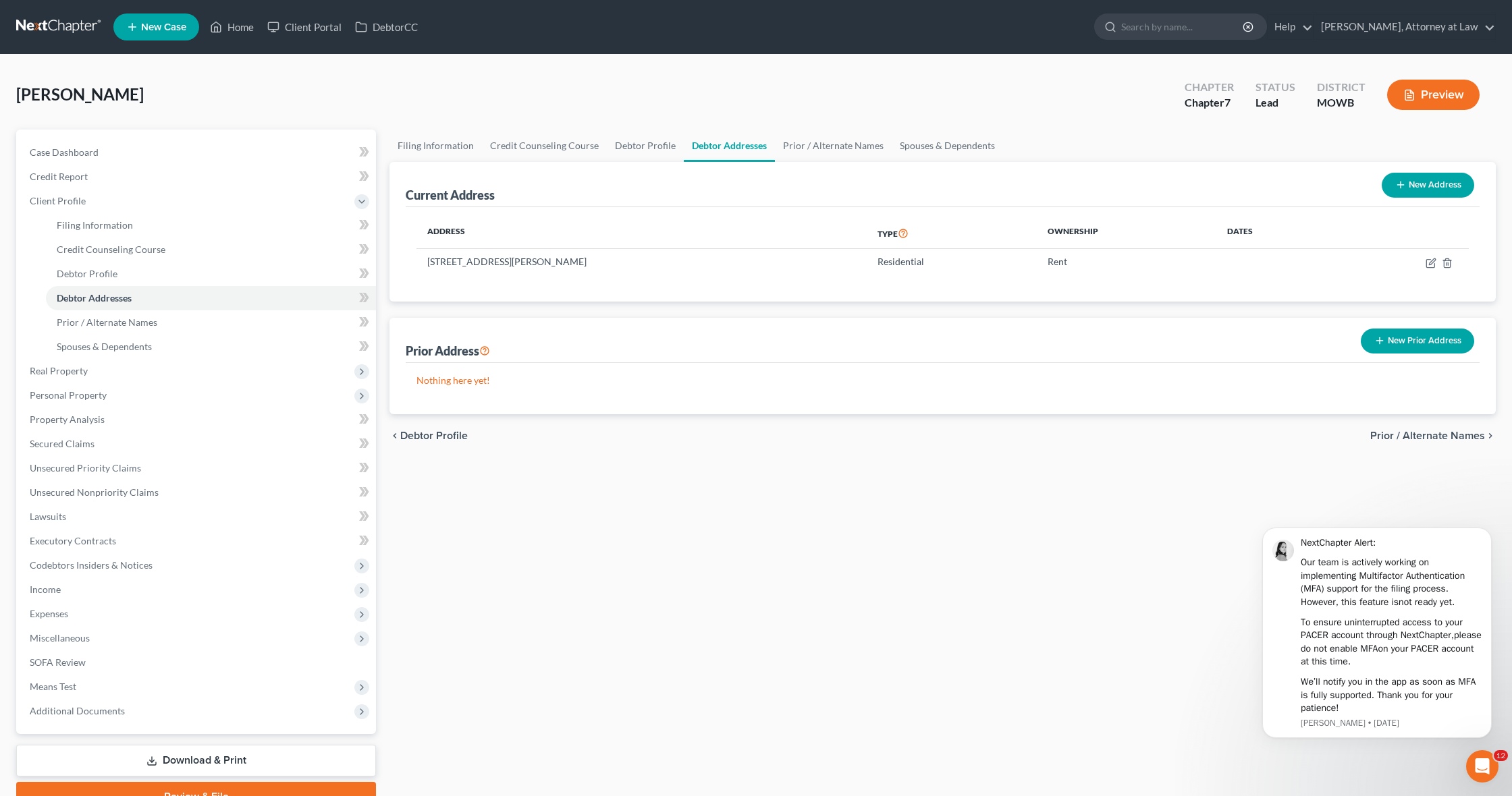click on "New Prior Address" at bounding box center (1418, 341) 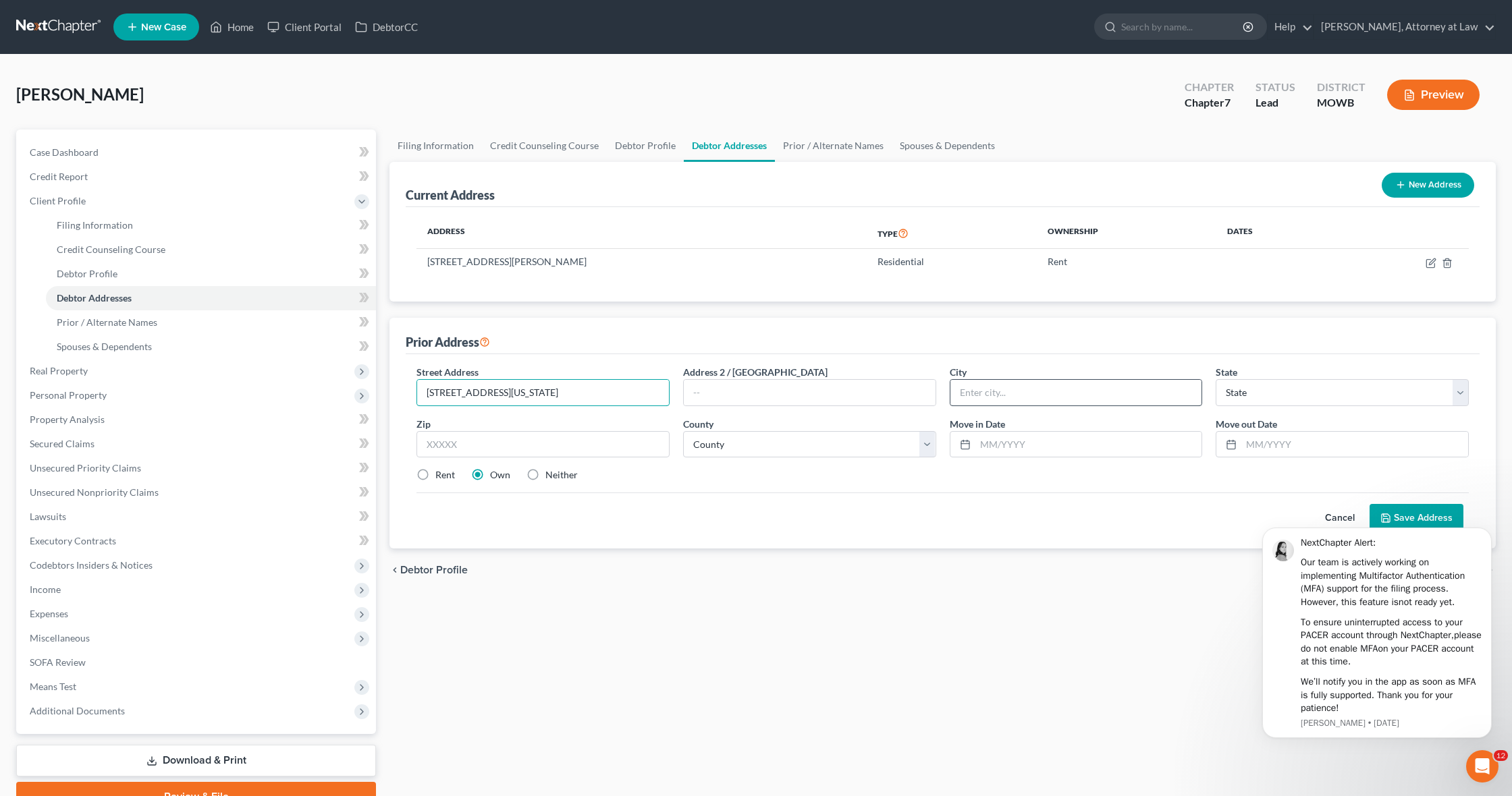 type on "3904 S New York" 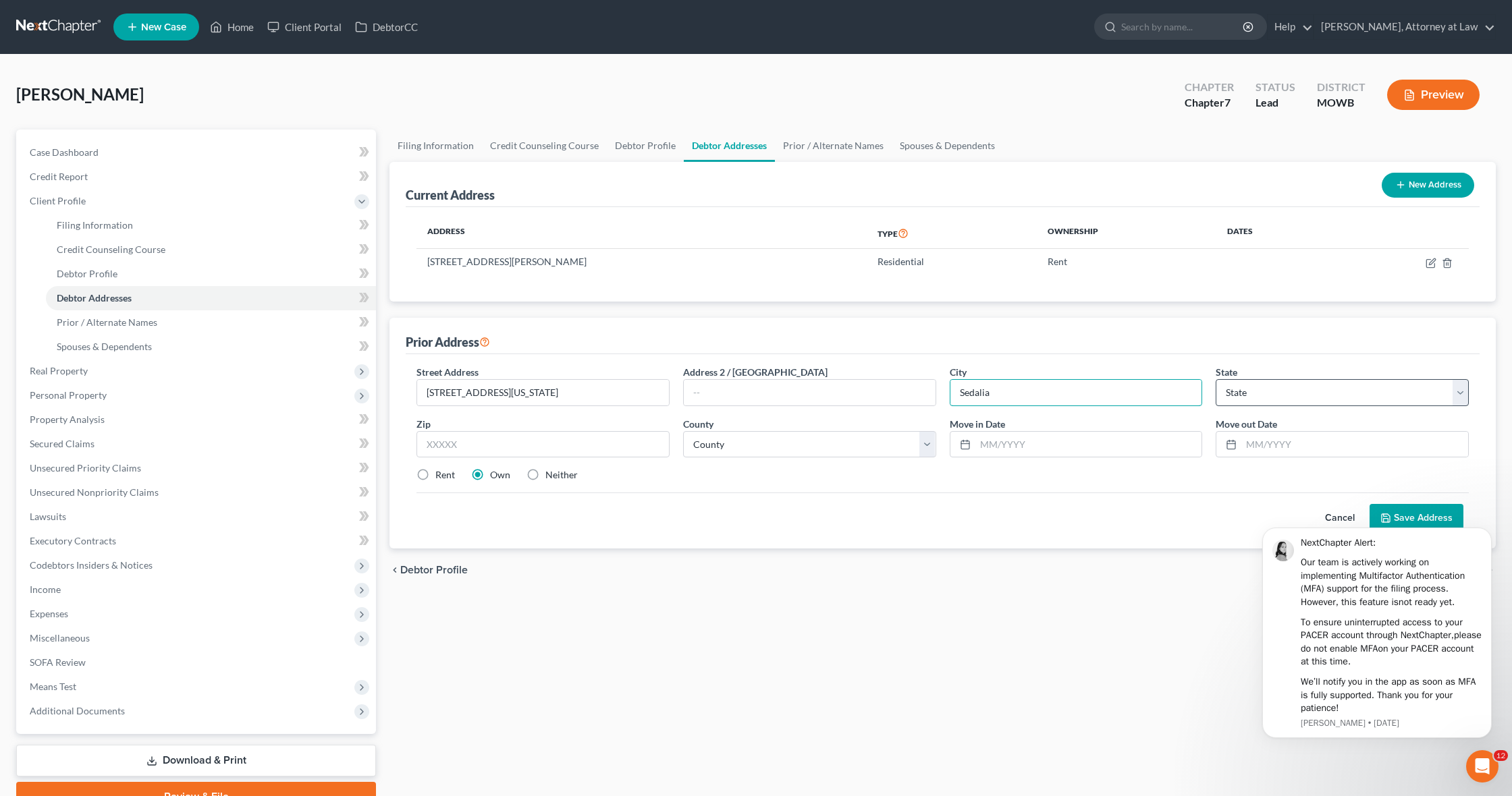 type on "Sedalia" 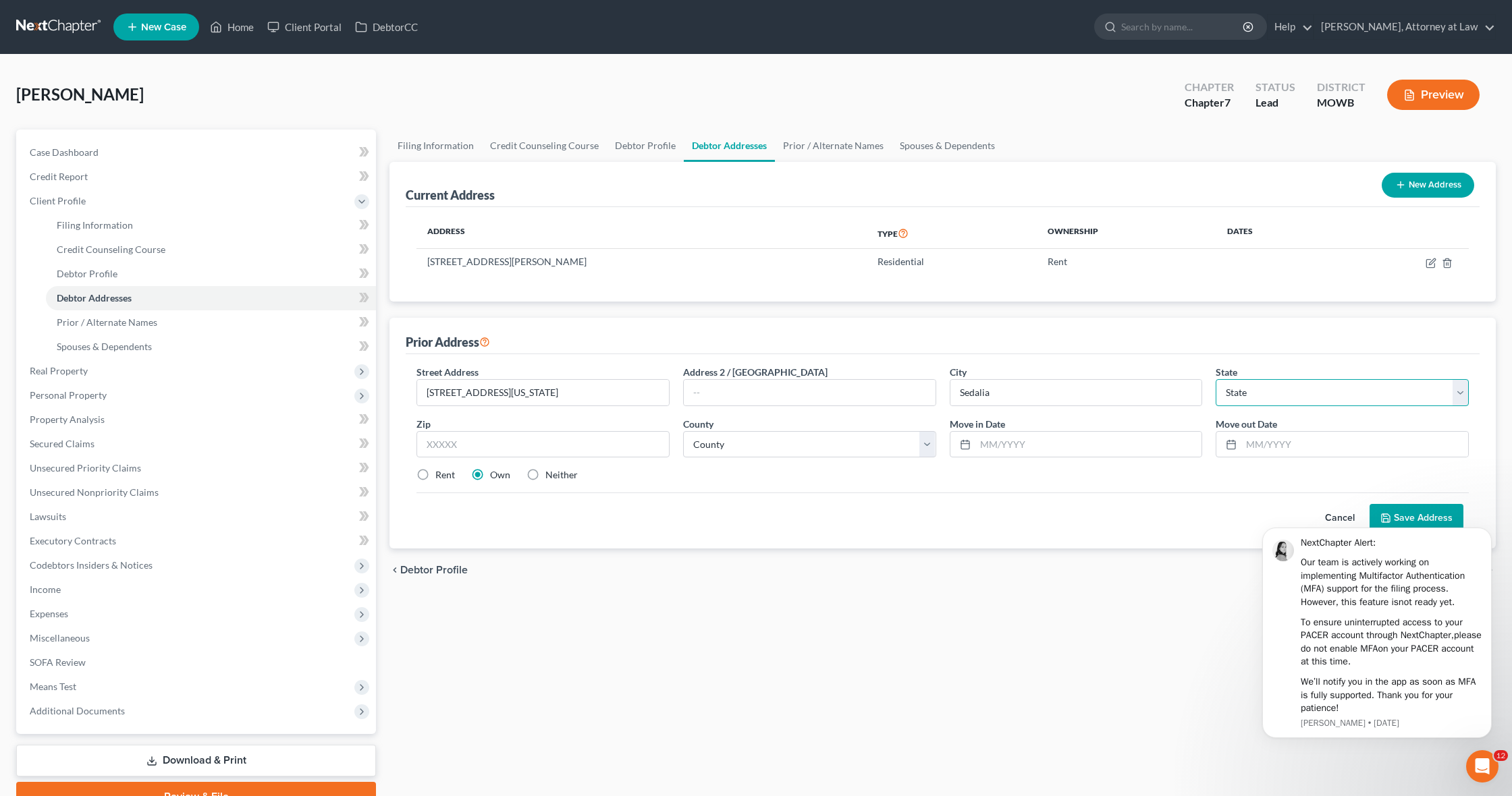 select on "26" 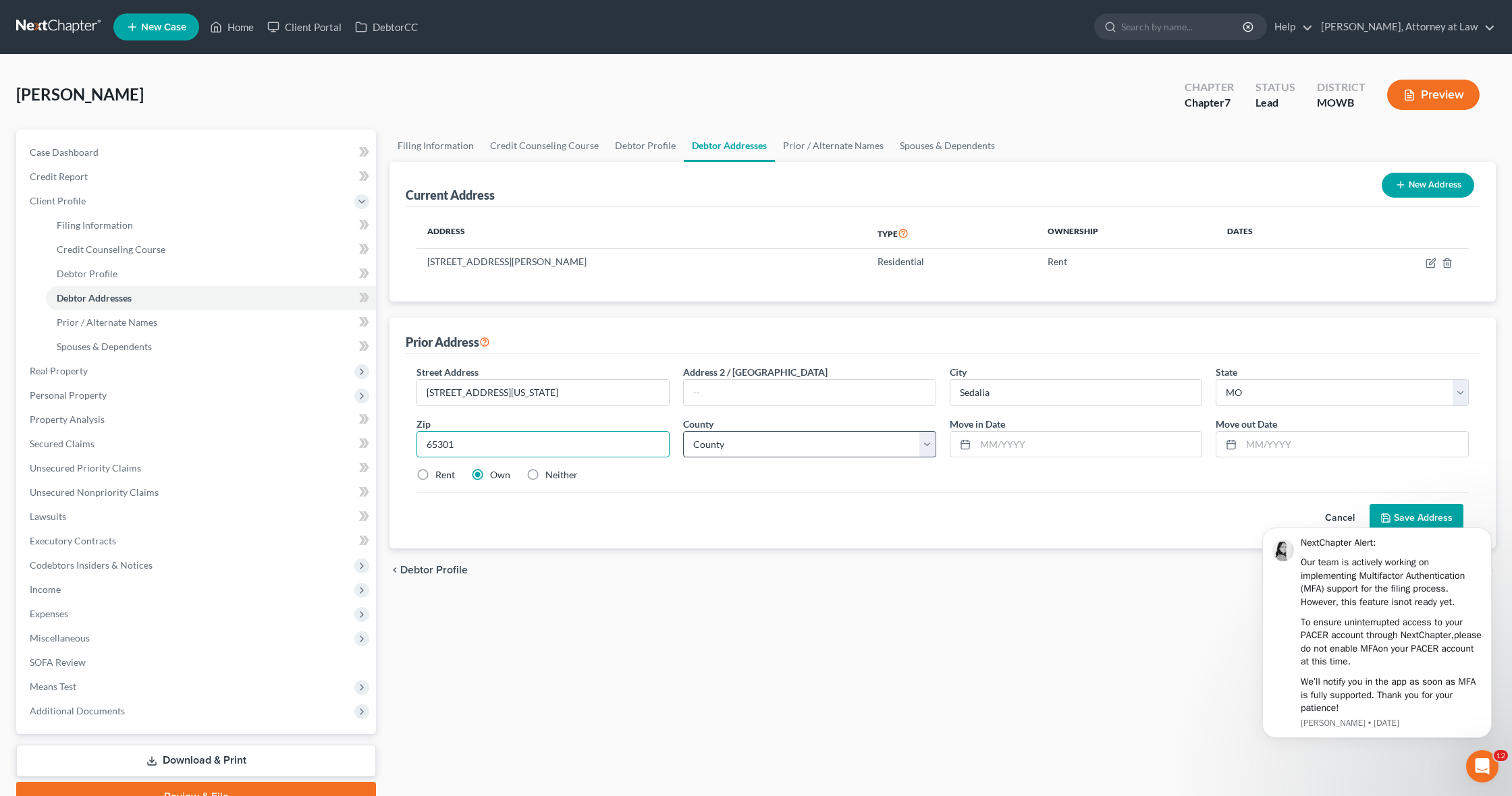 scroll, scrollTop: 0, scrollLeft: 1, axis: horizontal 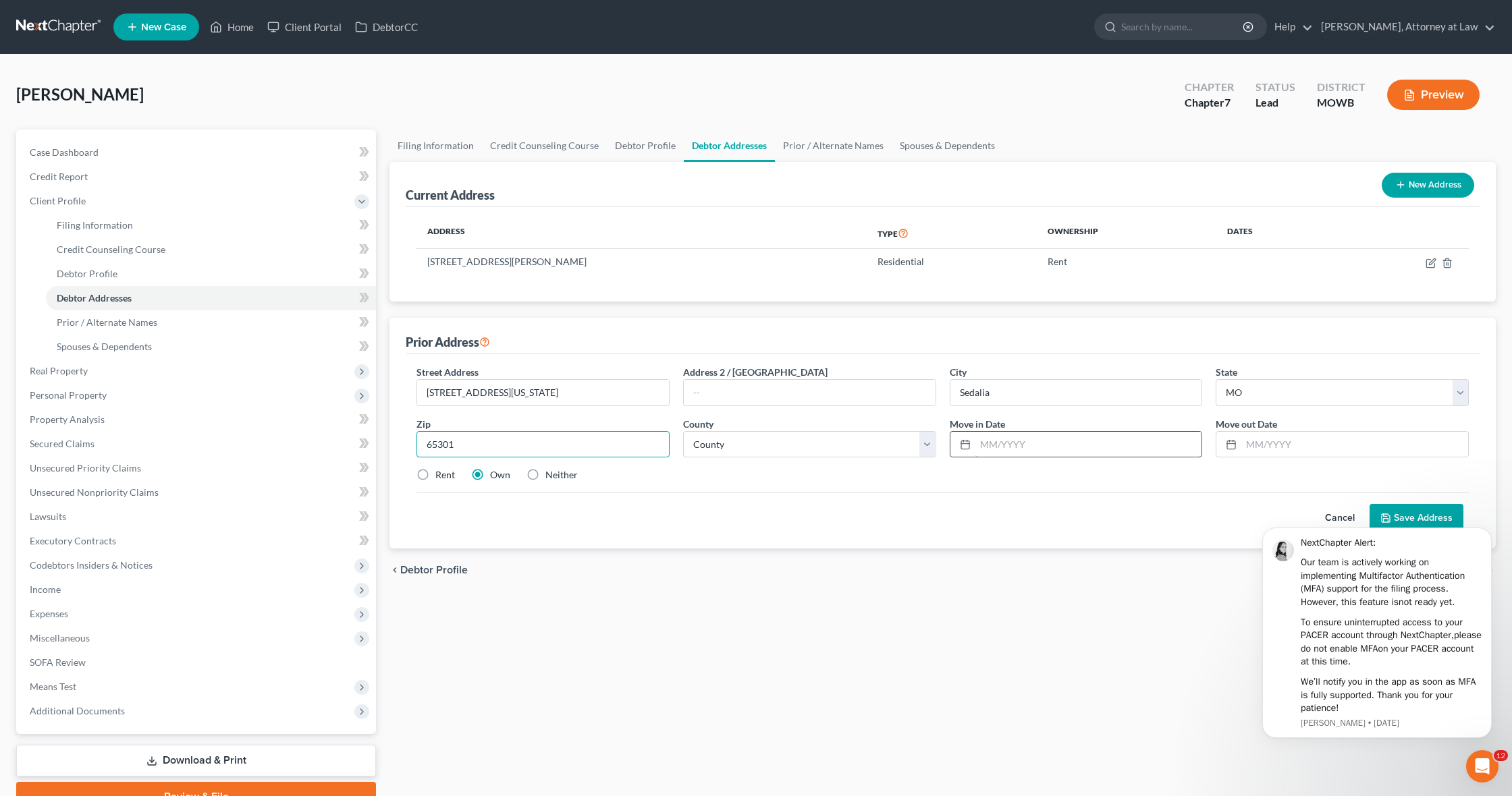 type on "65301" 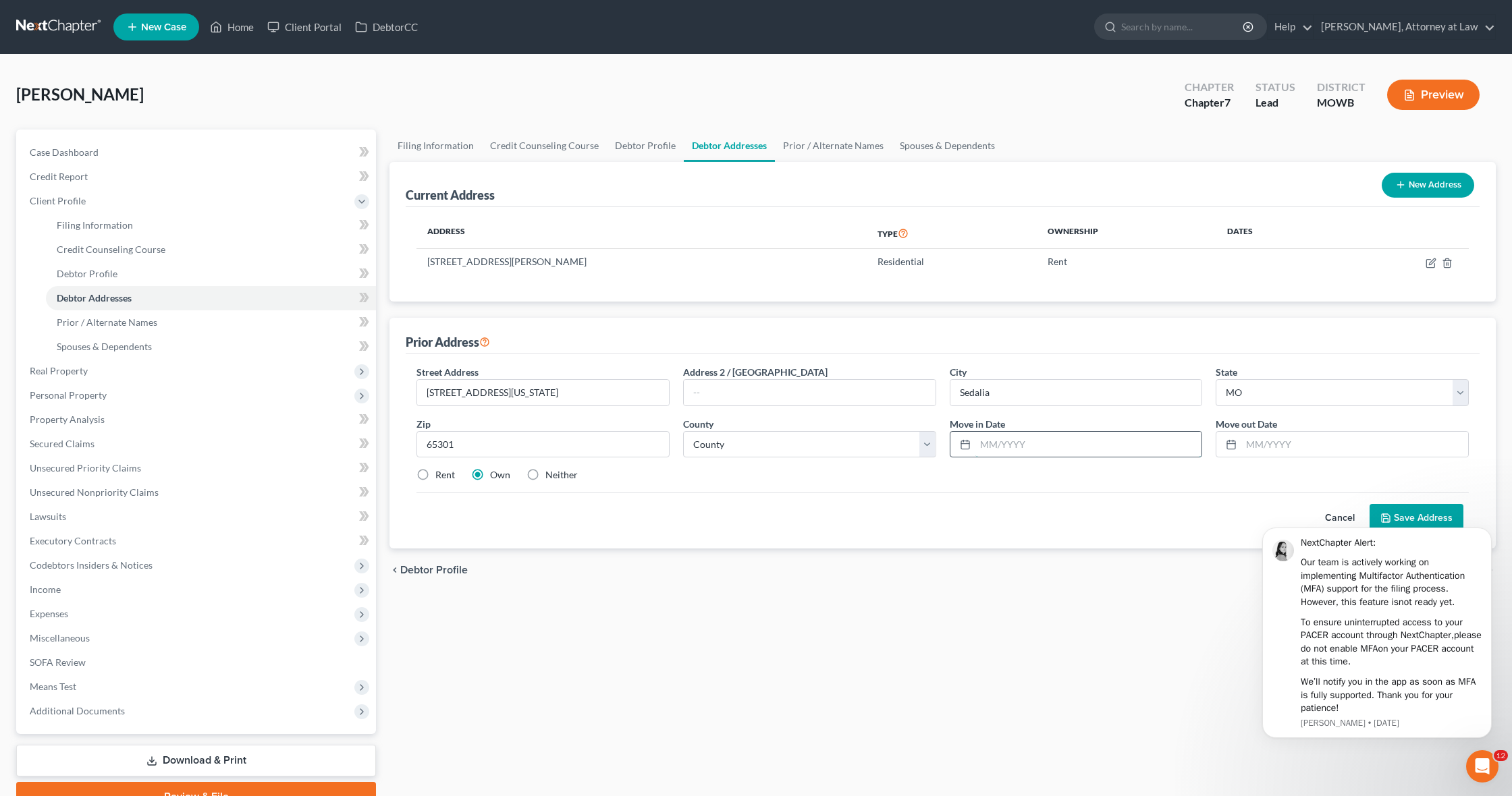 click at bounding box center [1089, 445] 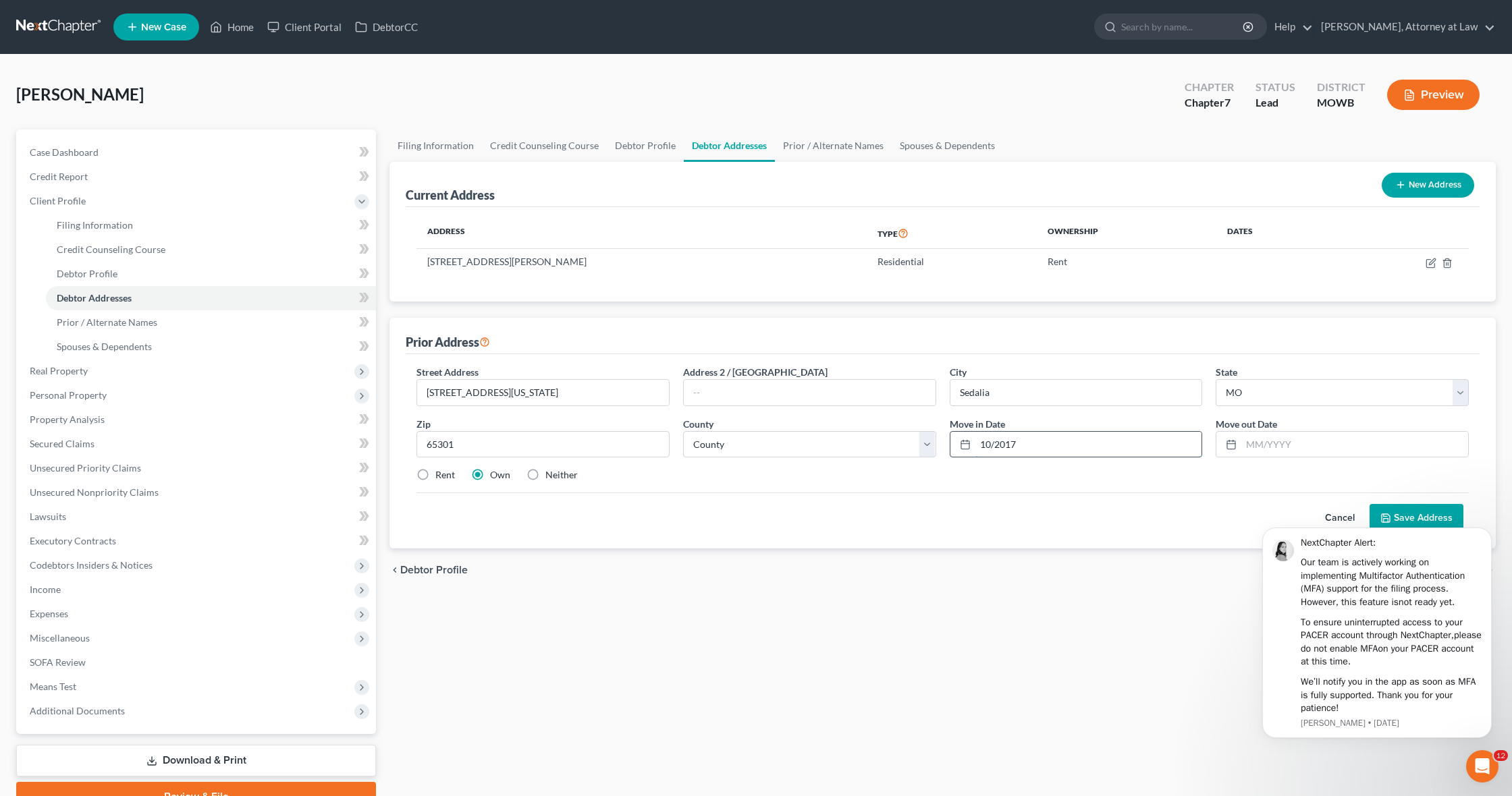 scroll, scrollTop: 7, scrollLeft: 0, axis: vertical 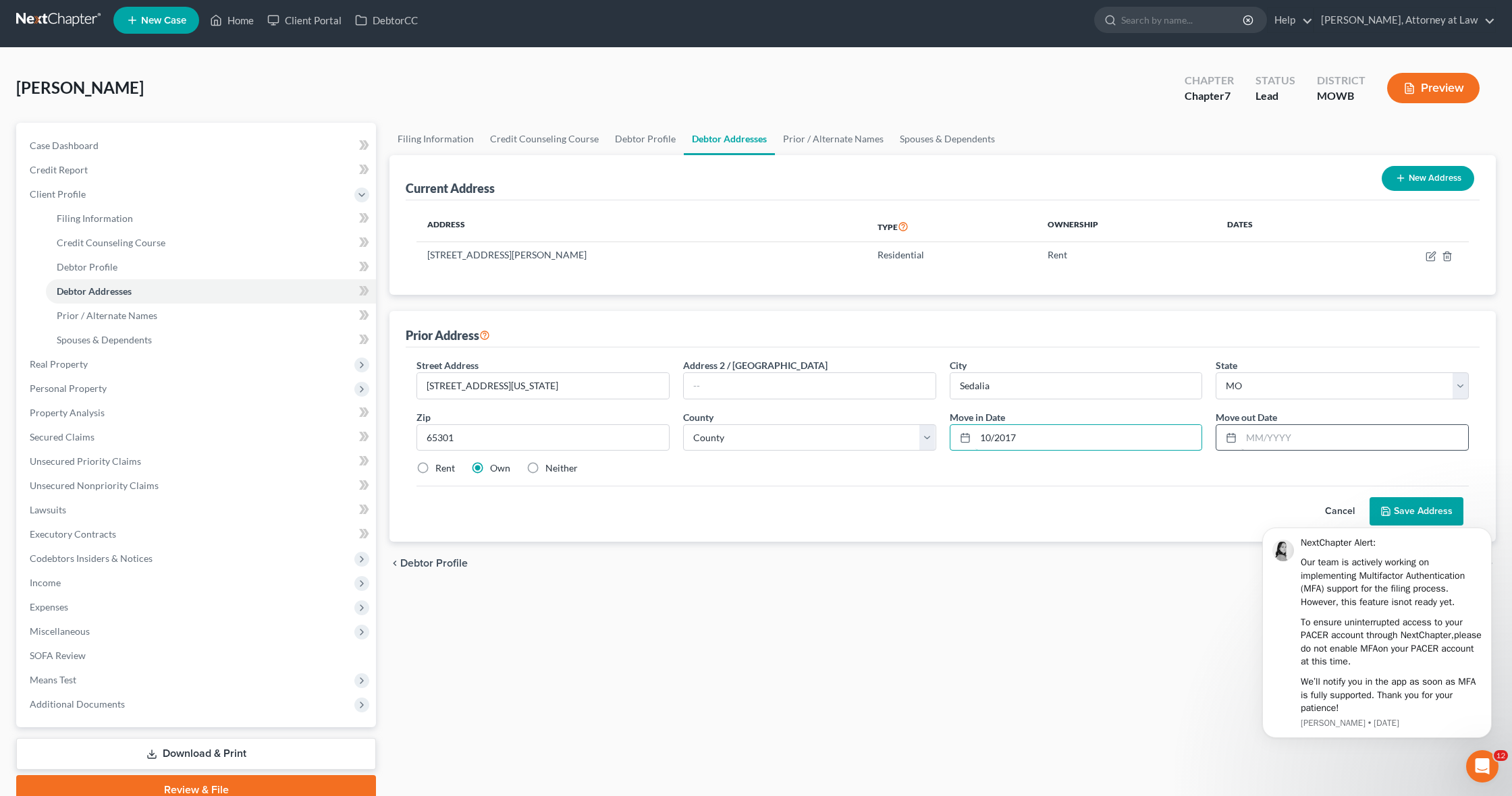 type on "10/2017" 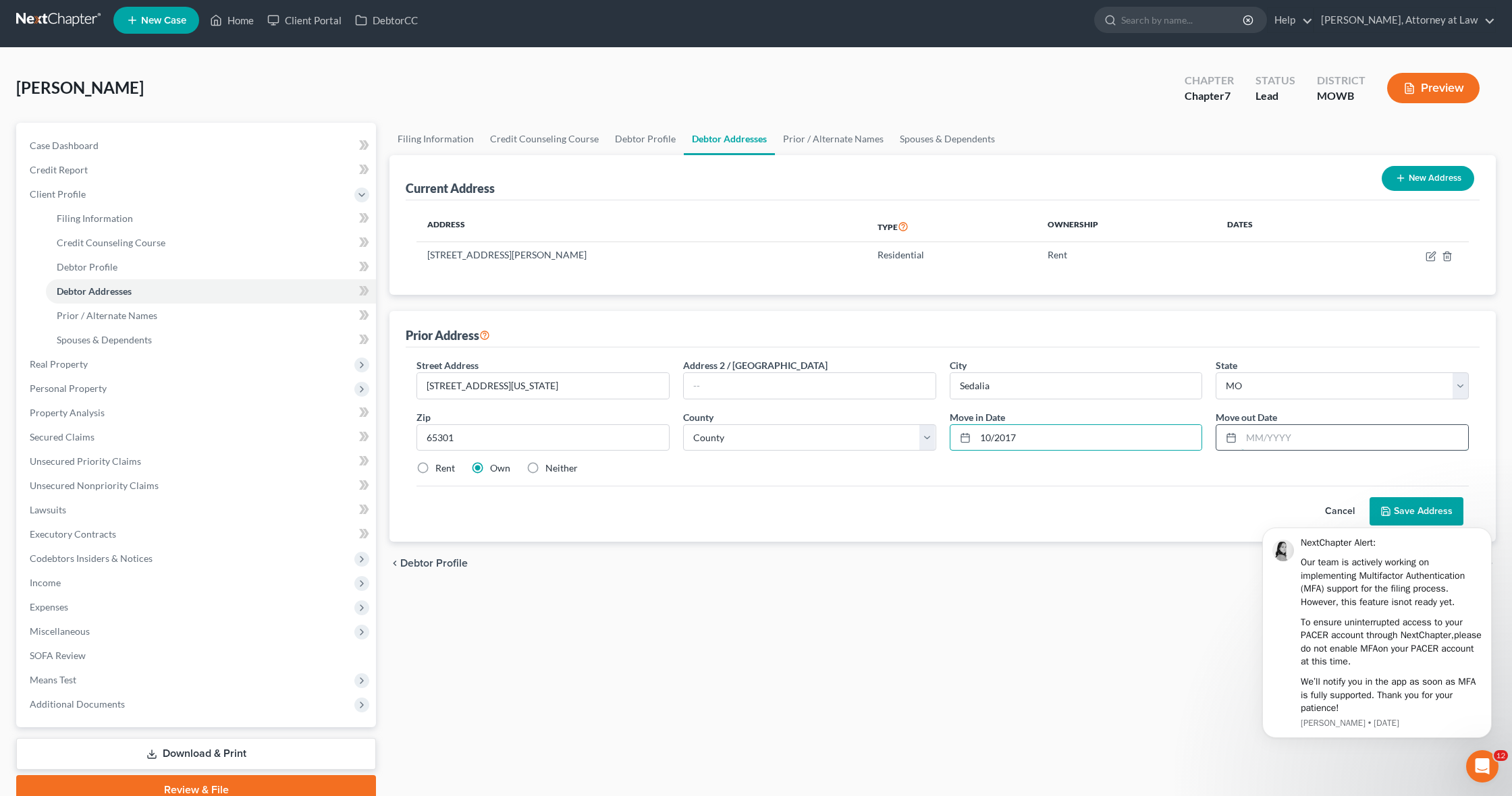 scroll, scrollTop: 11, scrollLeft: 0, axis: vertical 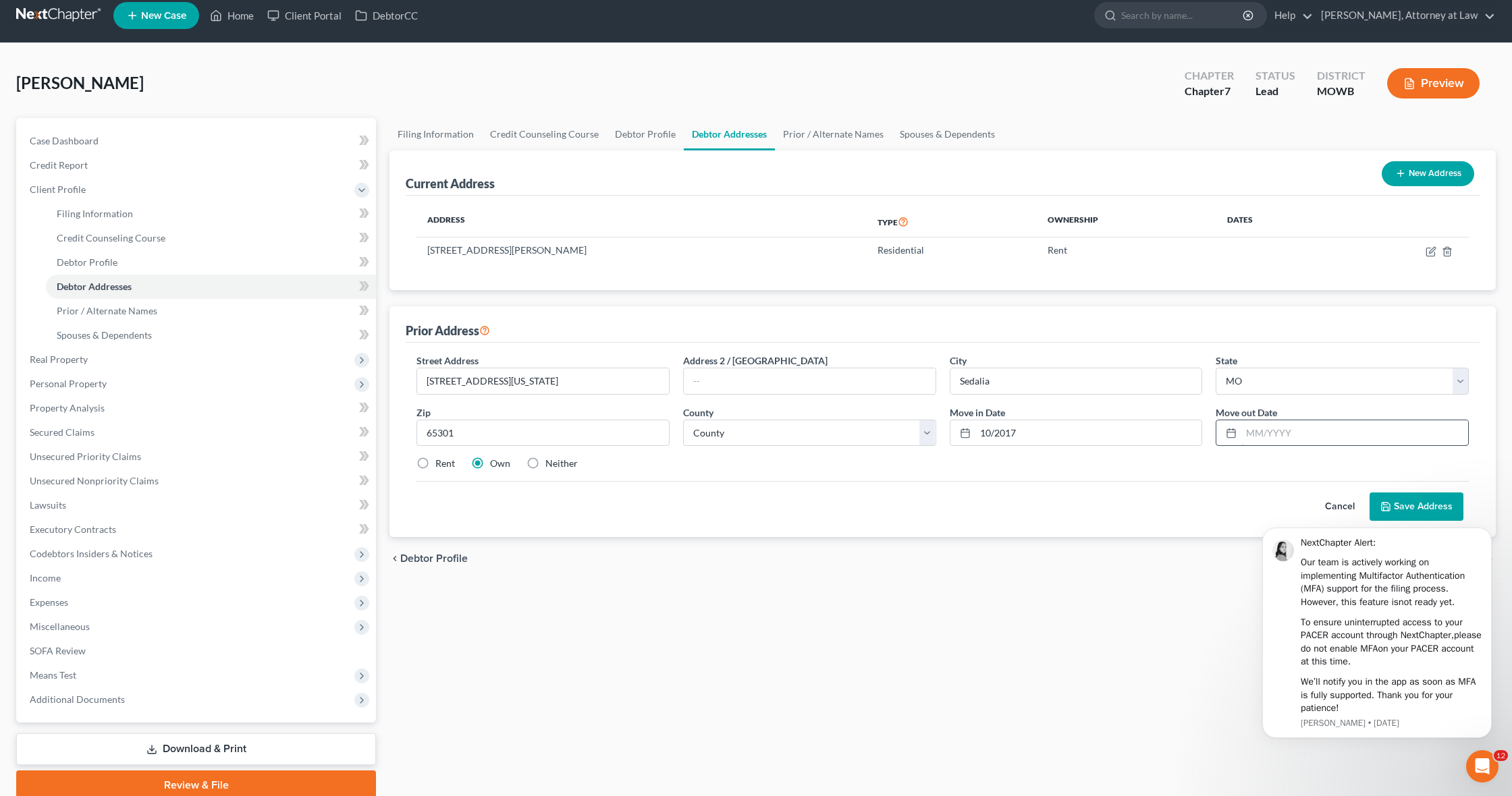 click on "Street Address
*
3904 S New York Address 2 / PO Box
City
*
Sedalia
State
*
State AL AK AR AZ CA CO CT DE DC FL GA GU HI ID IL IN IA KS KY LA ME MD MA MI MN MS MO MT NC ND NE NV NH NJ NM NY OH OK OR PA PR RI SC SD TN TX UT VI VA VT WA WV WI WY
Zip
*
65301
County
*
County Adair County Andrew County Atchison County Audrain County Barry County Barton County Bates County Benton County Bollinger County Boone County Buchanan County Butler County Caldwell County Callaway County Camden County Cape Girardeau County Carroll County Carter County Cass County Cedar County Chariton County Christian County Clark County Clay County Clinton County Cole County Cooper County Crawford County Dade County Dallas County Daviess County DeKalb County Dent County Douglas County Dunklin County Franklin County Gasconade County Gentry County Greene County Grundy County Harrison County Henry County Hickory County Holt County Howard County Howell County Iron County
*" at bounding box center (942, 418) 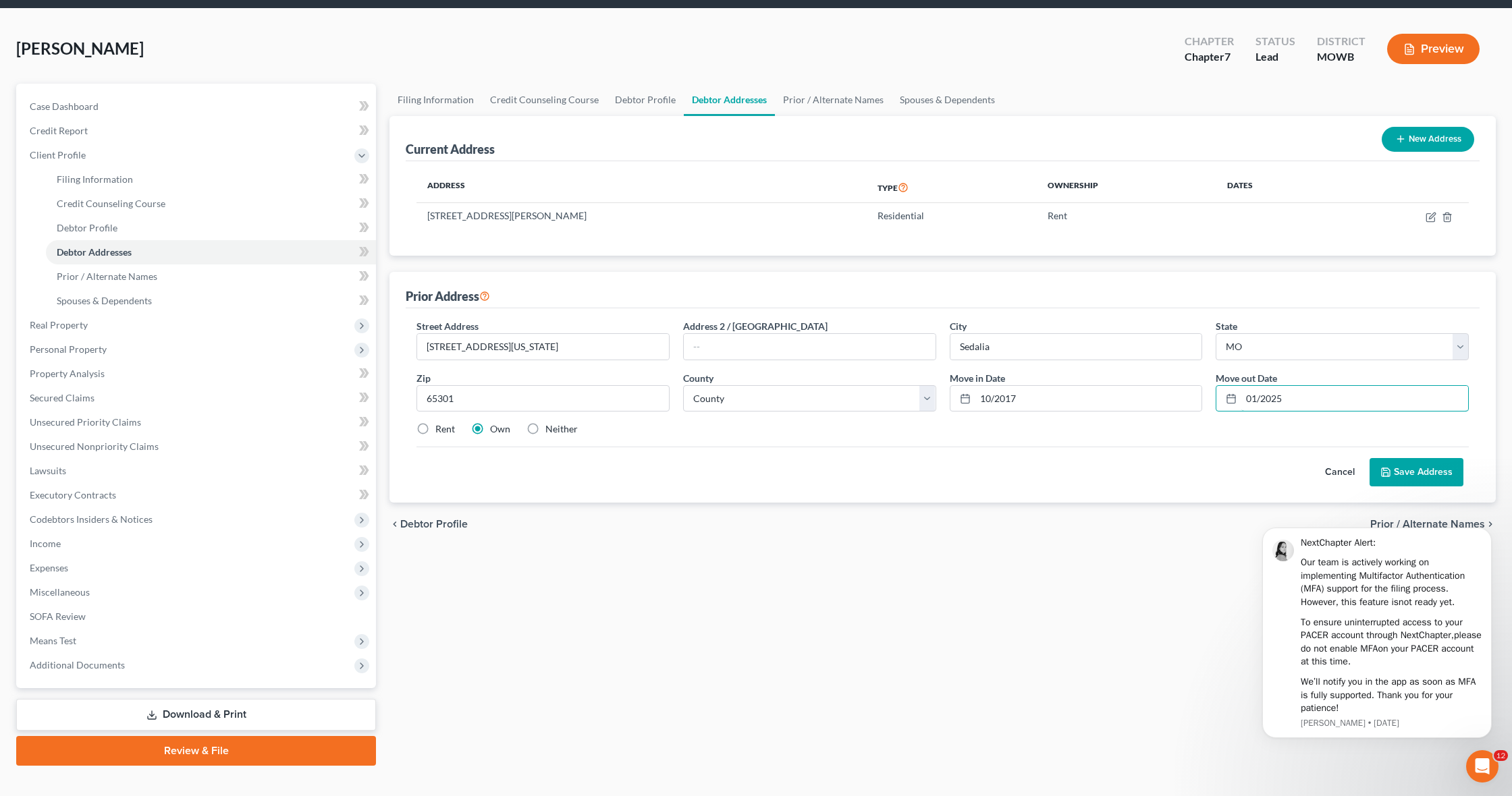 scroll, scrollTop: 47, scrollLeft: 0, axis: vertical 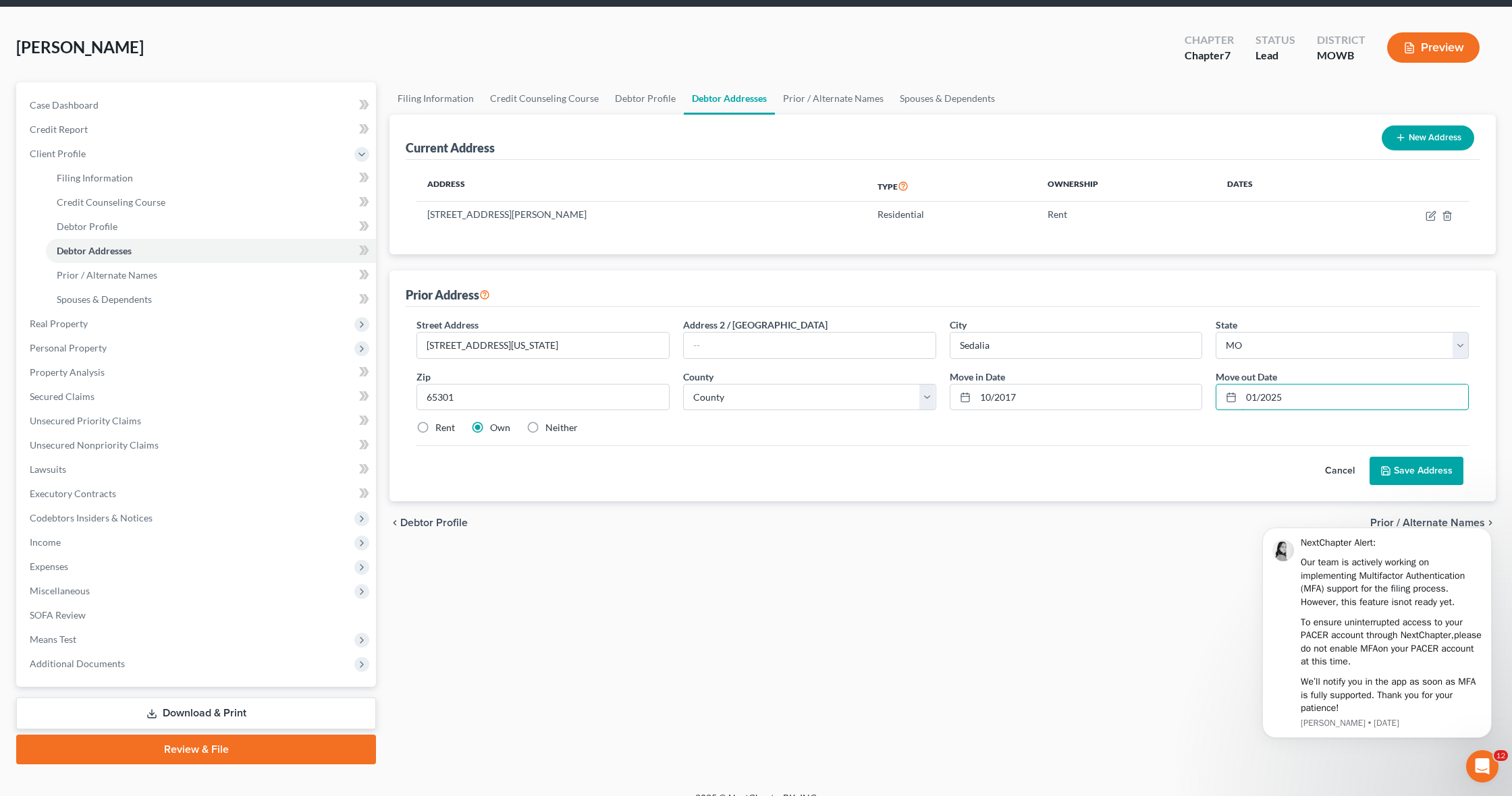 type on "01/2025" 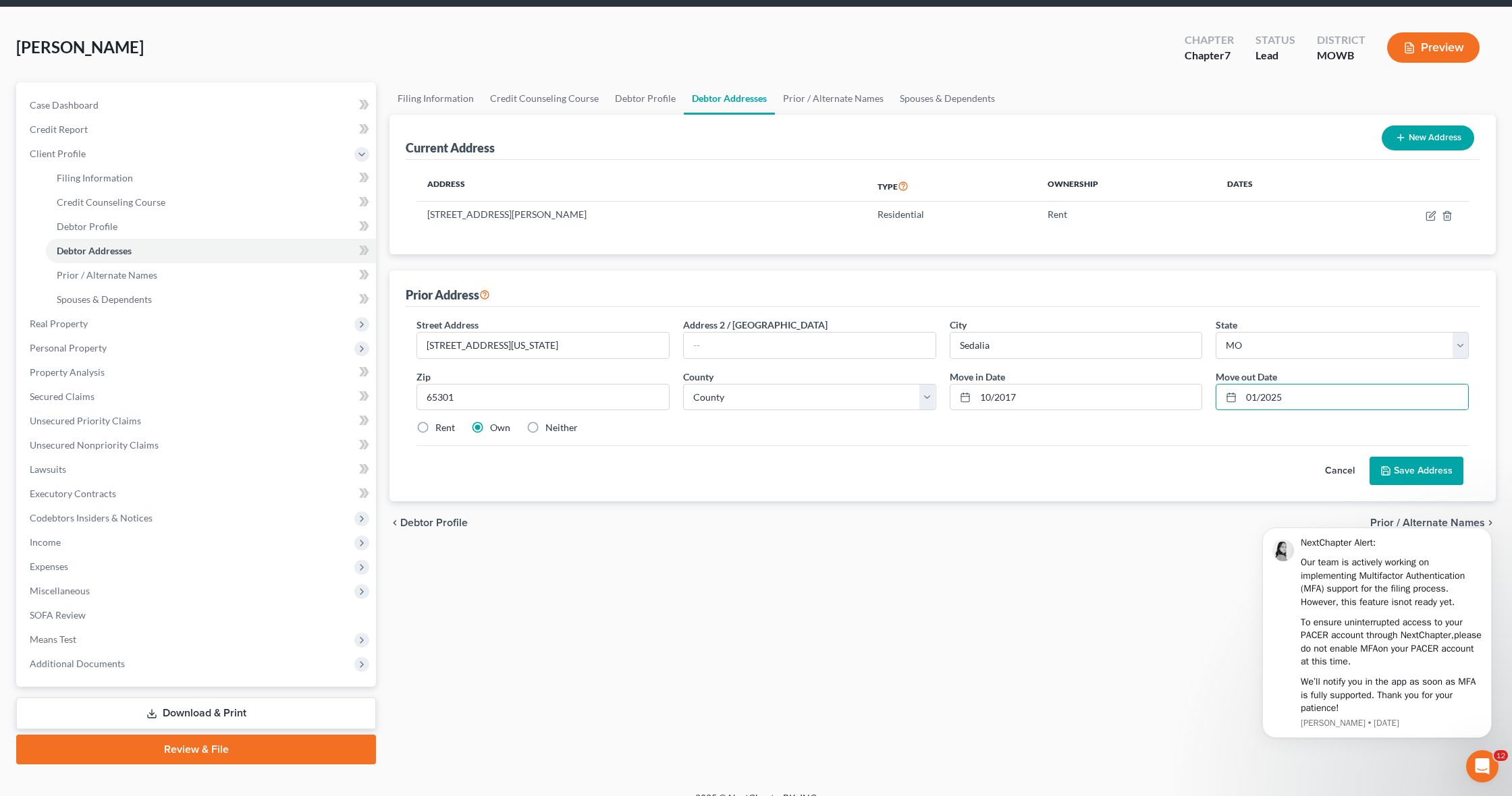click on "Rent" at bounding box center (445, 428) 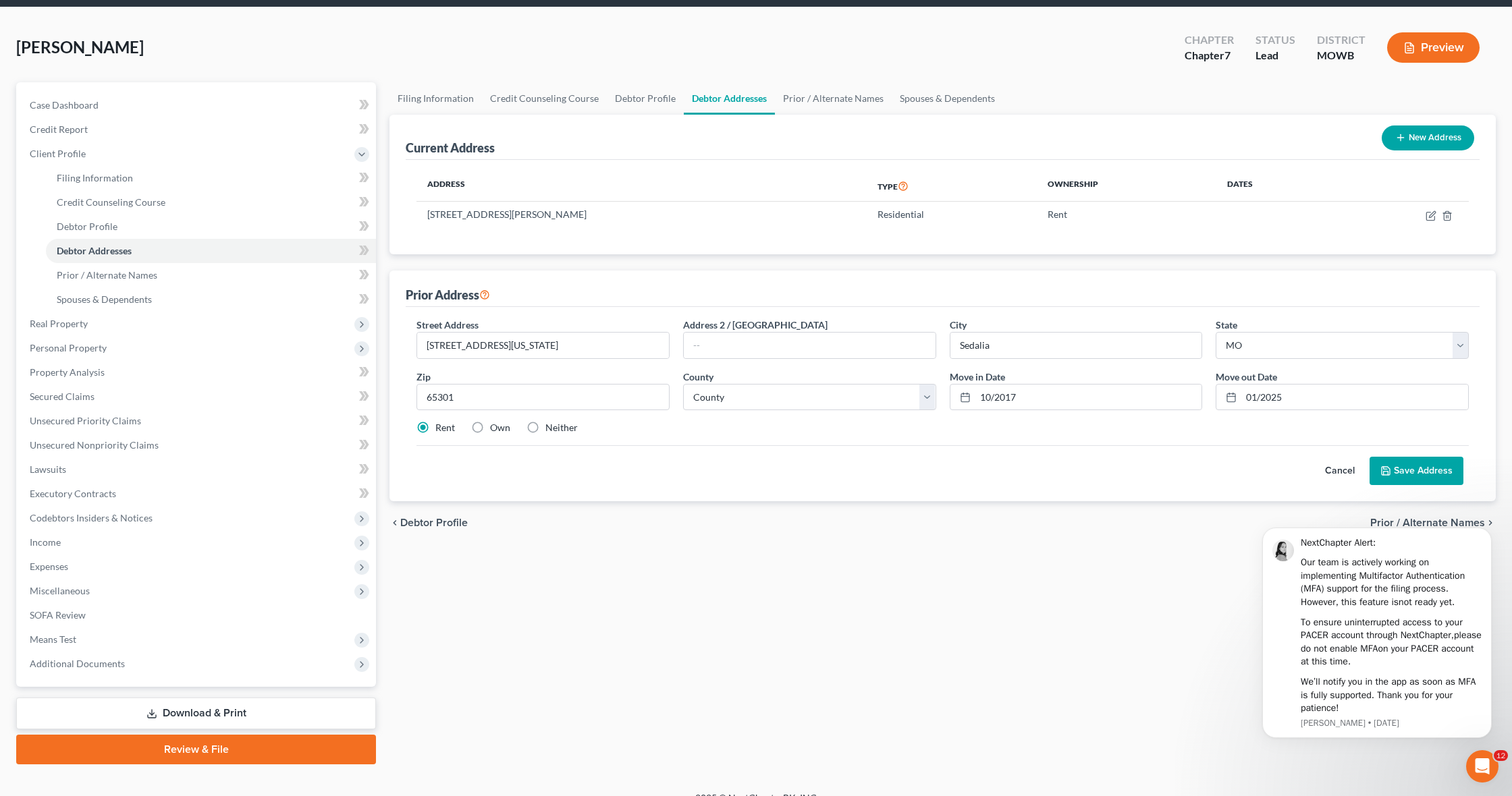 scroll, scrollTop: 46, scrollLeft: 0, axis: vertical 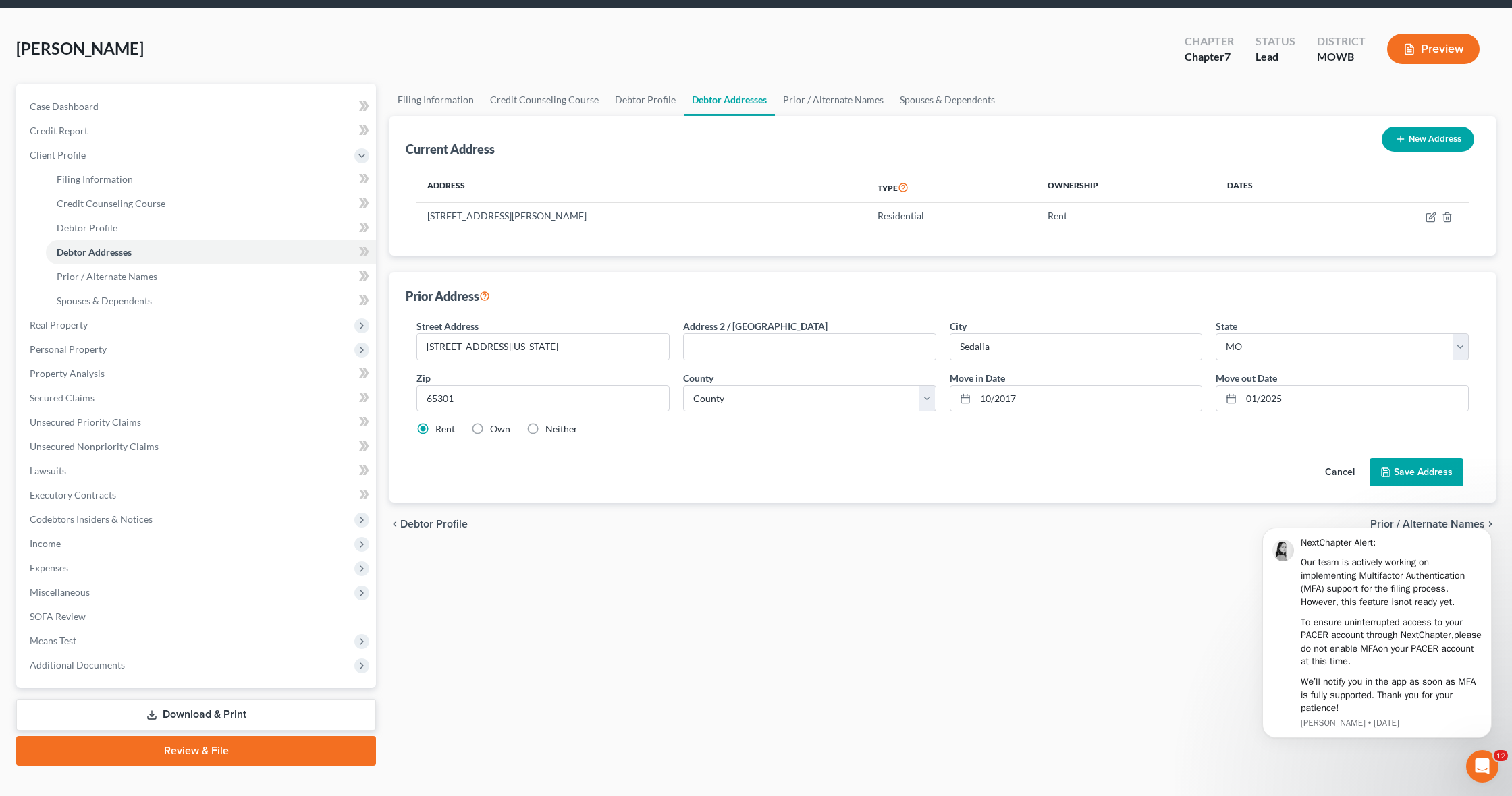 click on "Neither" at bounding box center [562, 429] 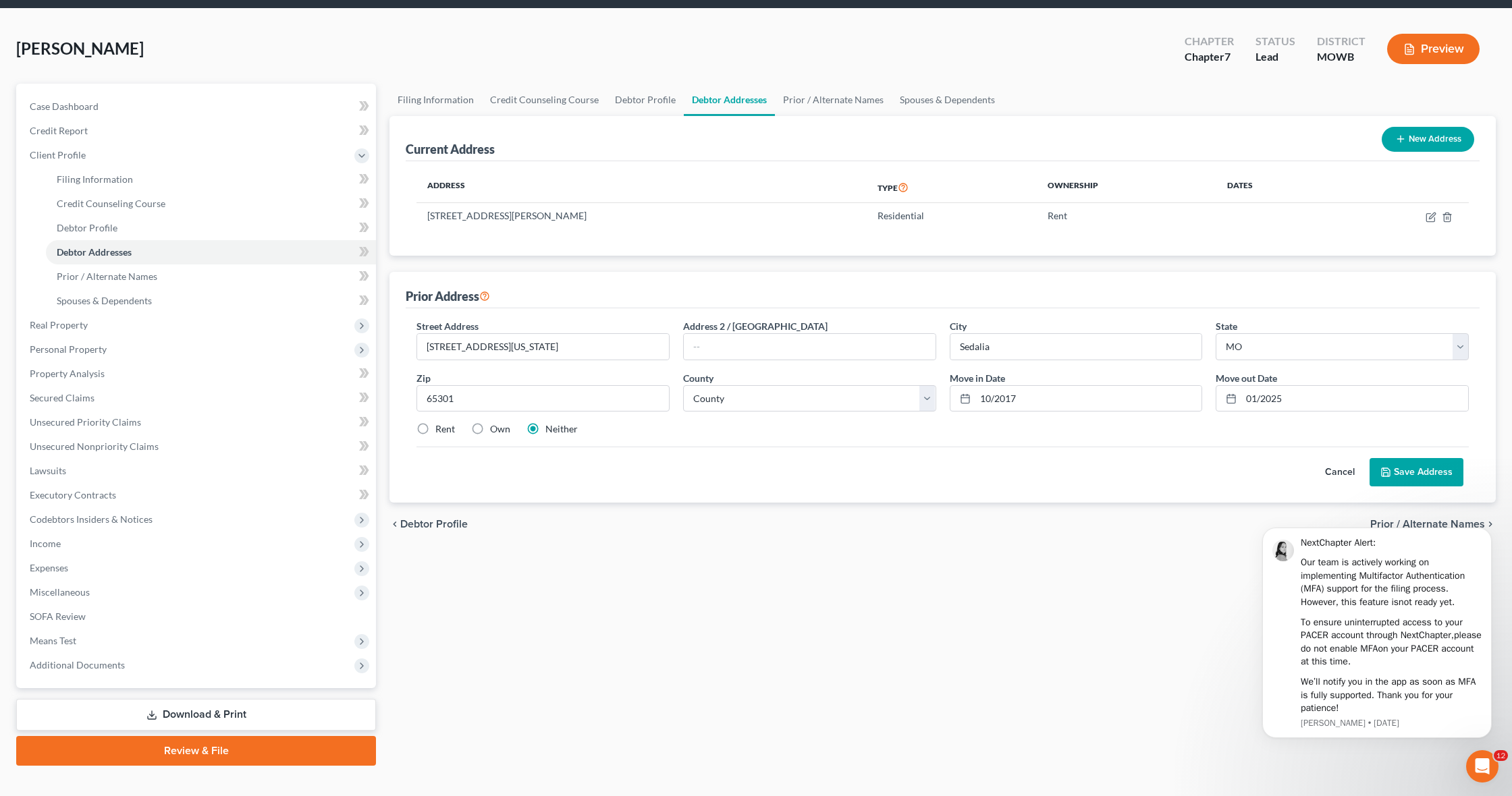 click on "Rent" at bounding box center [445, 429] 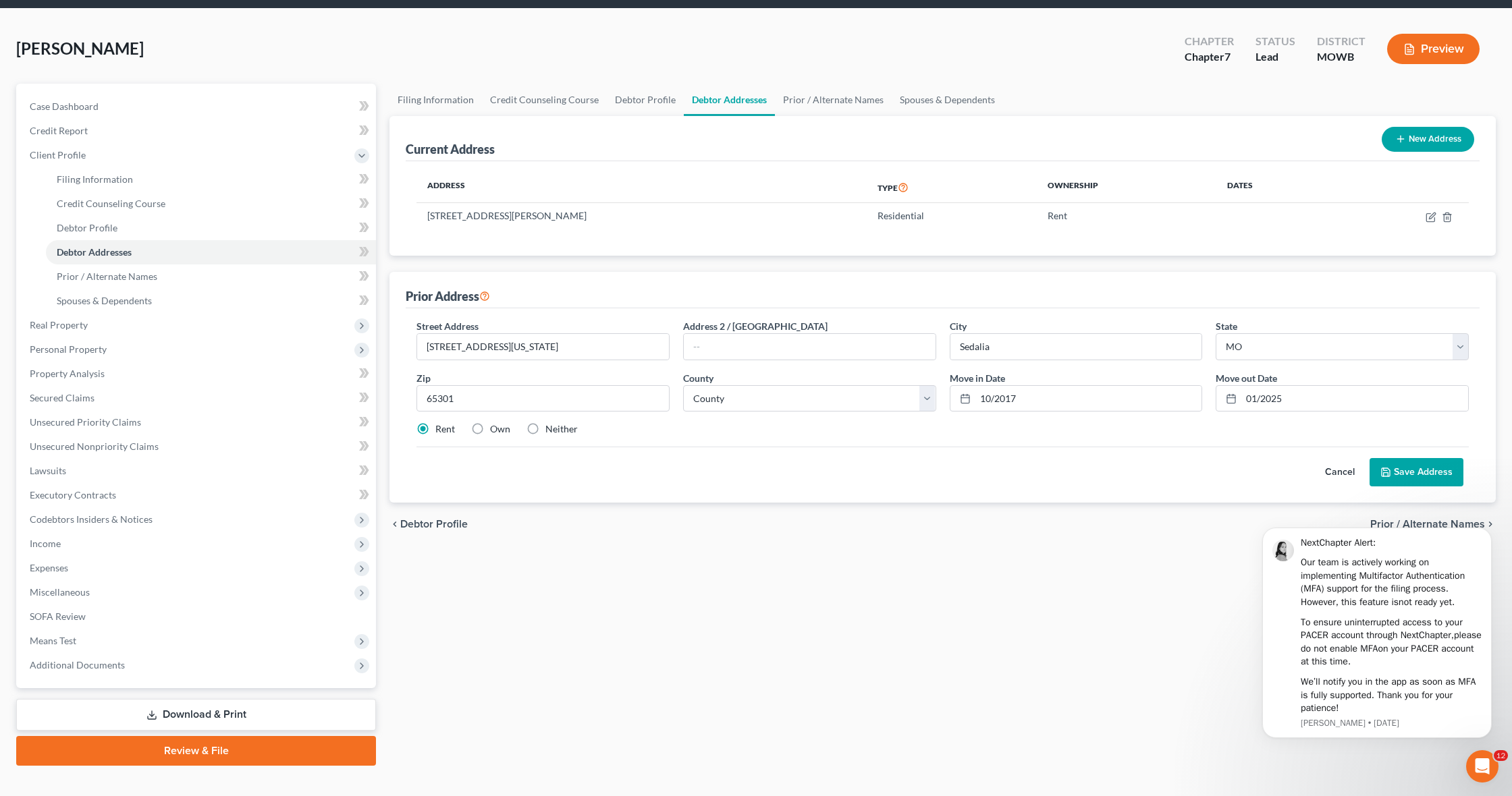 click on "Save Address" at bounding box center (1416, 472) 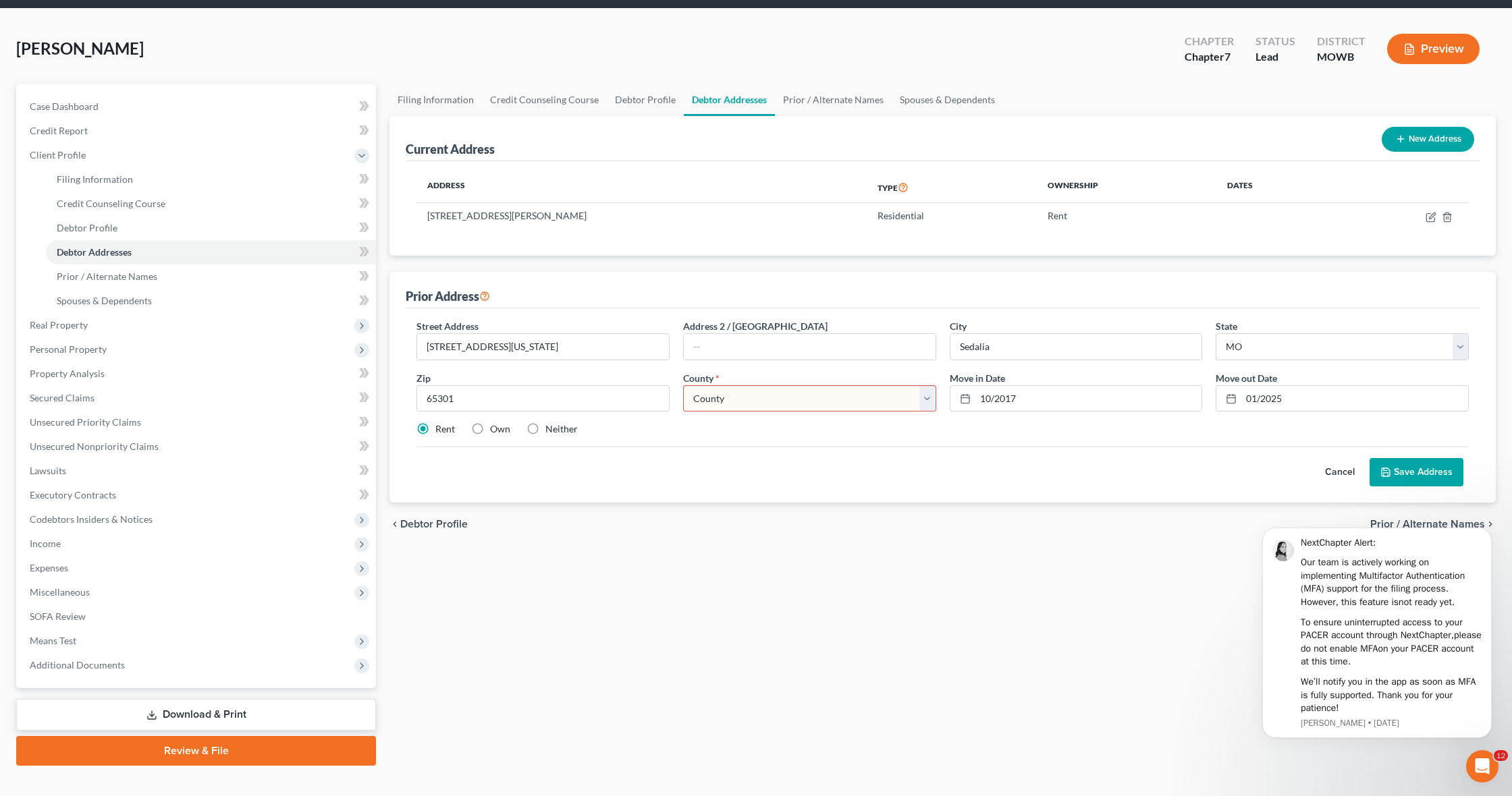 select on "79" 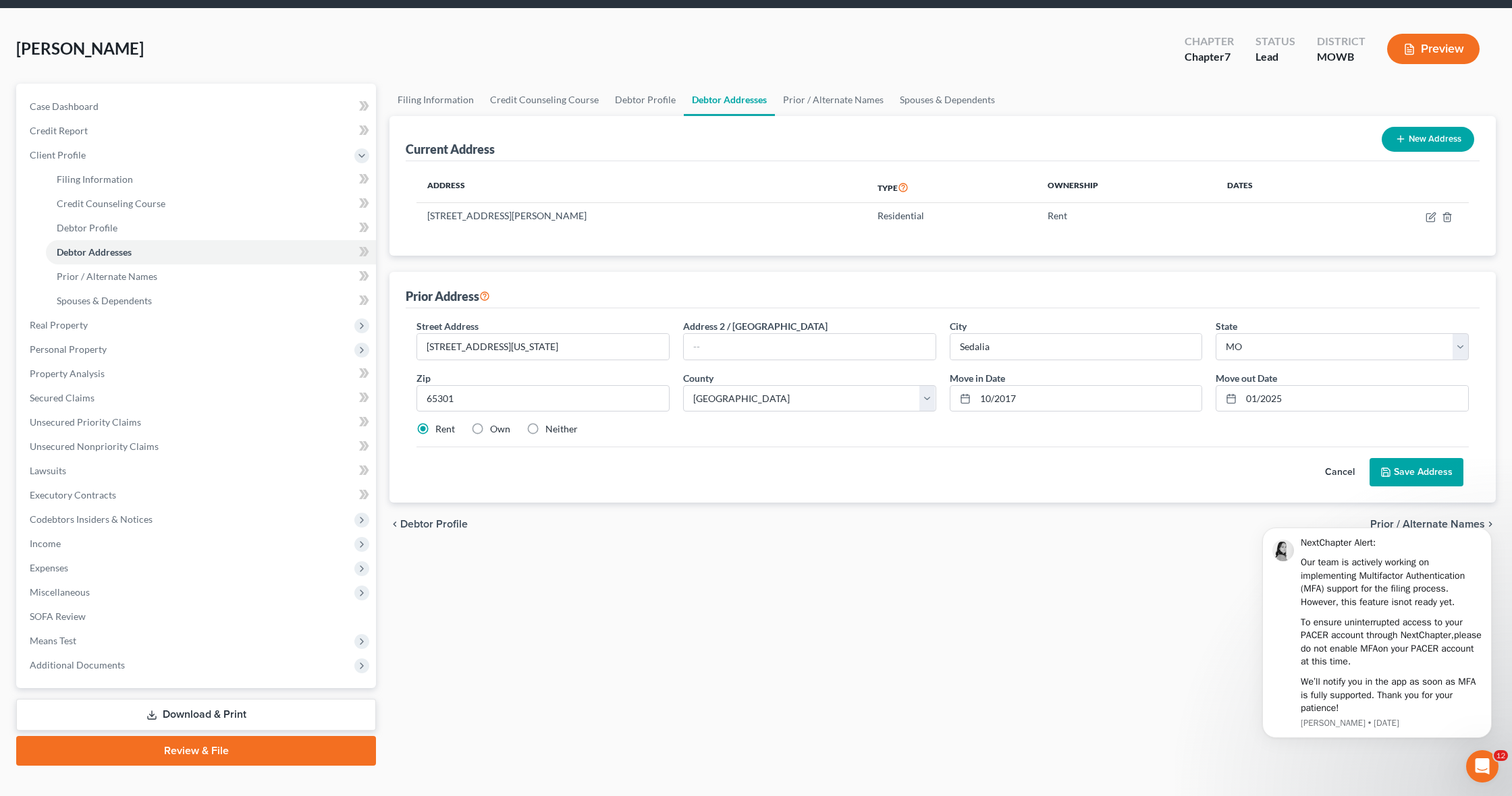 click on "Save Address" at bounding box center (1416, 472) 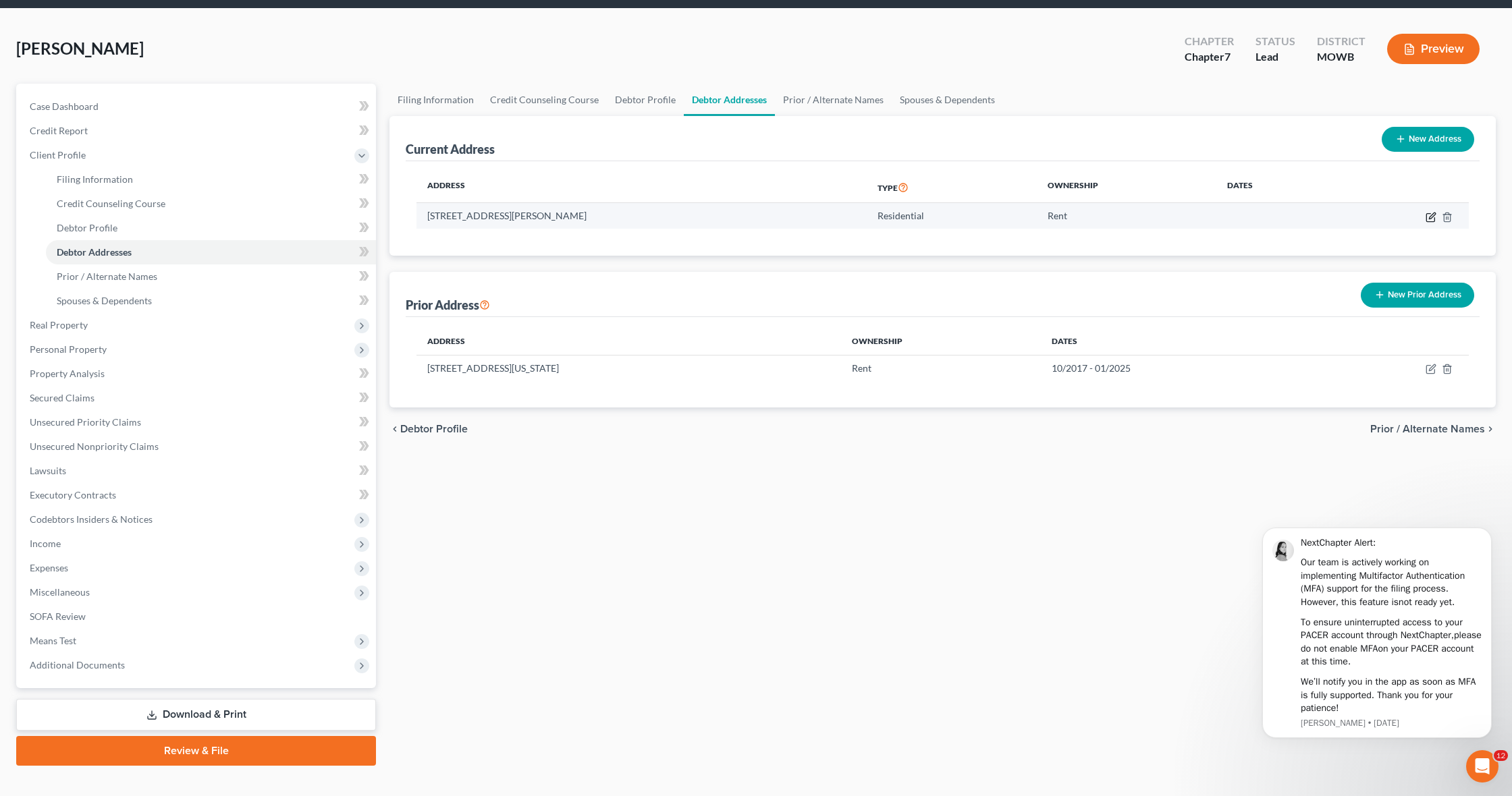 click 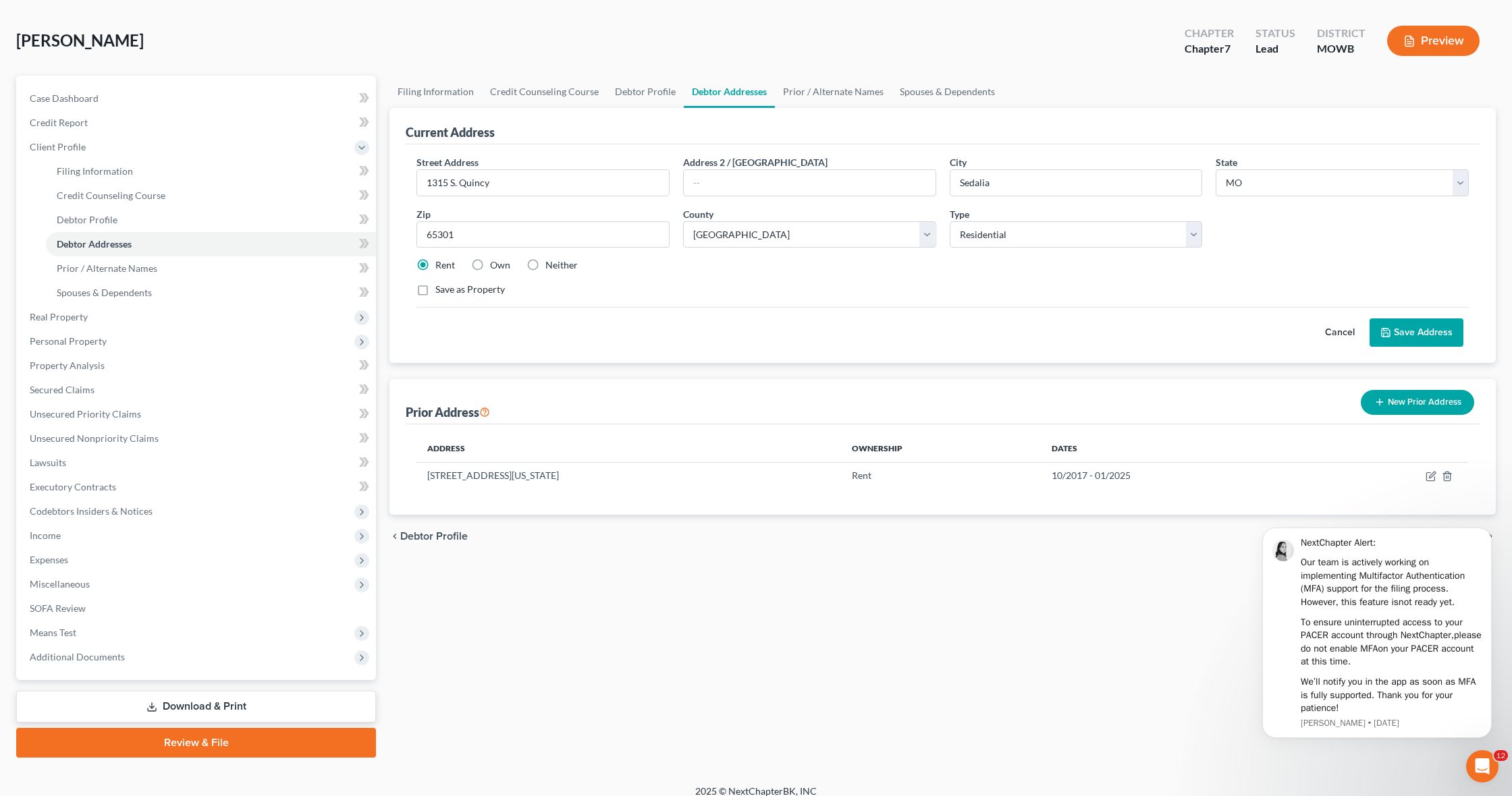 scroll, scrollTop: 54, scrollLeft: 2, axis: both 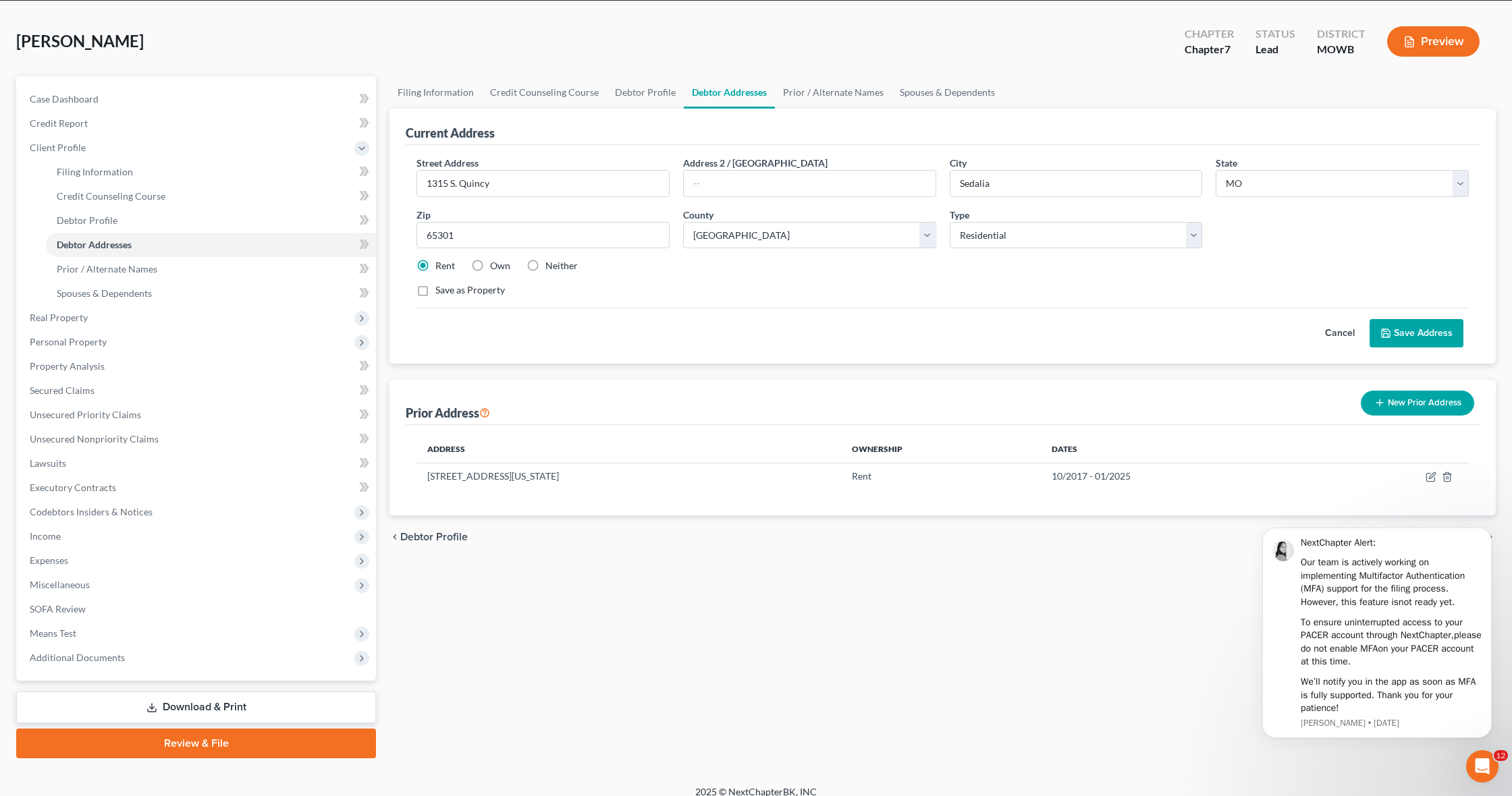 click on "Save Address" at bounding box center [1416, 333] 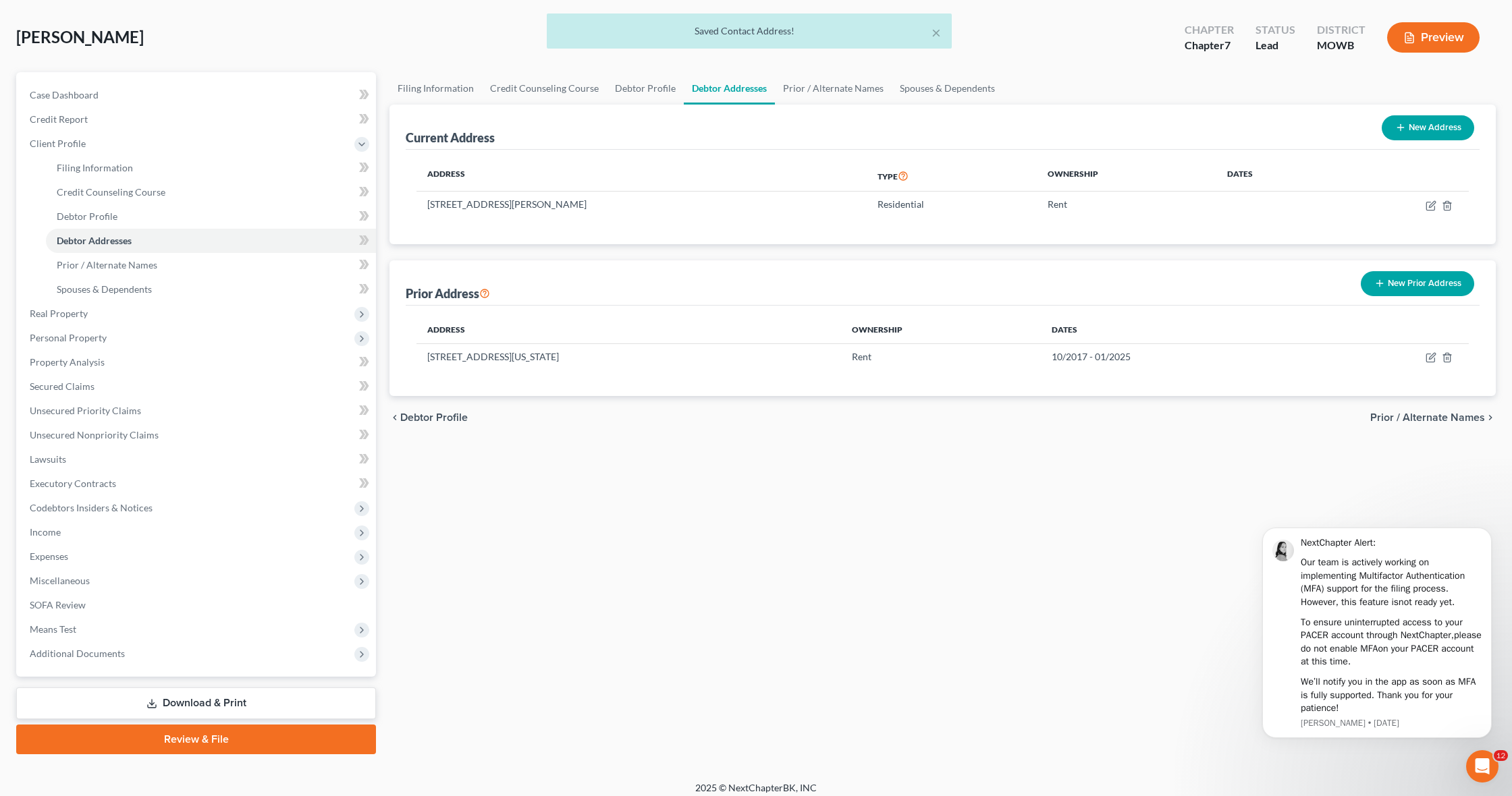 scroll, scrollTop: 57, scrollLeft: 0, axis: vertical 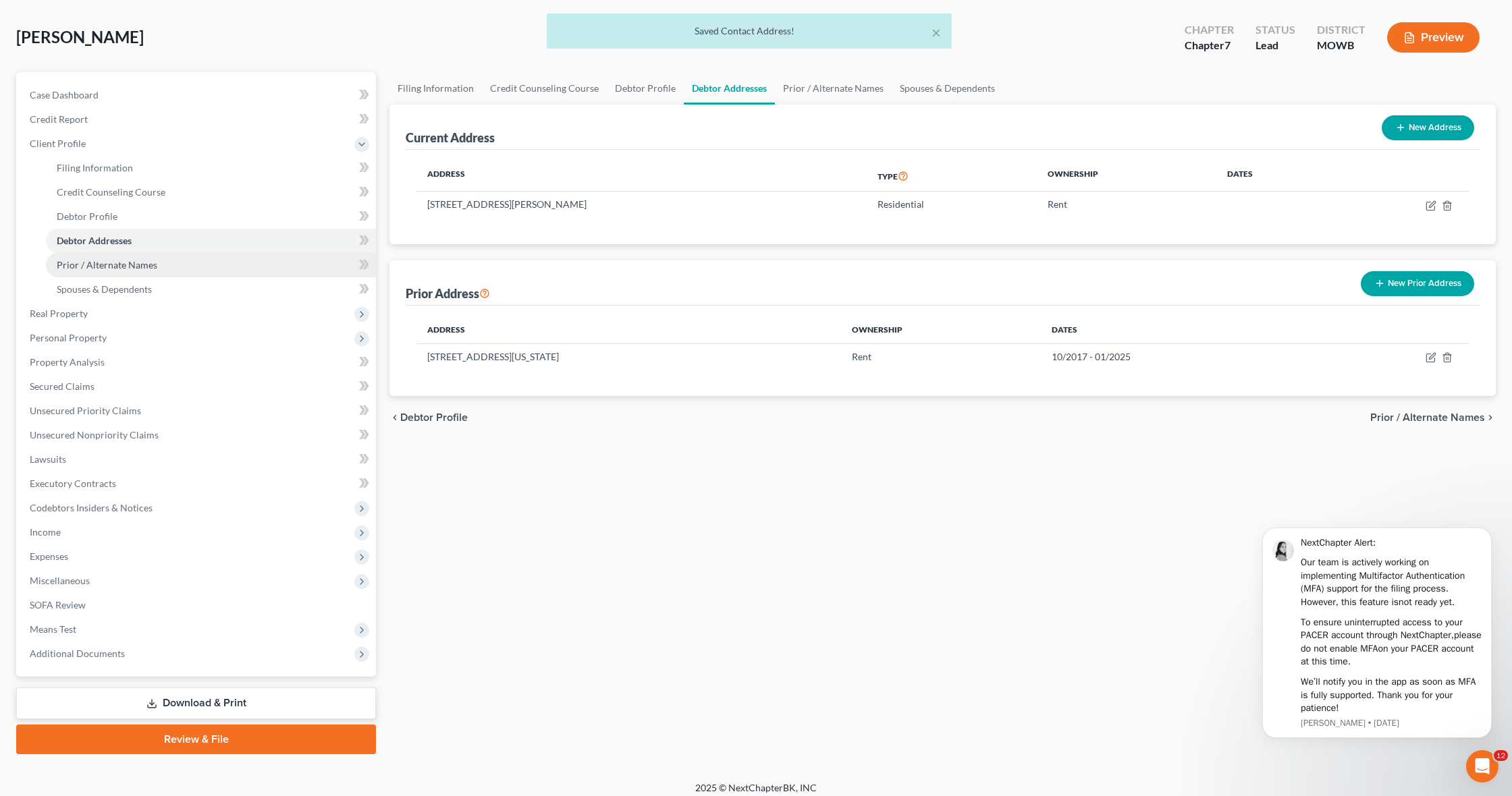 click on "Prior / Alternate Names" at bounding box center [107, 264] 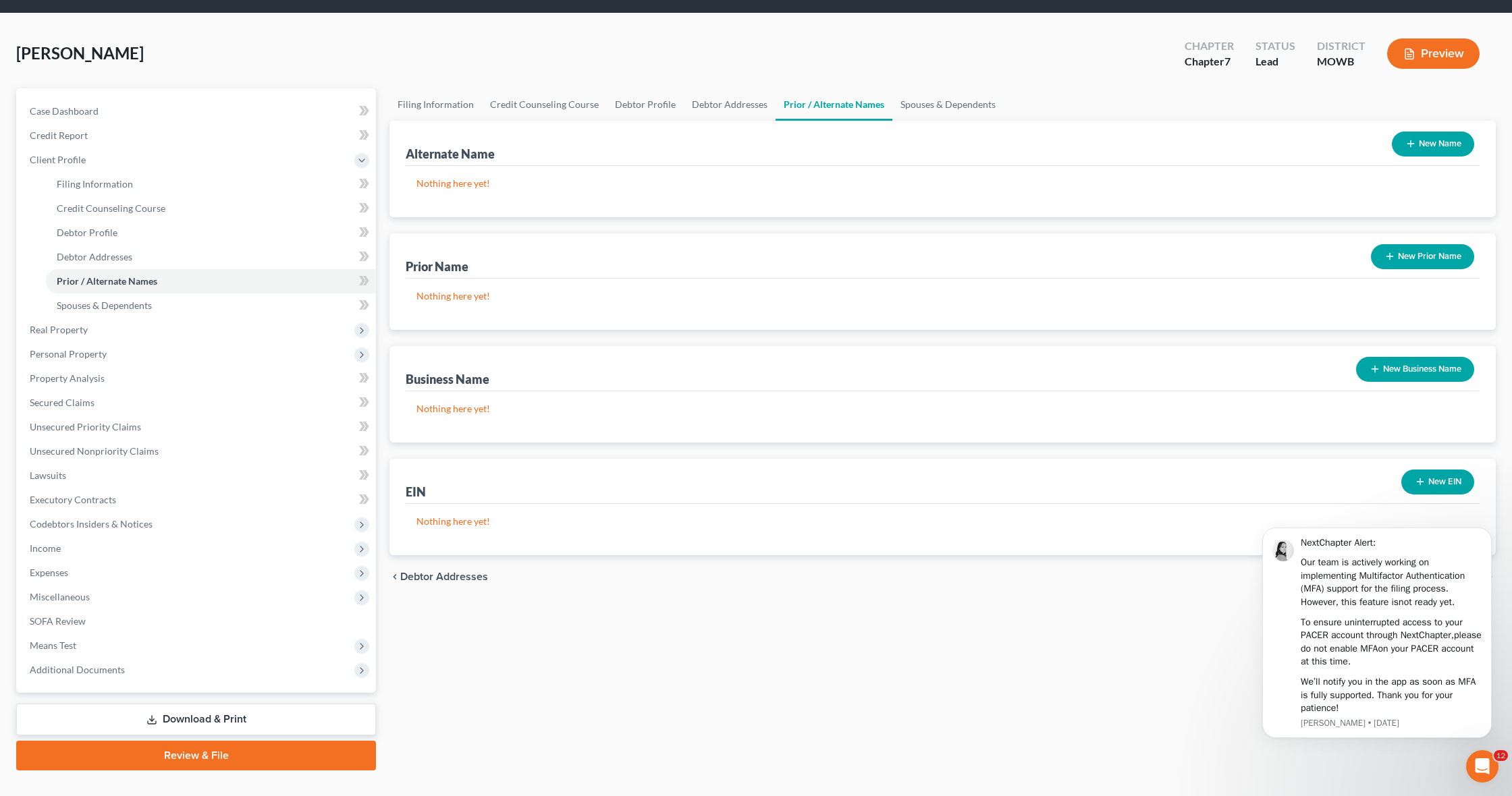 scroll, scrollTop: 28, scrollLeft: 0, axis: vertical 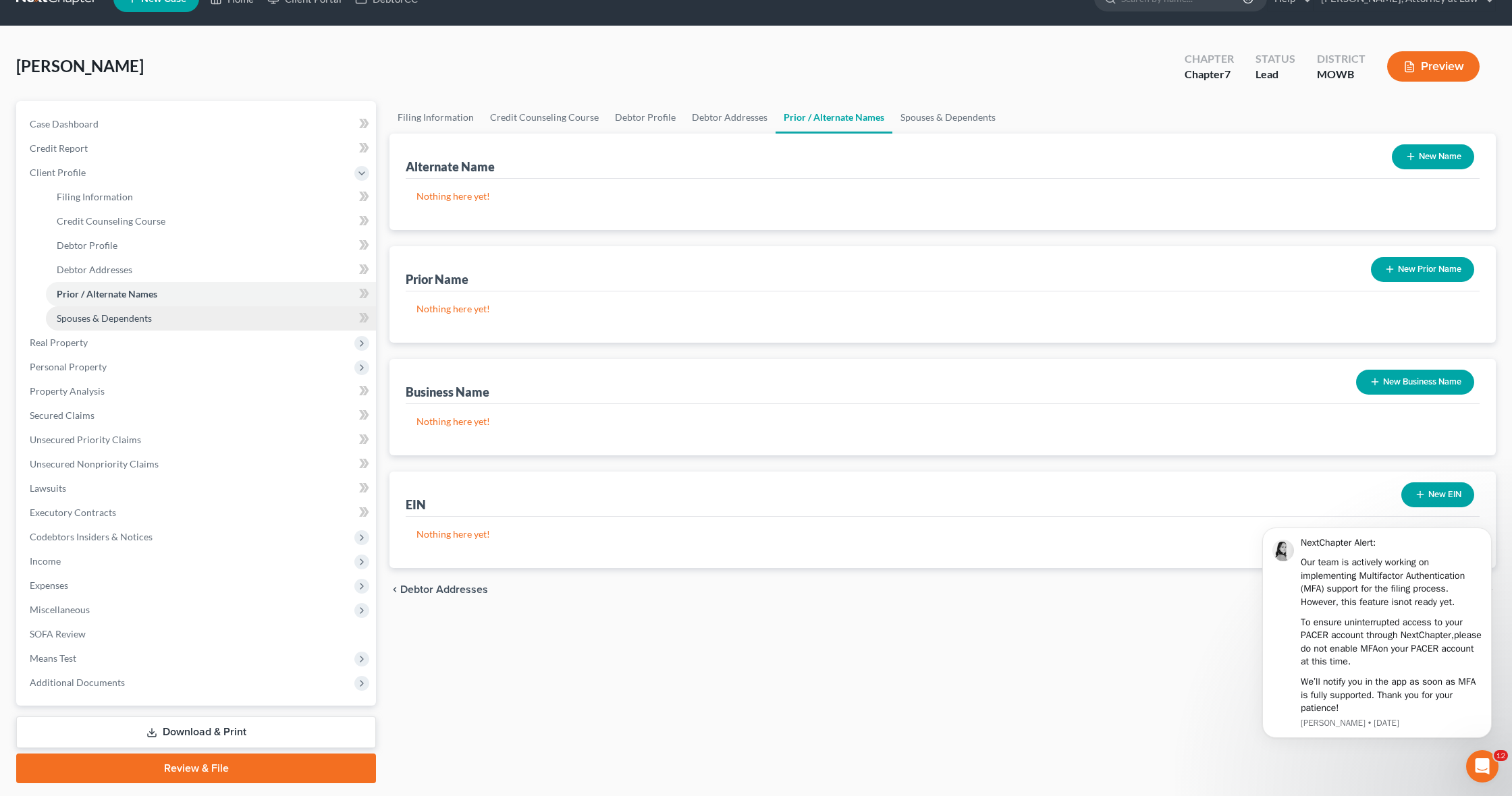 click on "Spouses & Dependents" at bounding box center [104, 318] 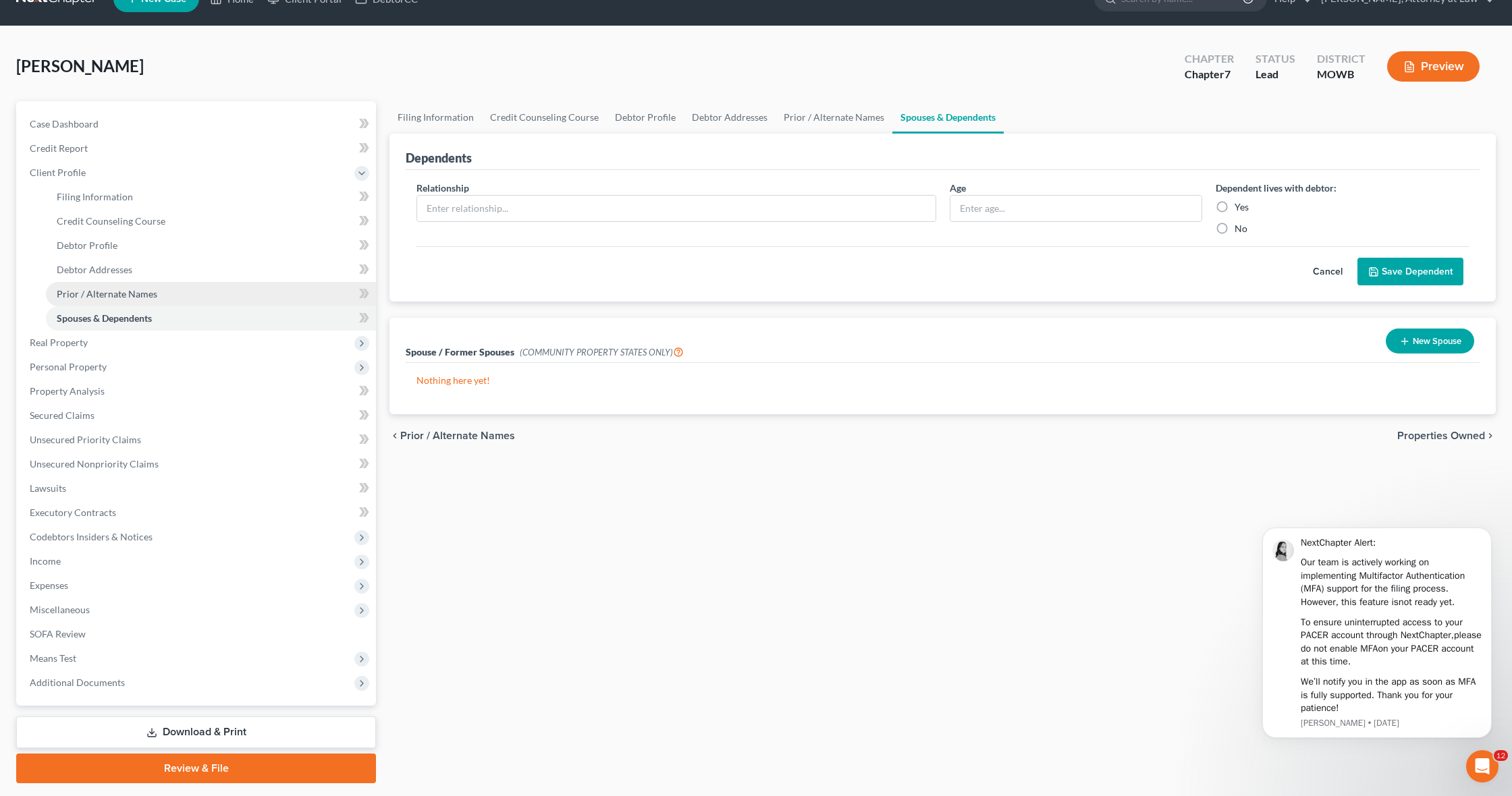 scroll, scrollTop: 0, scrollLeft: 0, axis: both 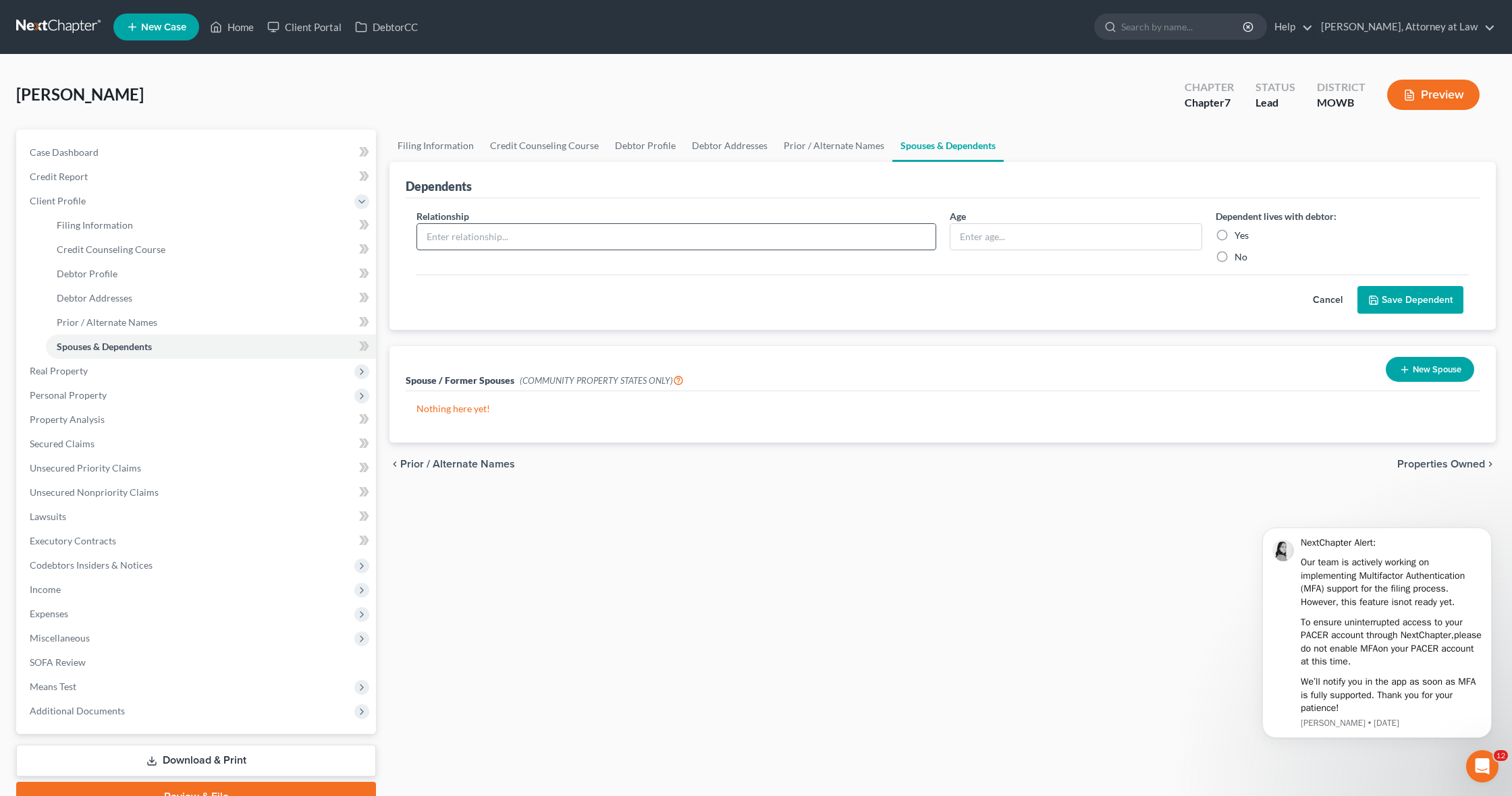 click at bounding box center [676, 237] 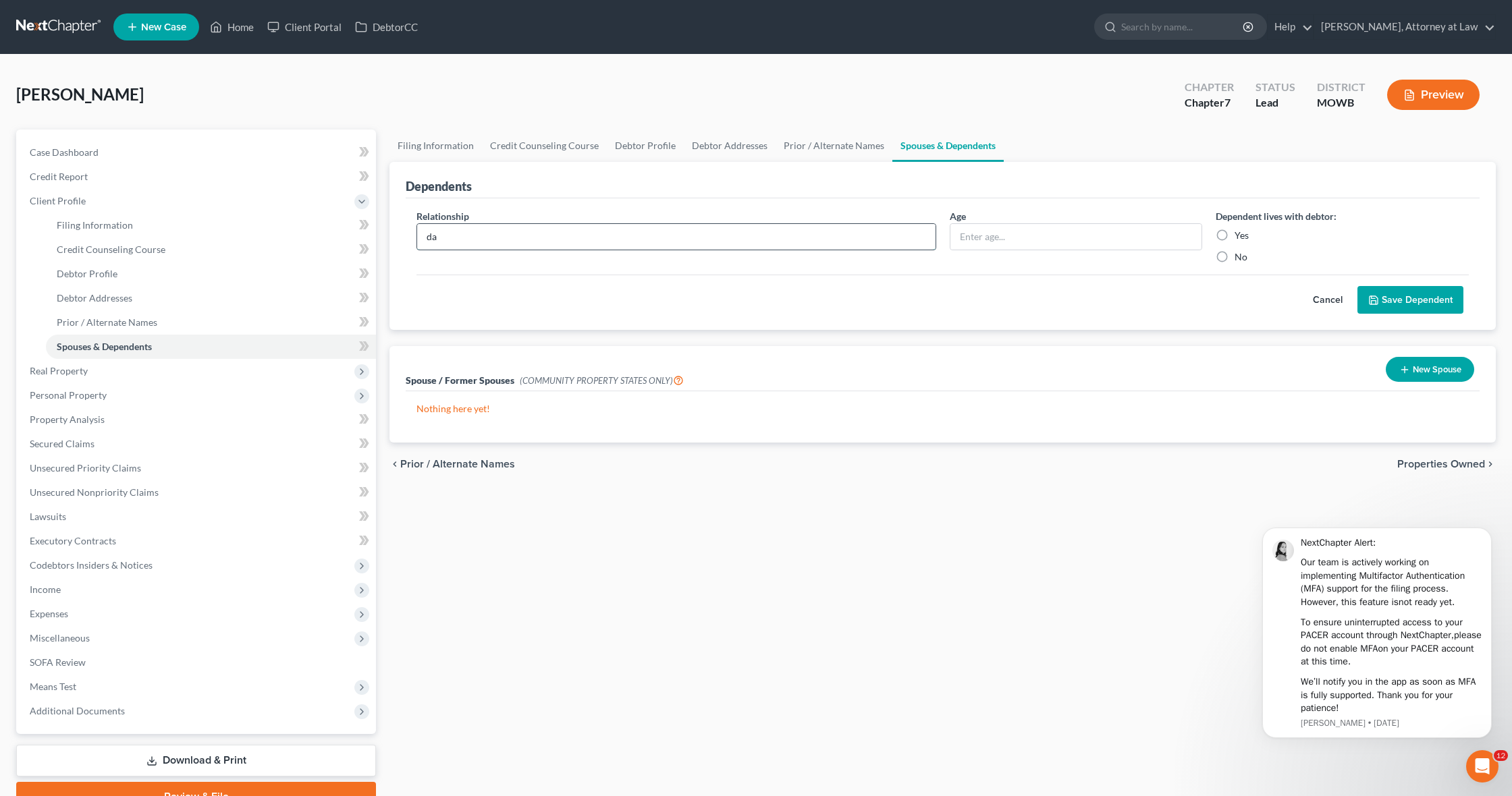 scroll, scrollTop: 1, scrollLeft: 0, axis: vertical 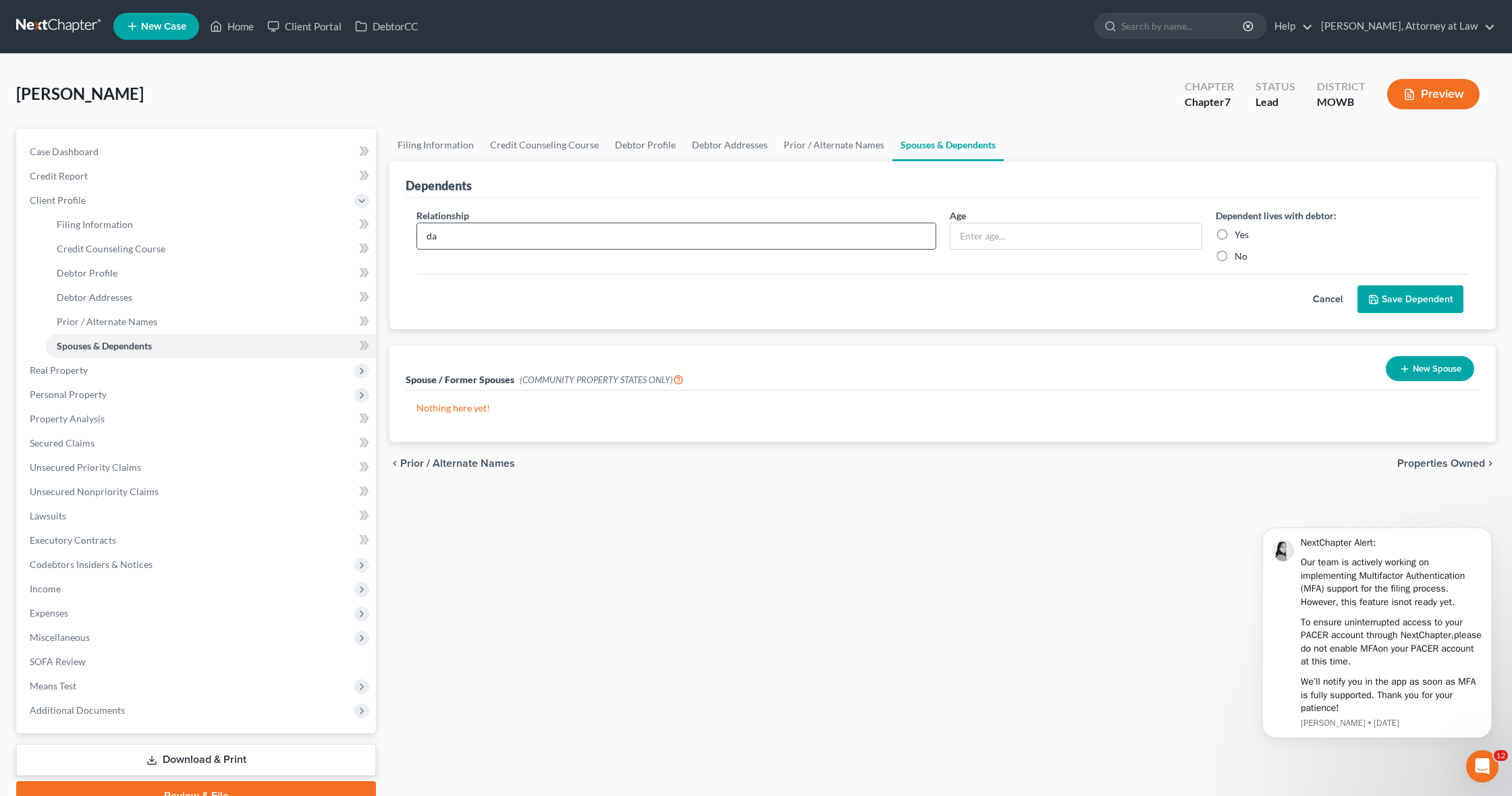 type on "d" 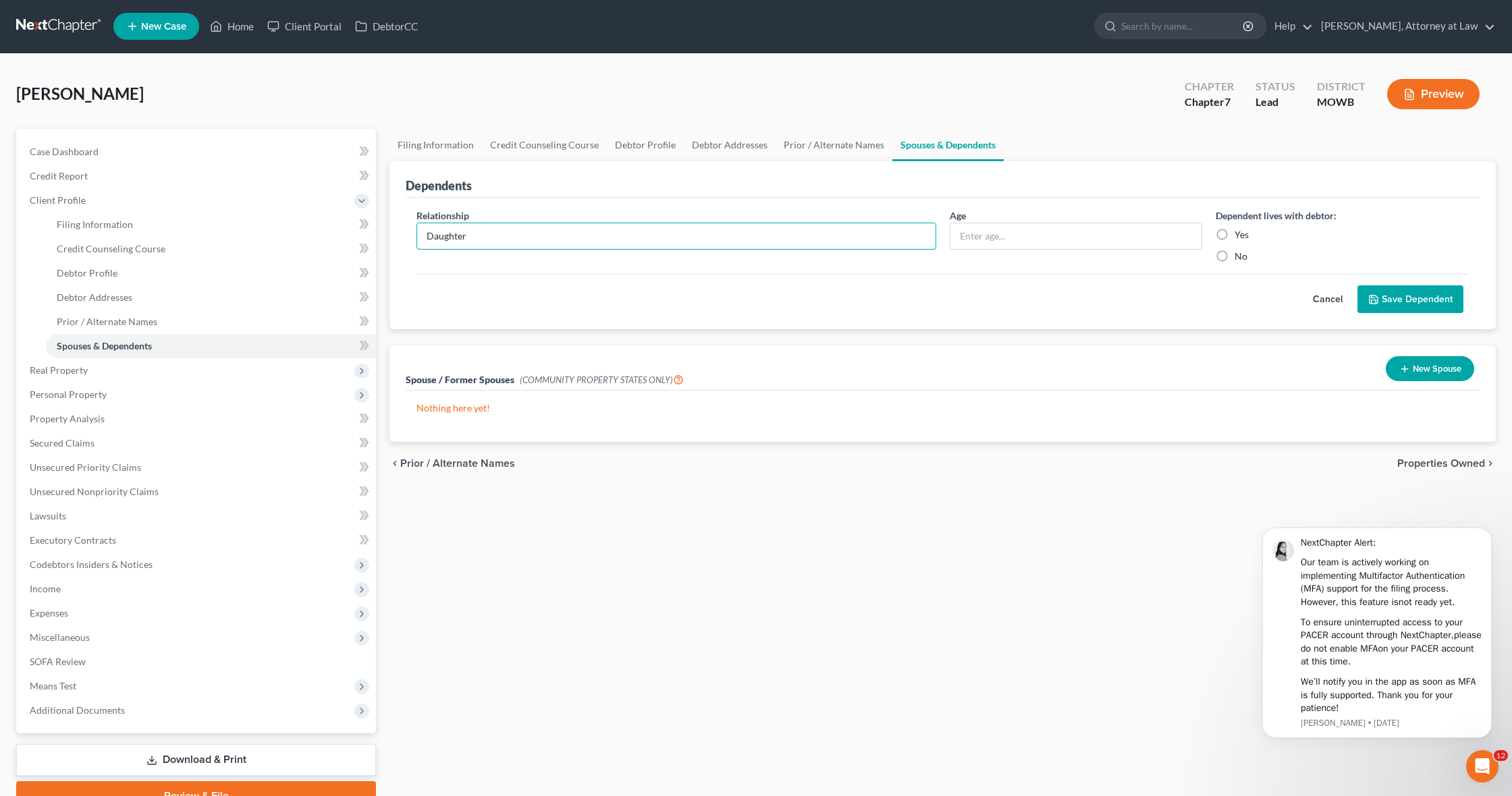 scroll, scrollTop: 0, scrollLeft: 0, axis: both 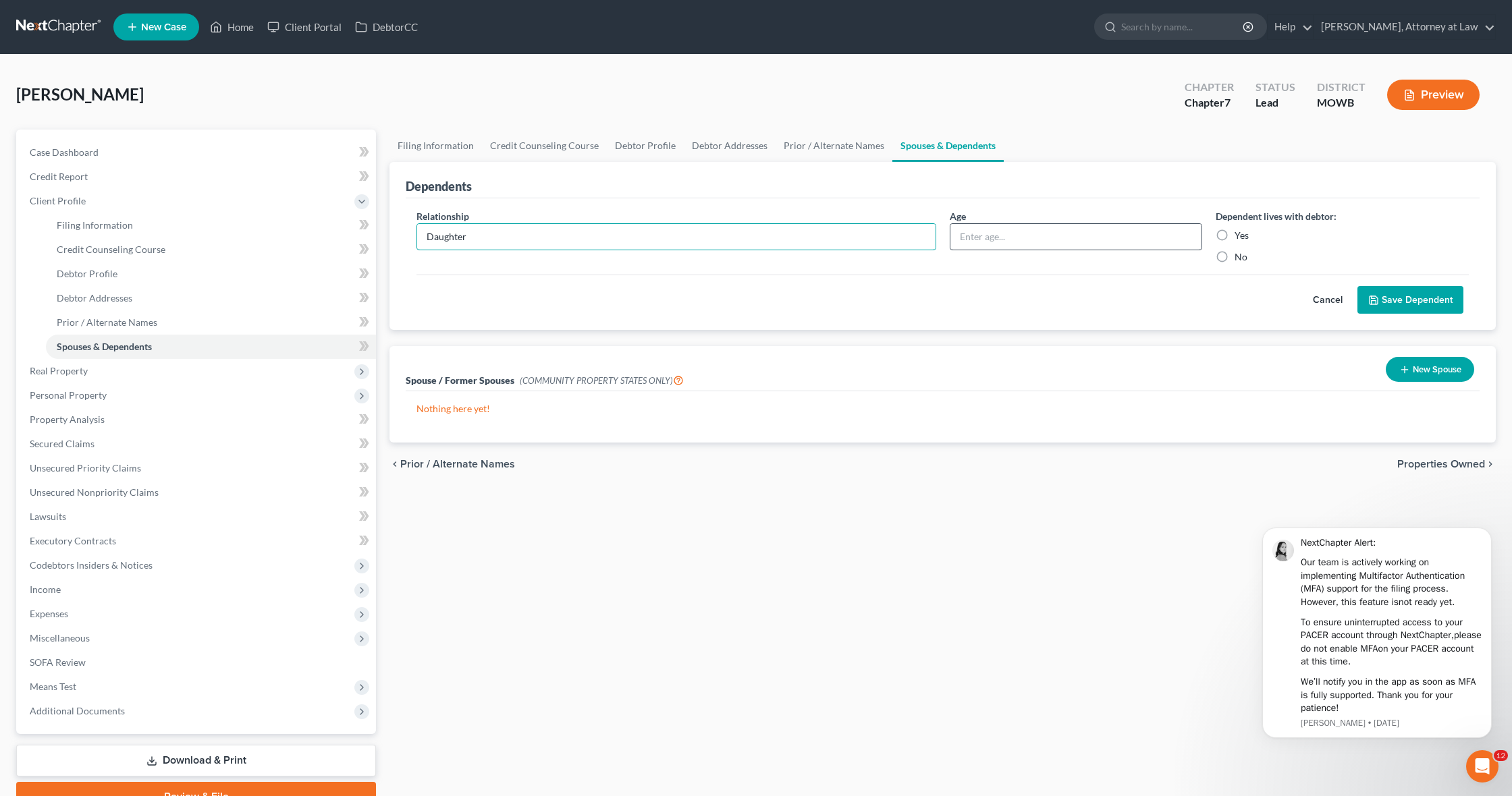 type on "Daughter" 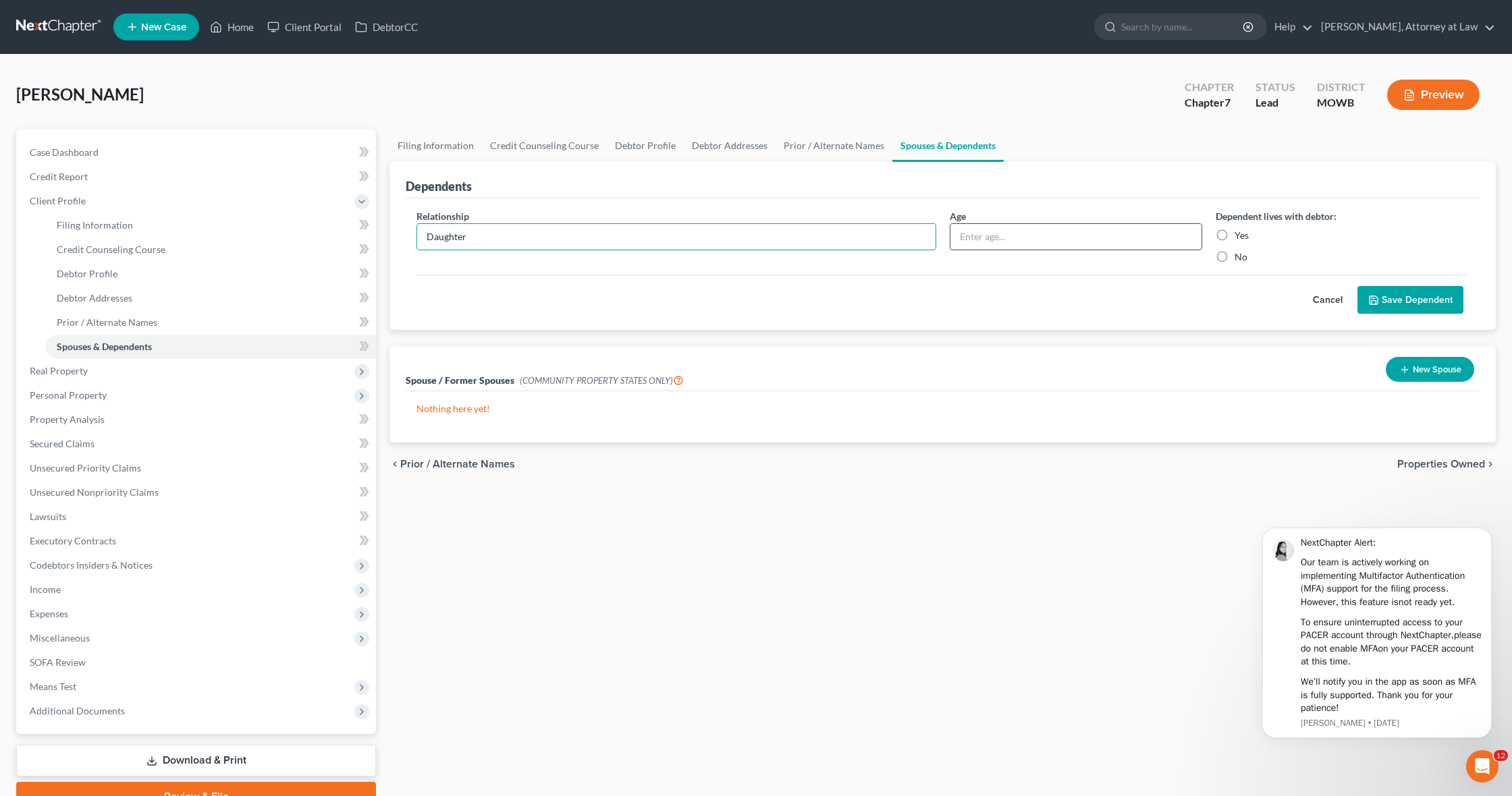 click at bounding box center [1076, 237] 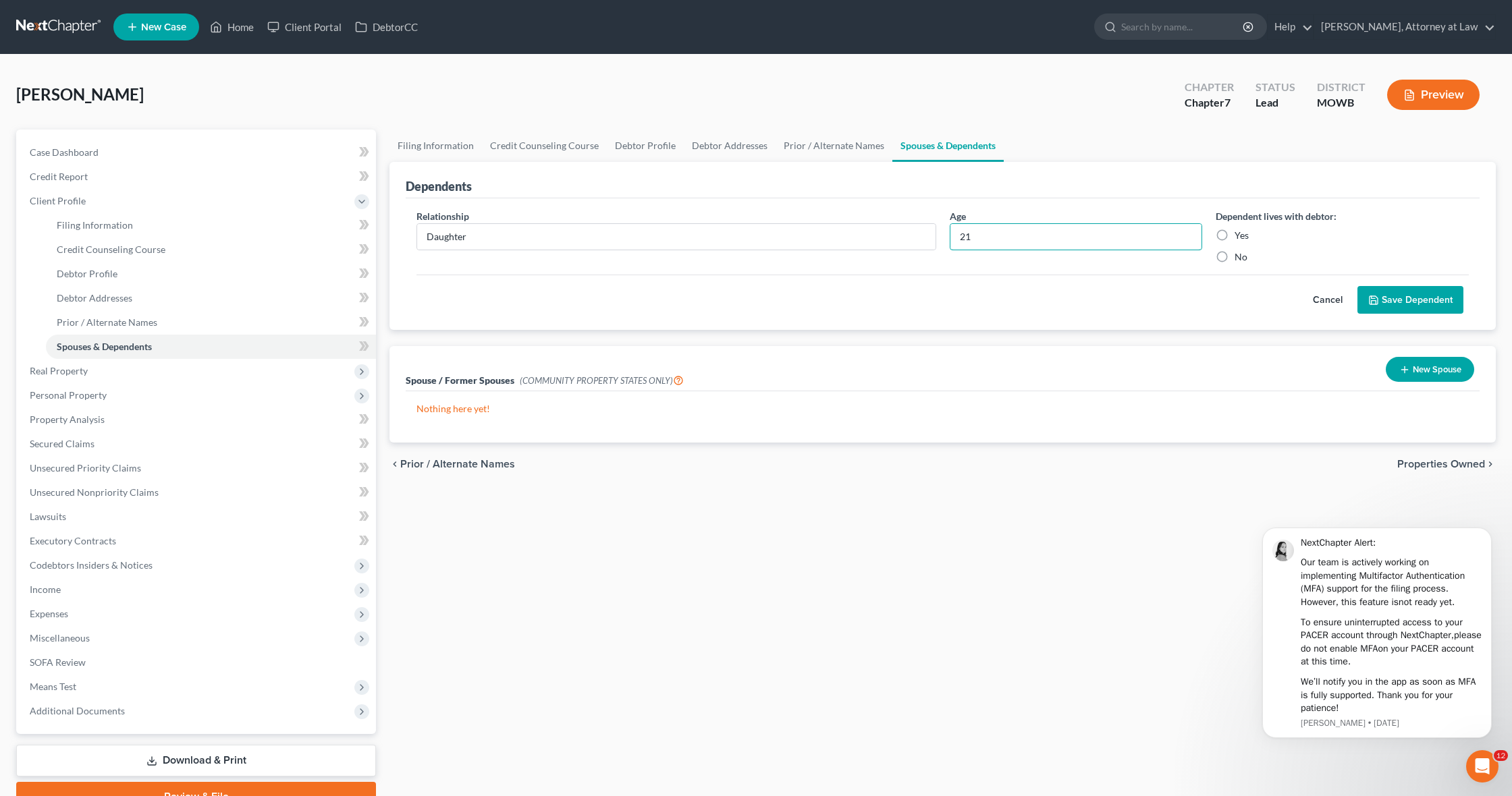 type on "21" 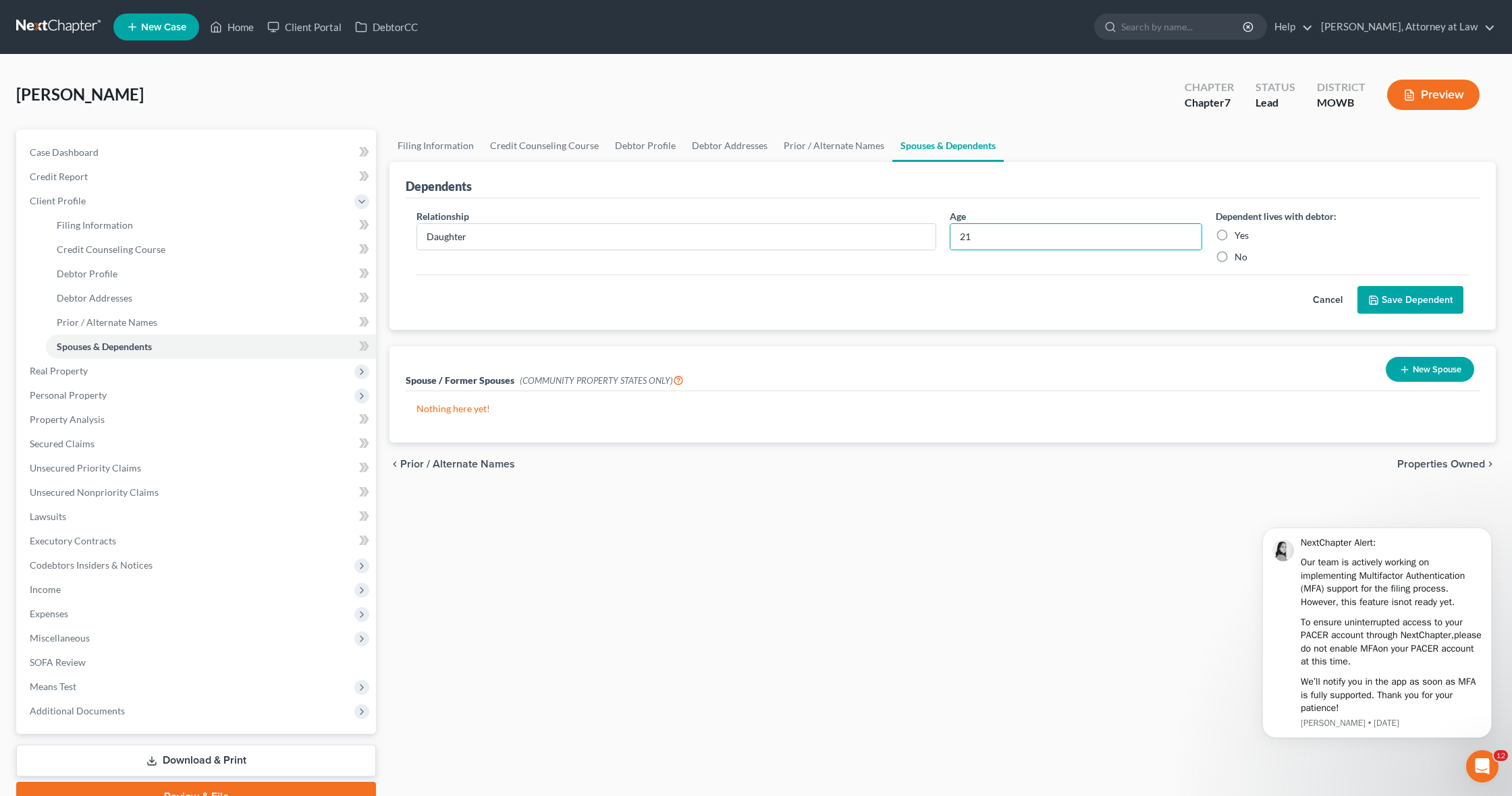 click on "No" at bounding box center [1241, 257] 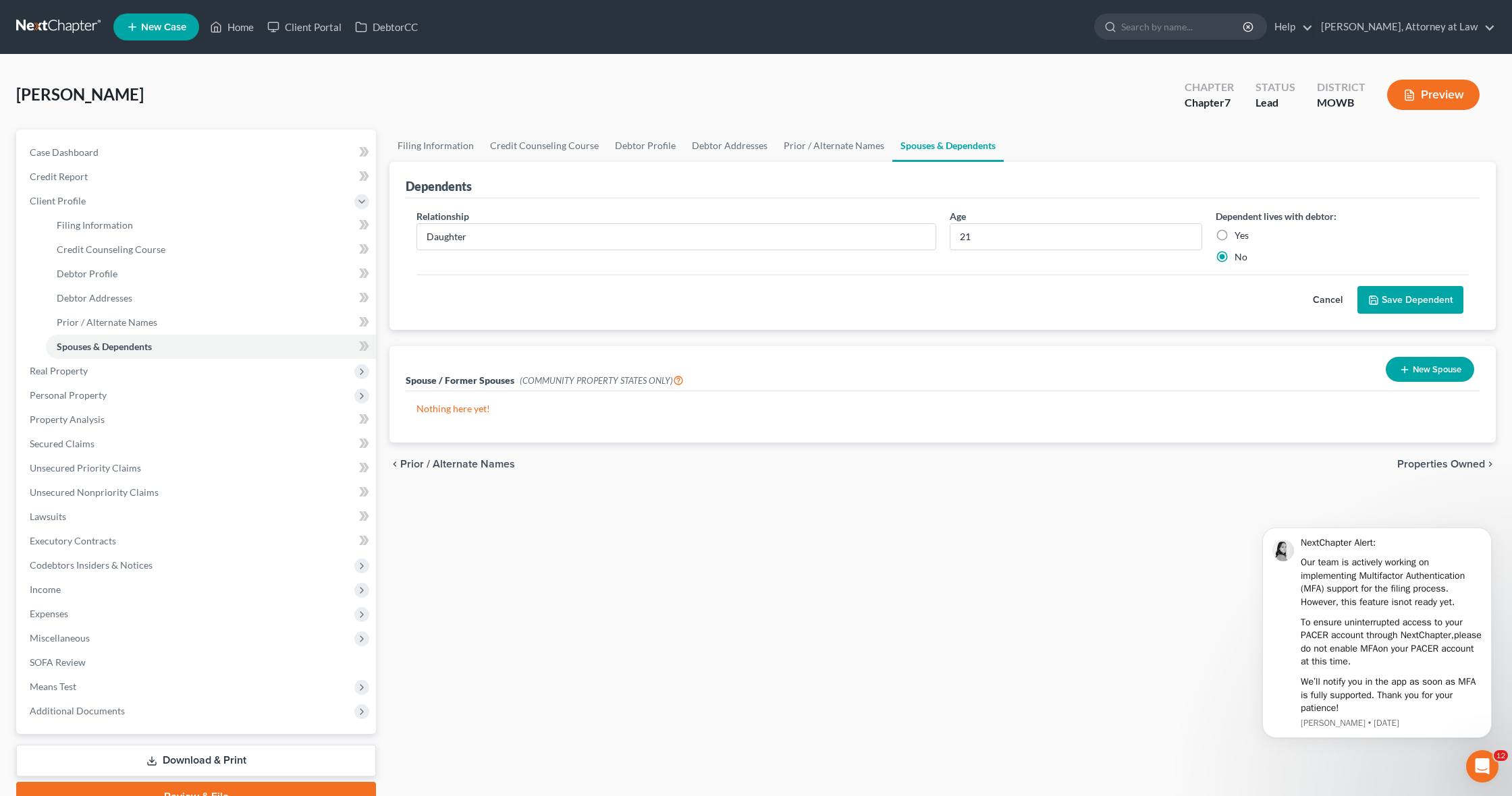 click on "Save Dependent" at bounding box center (1410, 300) 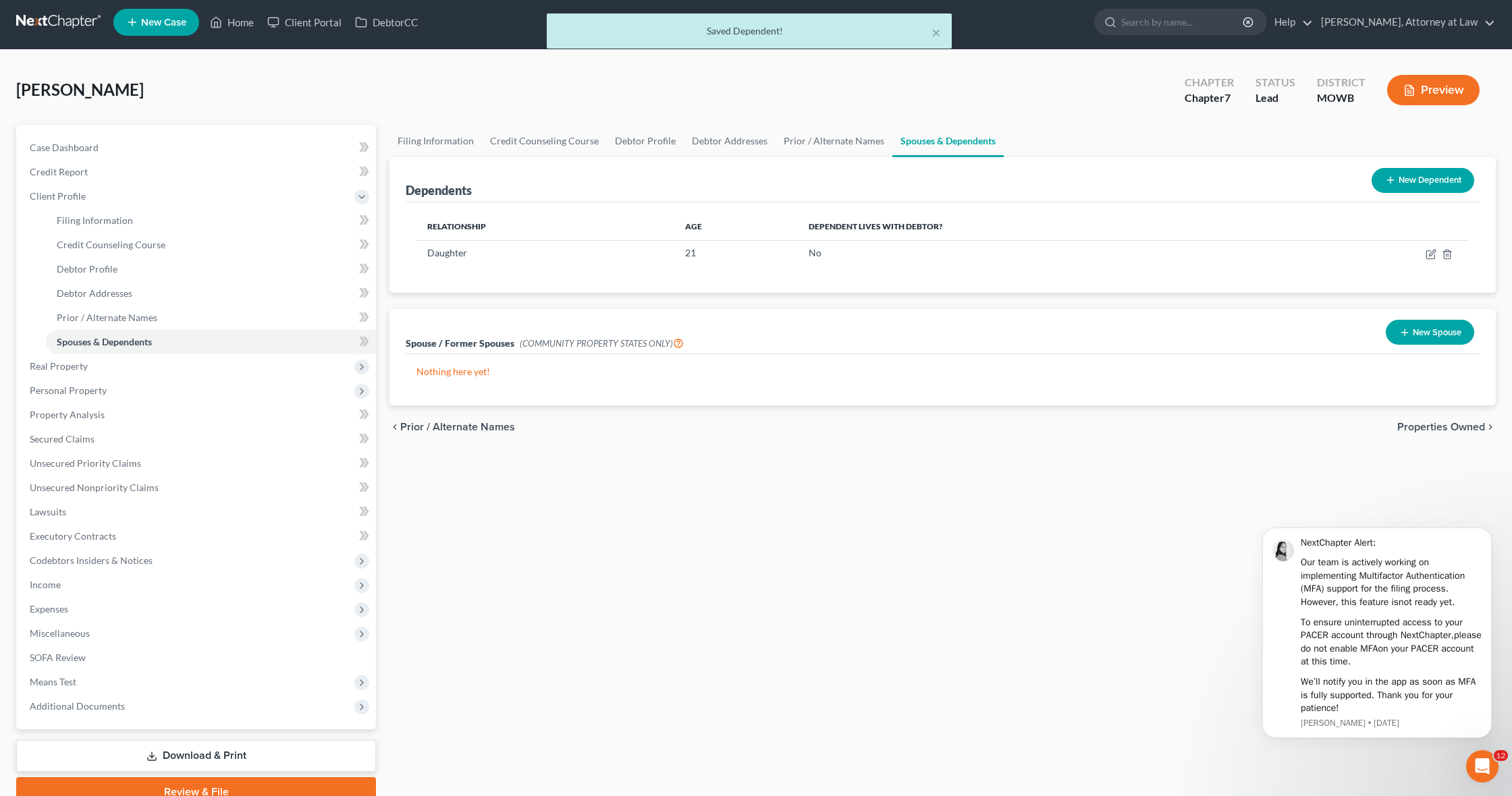 scroll, scrollTop: 3, scrollLeft: 1, axis: both 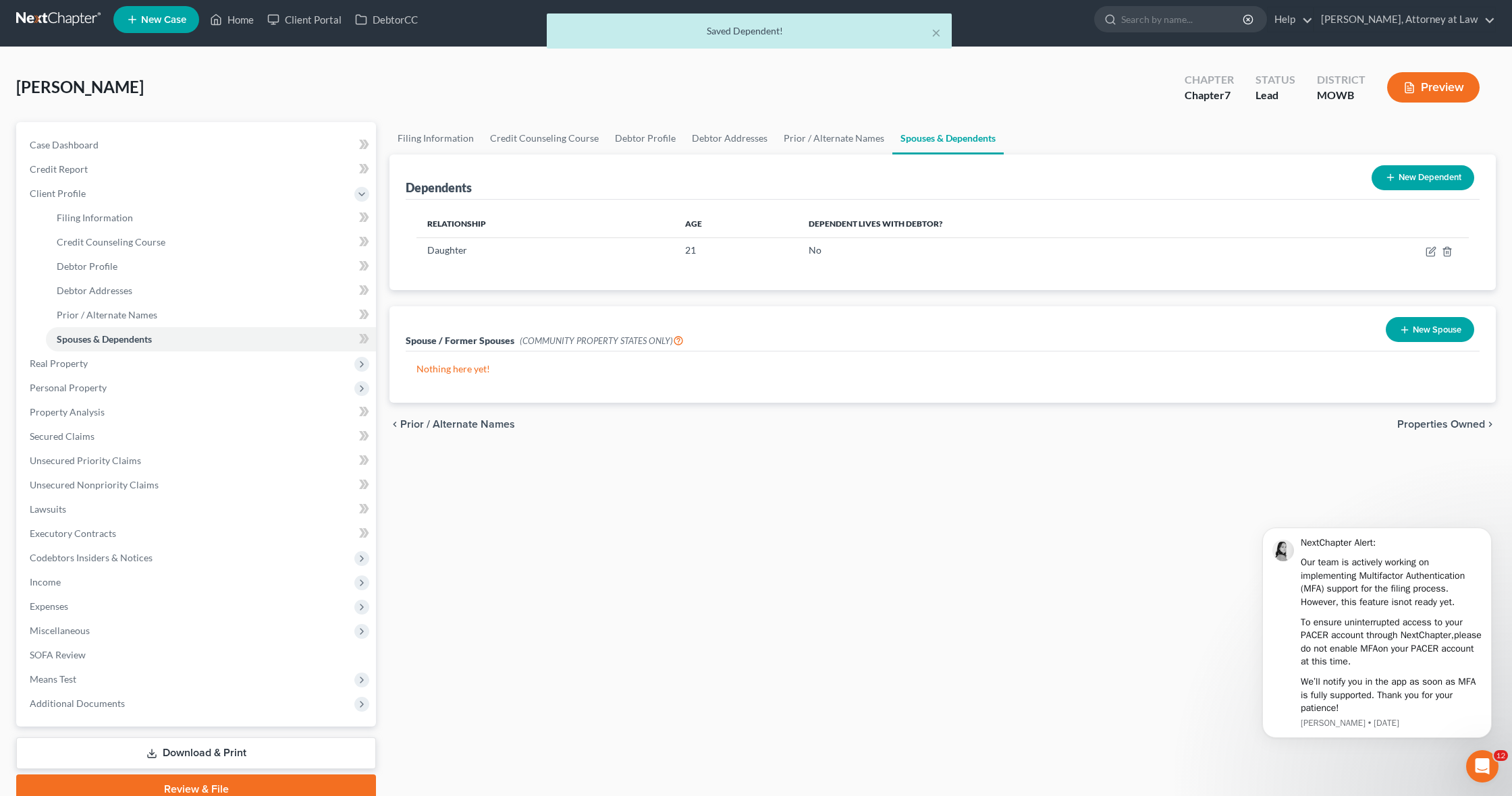 click on "New Dependent" at bounding box center [1423, 177] 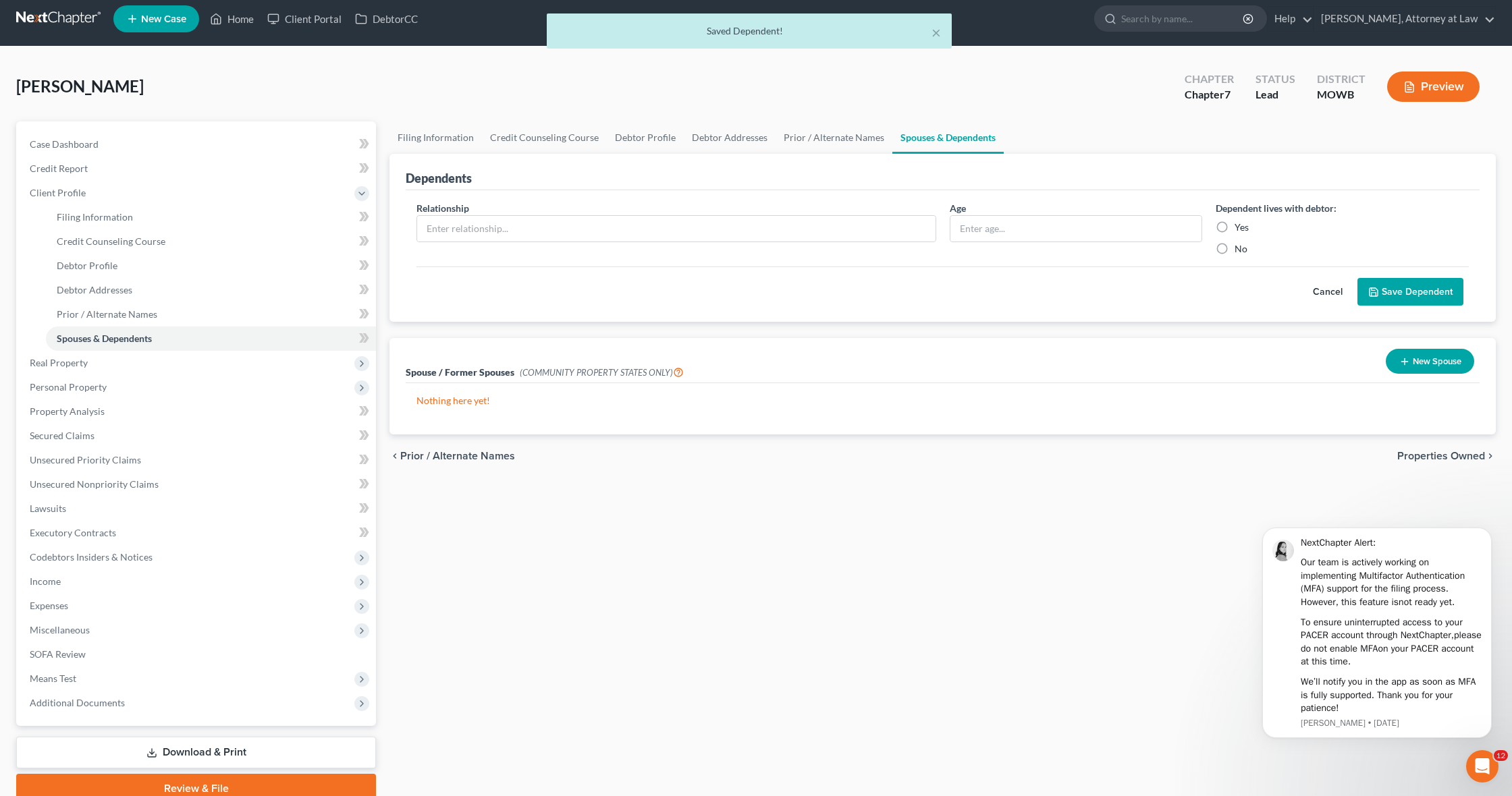 scroll, scrollTop: 8, scrollLeft: 0, axis: vertical 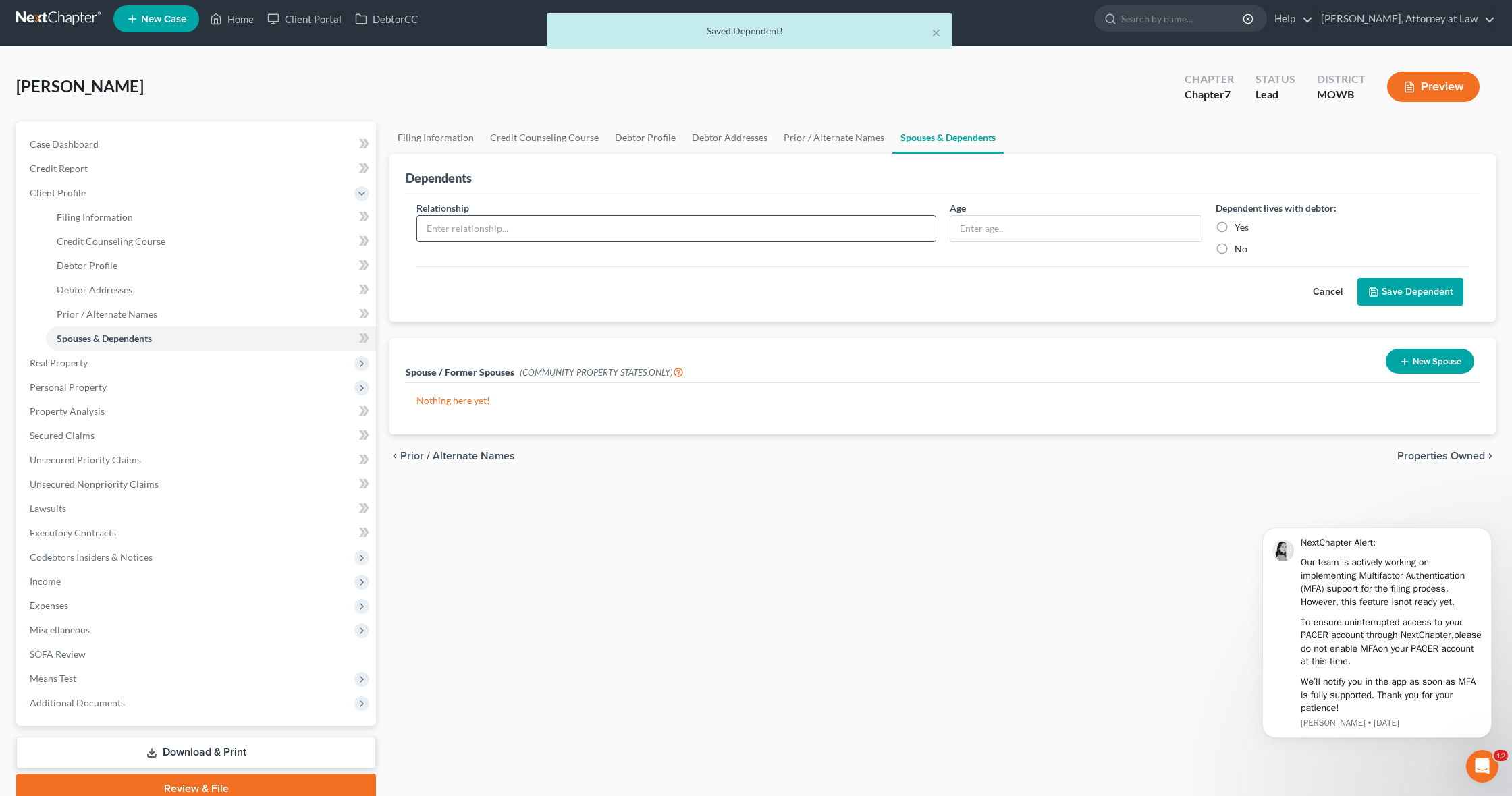 click at bounding box center (676, 229) 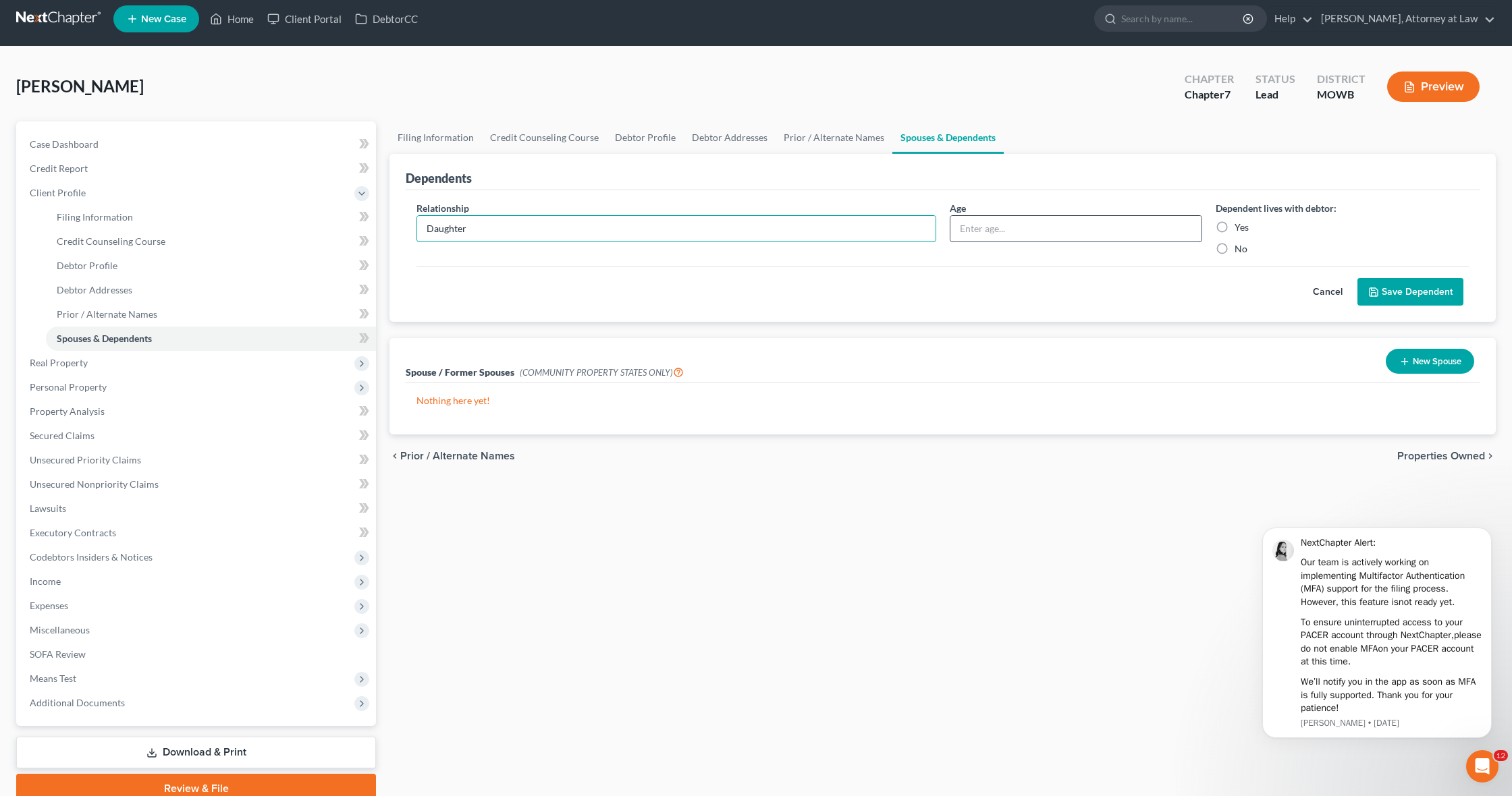 type on "Daughter" 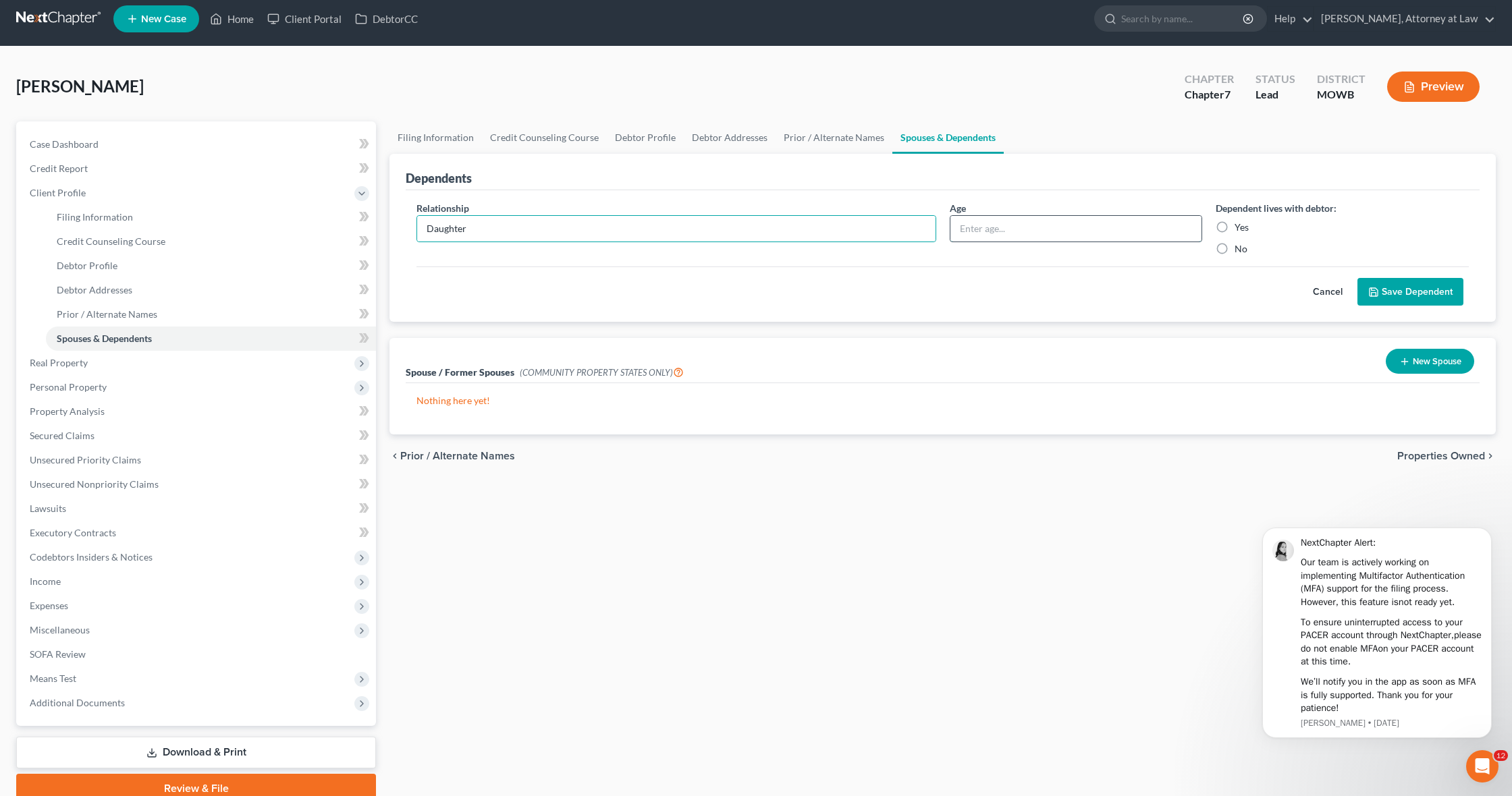 click at bounding box center (1076, 229) 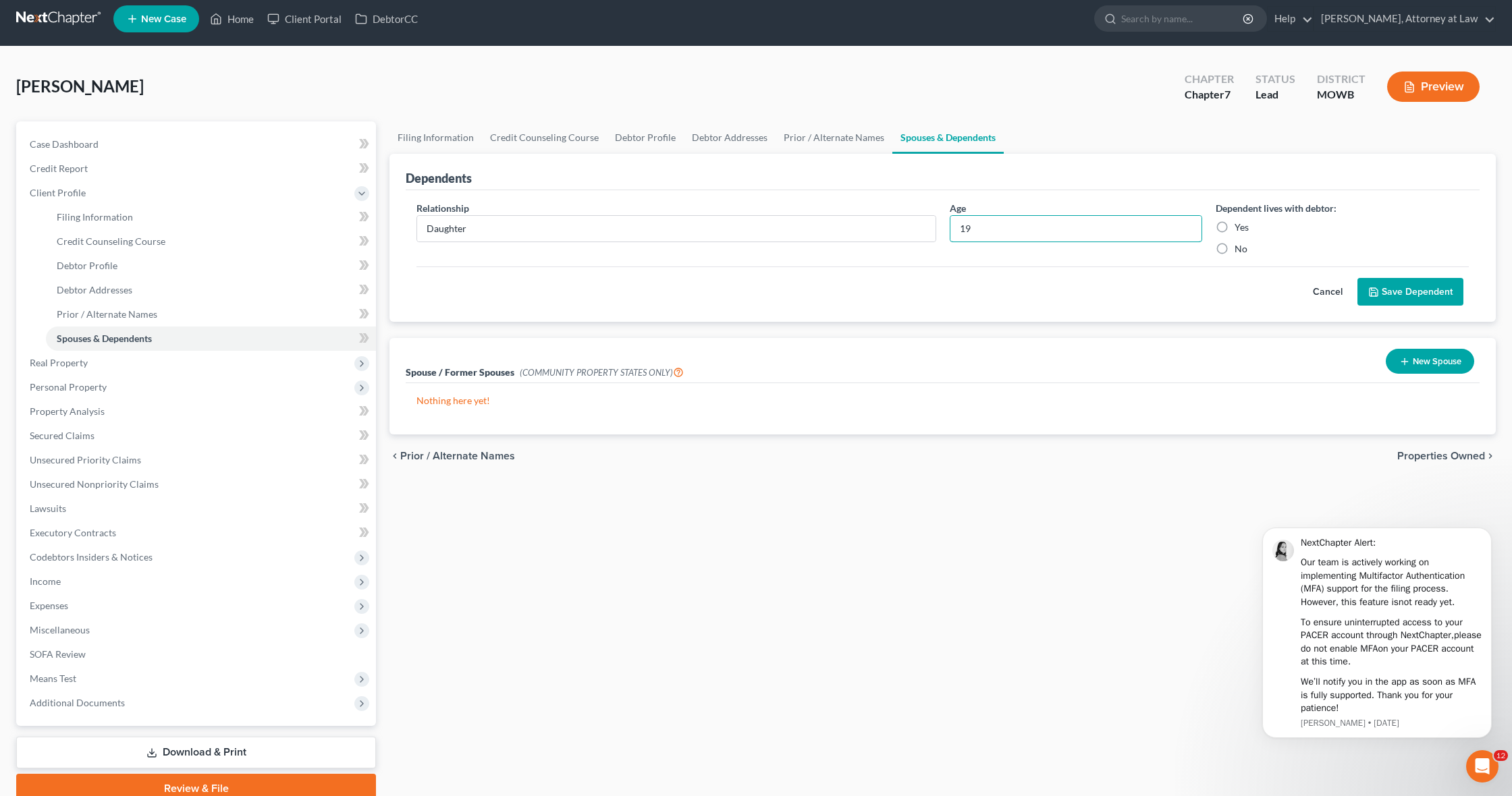 type on "19" 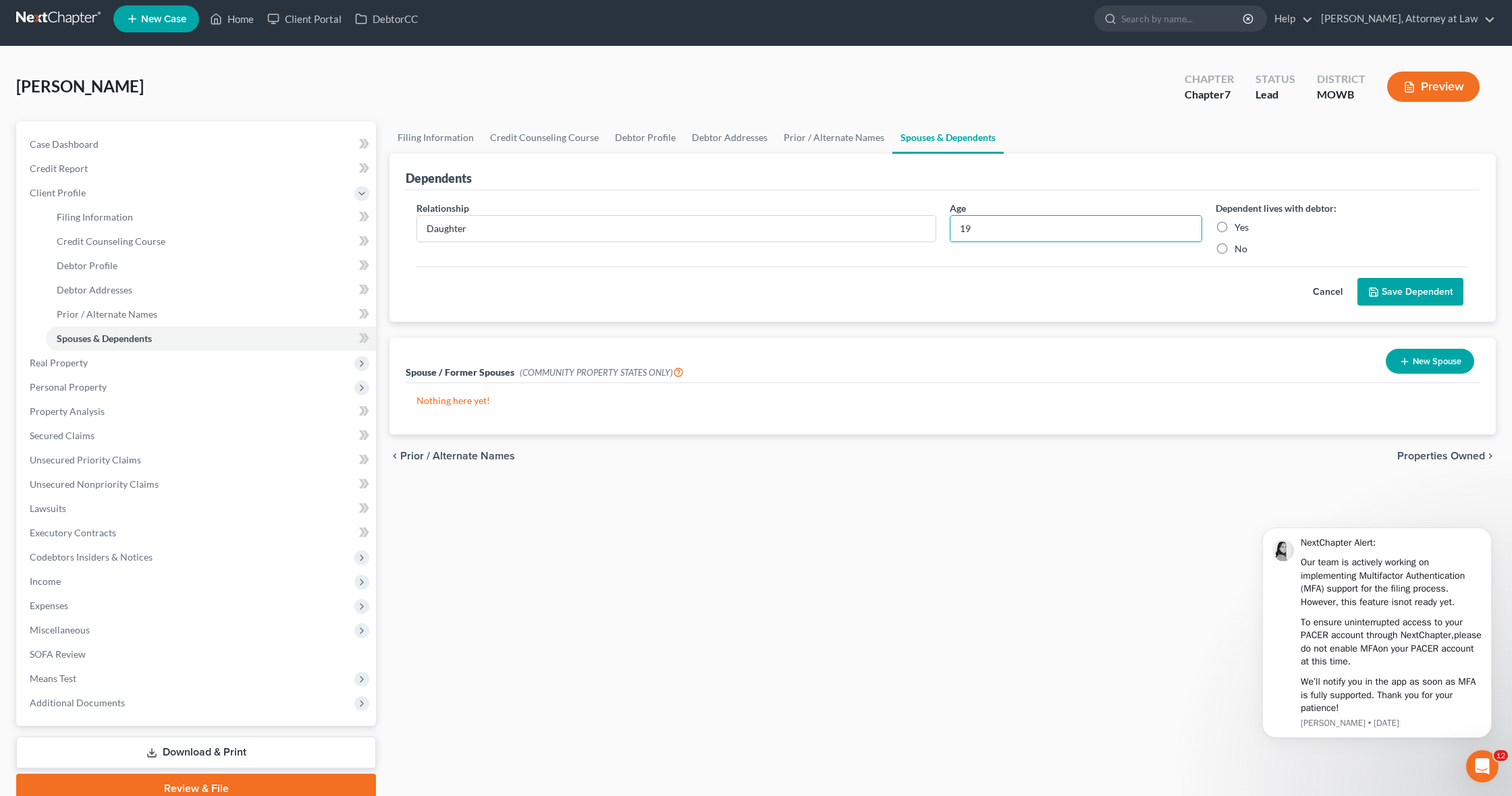 click on "Yes" at bounding box center (1241, 227) 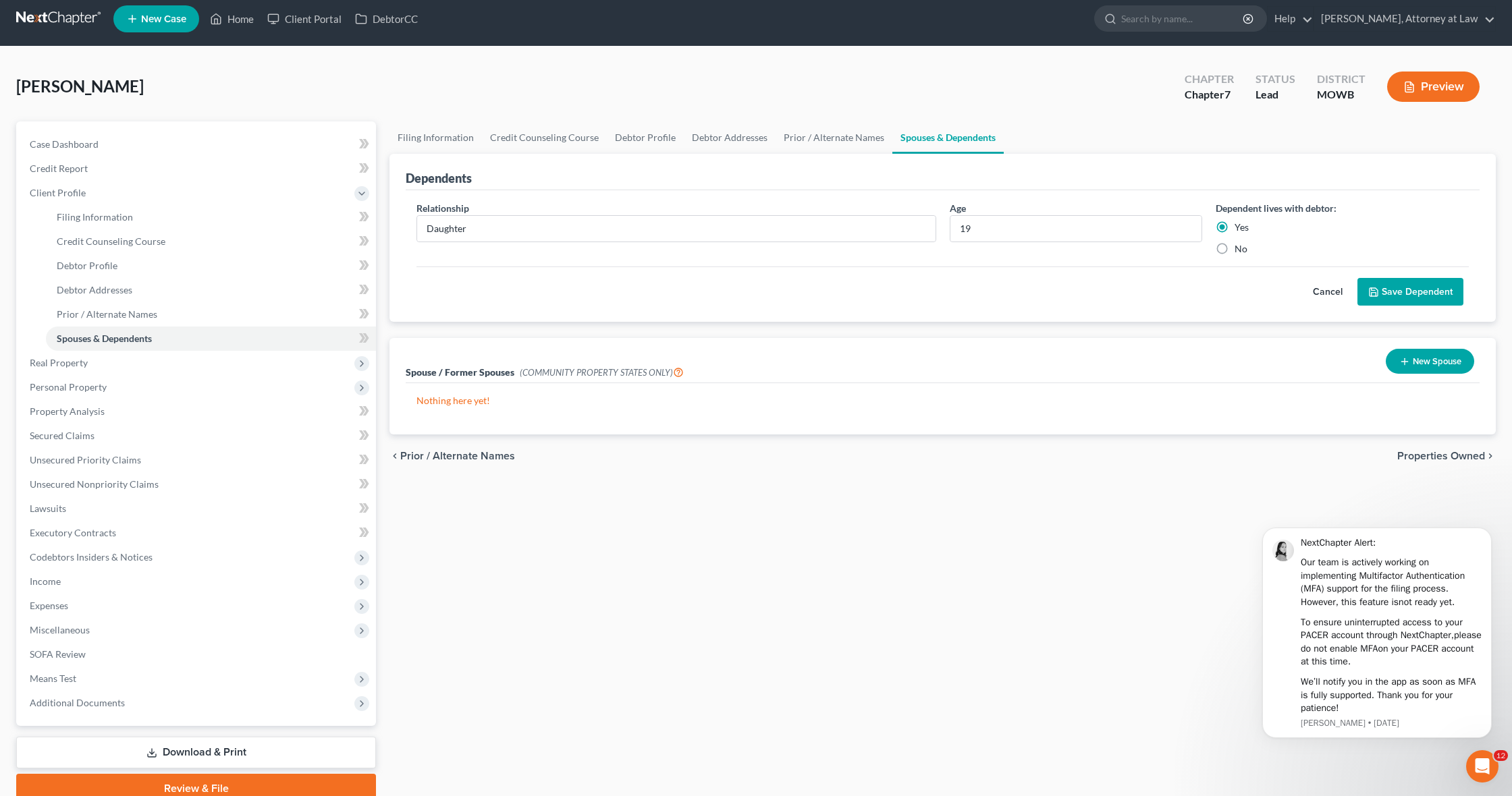 click on "Save Dependent" at bounding box center (1410, 292) 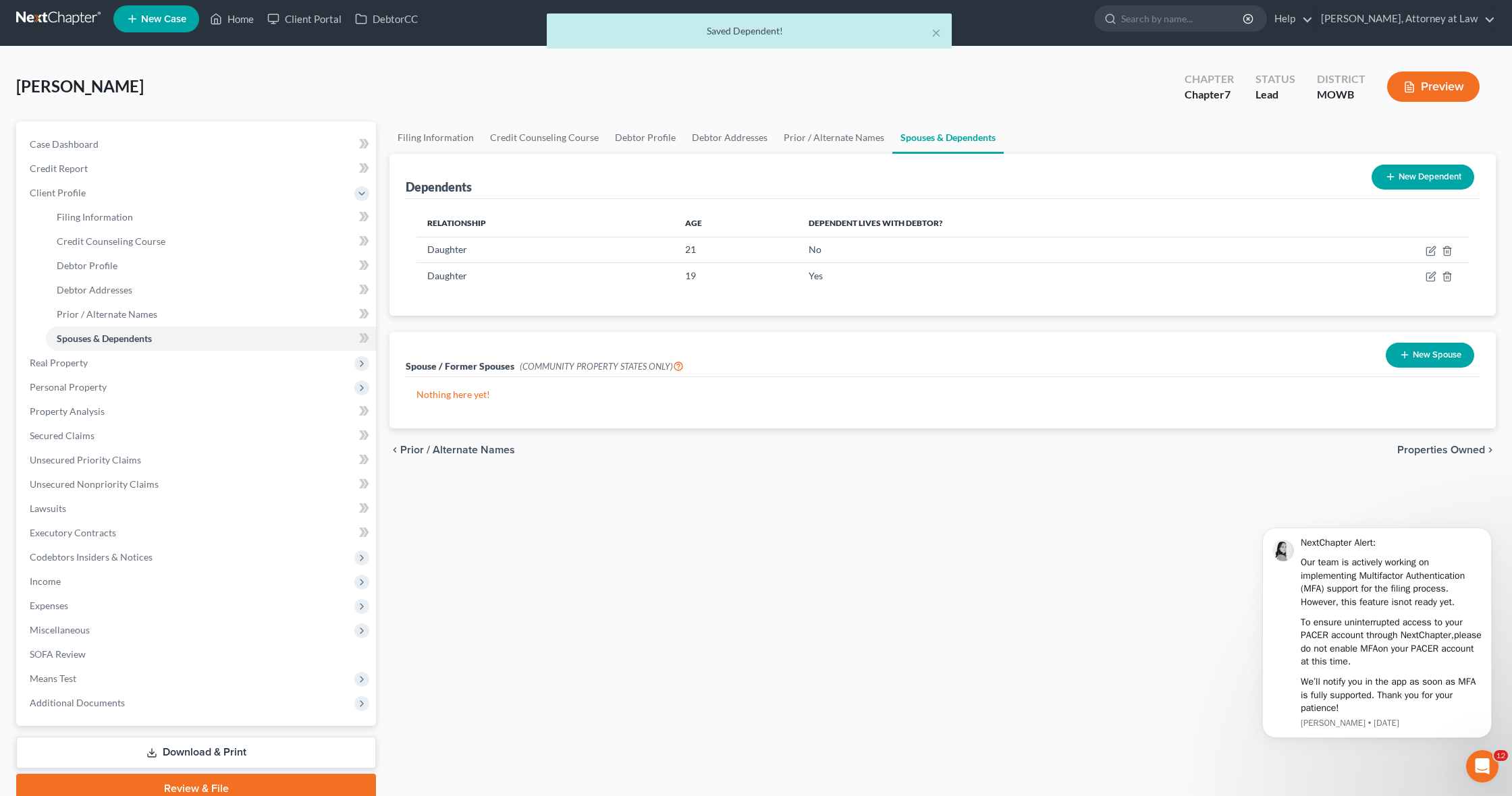click on "New Dependent" at bounding box center (1423, 177) 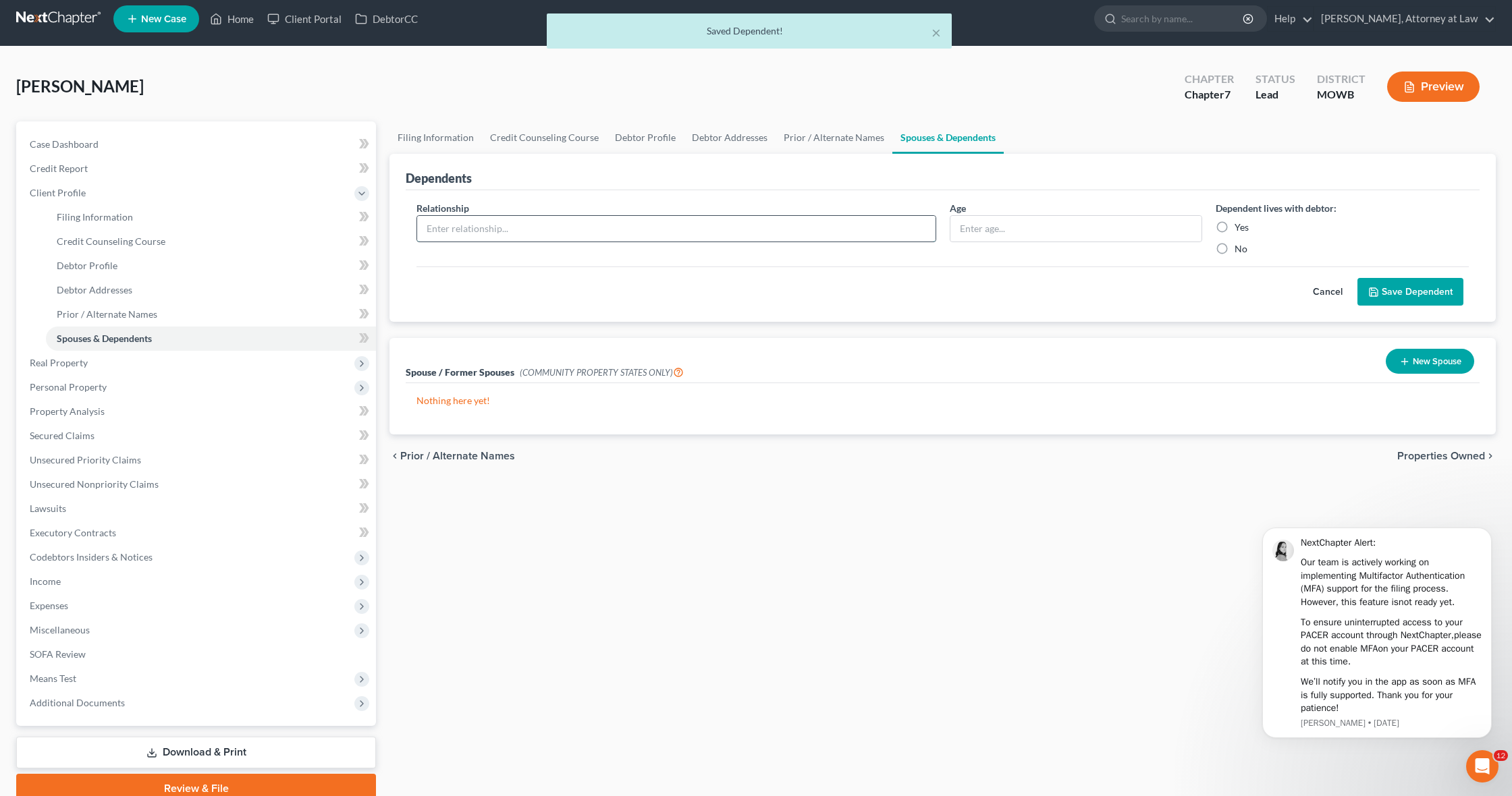 click at bounding box center (676, 229) 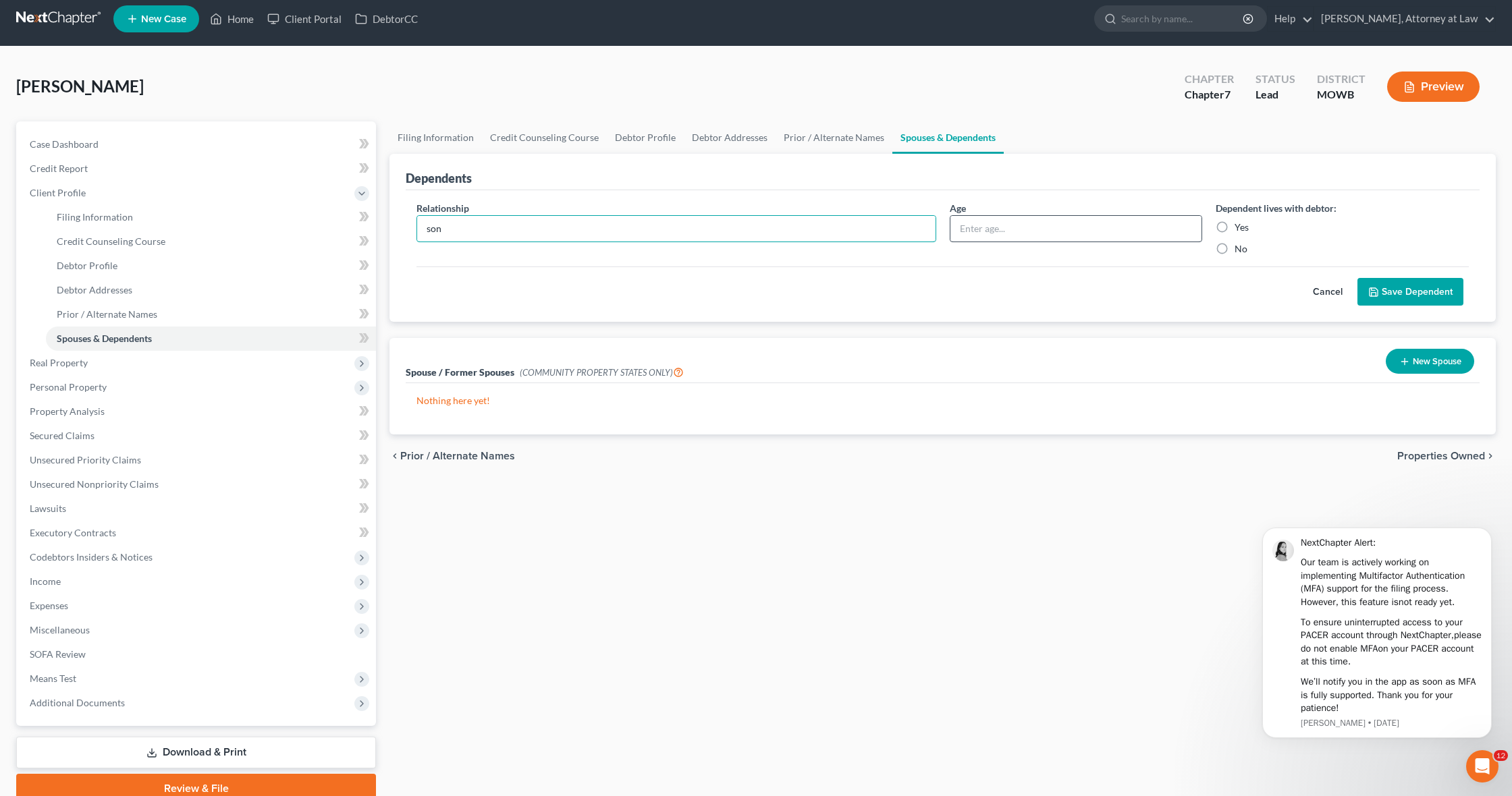 type on "son" 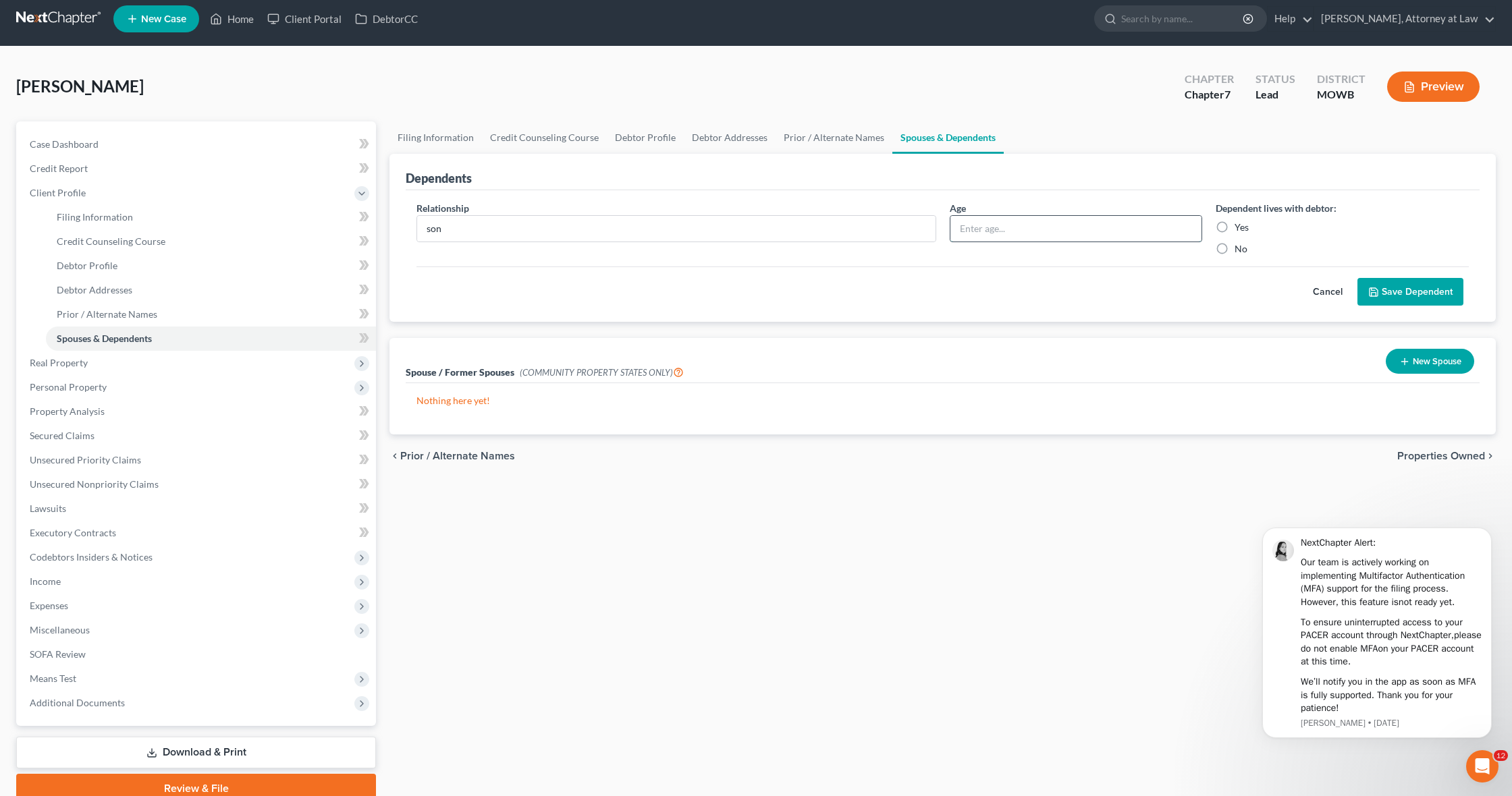 click at bounding box center [1076, 229] 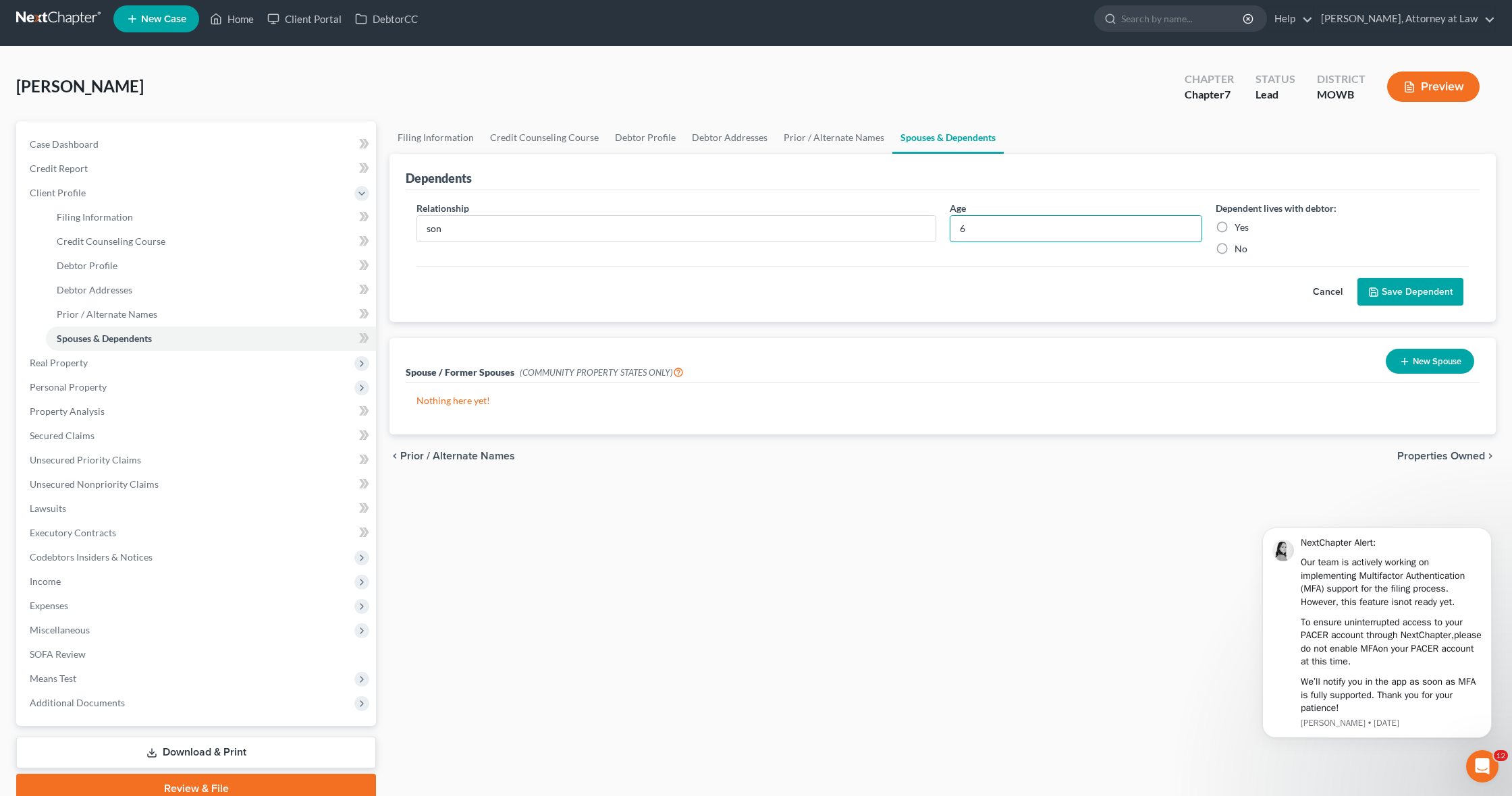 type on "6" 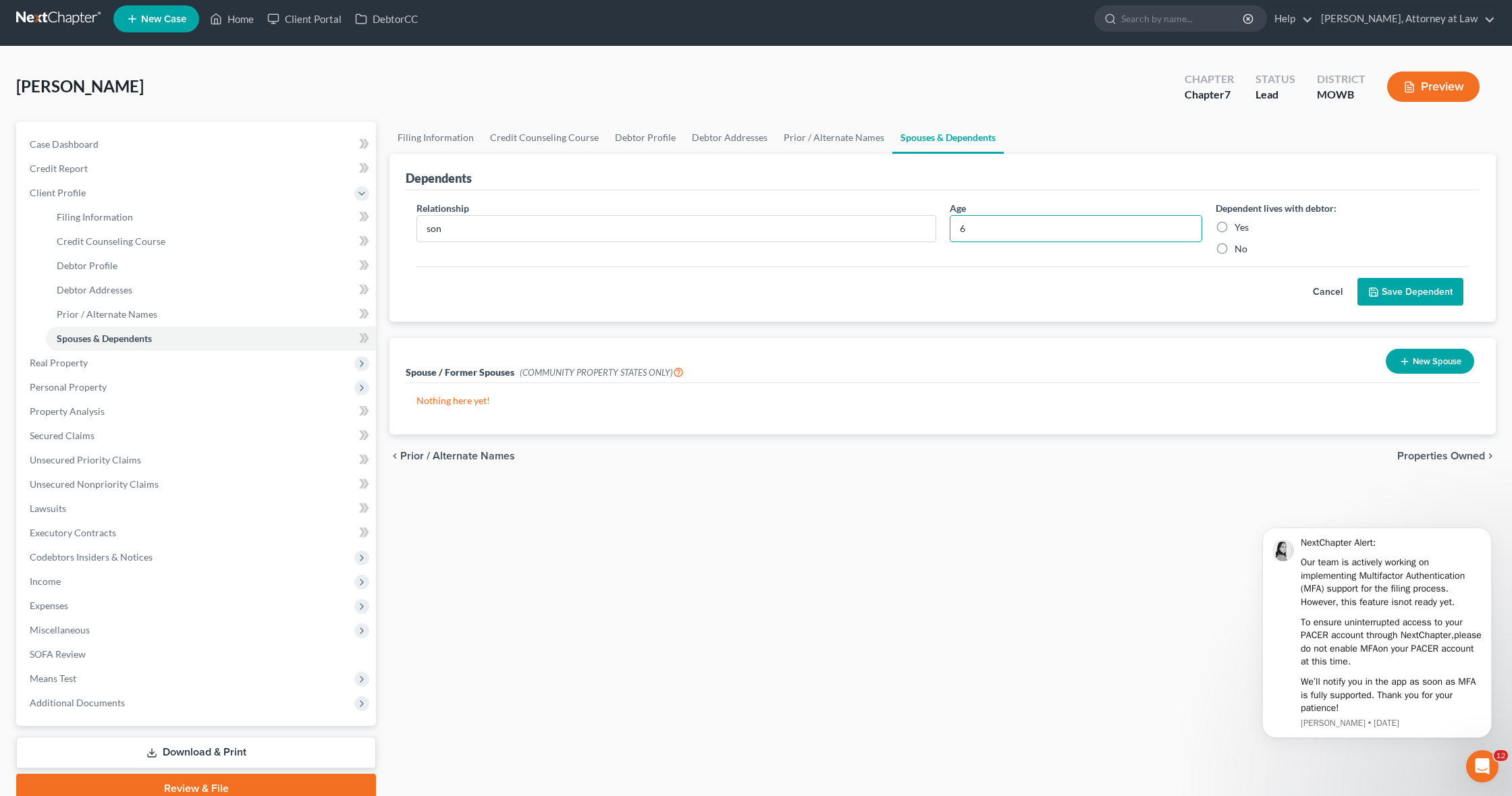 click on "Yes" at bounding box center (1241, 227) 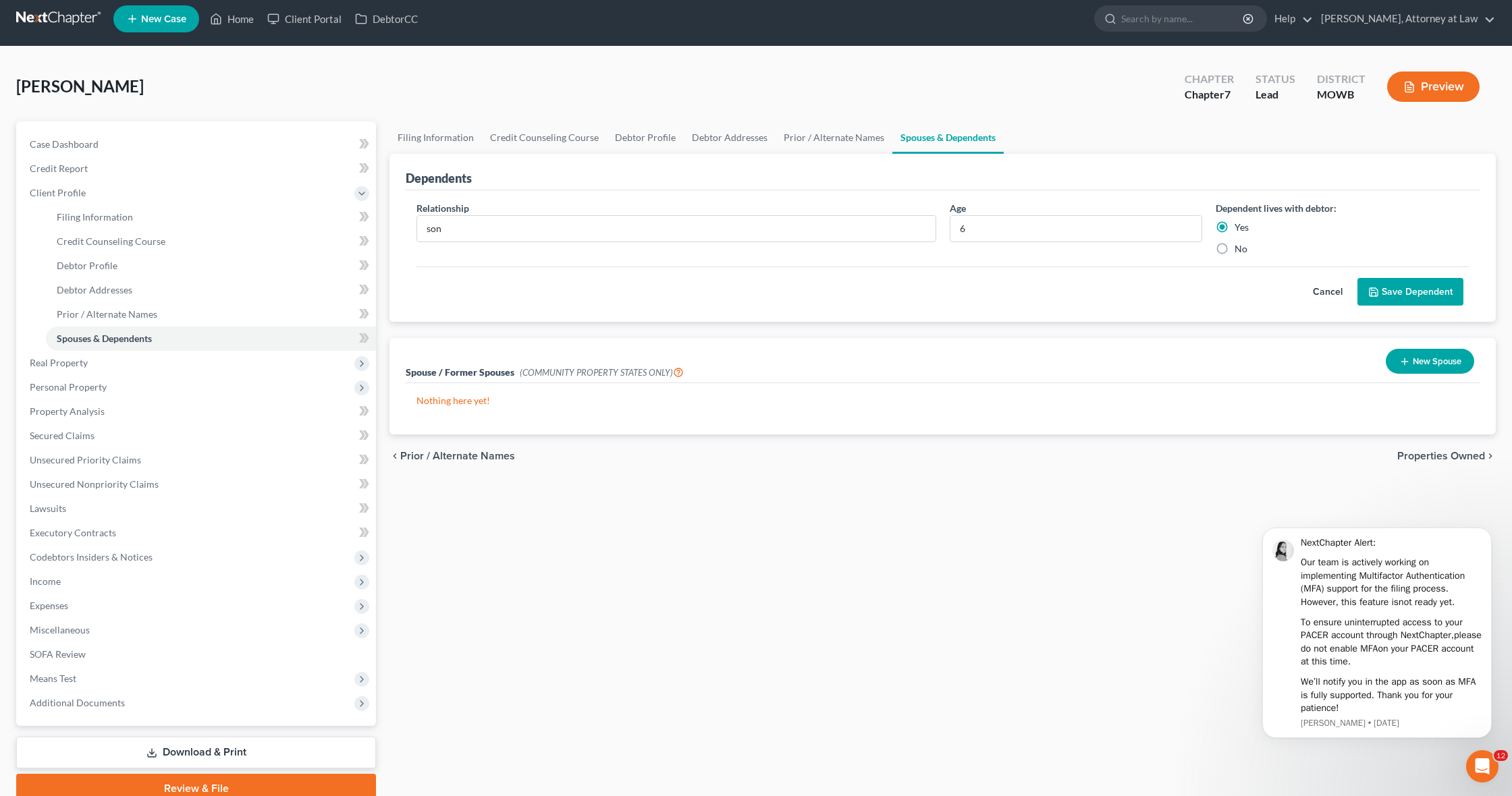 click on "Save Dependent" at bounding box center (1410, 292) 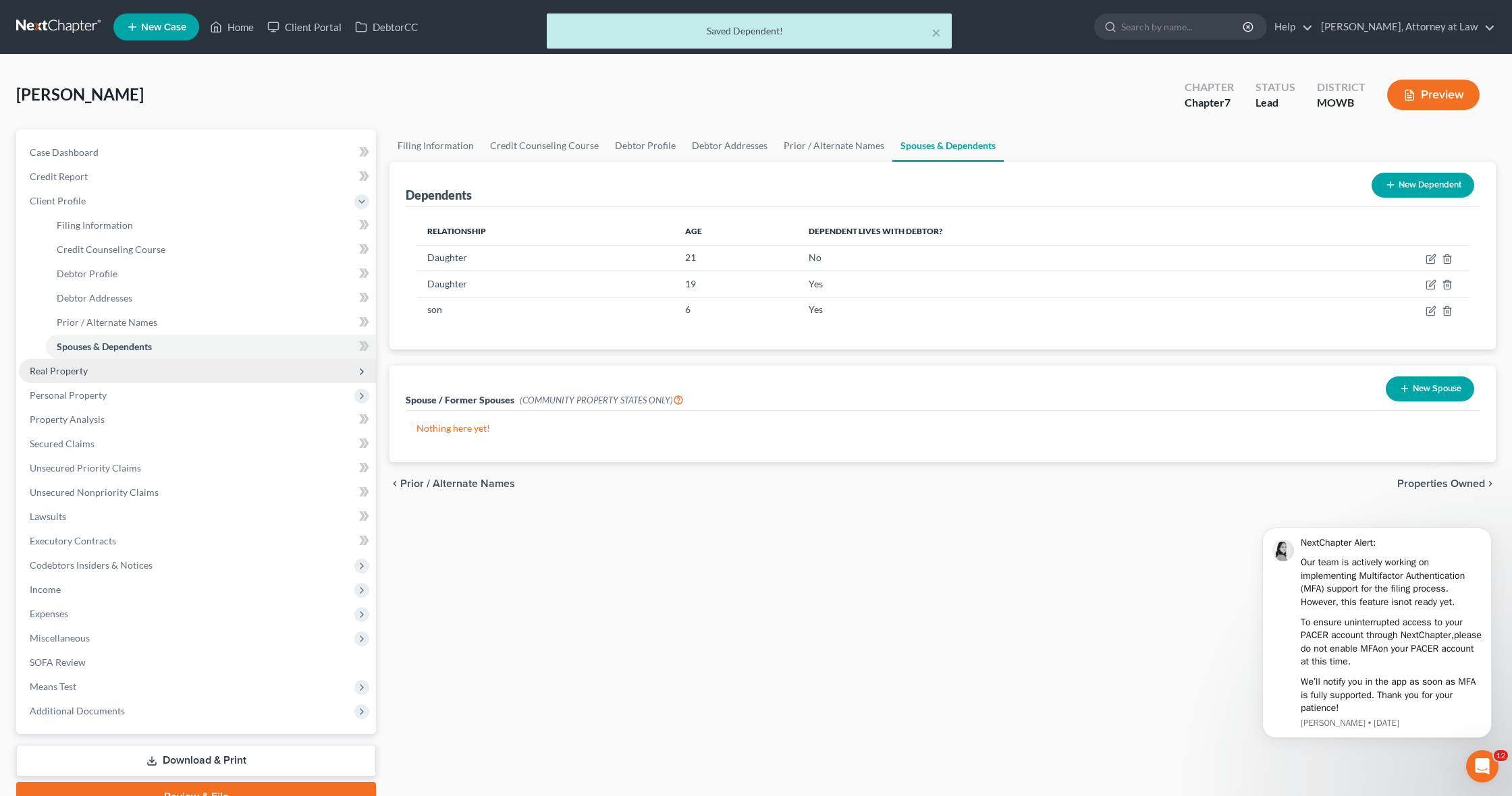 scroll, scrollTop: 0, scrollLeft: 0, axis: both 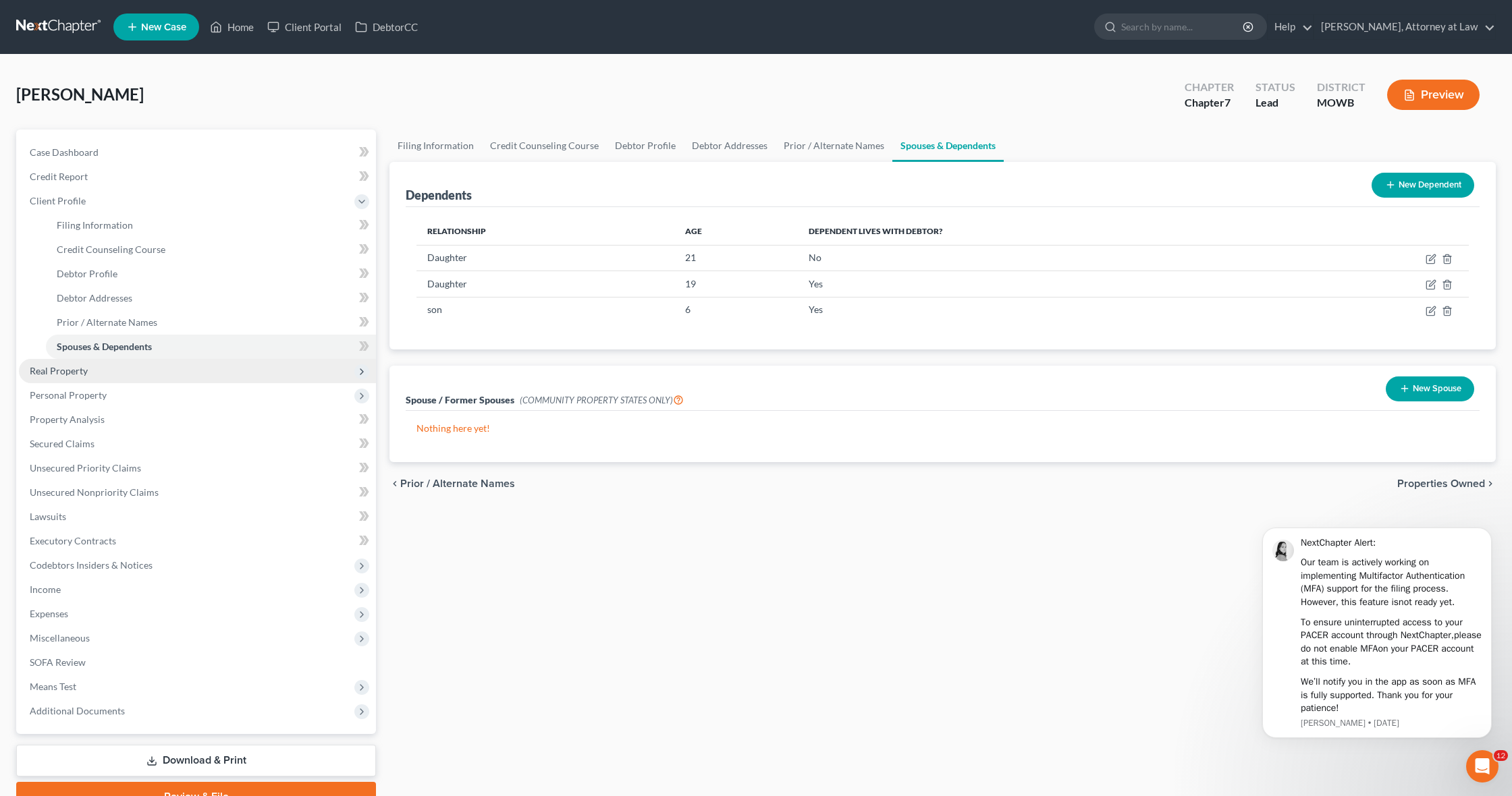 click on "Real Property" at bounding box center (197, 371) 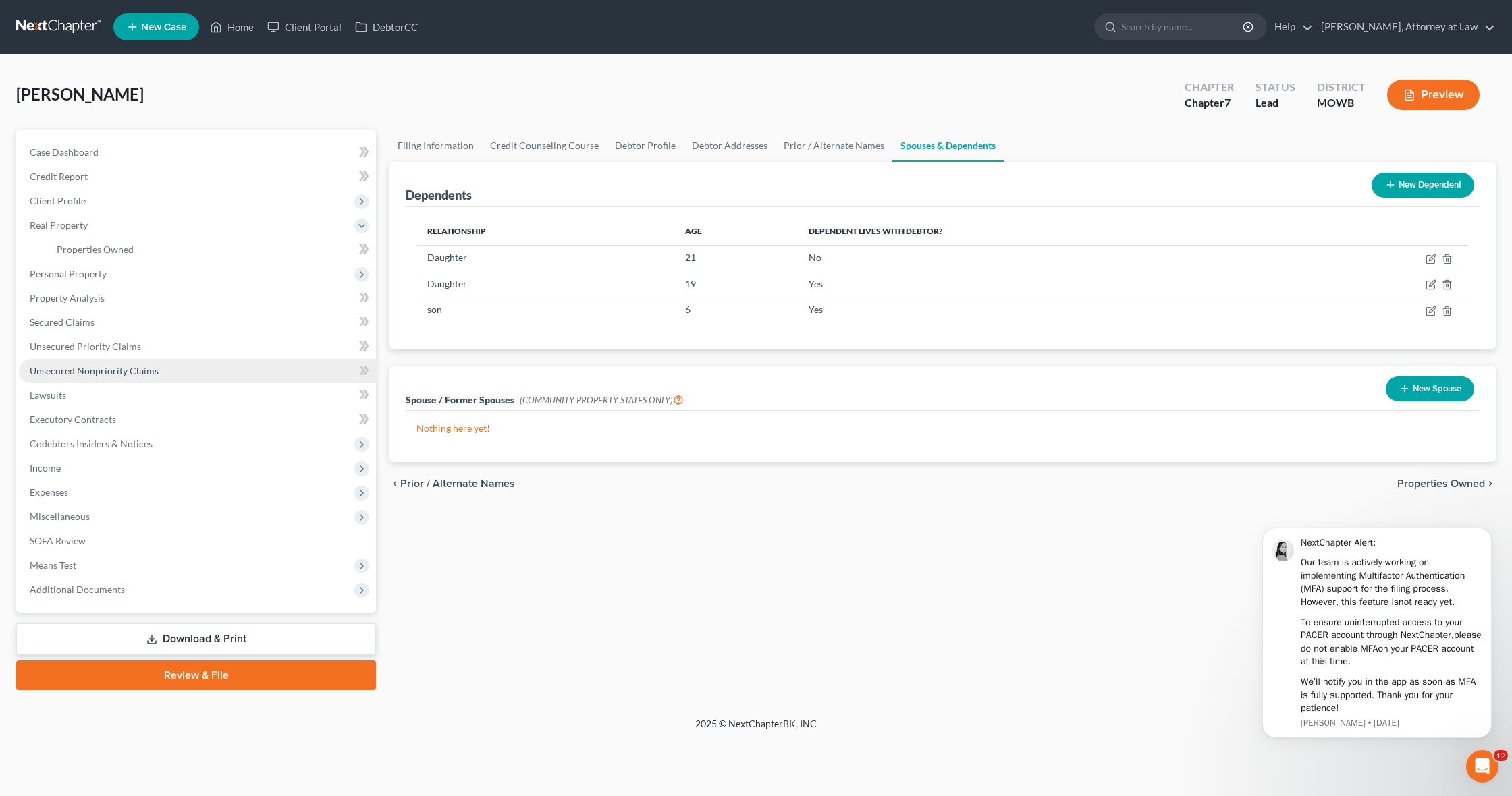scroll, scrollTop: 0, scrollLeft: 0, axis: both 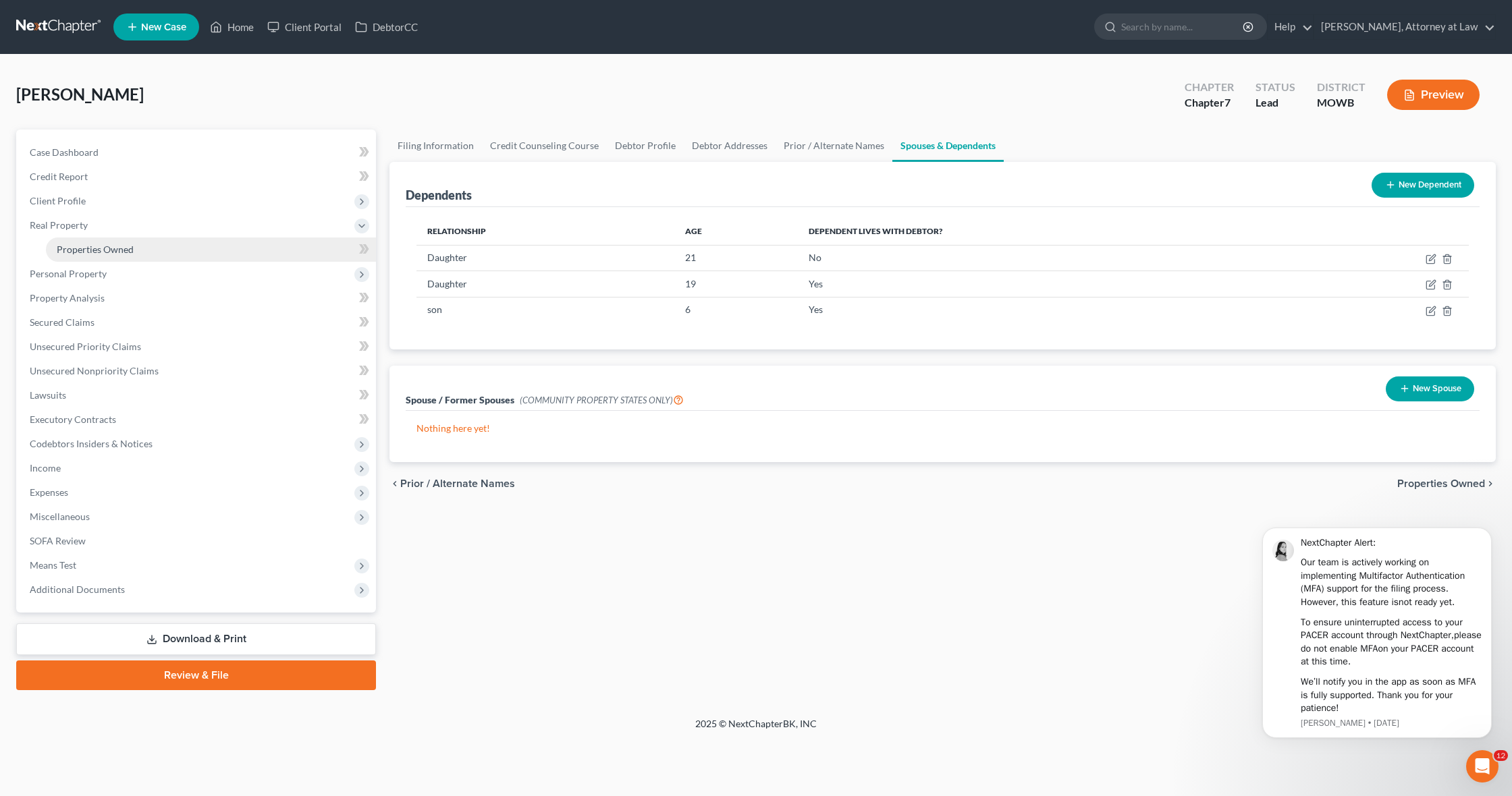 click on "Properties Owned" at bounding box center (95, 249) 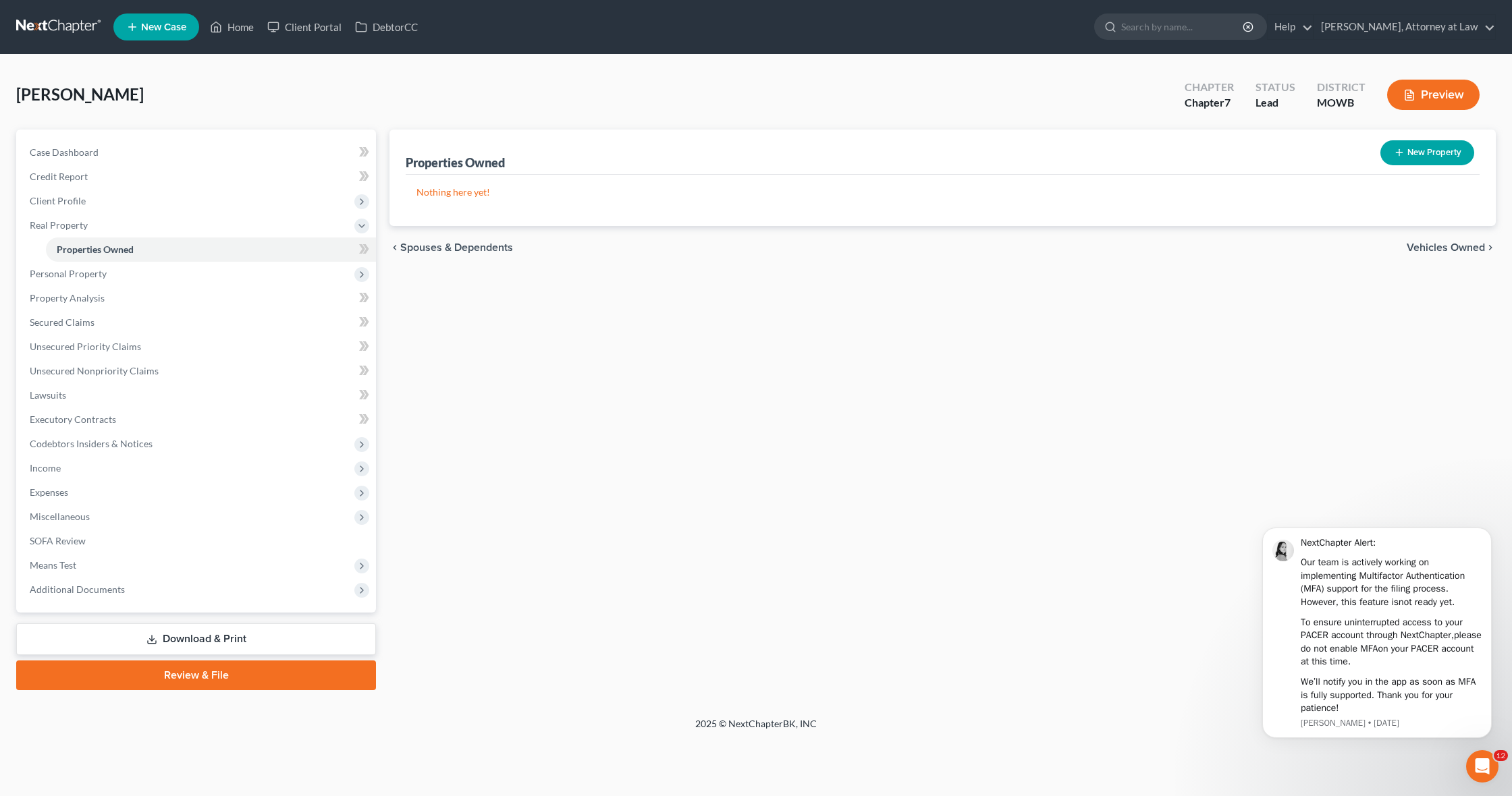 scroll, scrollTop: 0, scrollLeft: 0, axis: both 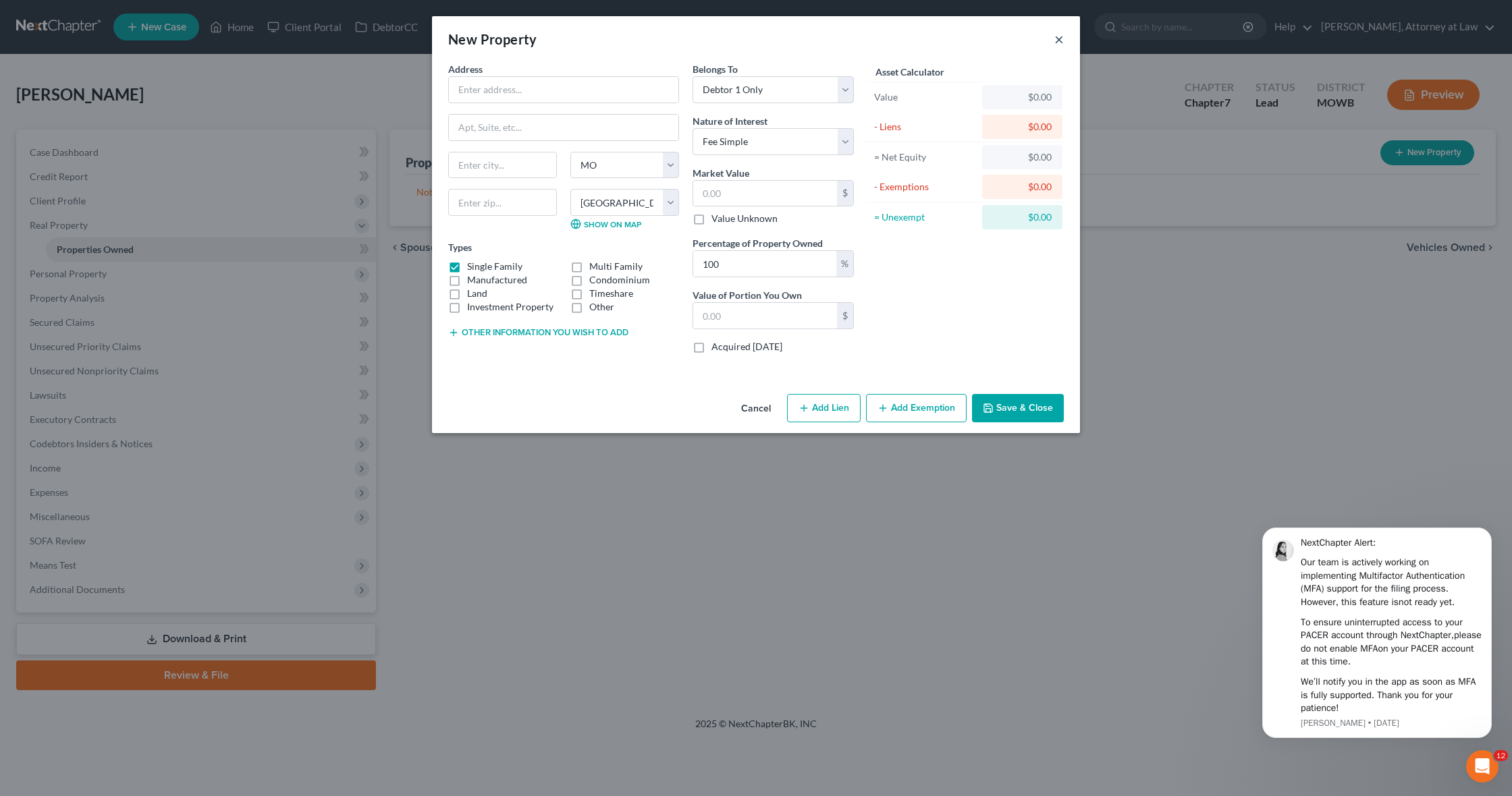 click on "×" at bounding box center (1059, 39) 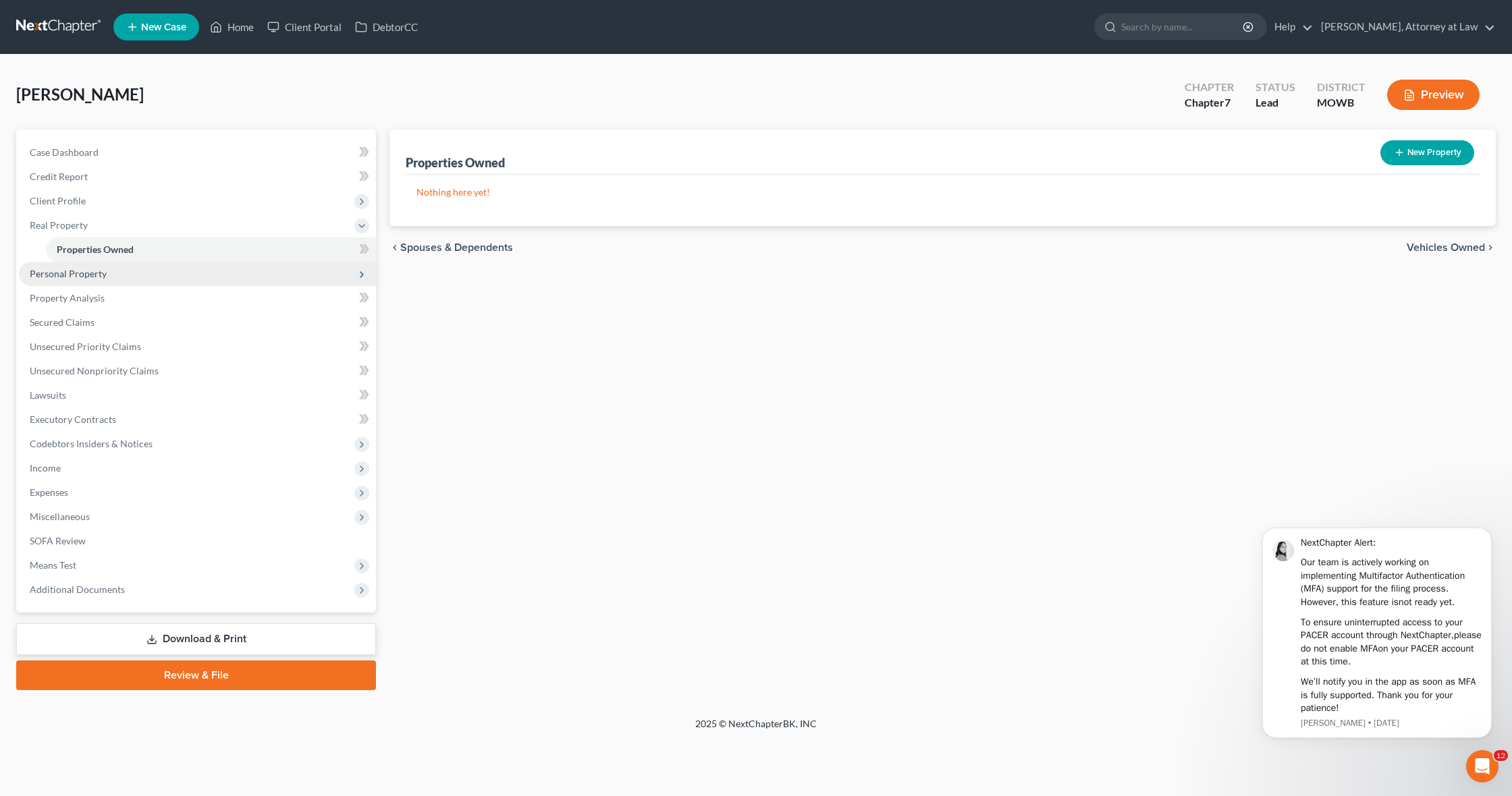 click on "Personal Property" at bounding box center (68, 273) 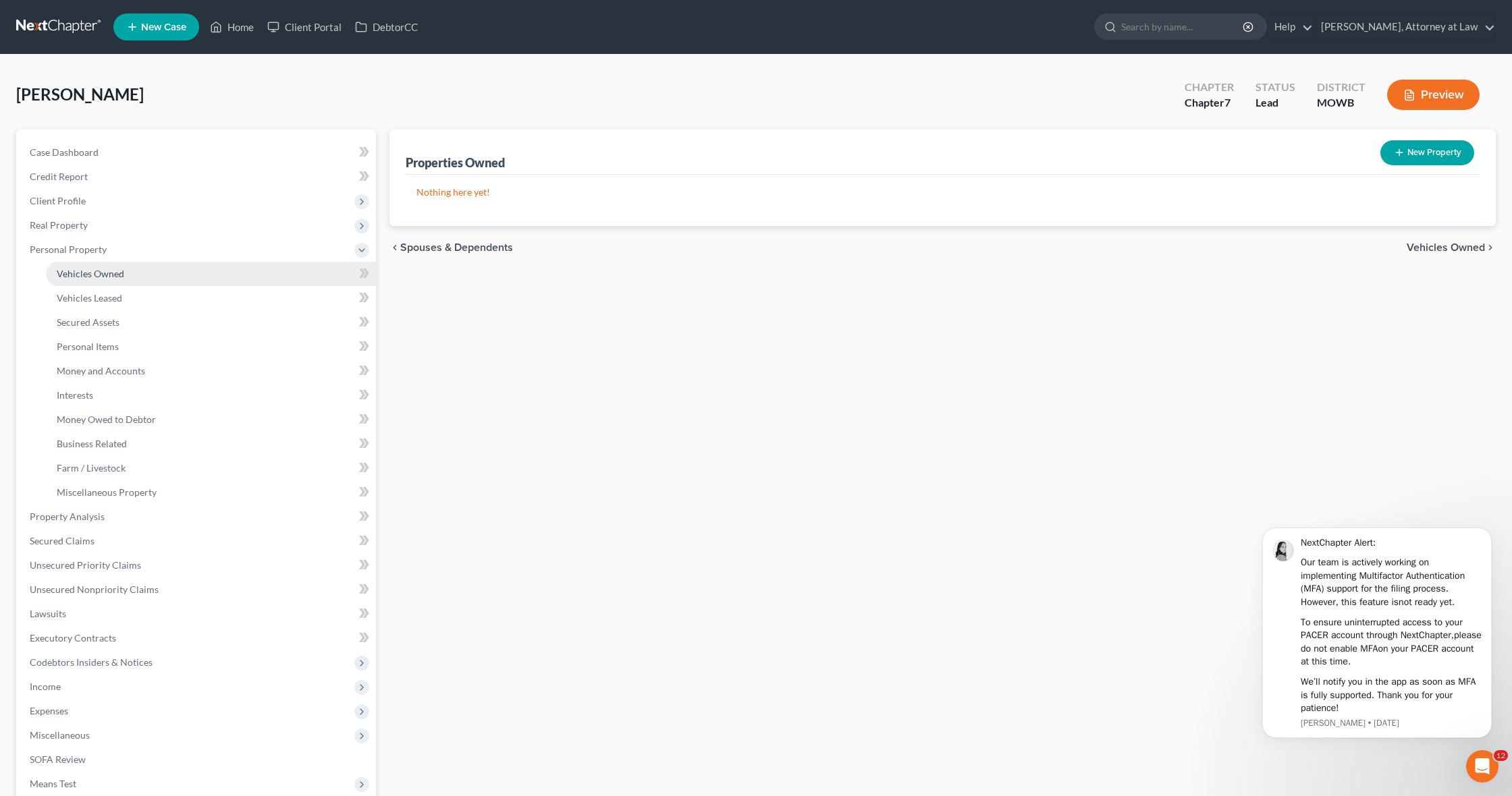 click on "Vehicles Owned" at bounding box center (90, 273) 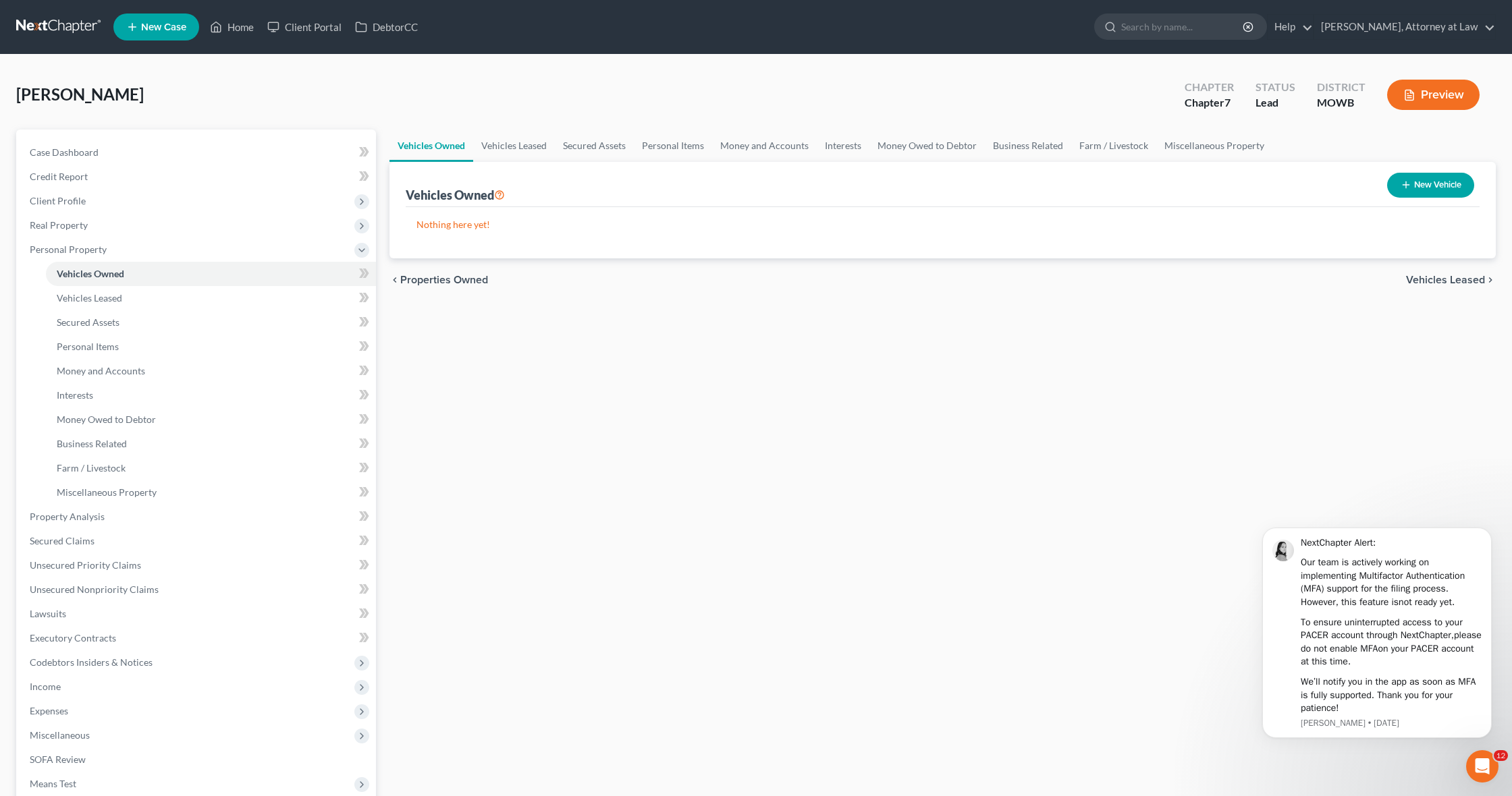 click on "New Vehicle" at bounding box center (1430, 185) 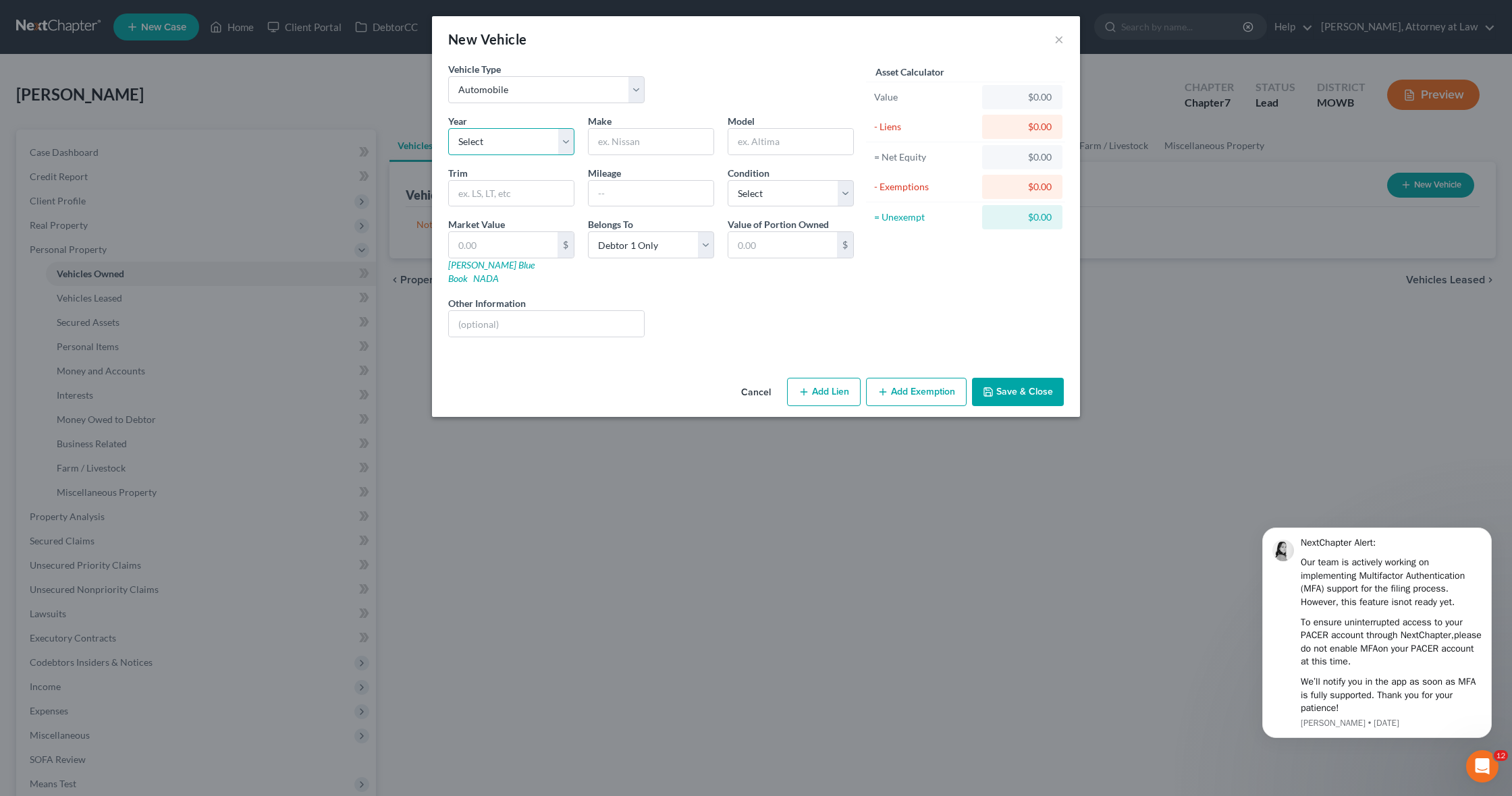 select on "13" 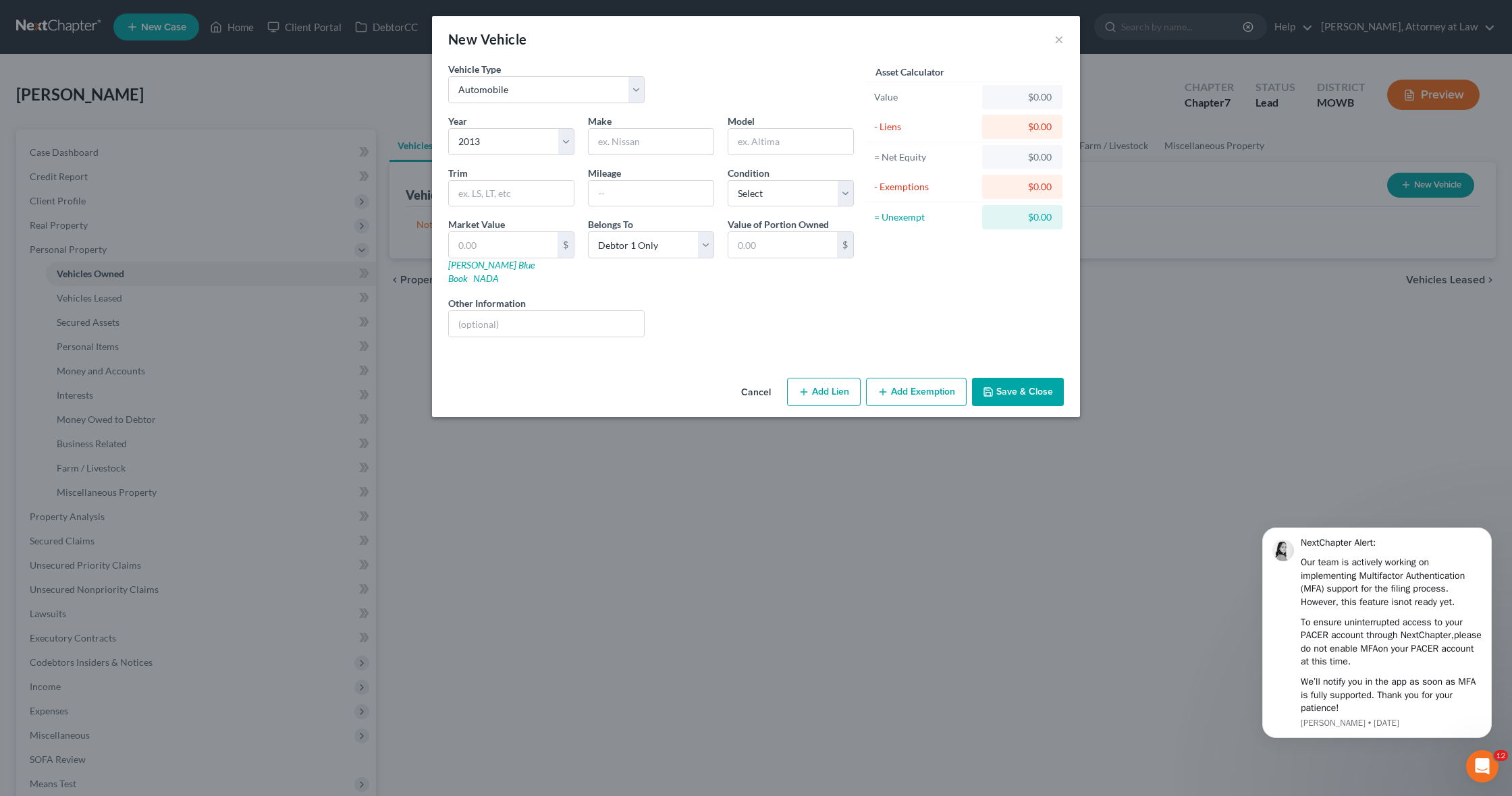 drag, startPoint x: 659, startPoint y: 144, endPoint x: 919, endPoint y: 206, distance: 267.2901 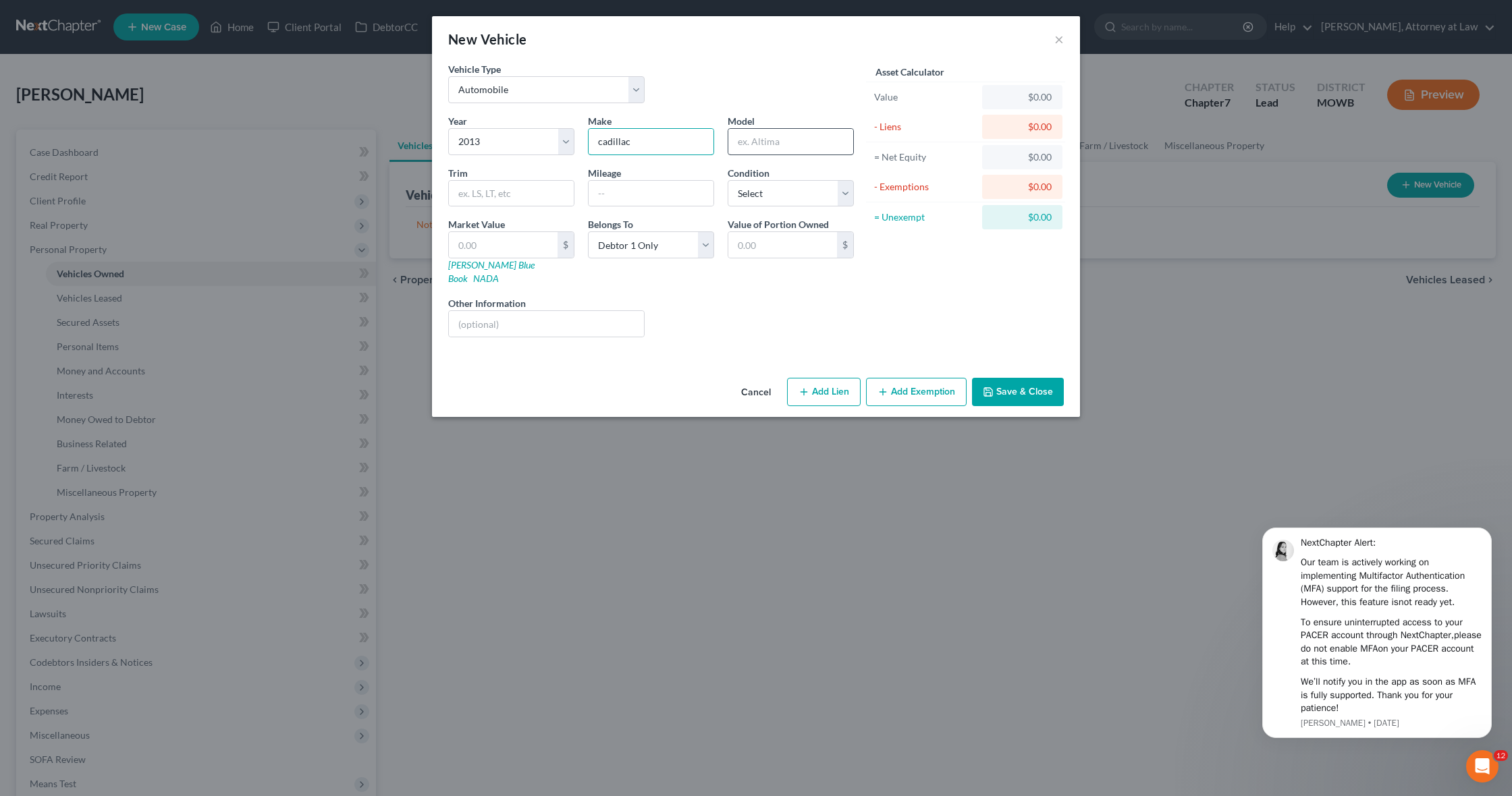 type on "cadillac" 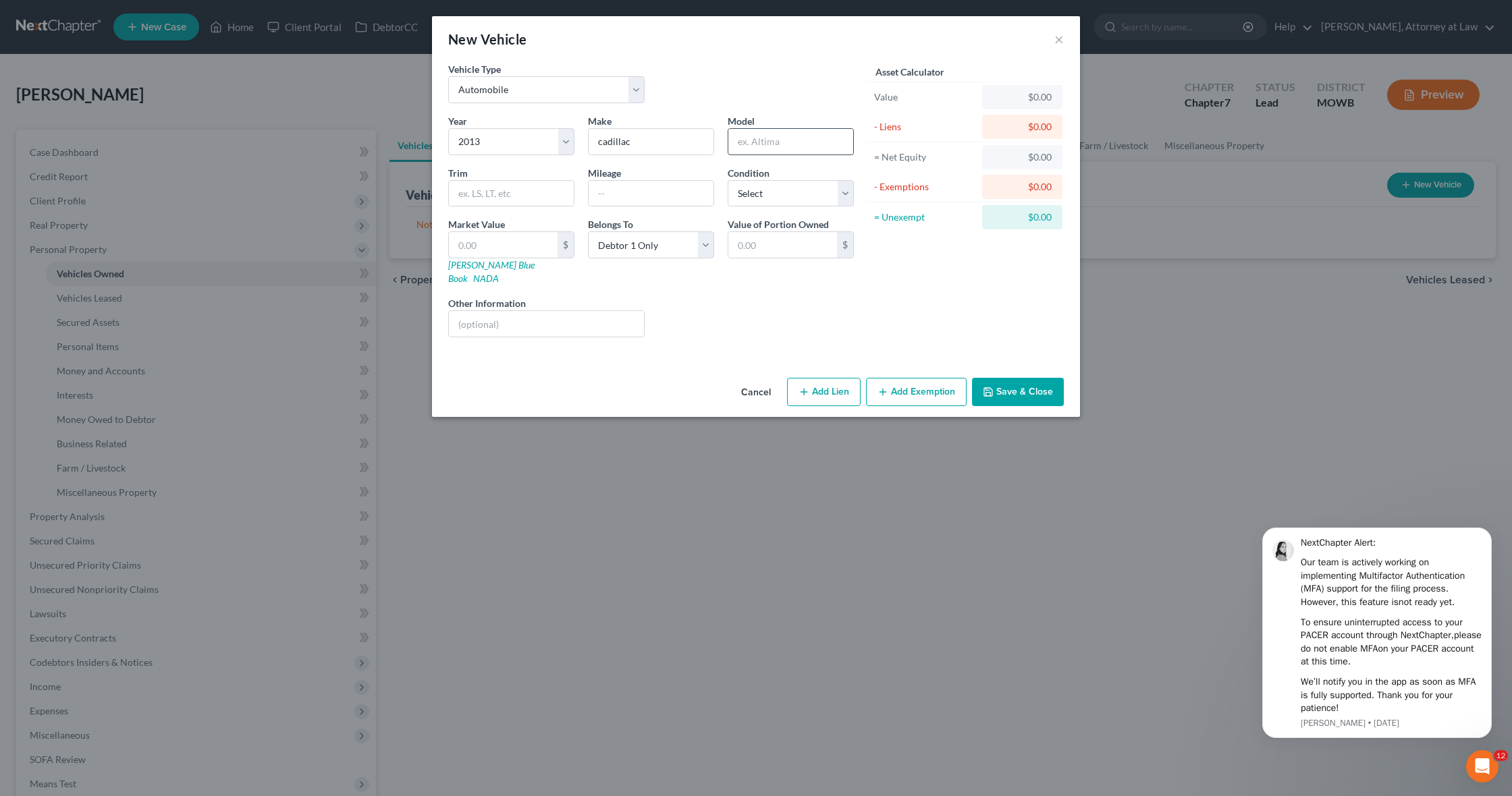 click at bounding box center (790, 142) 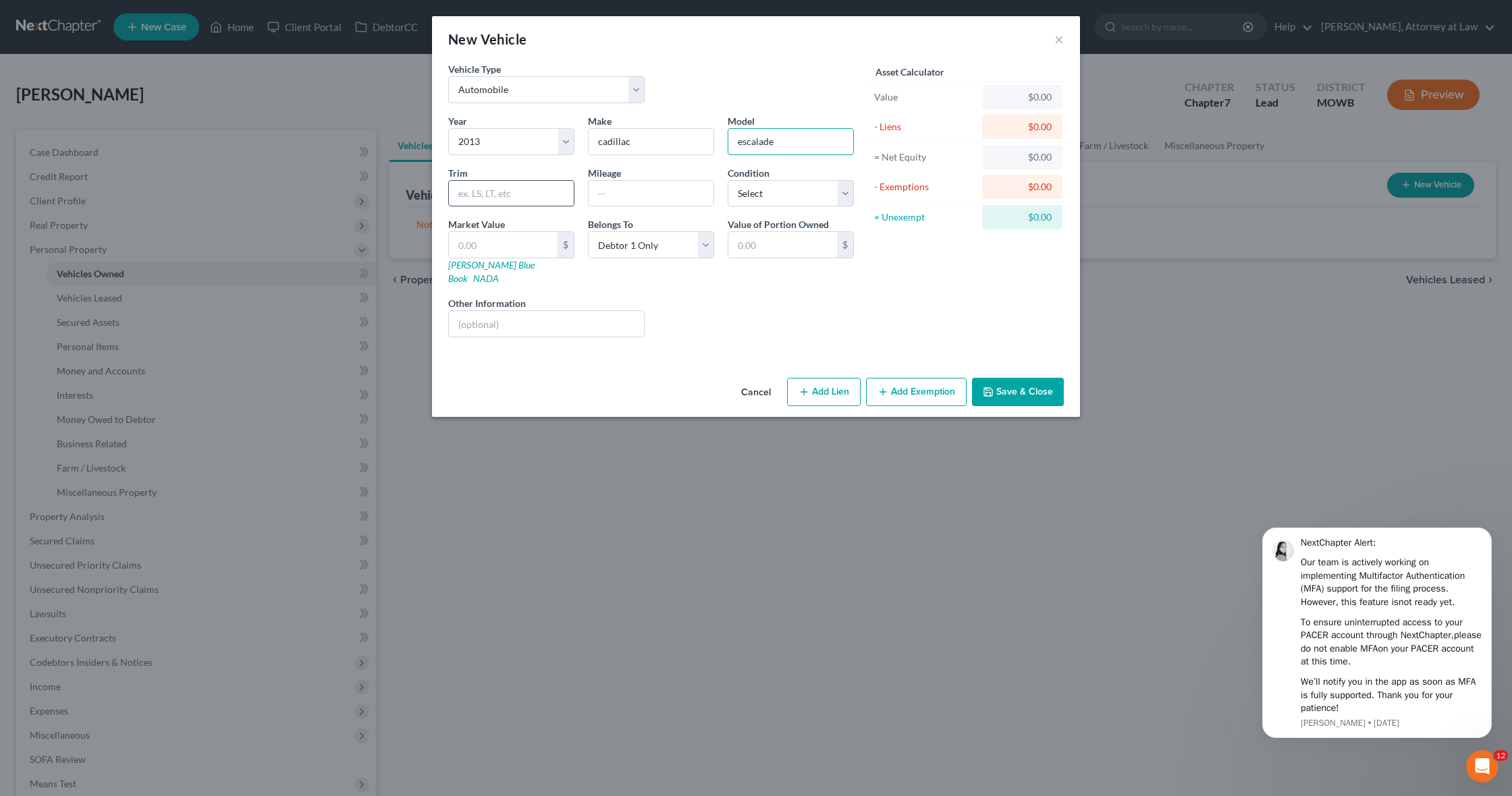 type on "escalade" 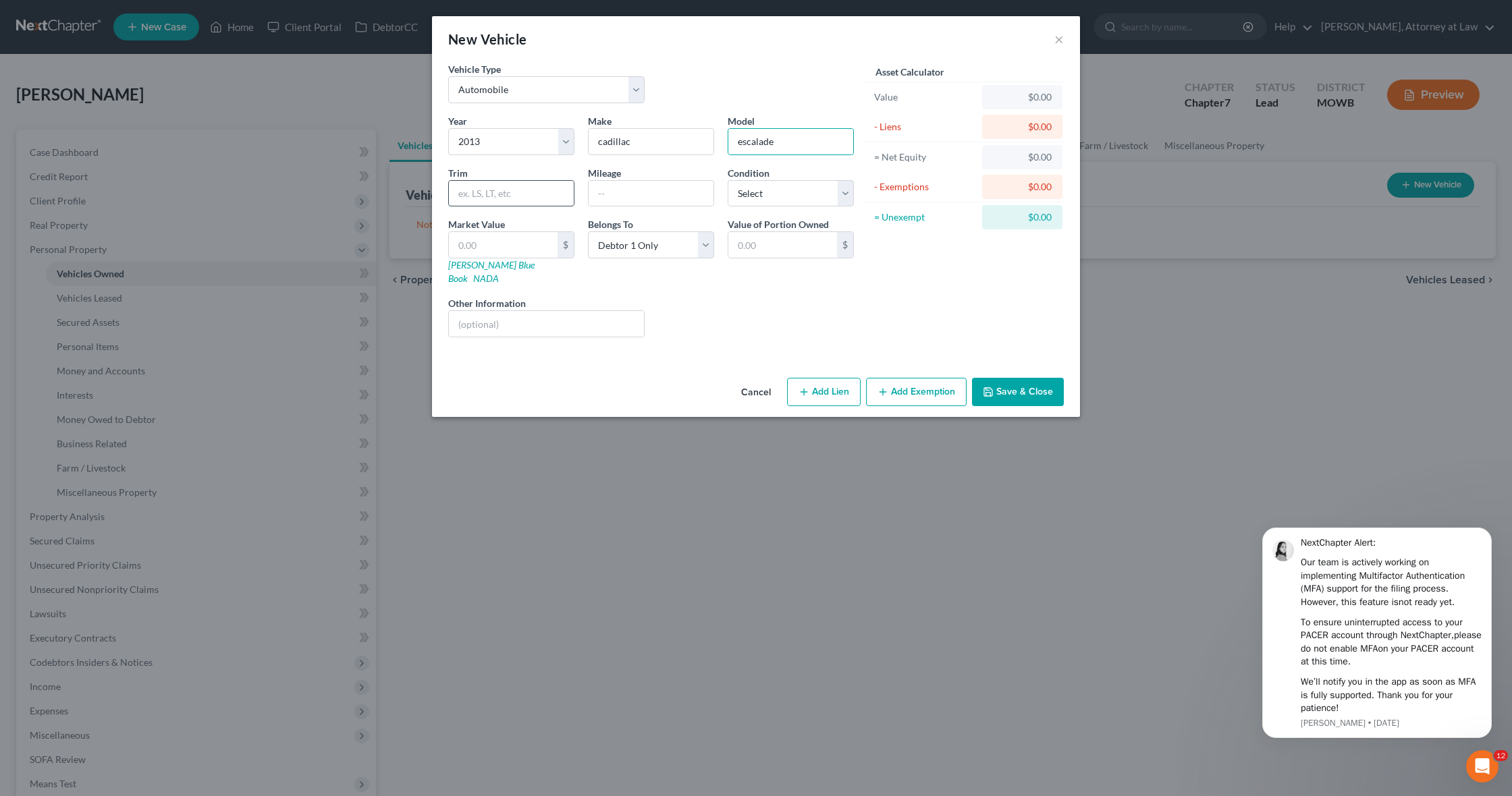 click at bounding box center (511, 194) 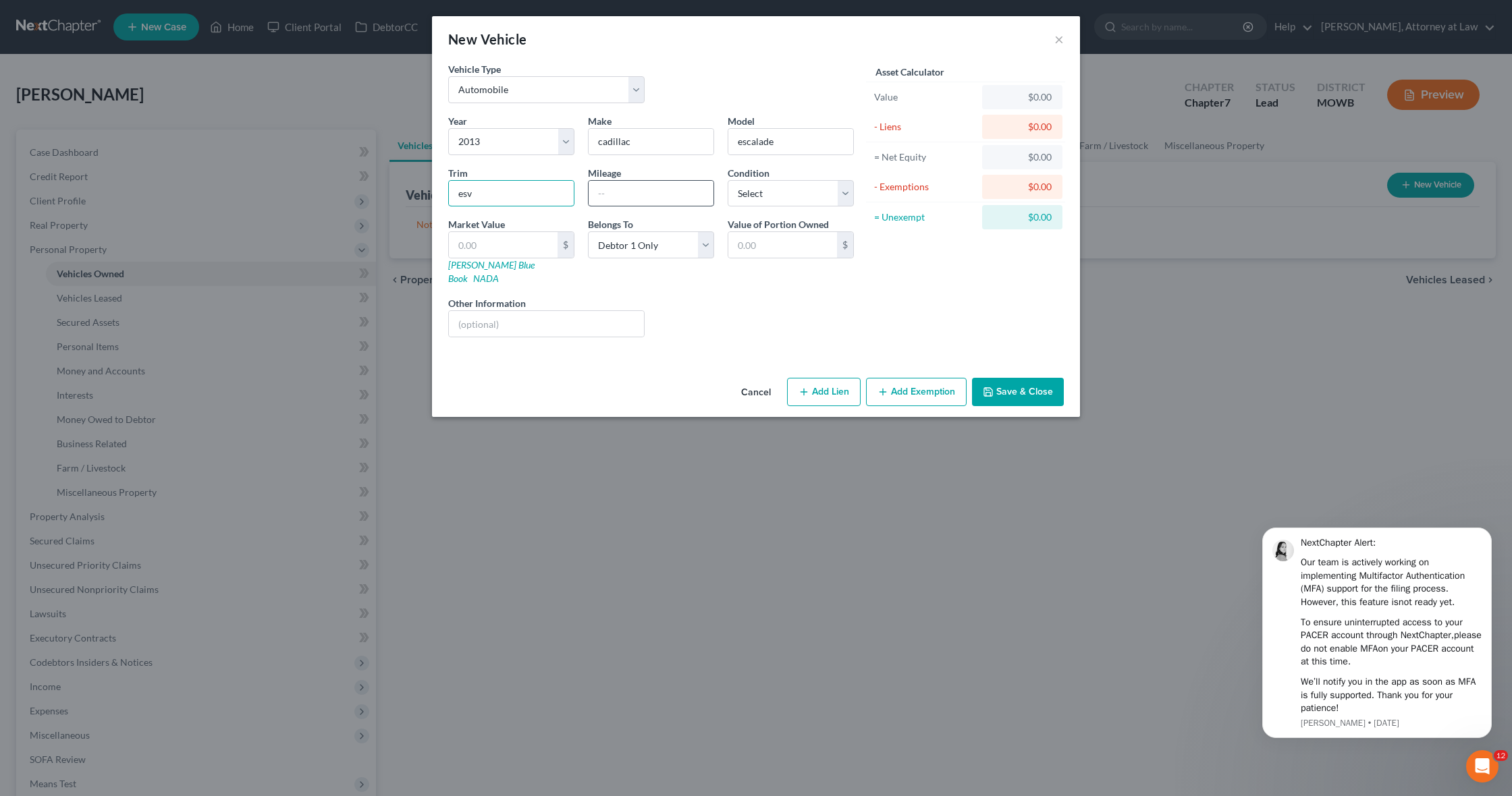 type on "esv" 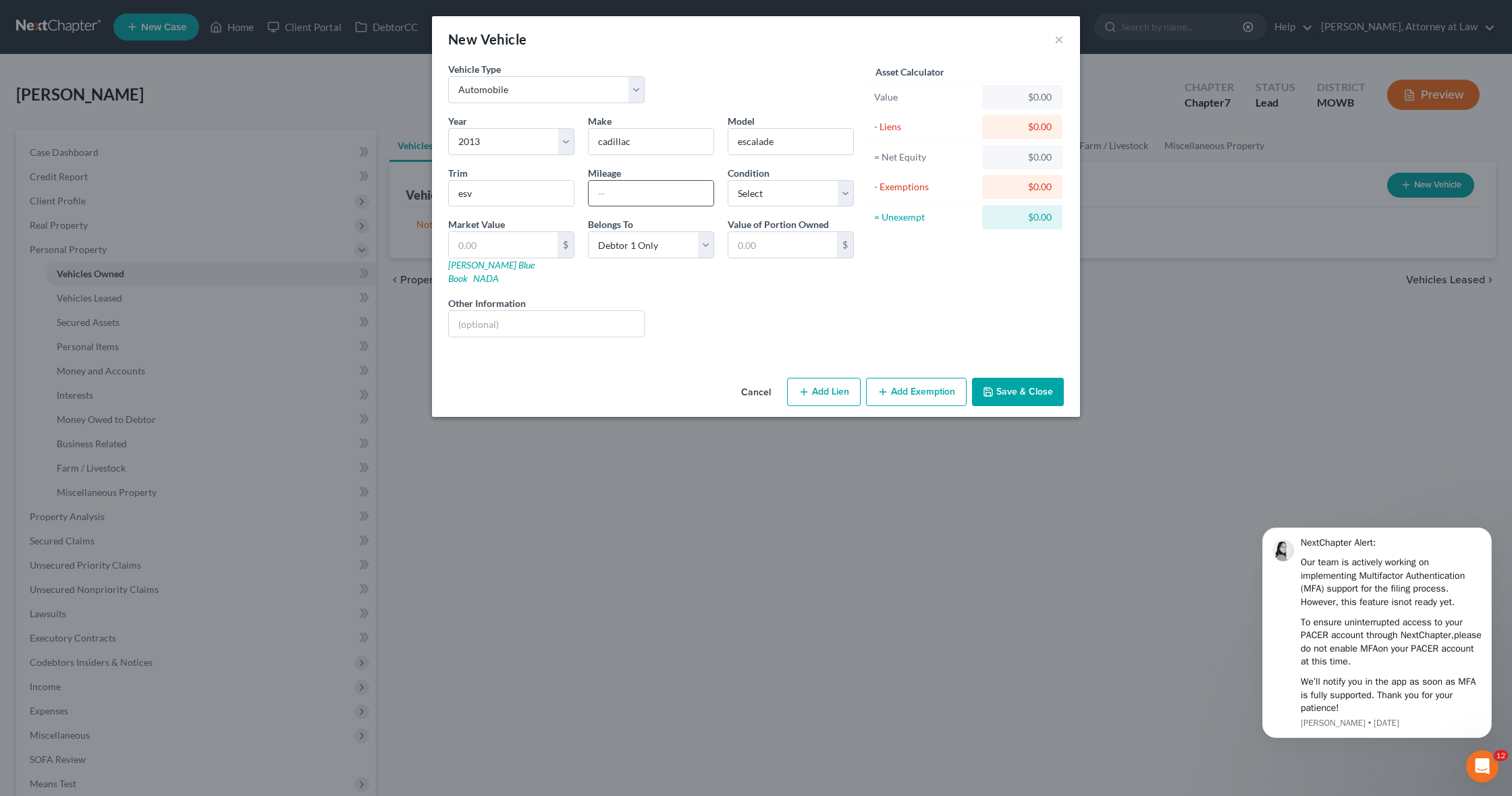 click at bounding box center (651, 194) 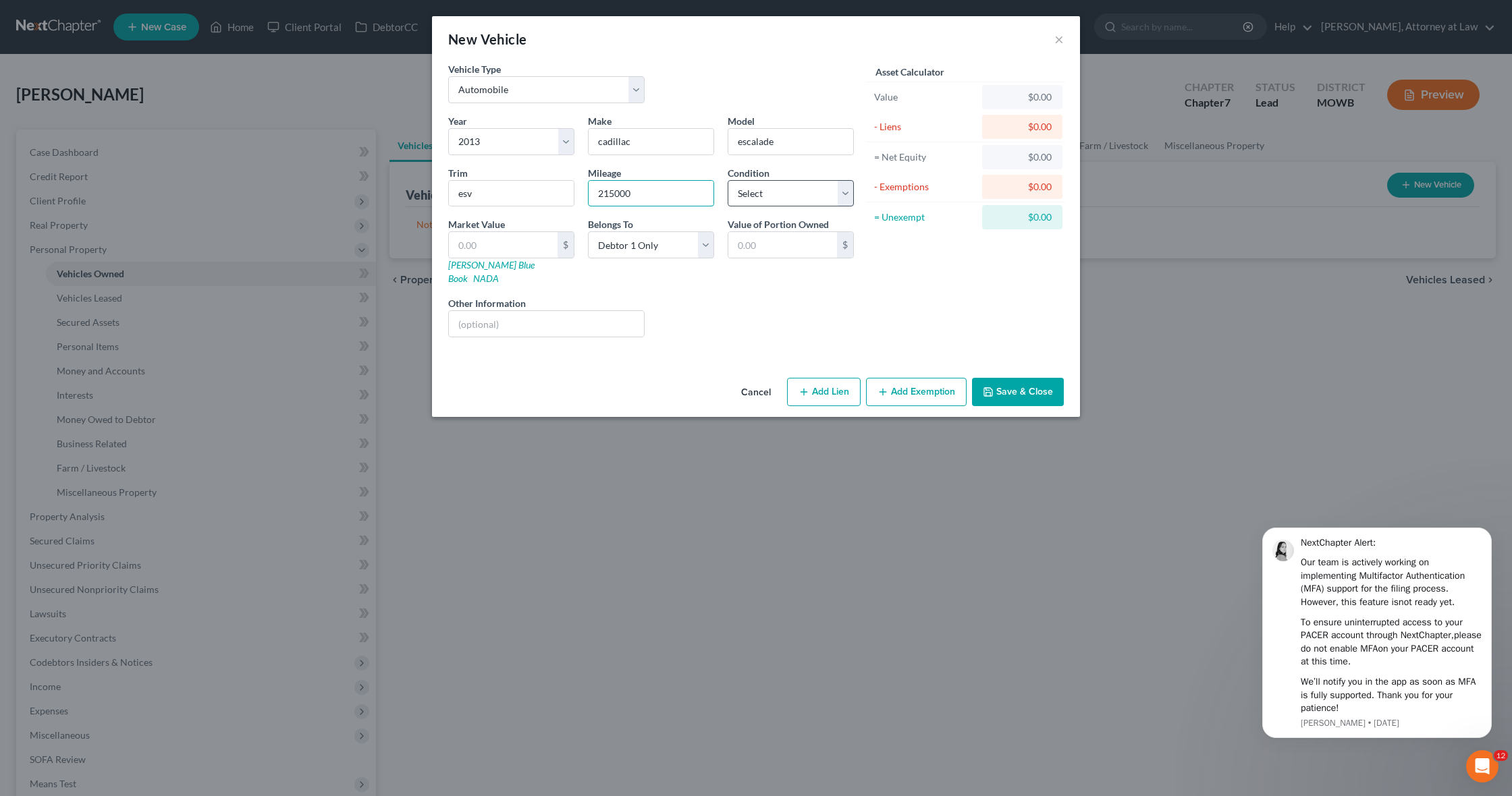 type on "215000" 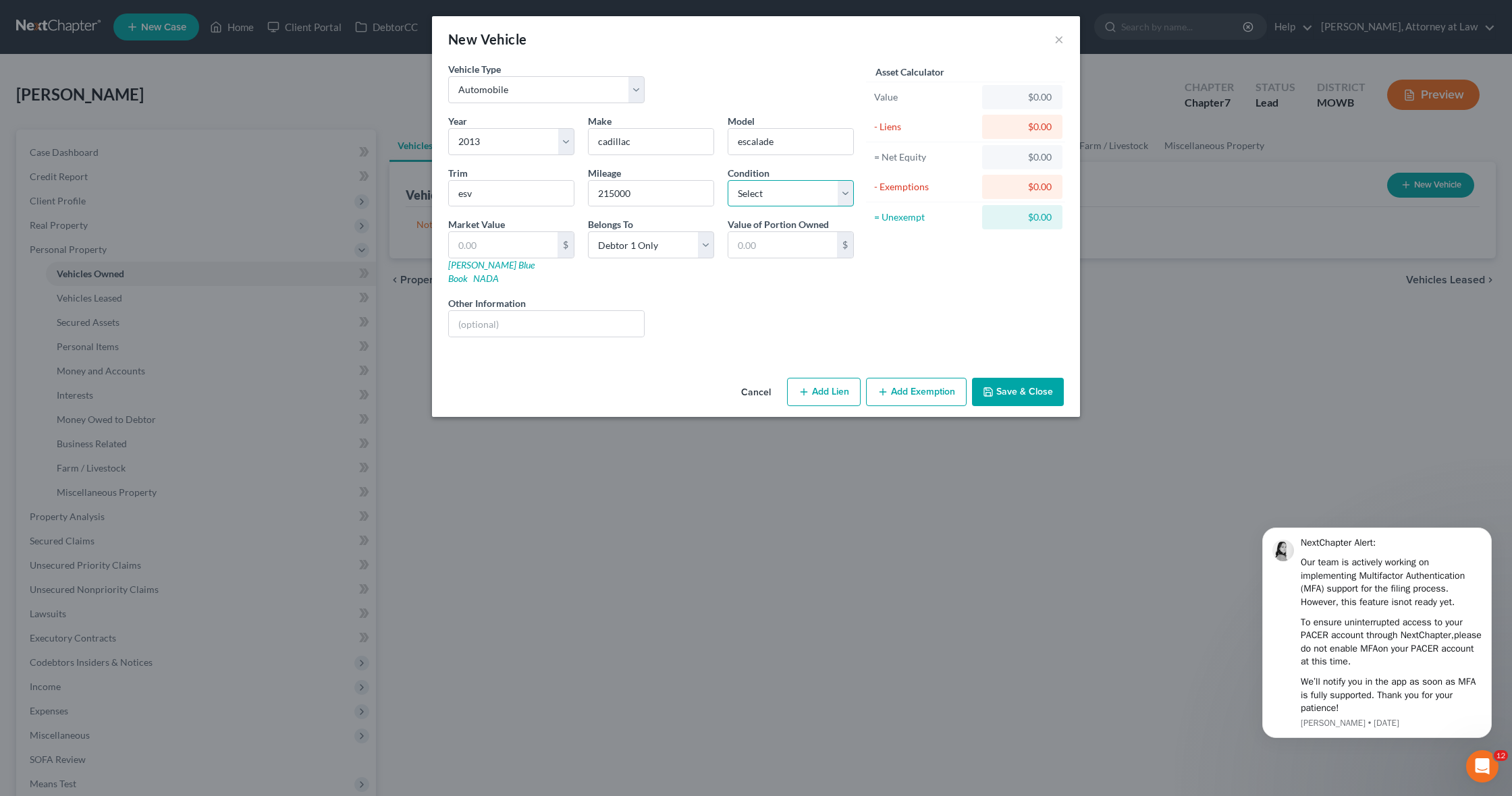 select on "2" 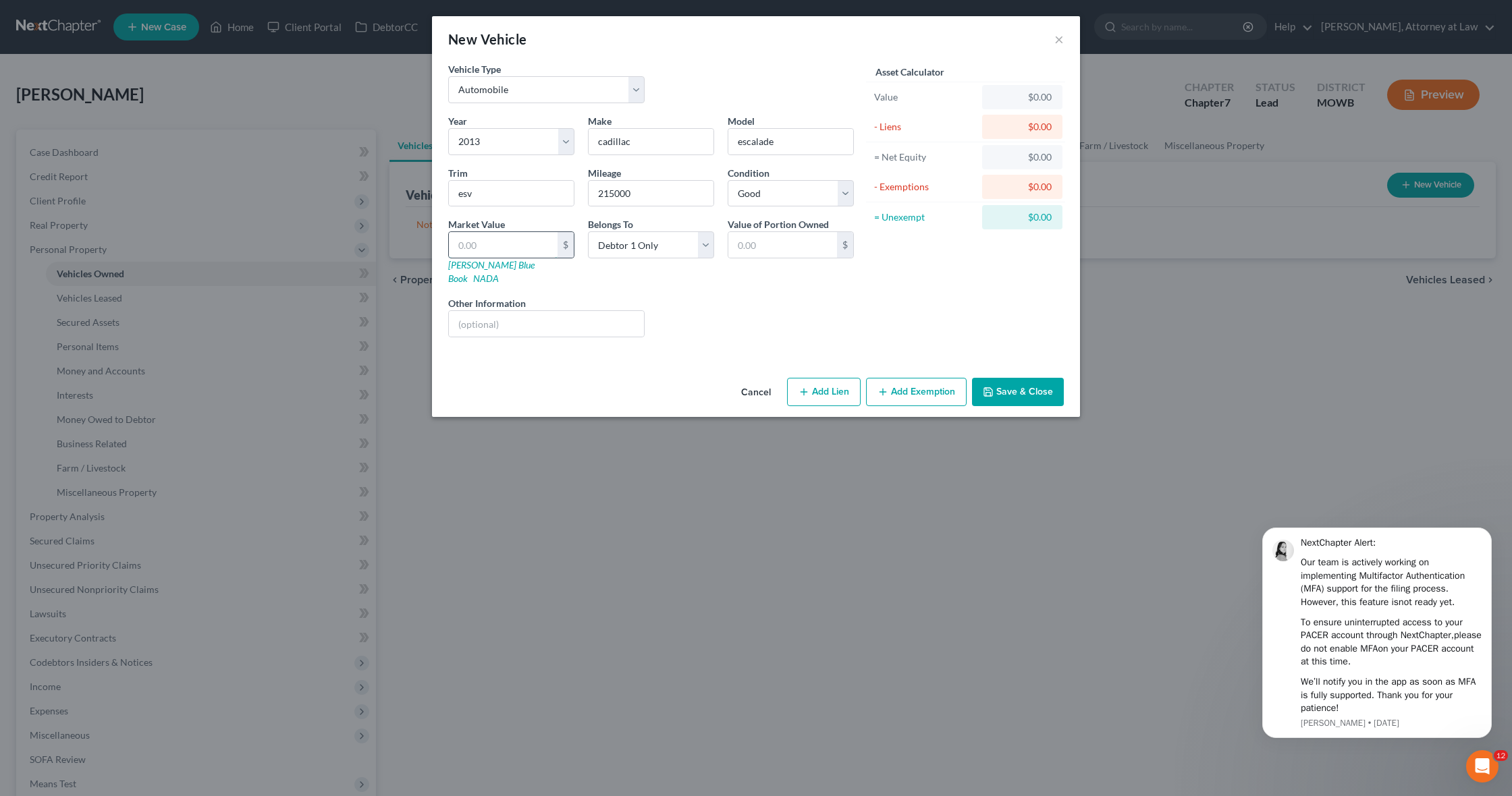 click at bounding box center (503, 245) 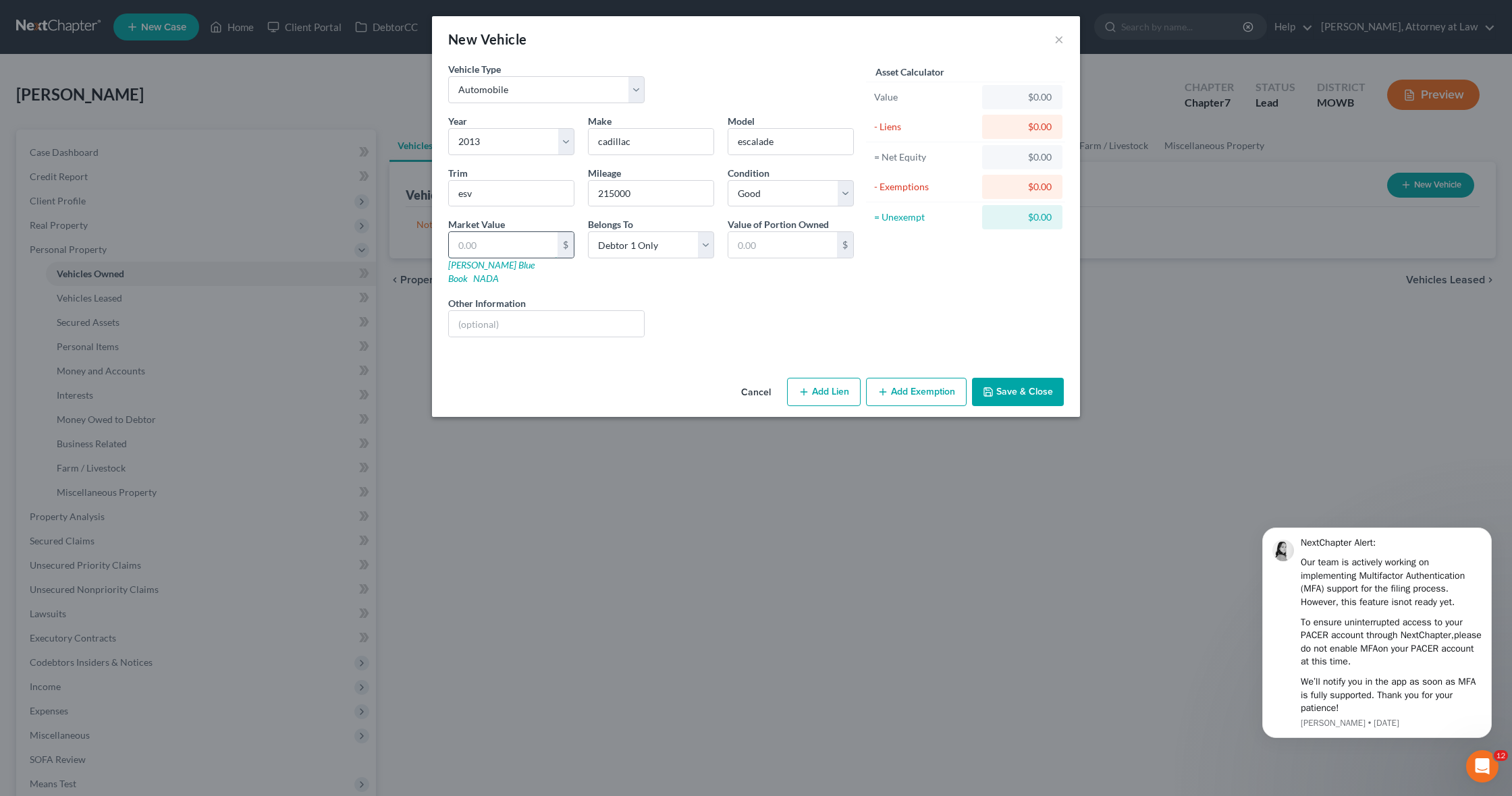 click at bounding box center [503, 245] 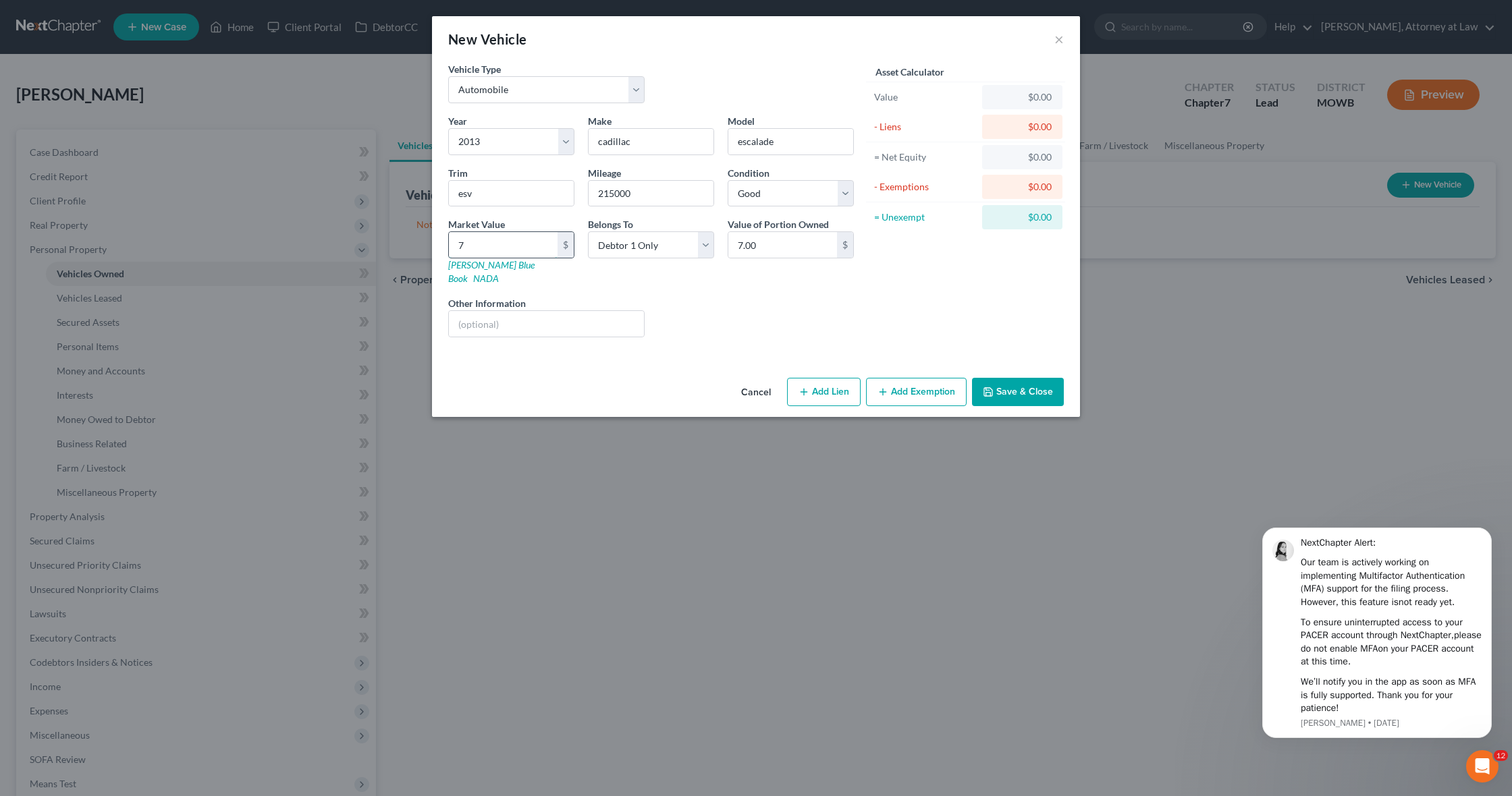 type on "75" 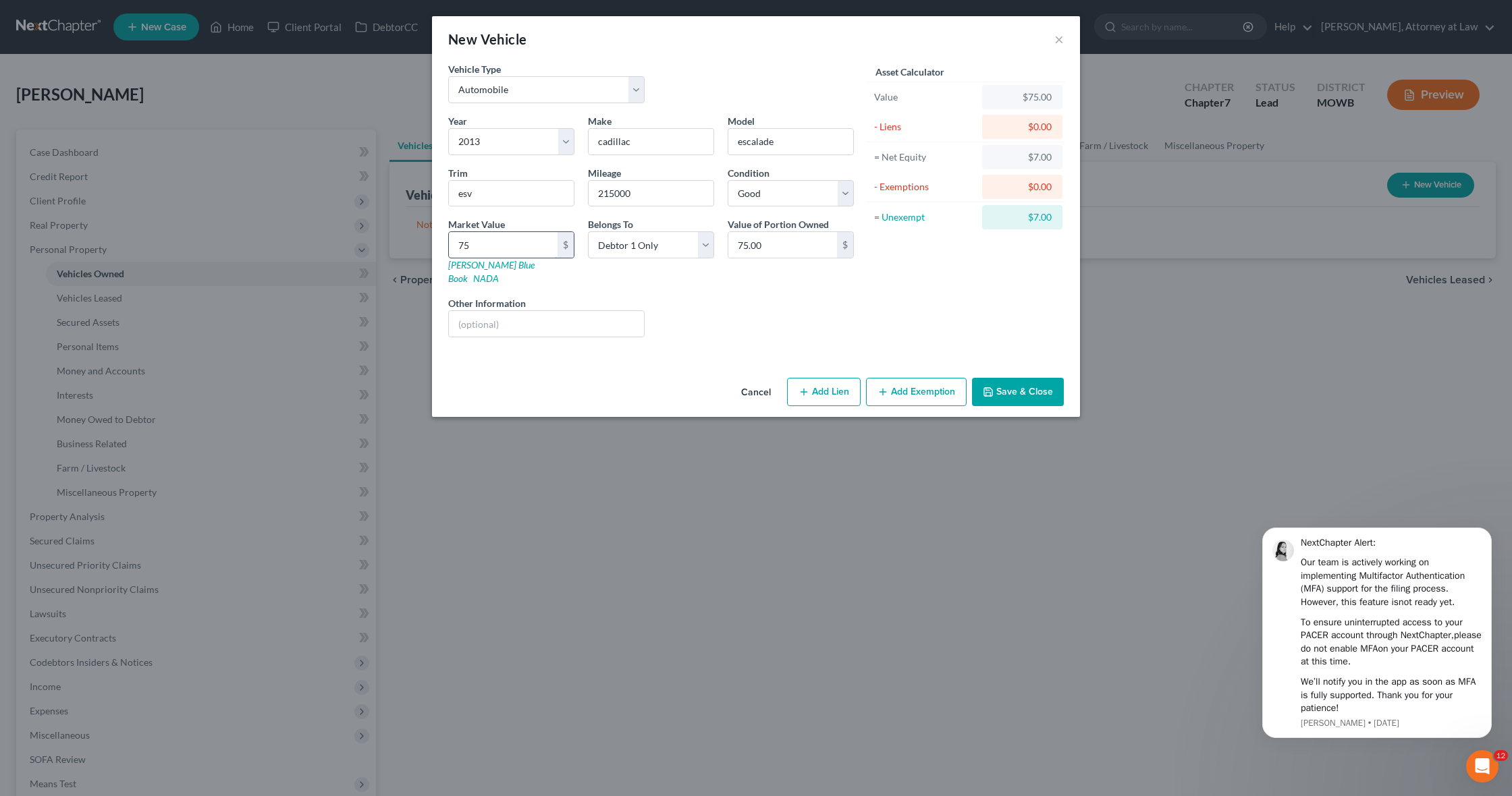 type on "750" 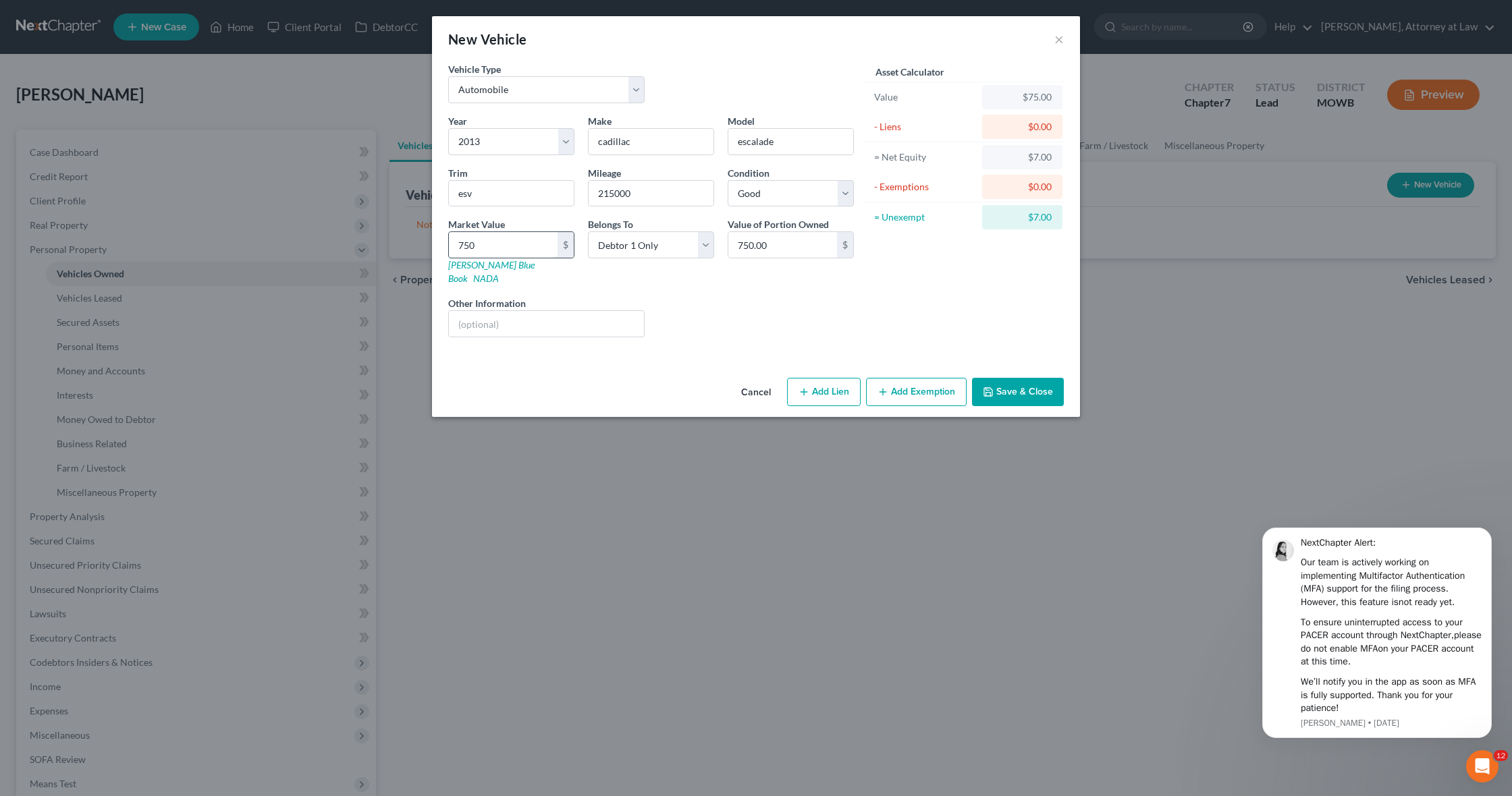 type on "7500" 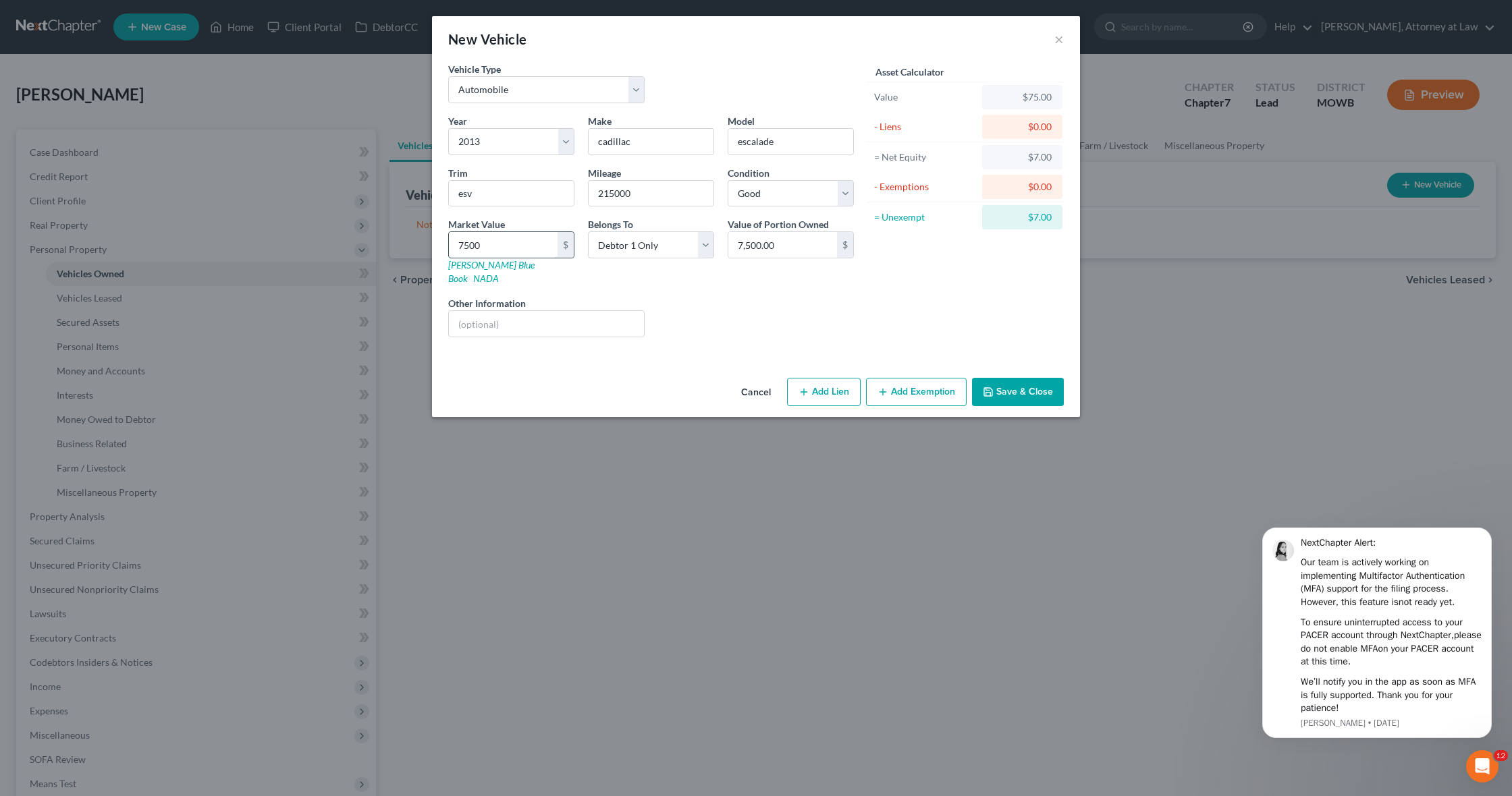 type on "7,500" 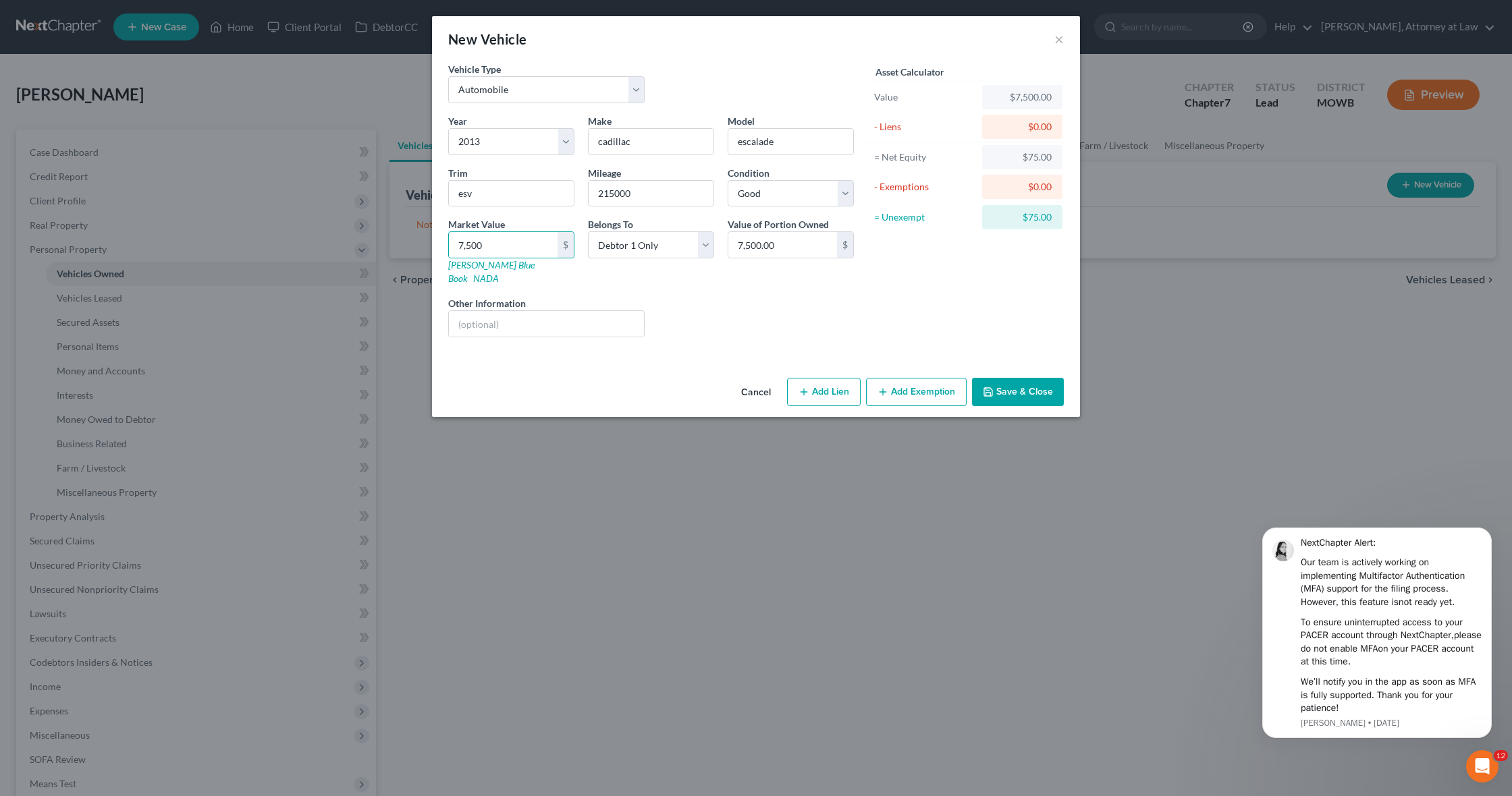 click on "Save & Close" at bounding box center [1018, 392] 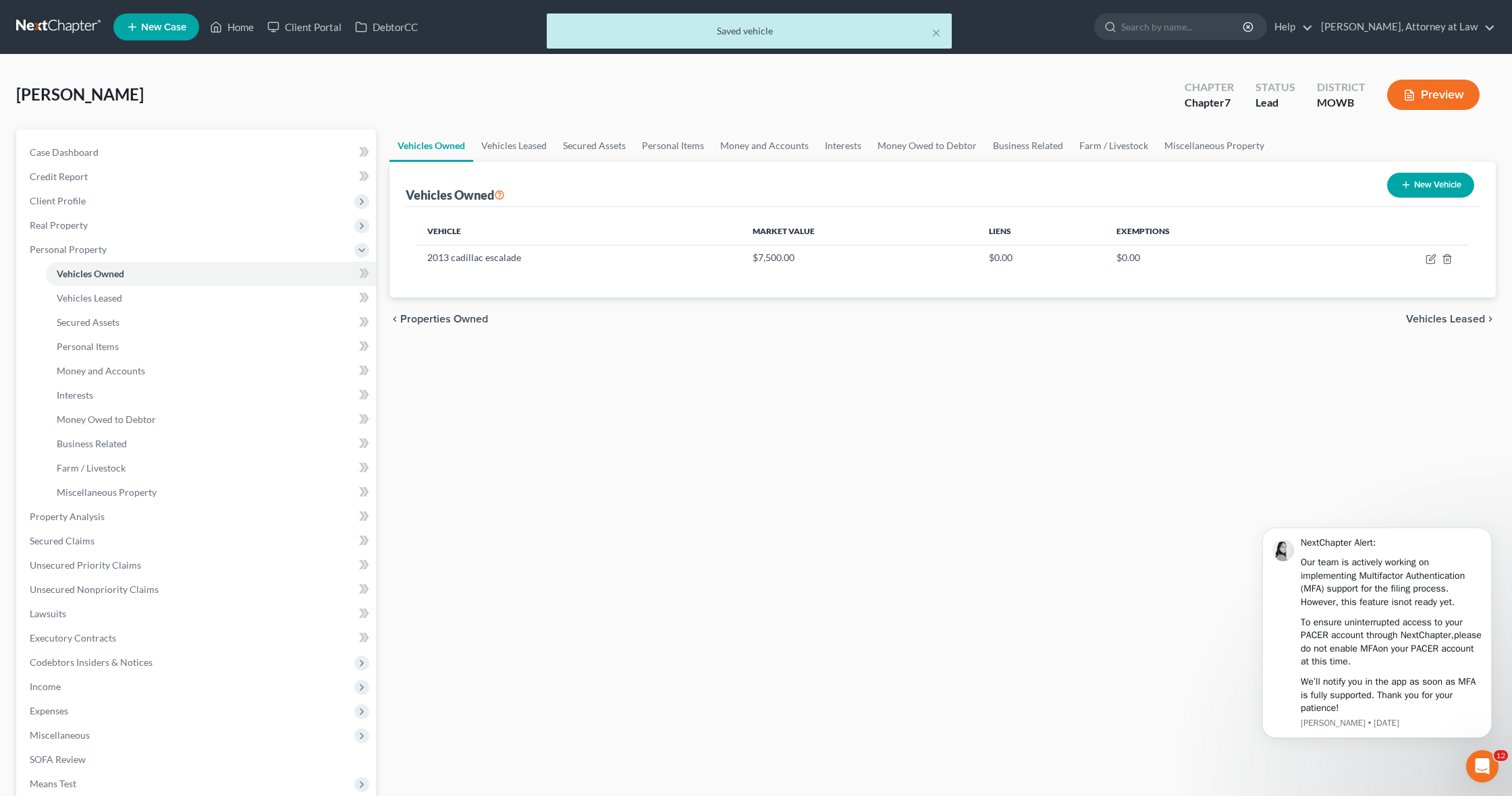 click on "New Vehicle" at bounding box center (1430, 185) 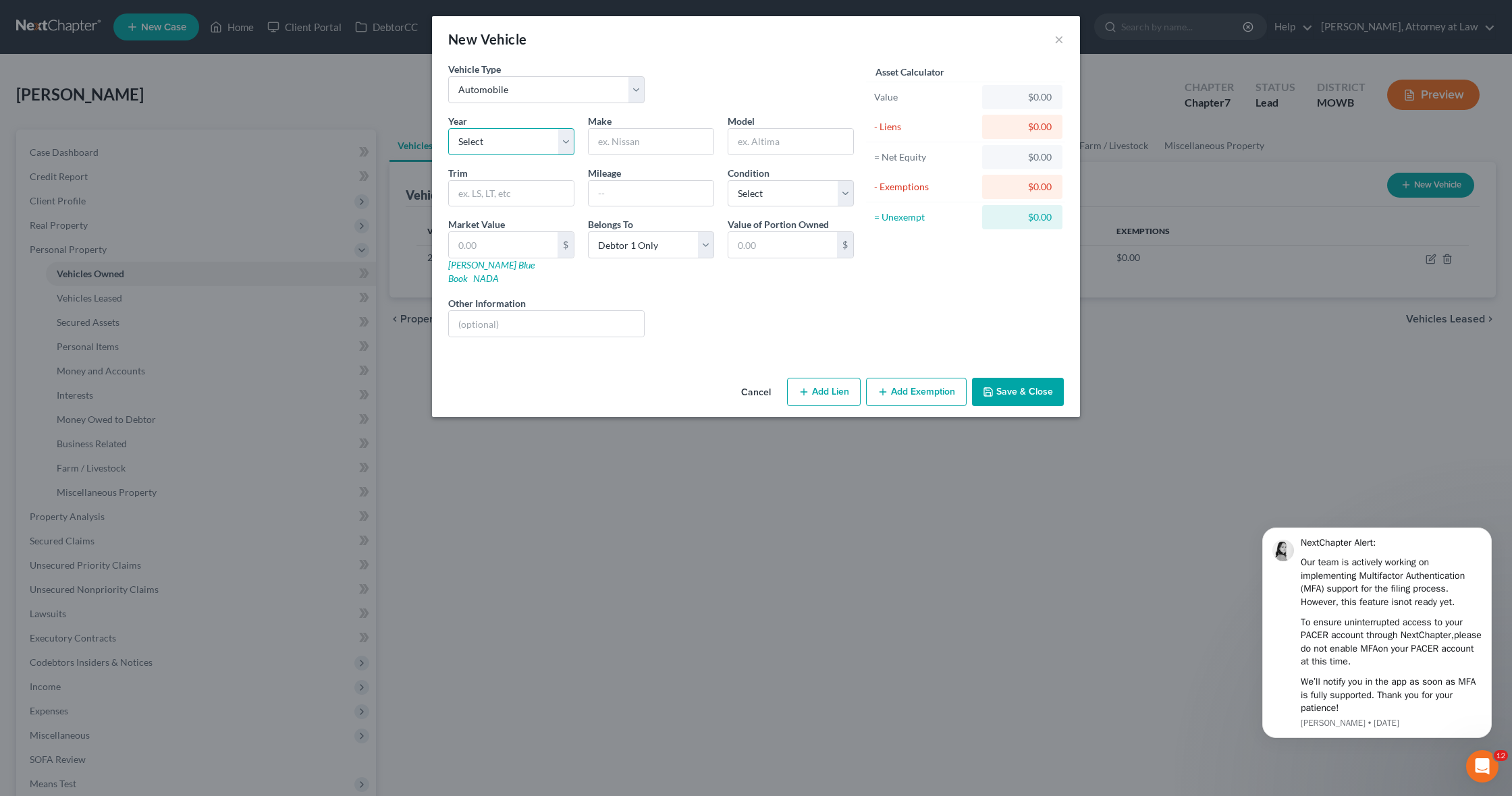 select on "12" 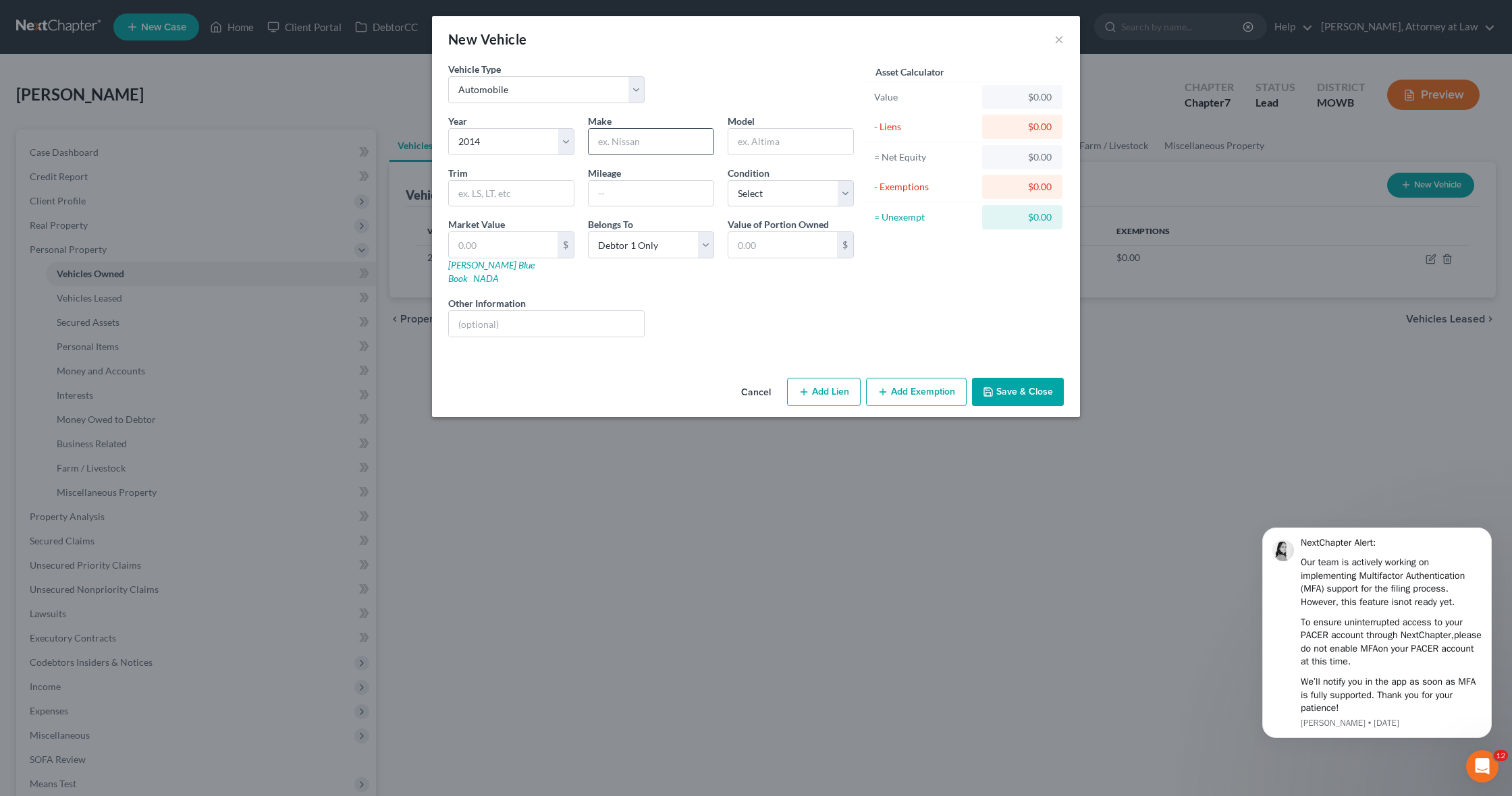click at bounding box center [651, 142] 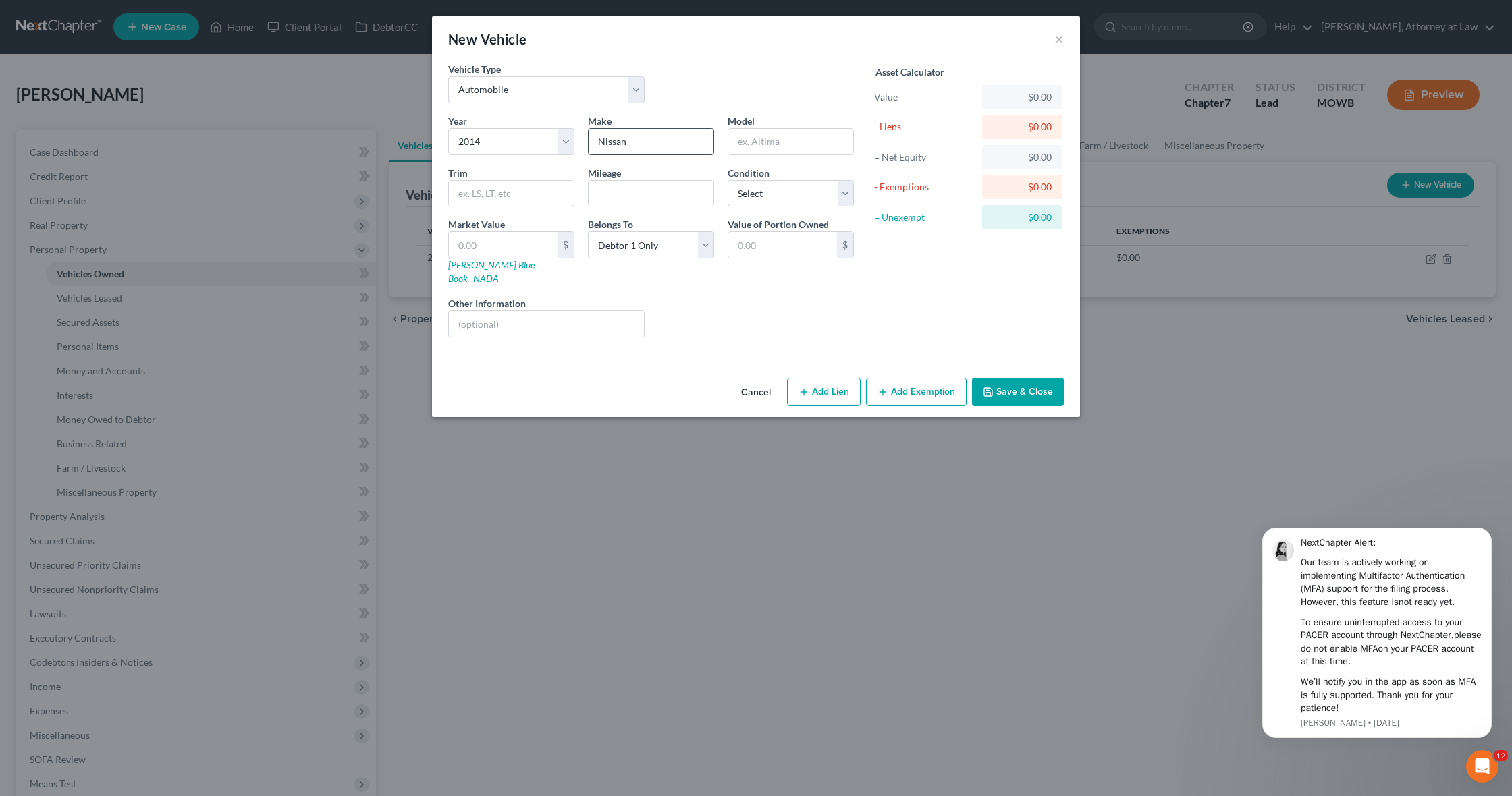 type on "Nissan" 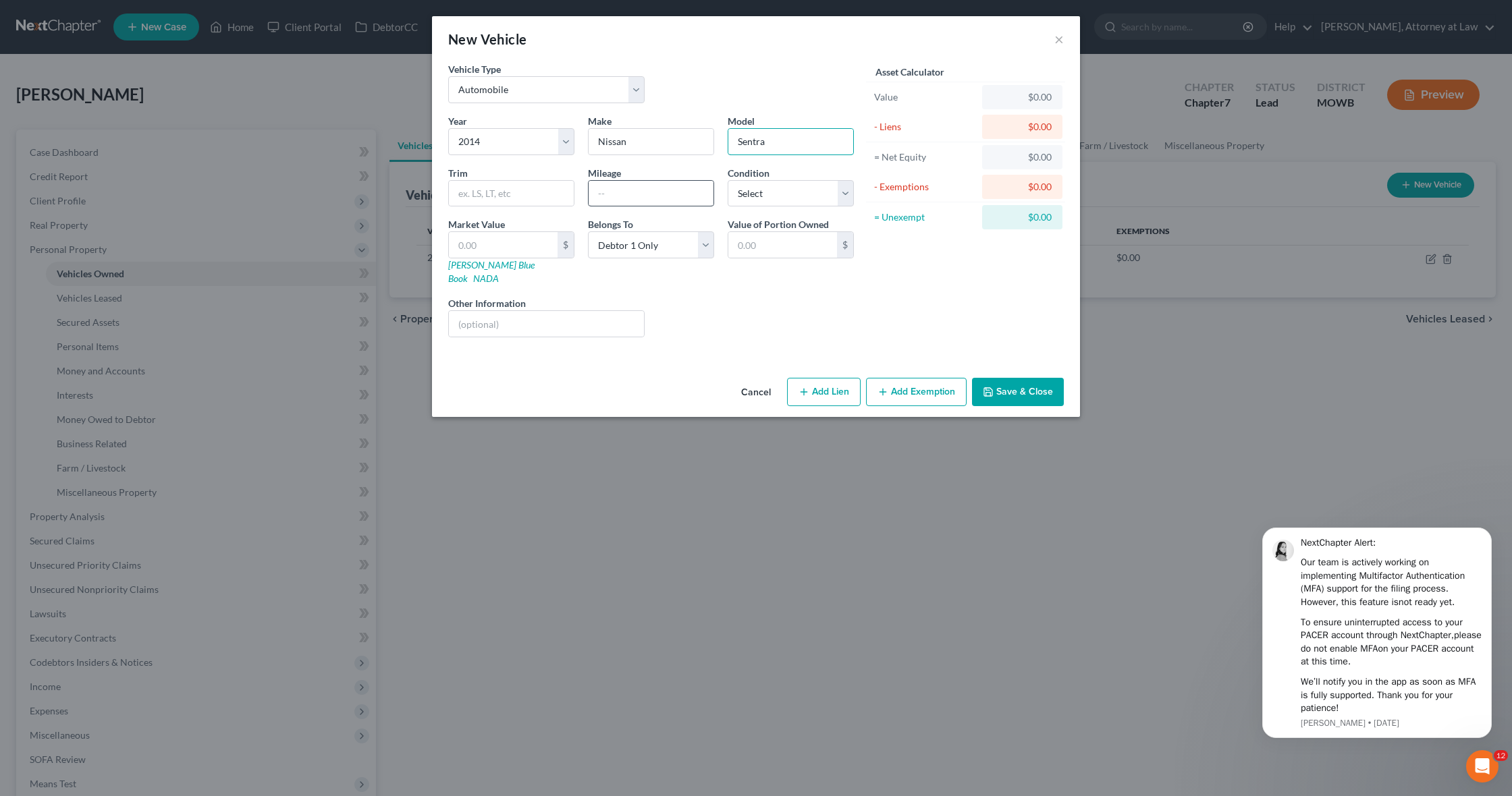type on "Sentra" 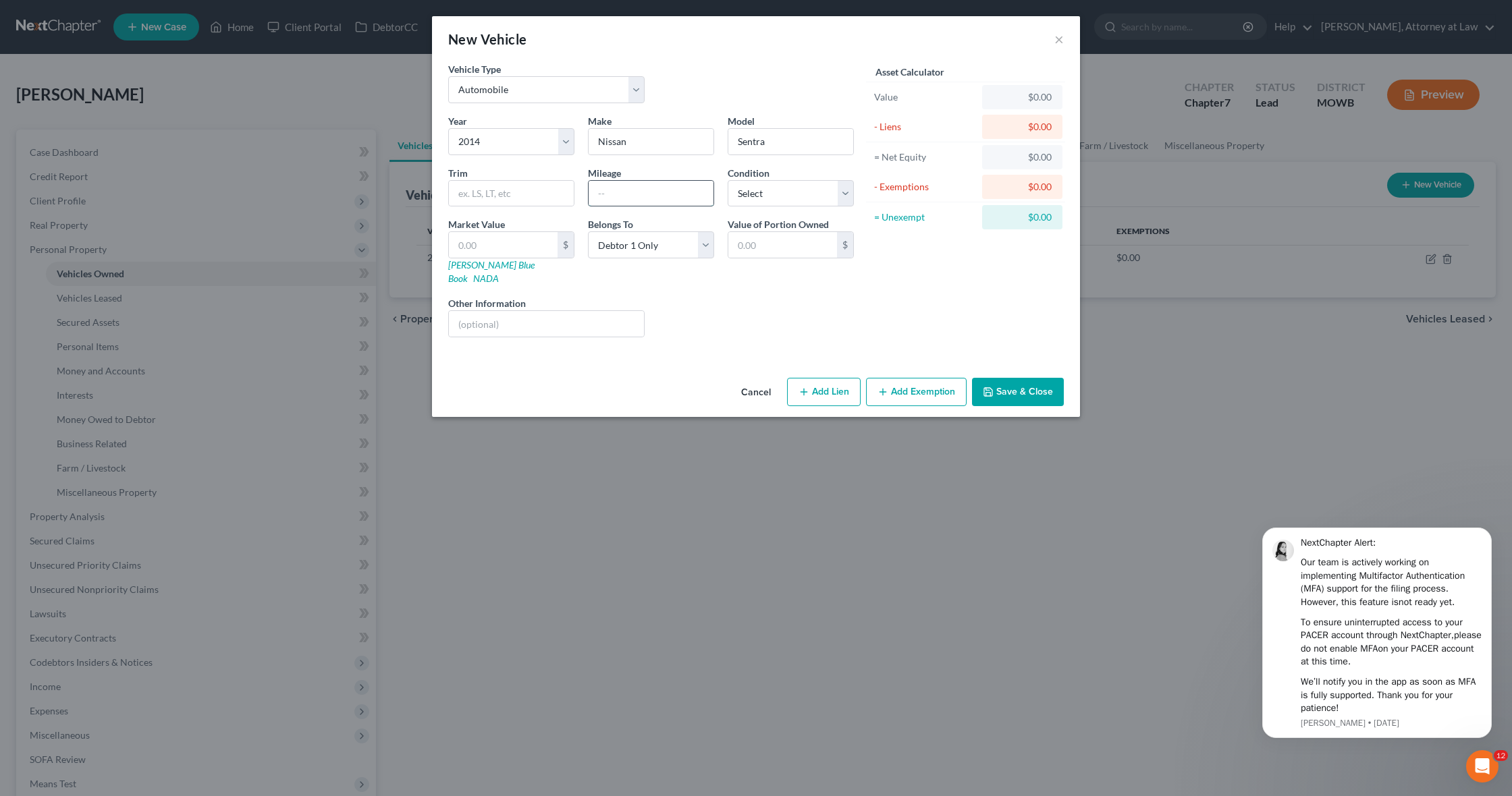 click at bounding box center (651, 194) 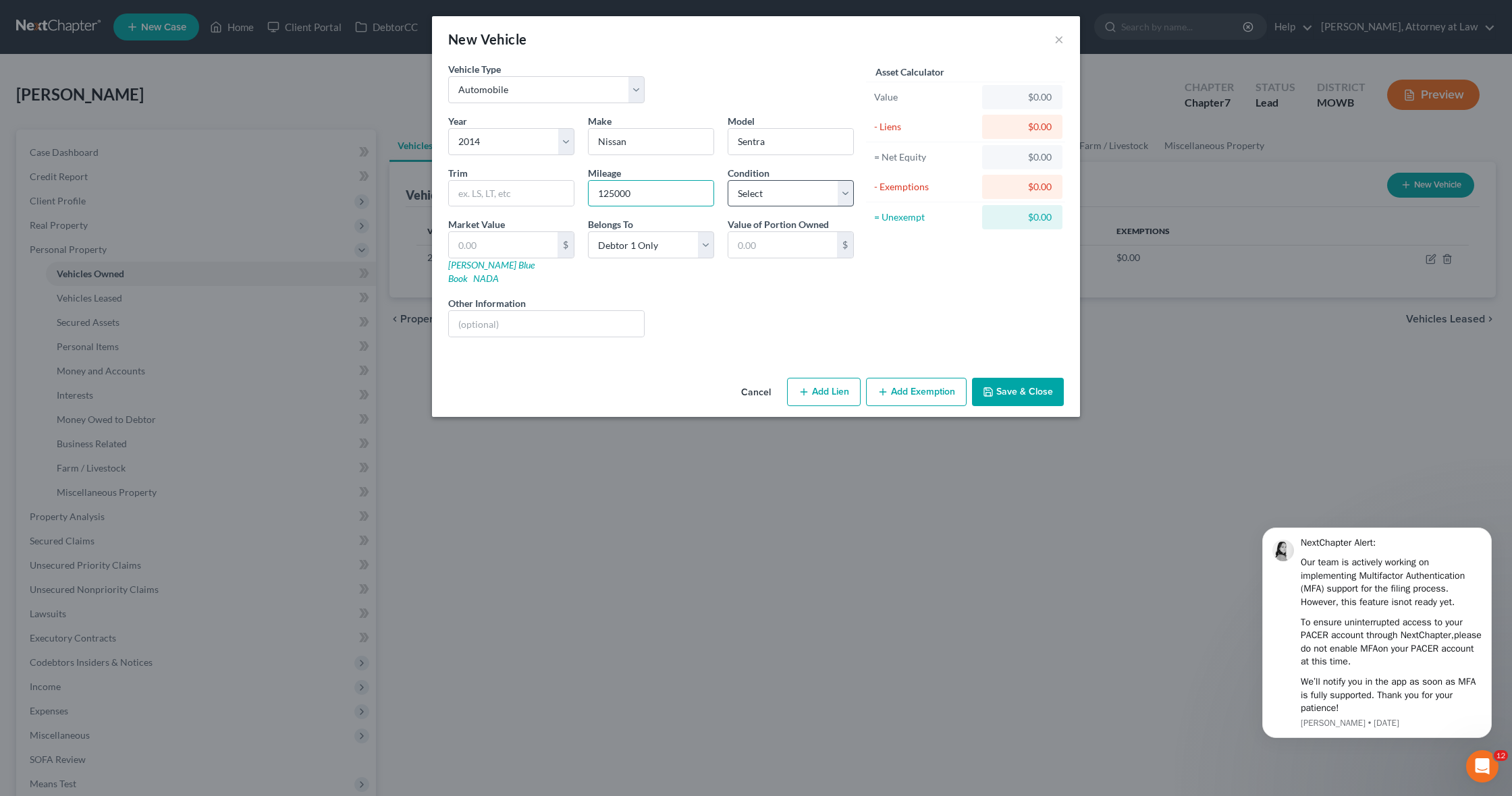 type on "125000" 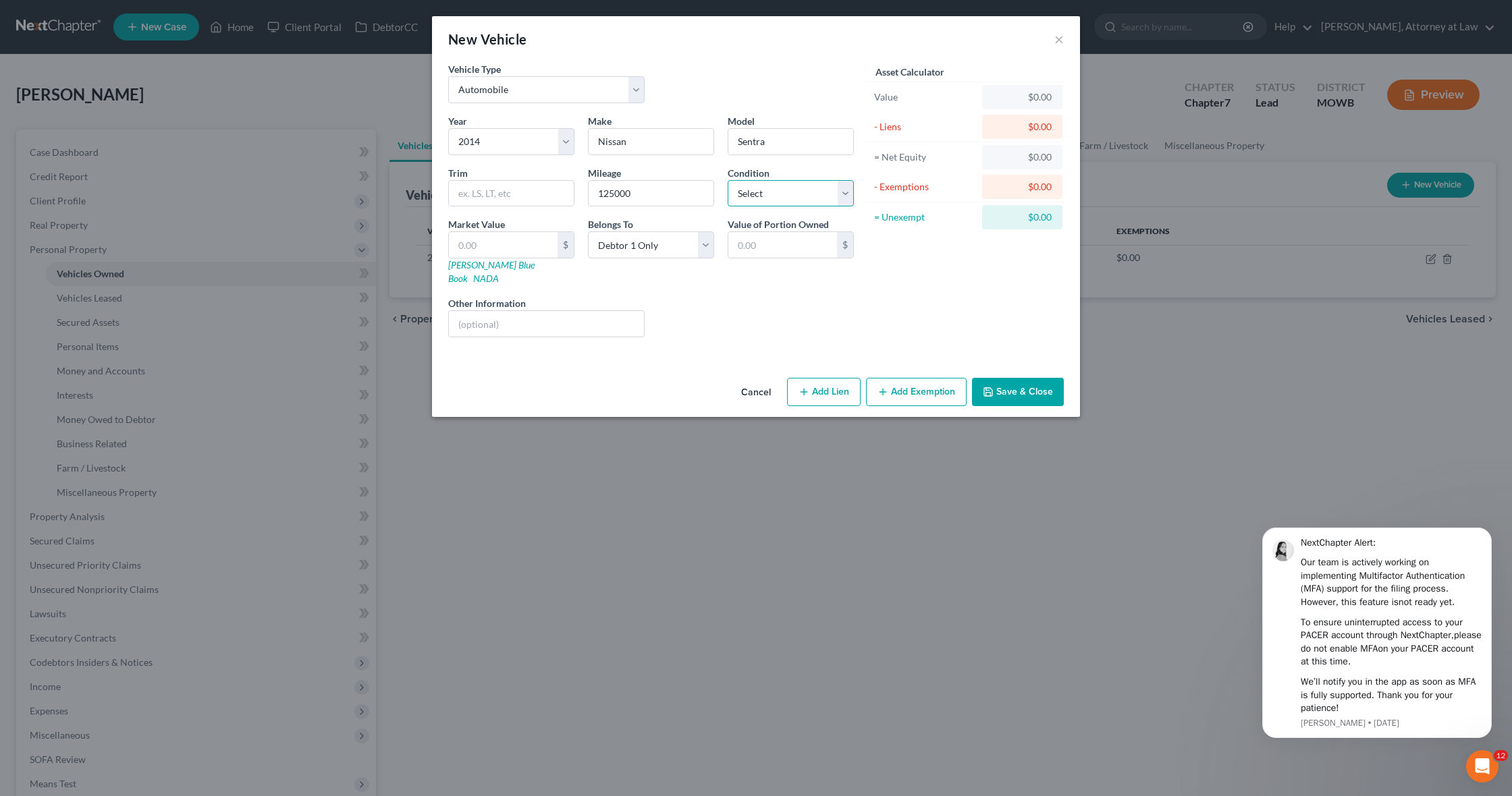 select on "2" 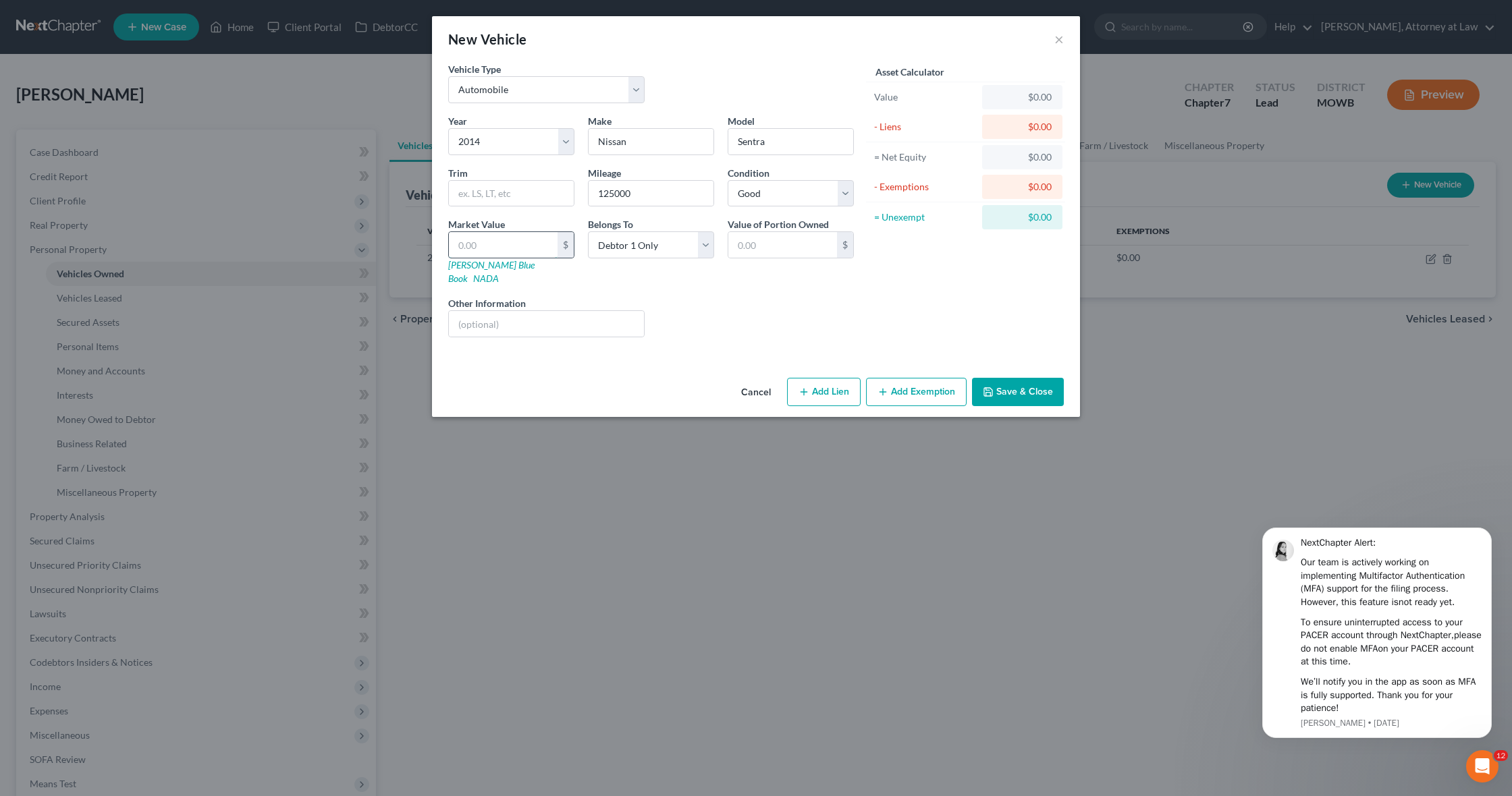 click at bounding box center [503, 245] 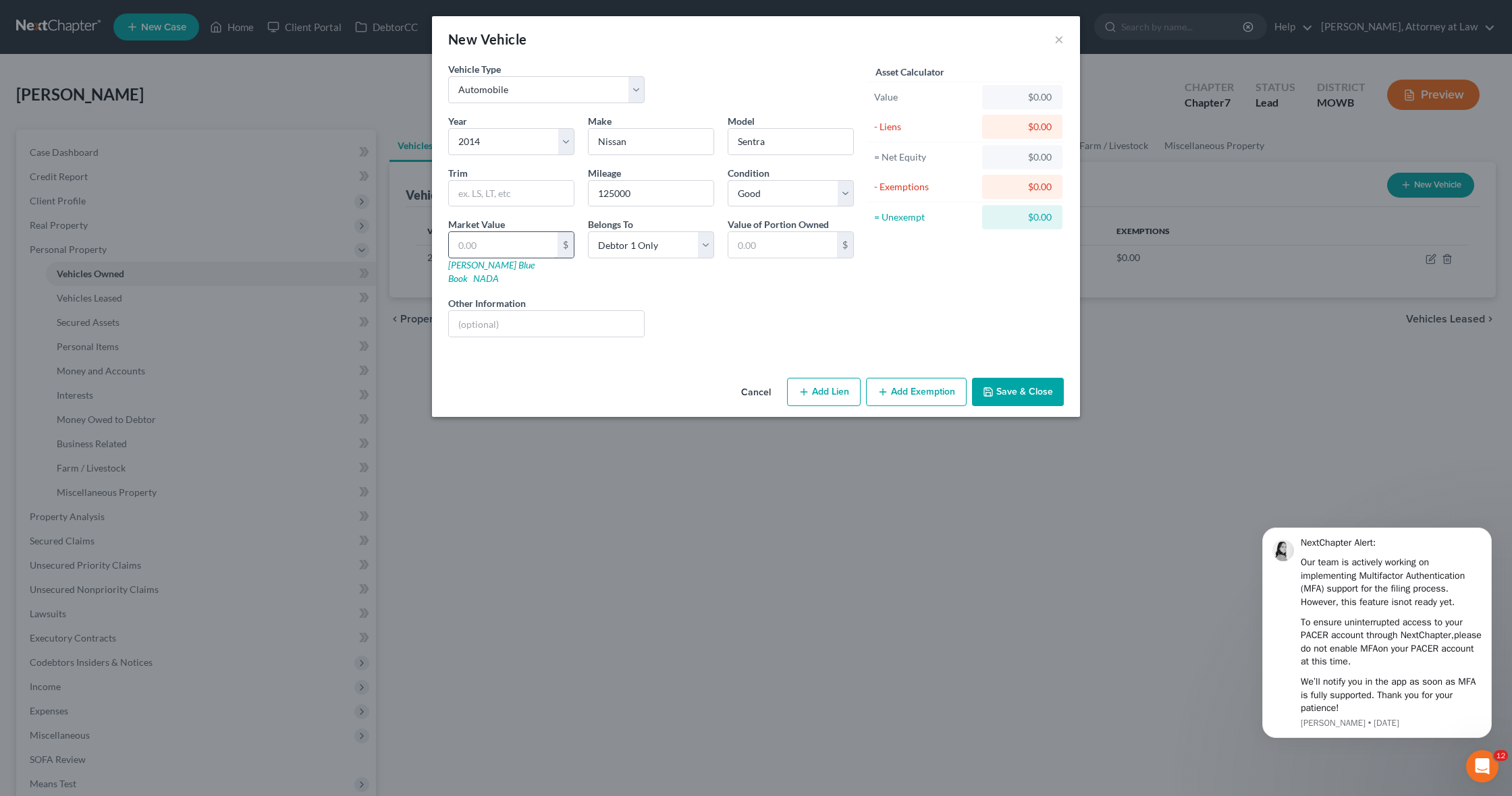 type on "6" 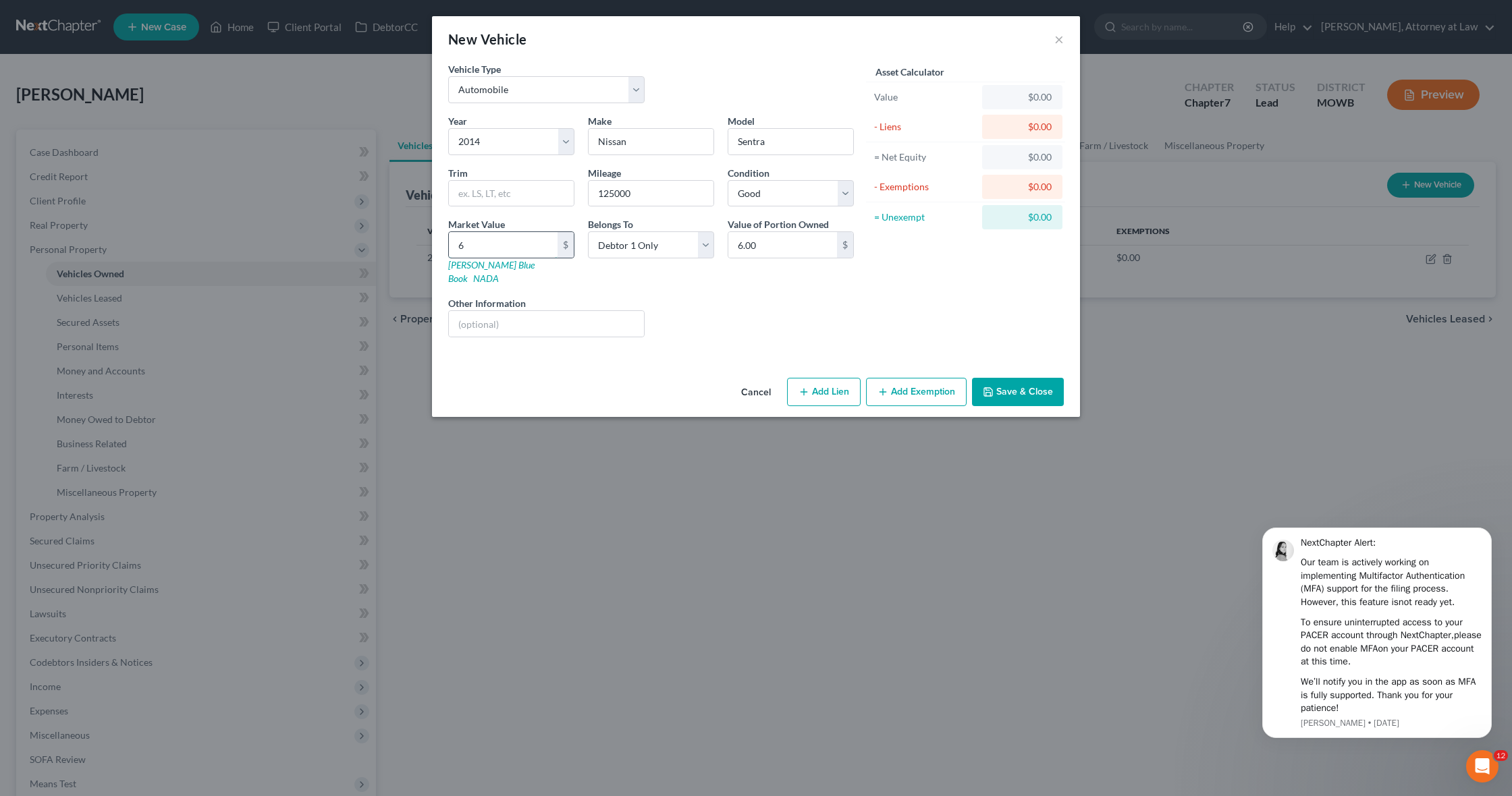 type on "60" 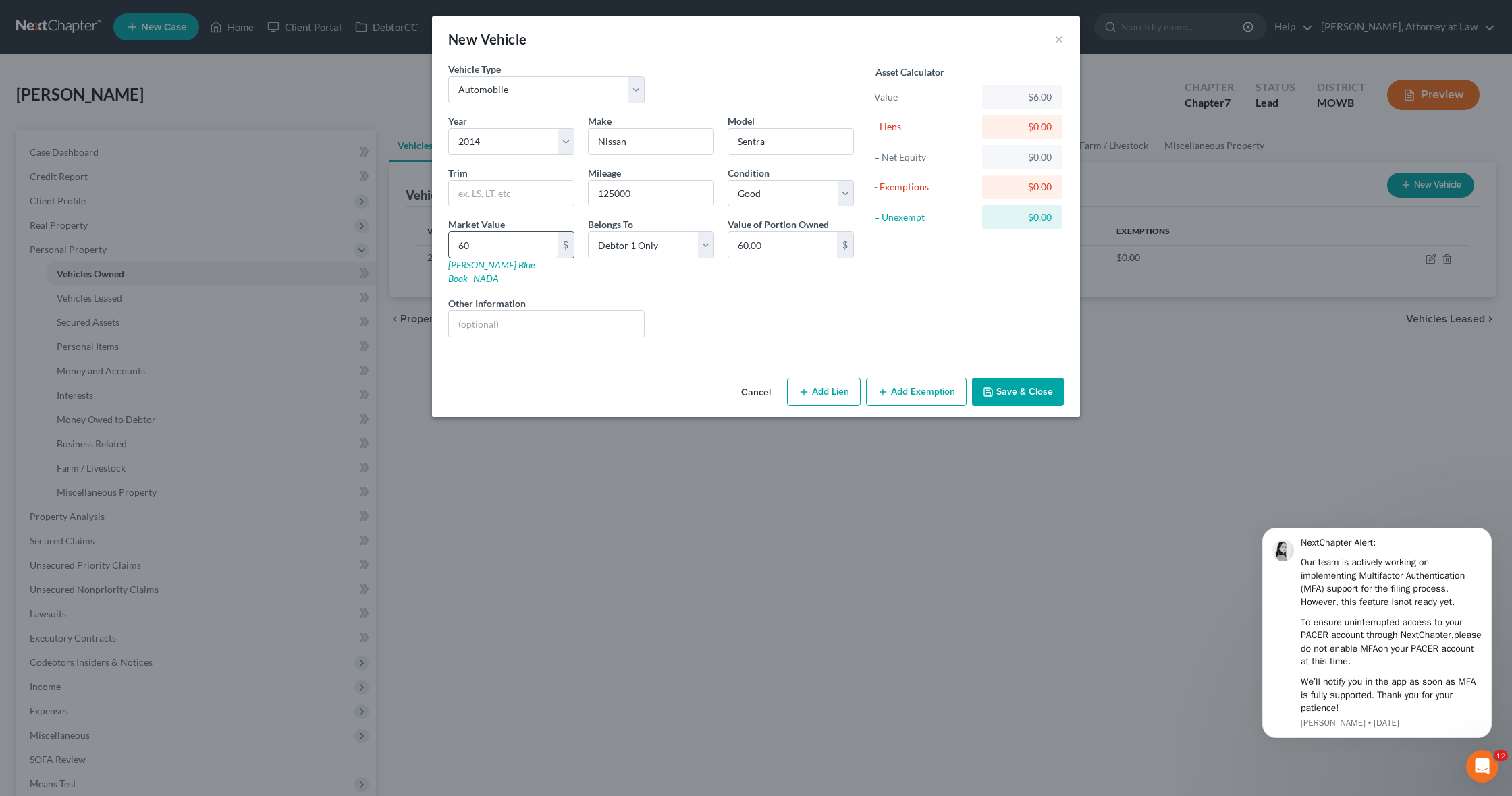 type on "600" 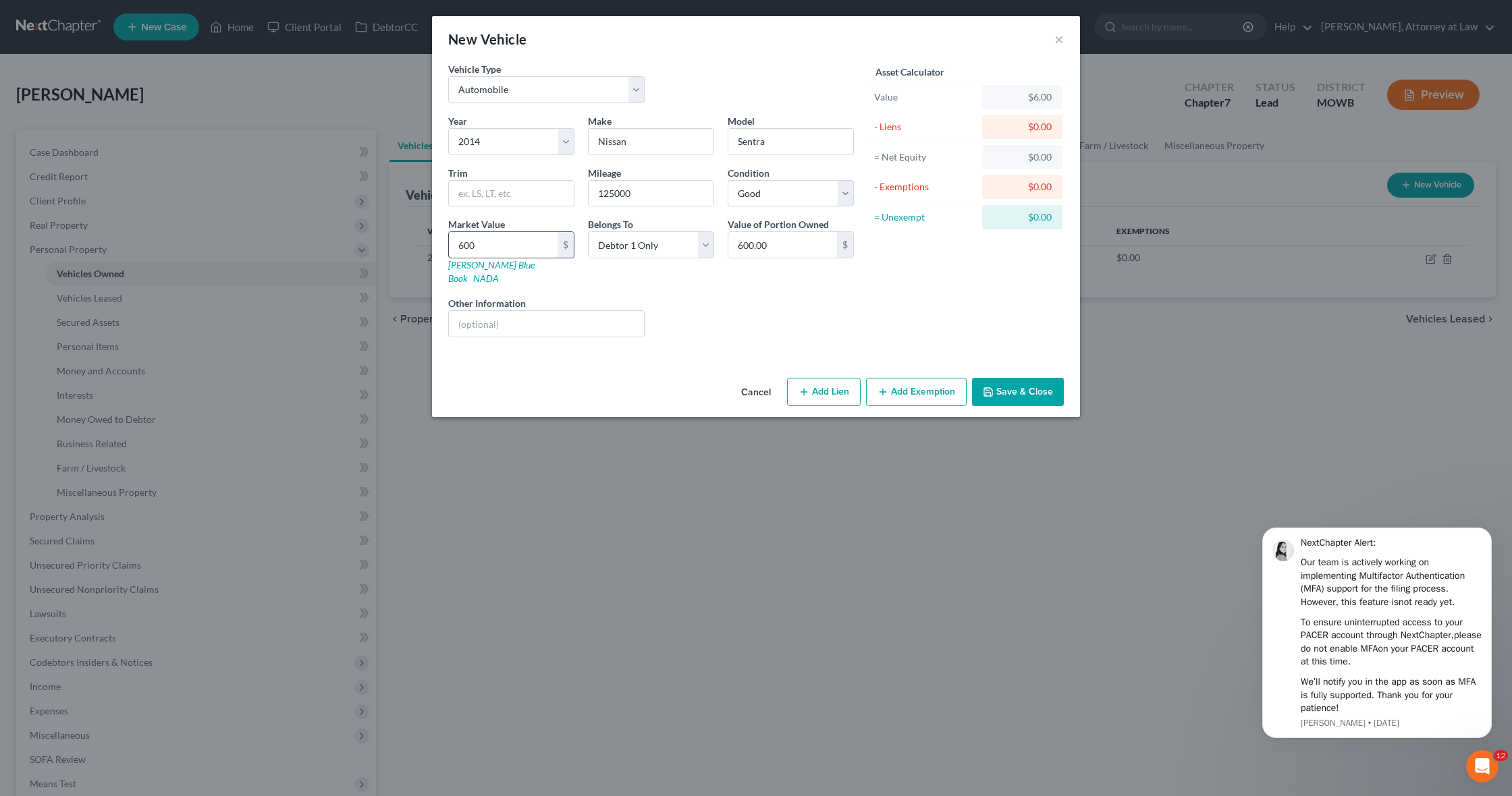 type on "6000" 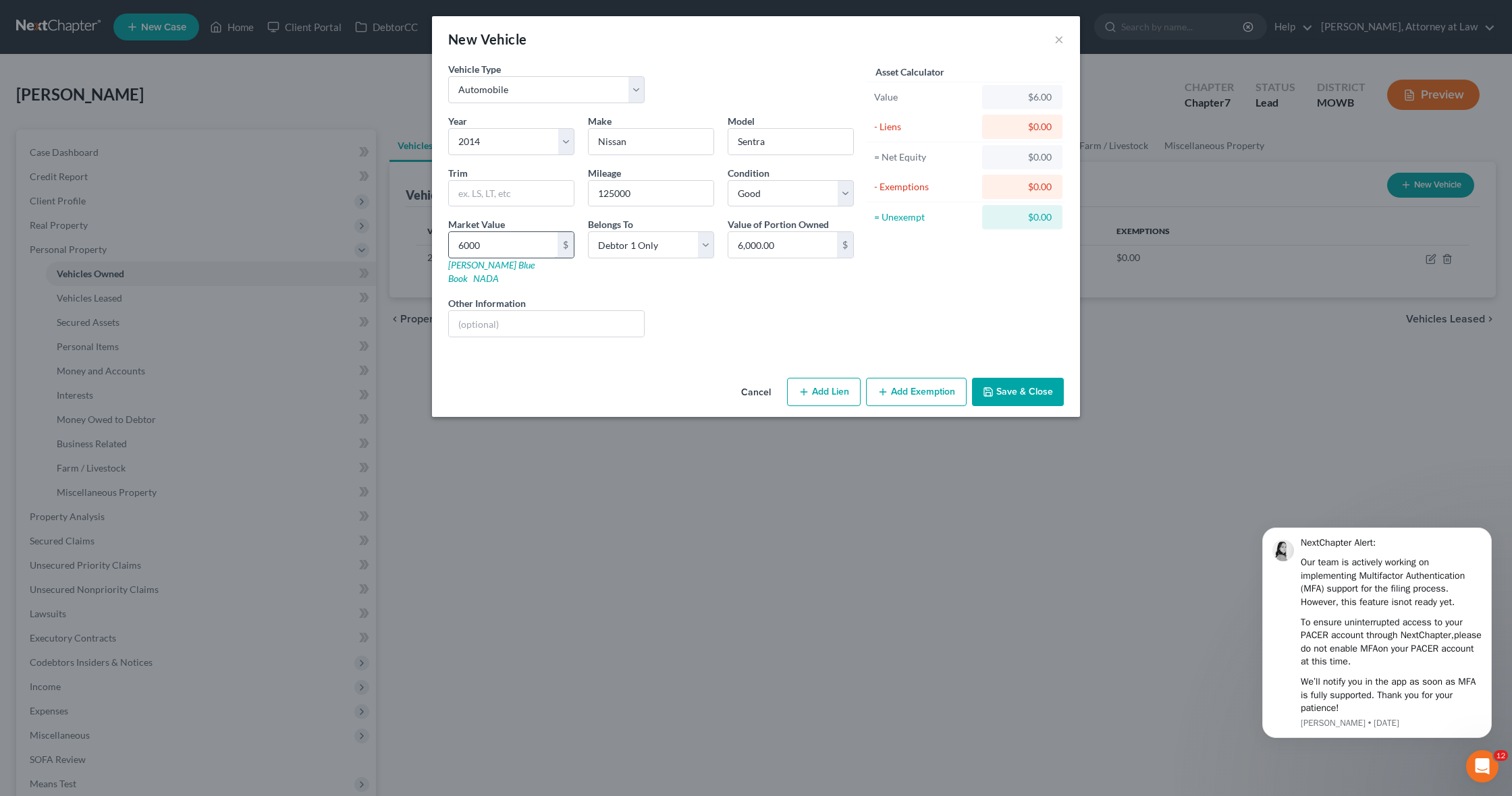 type on "6,000" 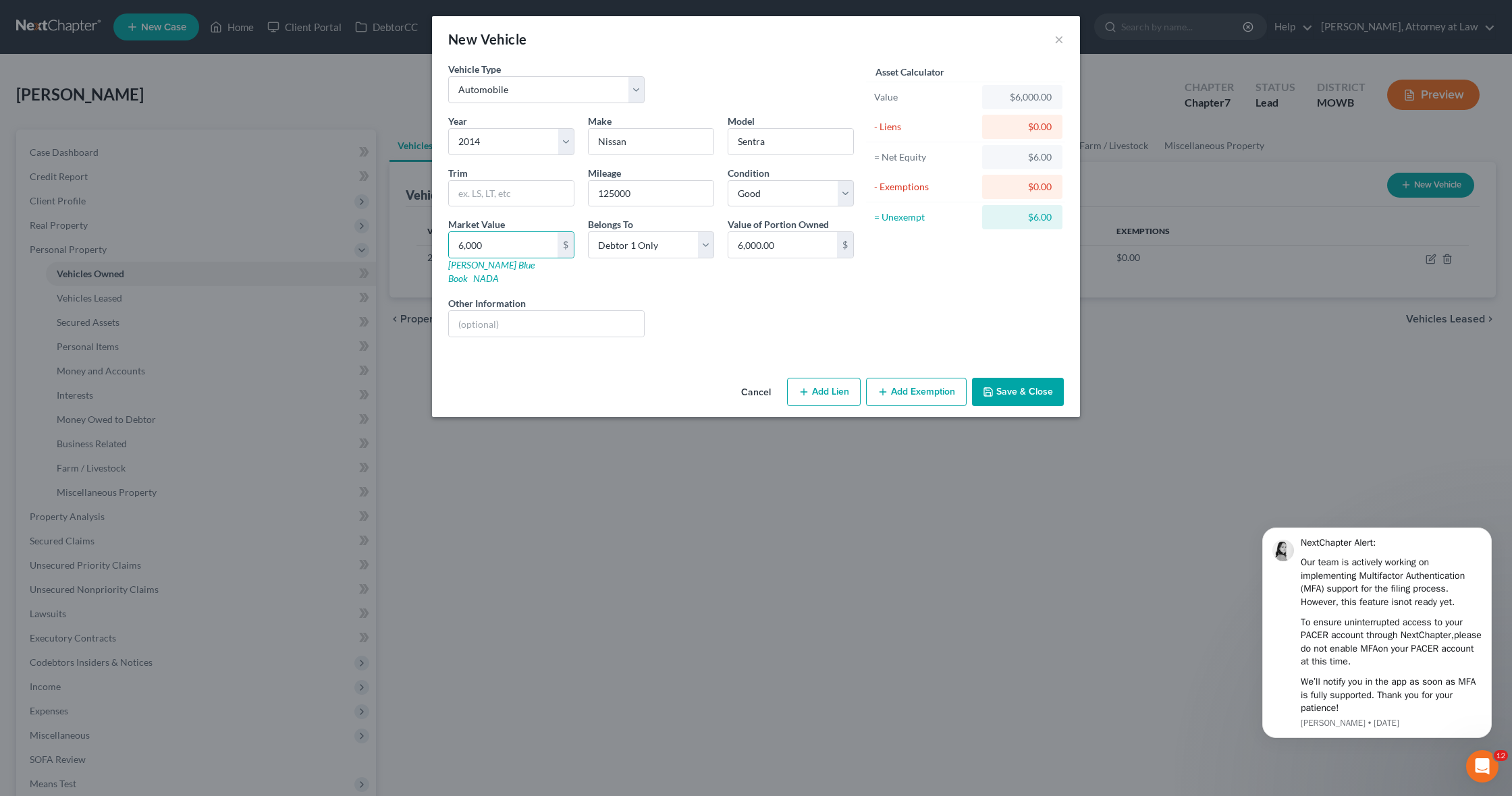 click on "Save & Close" at bounding box center [1018, 392] 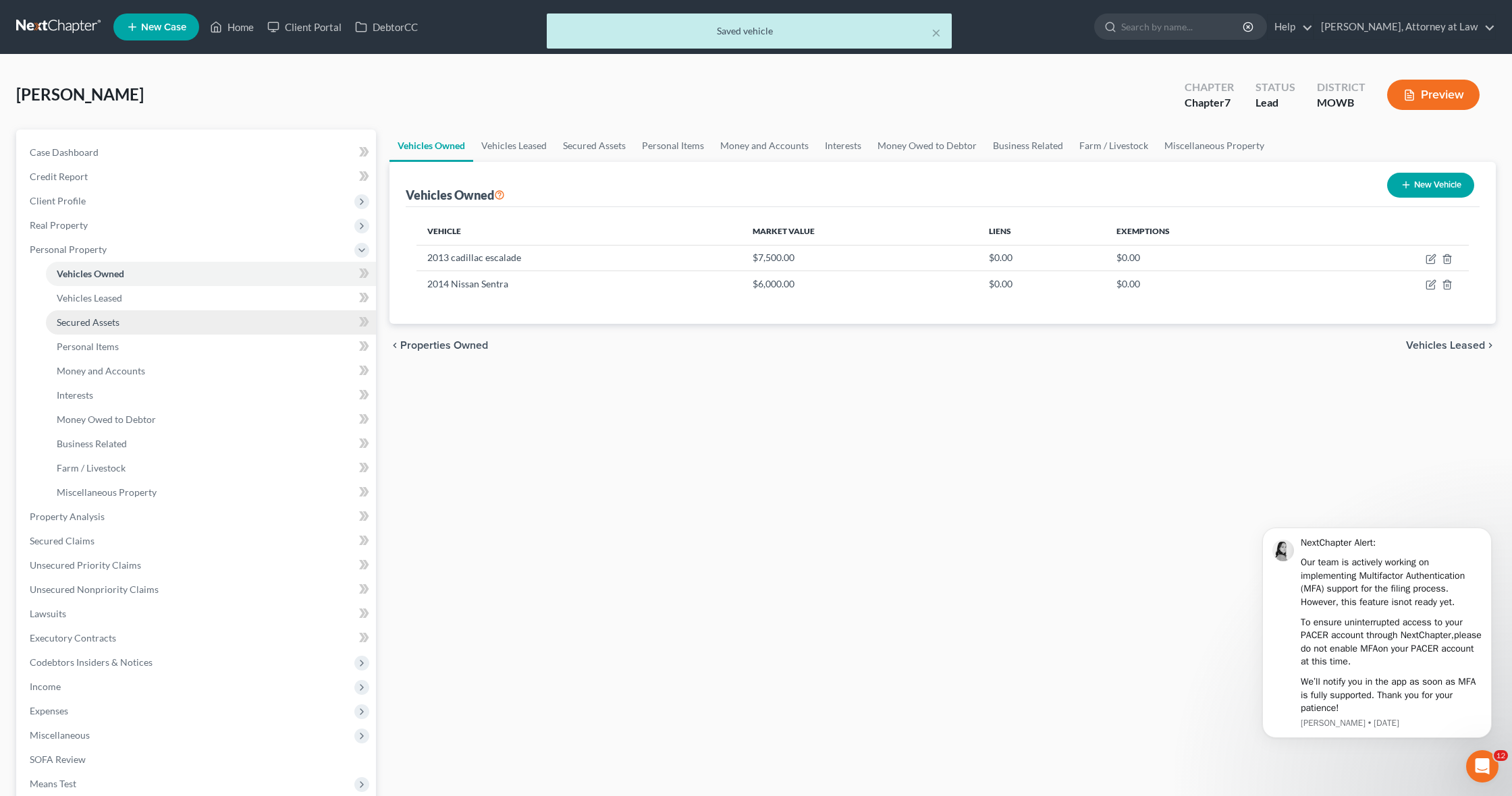 click on "Secured Assets" at bounding box center (88, 322) 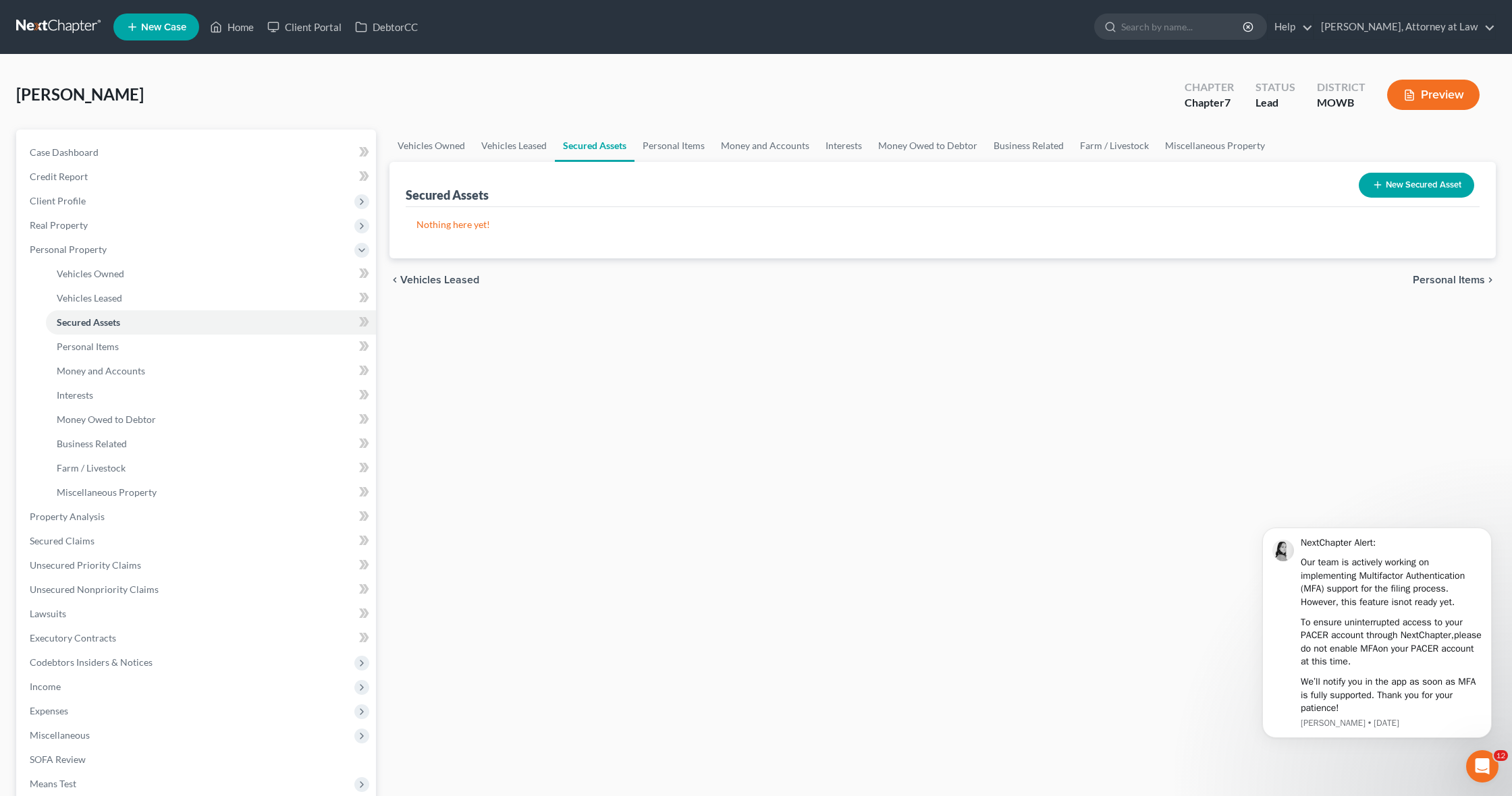 click on "New Secured Asset" at bounding box center [1416, 185] 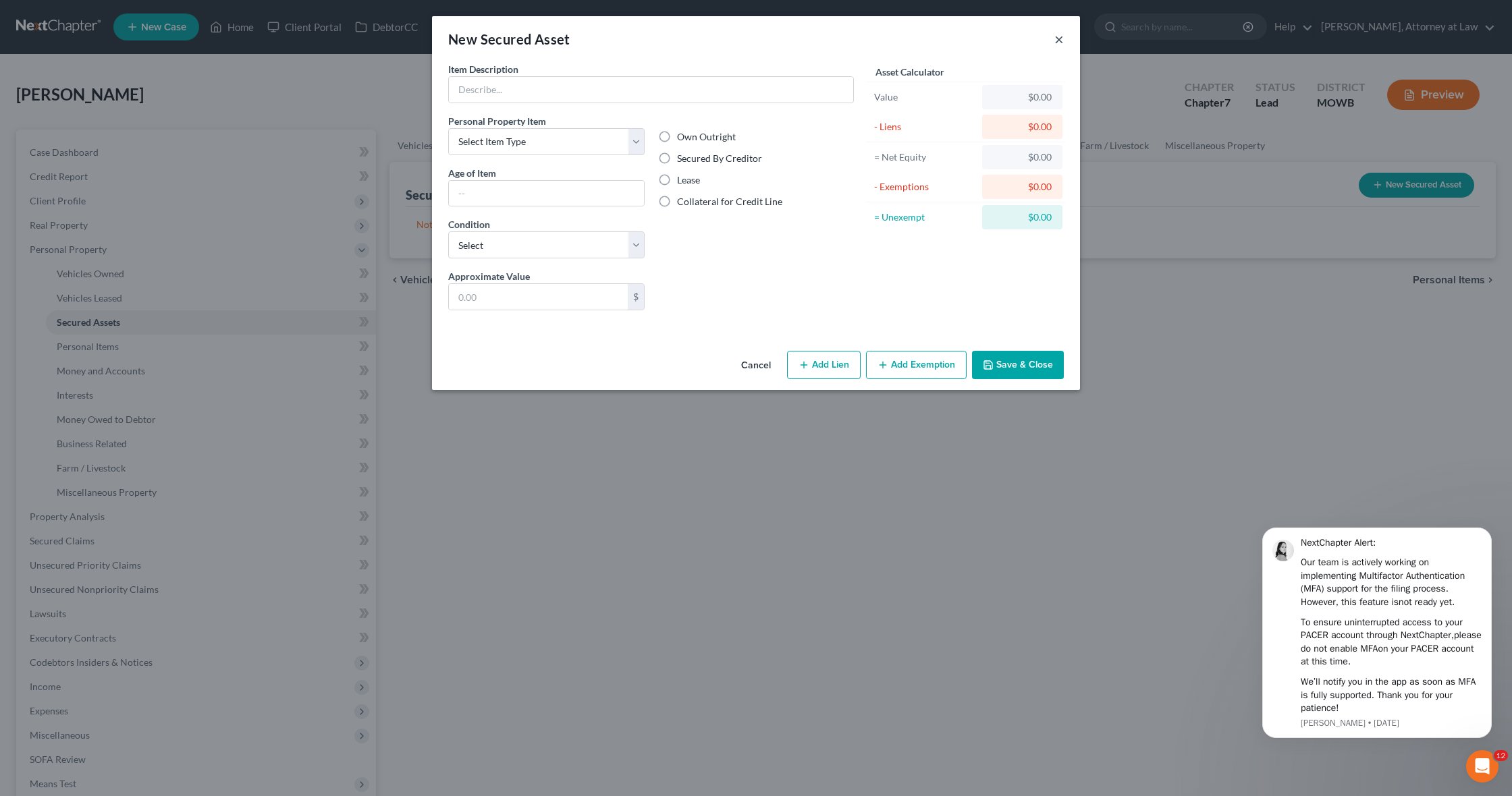 click on "×" at bounding box center [1059, 39] 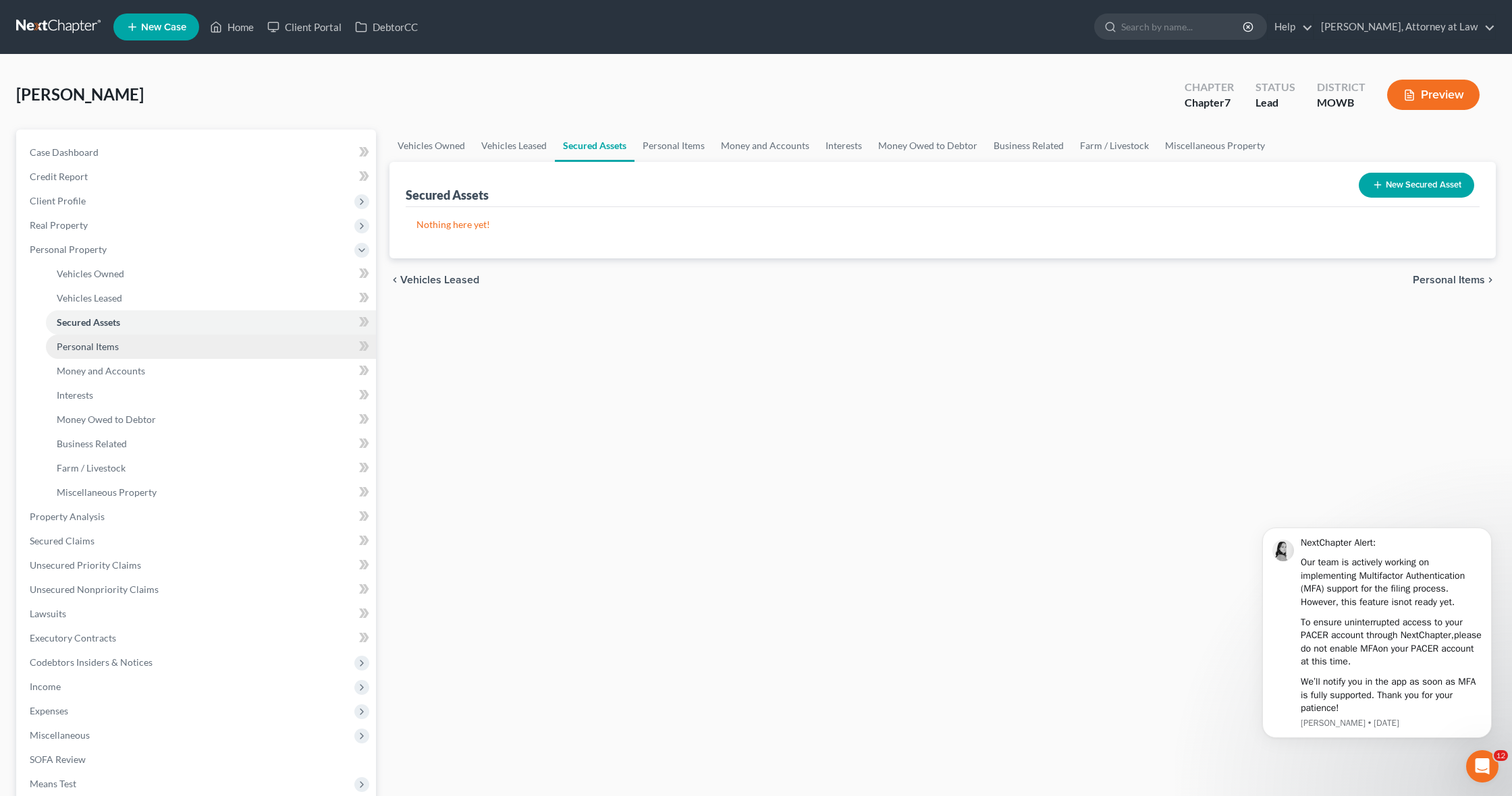 click on "Personal Items" at bounding box center [211, 347] 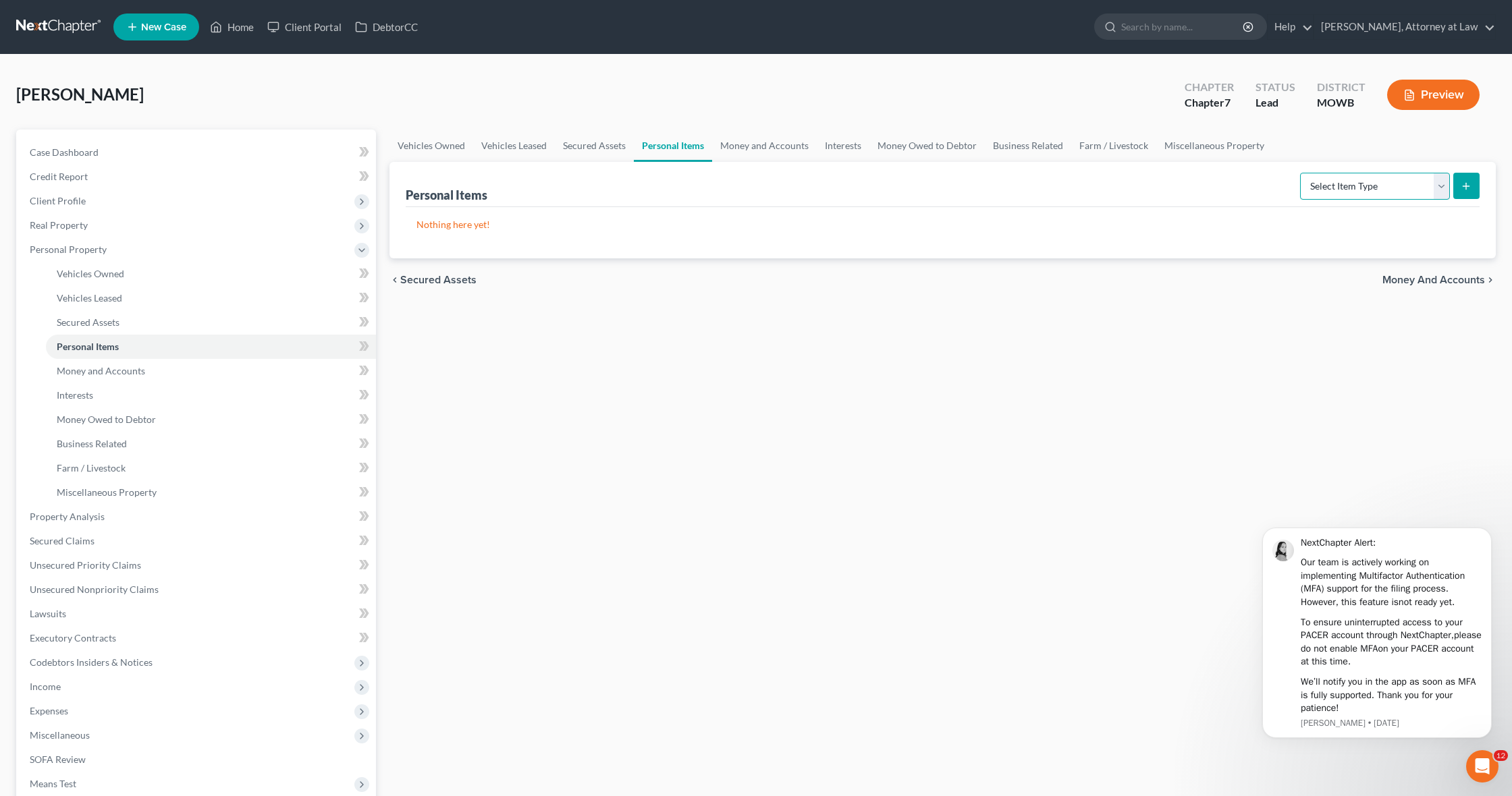 select on "clothing" 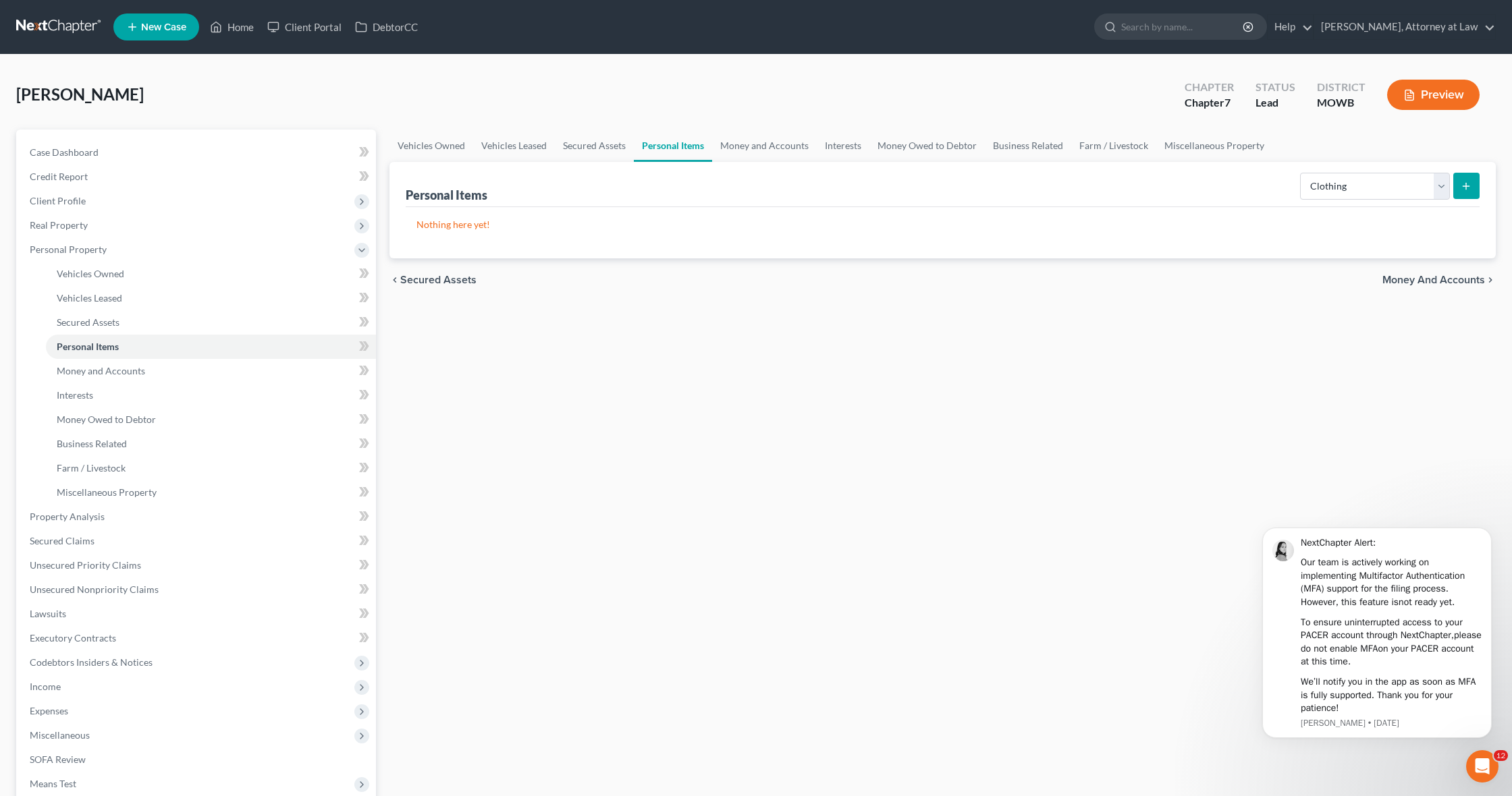 click at bounding box center (1466, 186) 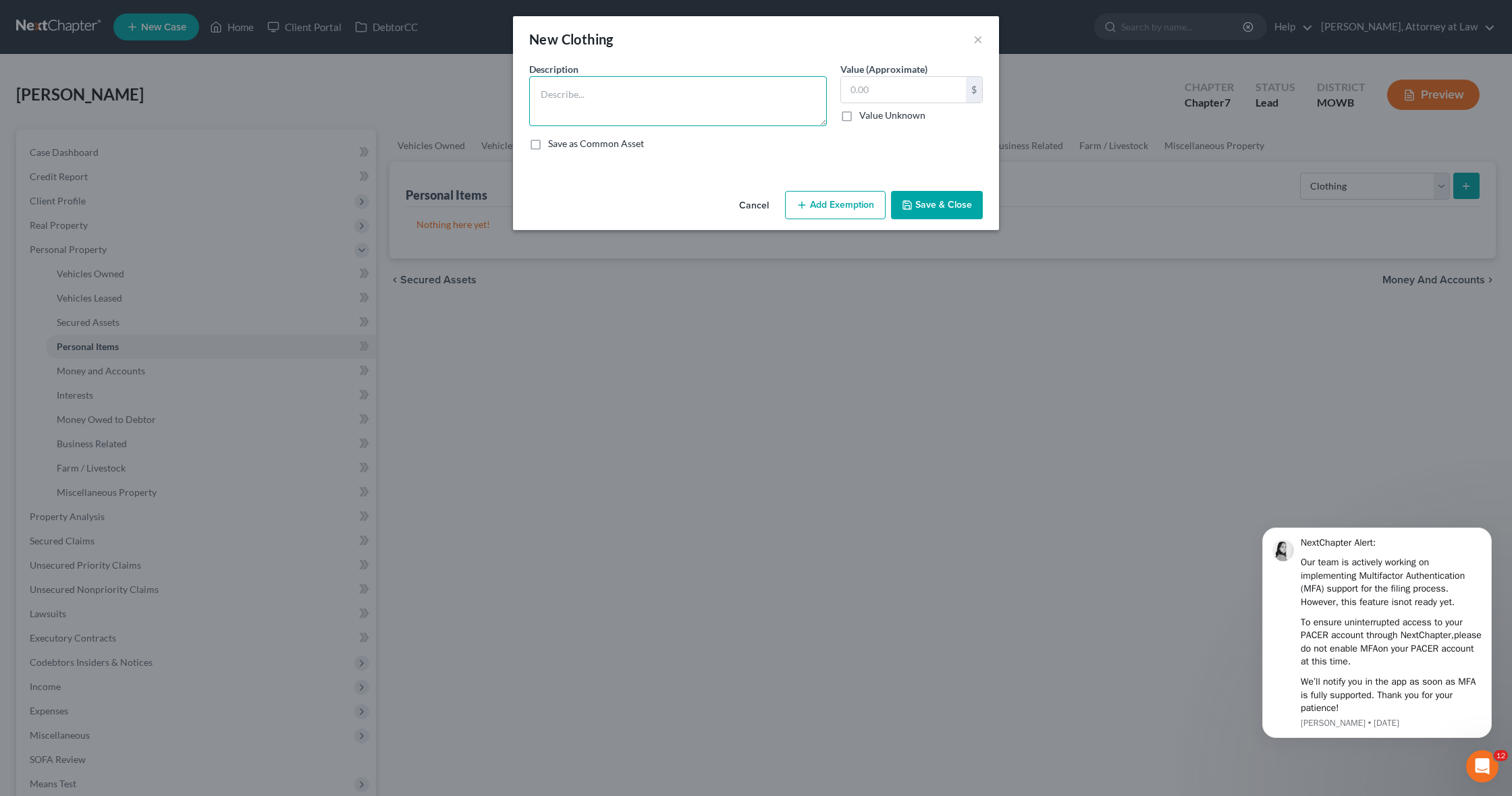 click at bounding box center [678, 101] 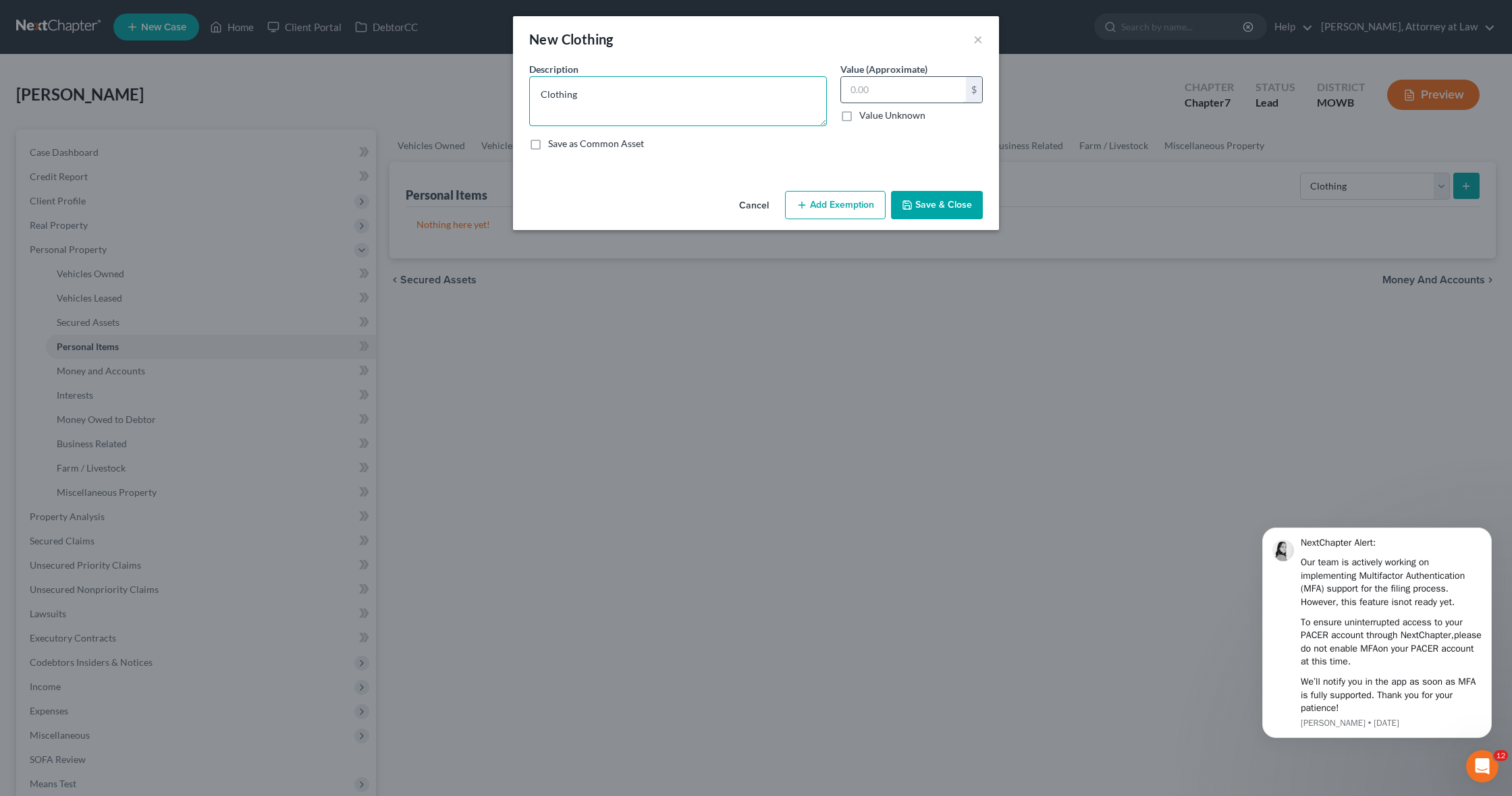 type on "Clothing" 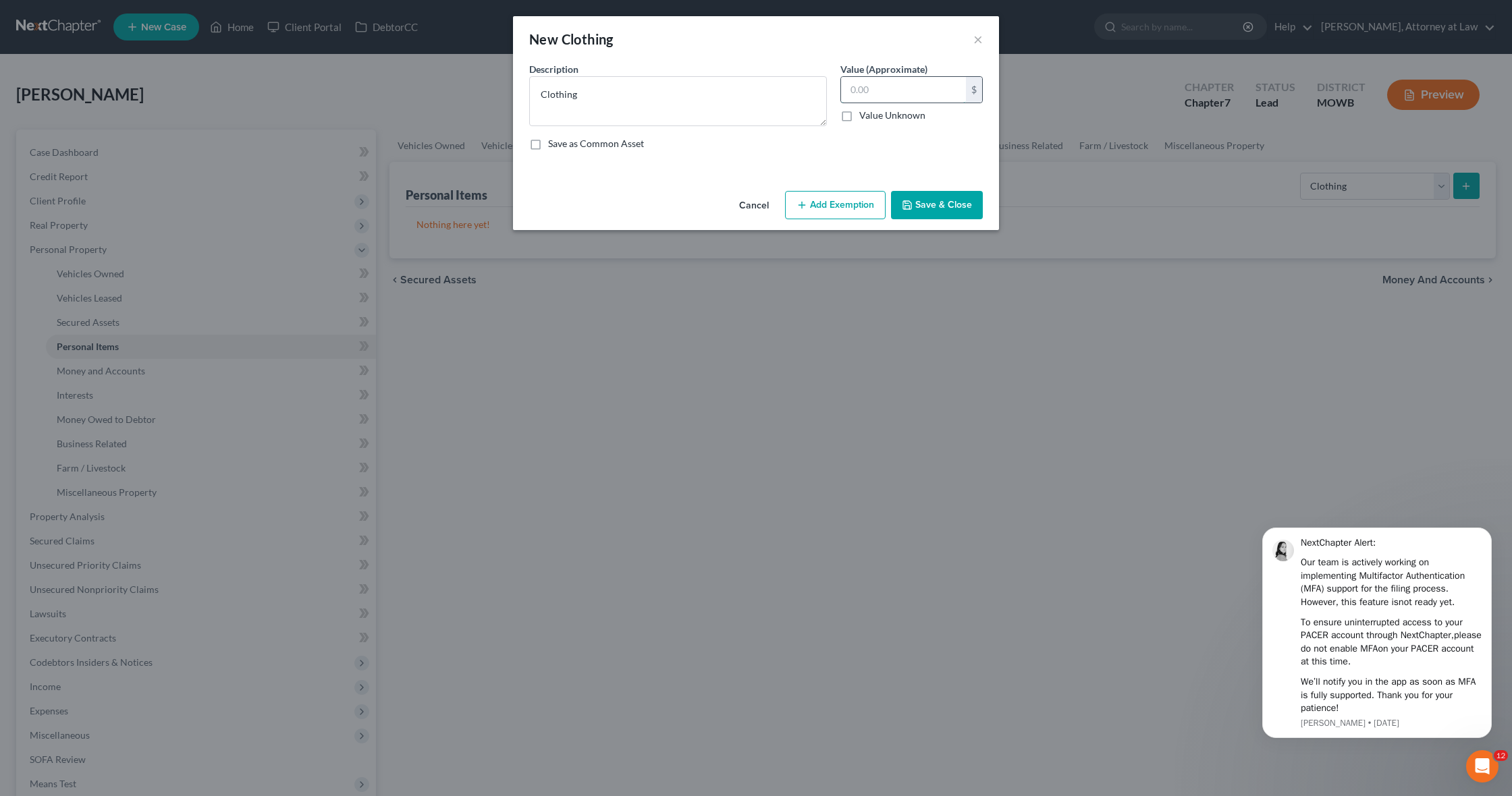 click at bounding box center [903, 90] 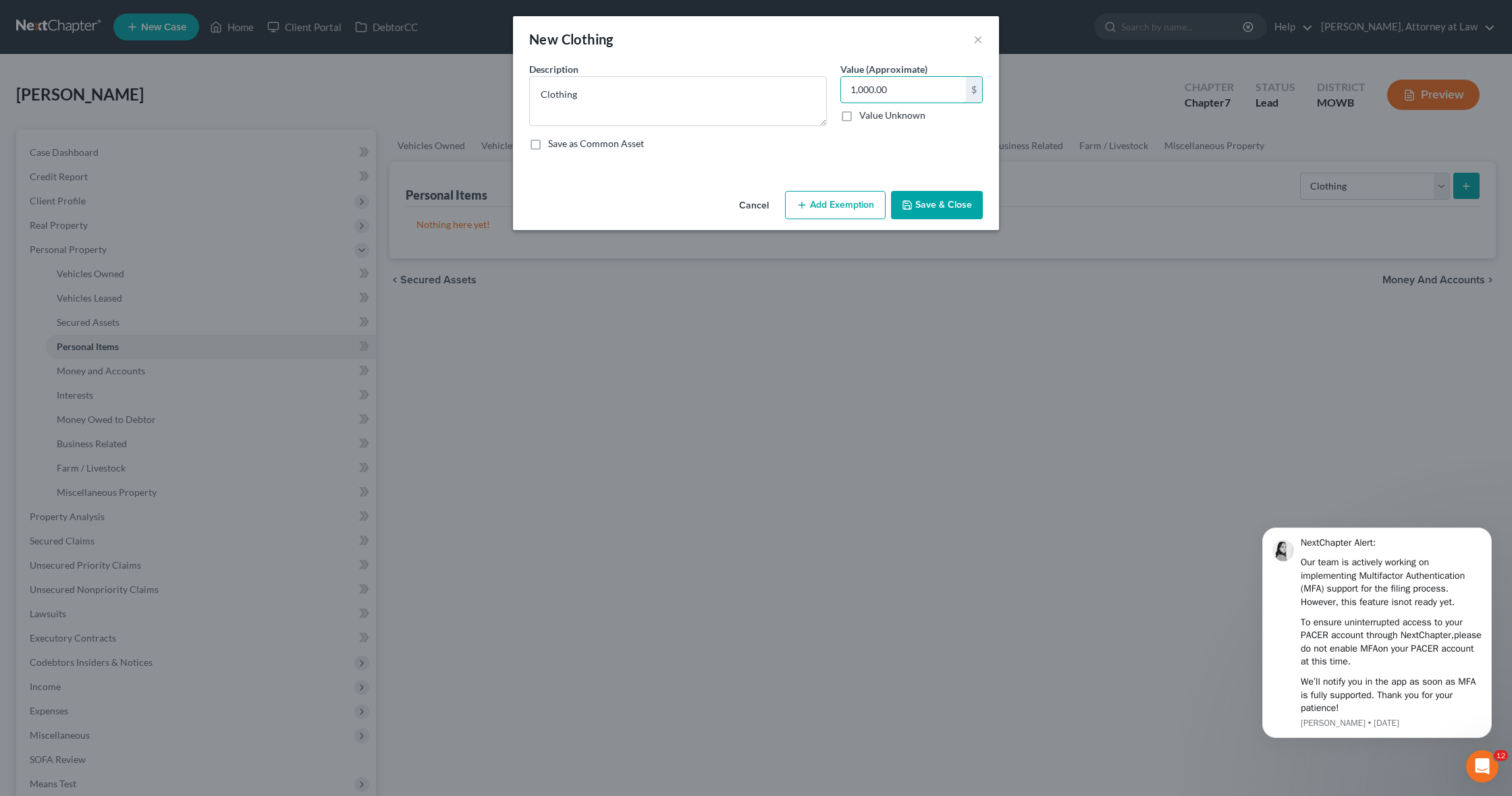 type on "1,000.00" 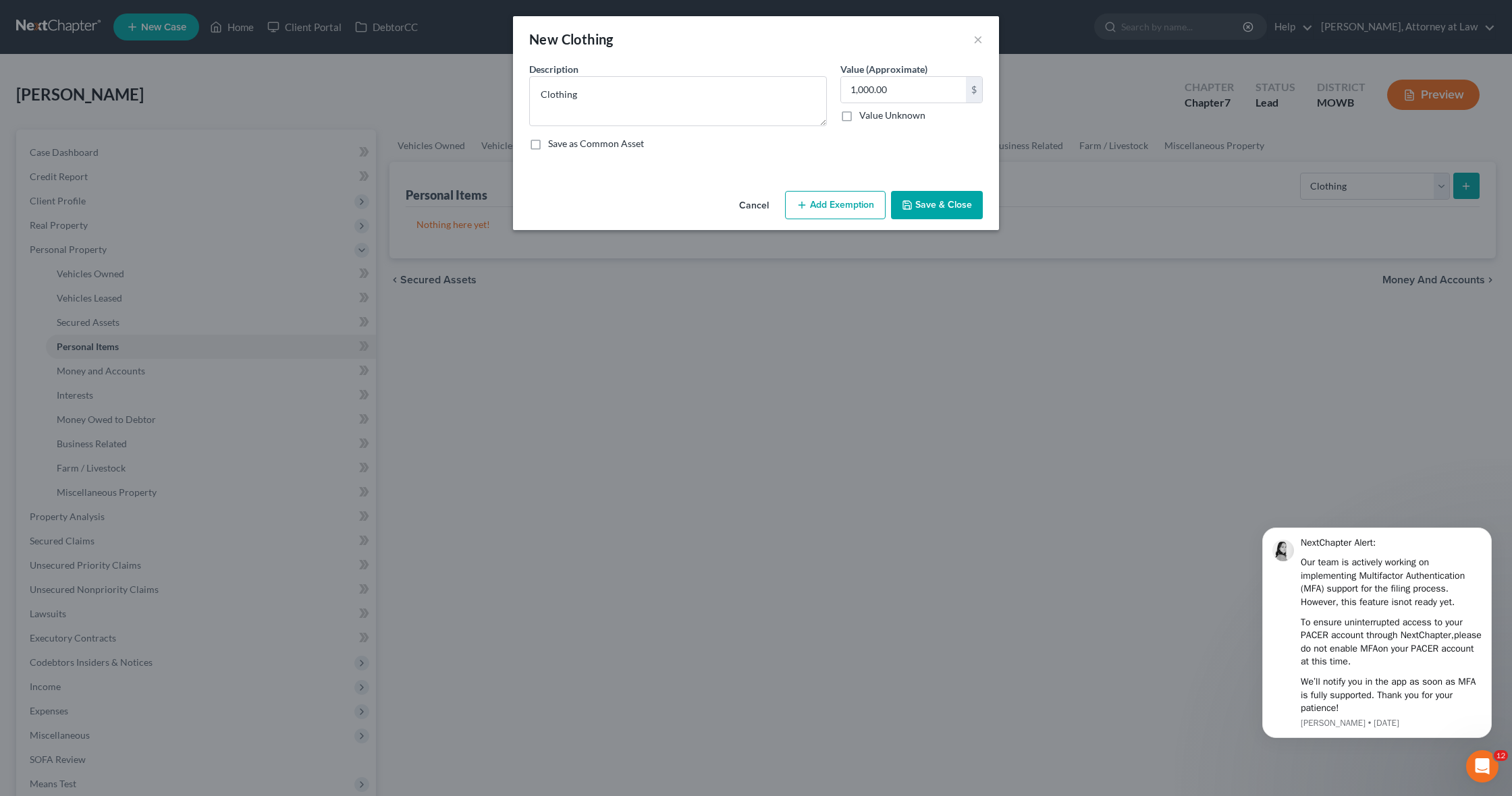 click on "Save & Close" at bounding box center (937, 205) 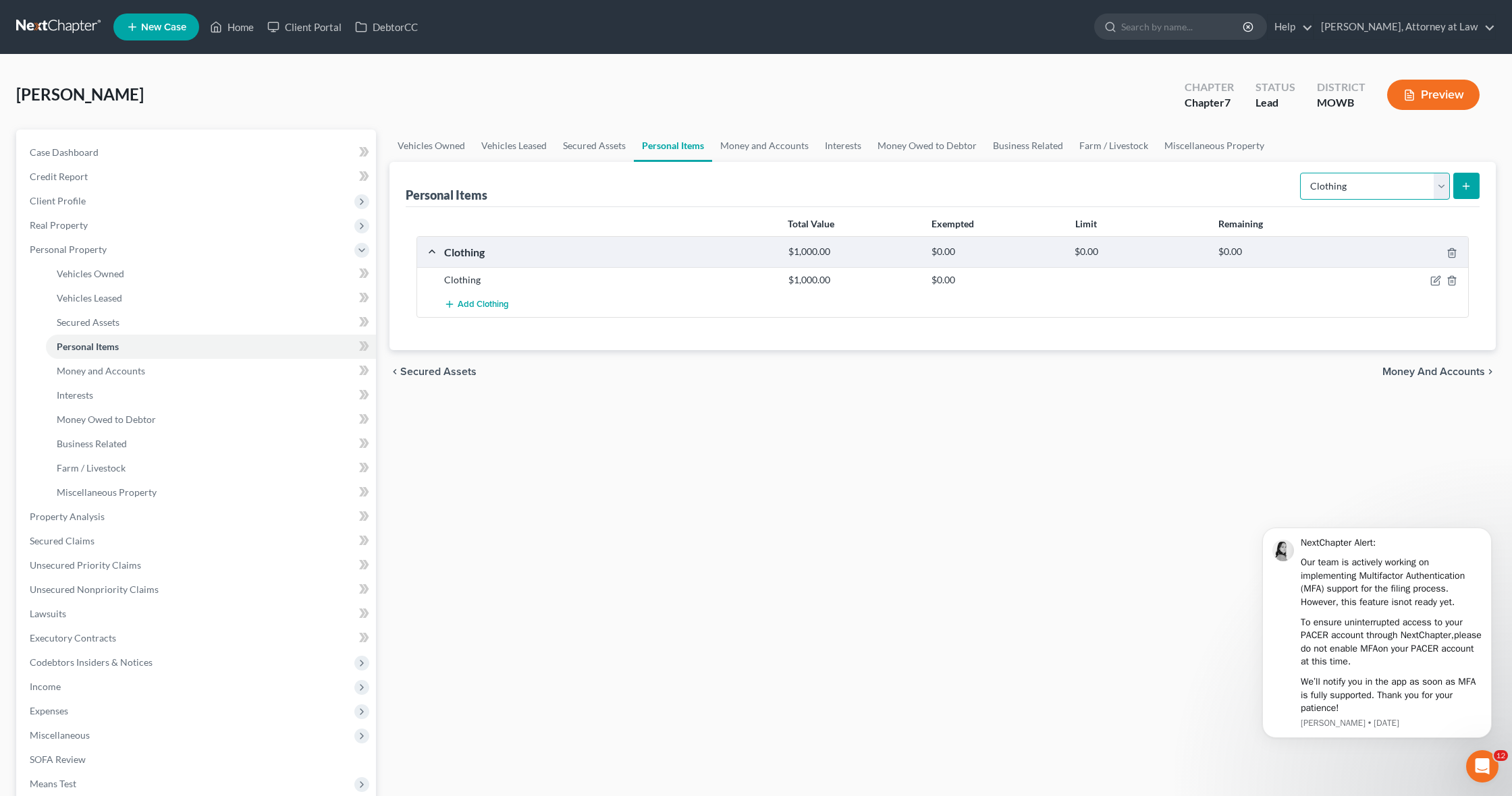 select on "electronics" 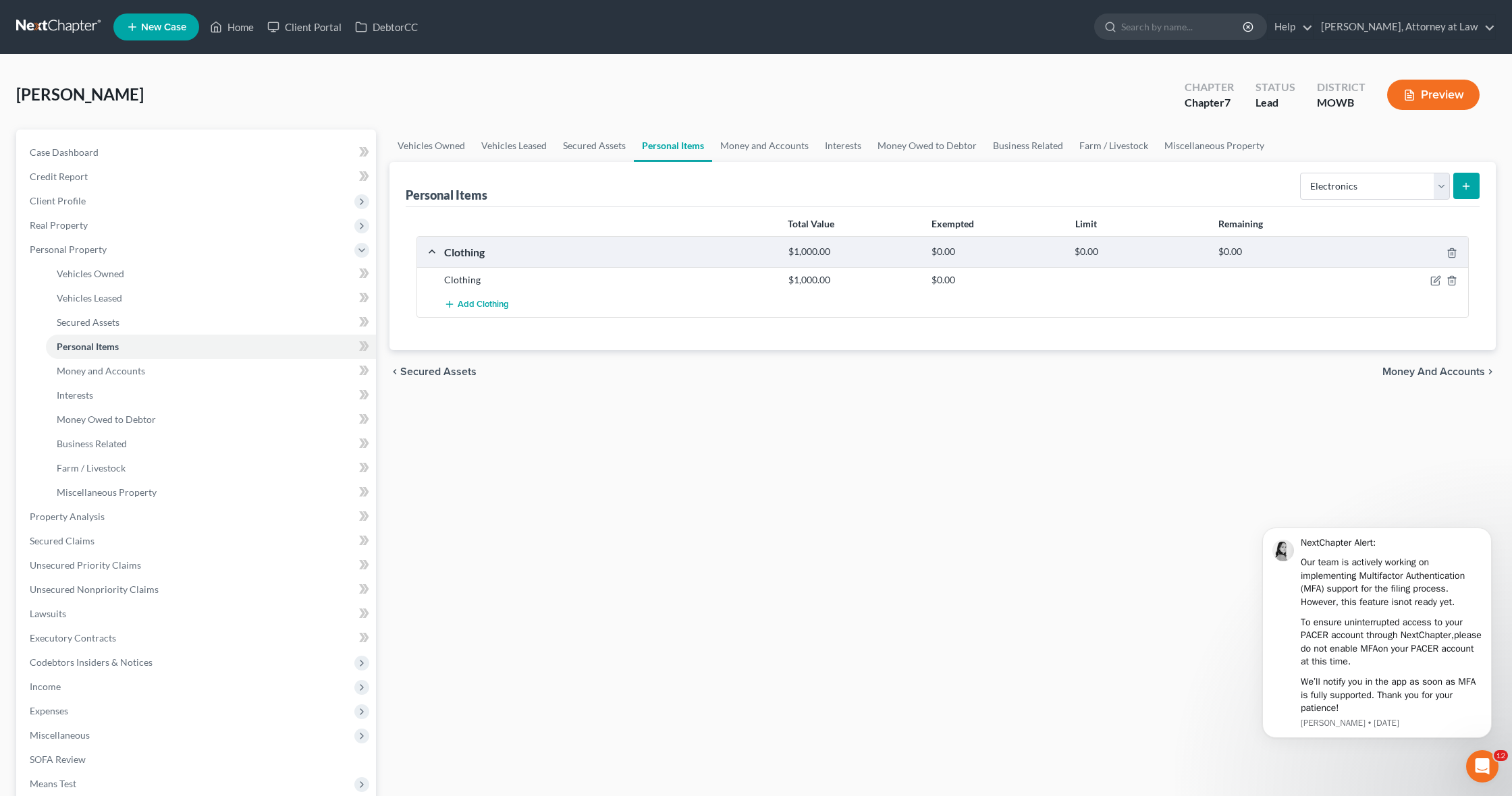 click 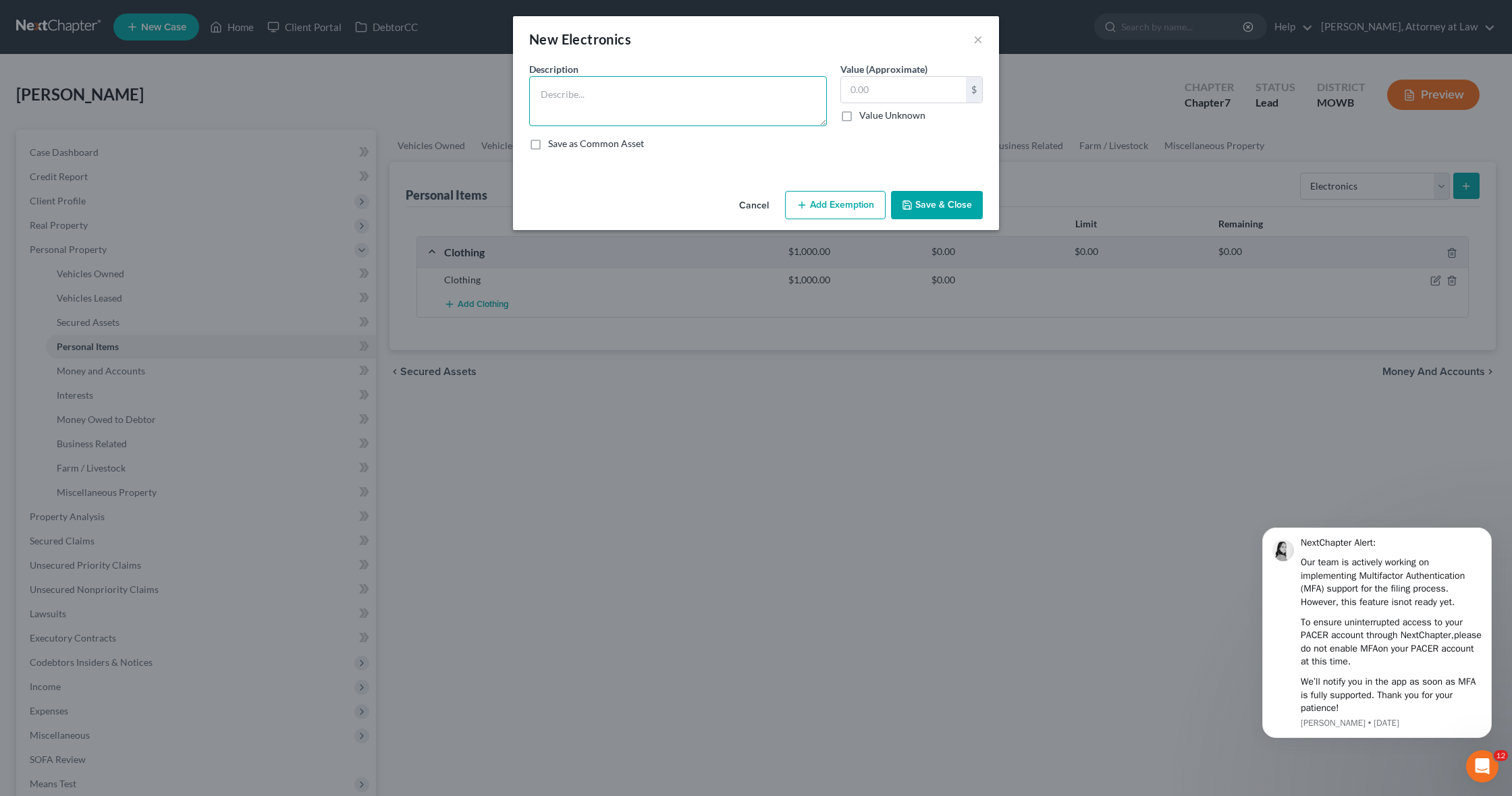 click at bounding box center (678, 101) 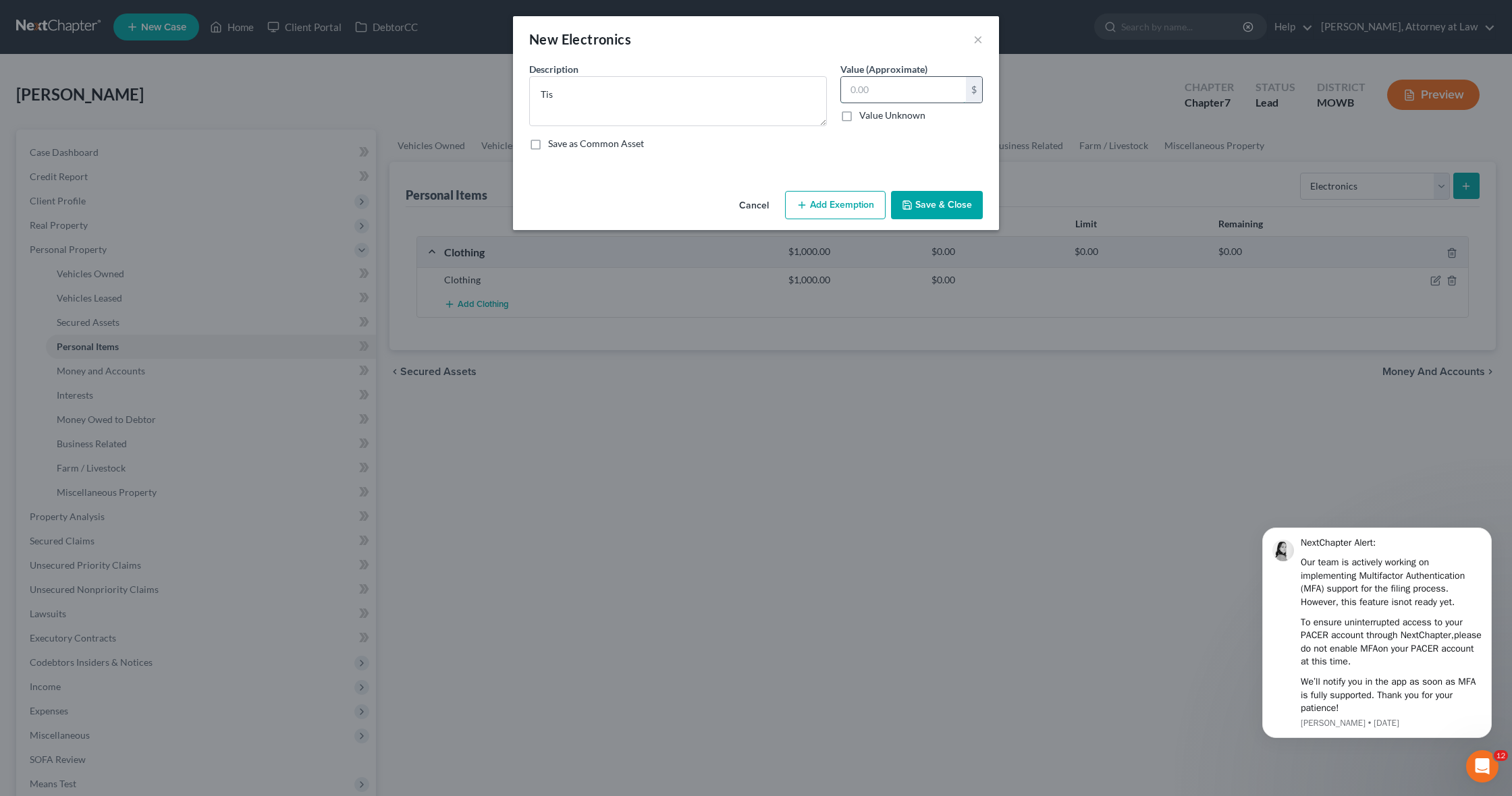 drag, startPoint x: 789, startPoint y: 117, endPoint x: 872, endPoint y: 87, distance: 88.25531 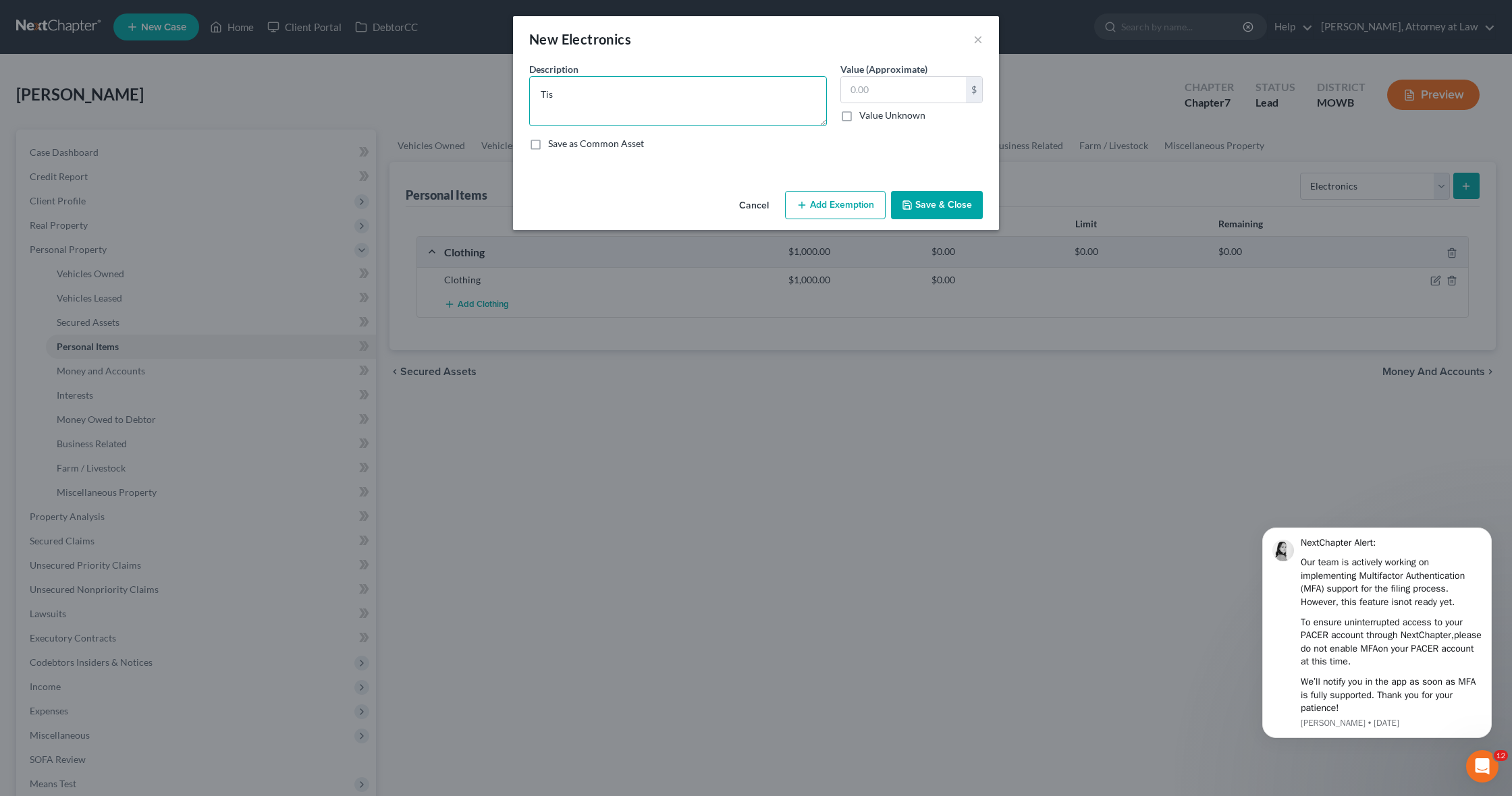 click on "Tis" at bounding box center [678, 101] 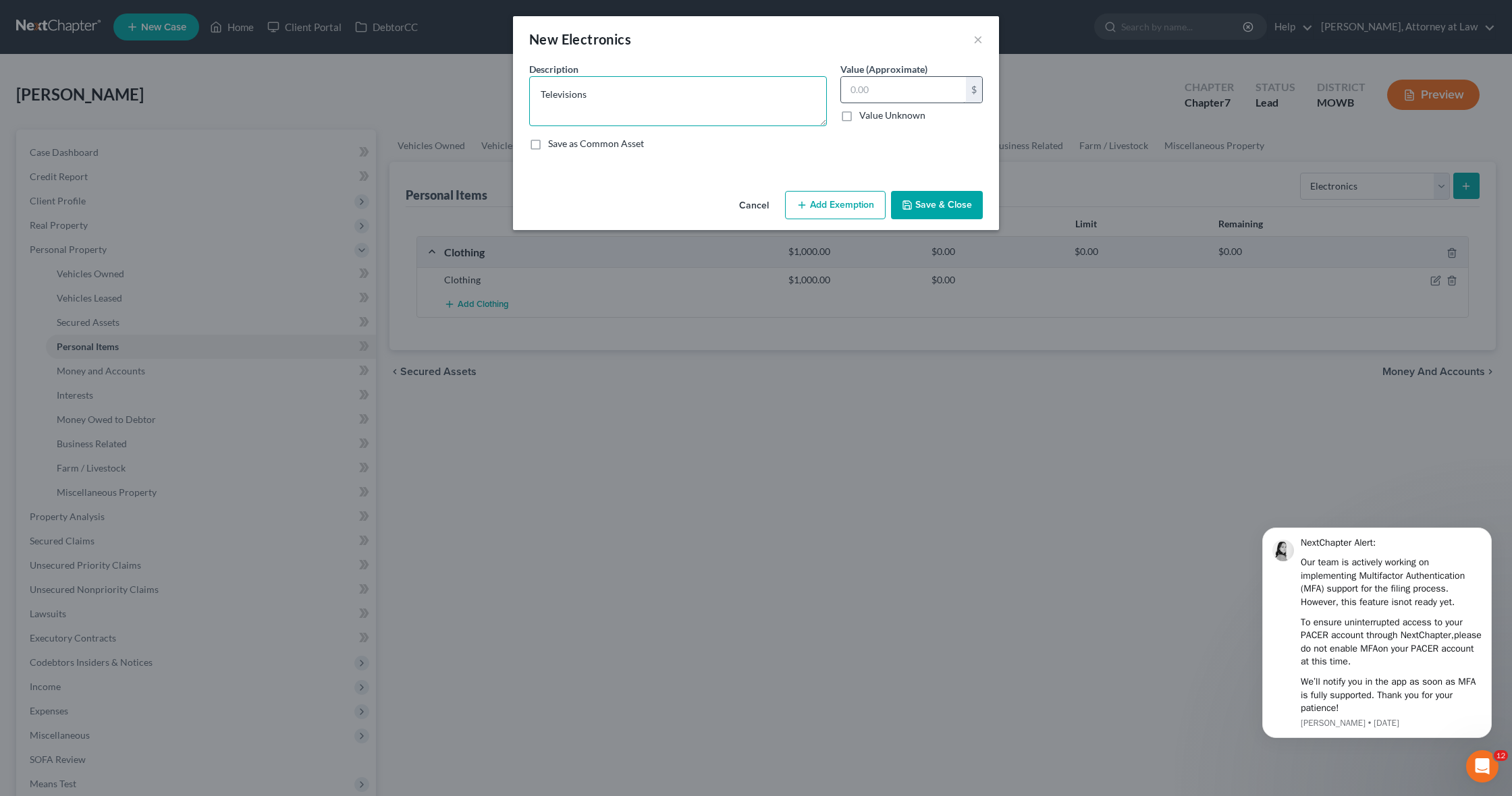 type on "Televisions" 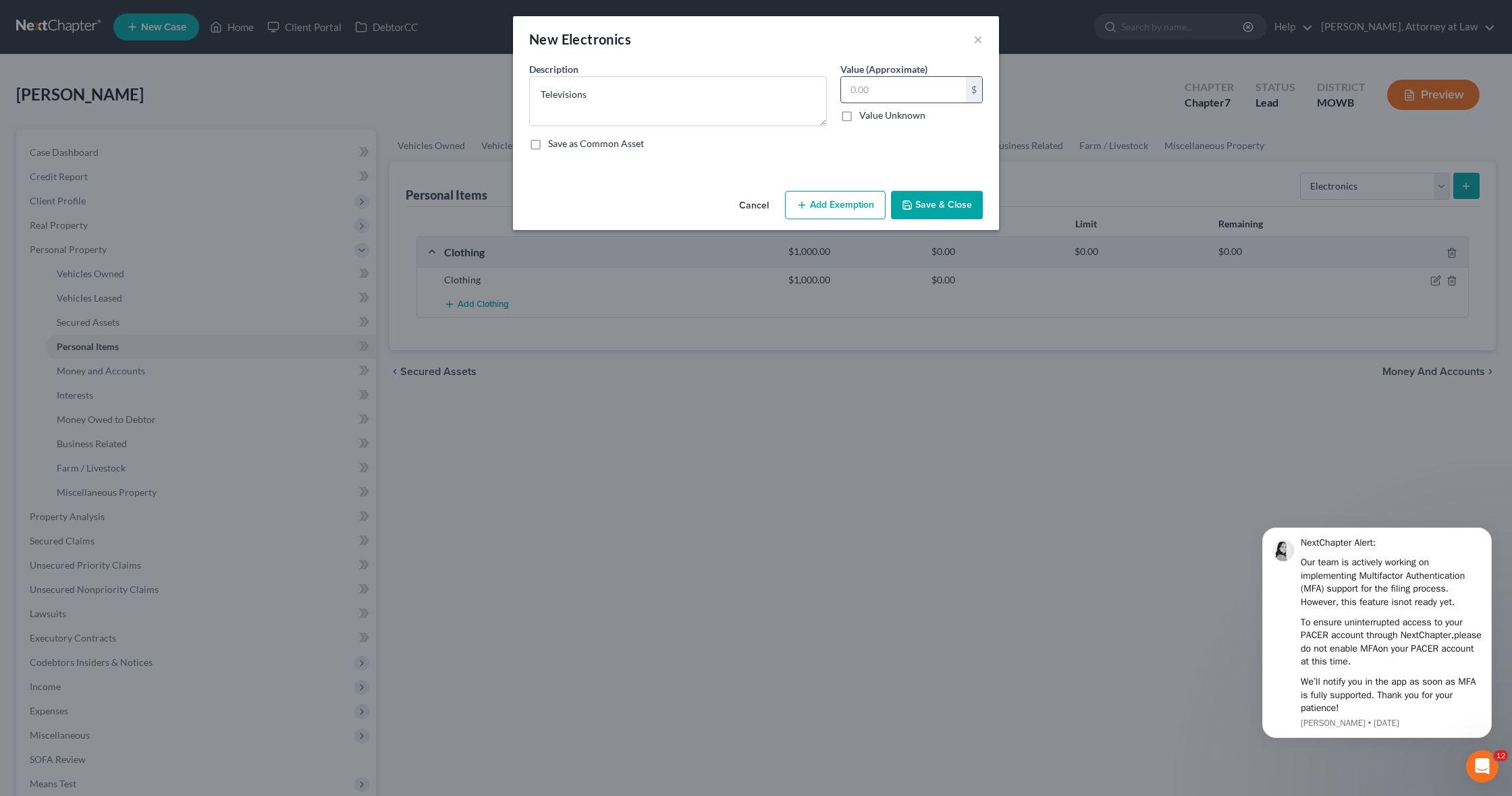 click at bounding box center (903, 90) 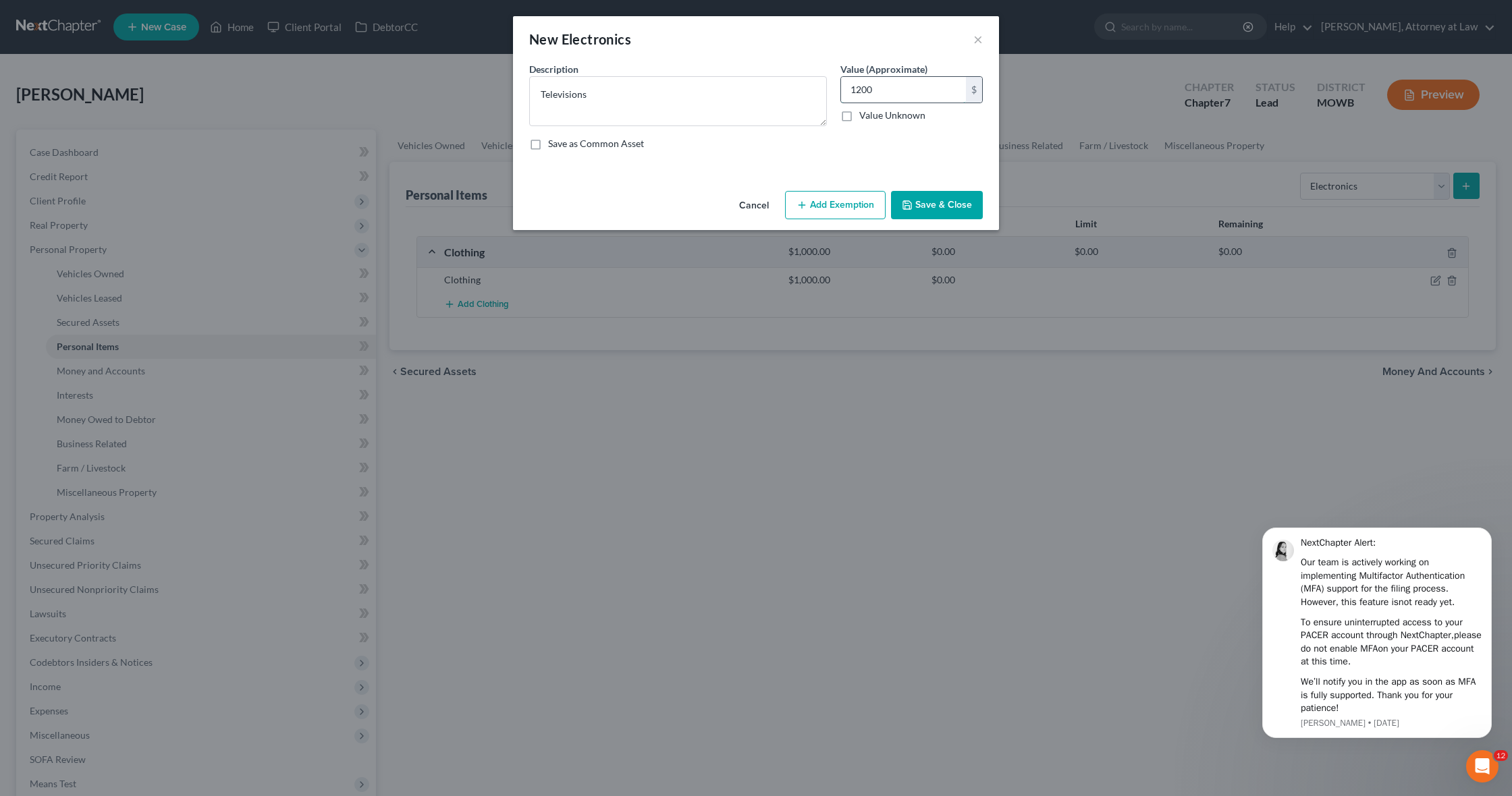 type on "1,200" 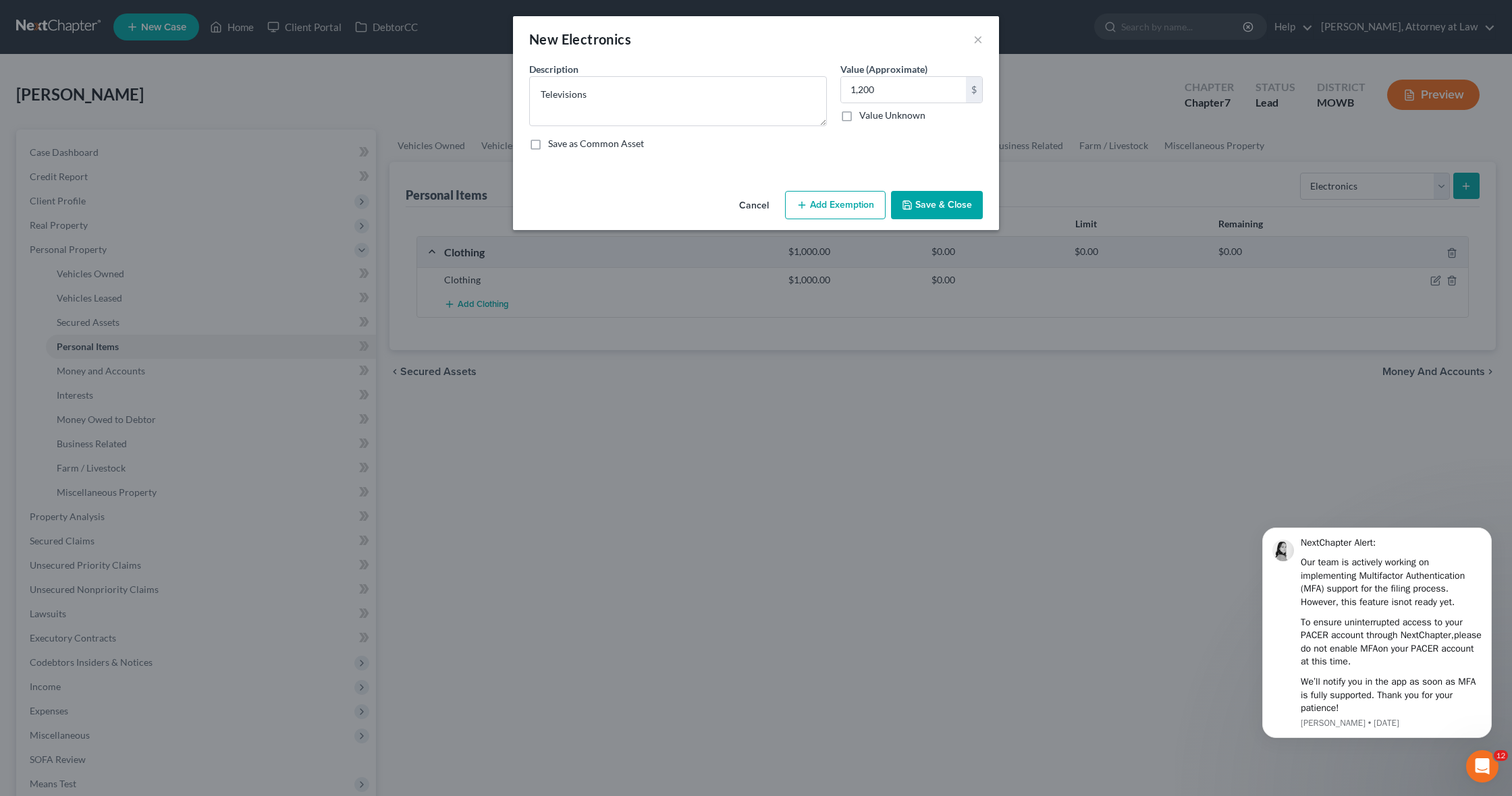 click on "Save & Close" at bounding box center (937, 205) 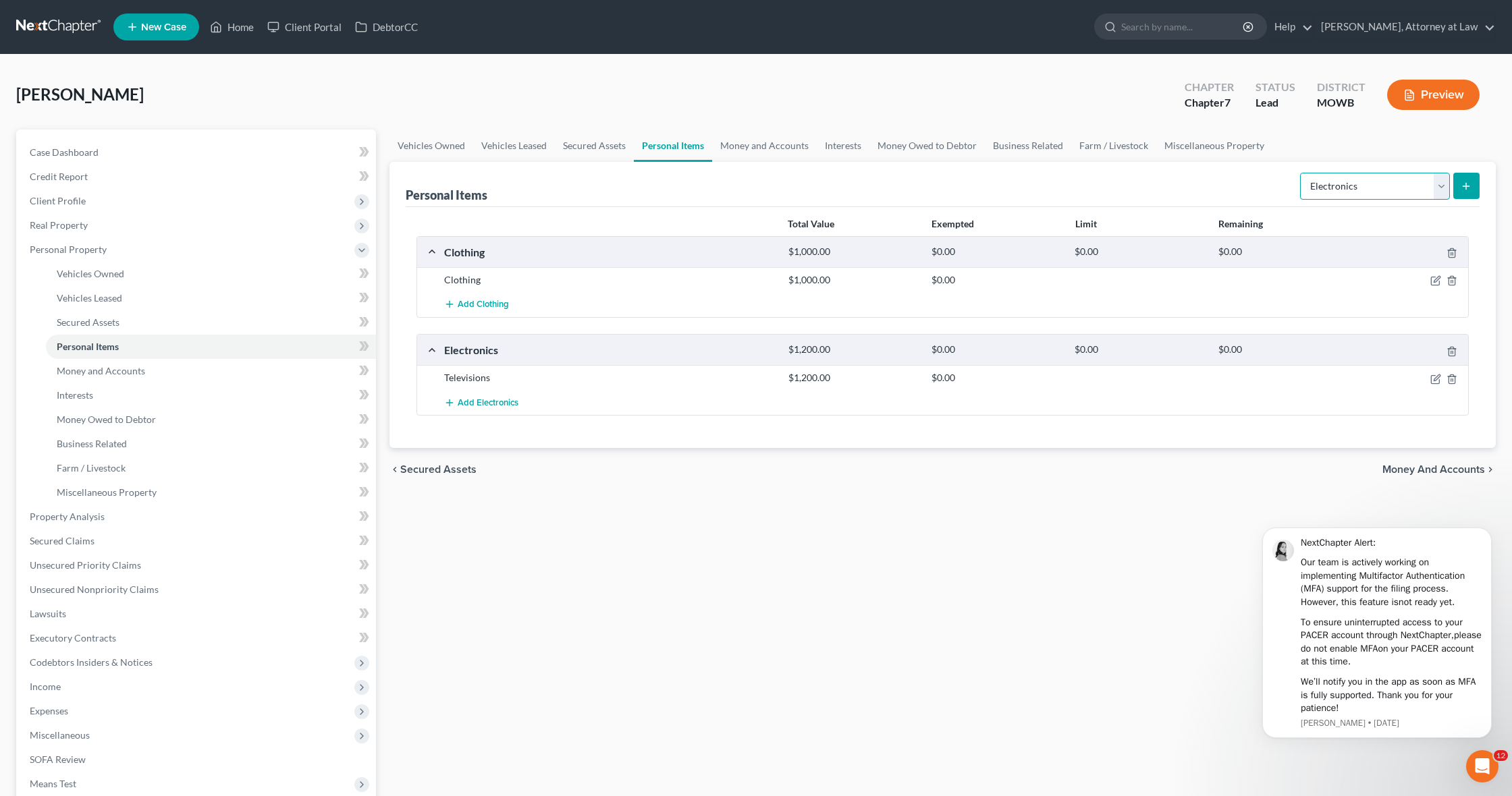 select on "household_goods" 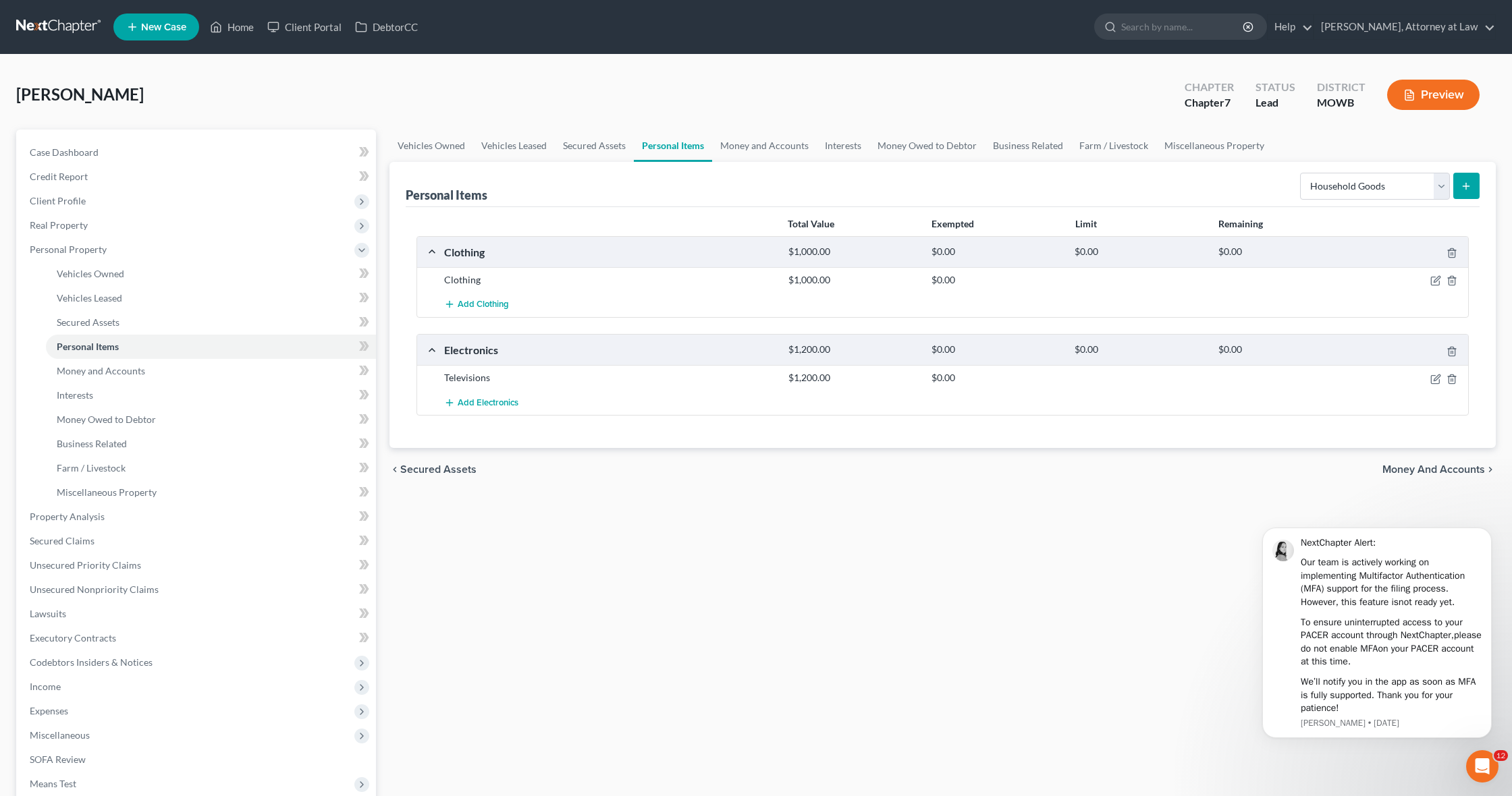 click 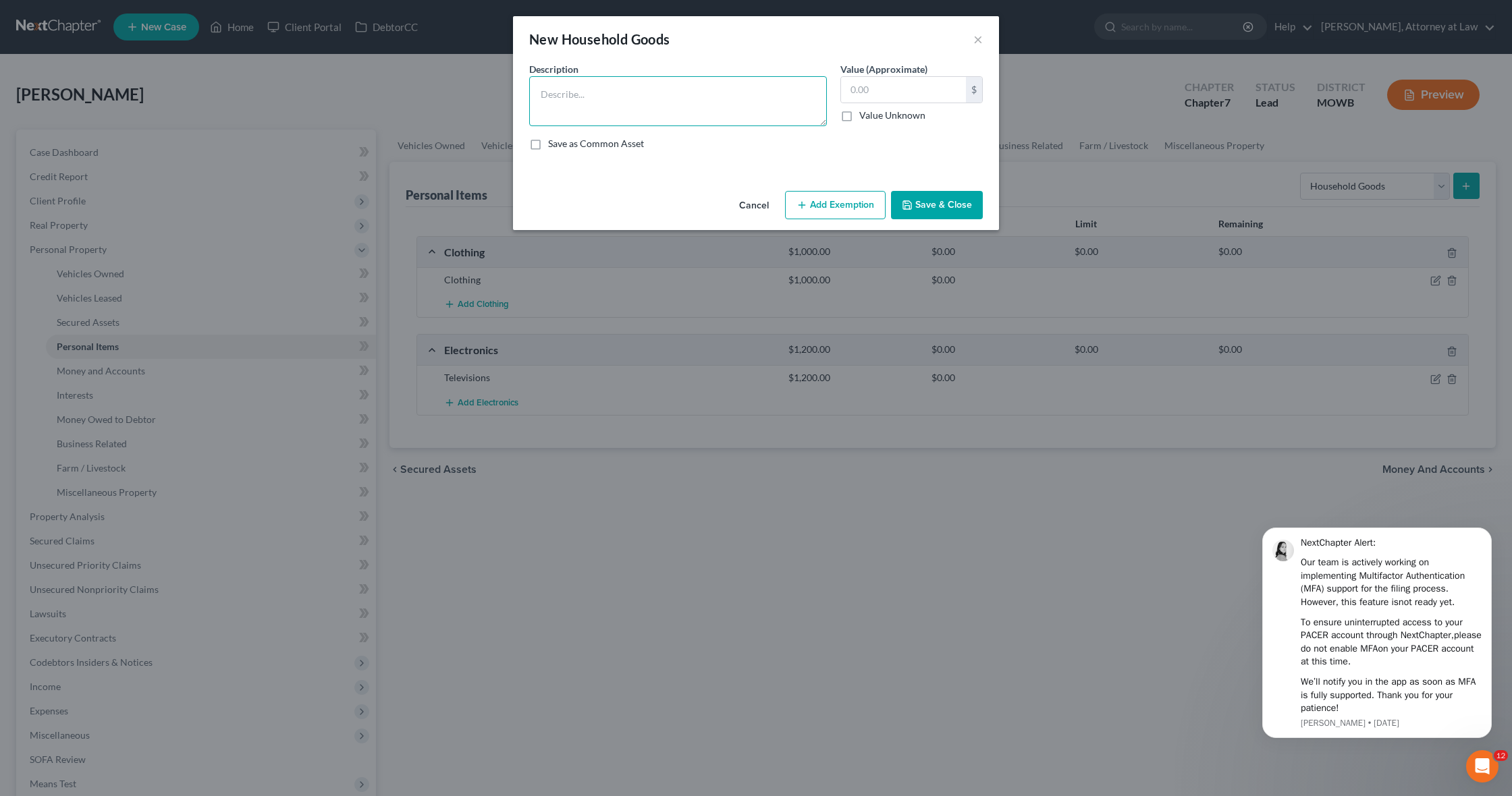 click at bounding box center (678, 101) 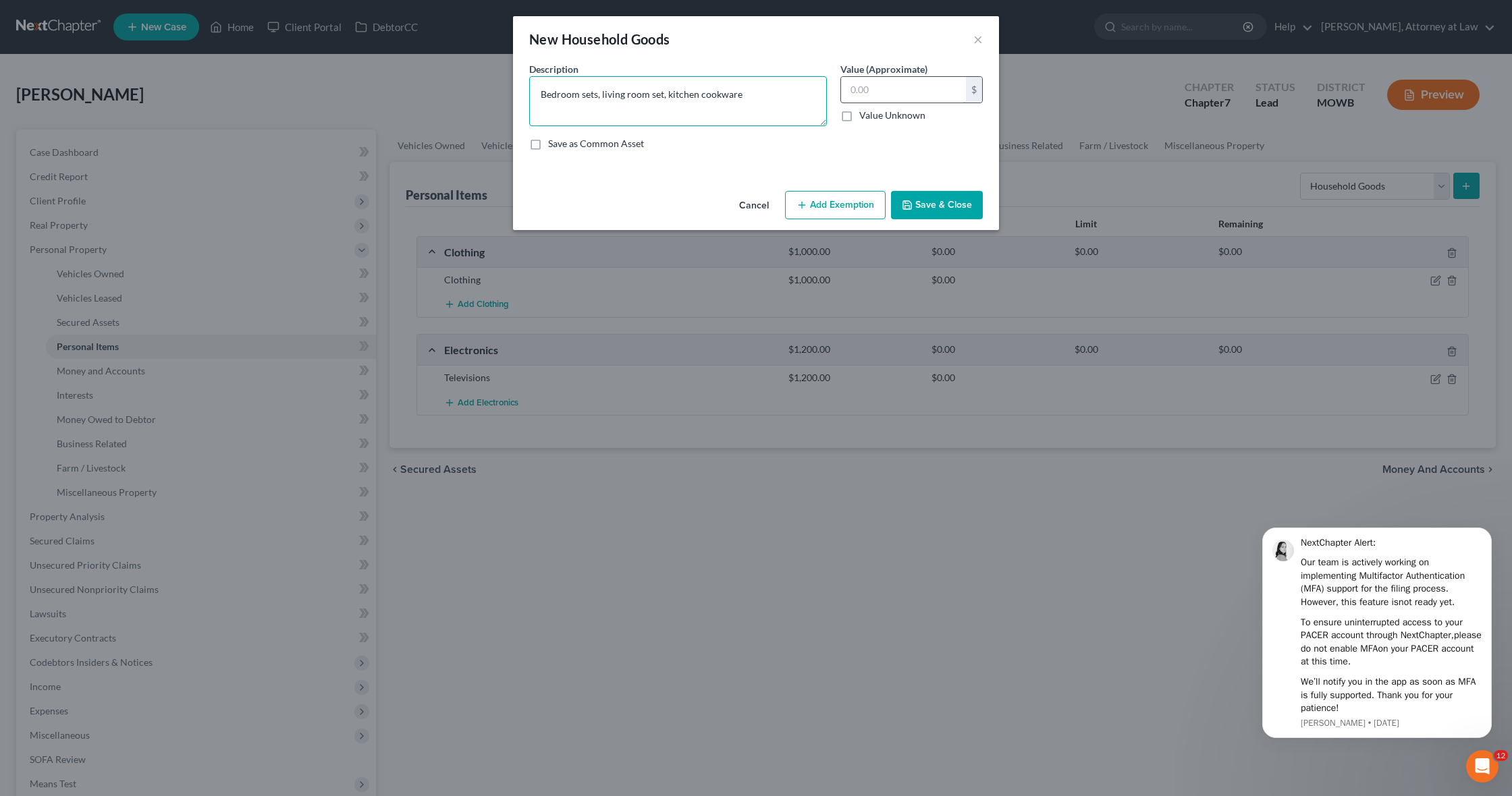 type on "Bedroom sets, living room set, kitchen cookware" 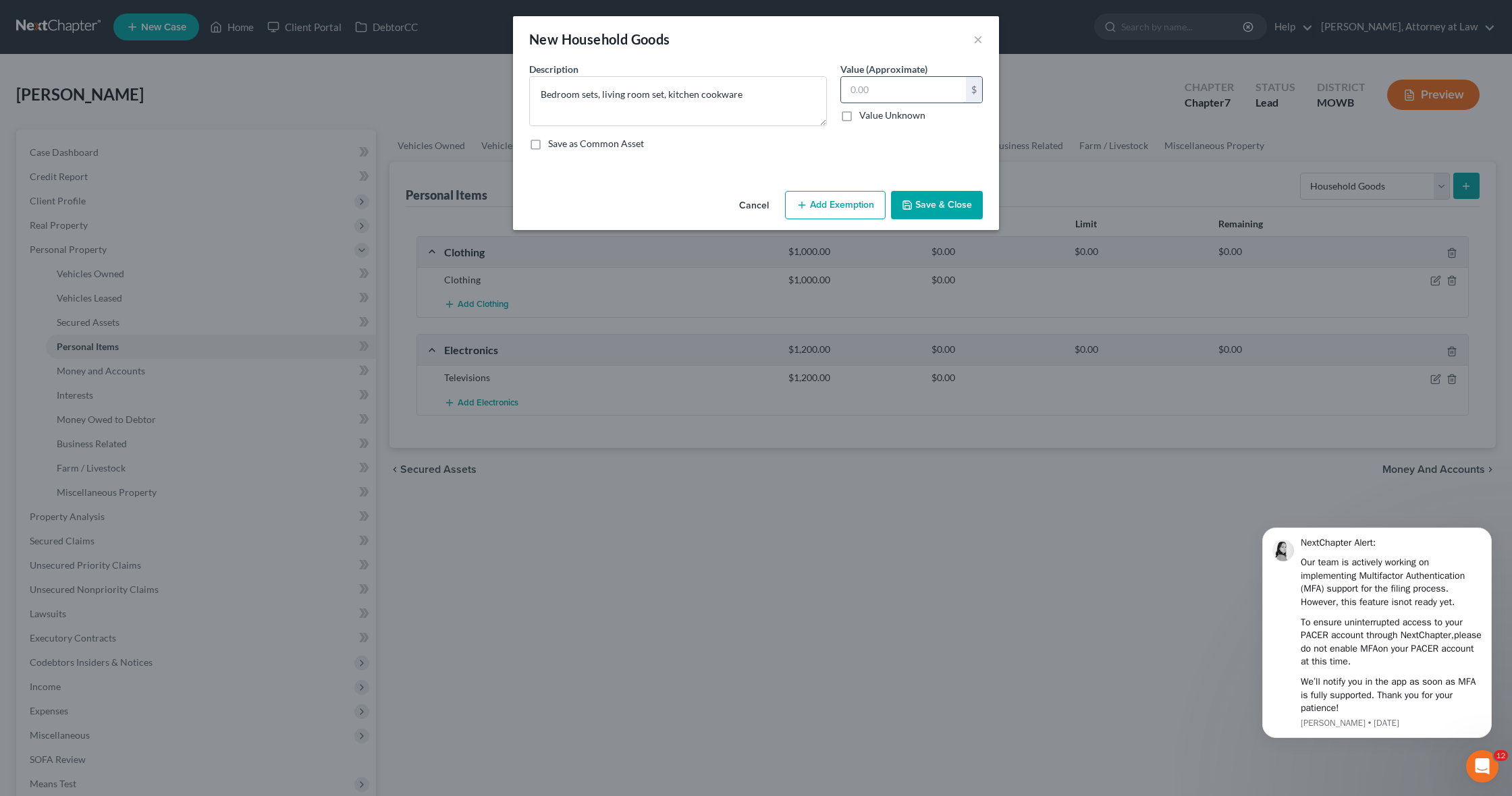 click at bounding box center [903, 90] 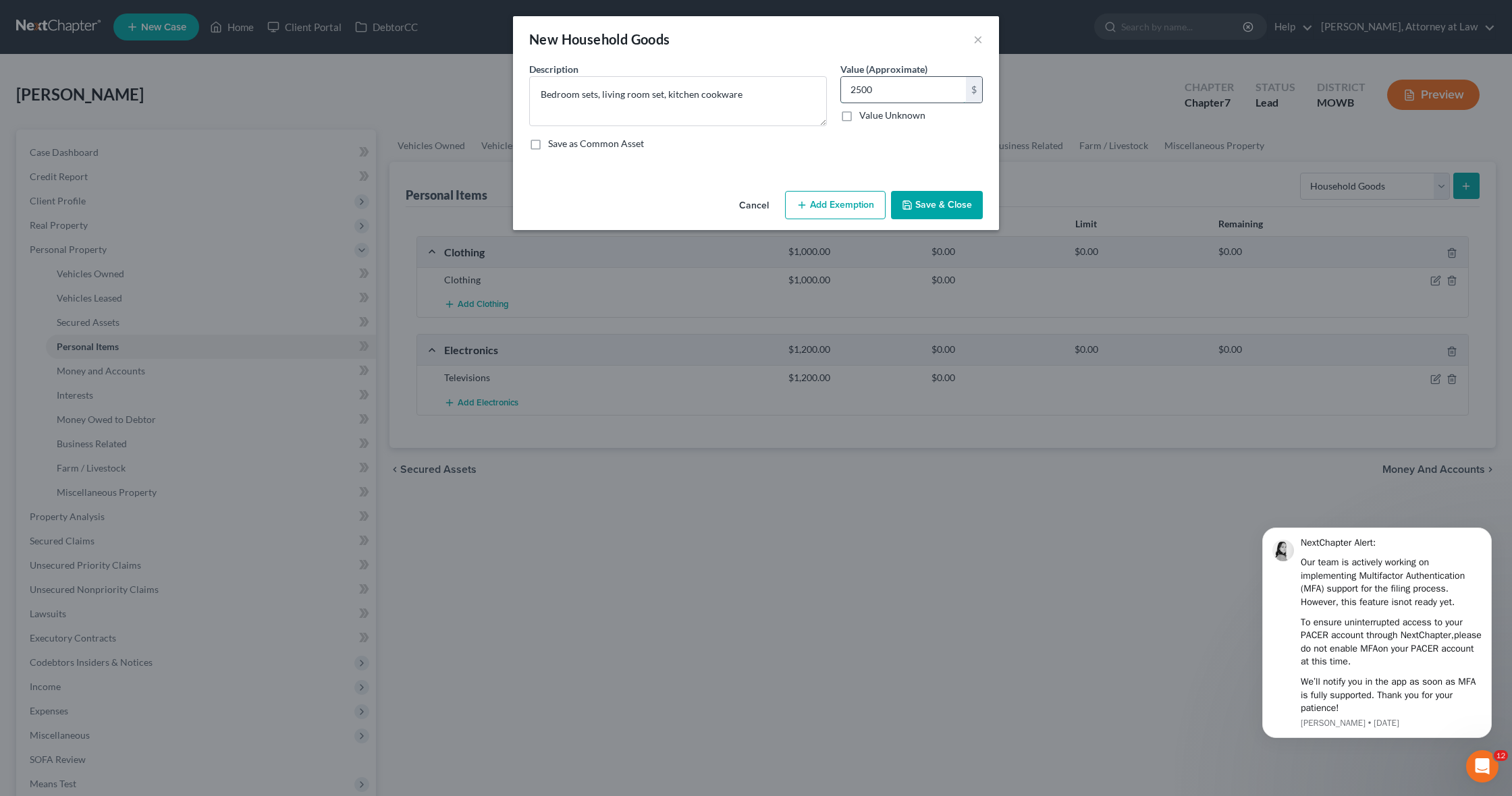 type on "2,500" 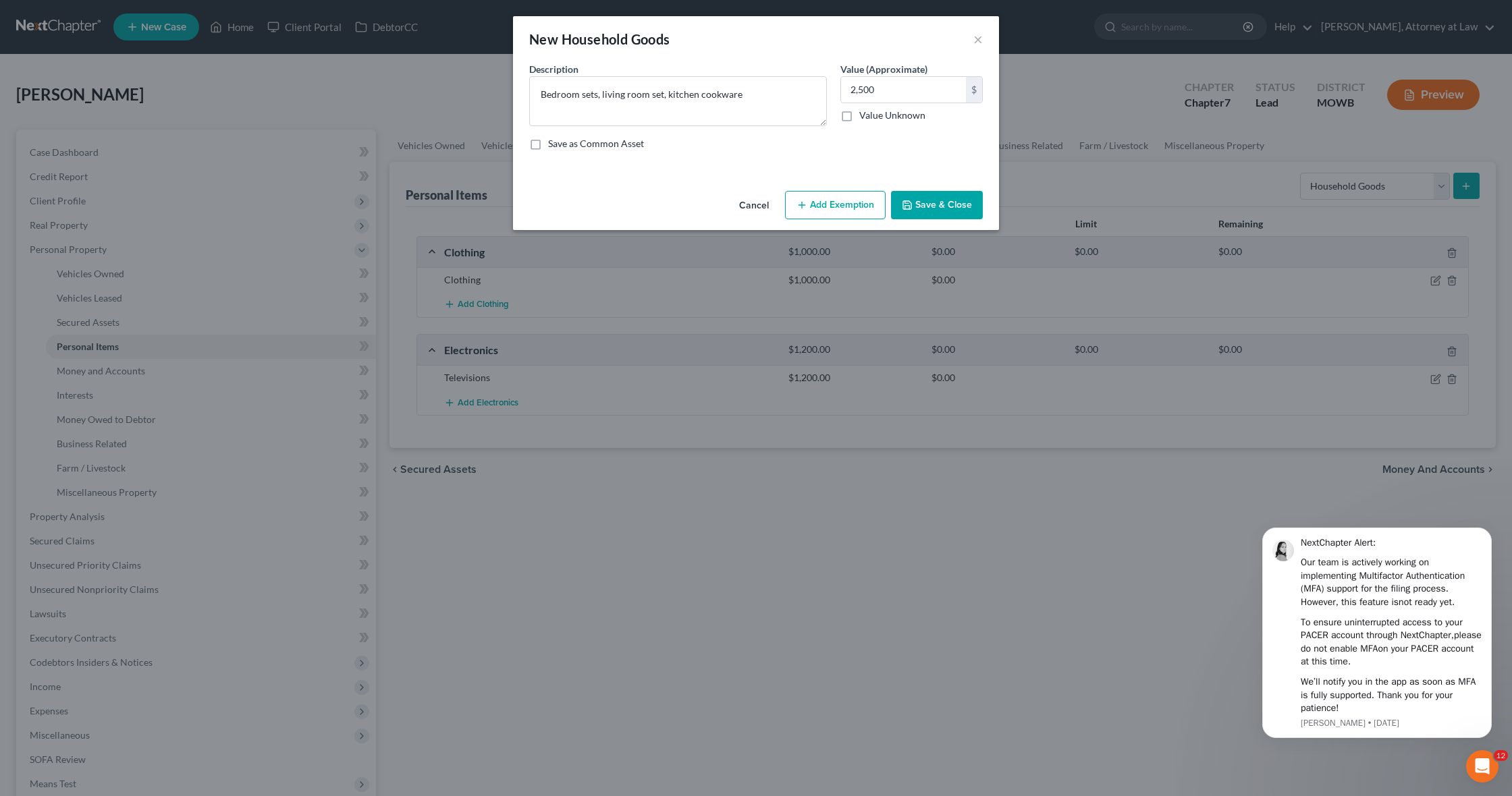 click on "Save & Close" at bounding box center (937, 205) 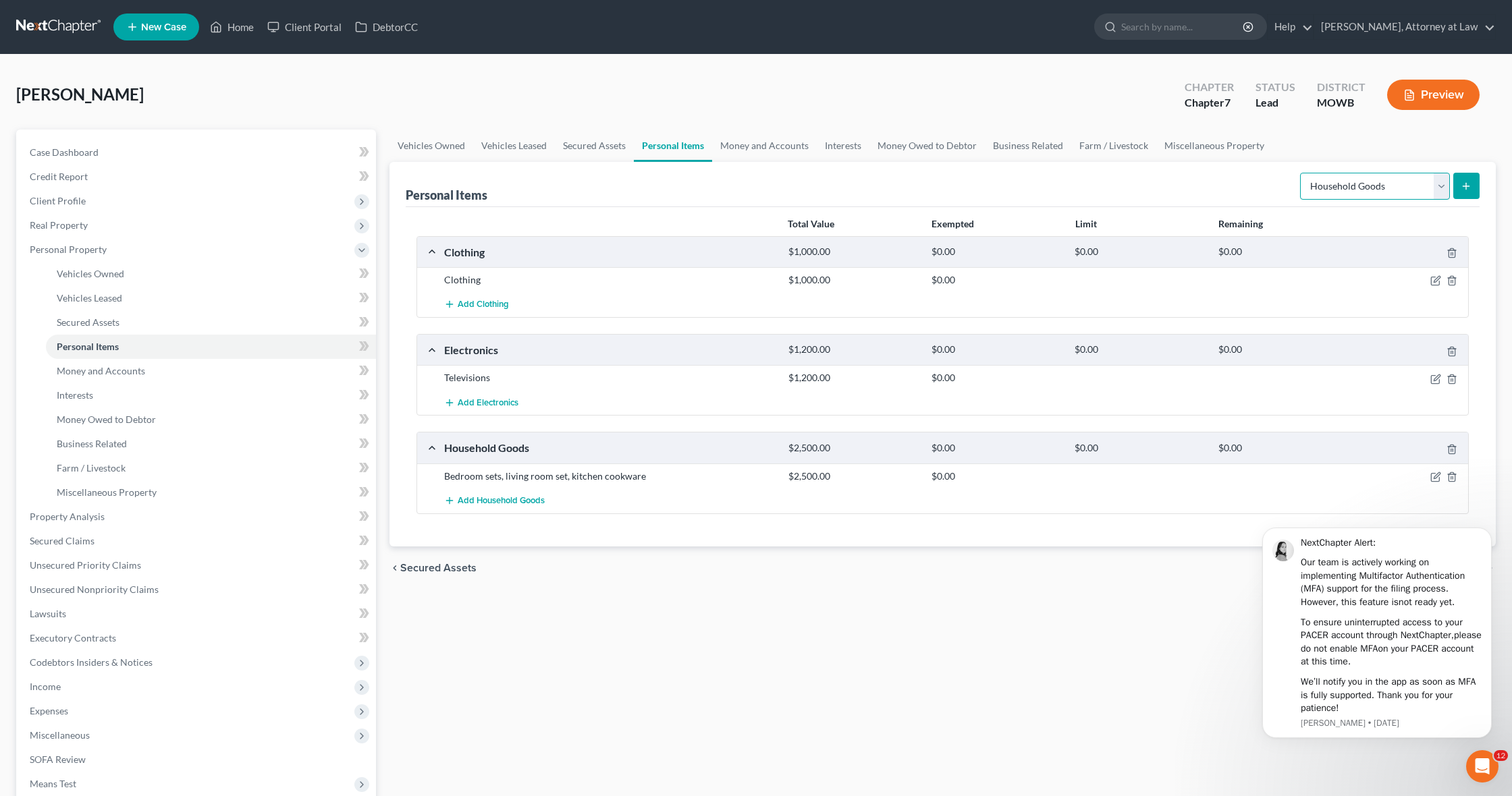 select on "jewelry" 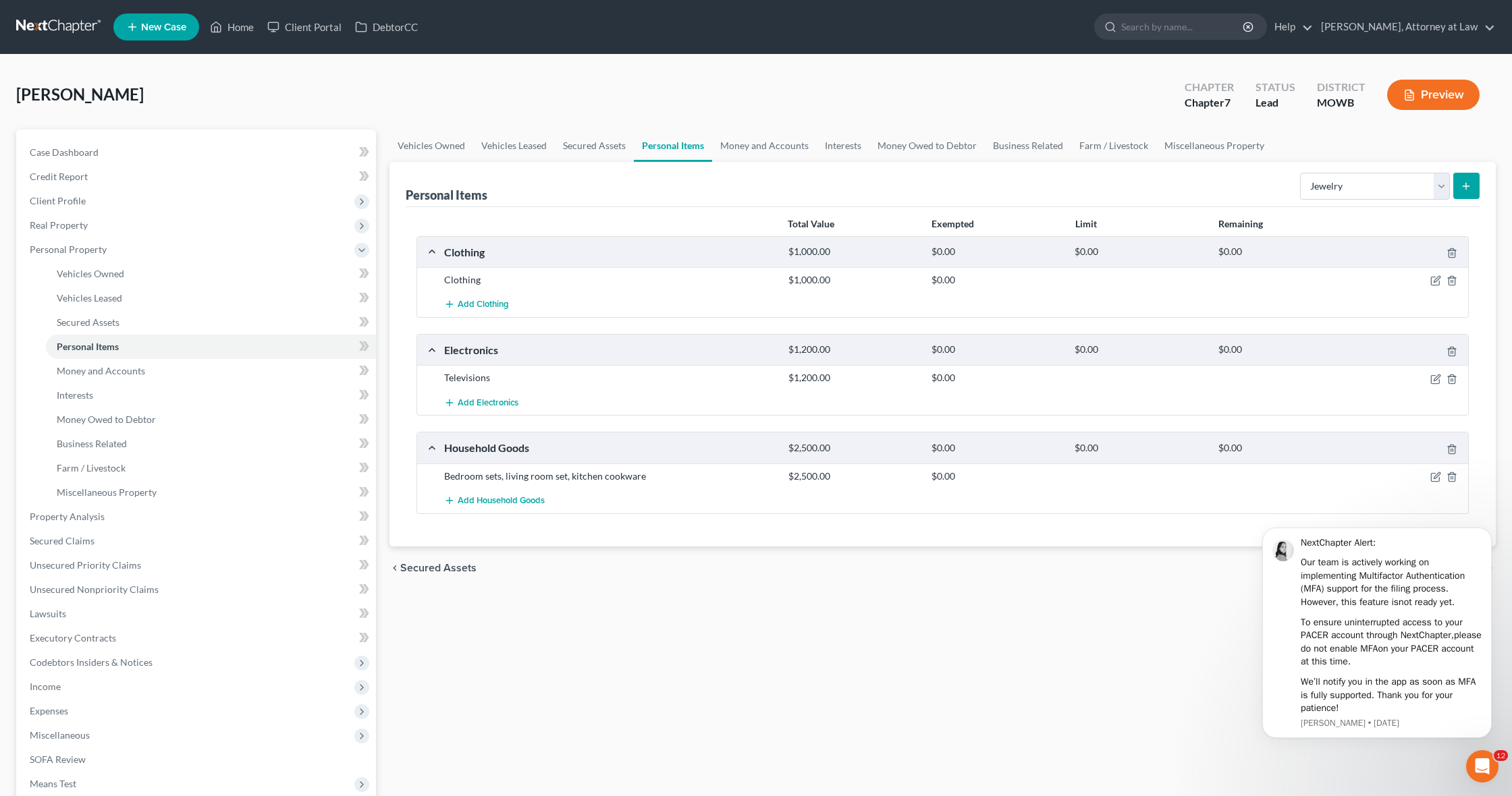 click 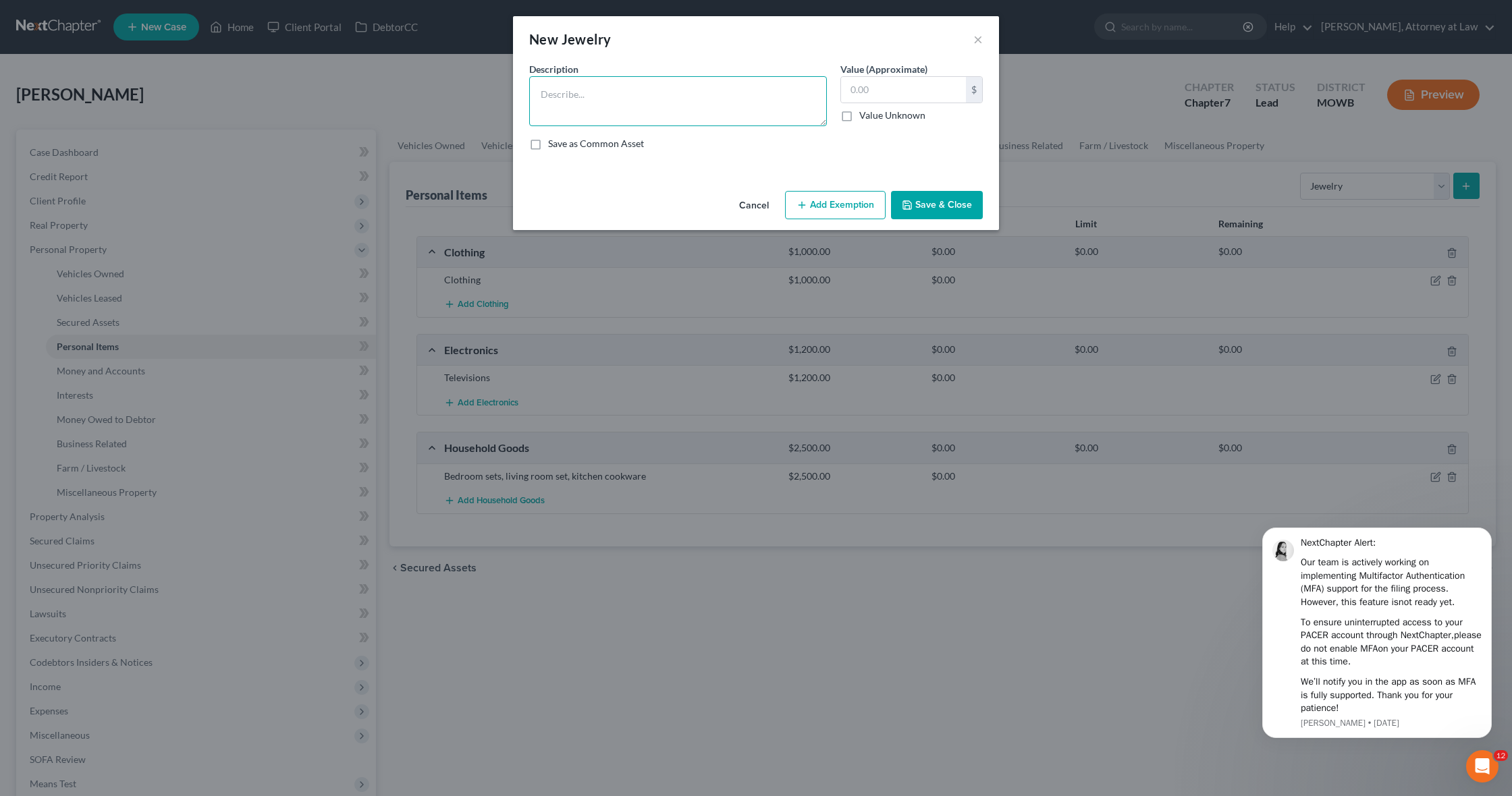 click at bounding box center (678, 101) 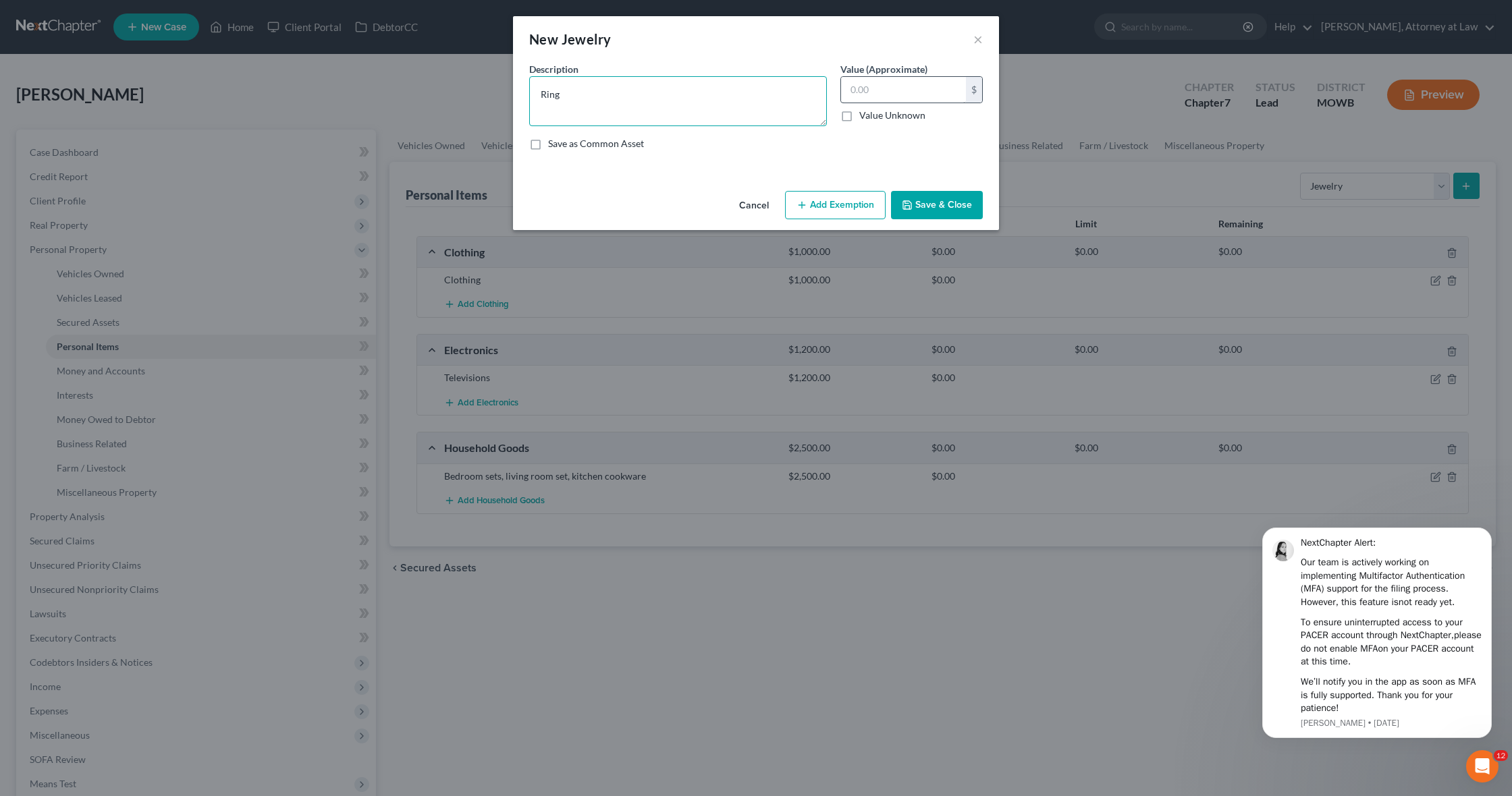 type on "Ring" 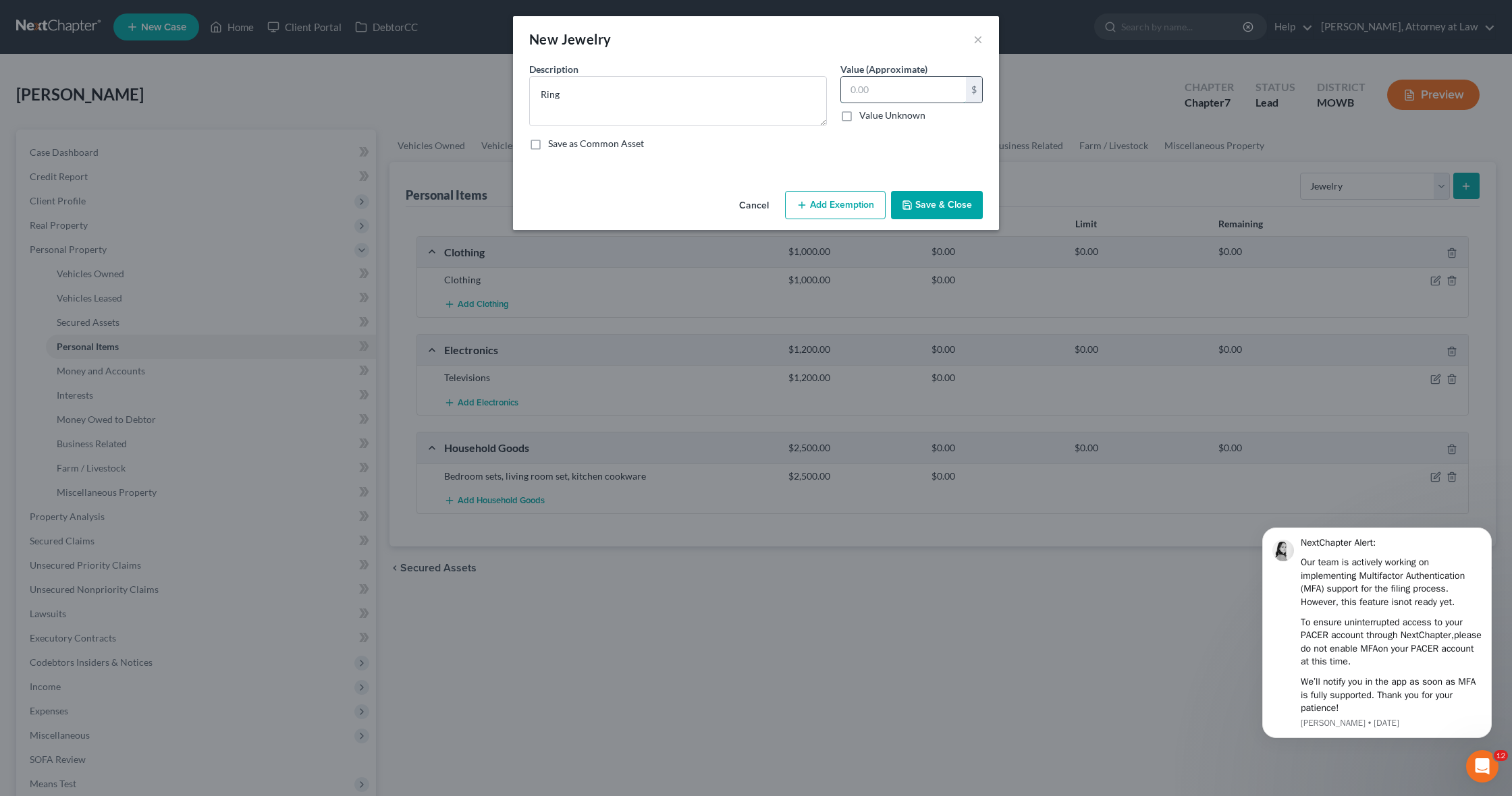 click at bounding box center [903, 90] 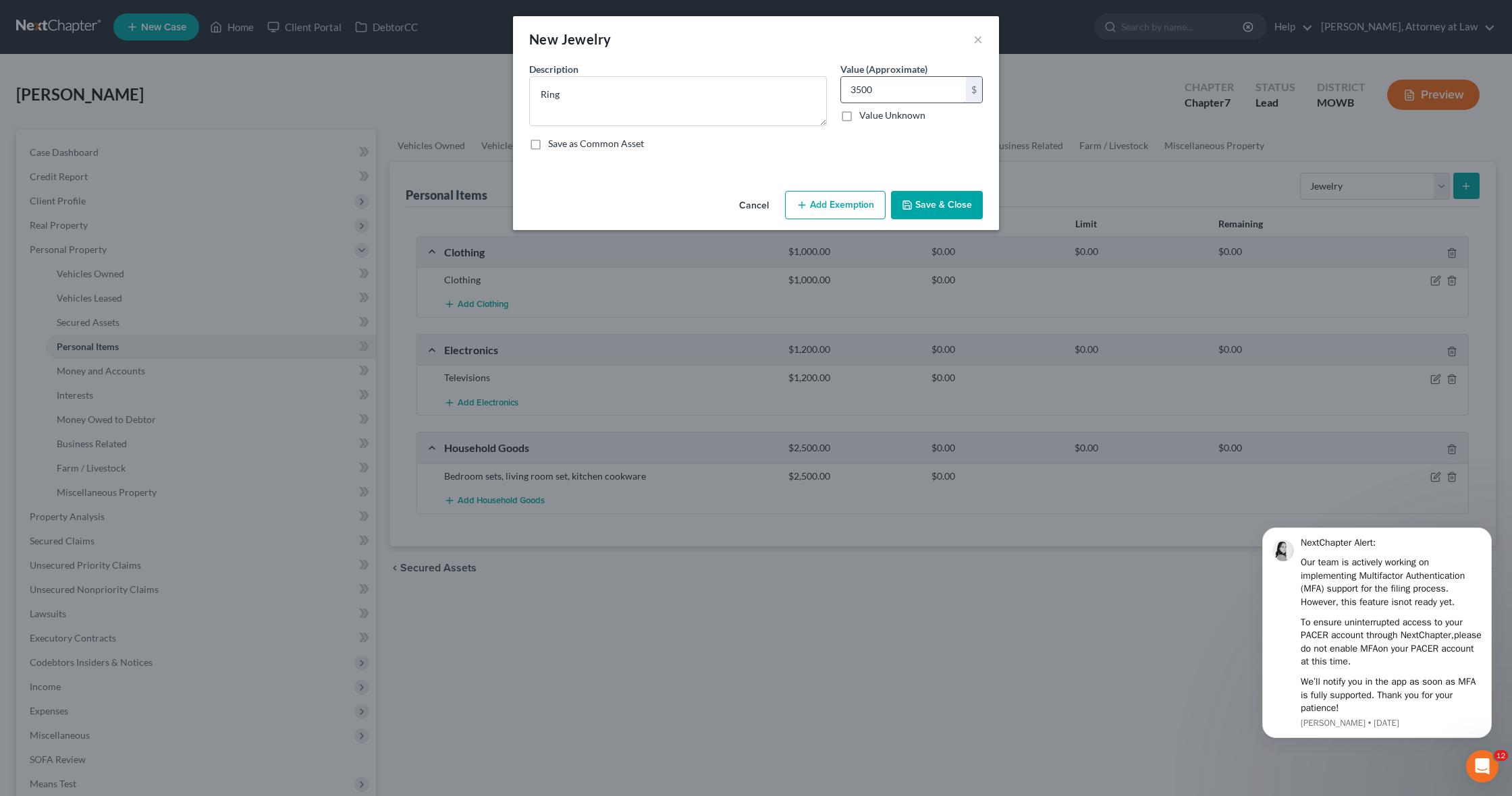 type on "3,500" 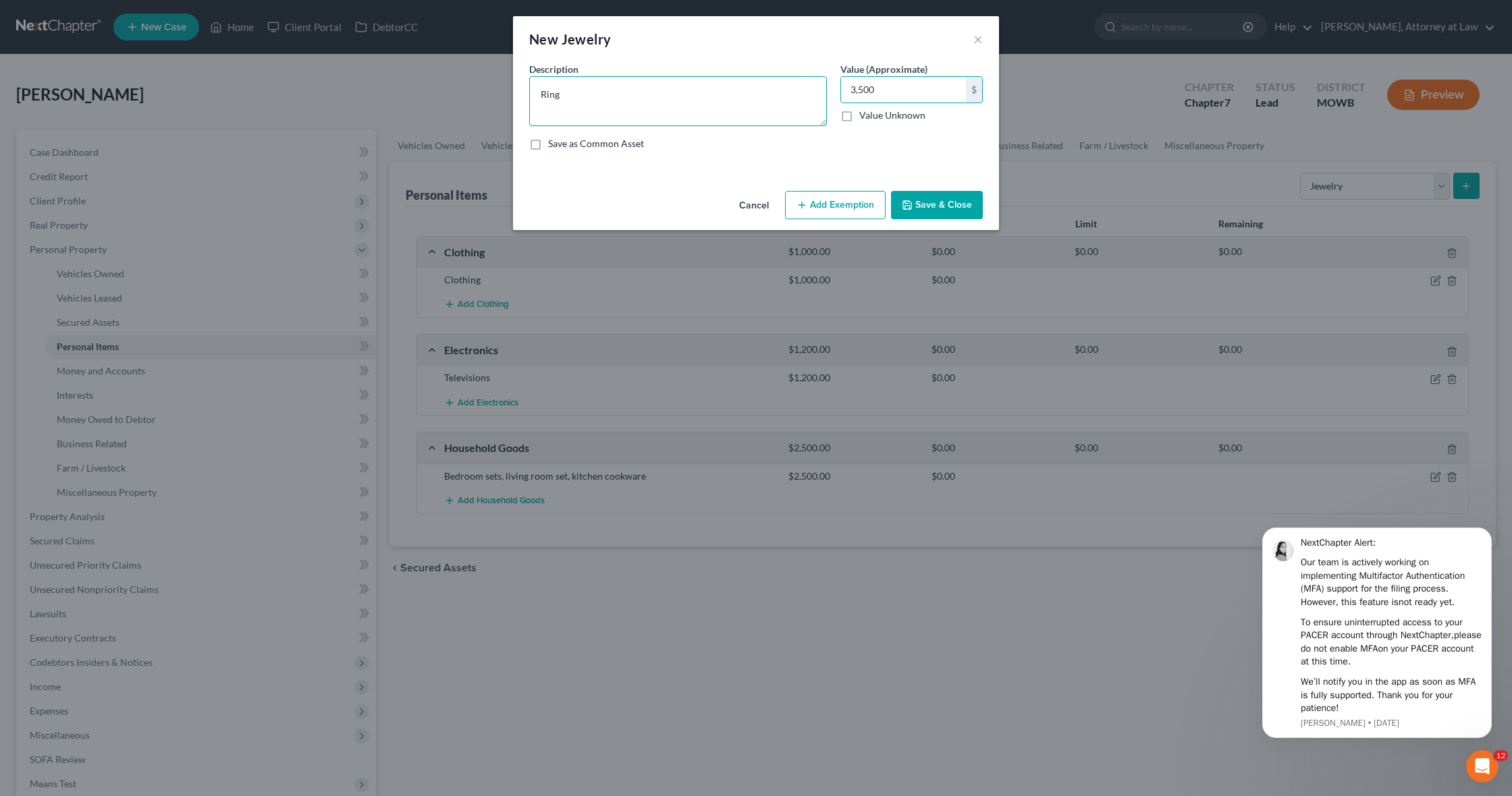 click on "Ring" at bounding box center [678, 101] 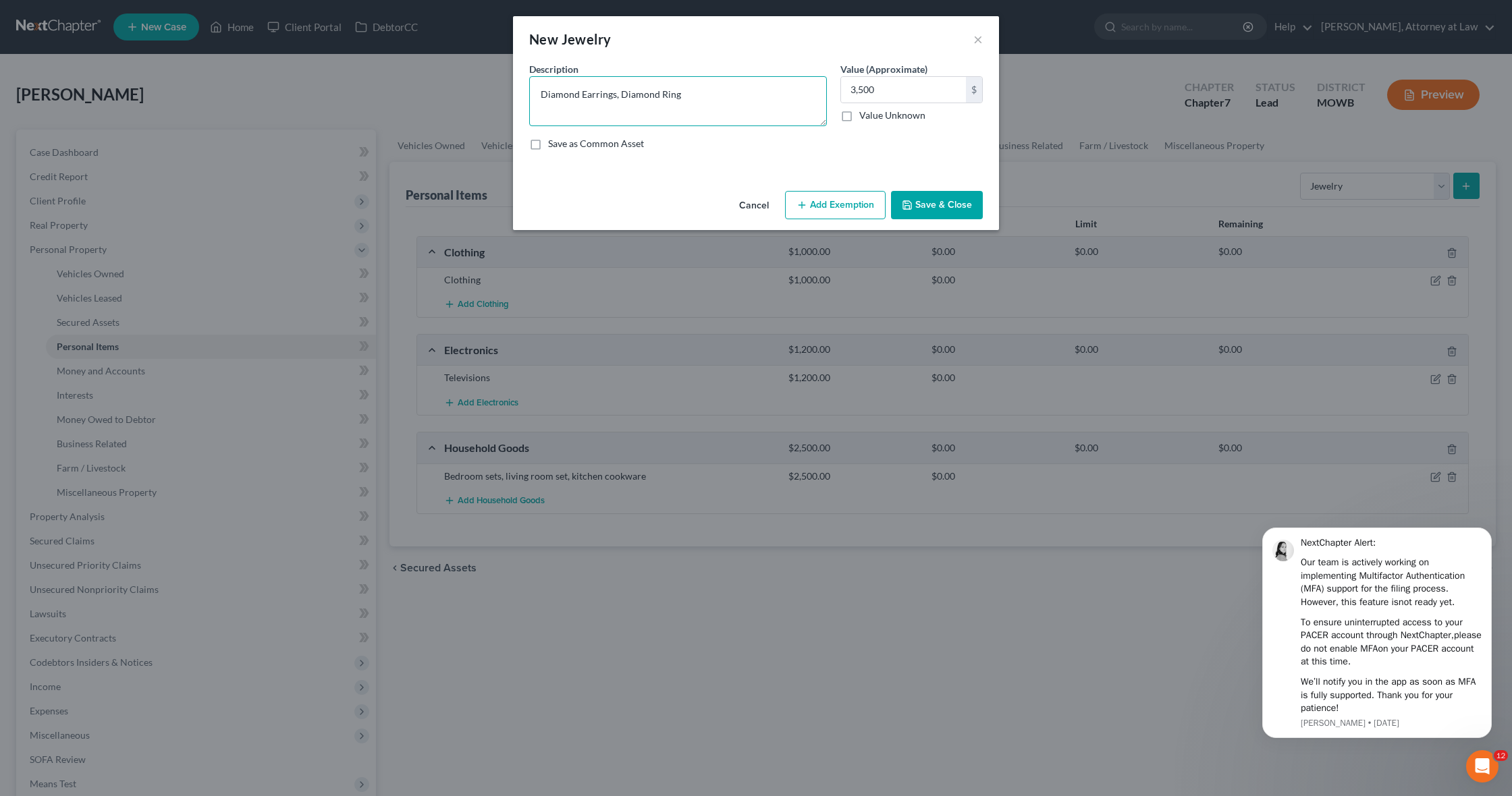 type on "Diamond Earrings, Diamond Ring" 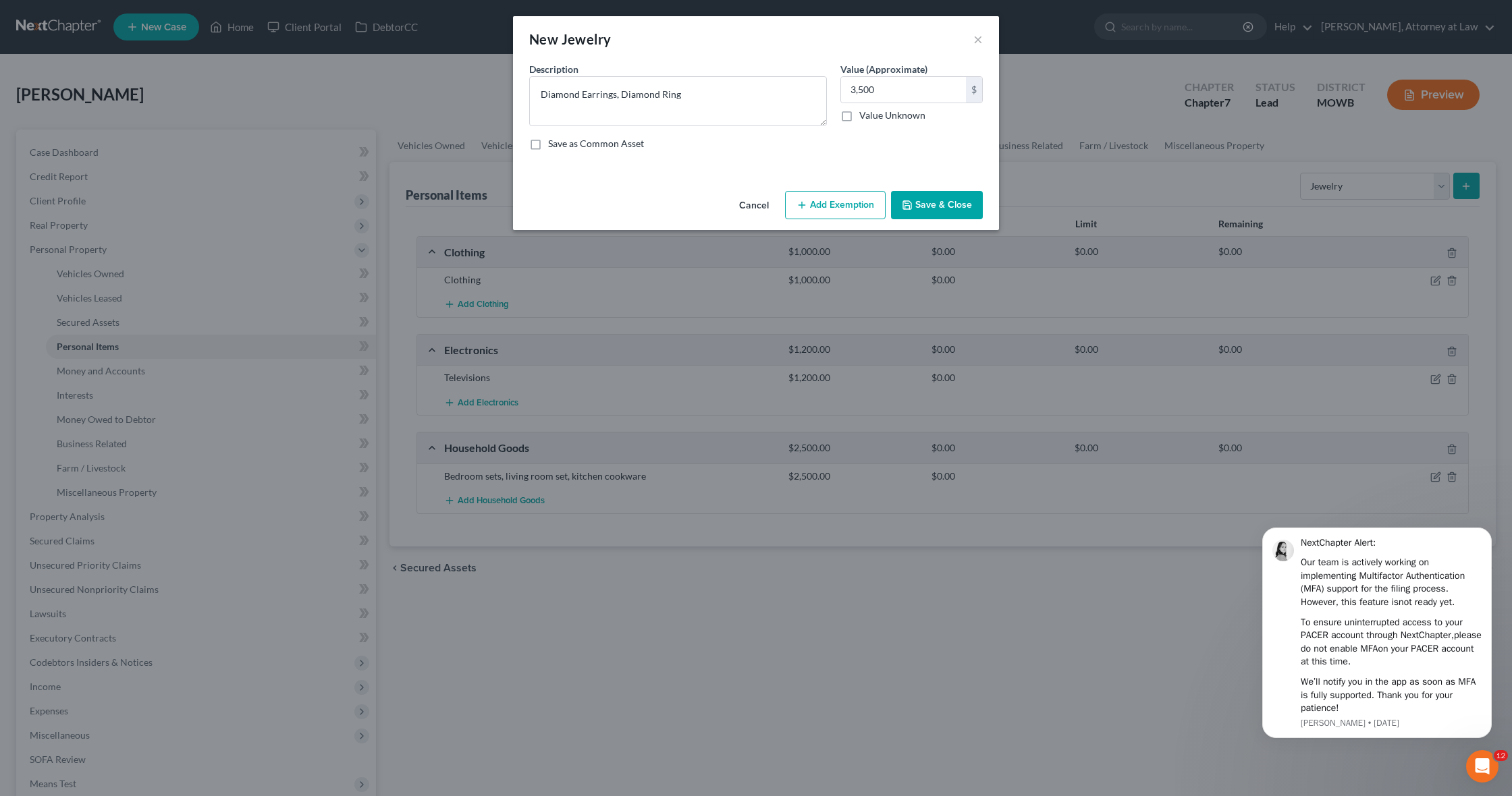 click on "Save & Close" at bounding box center [937, 205] 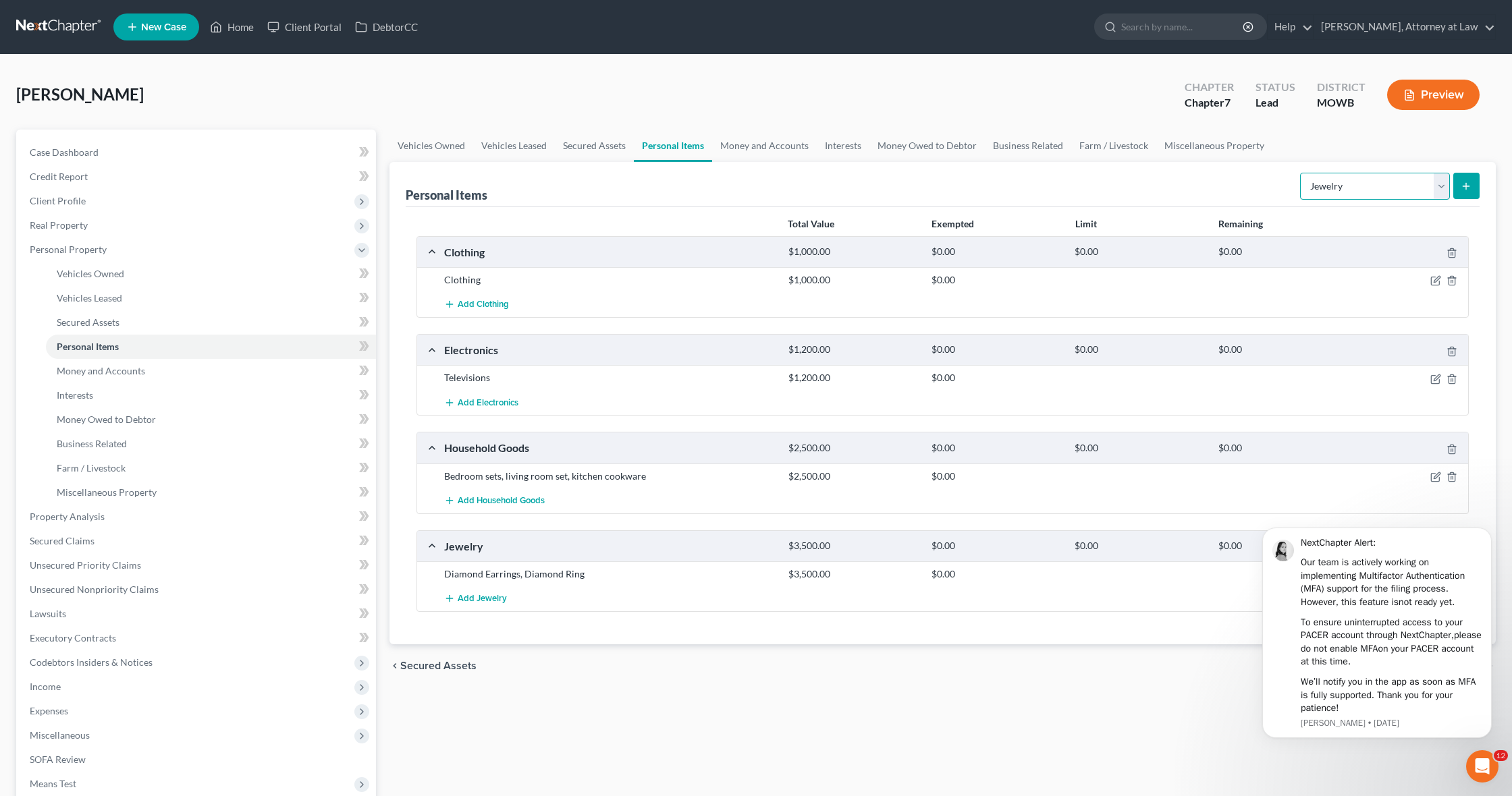 select on "pets" 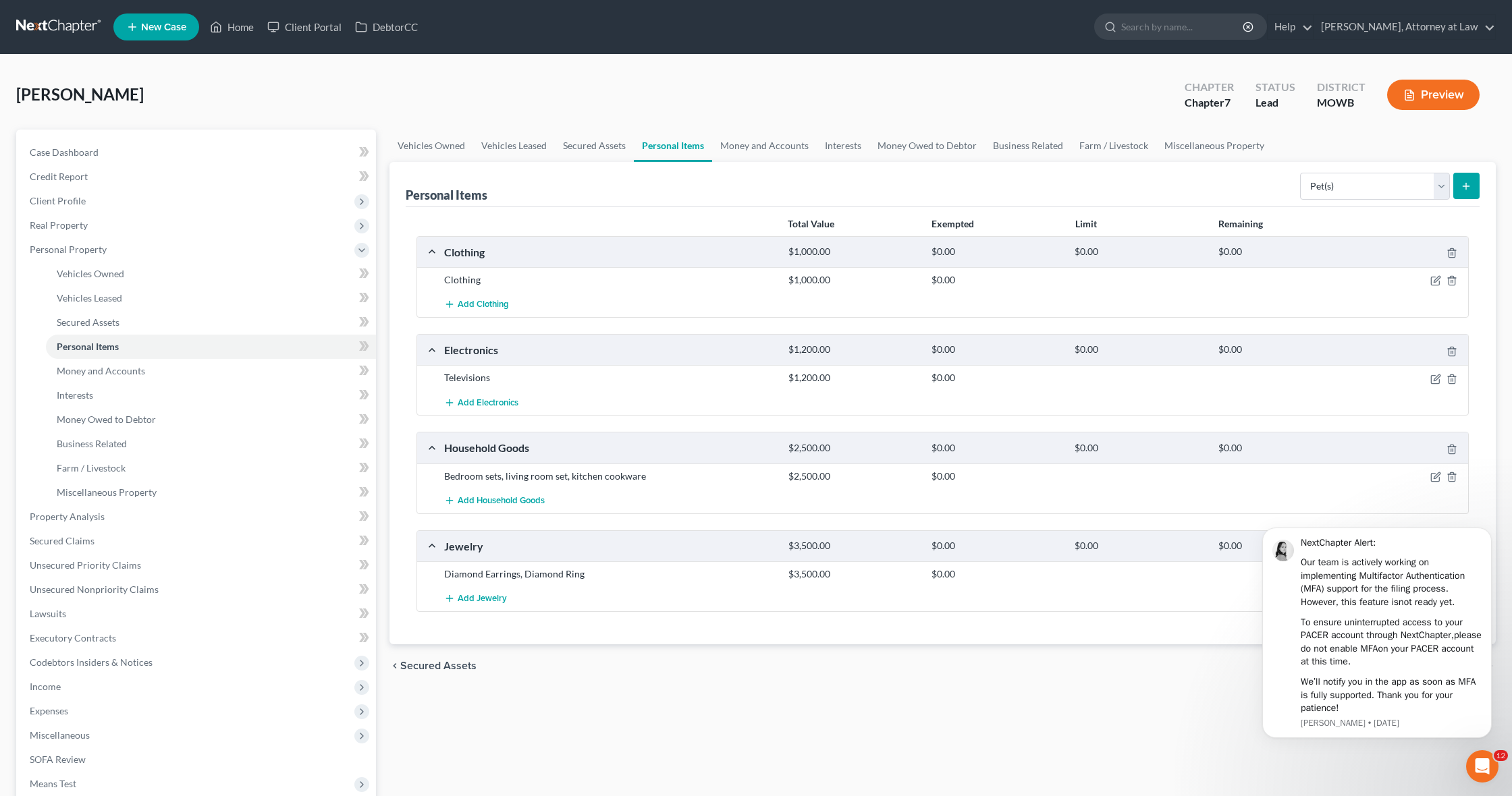 click at bounding box center [1466, 186] 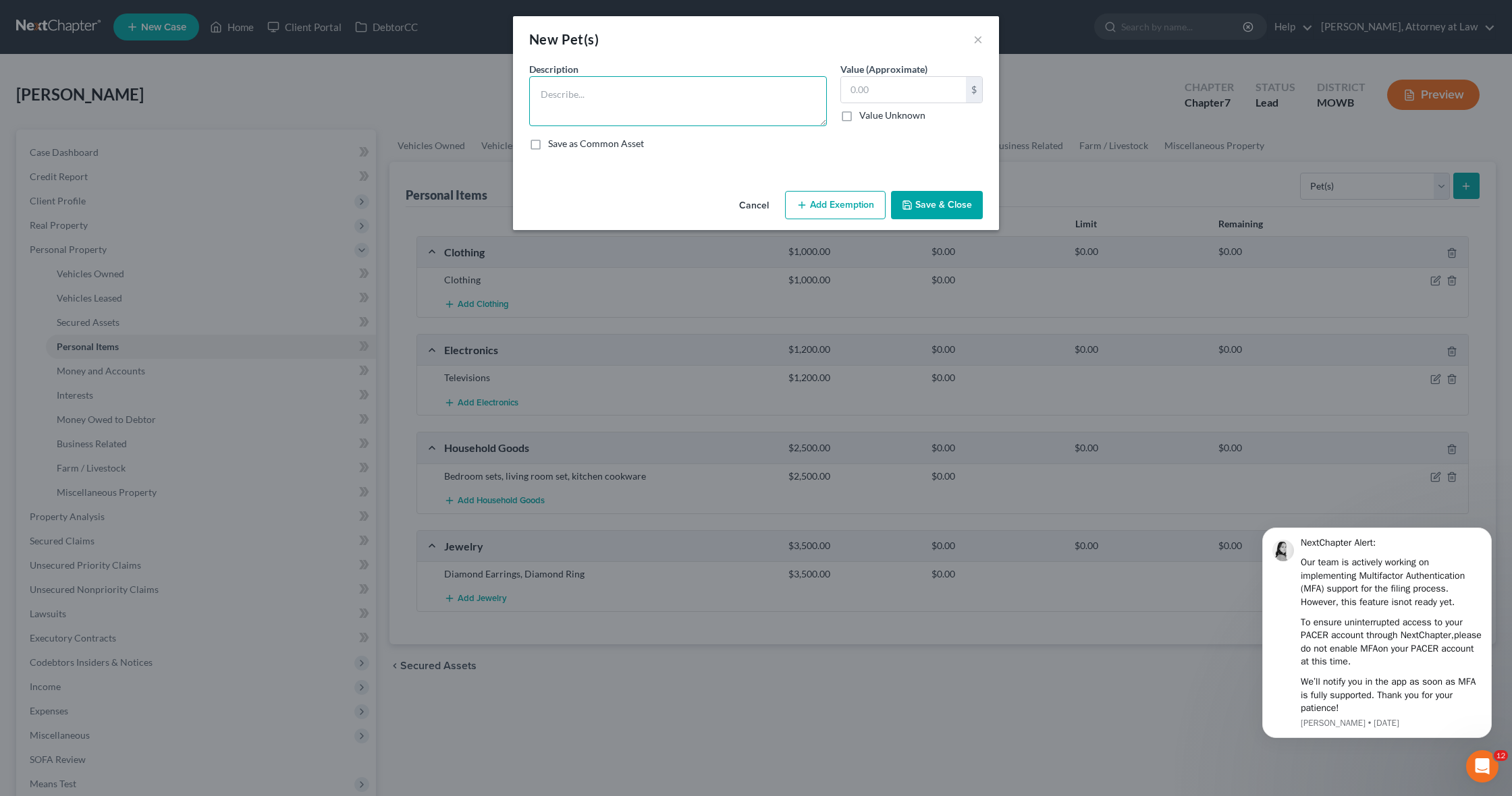 drag, startPoint x: 659, startPoint y: 113, endPoint x: 666, endPoint y: 111, distance: 7.28011 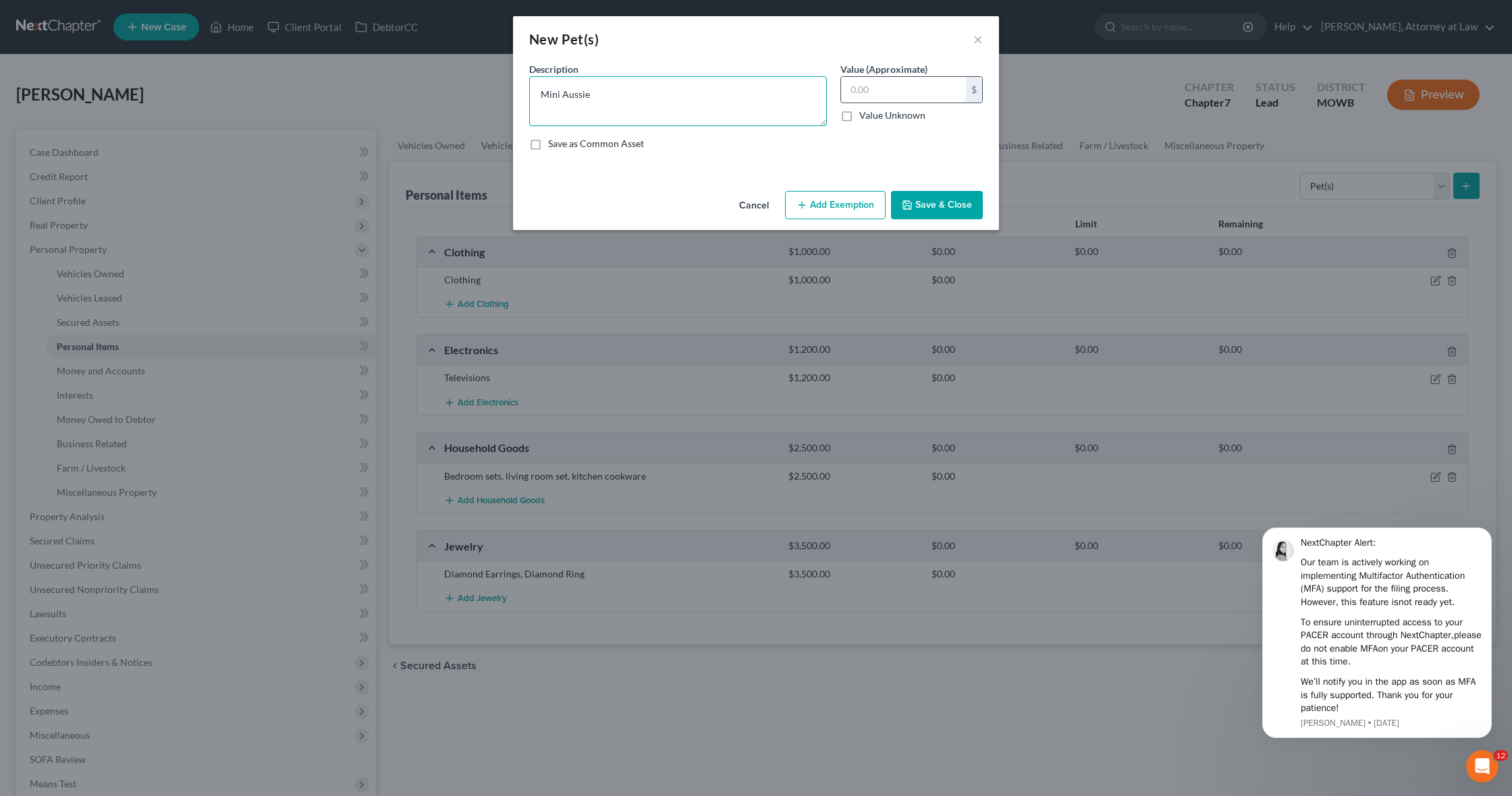 type on "Mini Aussie" 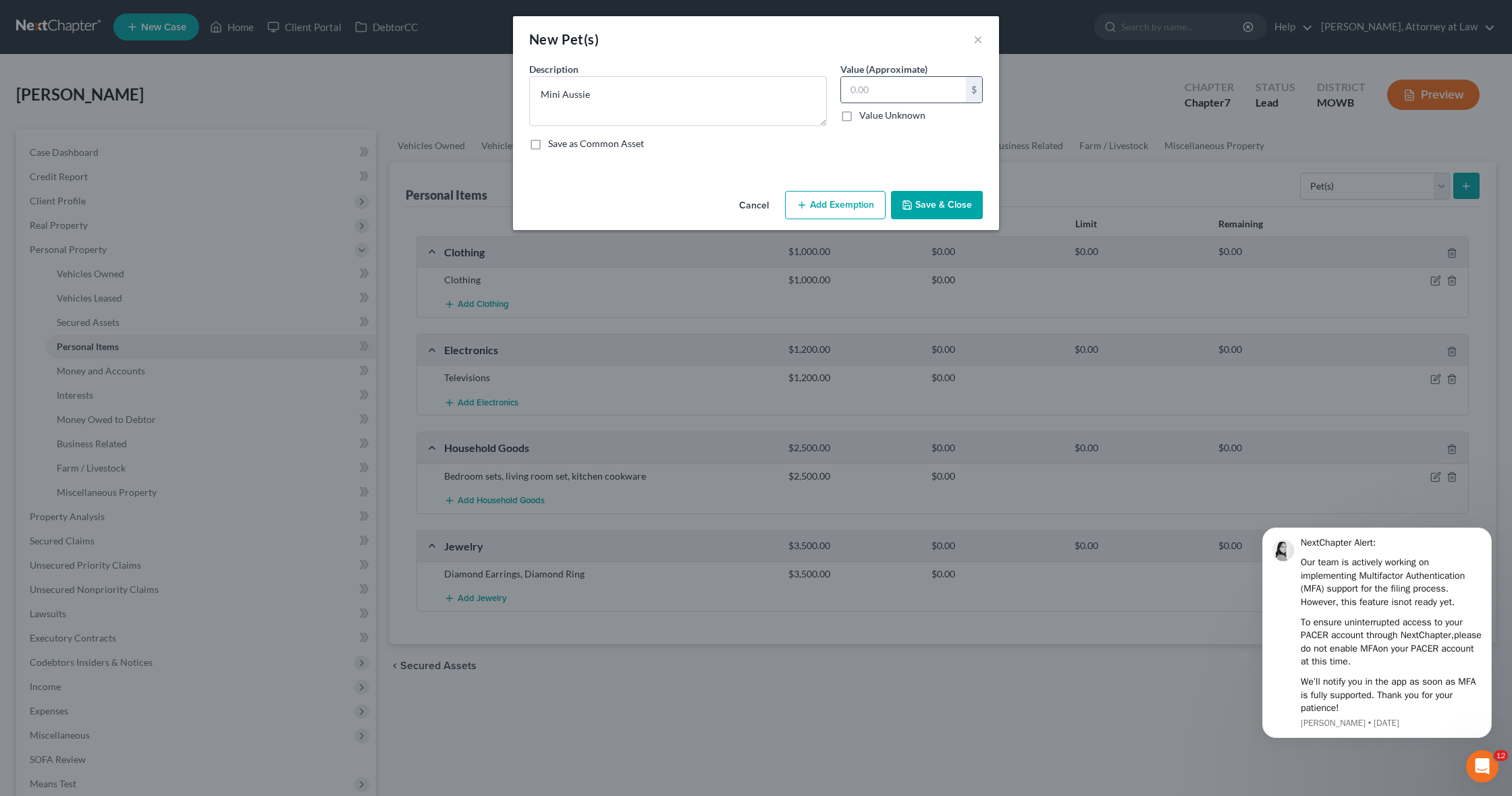 click at bounding box center [903, 90] 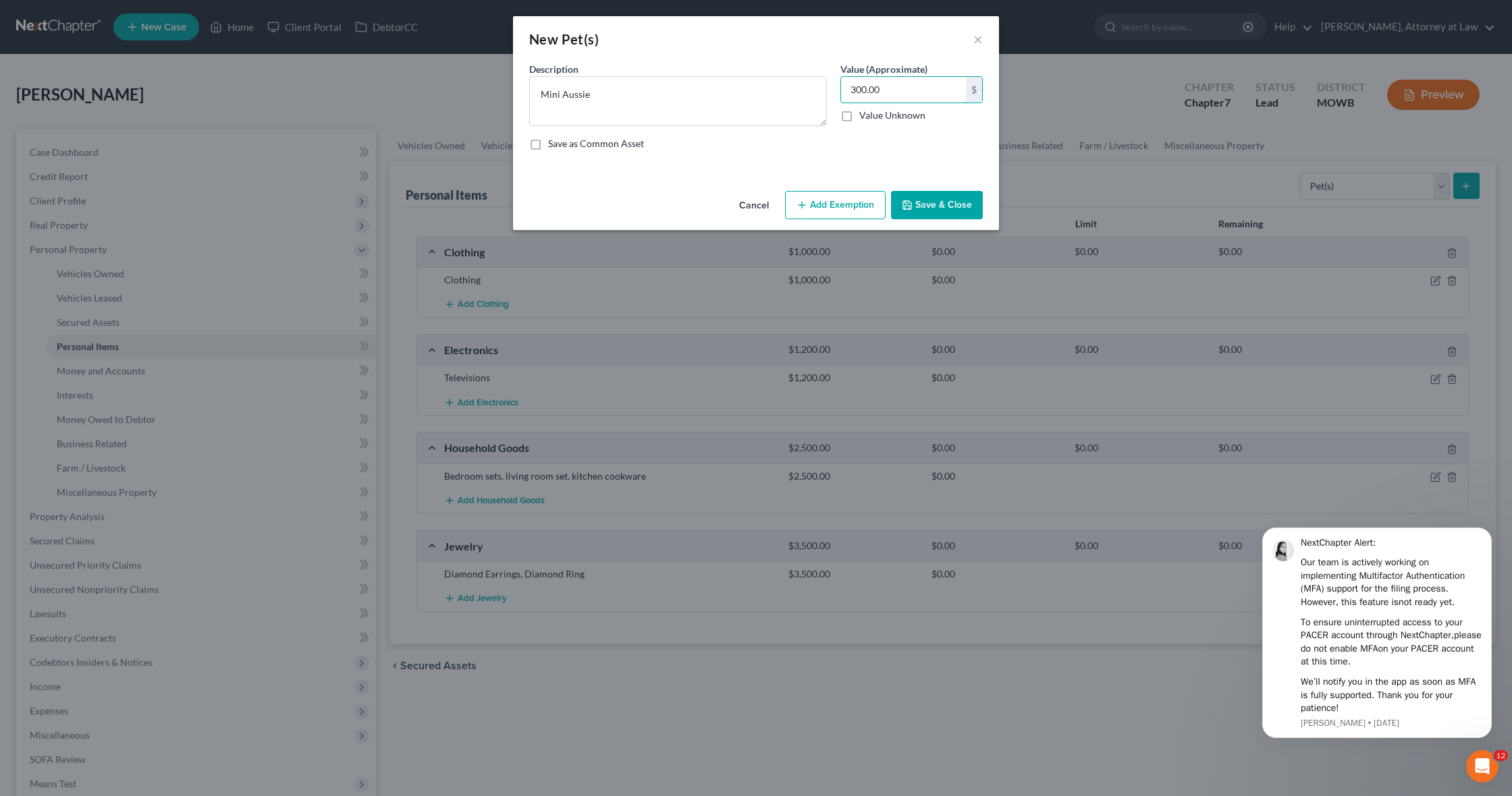 type on "300.00" 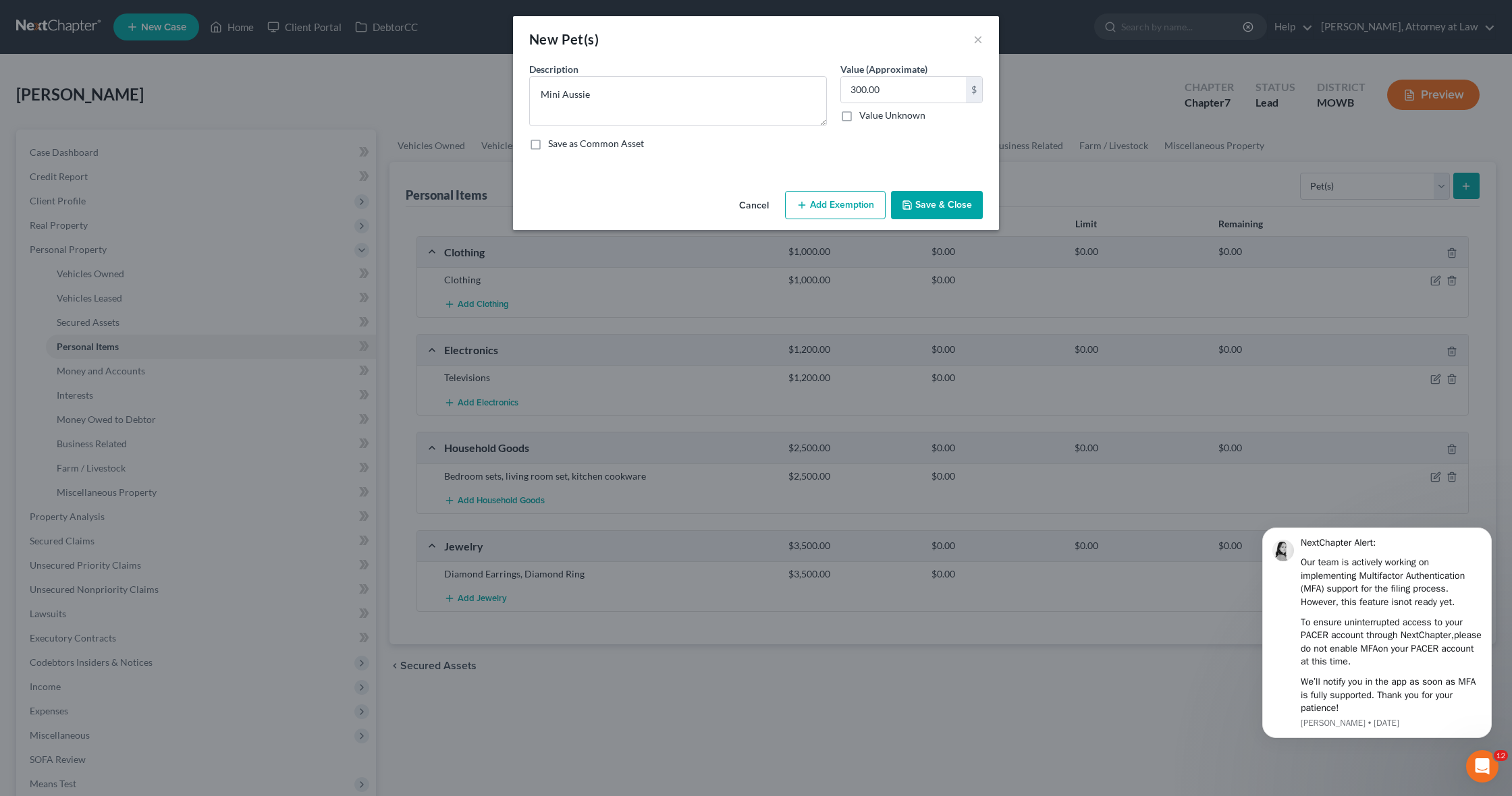 click on "Save & Close" at bounding box center [937, 205] 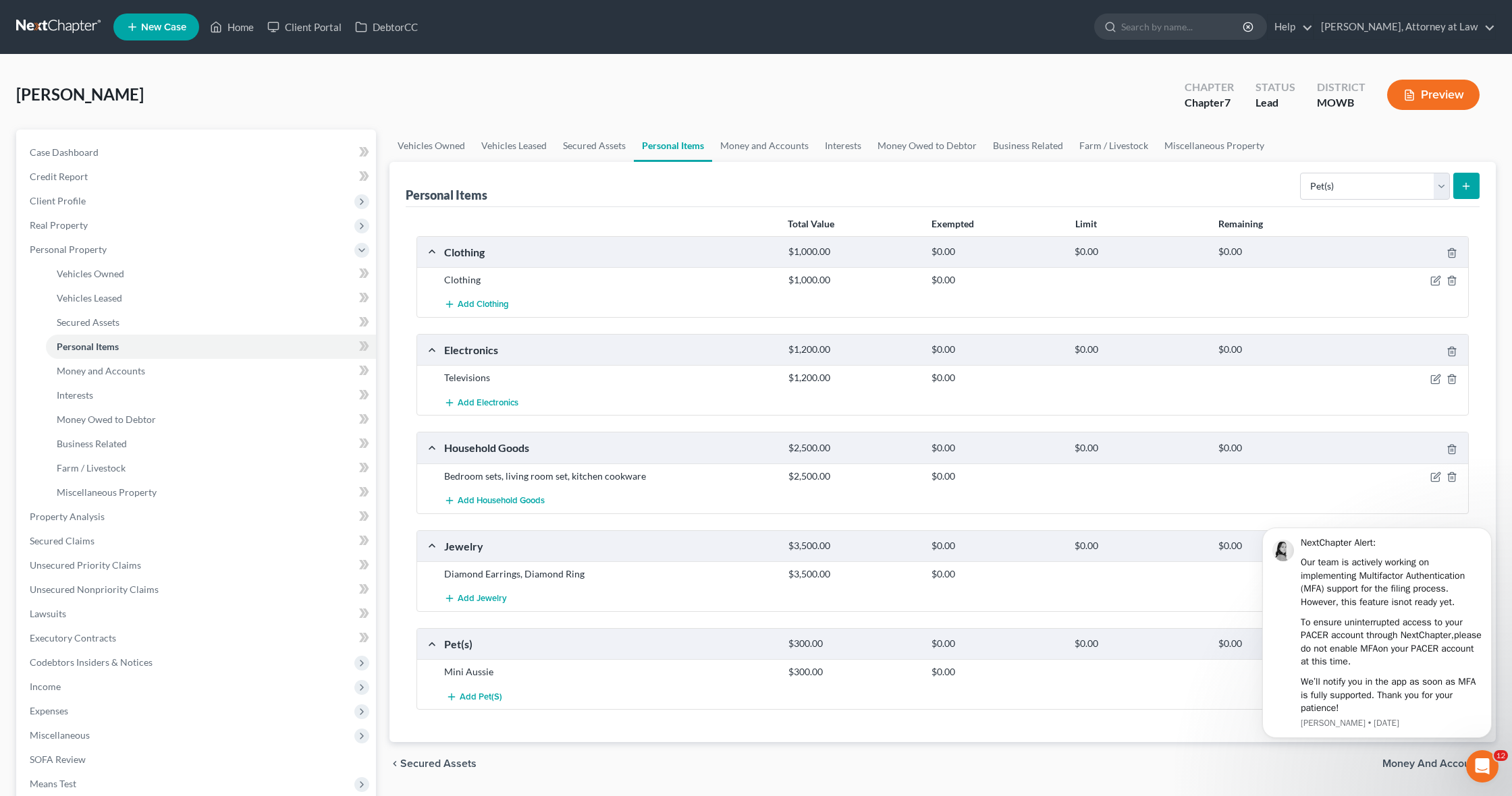 click on "Total Value Exempted Limit Remaining
Clothing $1,000.00 $0.00 $0.00 $0.00
Clothing $1,000.00 $0.00 Add Clothing
Electronics $1,200.00 $0.00 $0.00 $0.00
Televisions $1,200.00 $0.00 Add Electronics
Household Goods $2,500.00 $0.00 $0.00 $0.00
Bedroom sets, living room set, kitchen cookware $2,500.00 $0.00 Add Household Goods
Jewelry $3,500.00 $0.00 $0.00 $0.00
Diamond Earrings, Diamond Ring $3,500.00 $0.00 Add Jewelry
Pet(s) $300.00 $0.00 $0.00 $0.00
Mini Aussie $300.00 $0.00 Add Pet(s)" at bounding box center [942, 475] 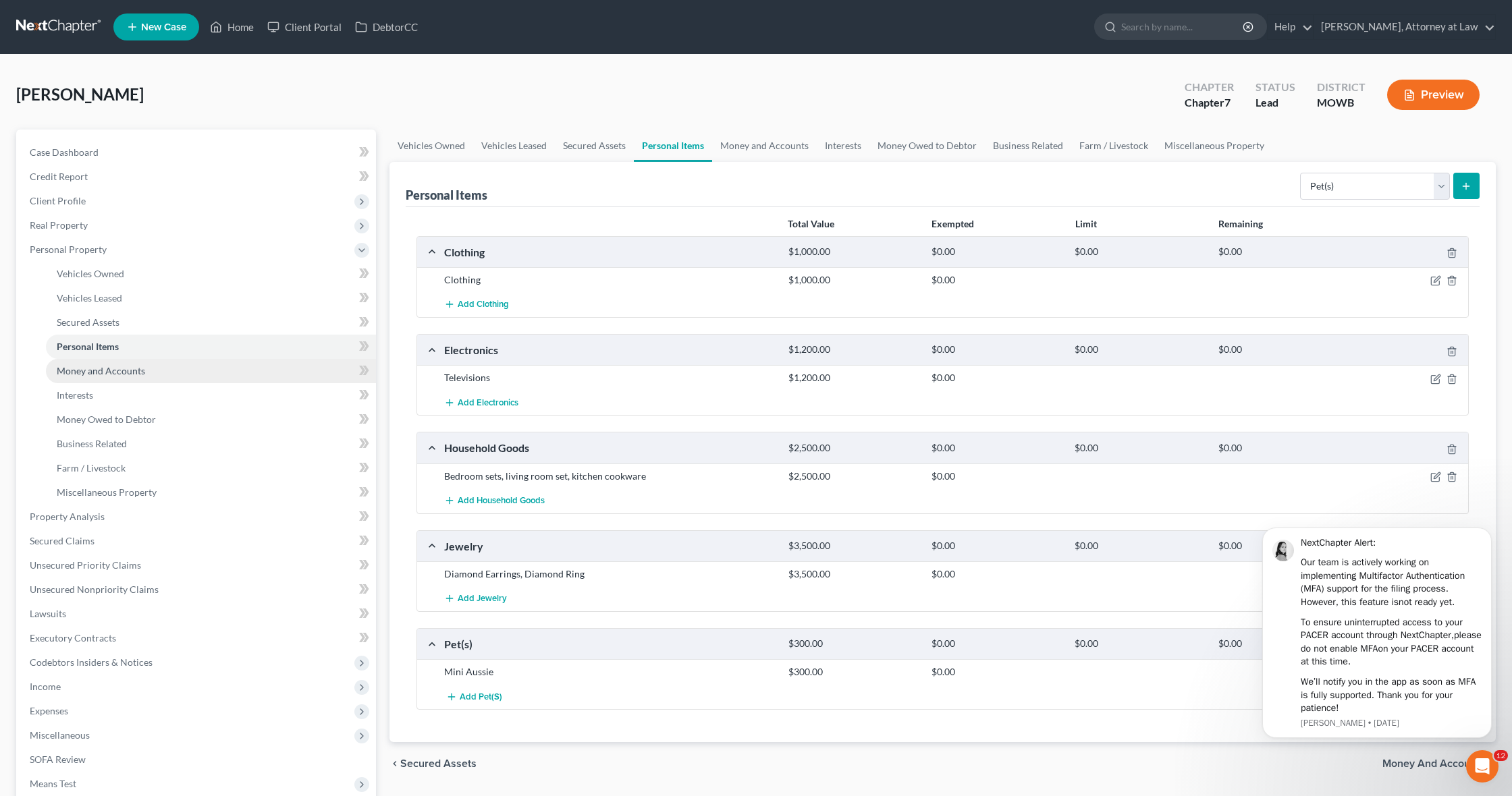 click on "Money and Accounts" at bounding box center (101, 370) 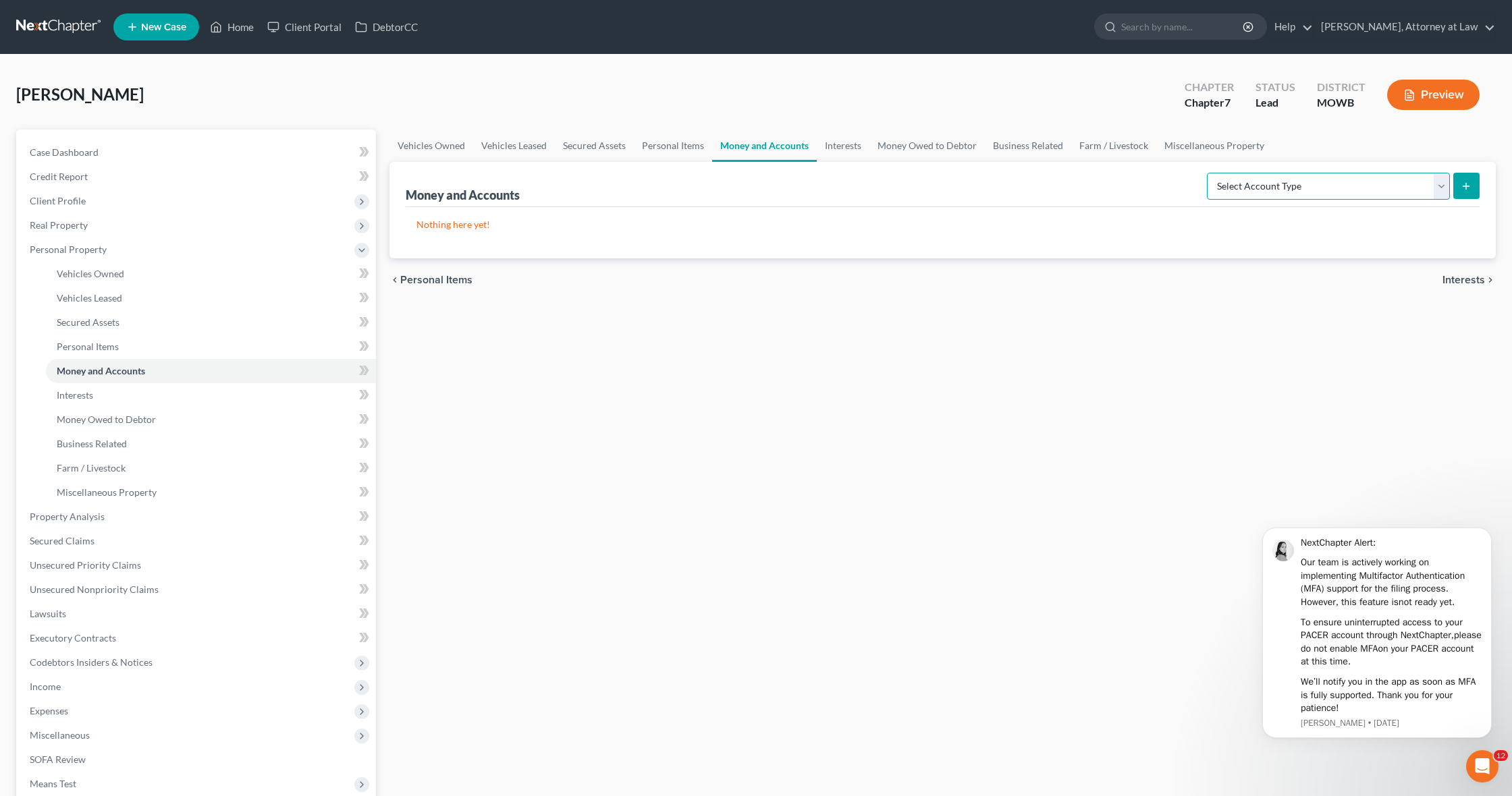 select on "checking" 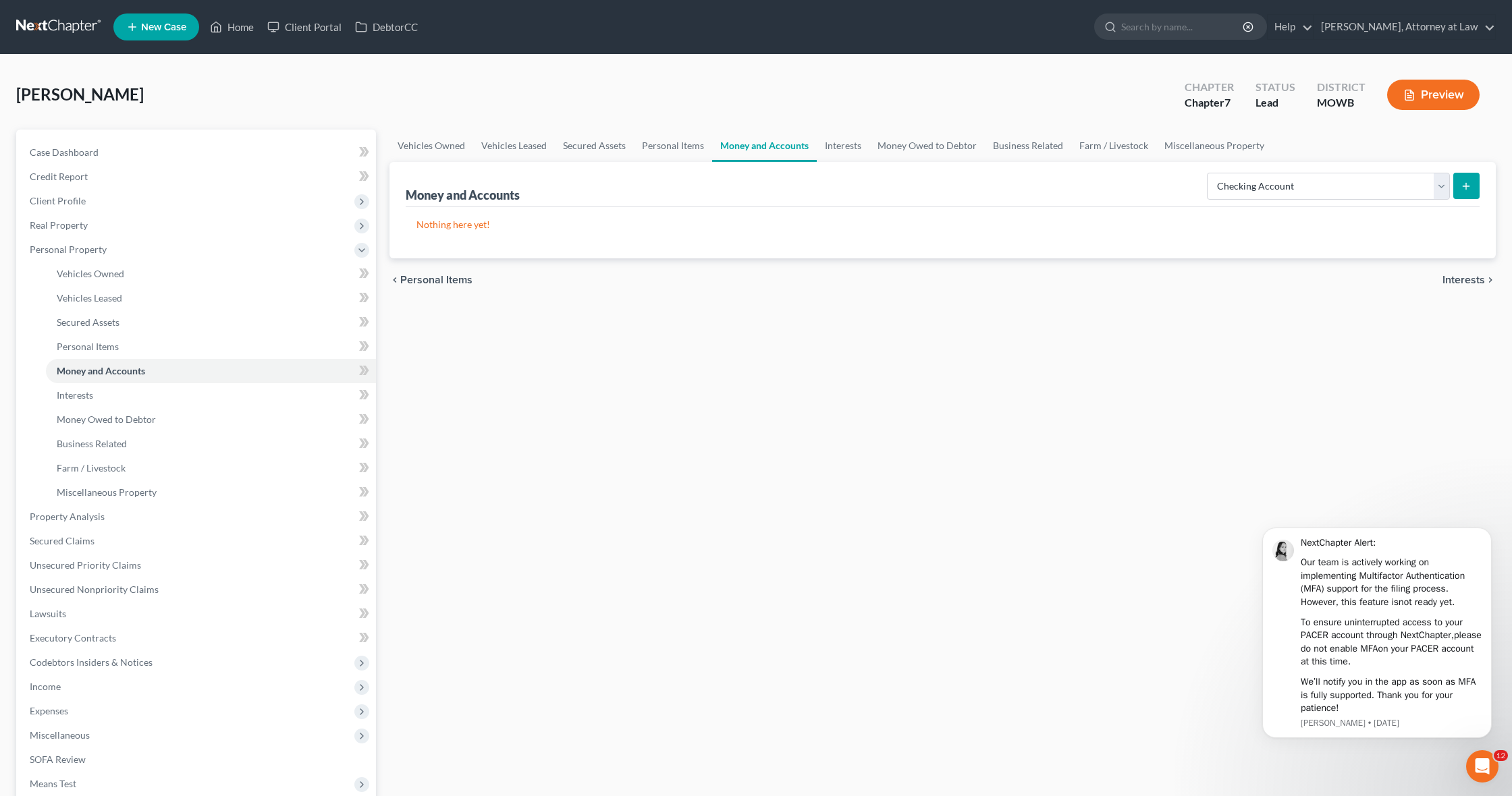 click 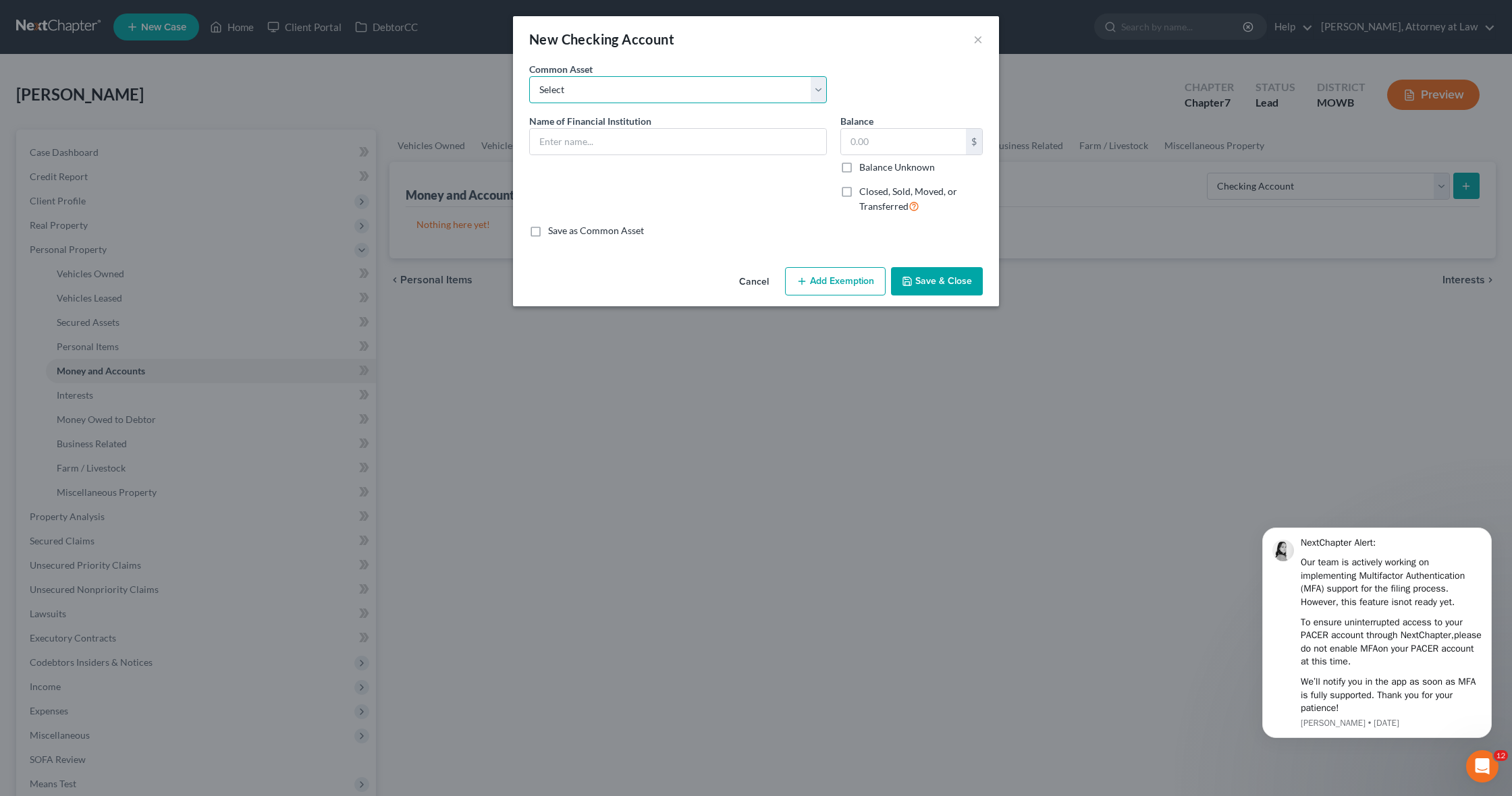 select on "3" 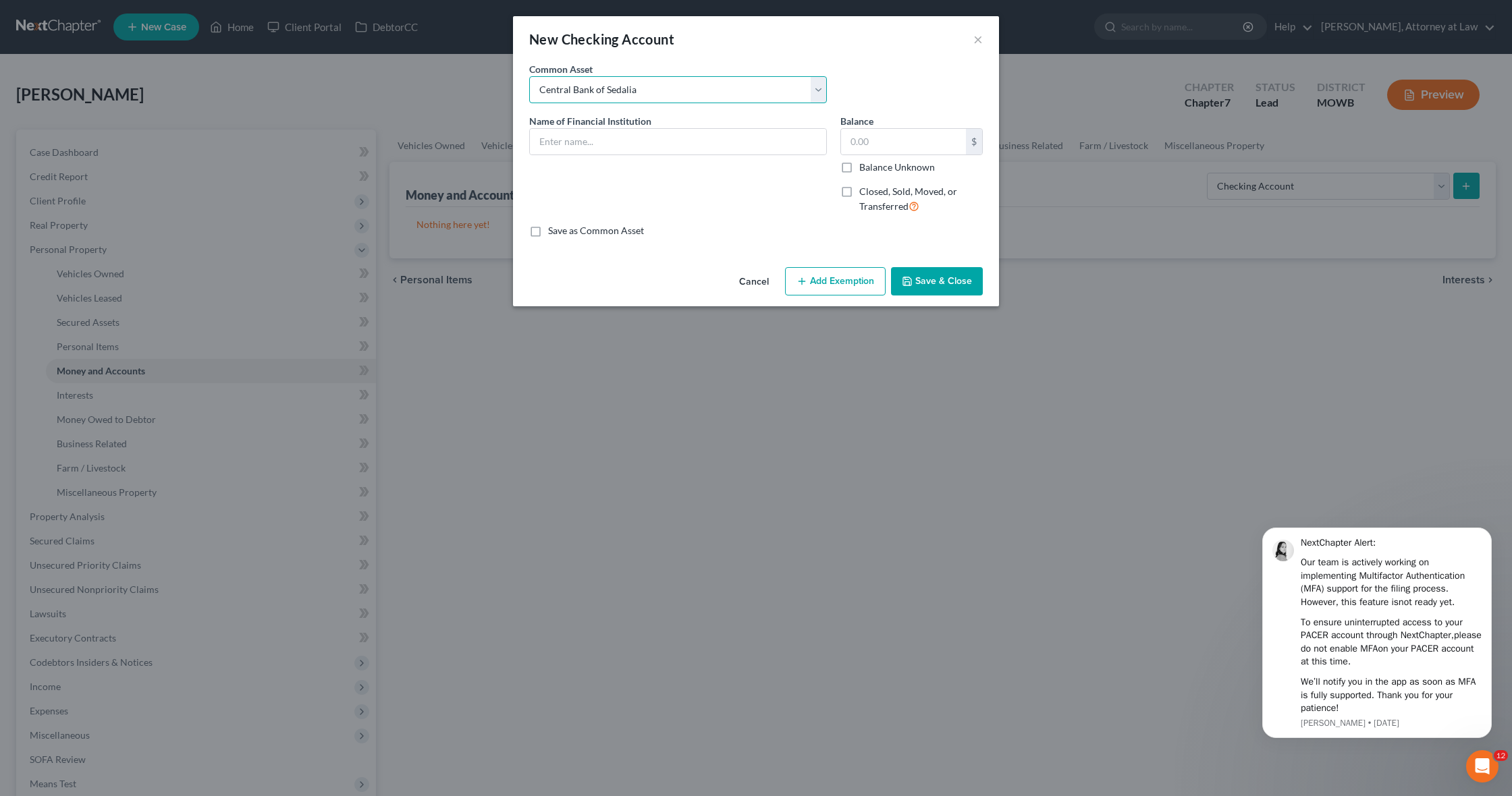 type on "Central Bank of Sedalia" 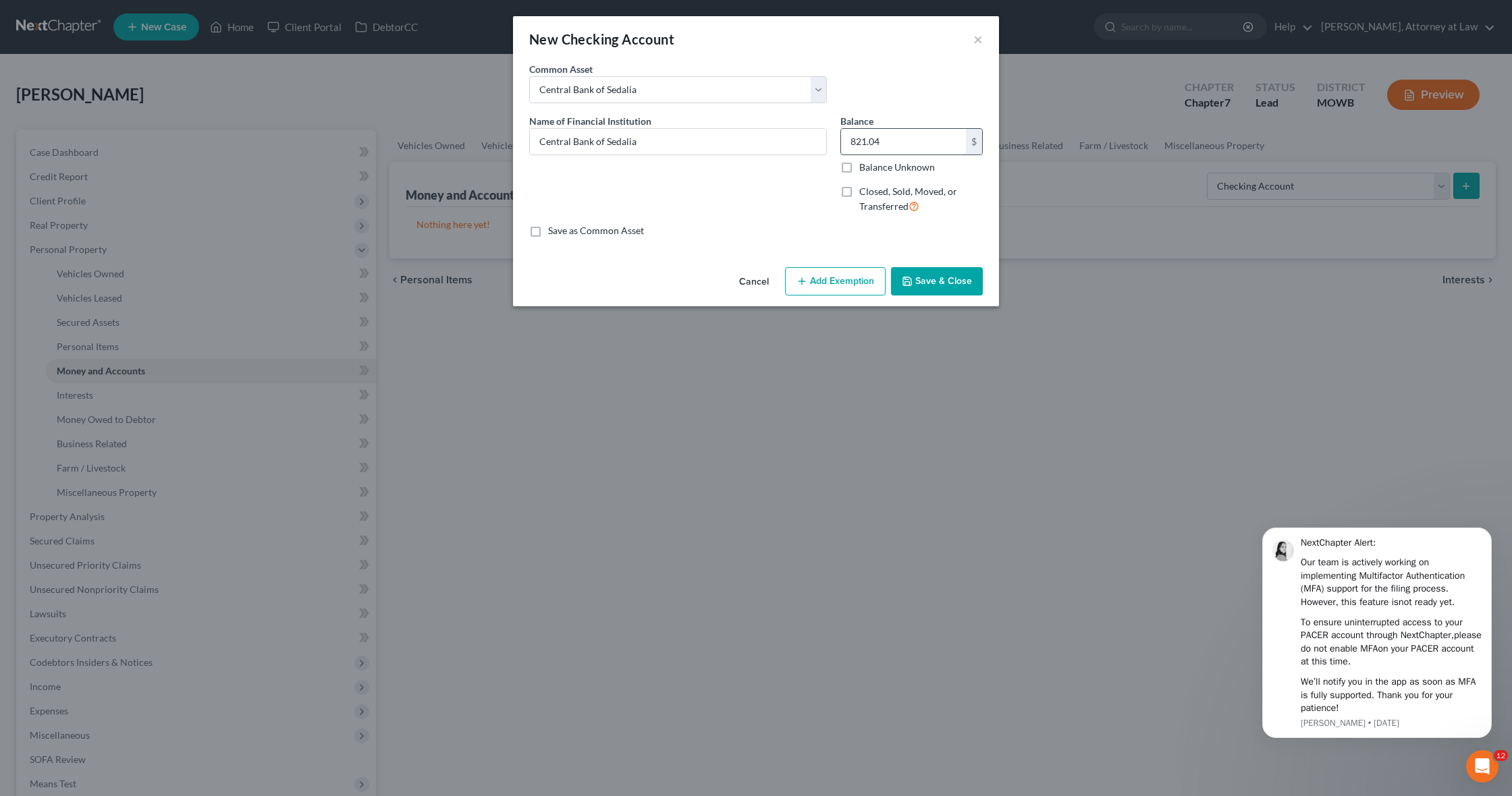 drag, startPoint x: 927, startPoint y: 145, endPoint x: 884, endPoint y: 143, distance: 43.046487 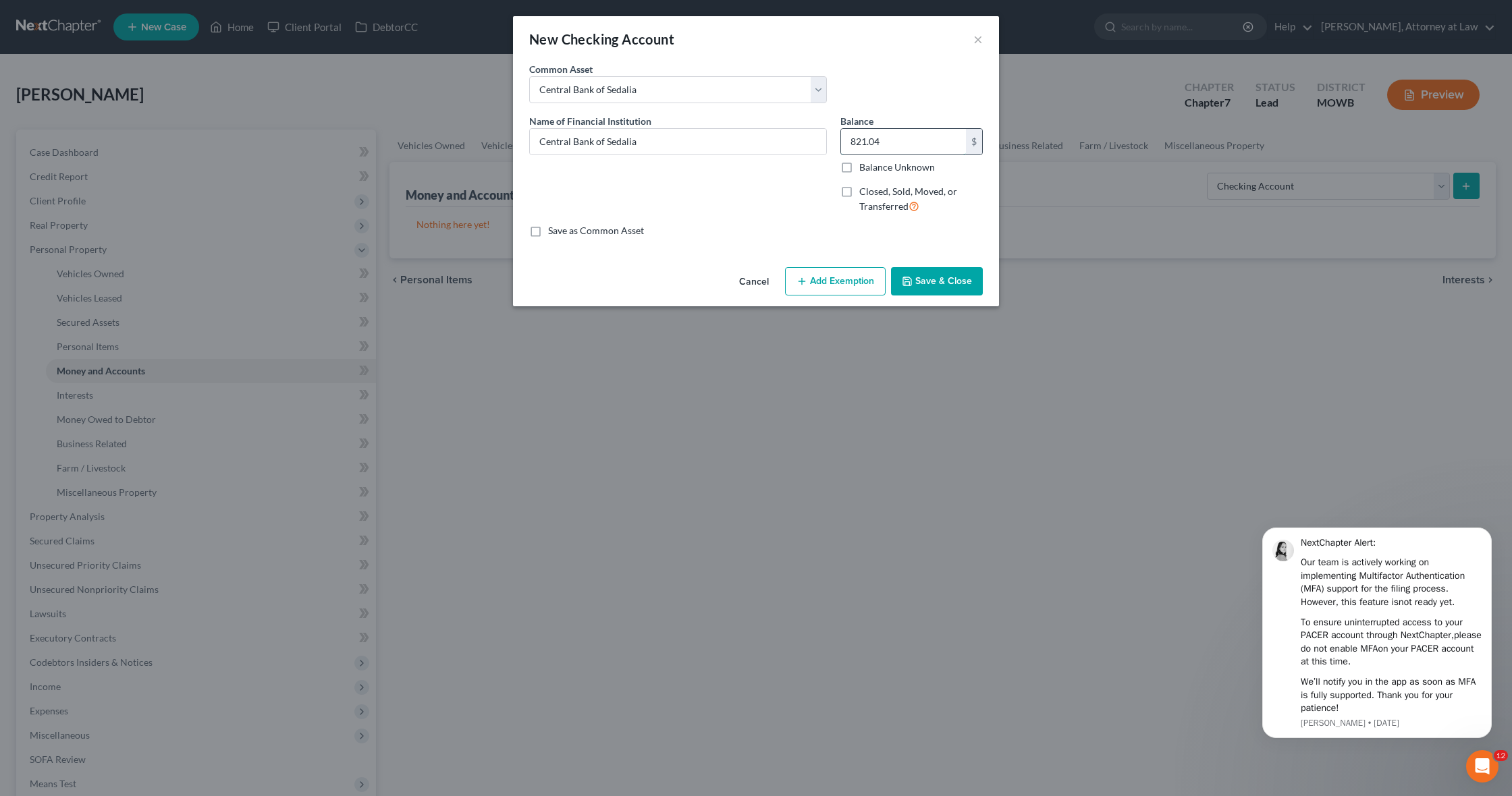drag, startPoint x: 876, startPoint y: 144, endPoint x: 847, endPoint y: 140, distance: 29.274562 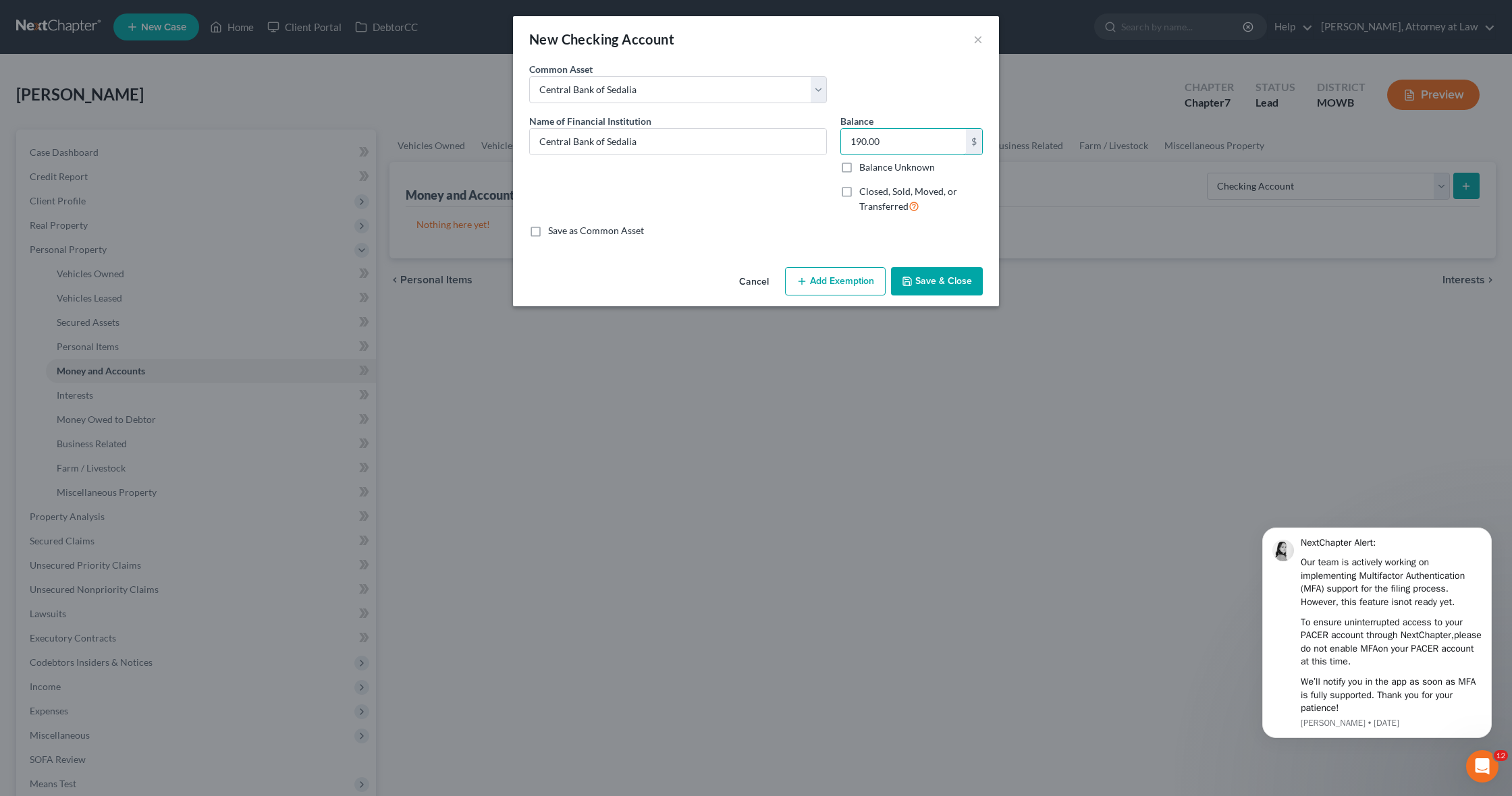 type on "190.00" 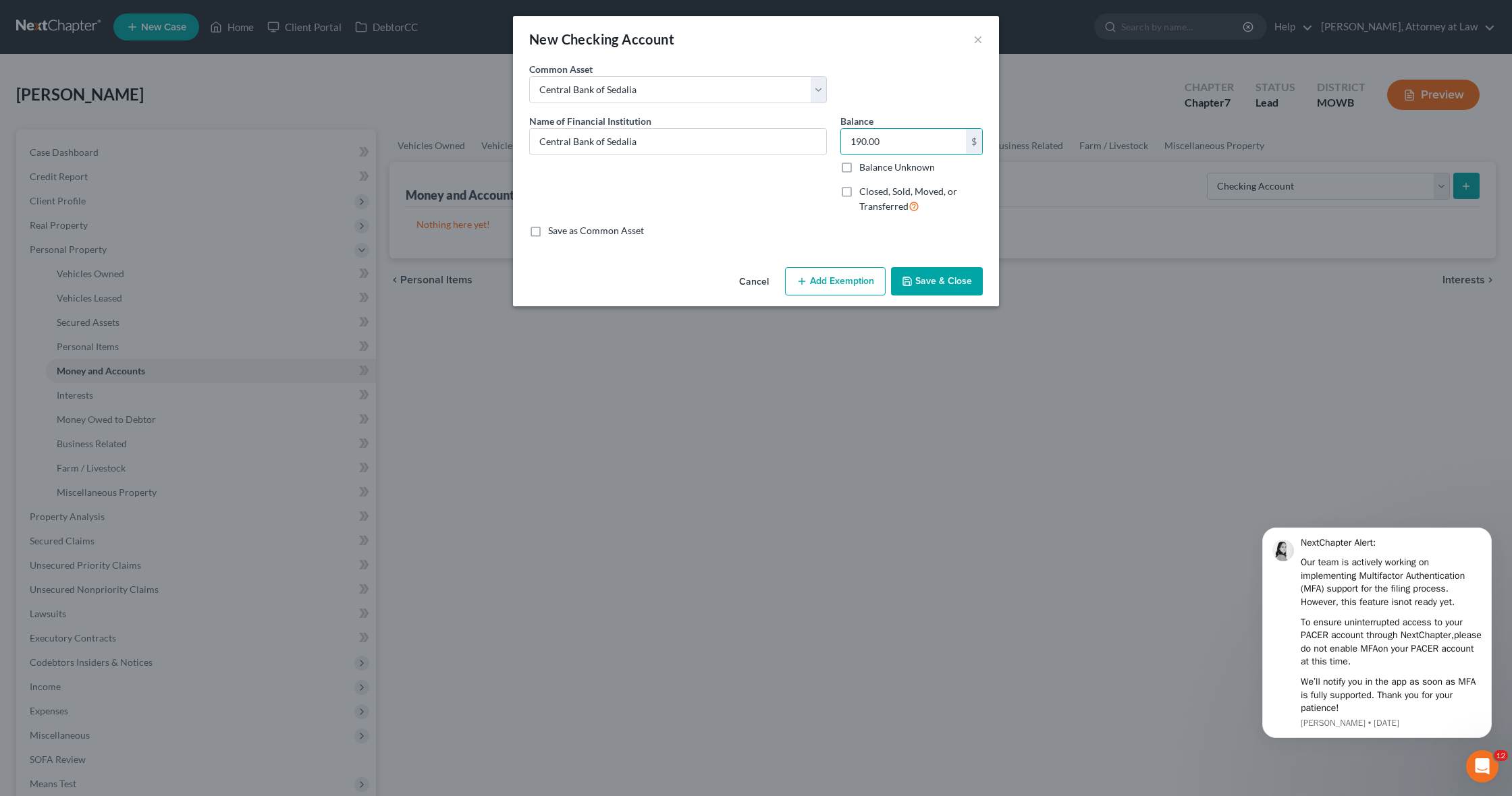 click on "Save & Close" at bounding box center [937, 281] 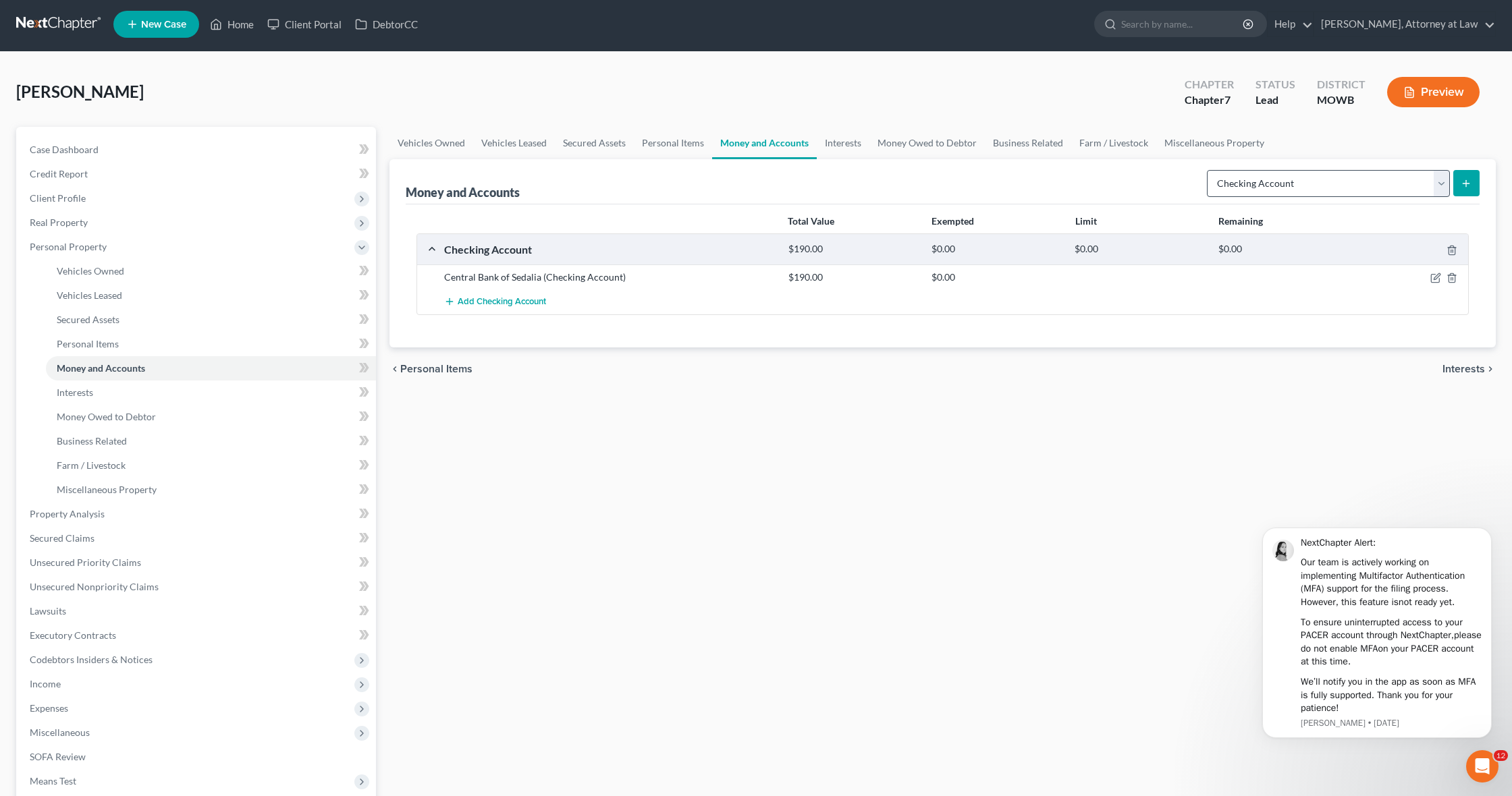 scroll, scrollTop: 0, scrollLeft: 1, axis: horizontal 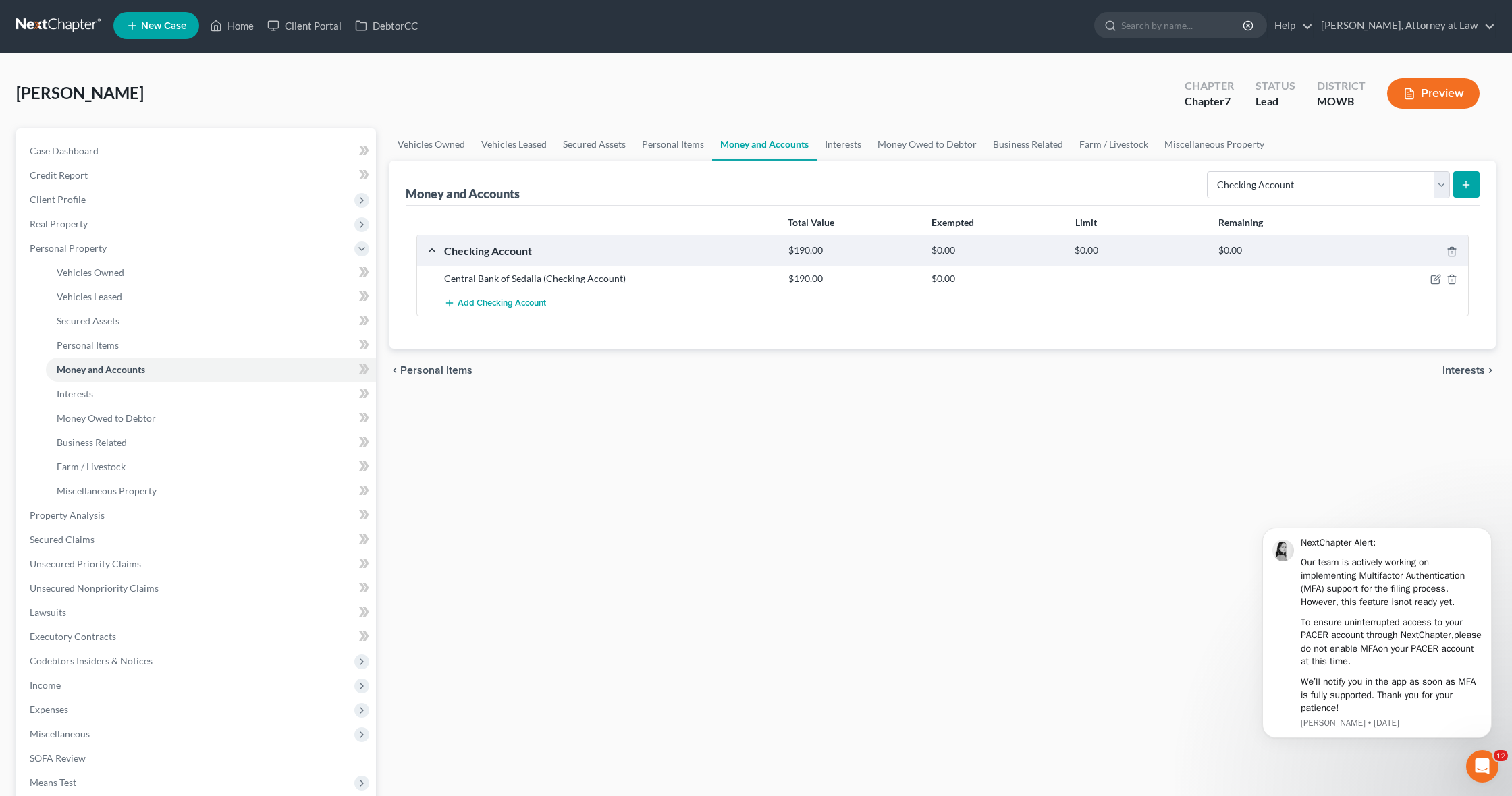 click 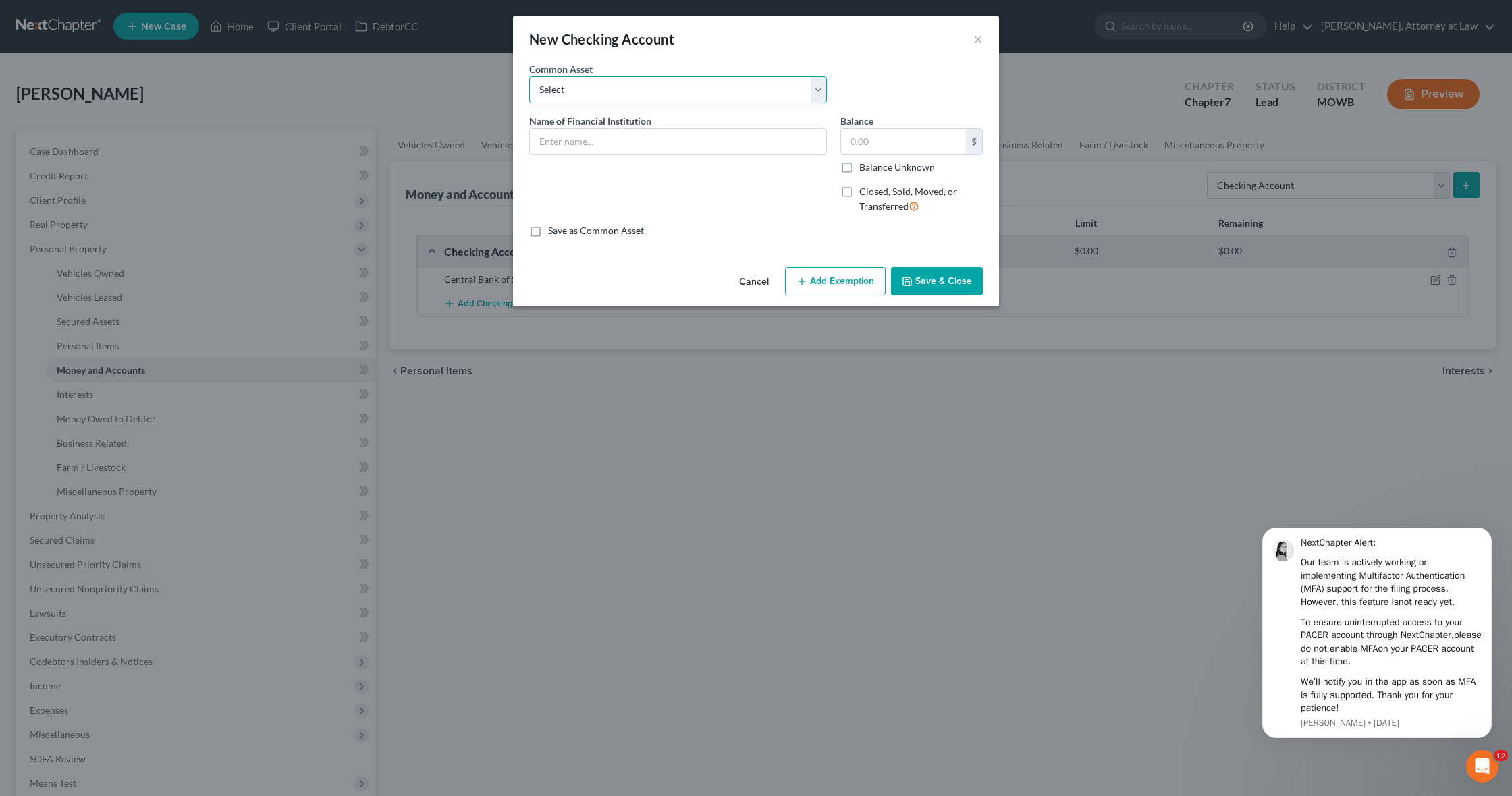 select on "3" 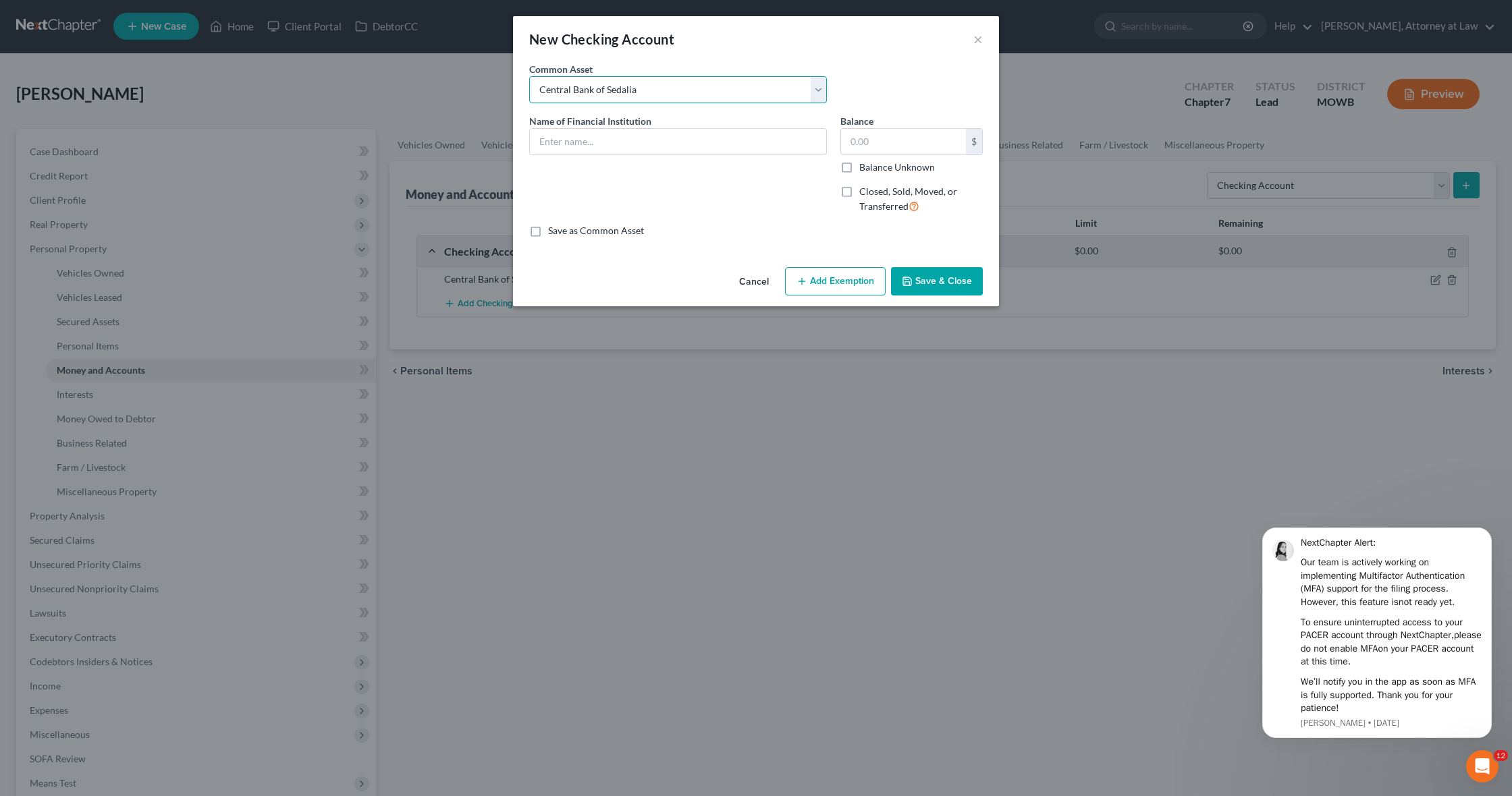 type on "Central Bank of Sedalia" 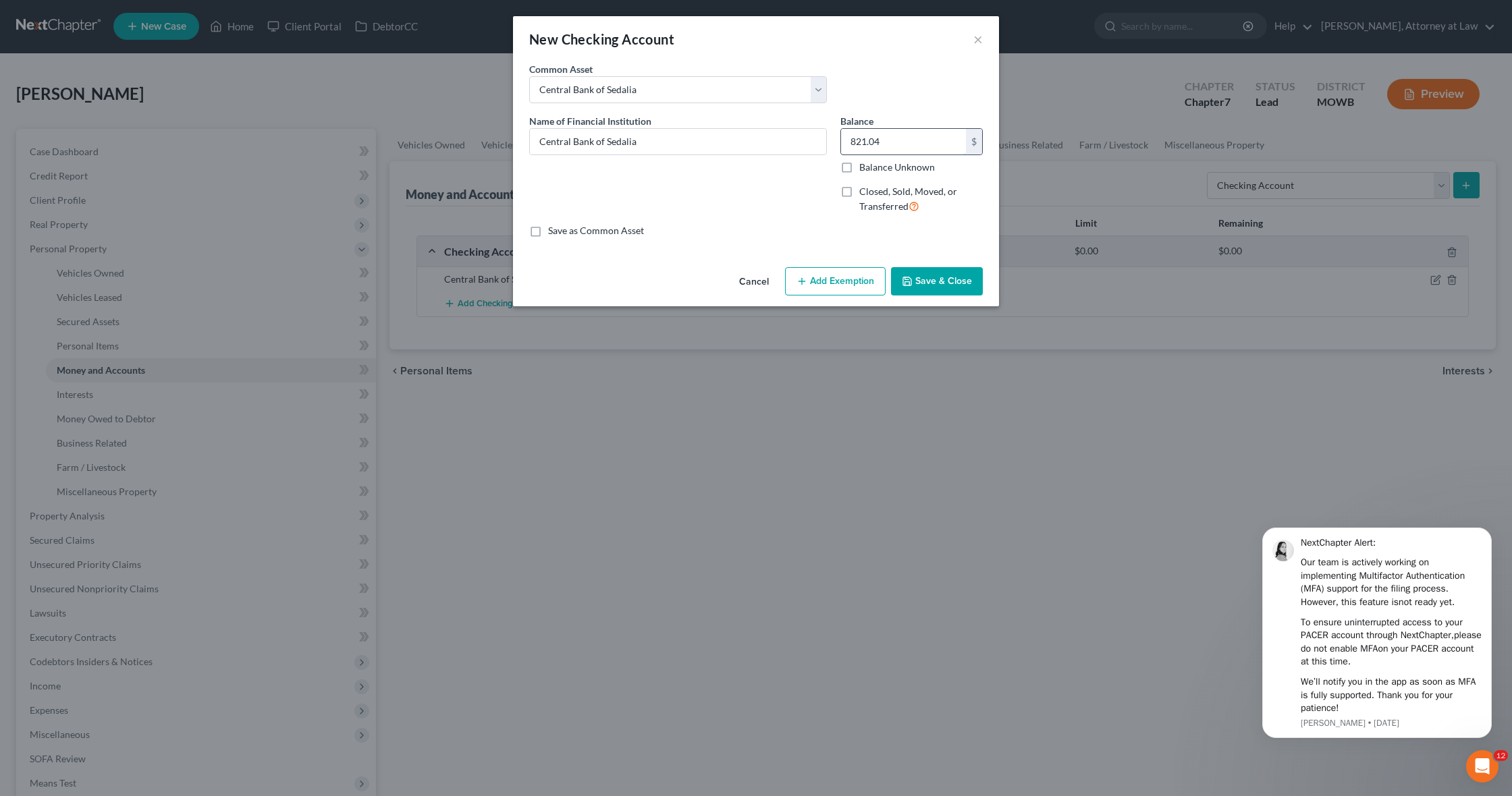 drag, startPoint x: 886, startPoint y: 141, endPoint x: 854, endPoint y: 139, distance: 32.062439 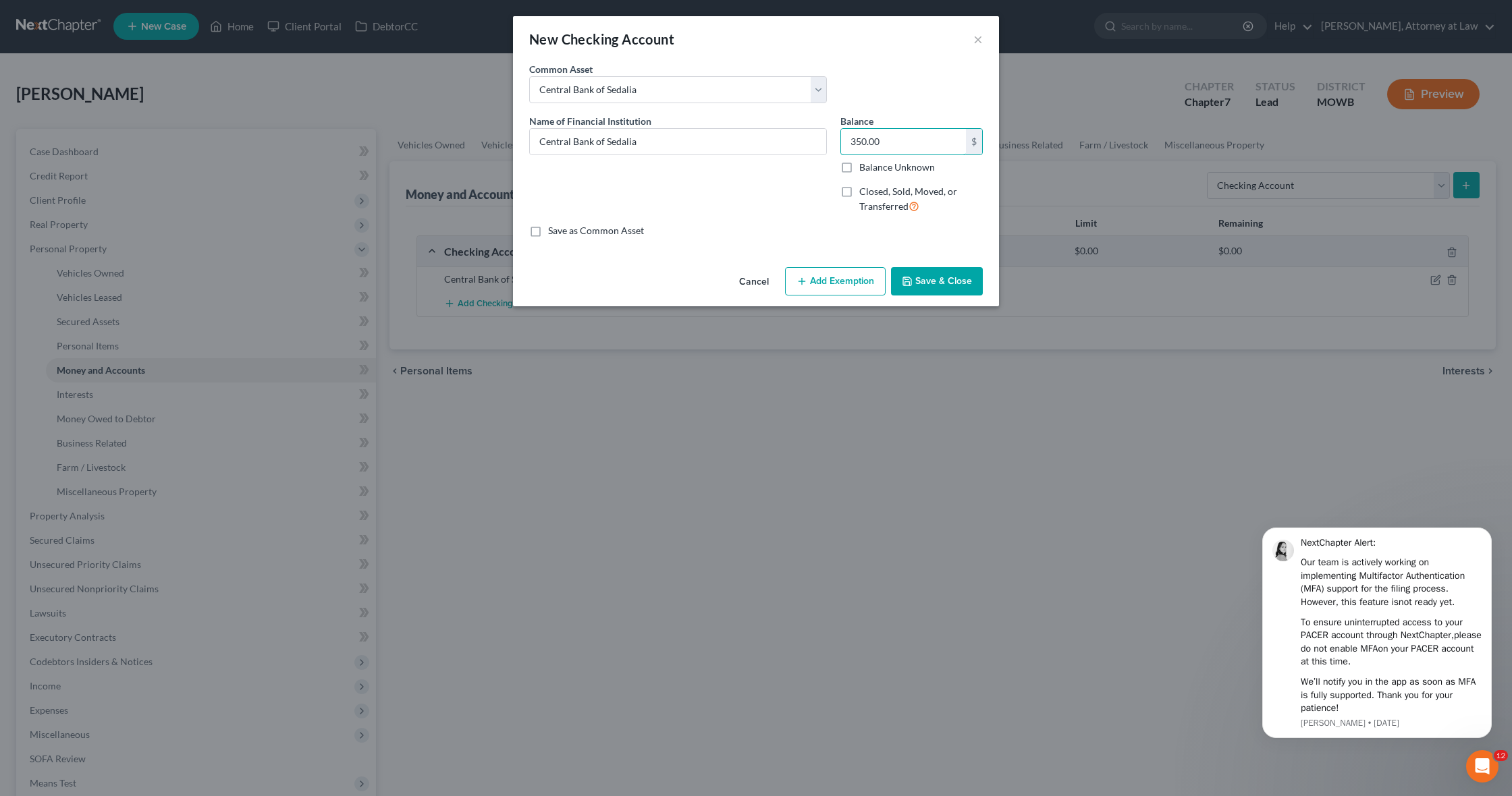 type on "350.00" 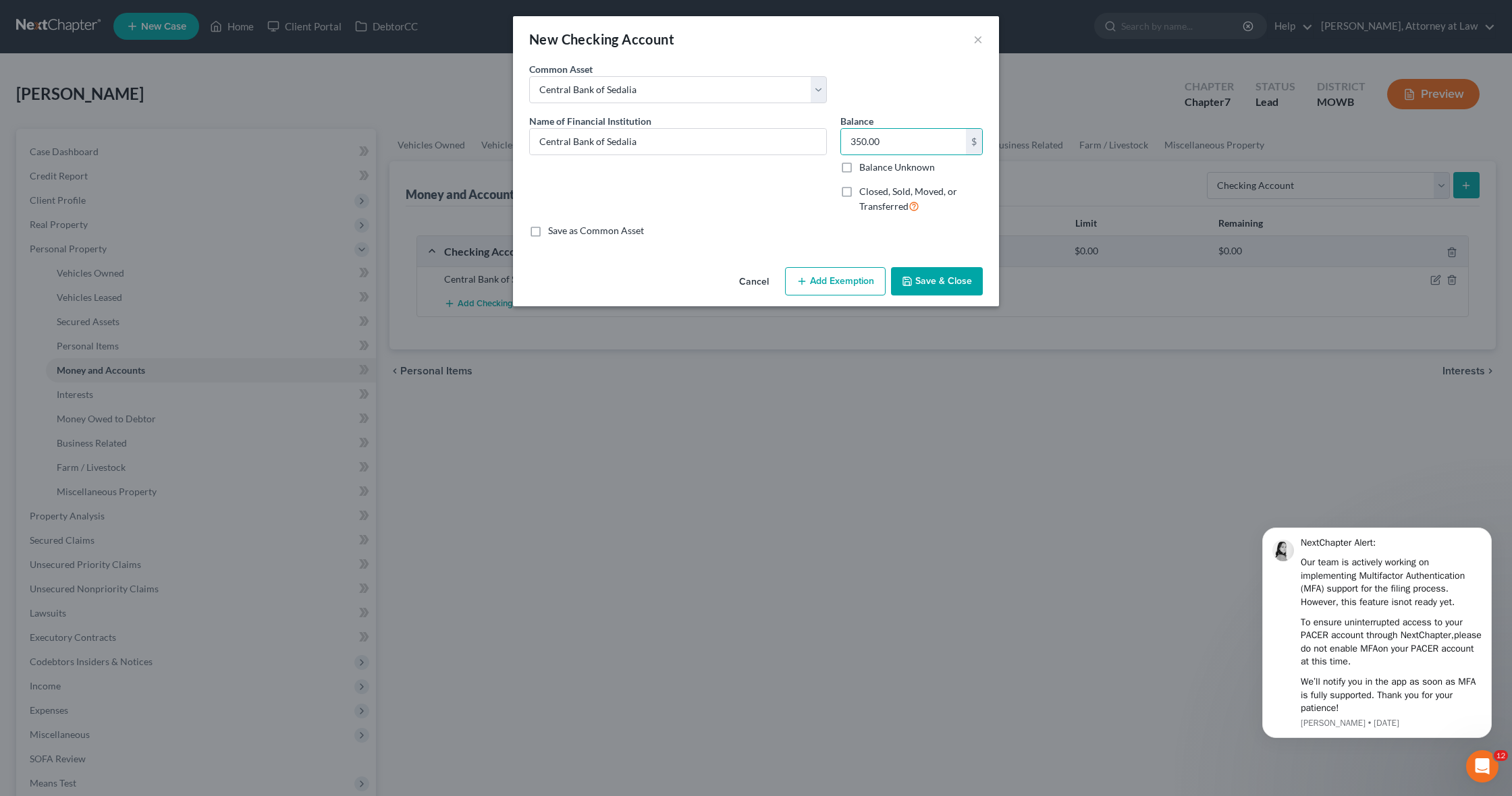 click on "Save & Close" at bounding box center [937, 281] 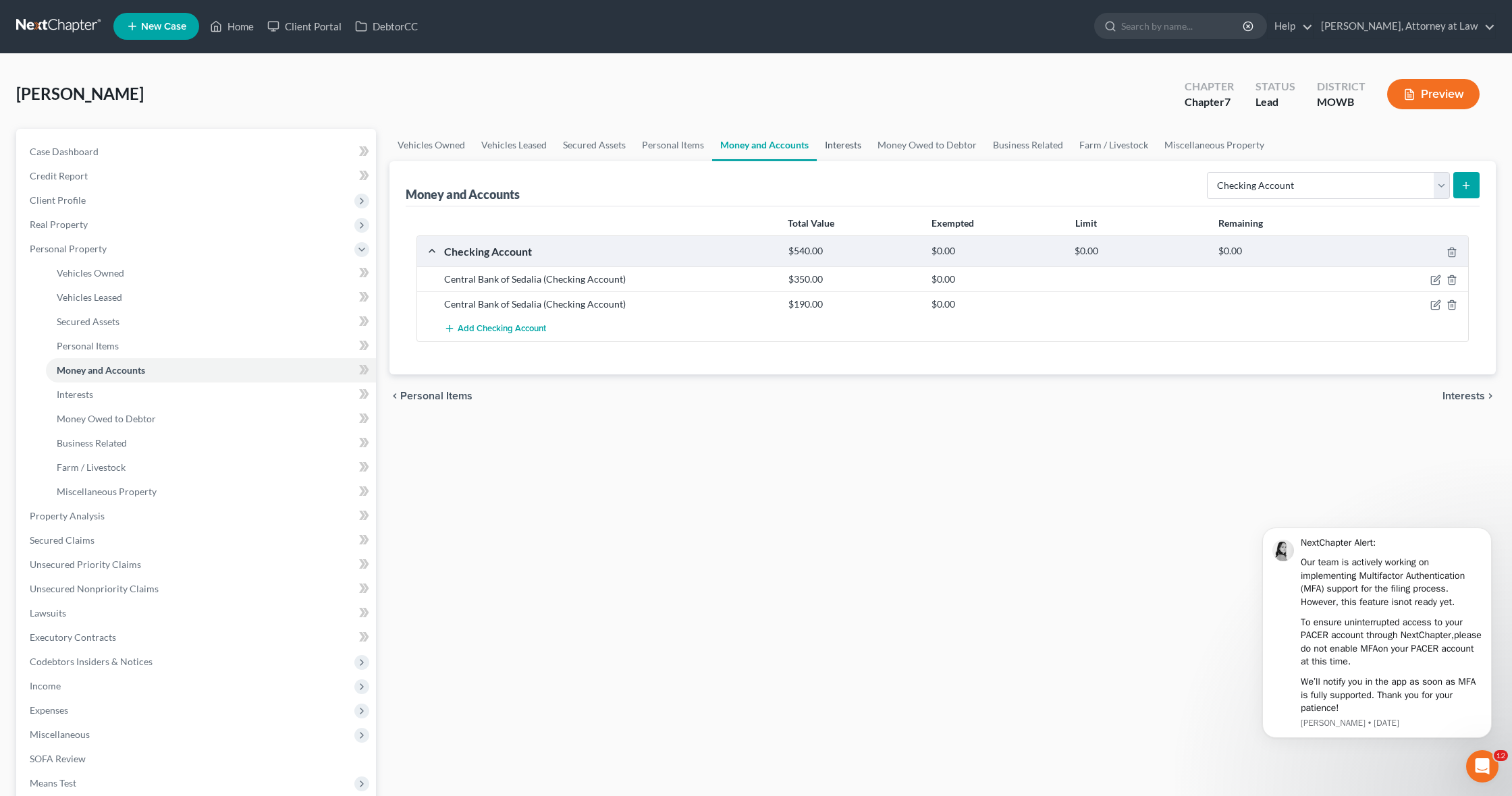 click on "Interests" at bounding box center [843, 145] 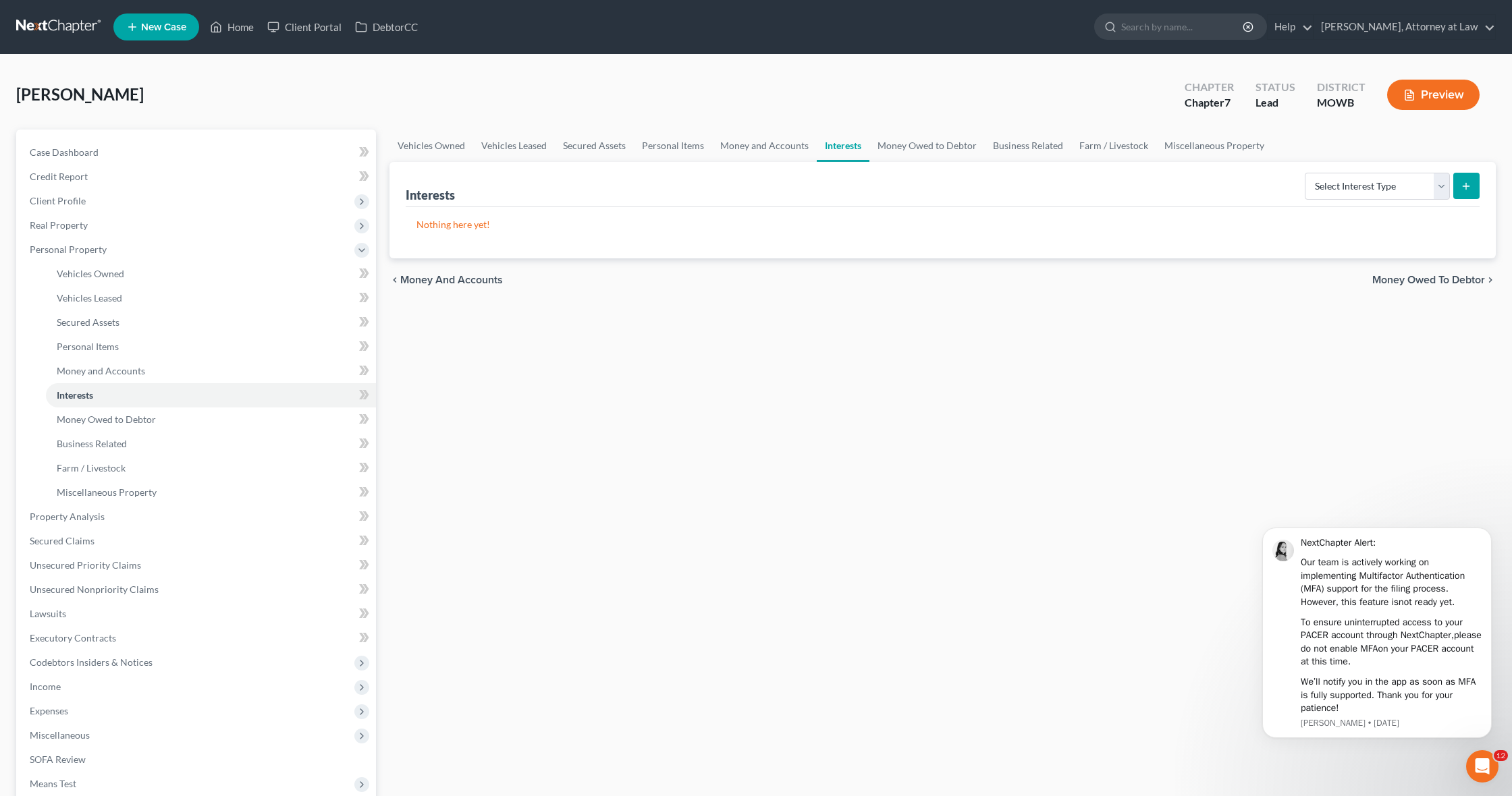 scroll, scrollTop: 0, scrollLeft: 0, axis: both 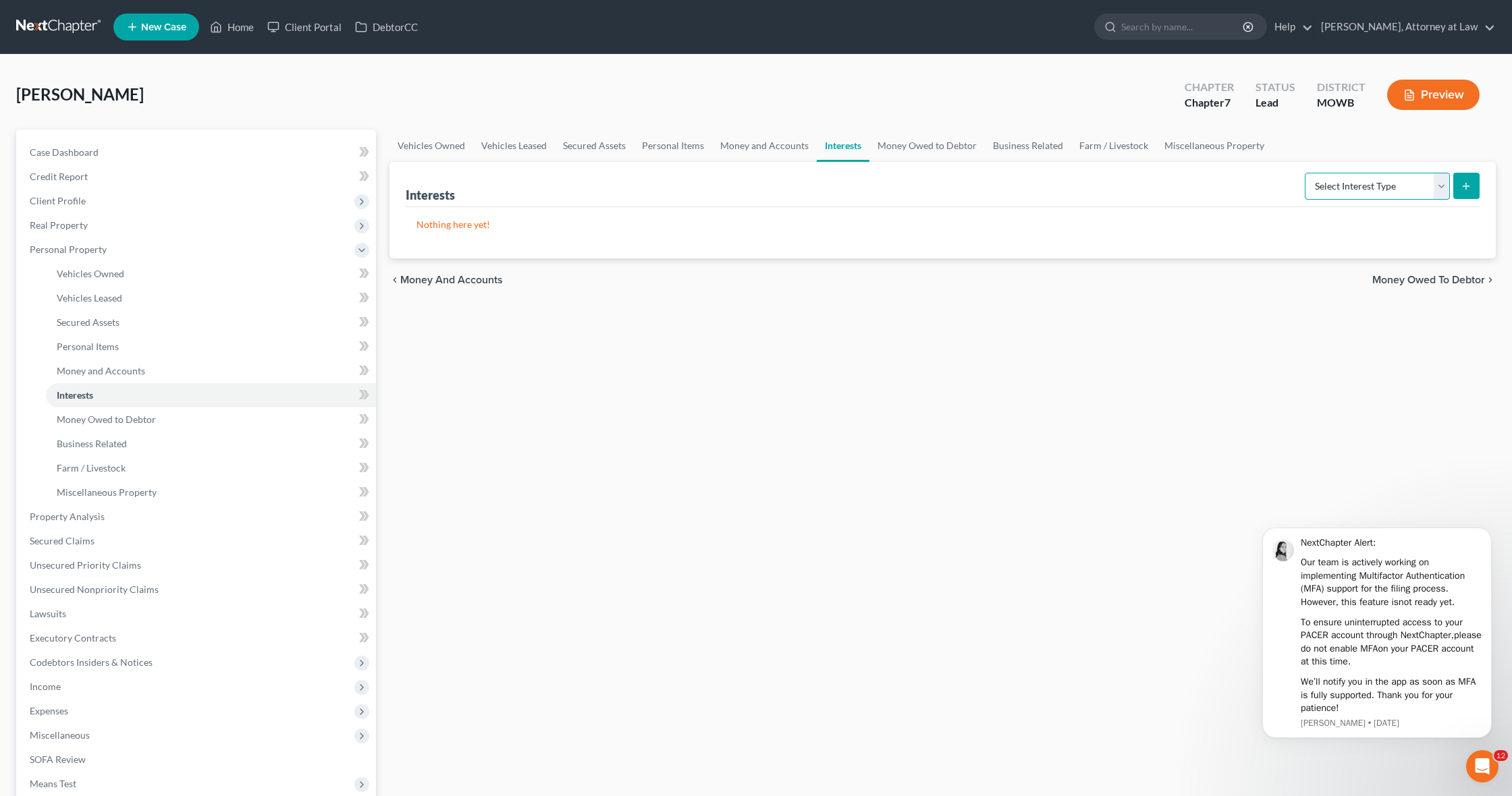 select on "other_retirement_plan" 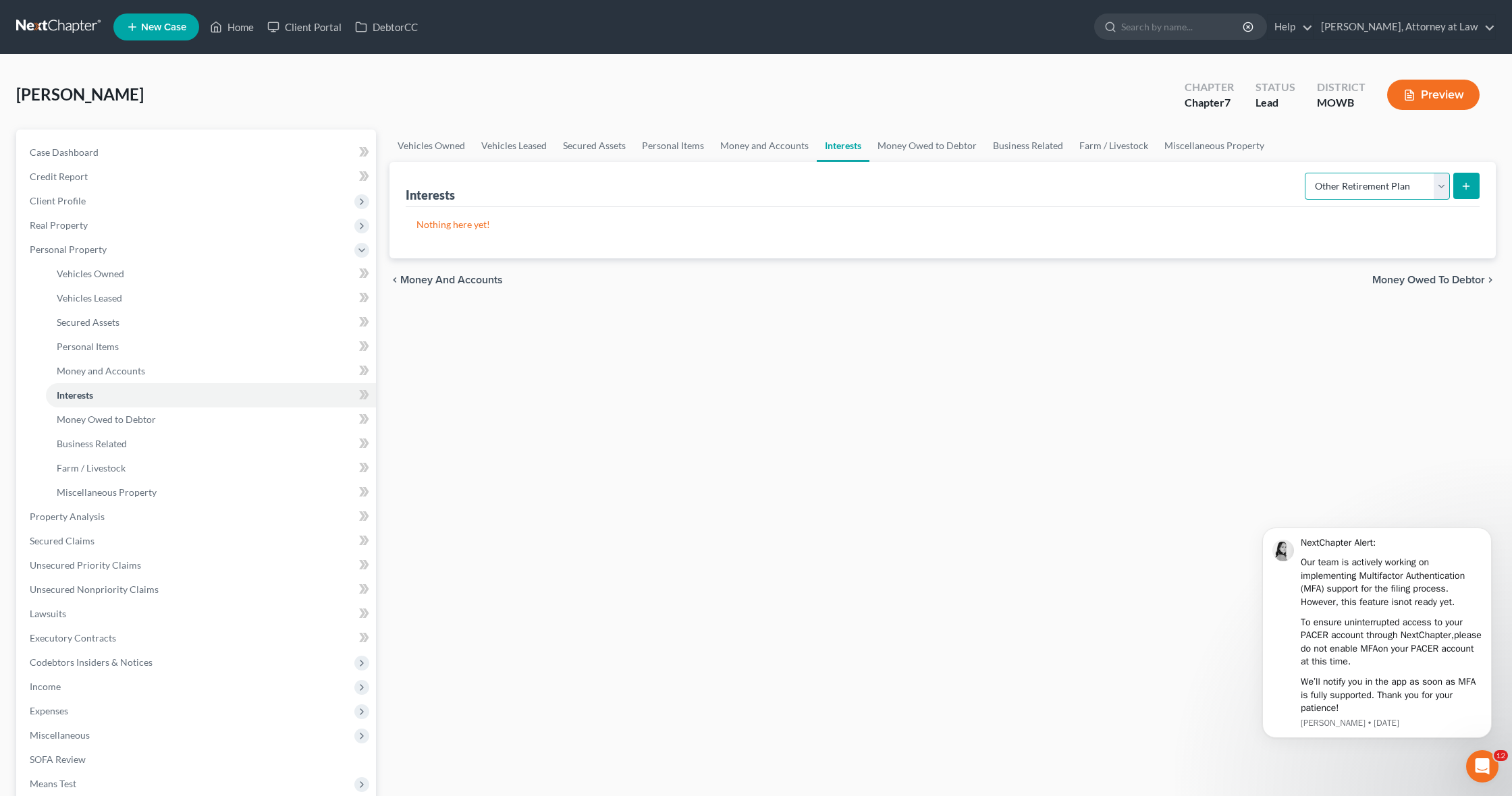 scroll, scrollTop: 0, scrollLeft: 0, axis: both 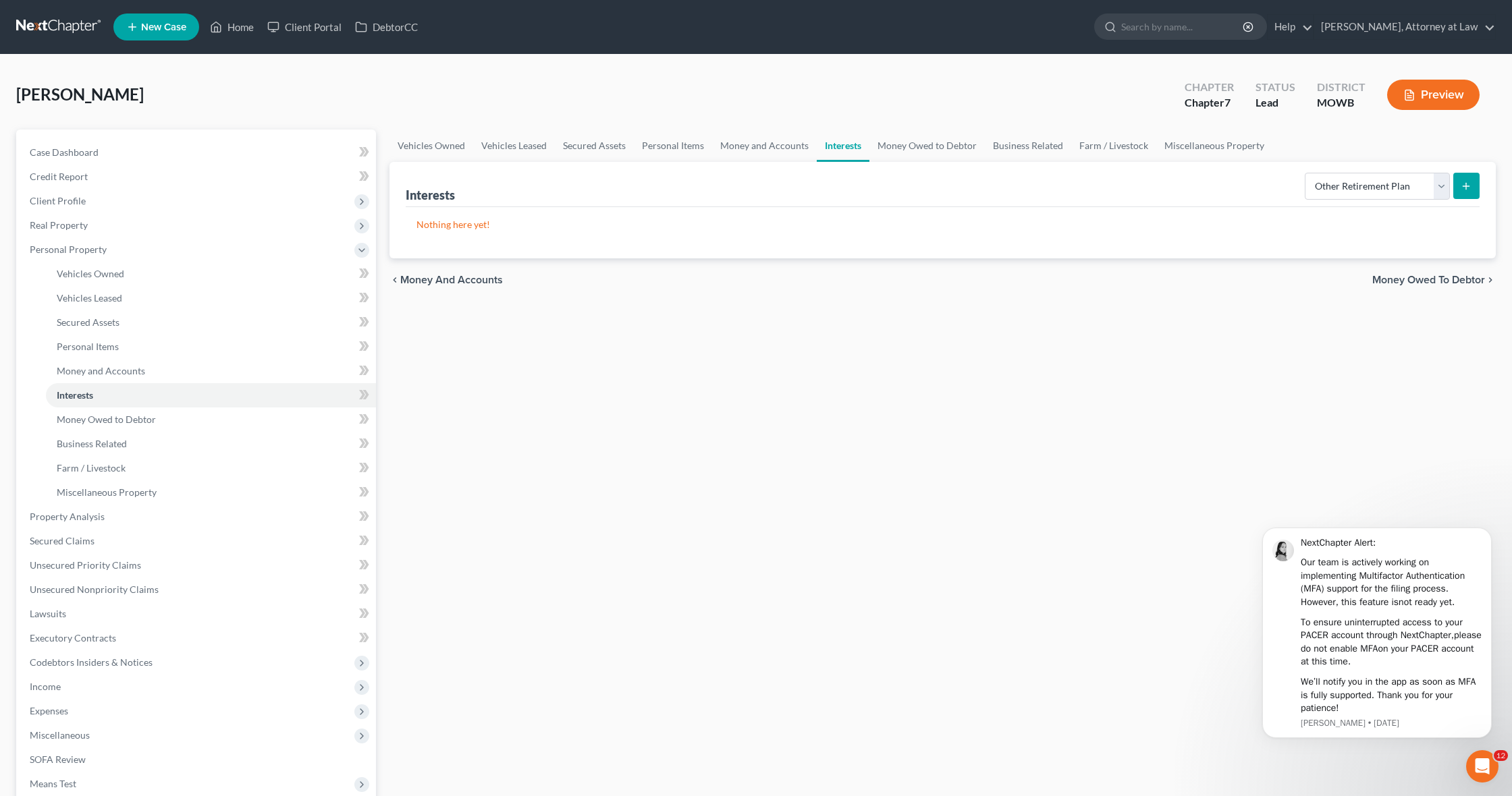click at bounding box center [1466, 186] 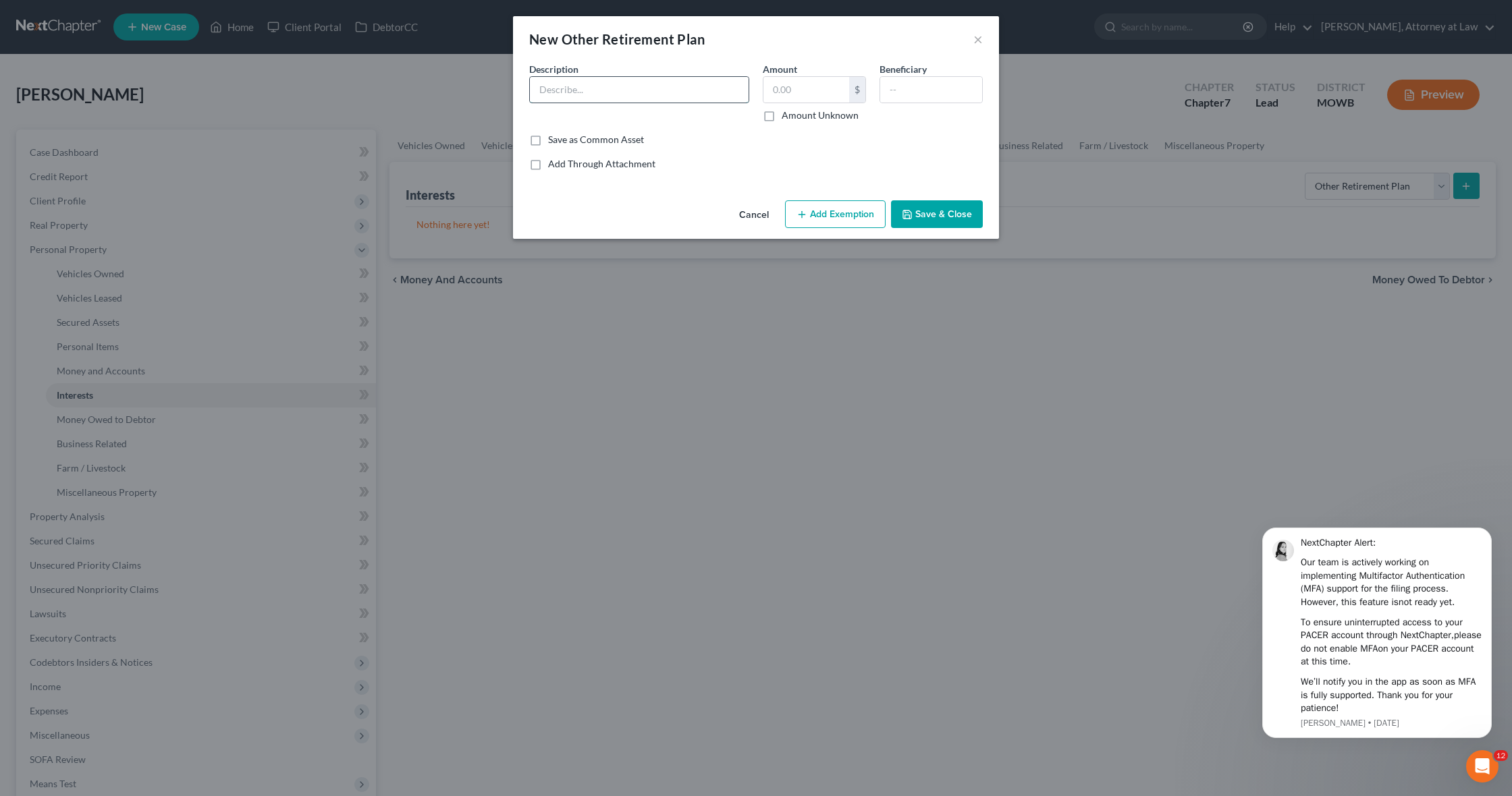 click at bounding box center [639, 90] 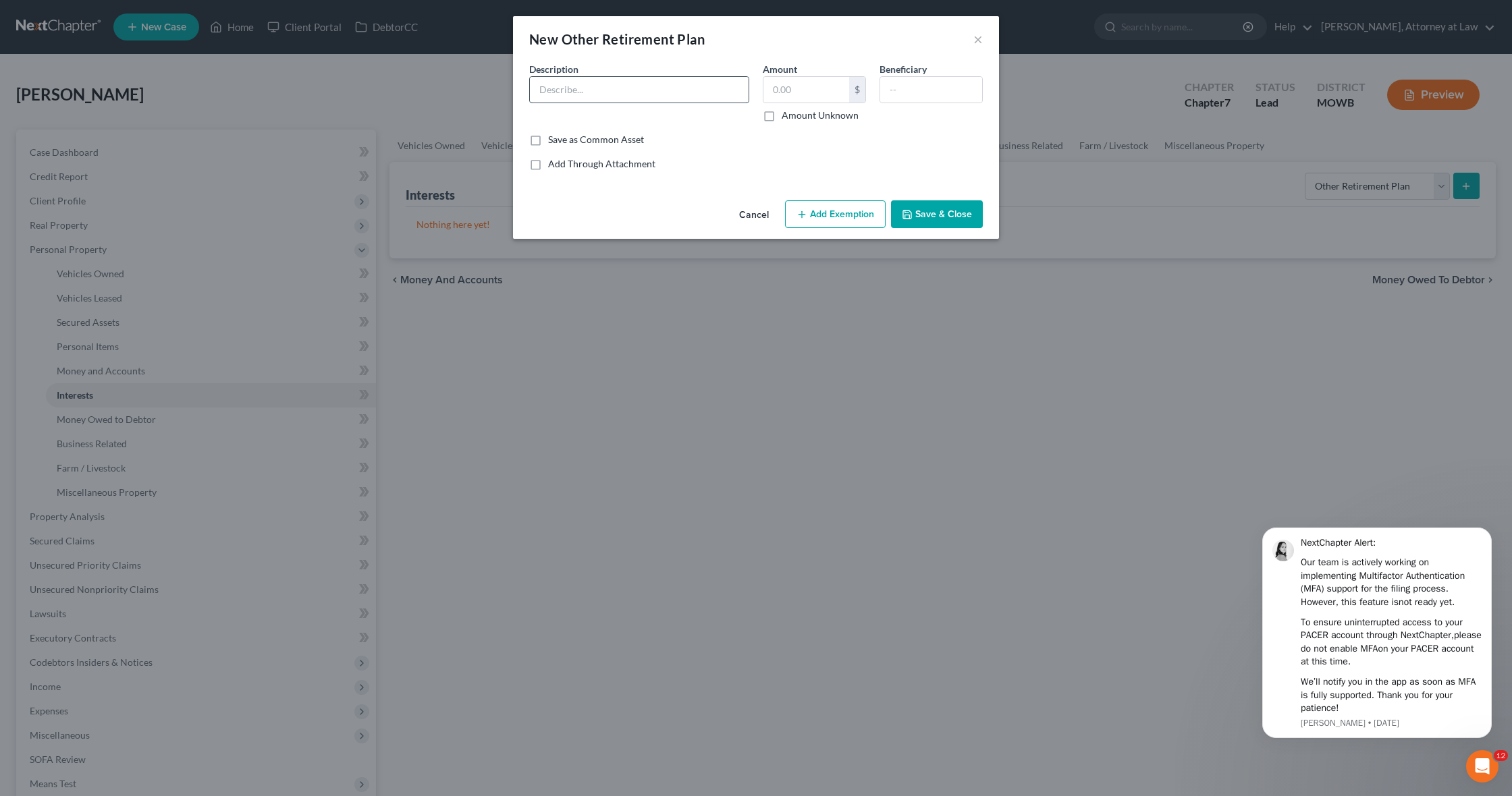 click at bounding box center (639, 90) 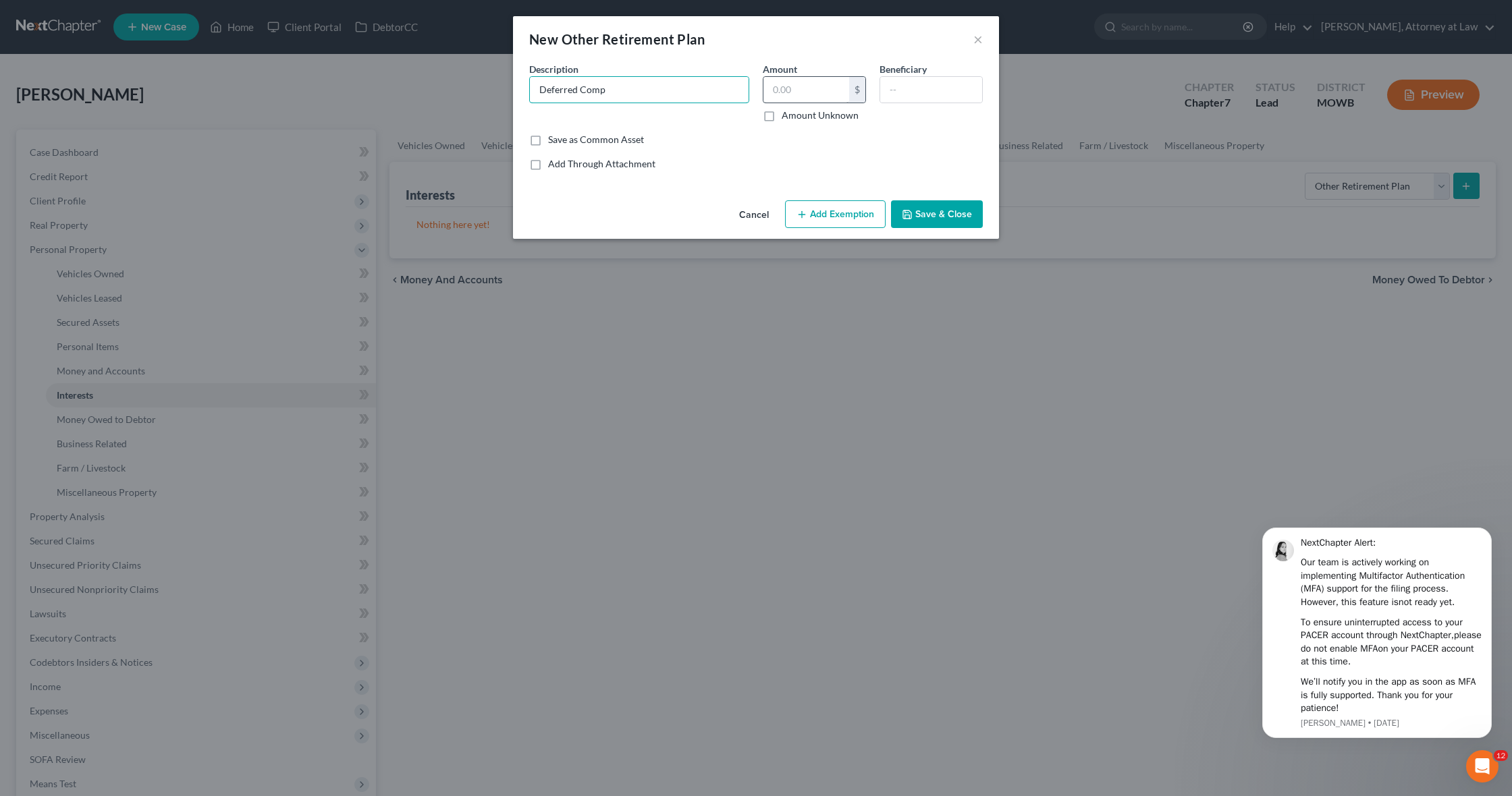 type on "Deferred Comp" 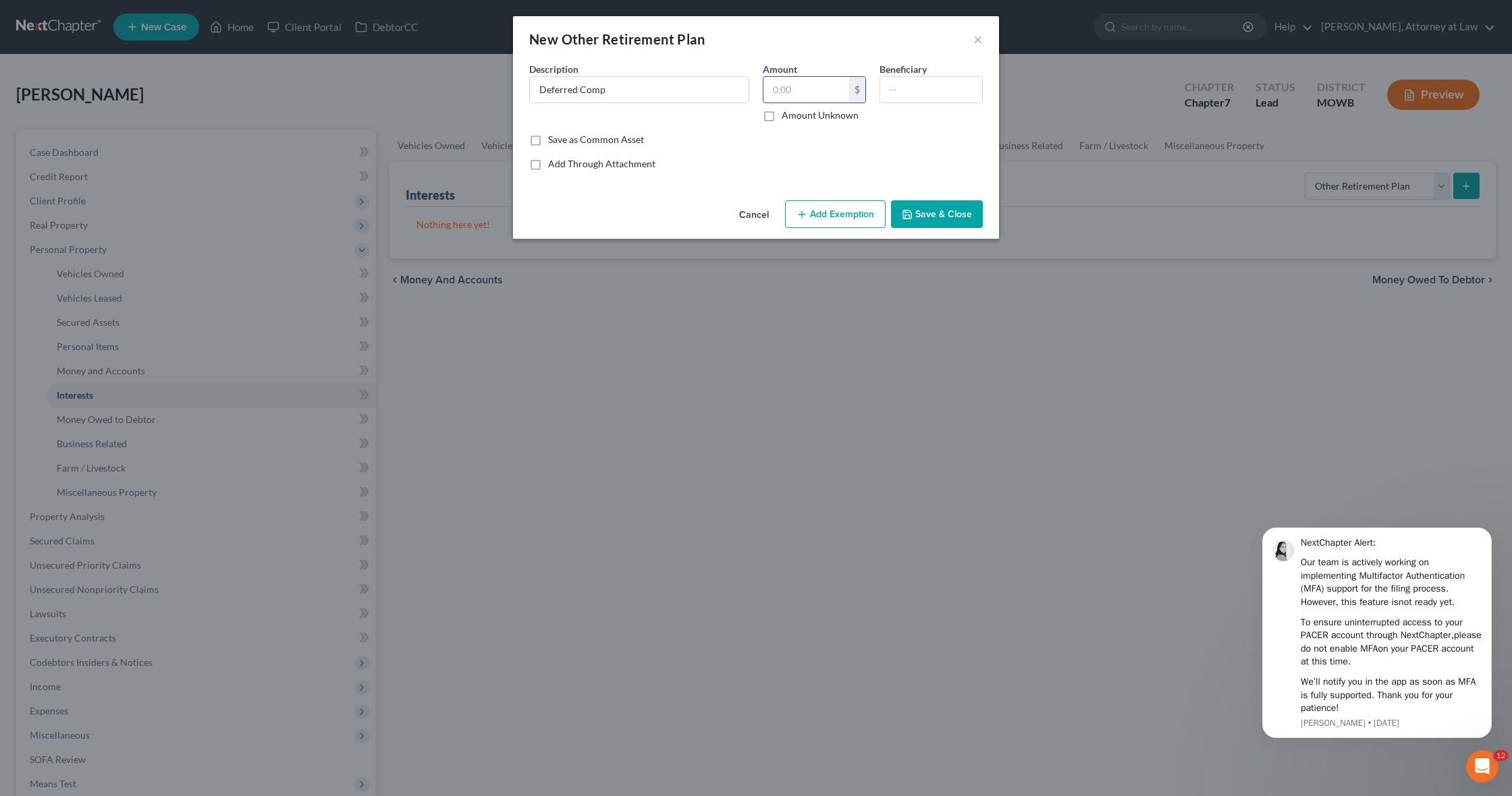 click at bounding box center (806, 90) 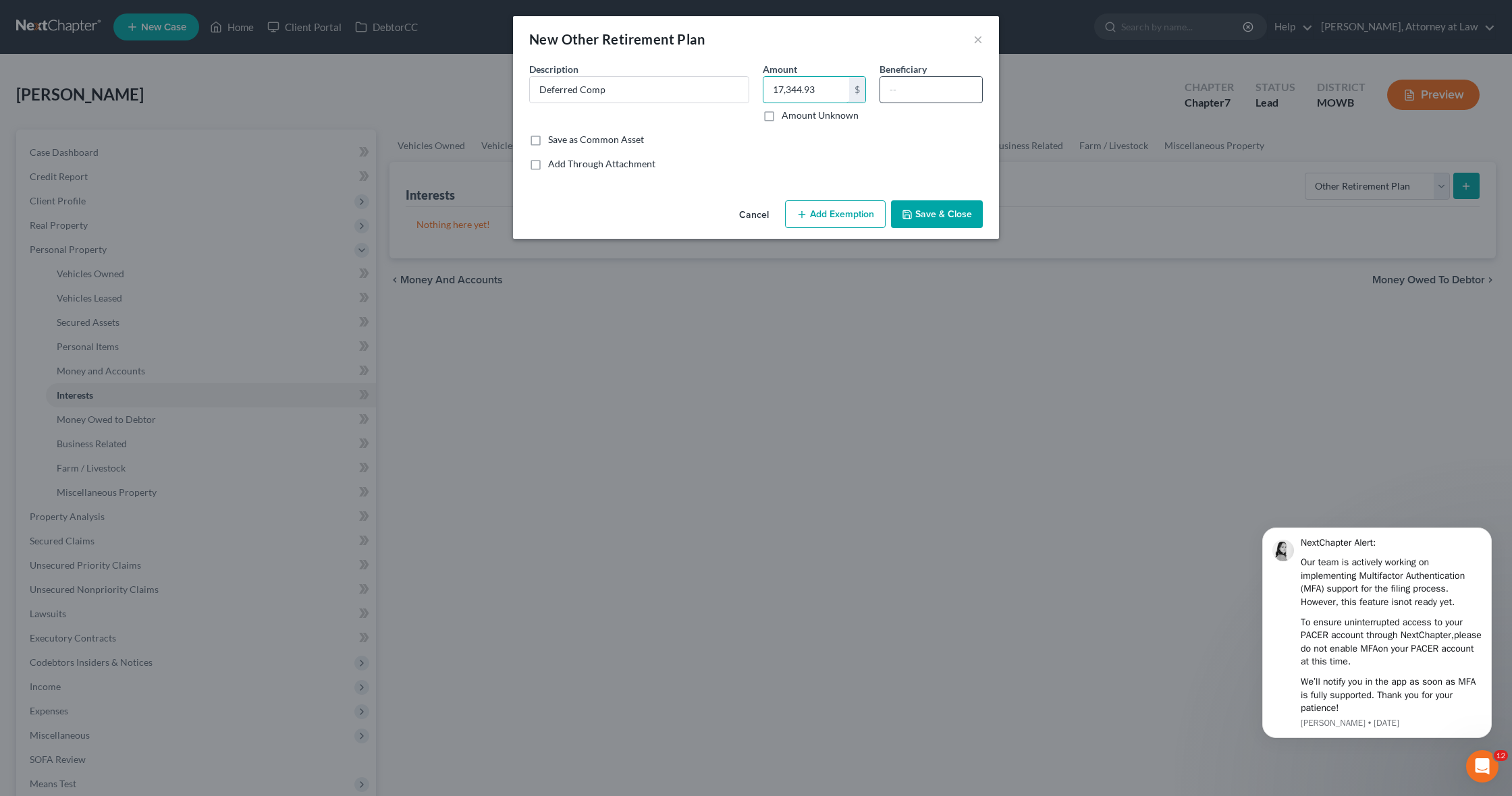type on "17,344.93" 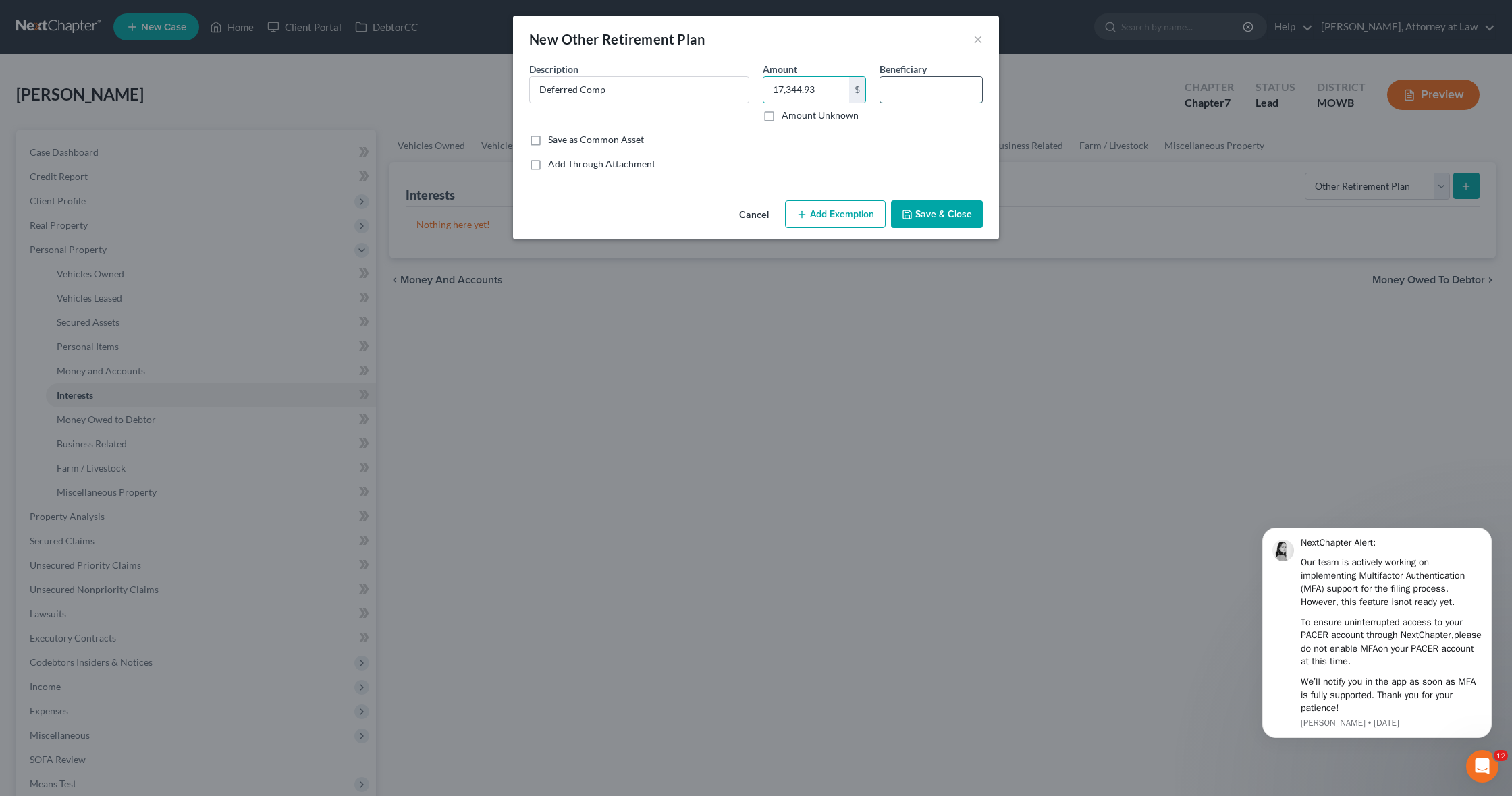 click at bounding box center [931, 90] 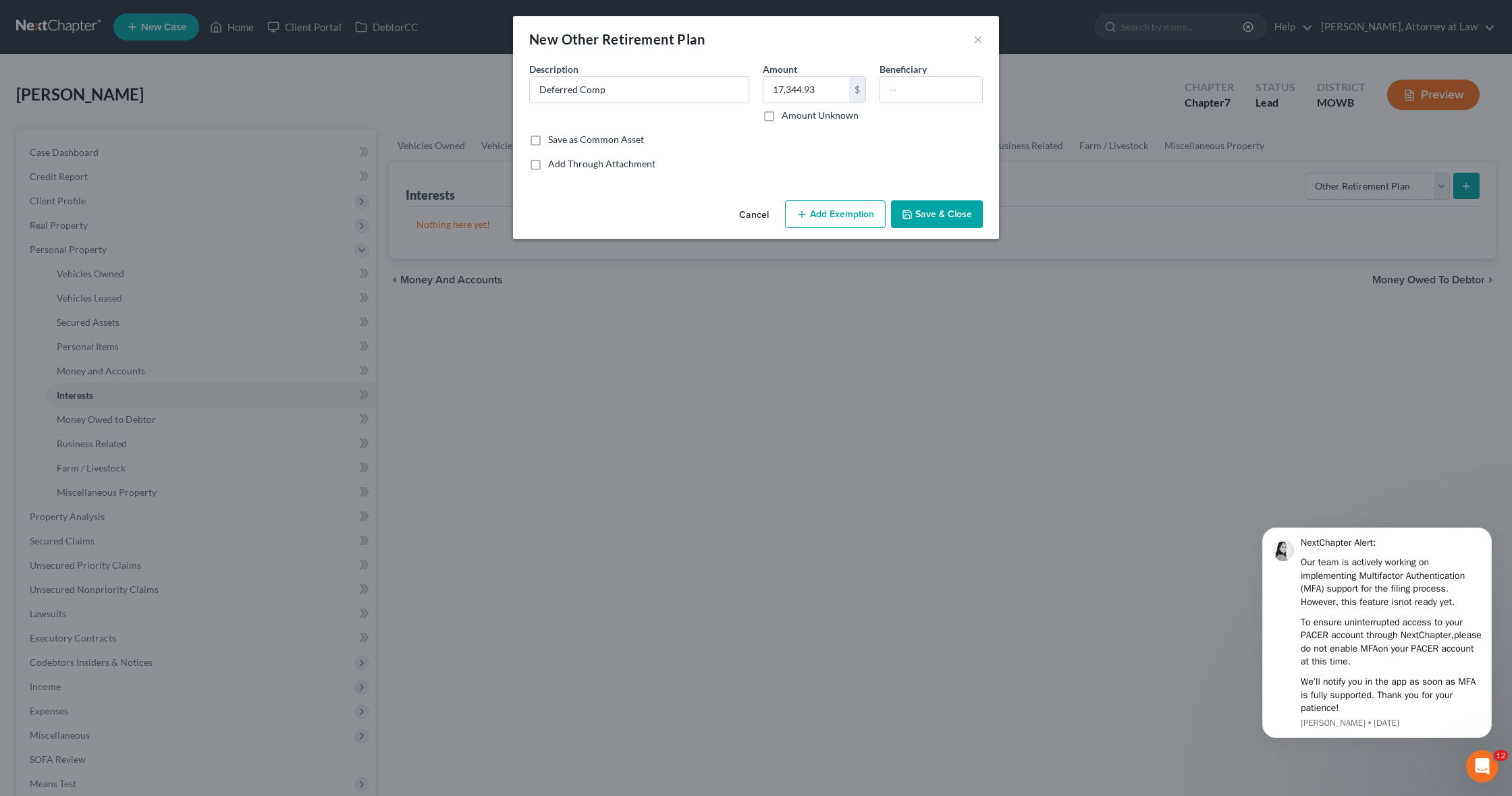 click on "Save & Close" at bounding box center (937, 215) 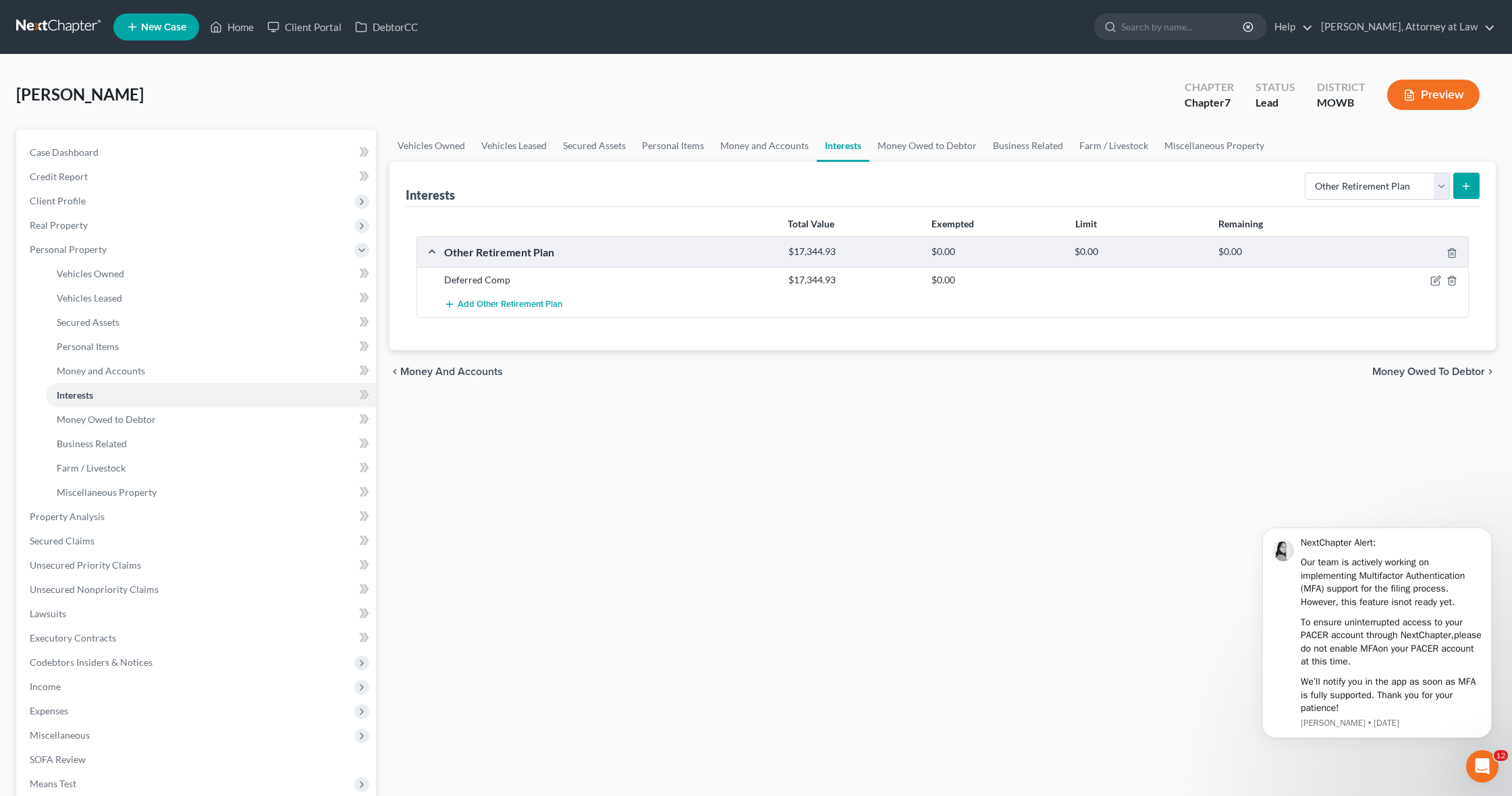 click 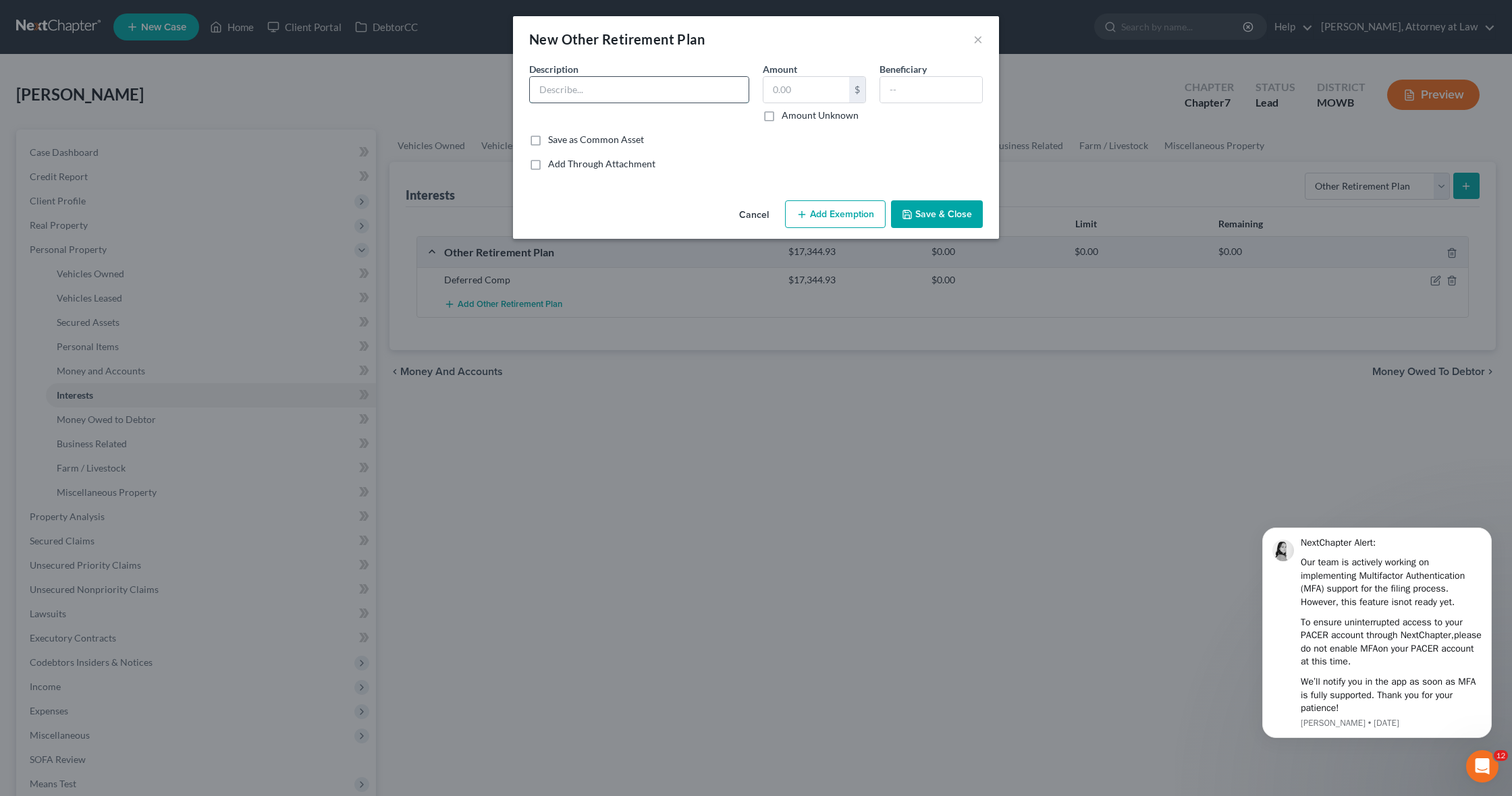 click at bounding box center [639, 90] 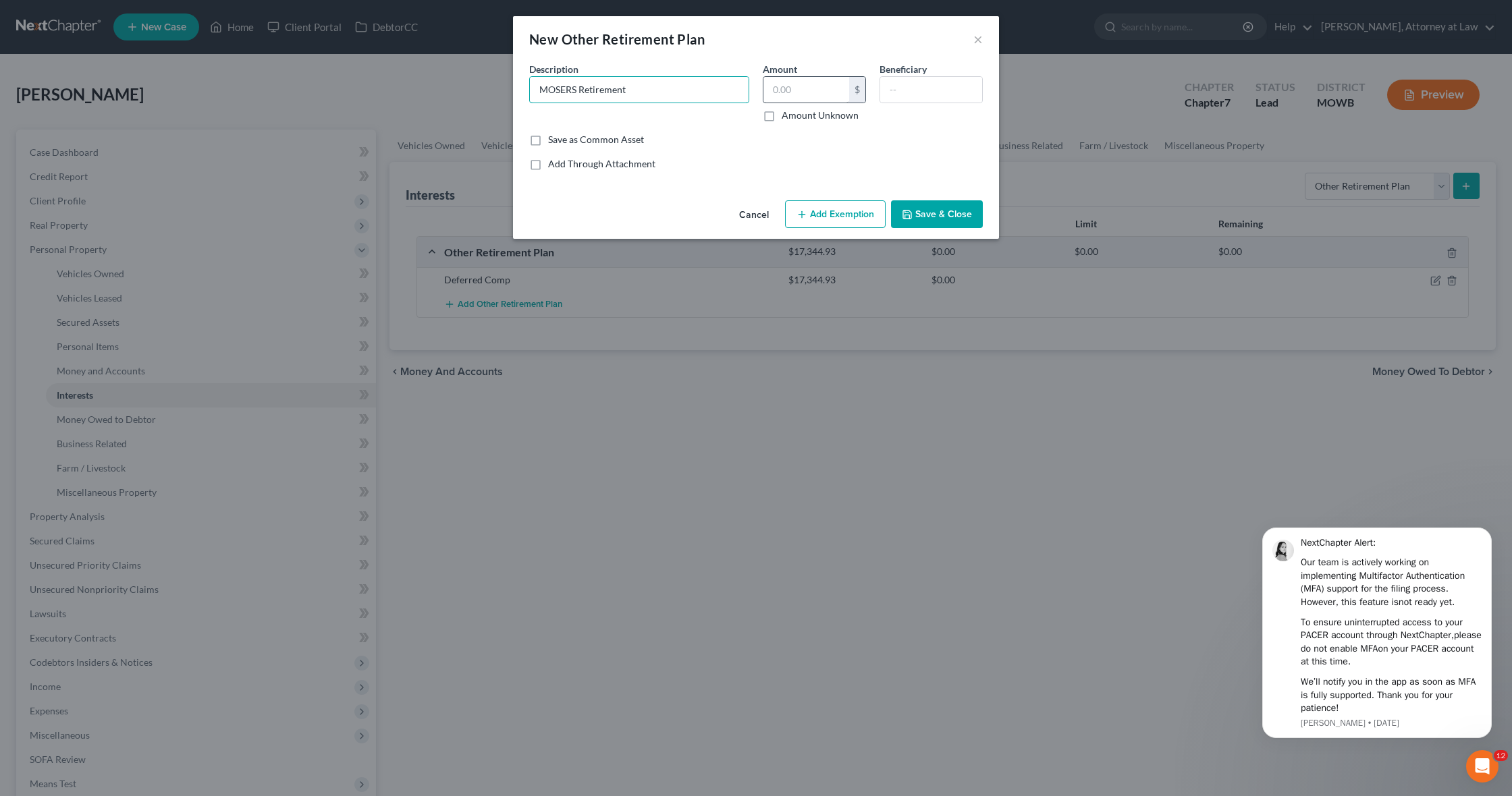 type on "MOSERS Retirement" 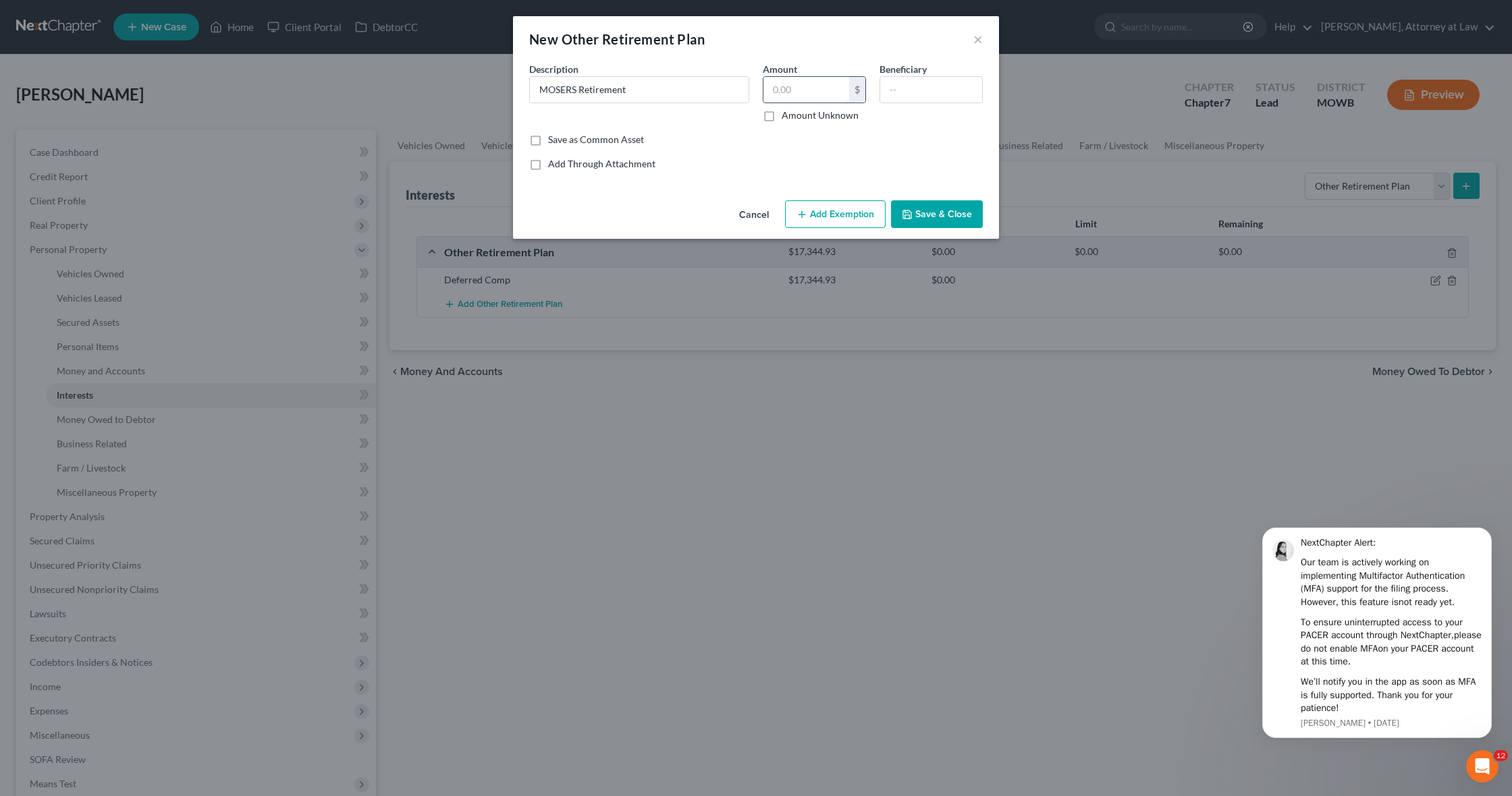 click at bounding box center [806, 90] 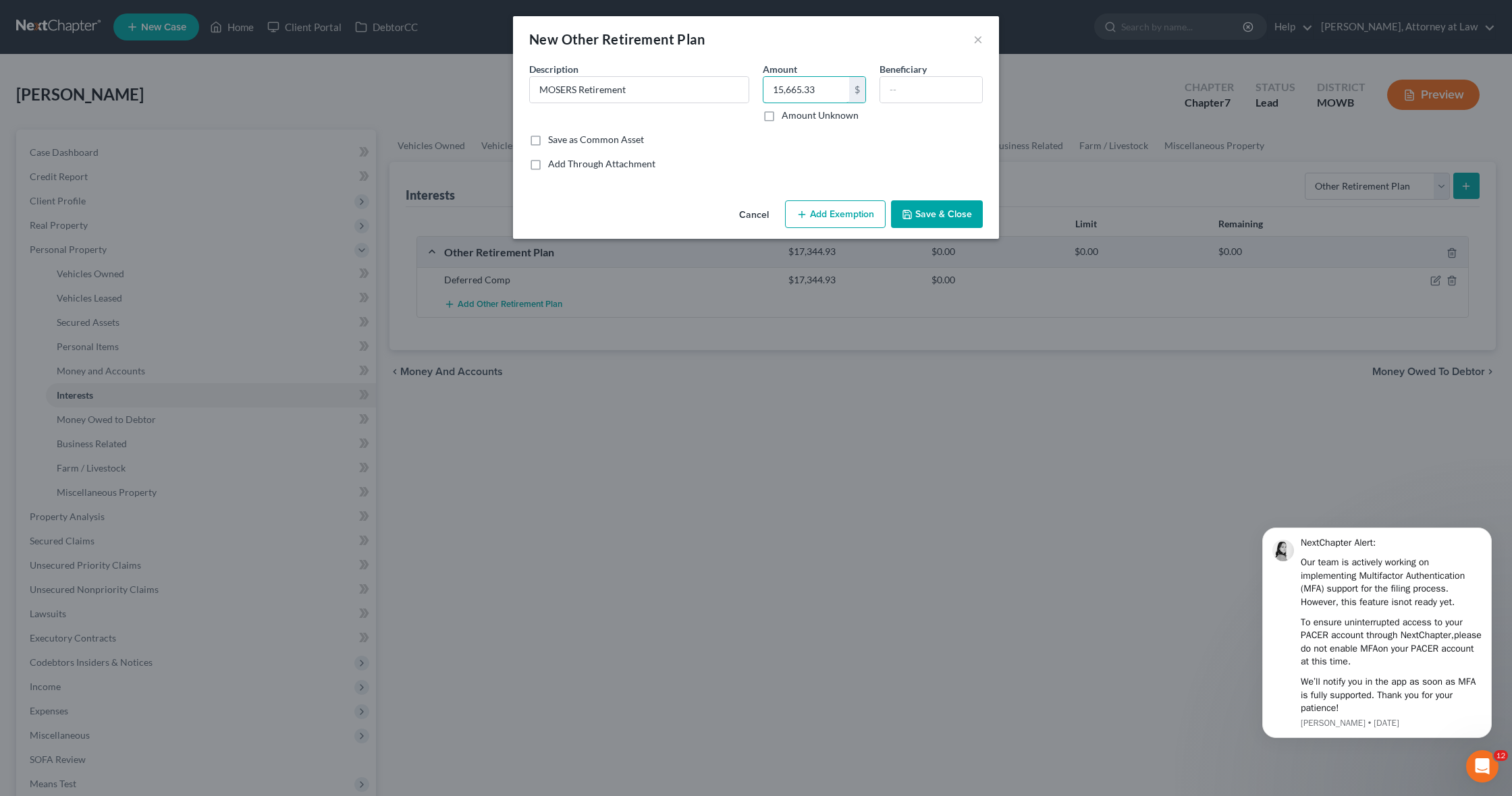 type on "15,665.33" 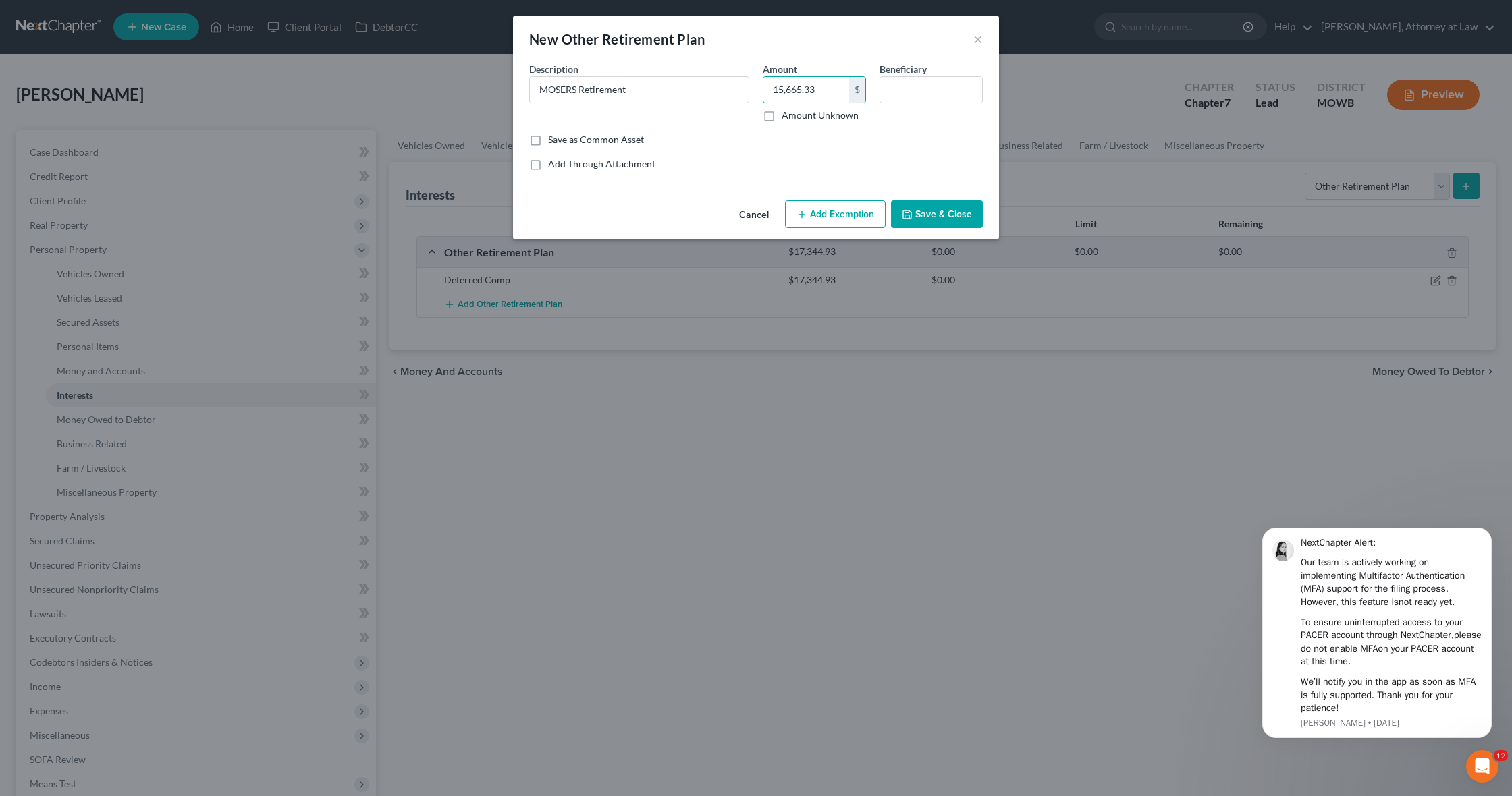 click on "Save & Close" at bounding box center (937, 215) 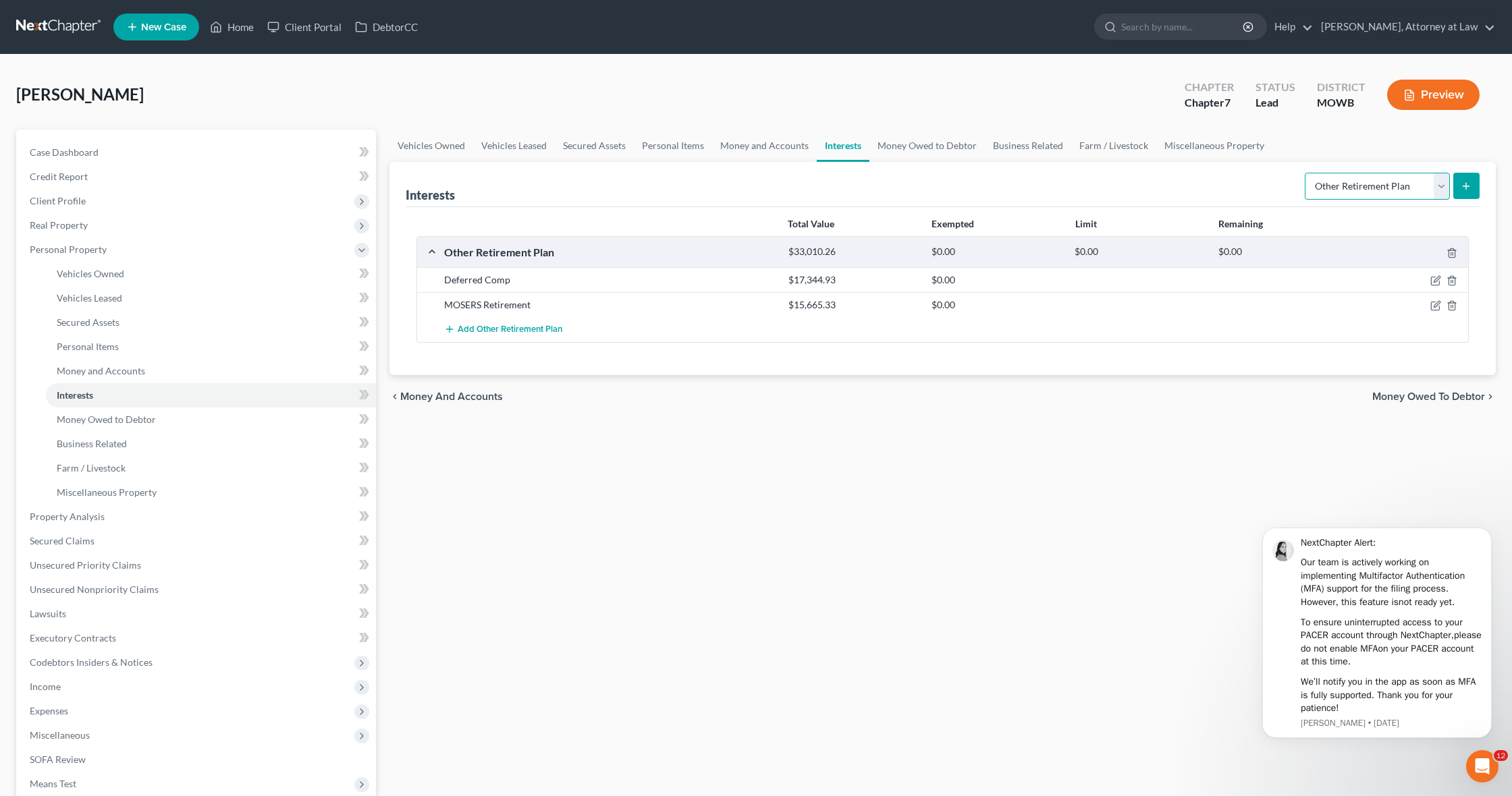 select on "term_life_insurance" 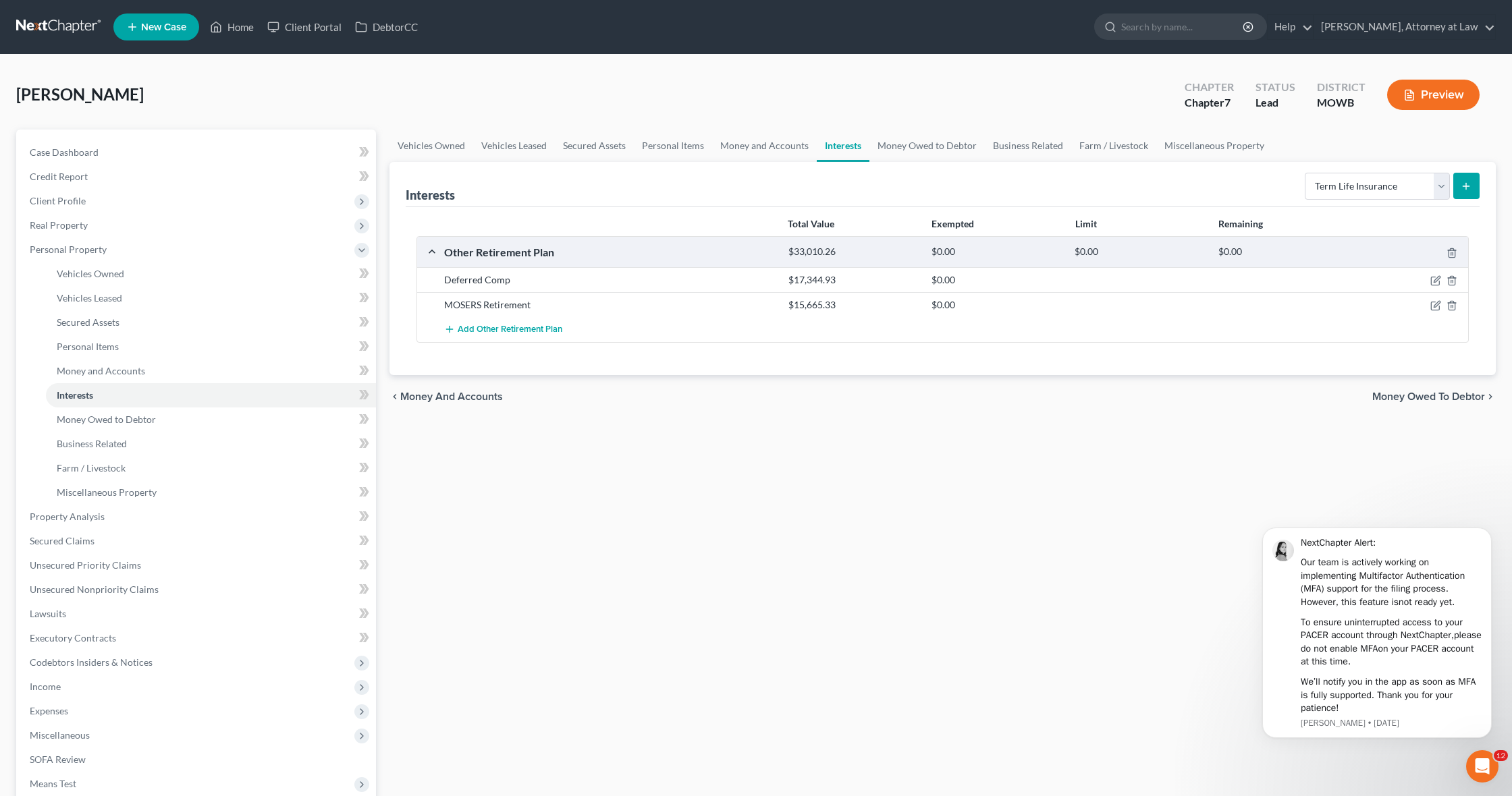 click 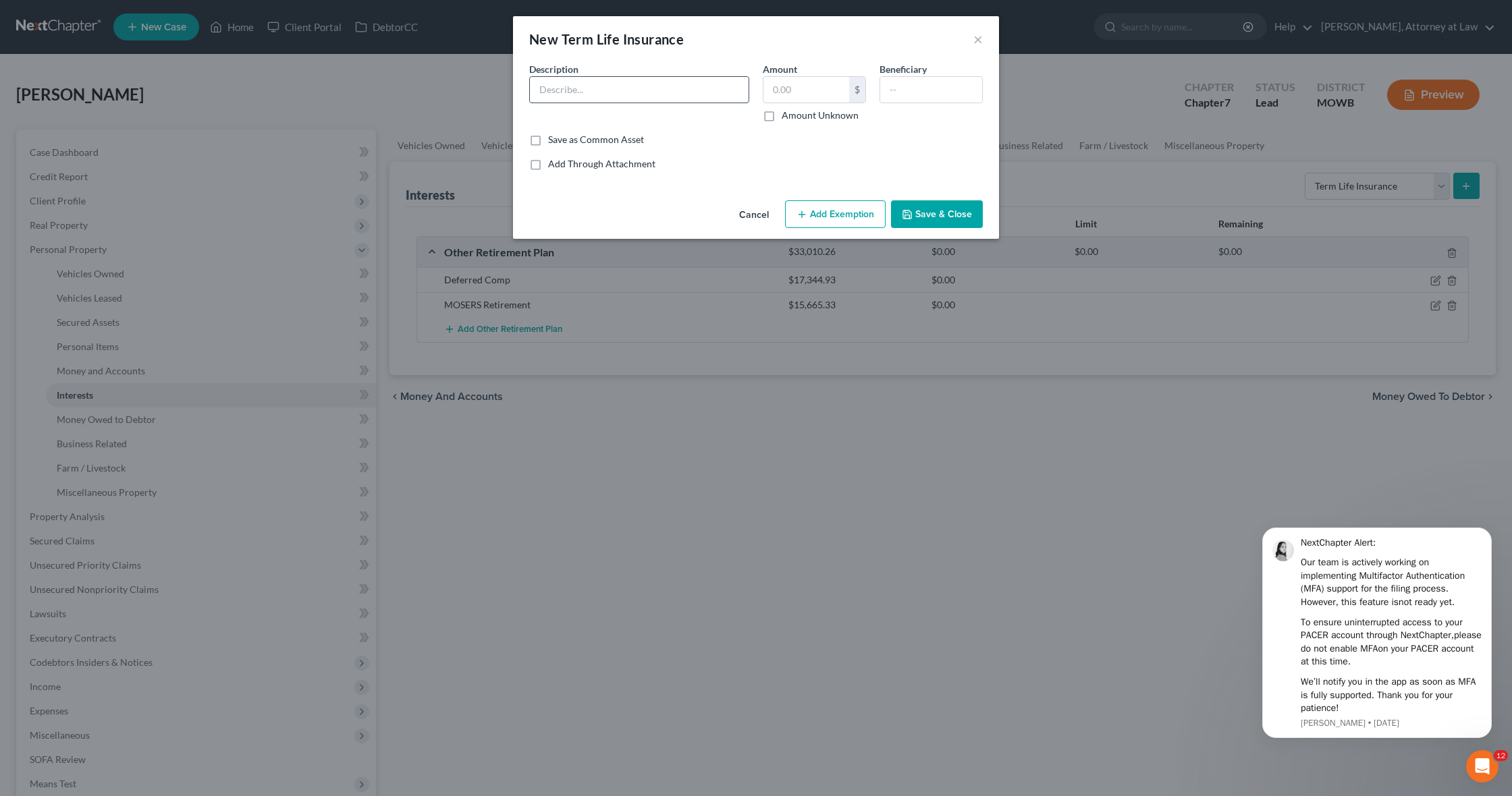 click at bounding box center (639, 90) 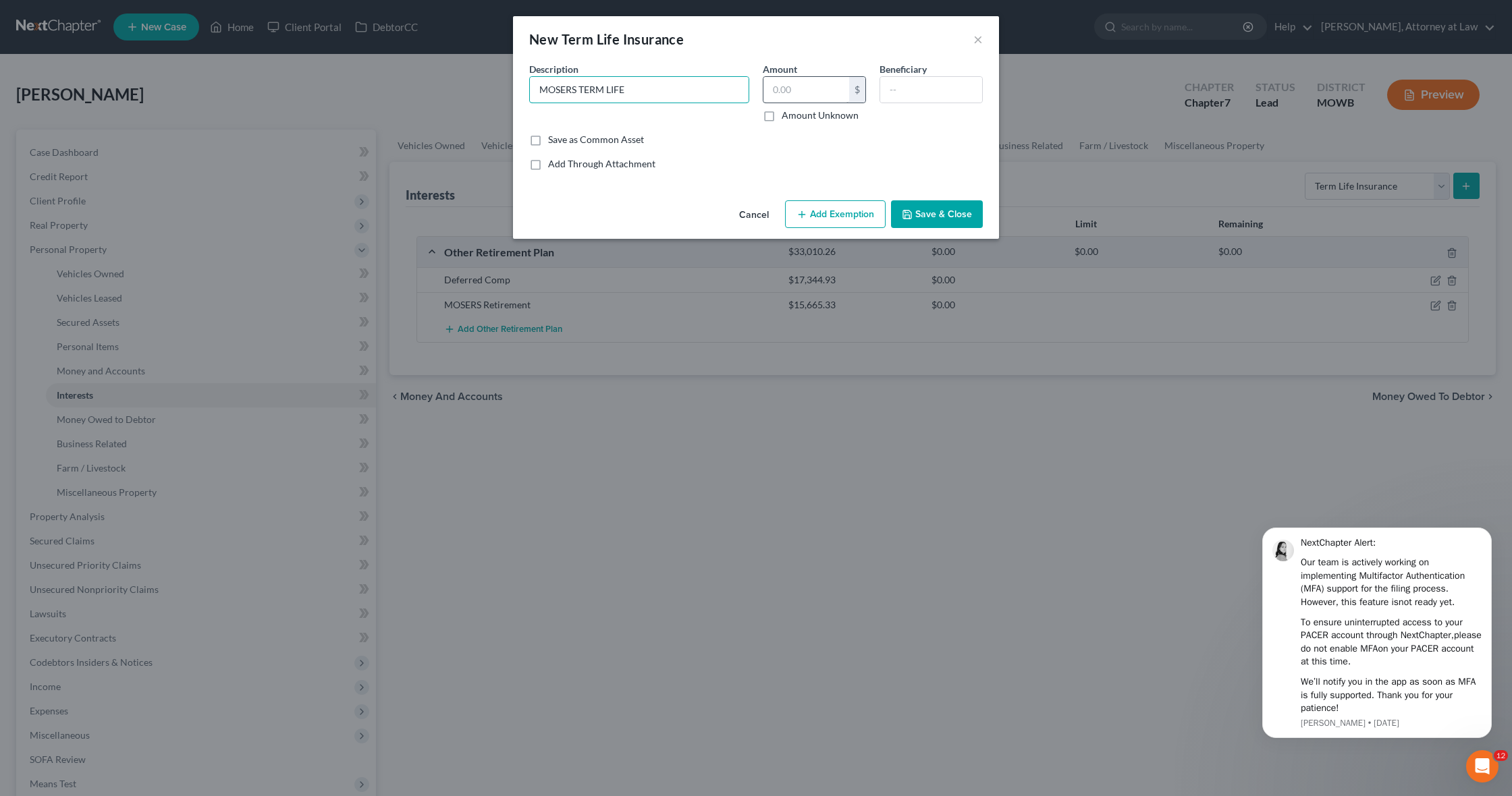 type on "MOSERS TERM LIFE" 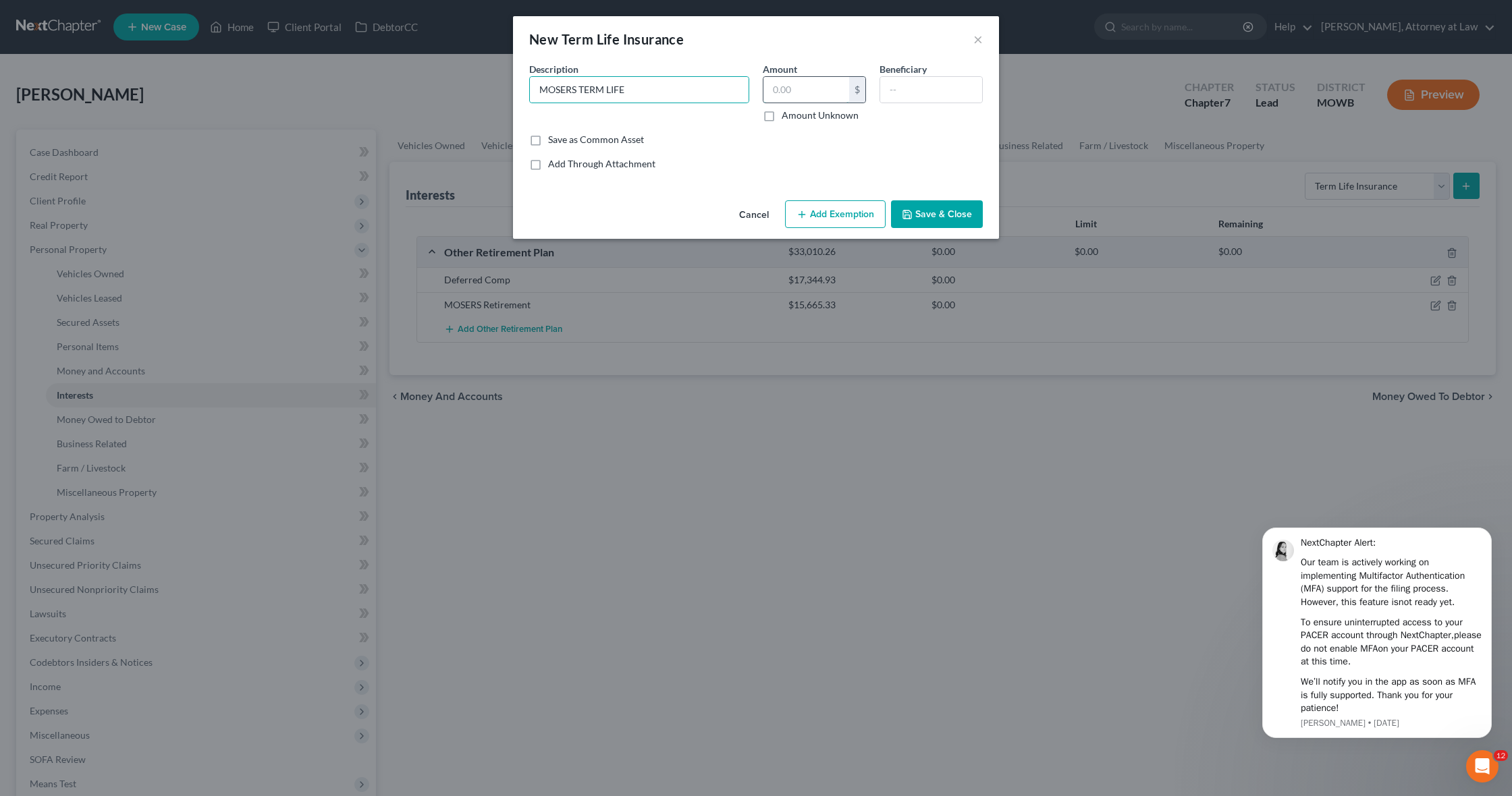 click at bounding box center (806, 90) 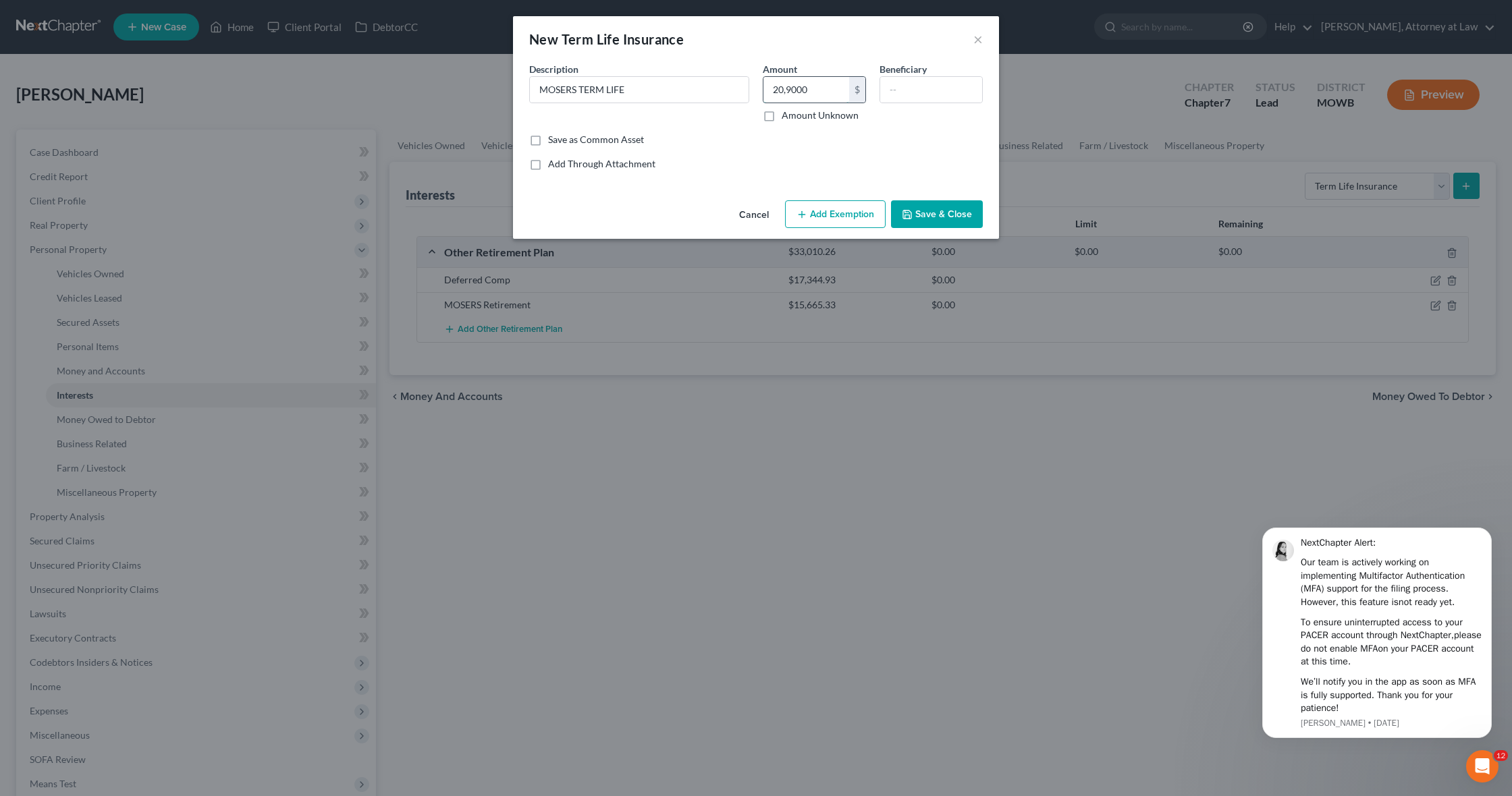 type on "209,000" 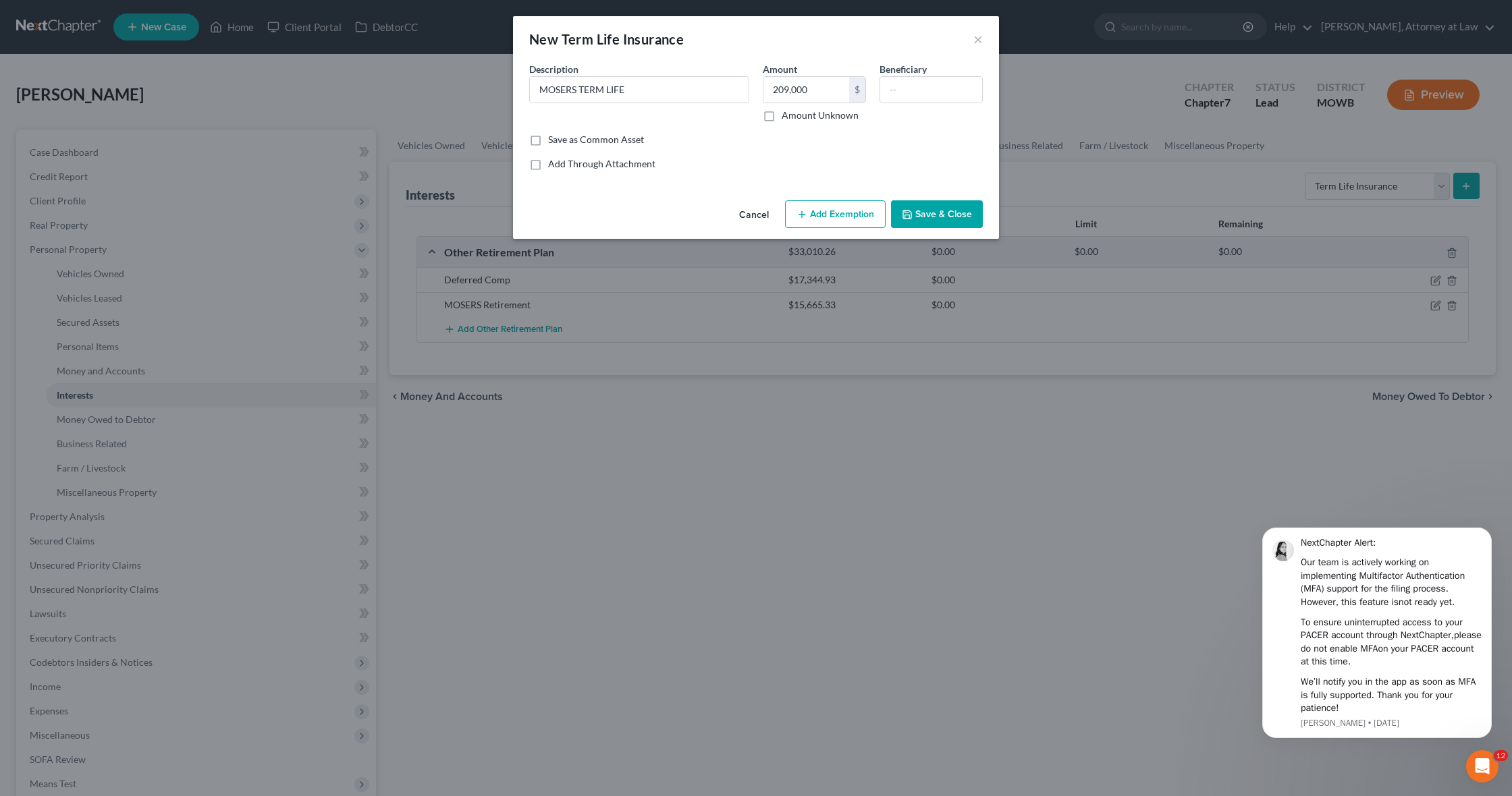 click on "Save & Close" at bounding box center [937, 215] 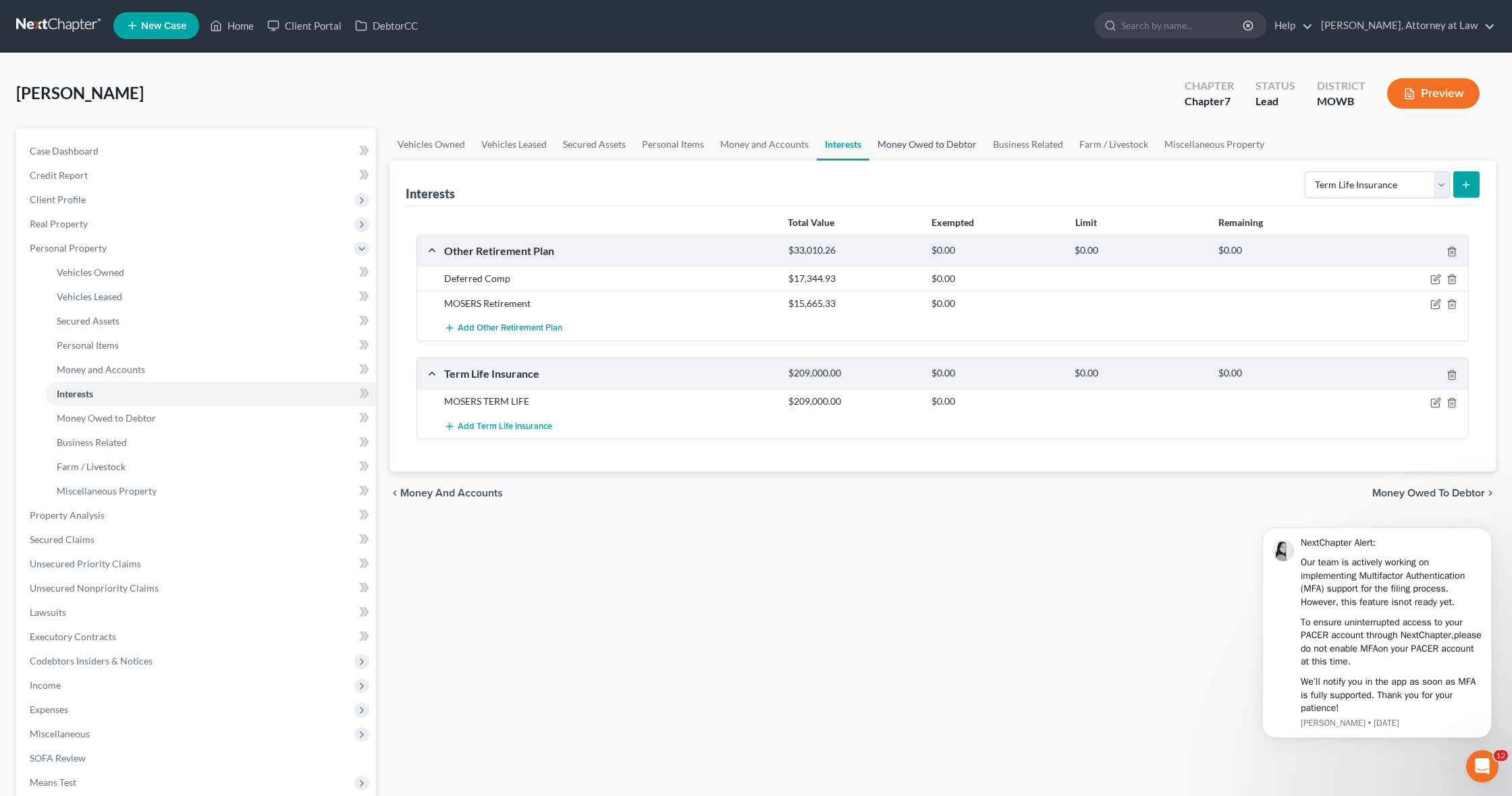 scroll, scrollTop: 3, scrollLeft: 0, axis: vertical 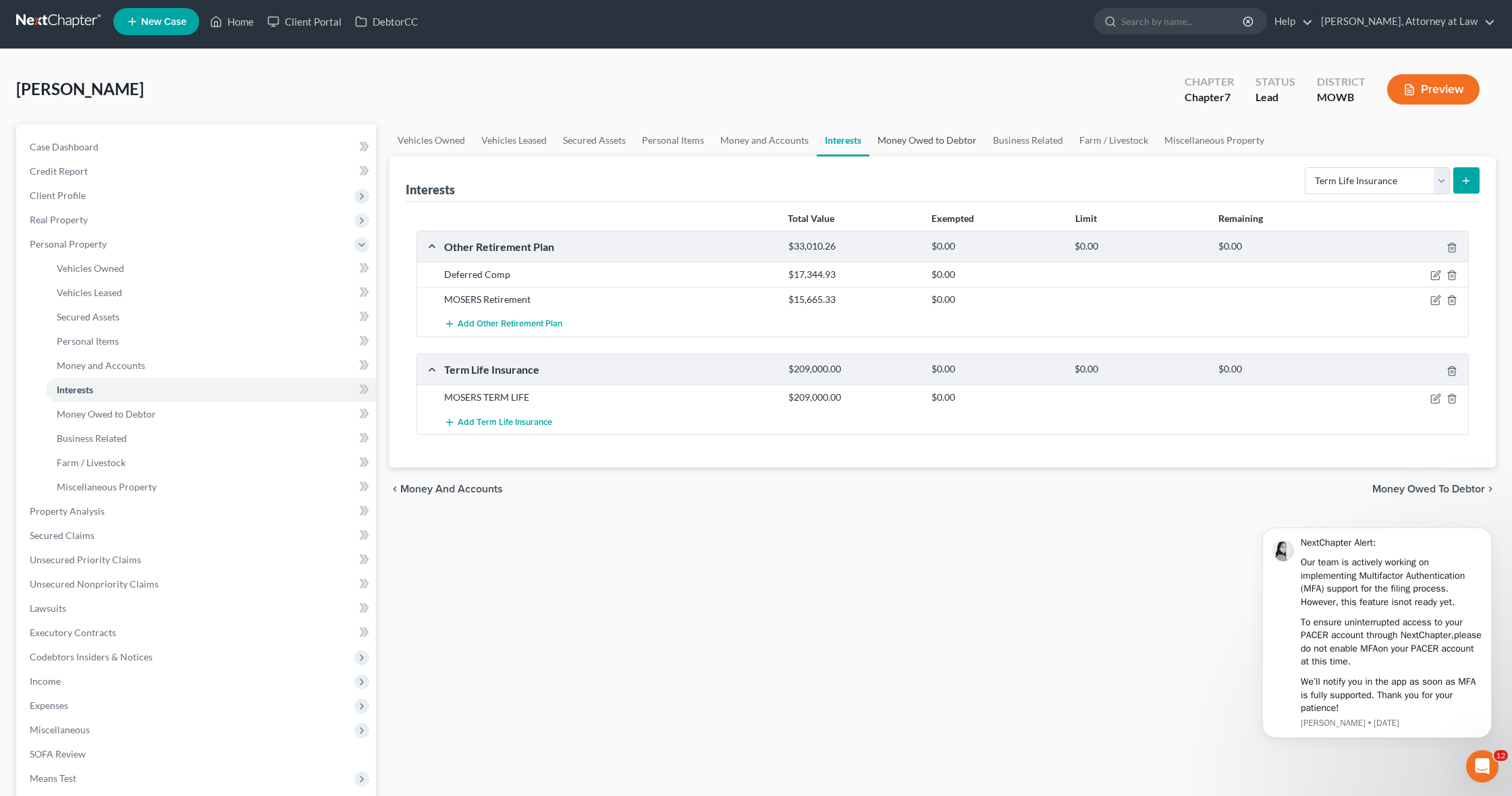click on "Money Owed to Debtor" at bounding box center [927, 140] 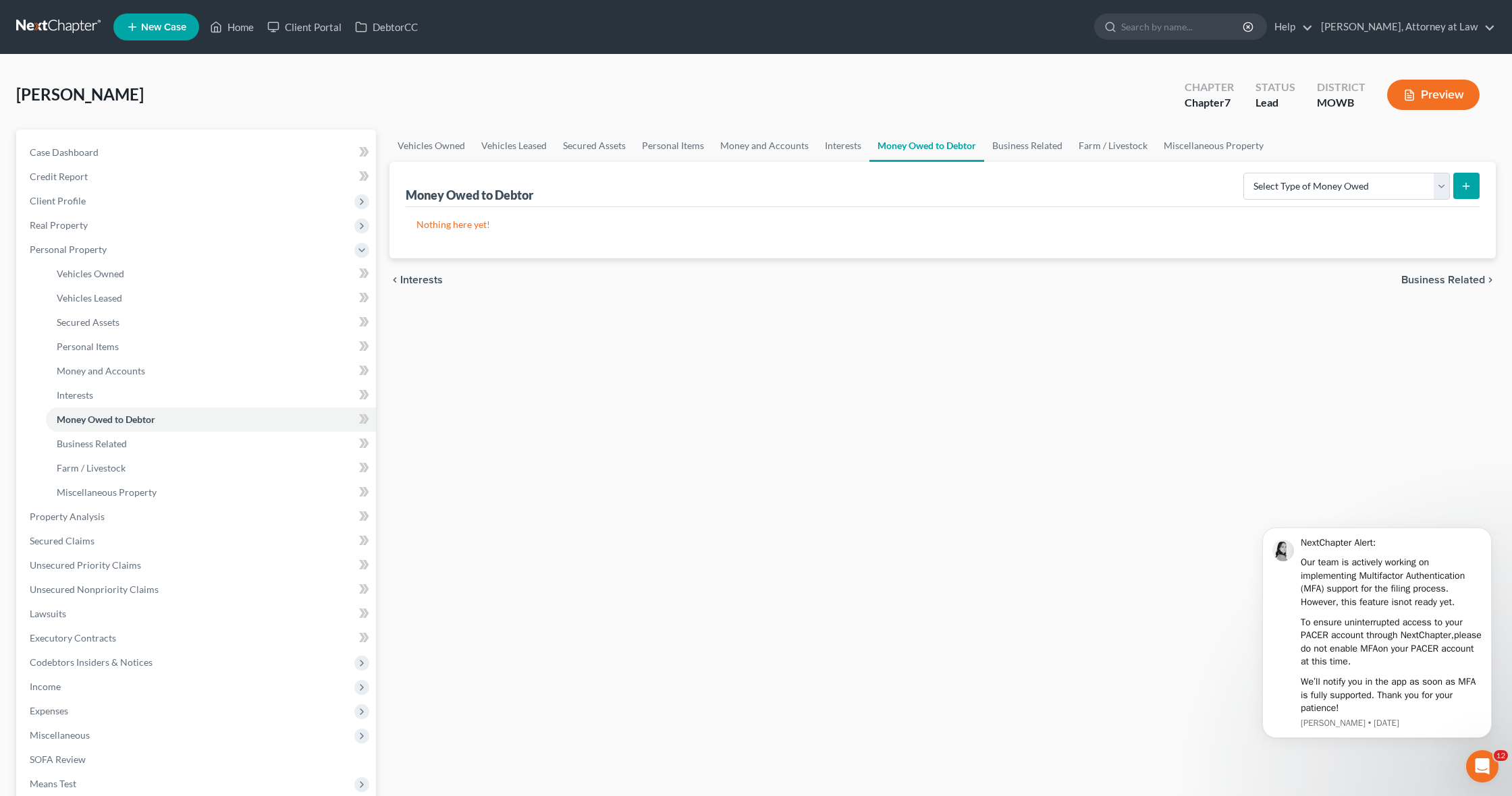 scroll, scrollTop: 3, scrollLeft: 0, axis: vertical 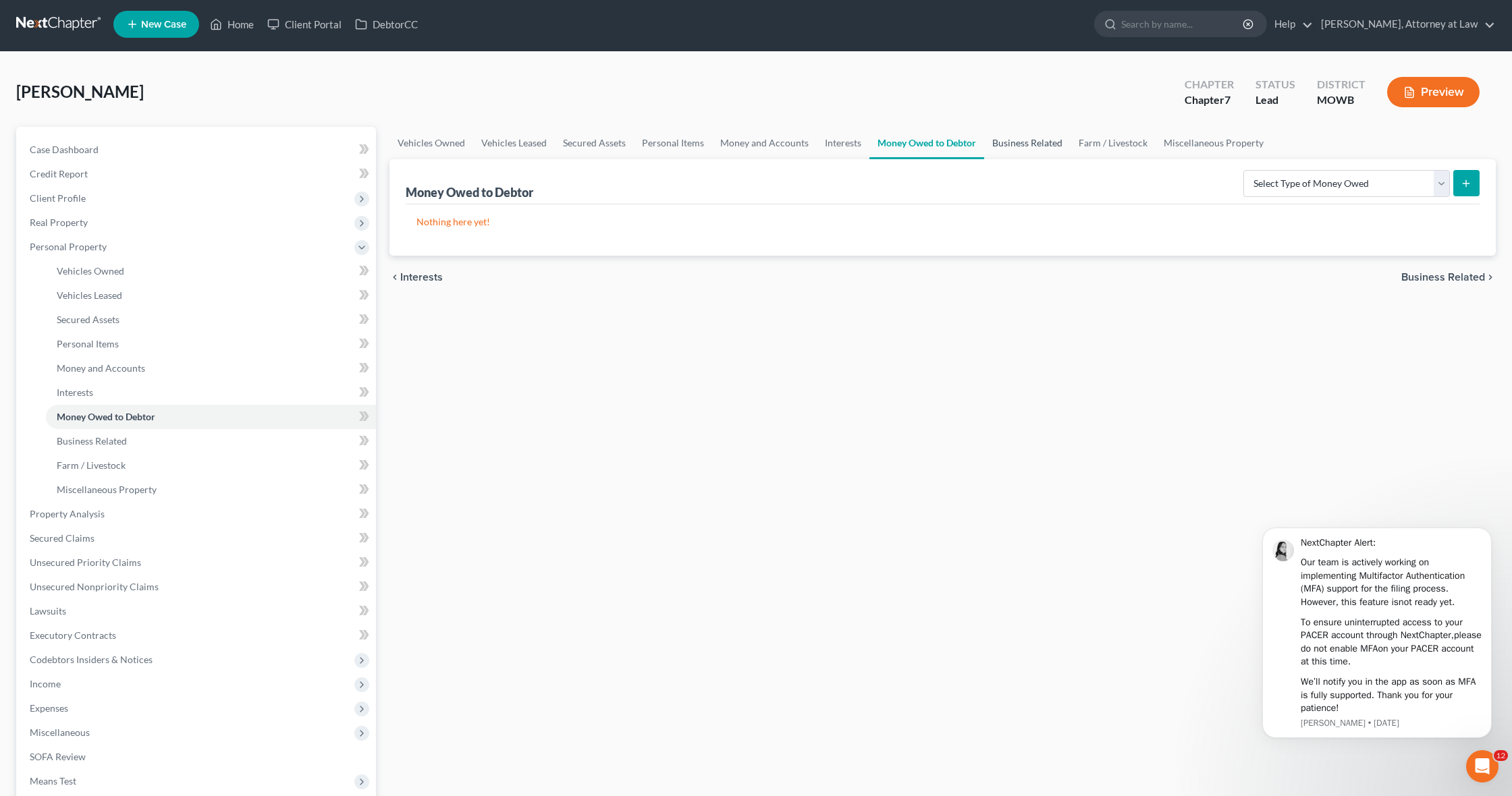 click on "Business Related" at bounding box center (1027, 143) 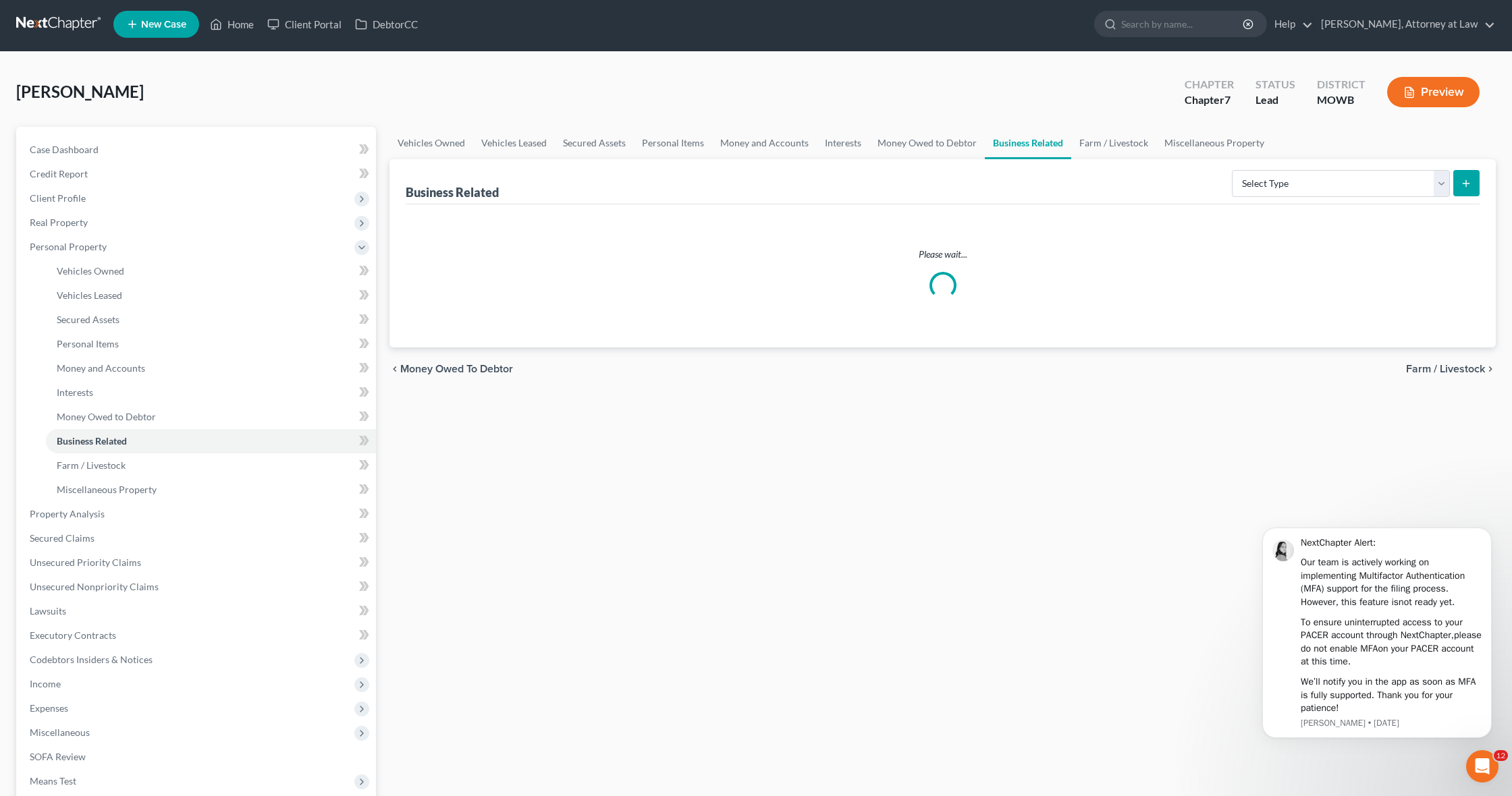 scroll, scrollTop: 0, scrollLeft: 0, axis: both 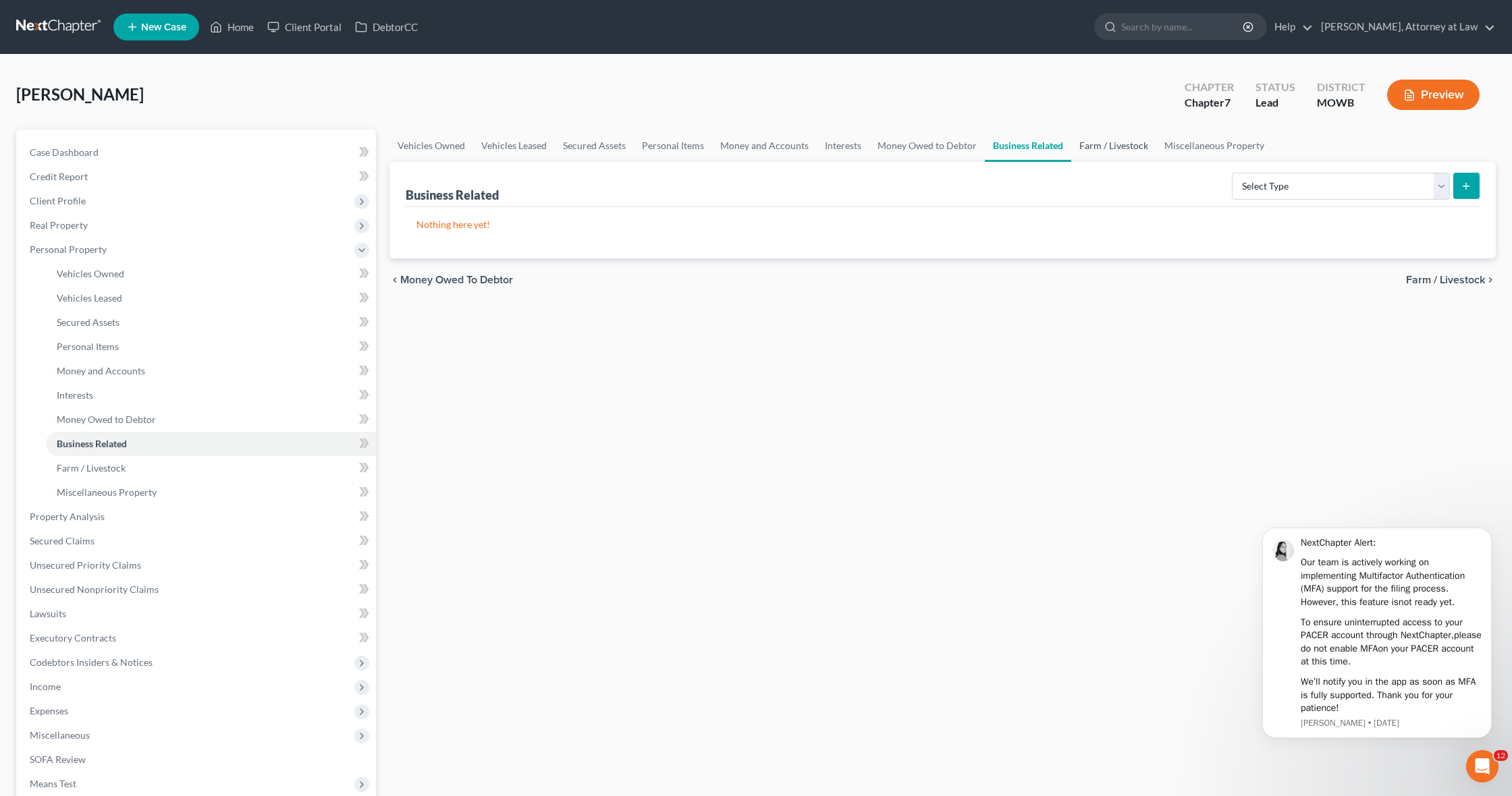 click on "Farm / Livestock" at bounding box center [1114, 146] 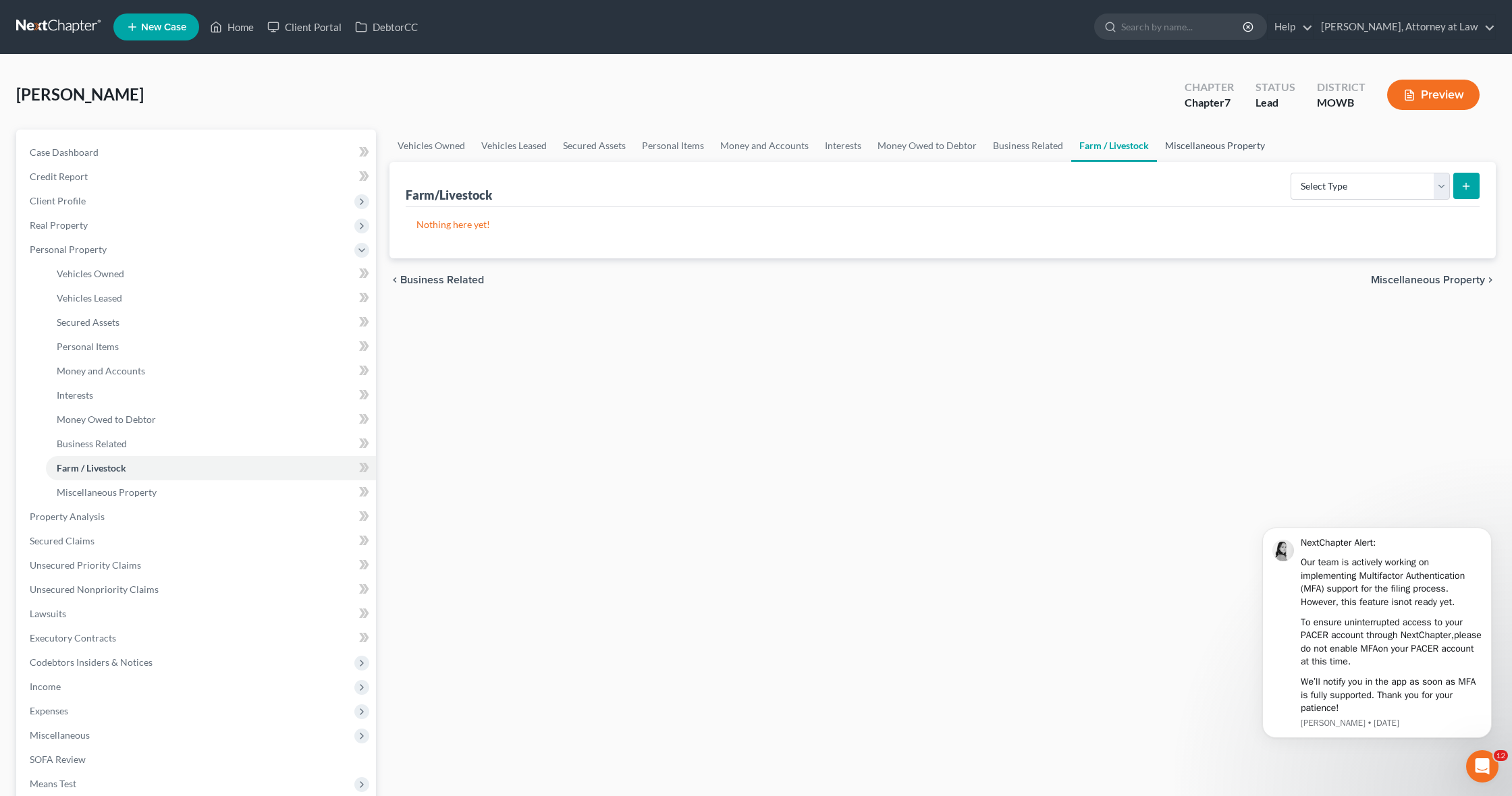 click on "Miscellaneous Property" at bounding box center [1215, 146] 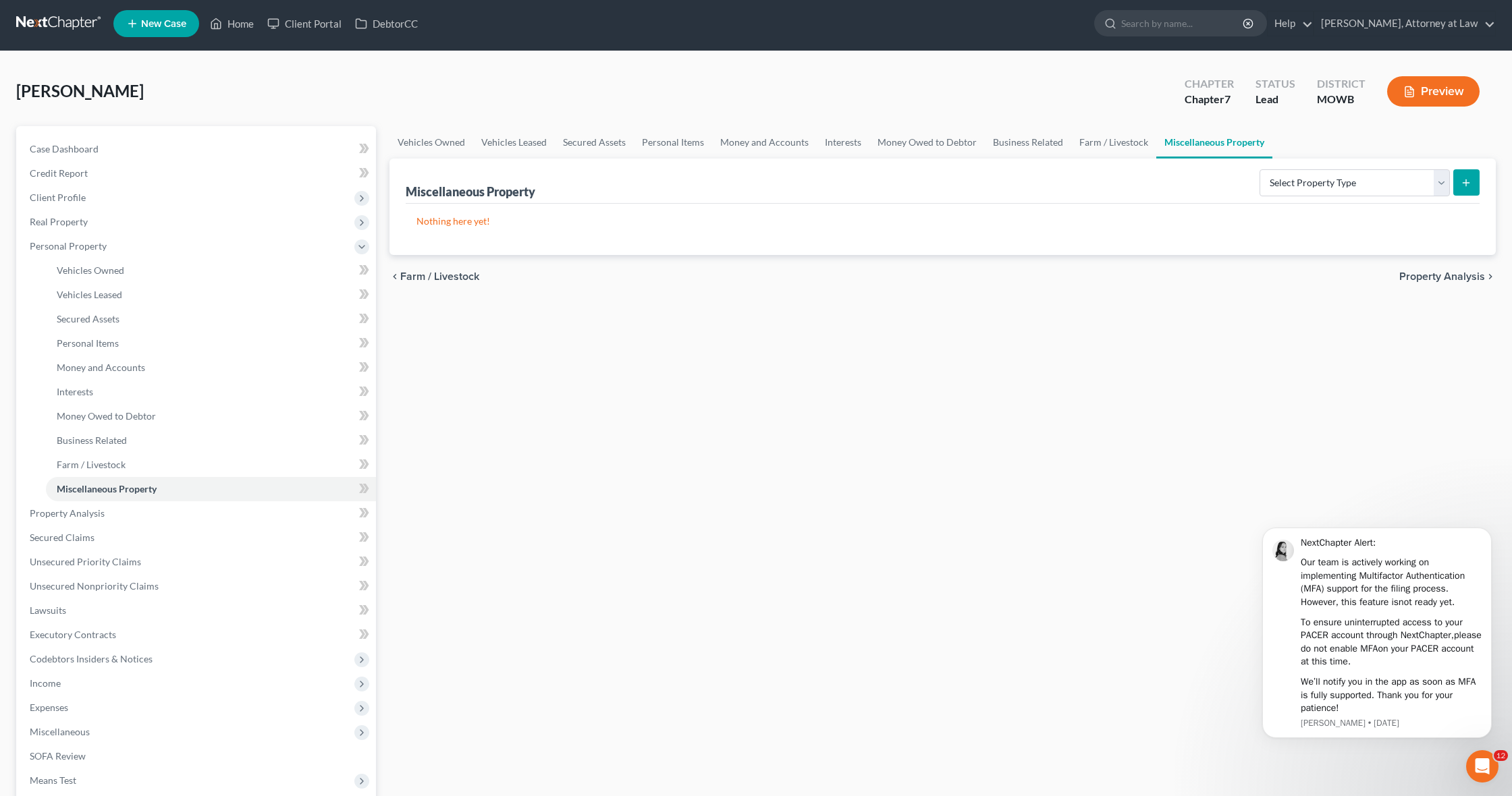 scroll, scrollTop: 0, scrollLeft: 1, axis: horizontal 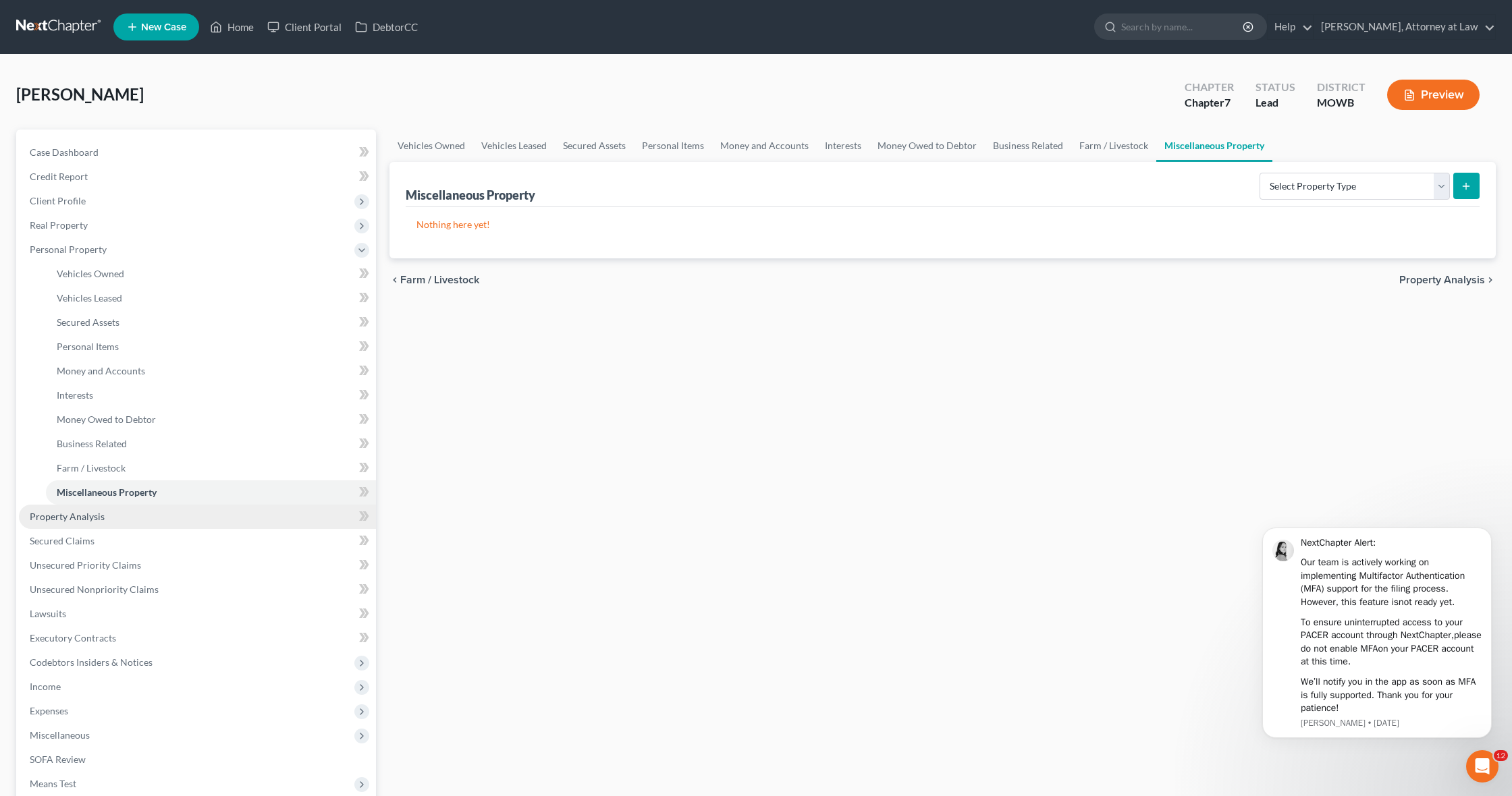 click on "Property Analysis" at bounding box center (67, 516) 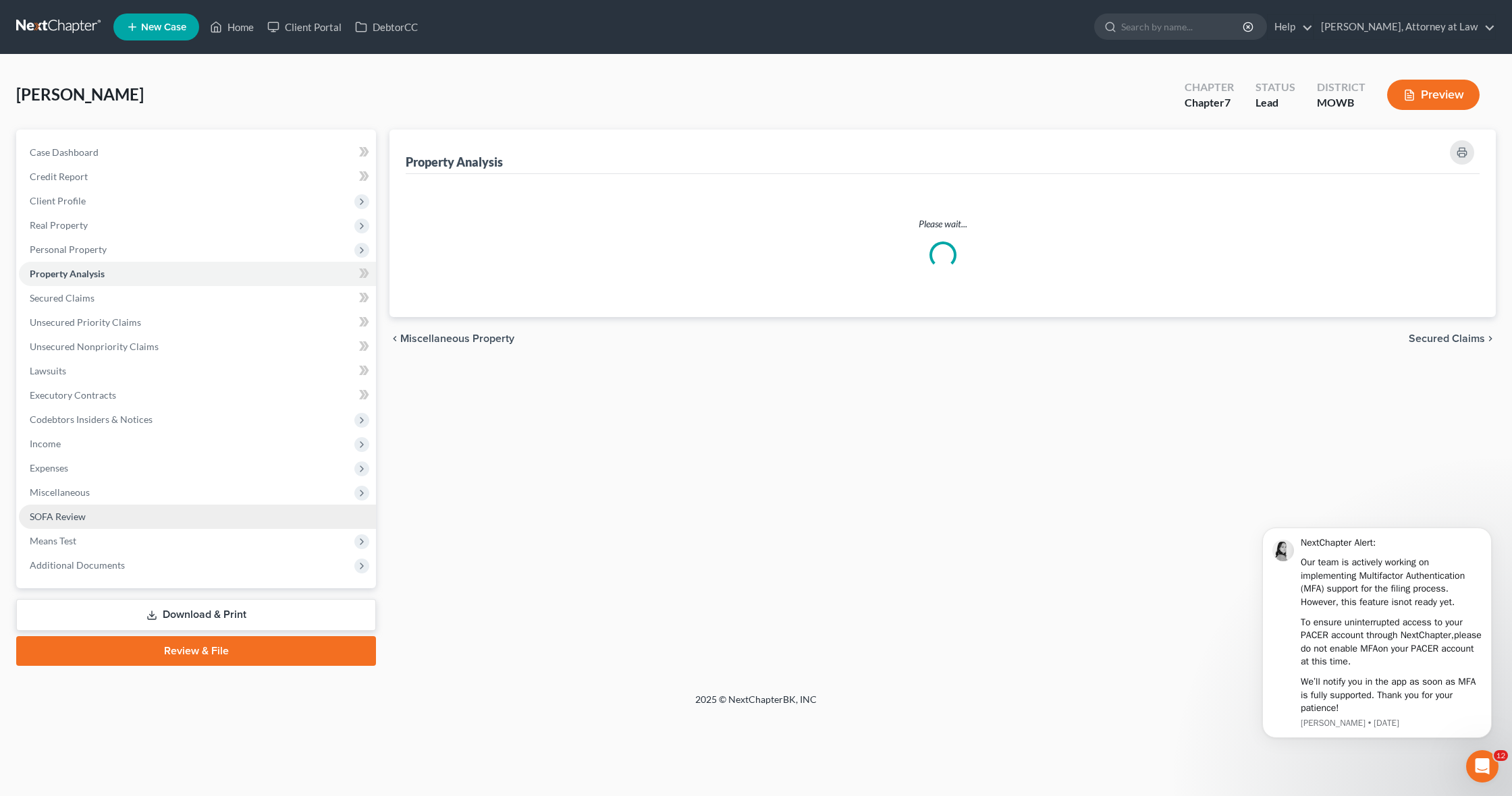 scroll, scrollTop: 0, scrollLeft: 0, axis: both 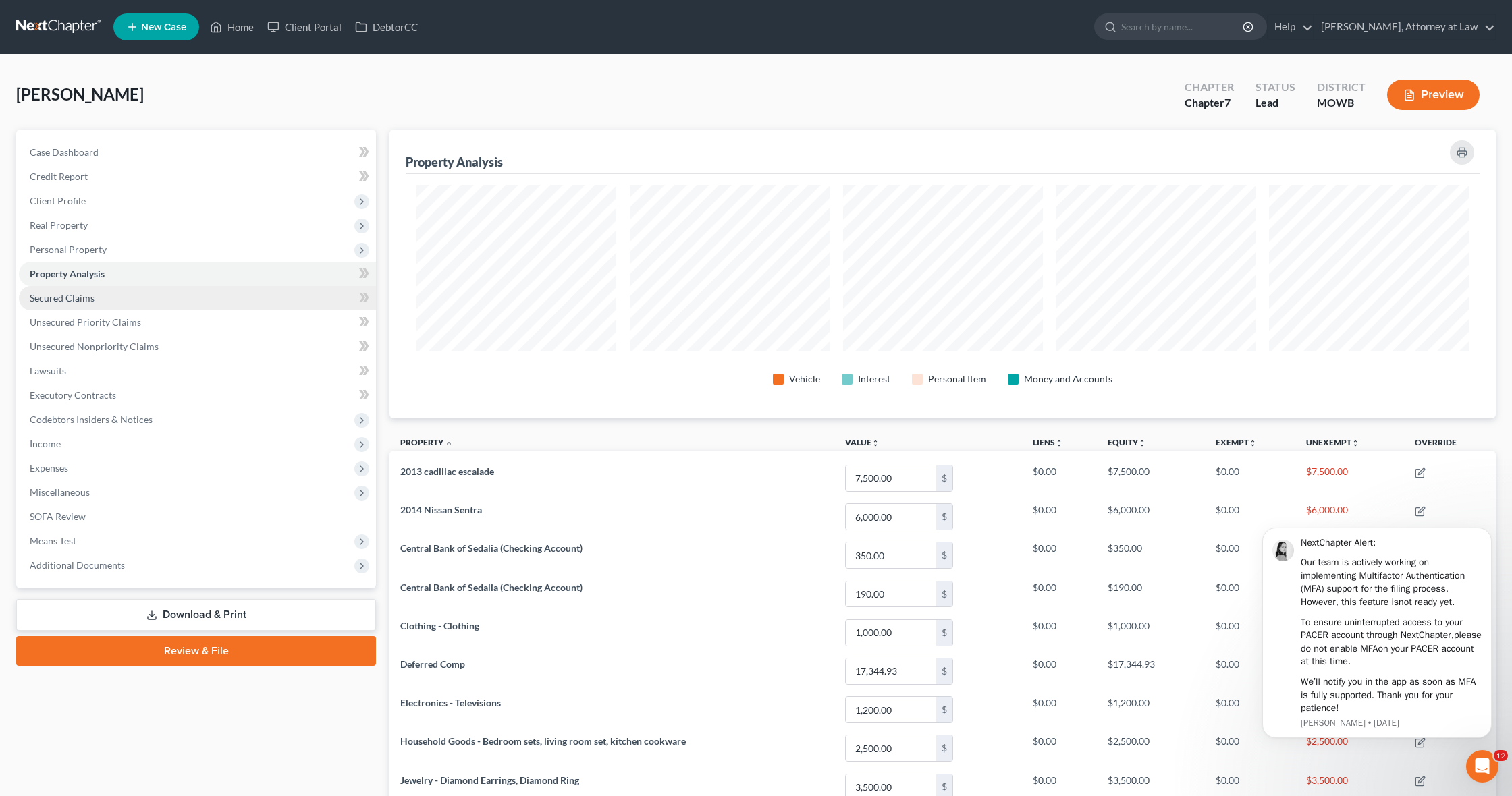 click on "Secured Claims" at bounding box center (197, 298) 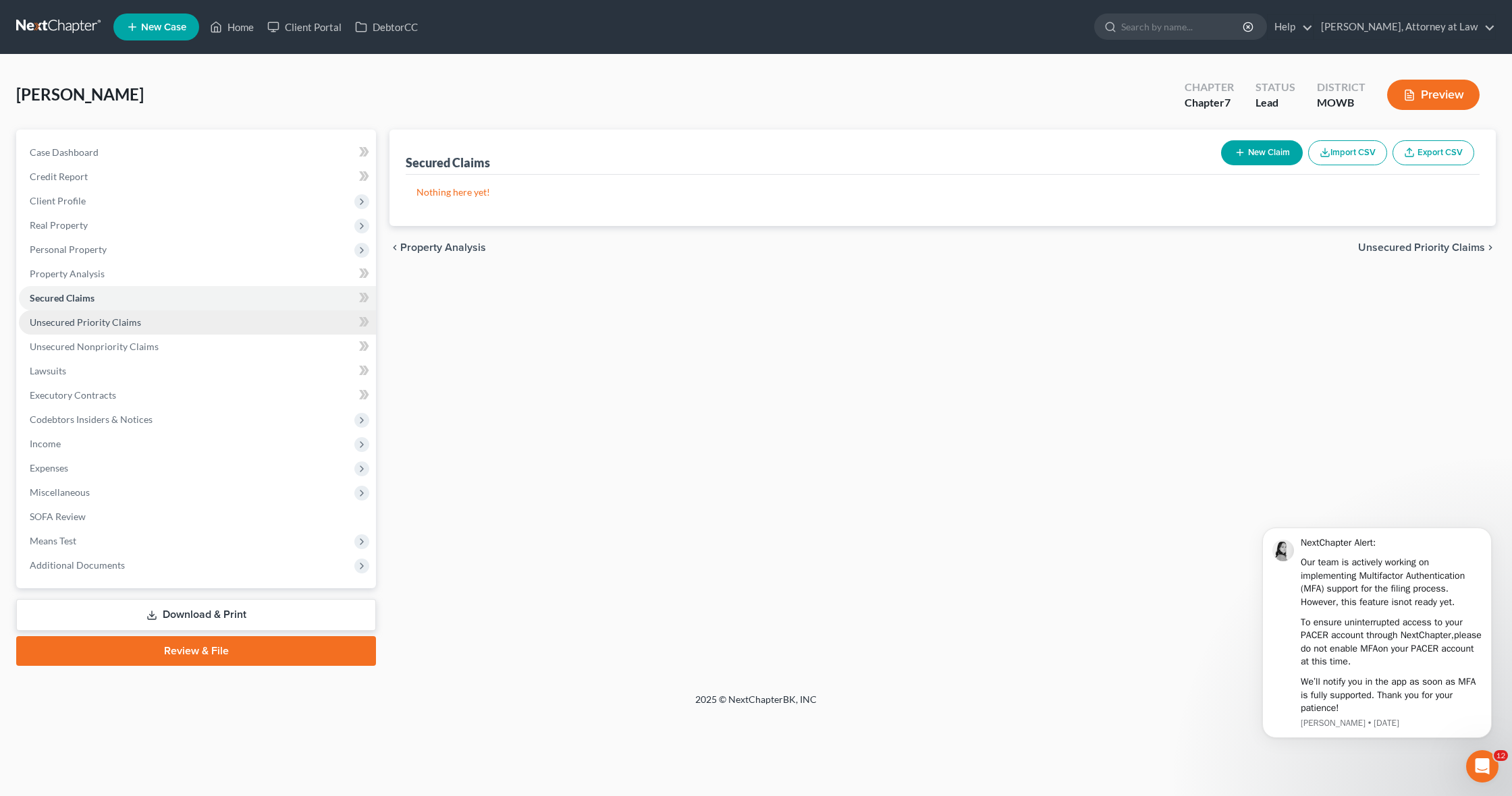 click on "Unsecured Priority Claims" at bounding box center [197, 322] 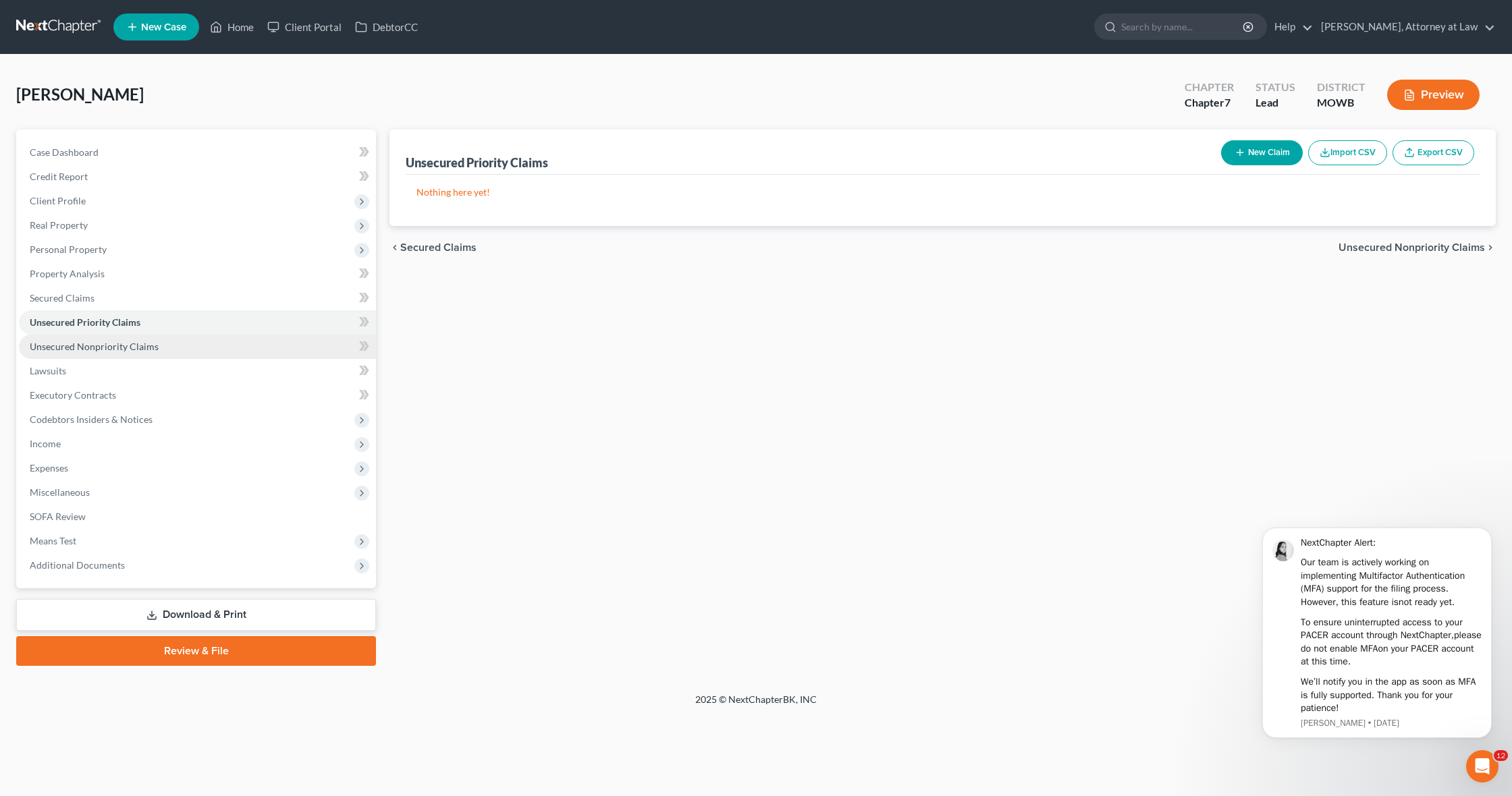 click on "Unsecured Nonpriority Claims" at bounding box center (197, 347) 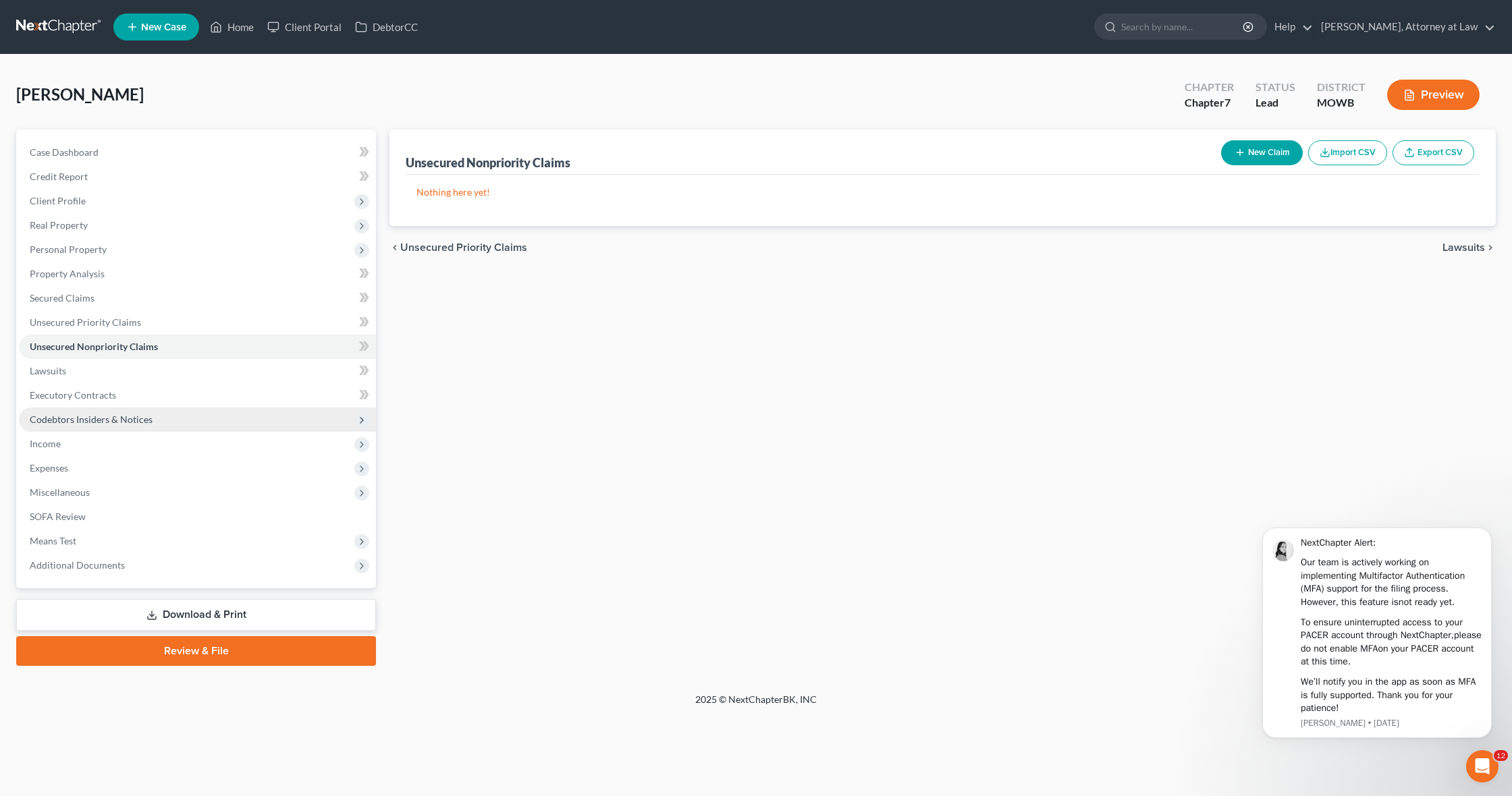 scroll, scrollTop: 1, scrollLeft: 0, axis: vertical 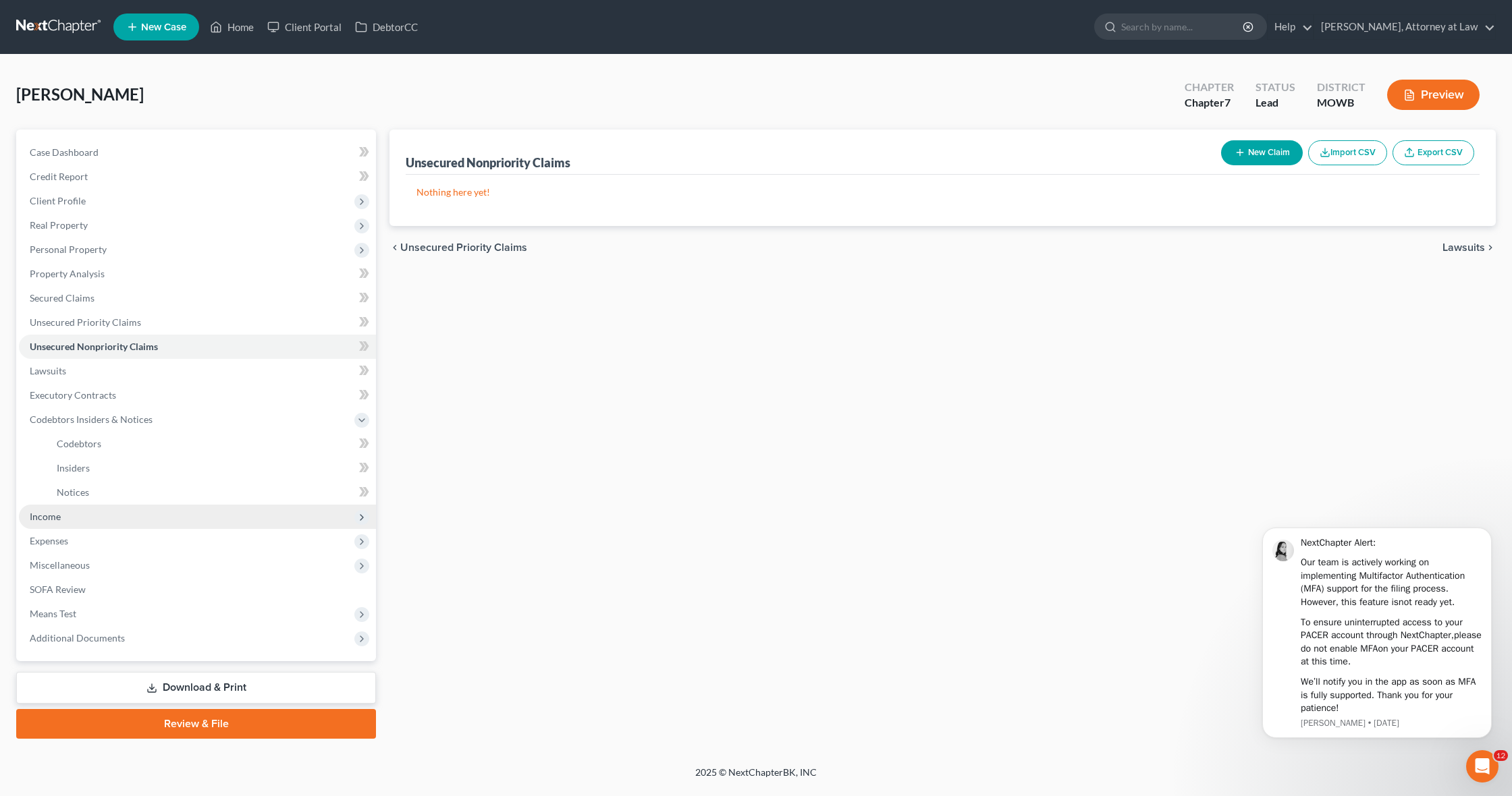 click on "Income" at bounding box center (197, 517) 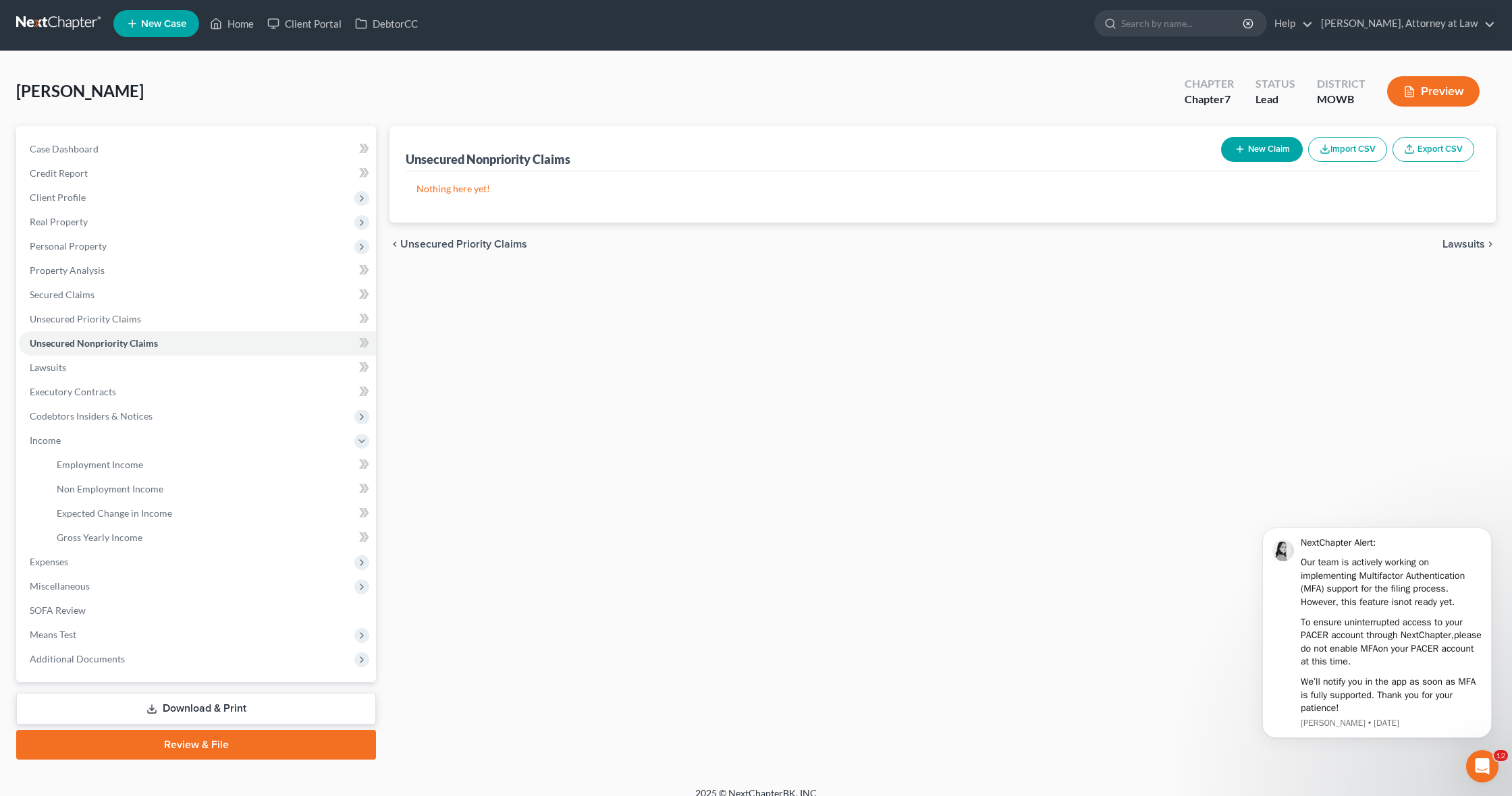scroll, scrollTop: 1, scrollLeft: 1, axis: both 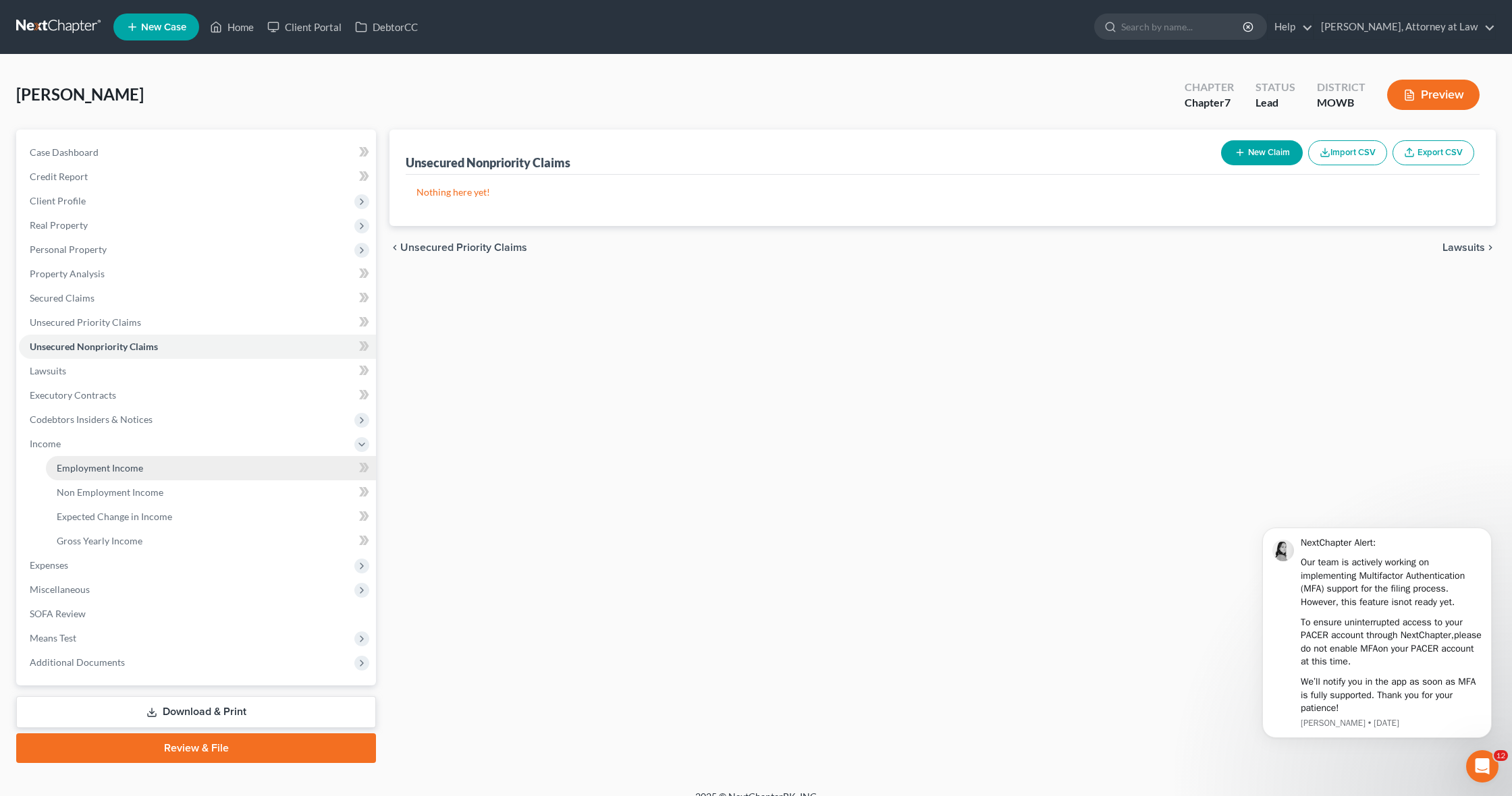 click on "Employment Income" at bounding box center (100, 467) 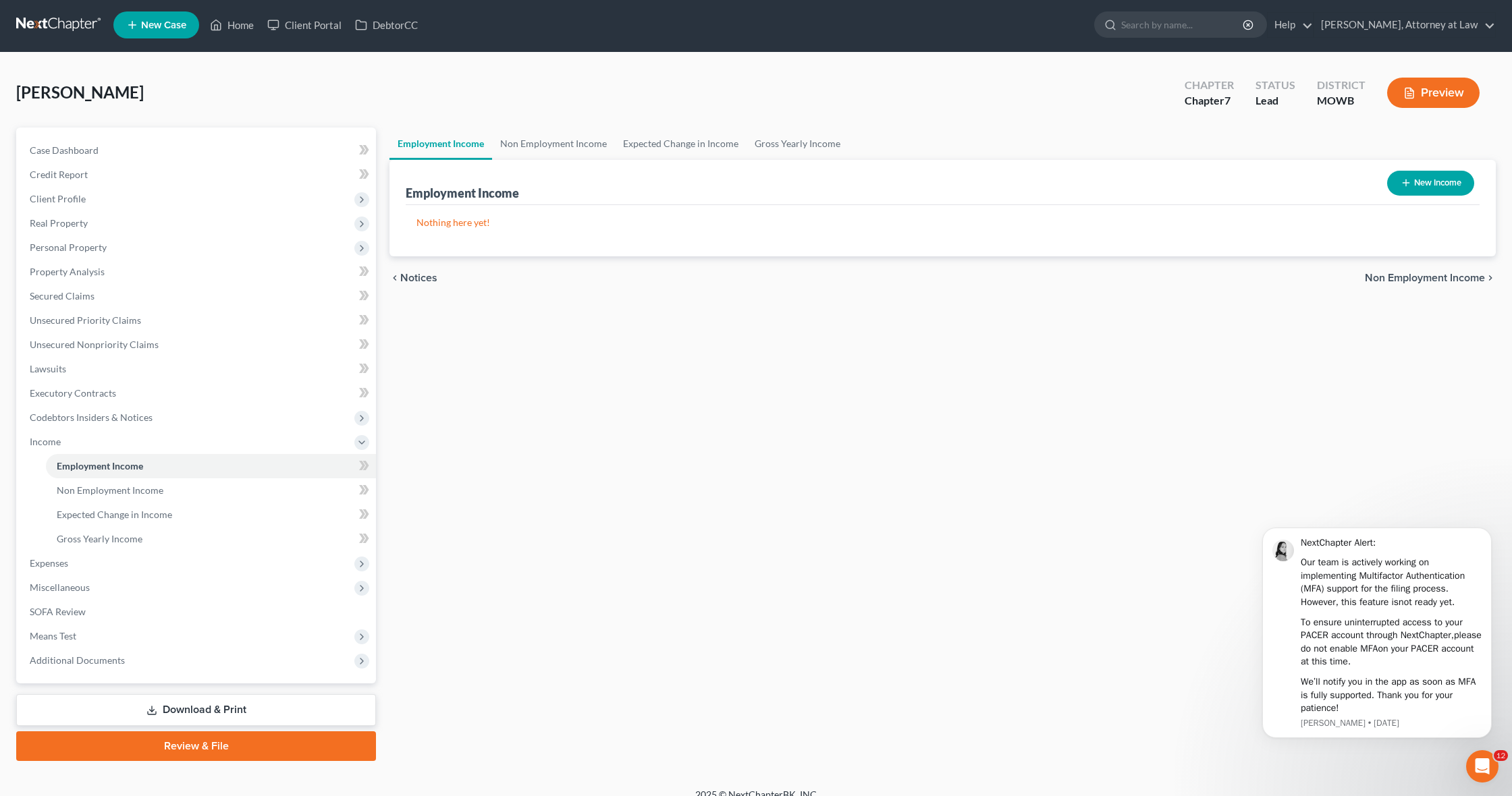 click on "New Income" at bounding box center (1430, 183) 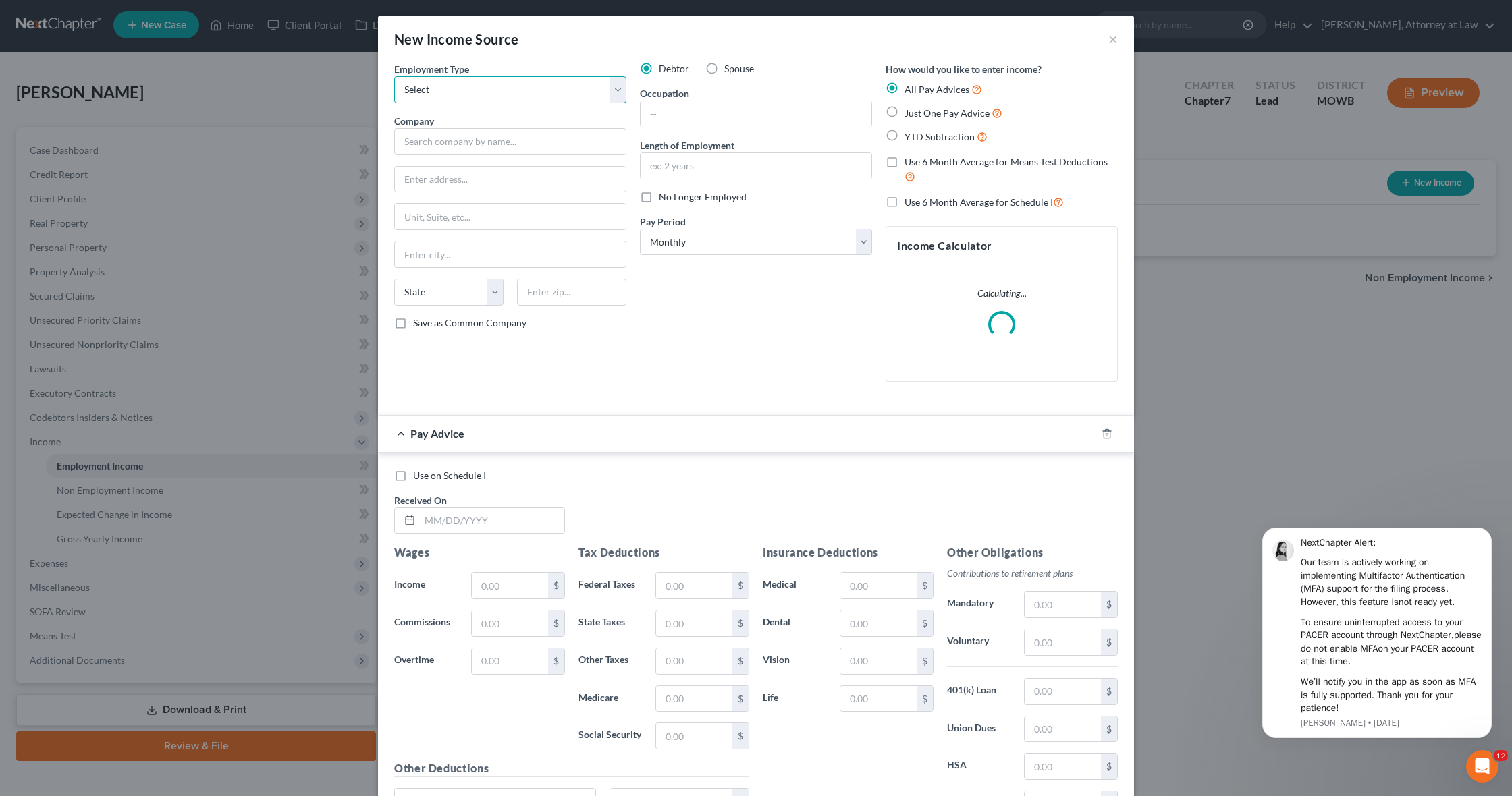 select on "0" 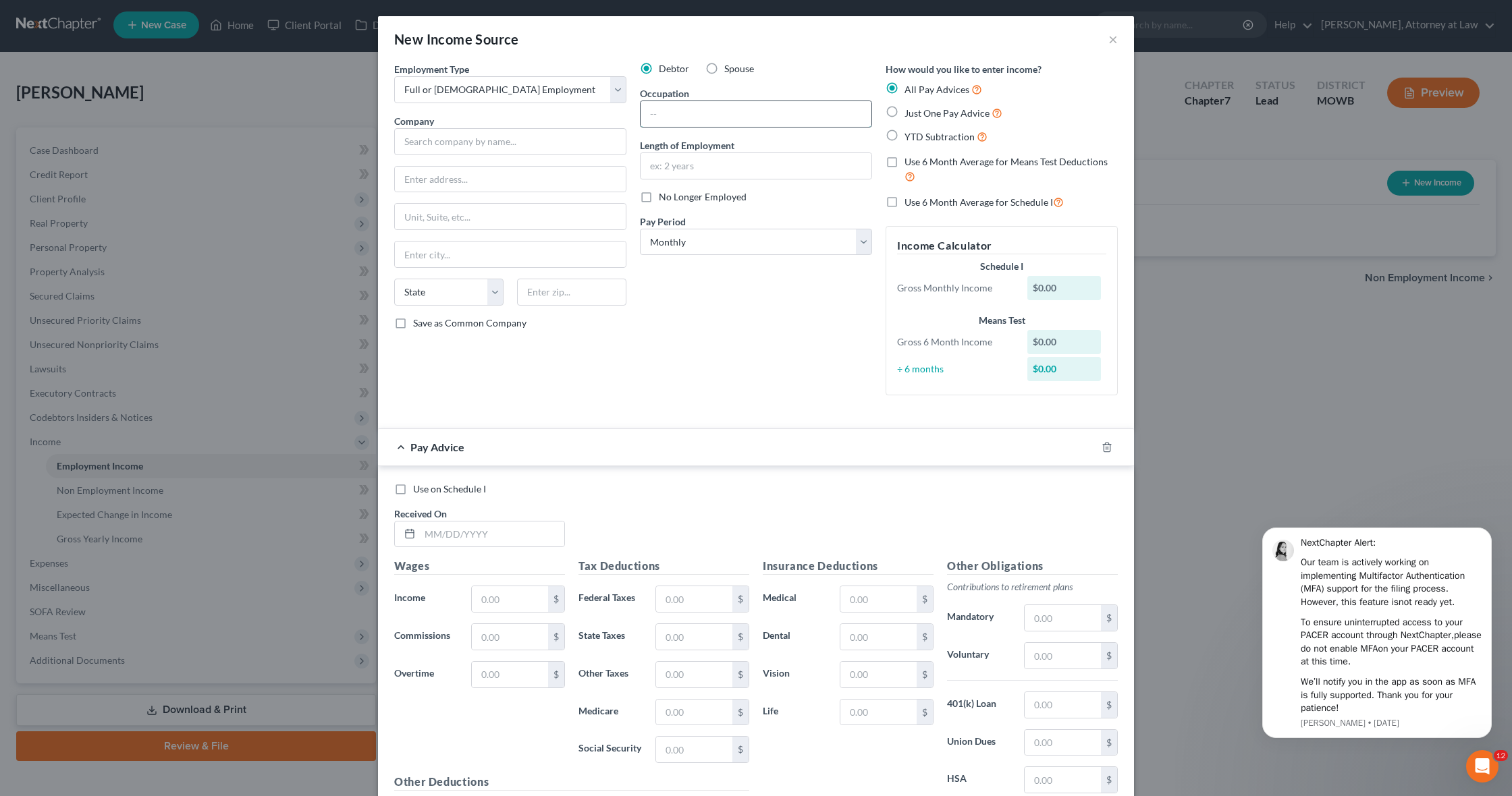 click at bounding box center [756, 114] 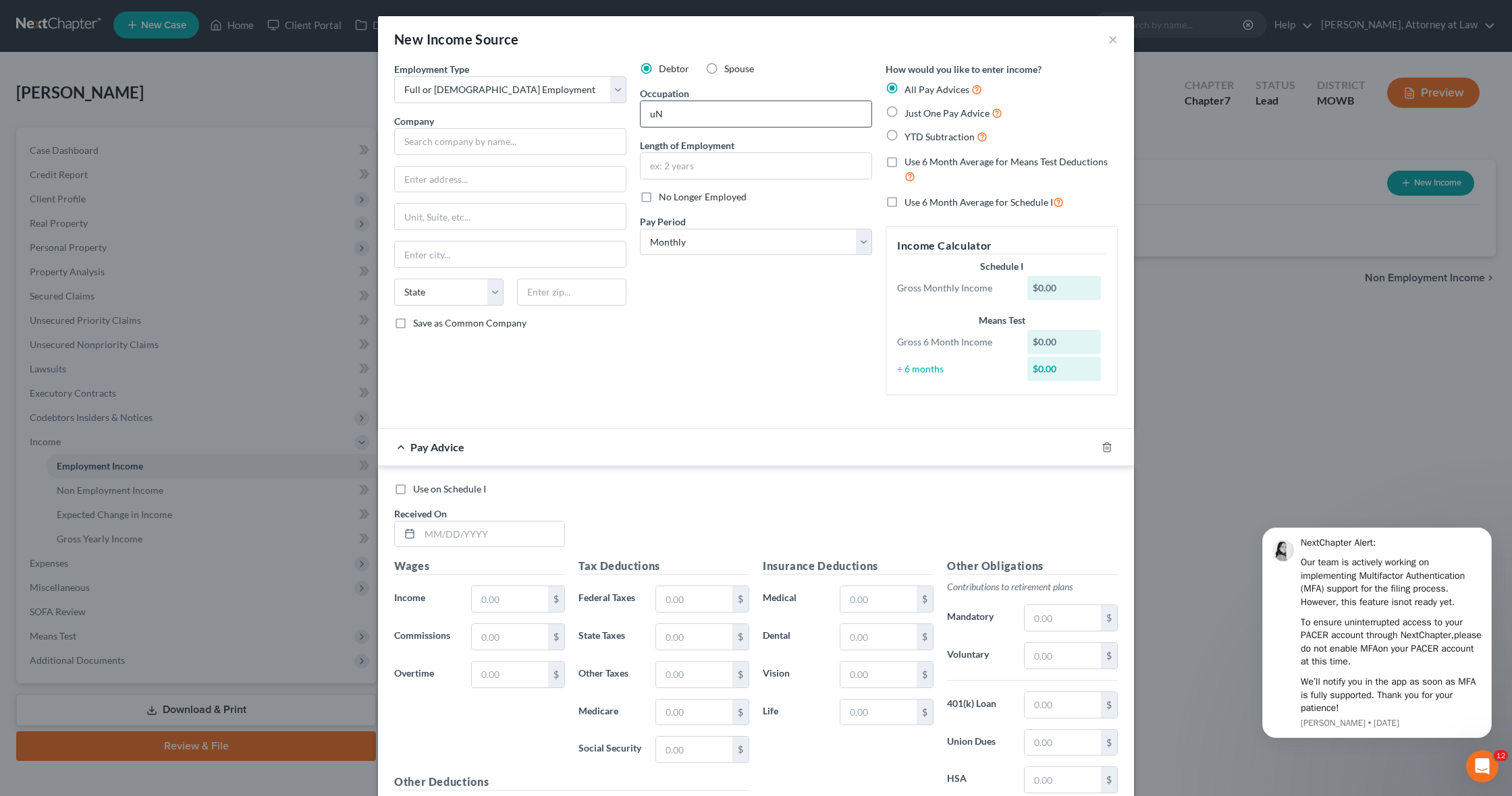 type on "u" 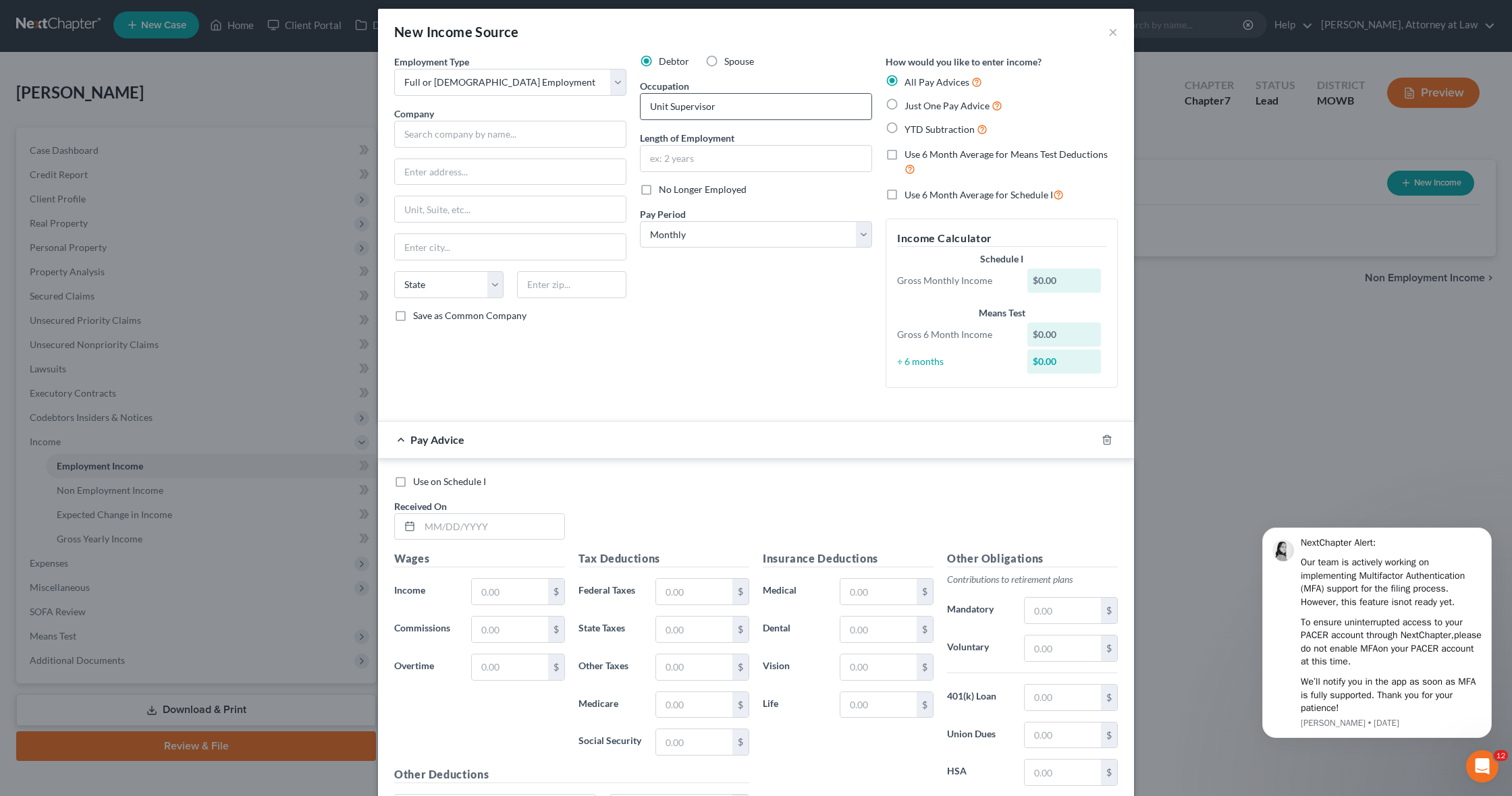scroll, scrollTop: 6, scrollLeft: 0, axis: vertical 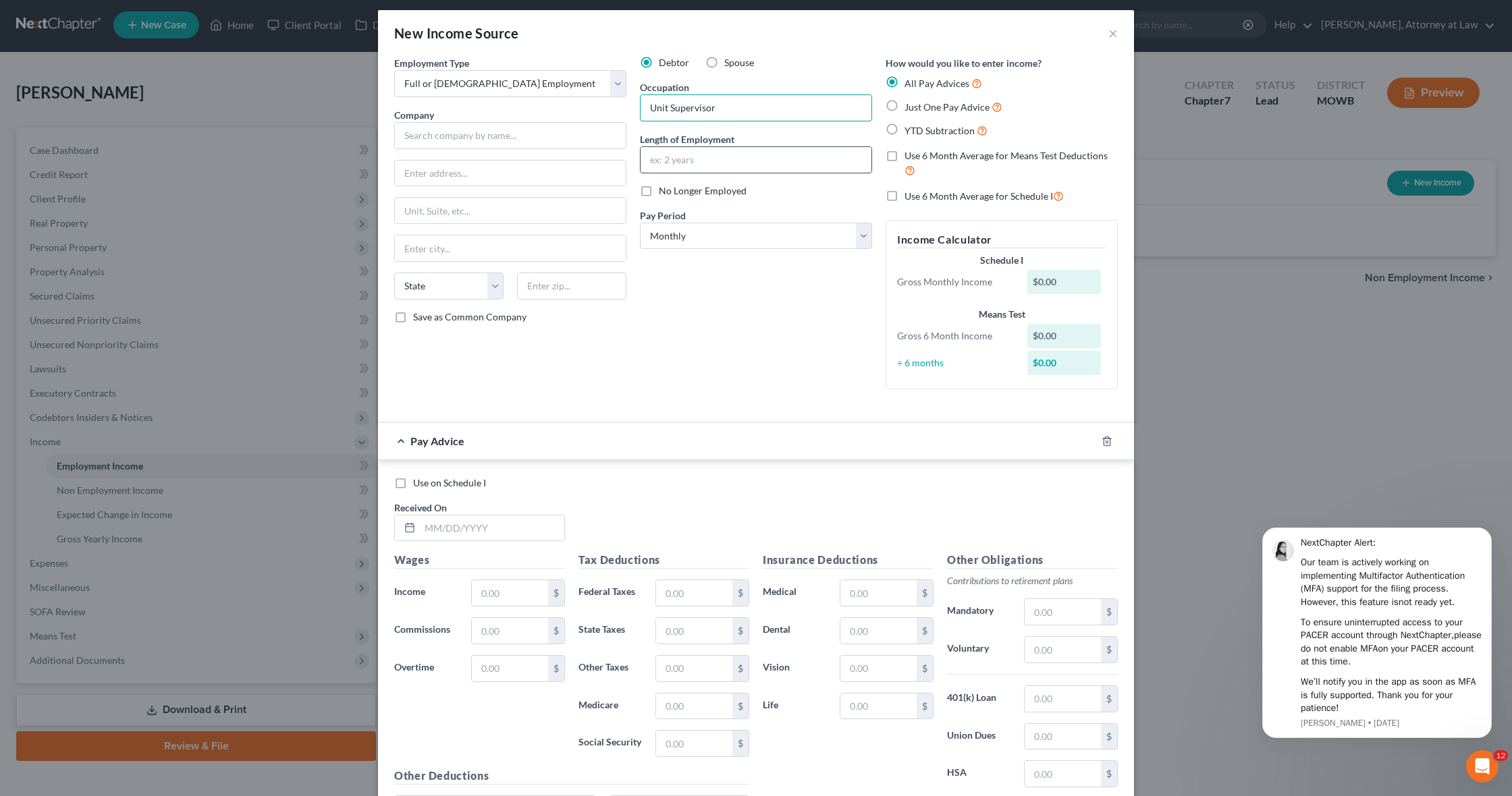 type on "Unit Supervisor" 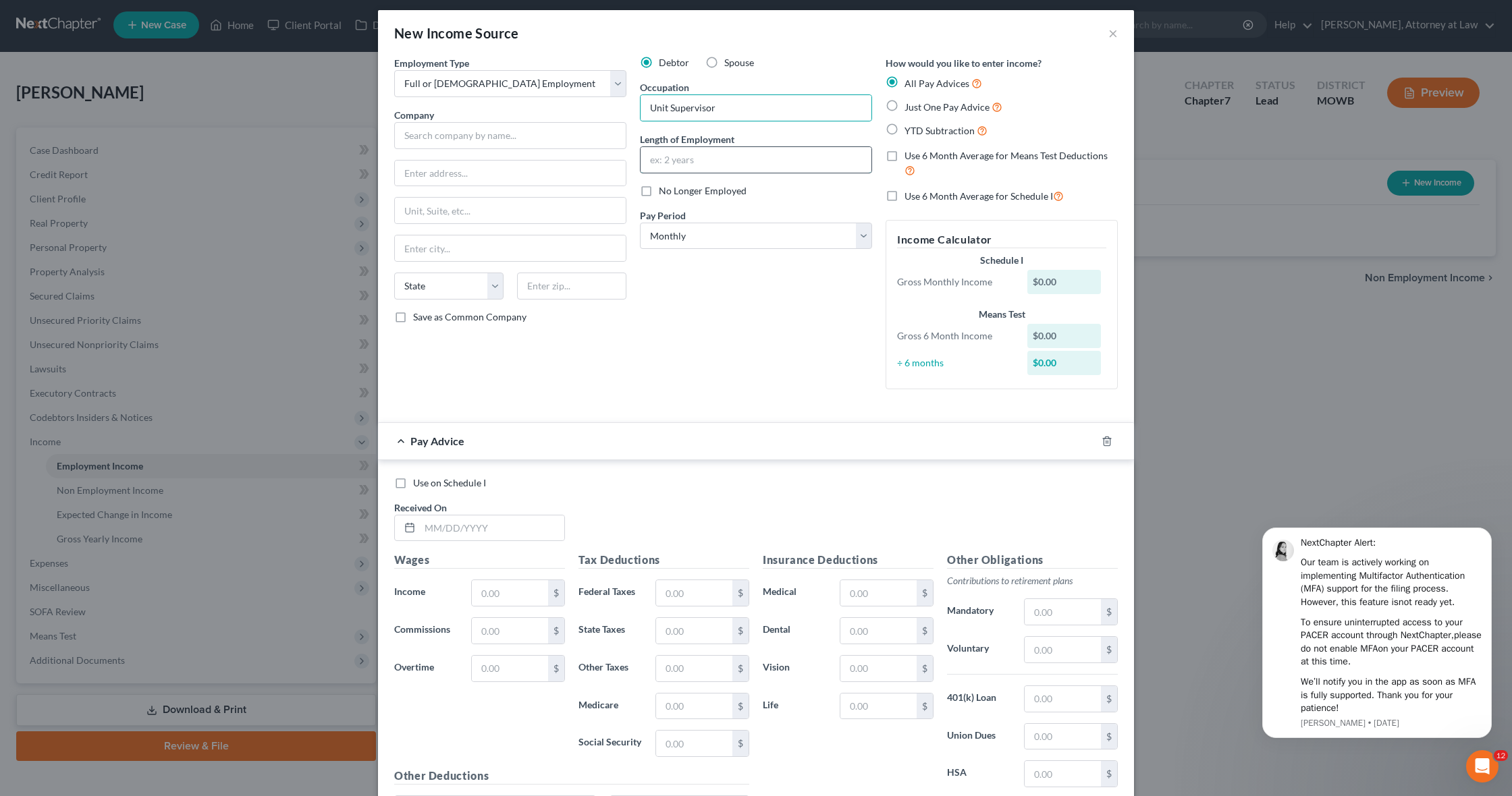 click at bounding box center [756, 160] 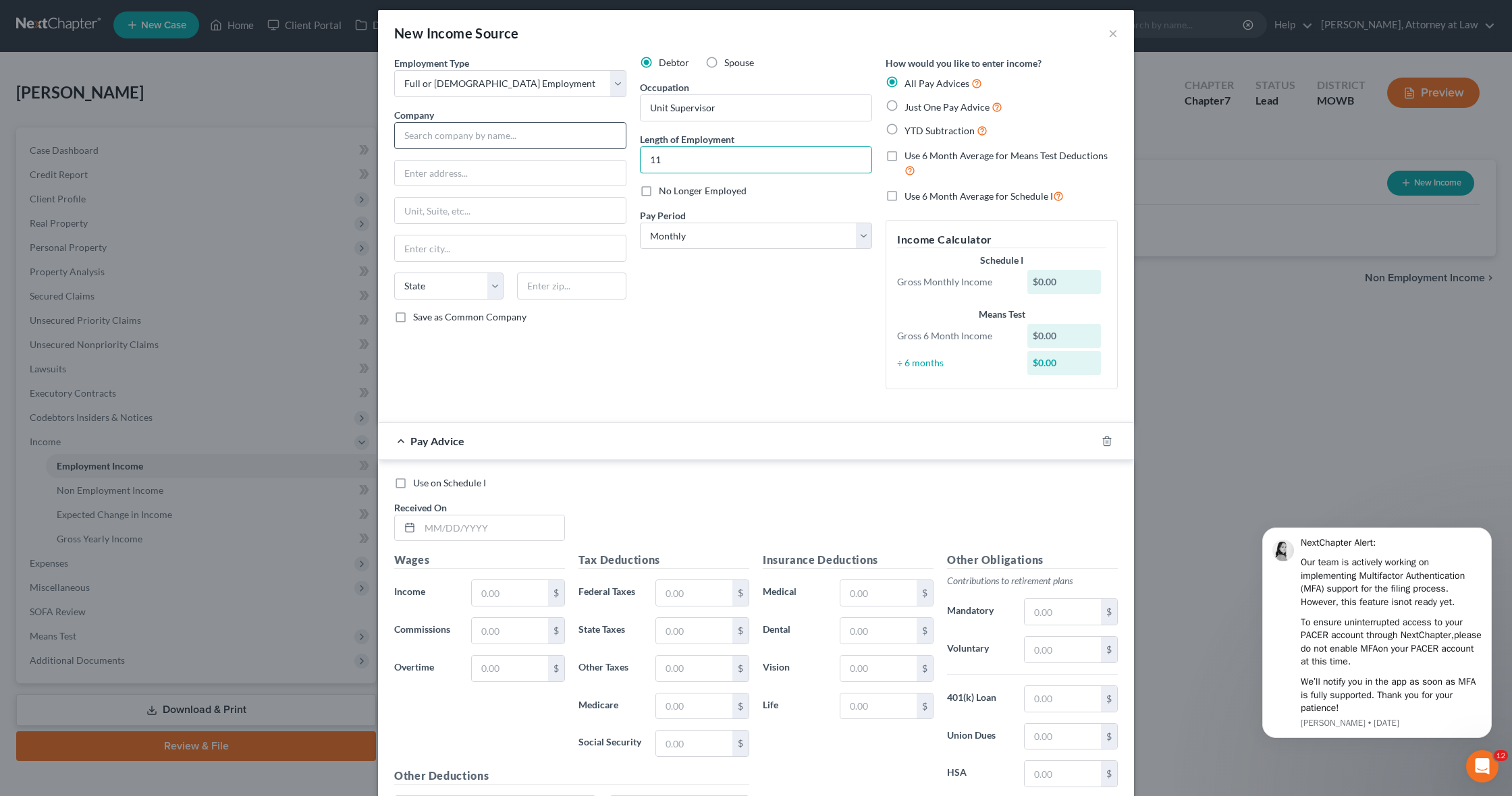 type on "11" 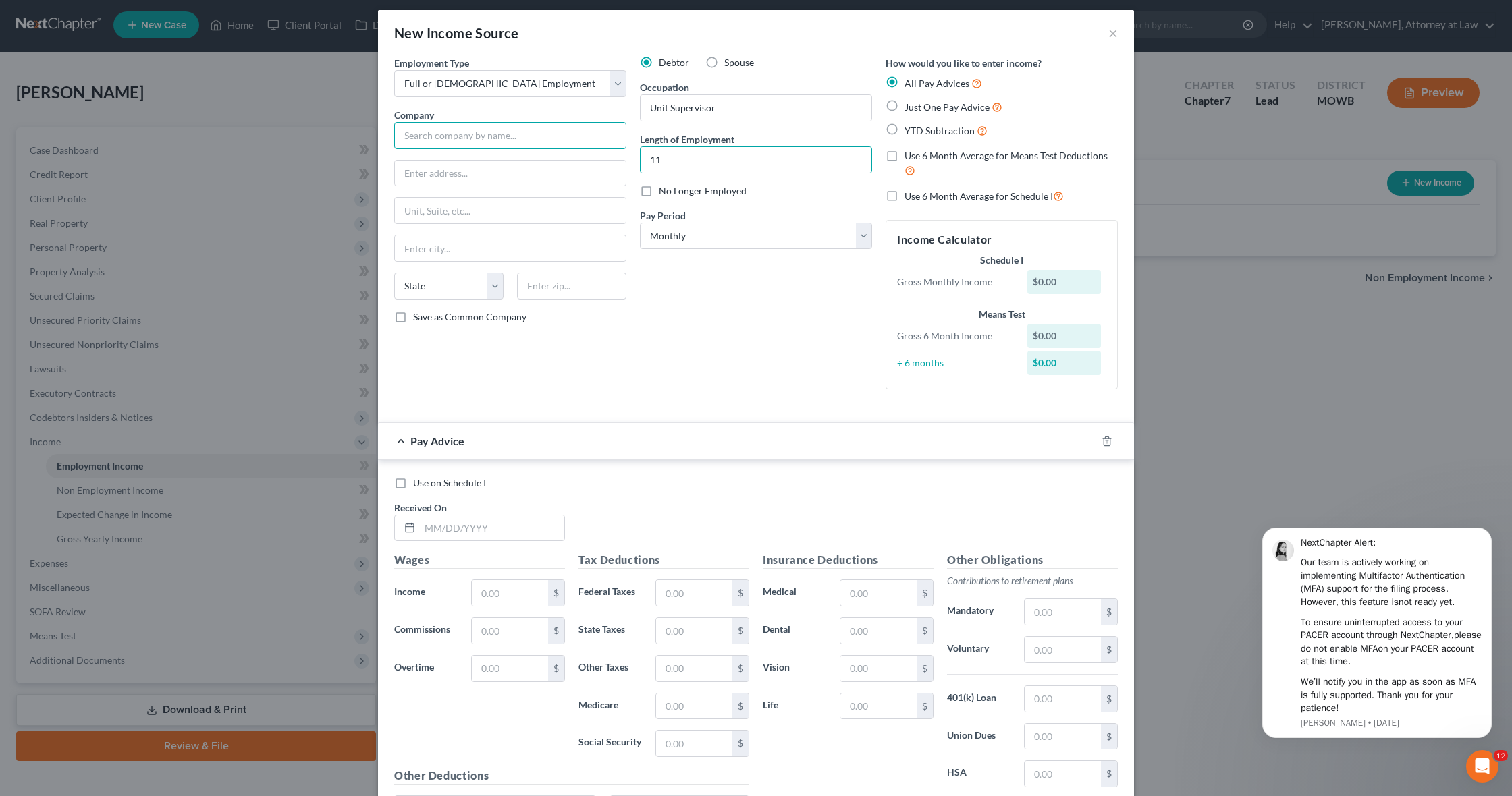 click at bounding box center (510, 136) 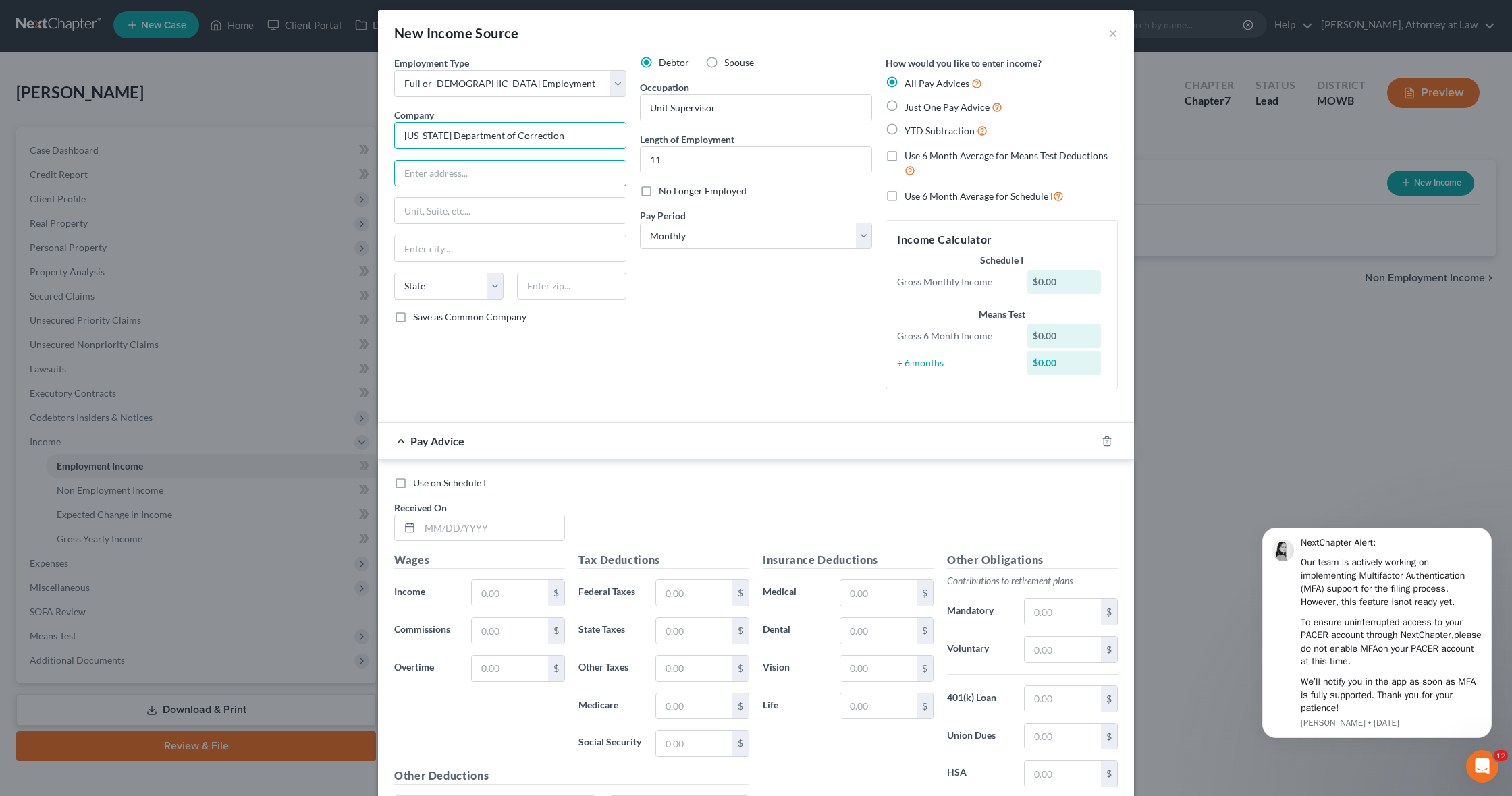 click on "Missouri Department of Correction" at bounding box center [510, 136] 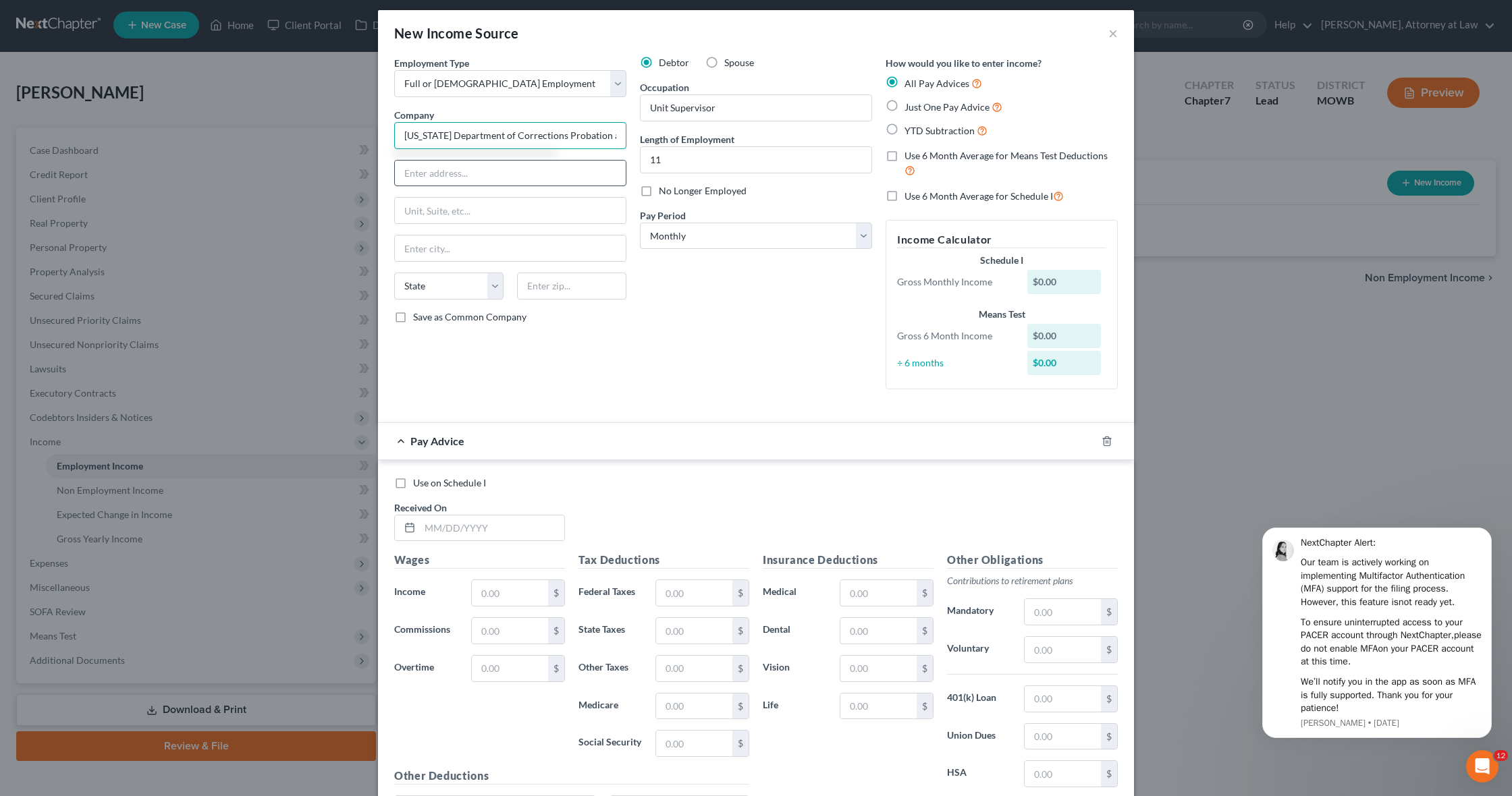 type on "Missouri Department of Corrections Probation and Parole" 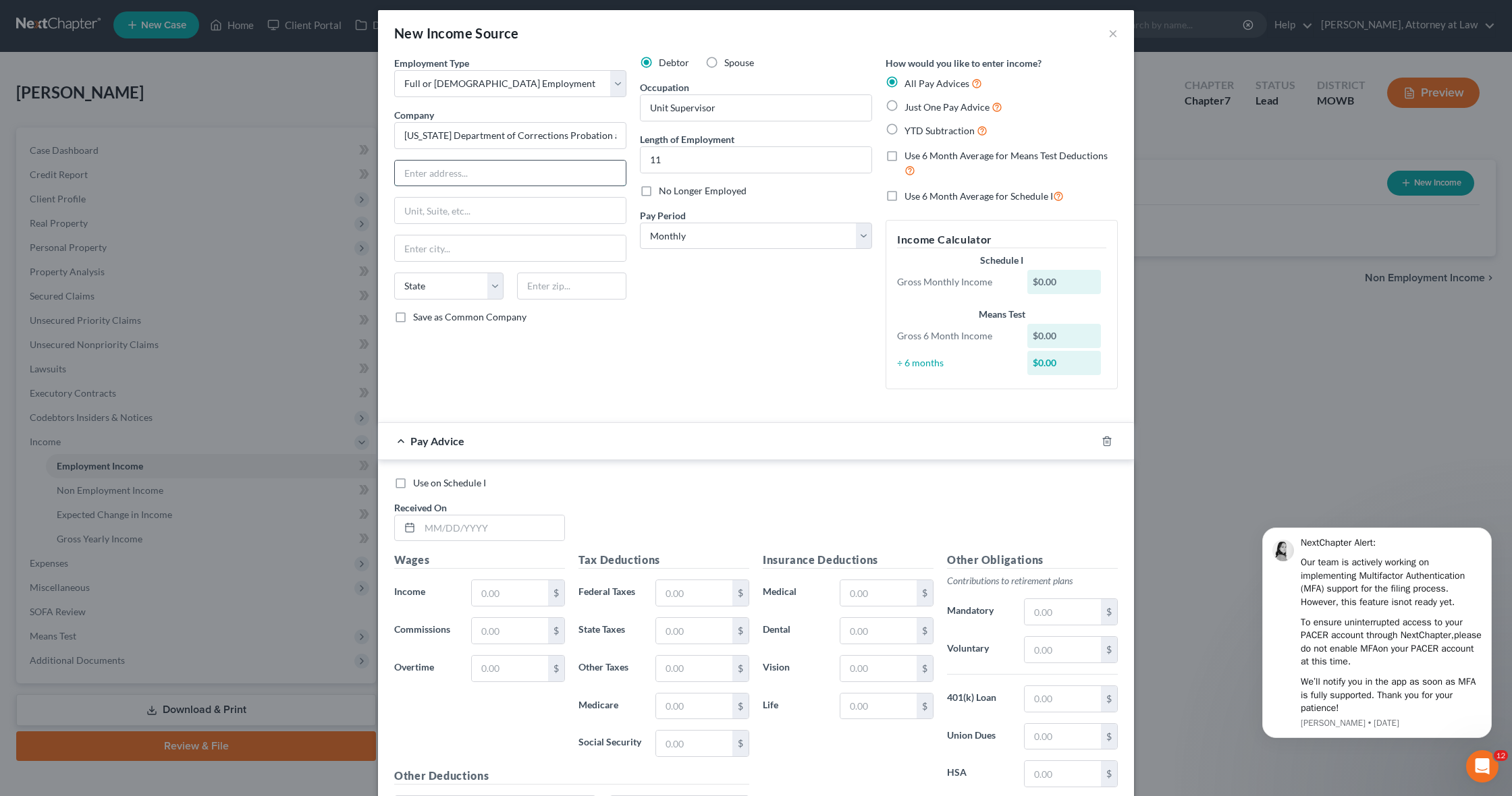 click at bounding box center (510, 173) 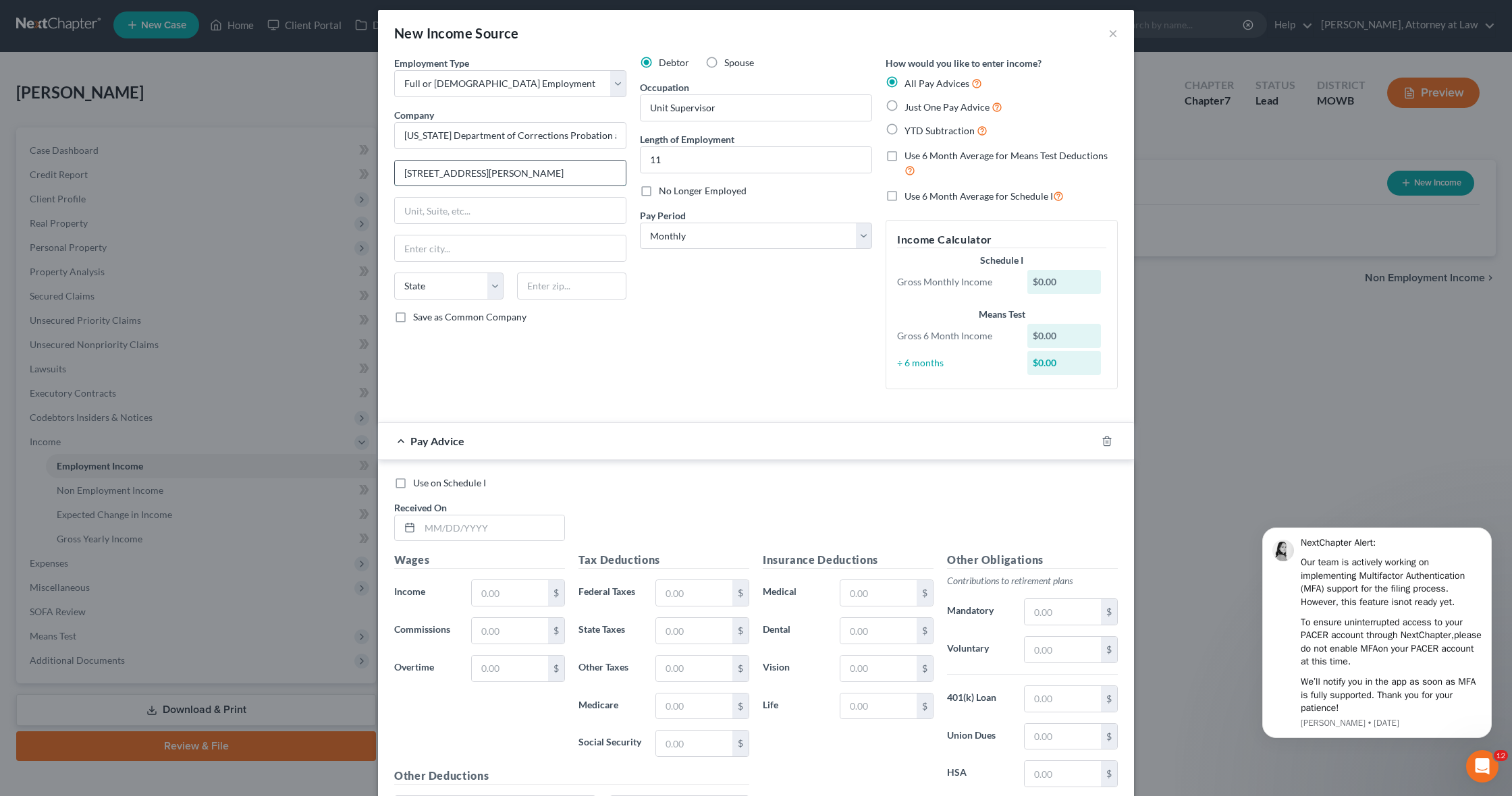 scroll, scrollTop: 2, scrollLeft: 0, axis: vertical 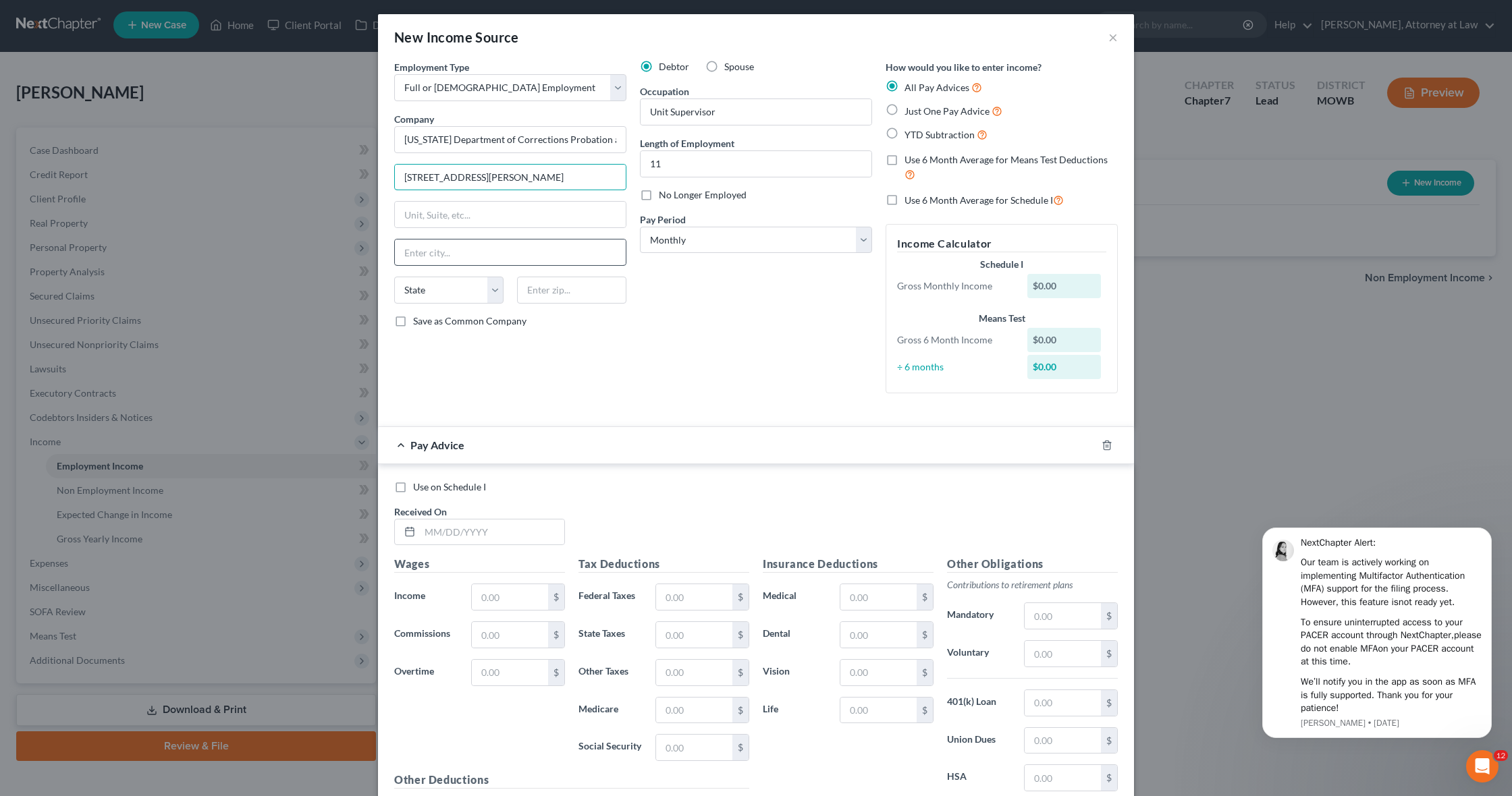 type on "205 Thompson Rd" 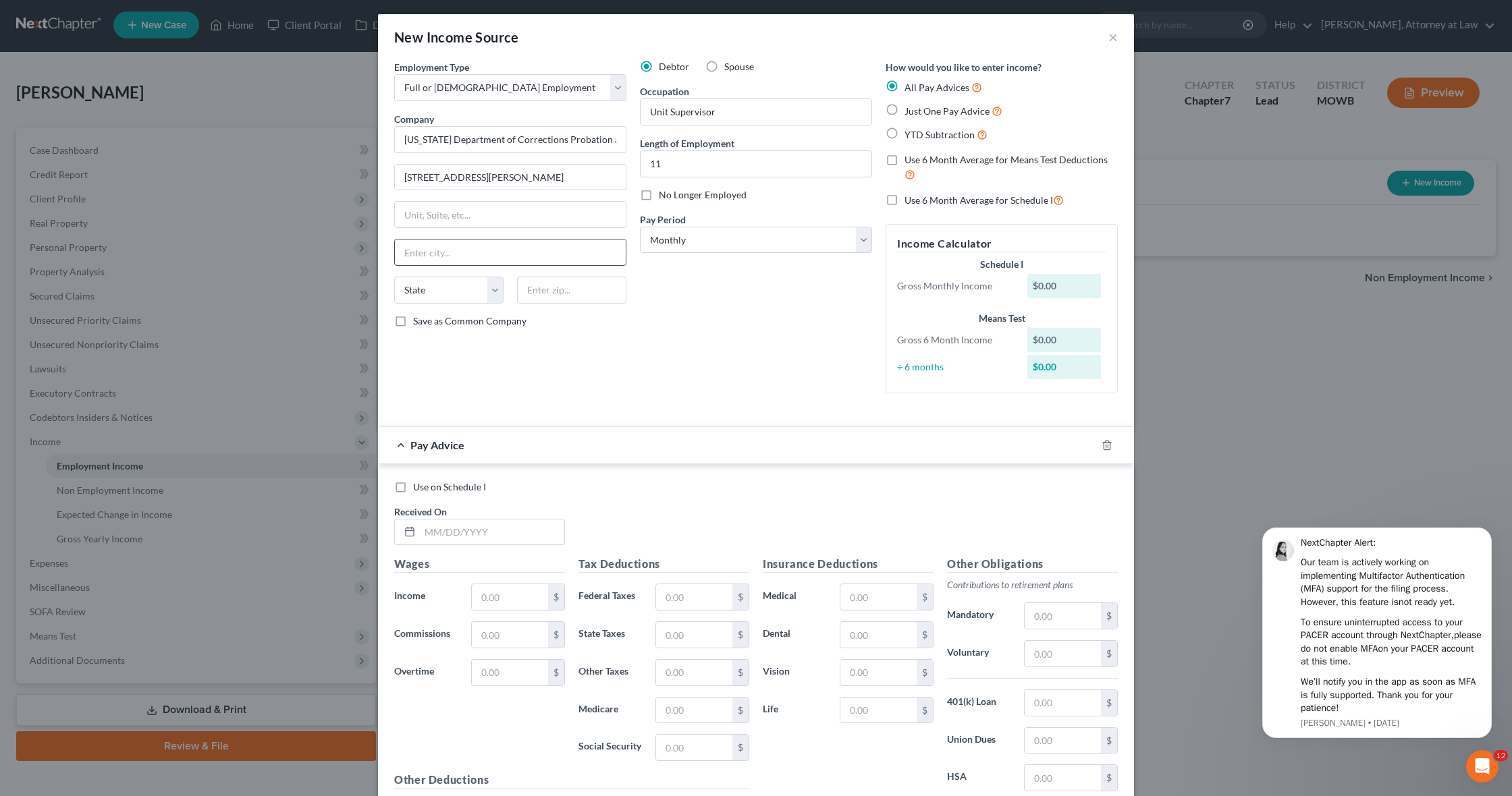 type on "D" 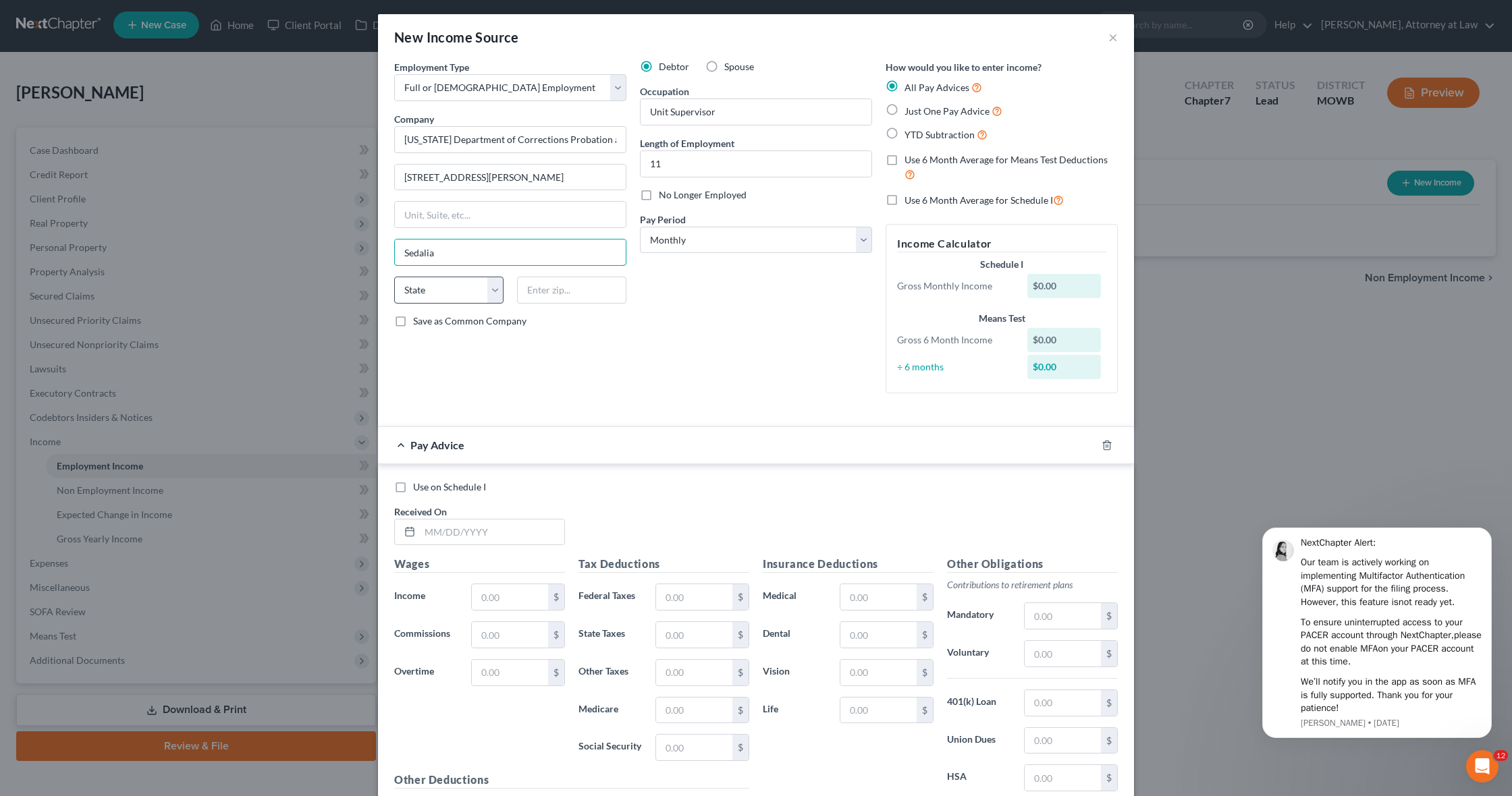 type on "Sedalia" 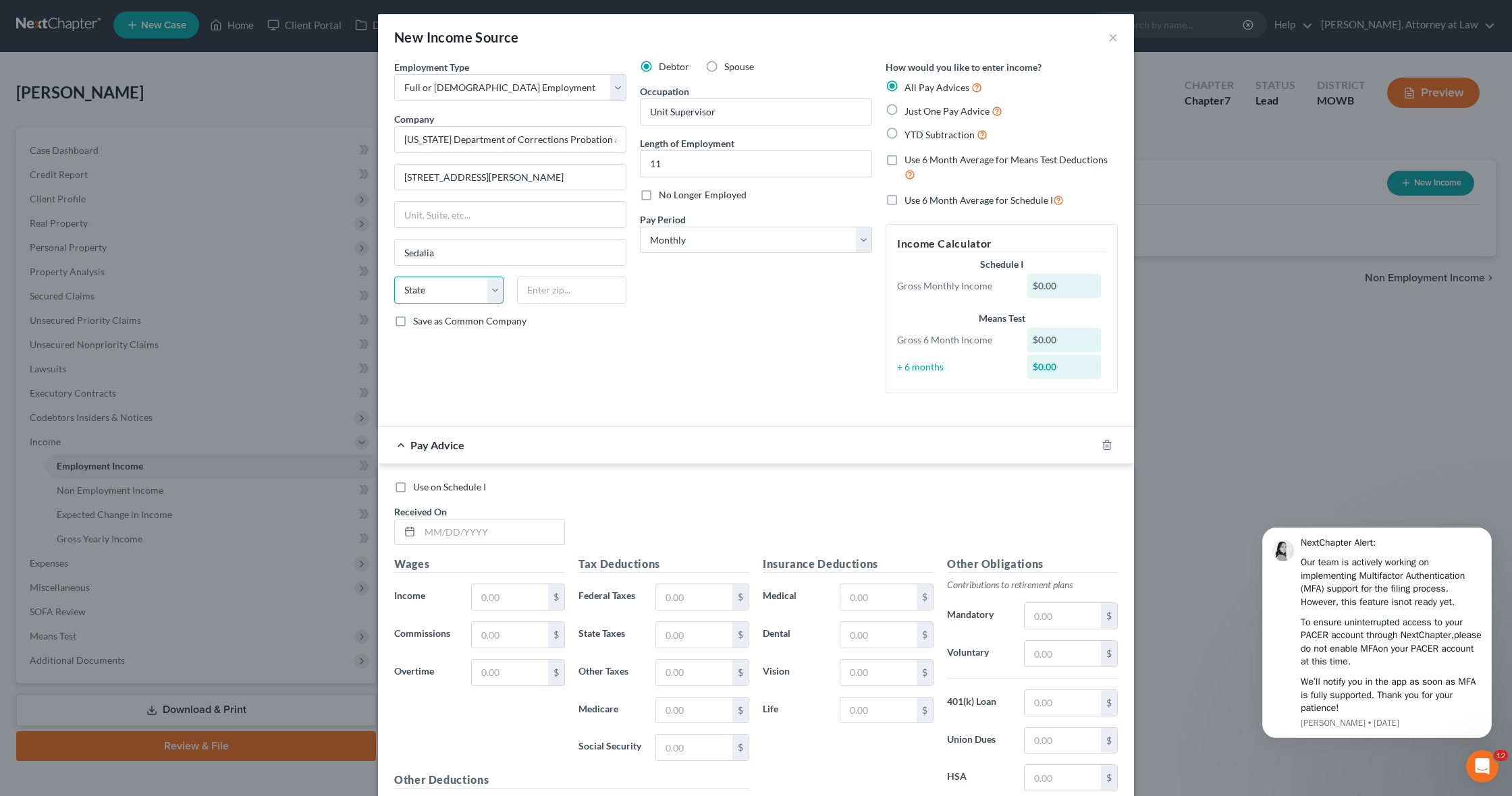 select on "26" 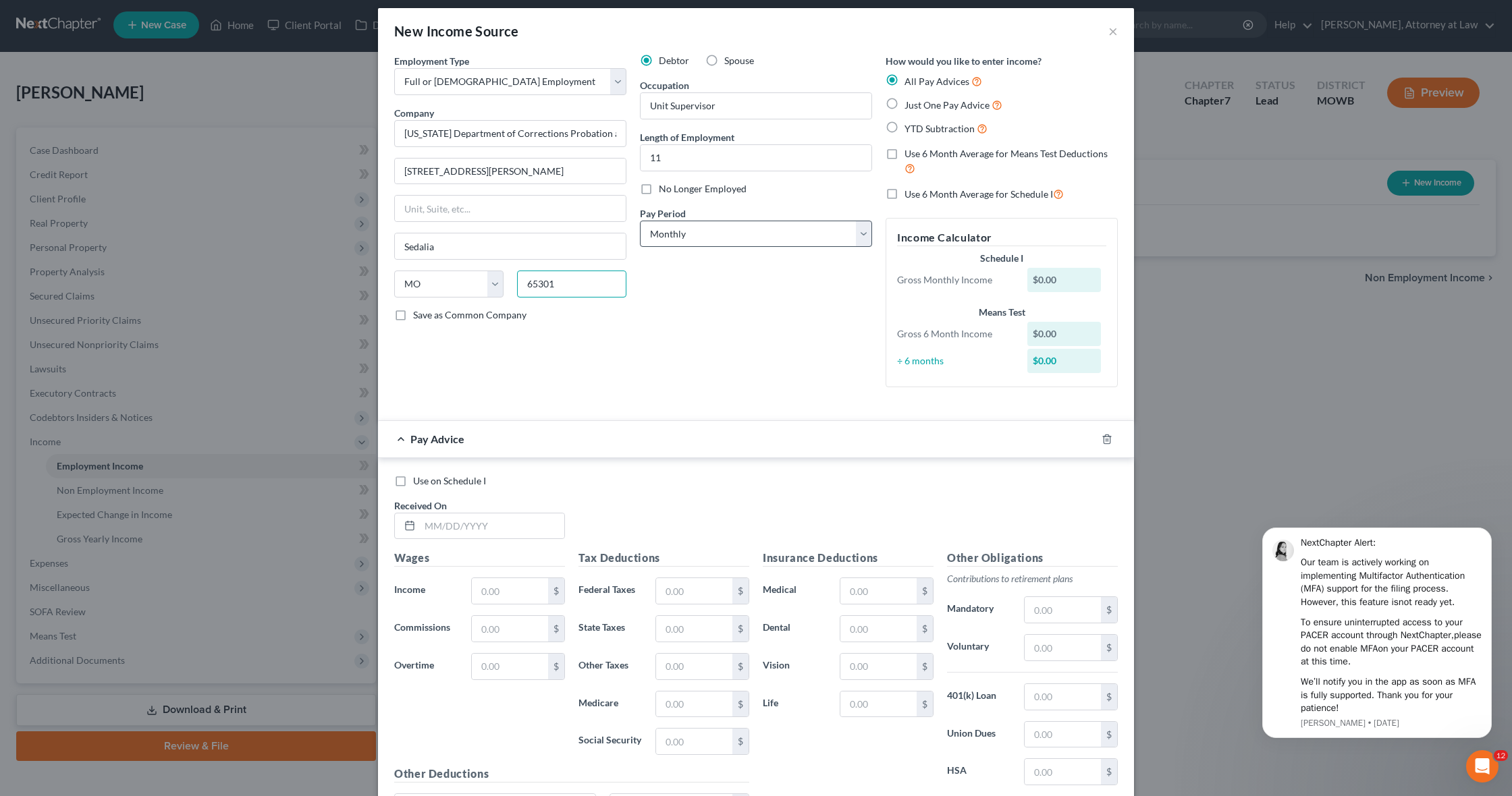 type on "65301" 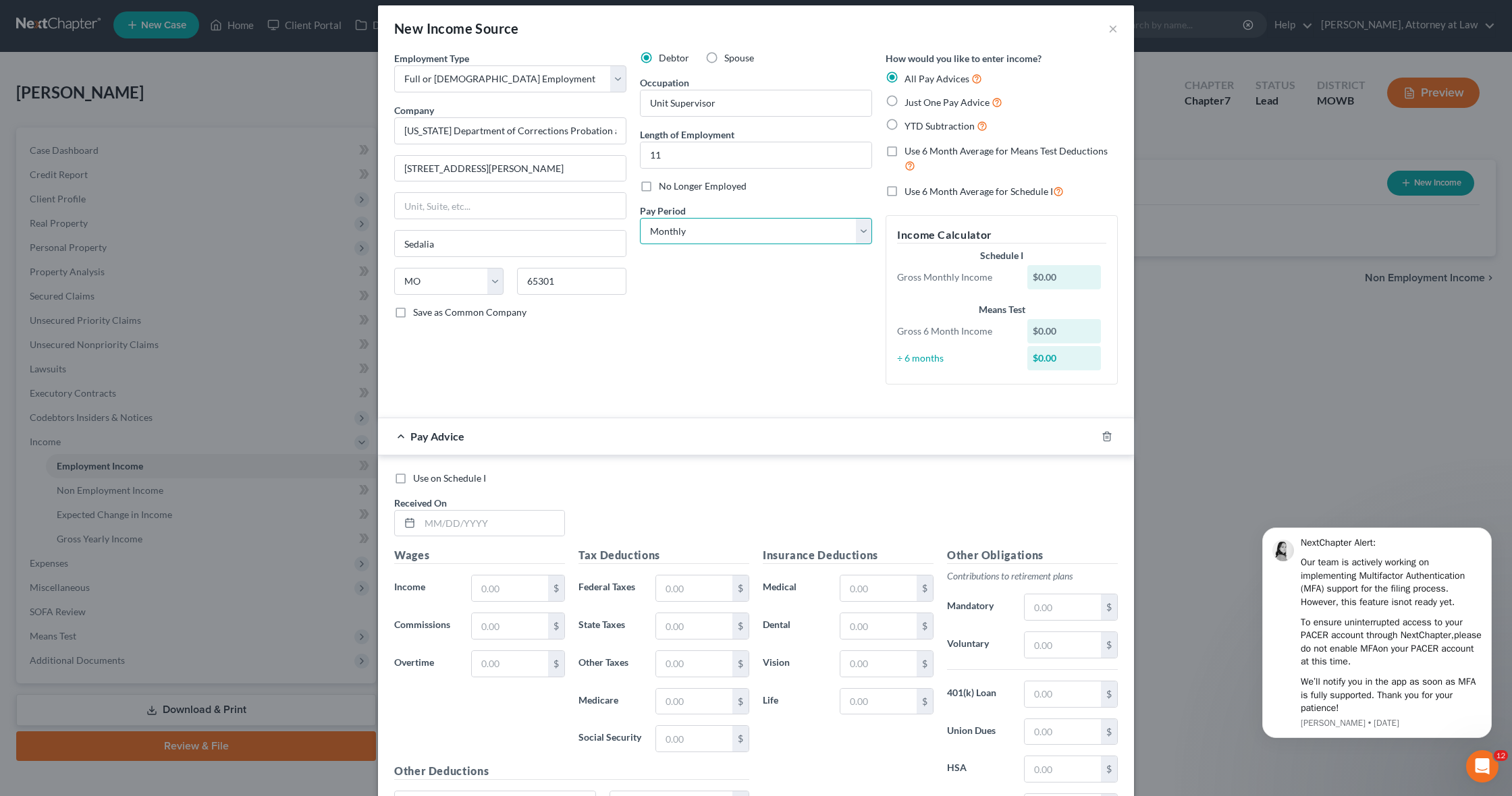 scroll, scrollTop: 11, scrollLeft: 0, axis: vertical 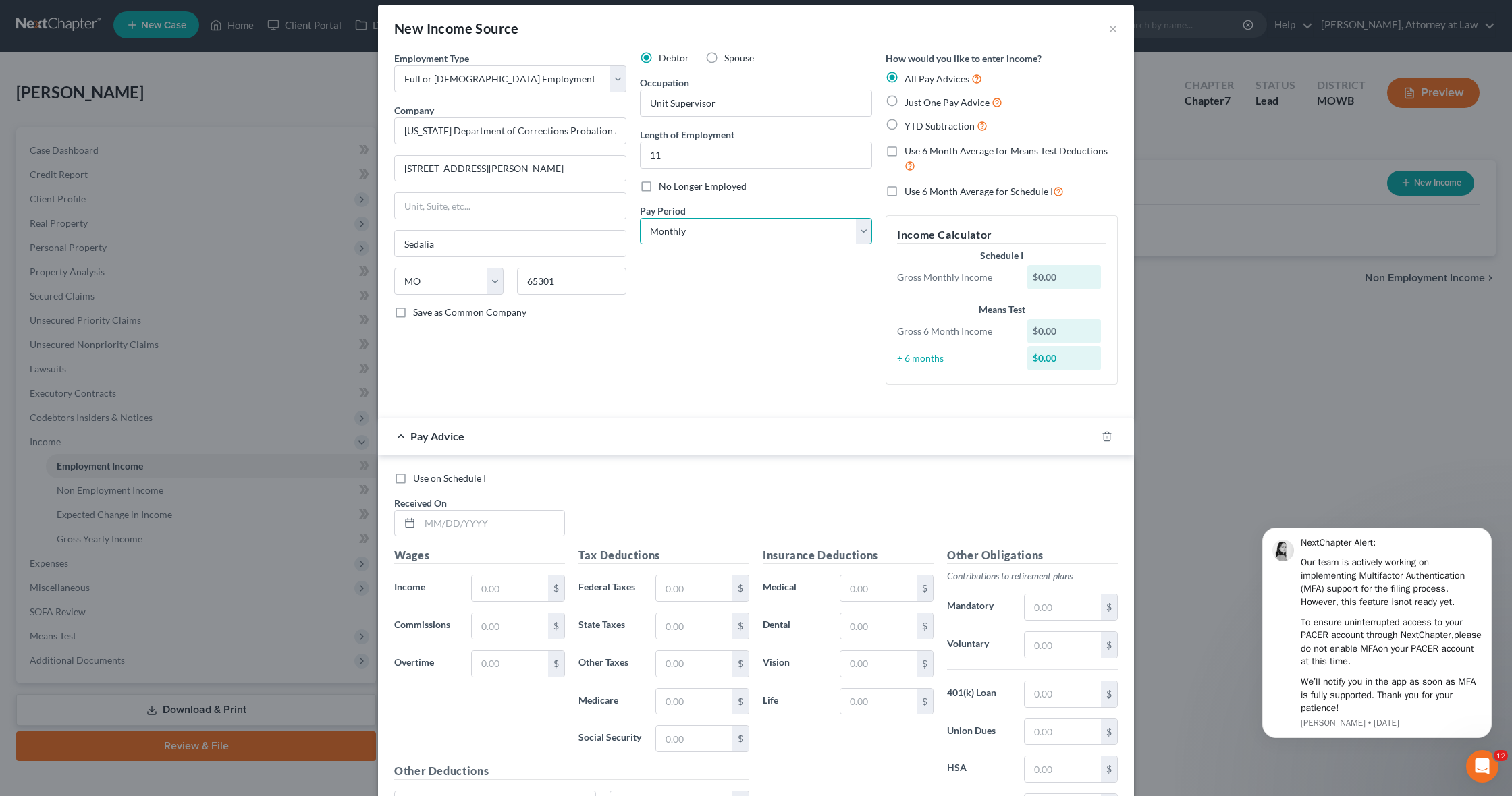 select on "1" 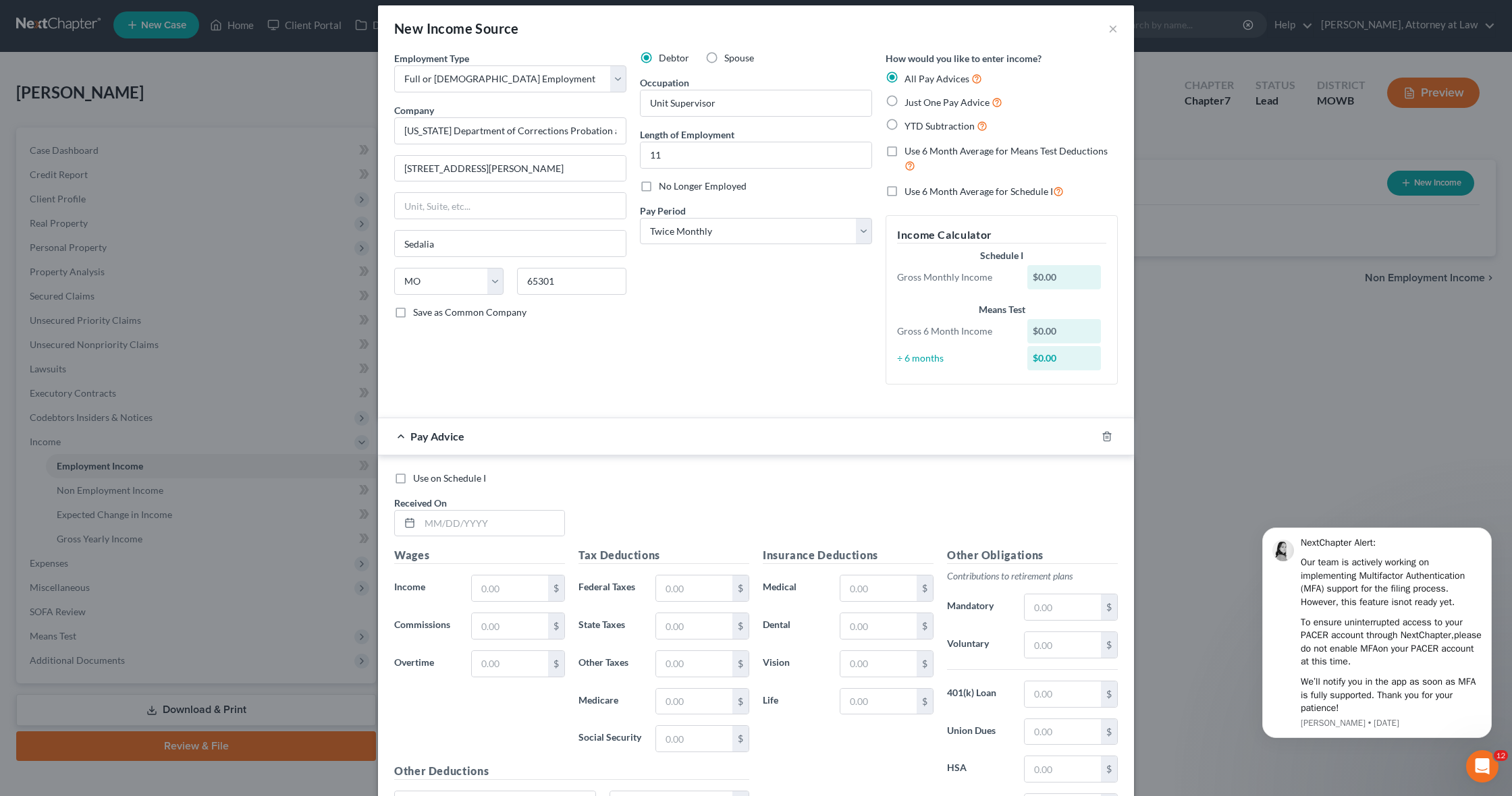 click on "$0.00" at bounding box center (1064, 277) 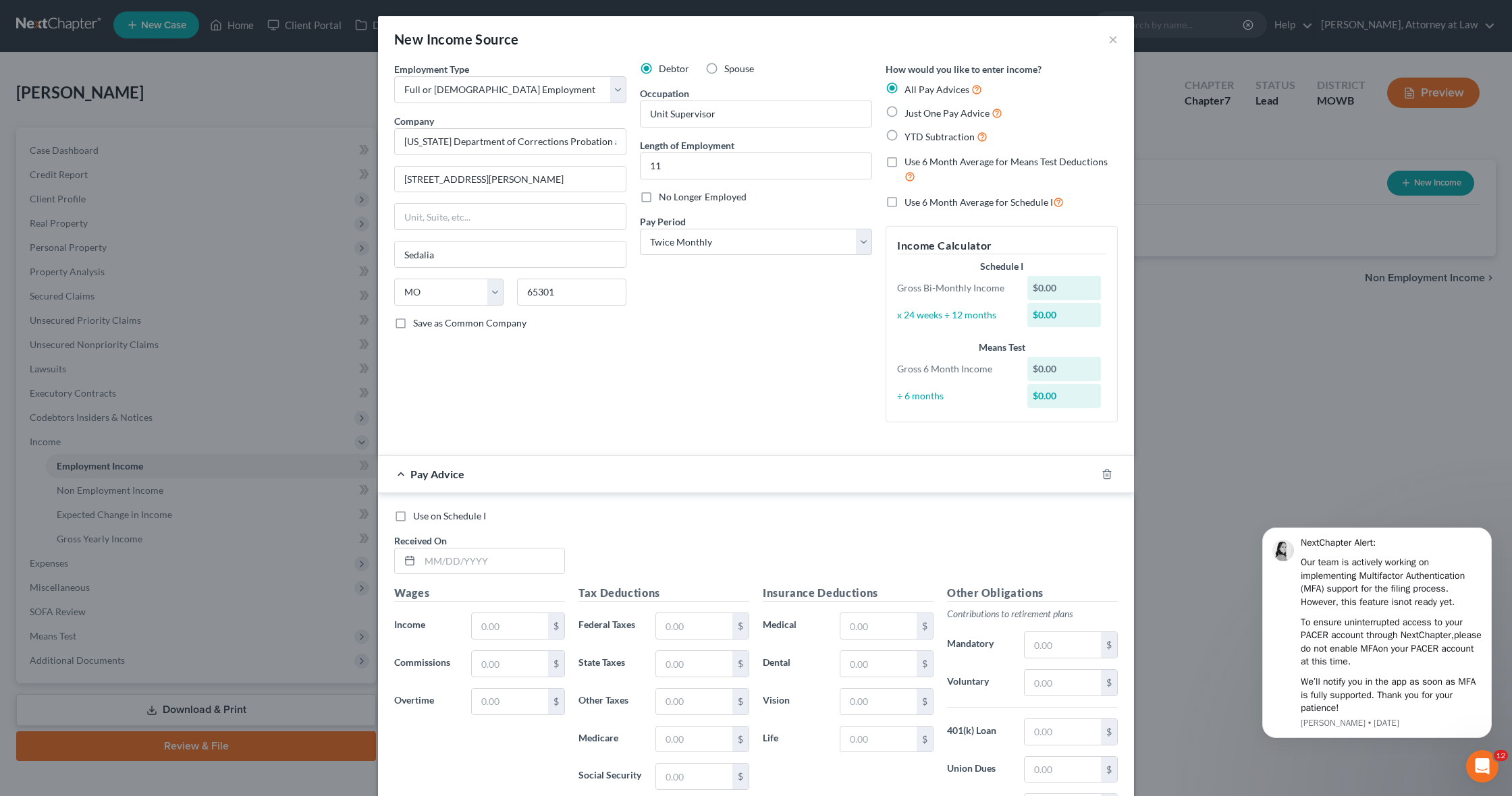 scroll, scrollTop: 1, scrollLeft: 0, axis: vertical 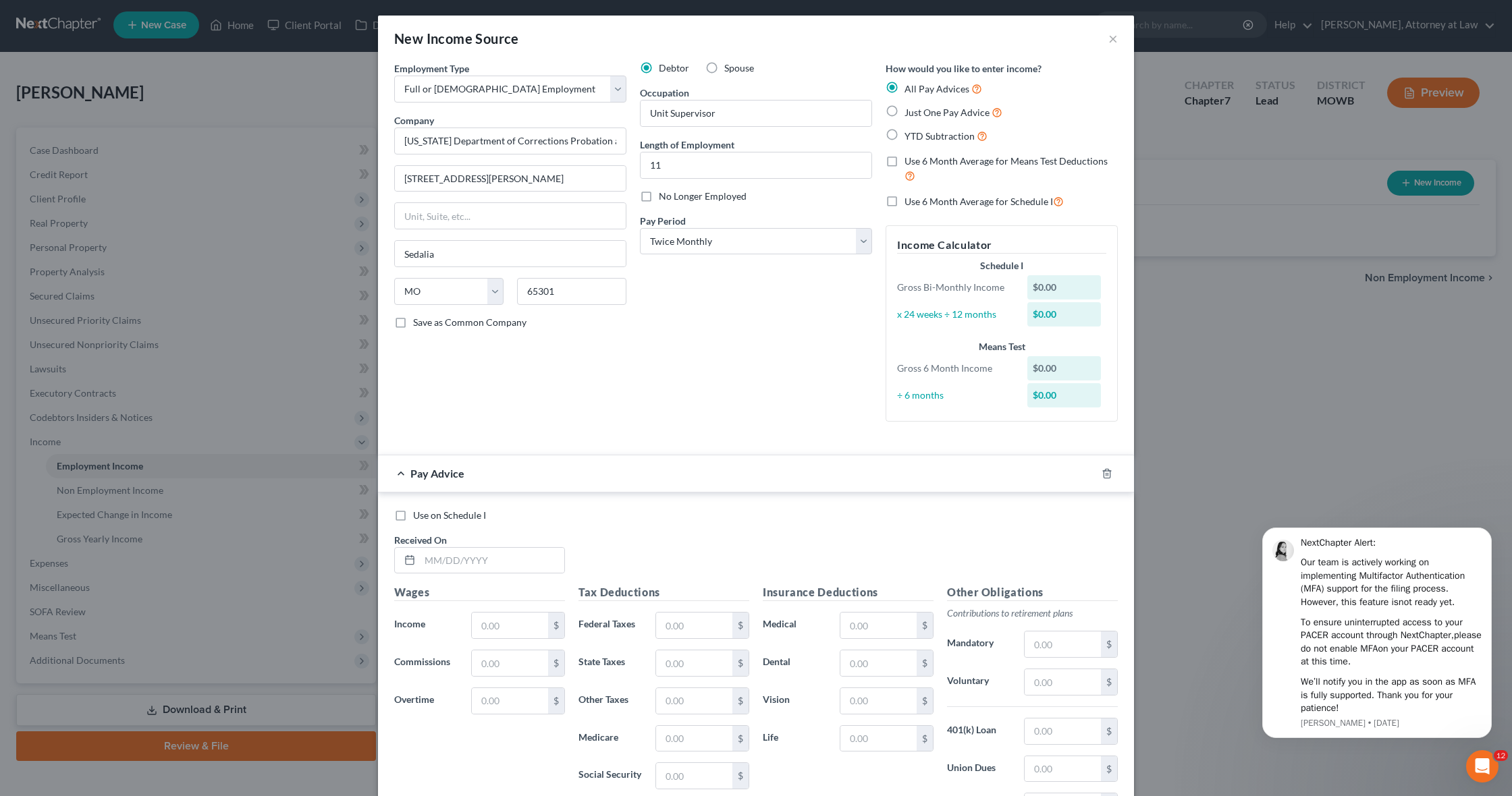 click on "$0.00" at bounding box center (1064, 287) 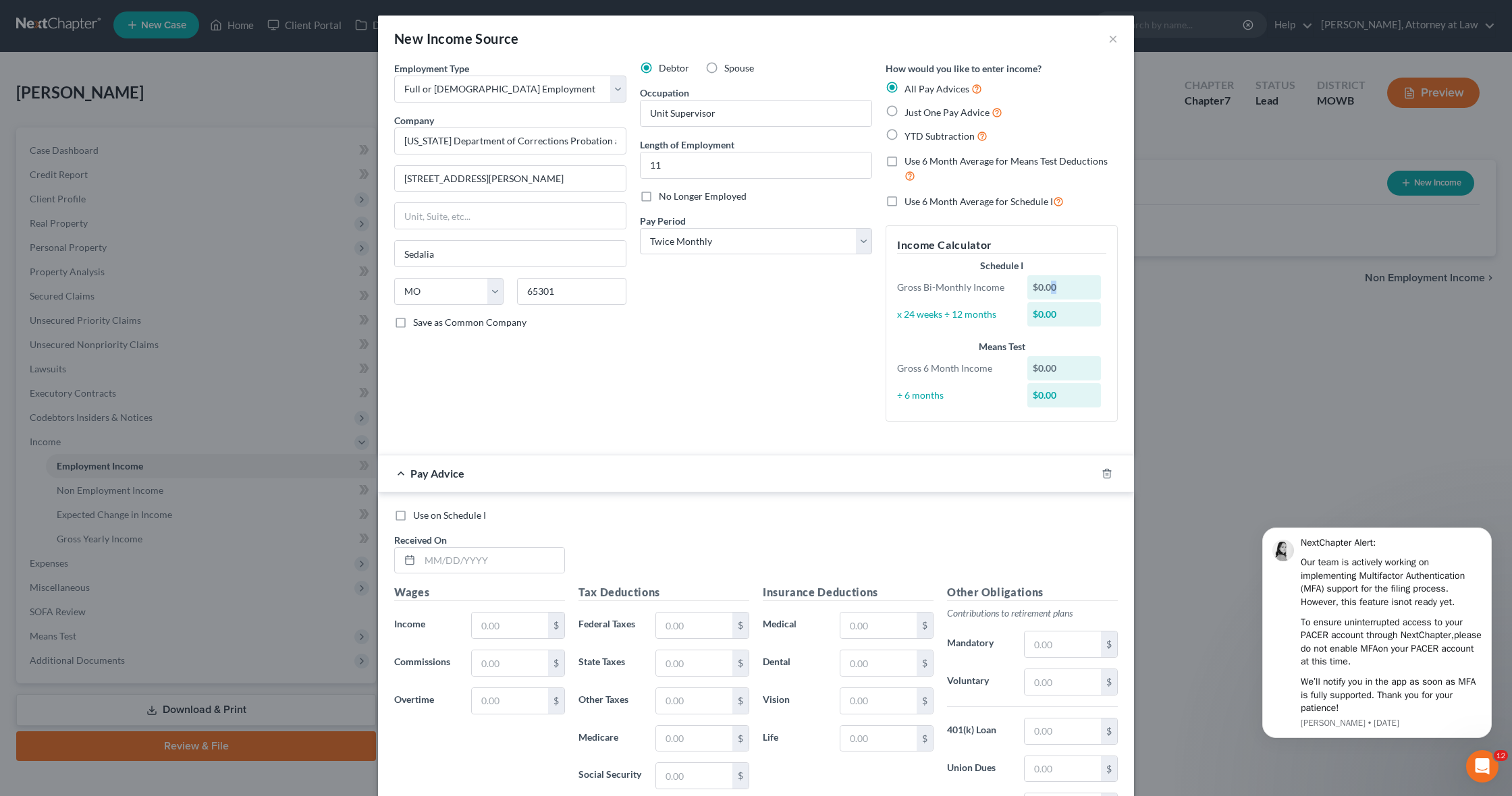 click on "$0.00" at bounding box center [1064, 287] 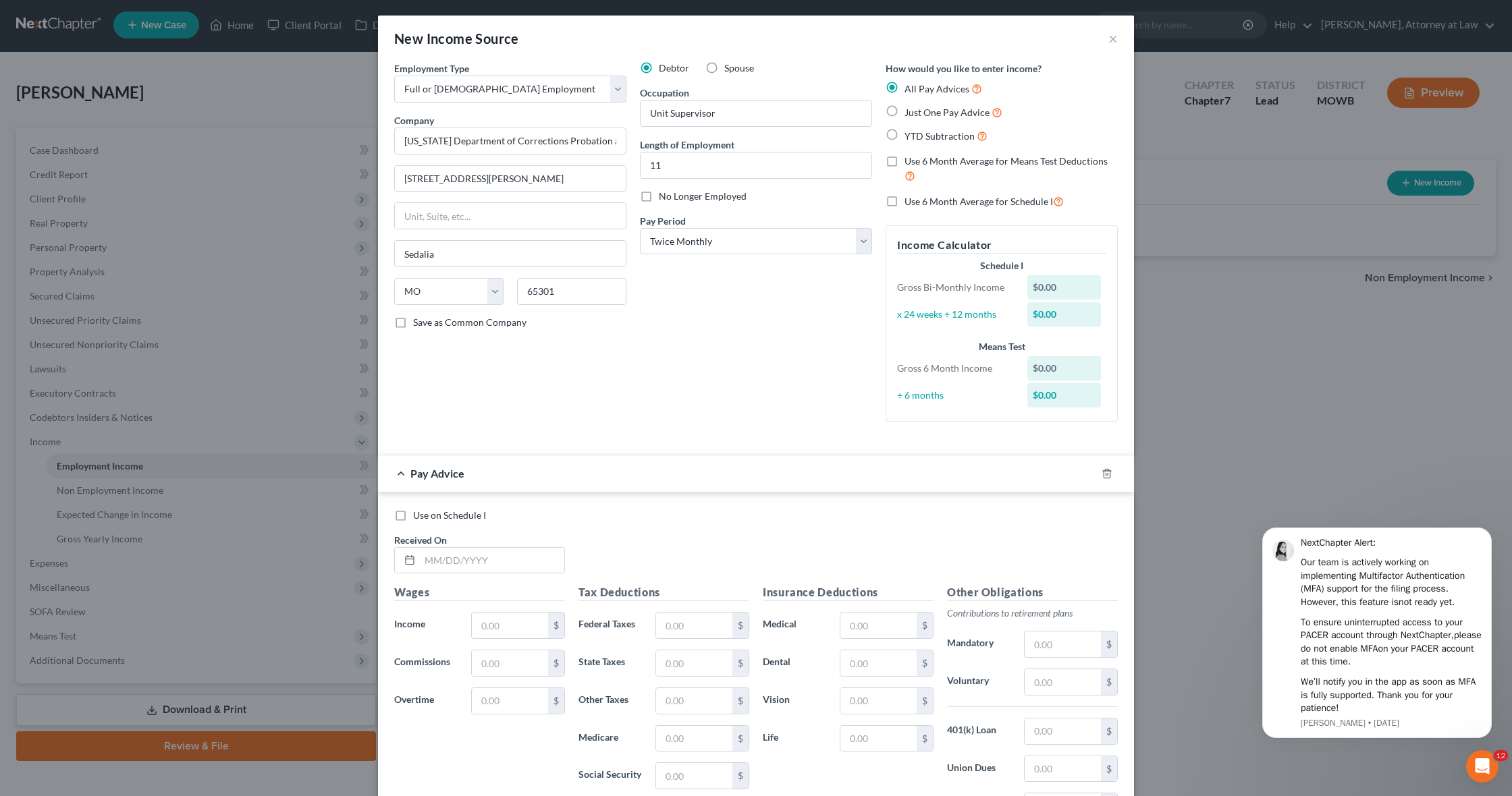 click on "$0.00" at bounding box center [1064, 287] 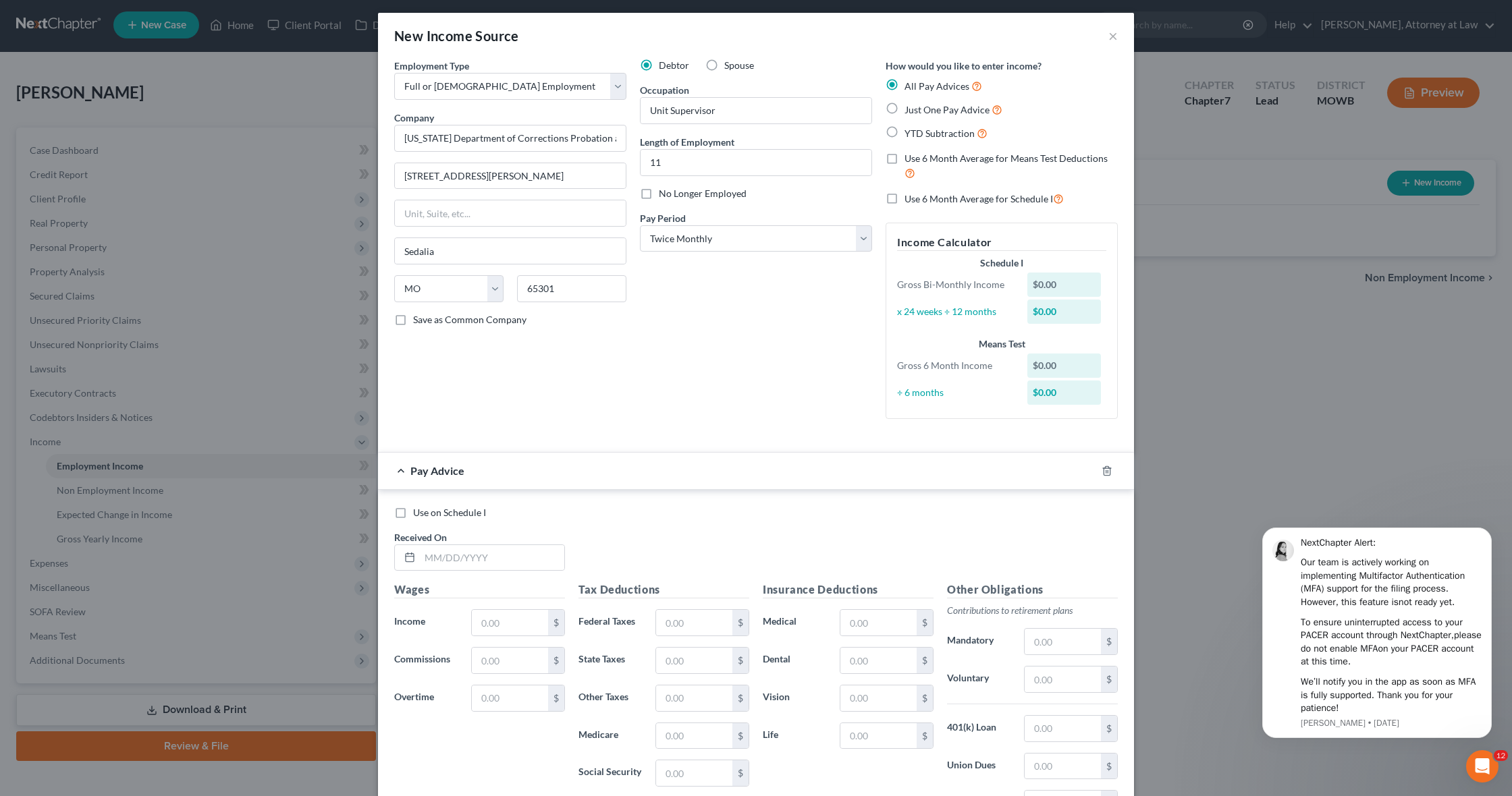 click on "$0.00" at bounding box center (1064, 285) 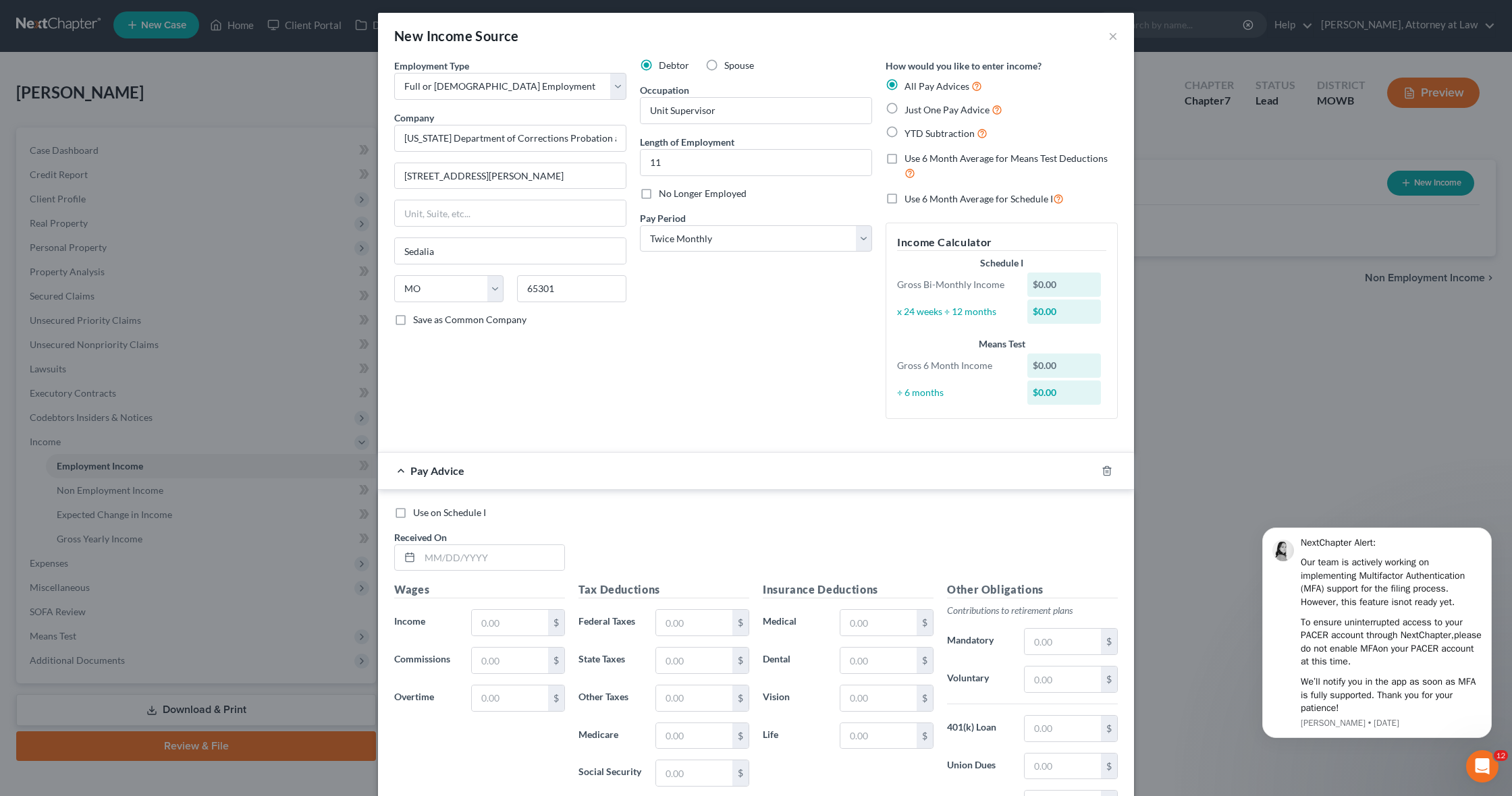 click on "$0.00" at bounding box center [1064, 285] 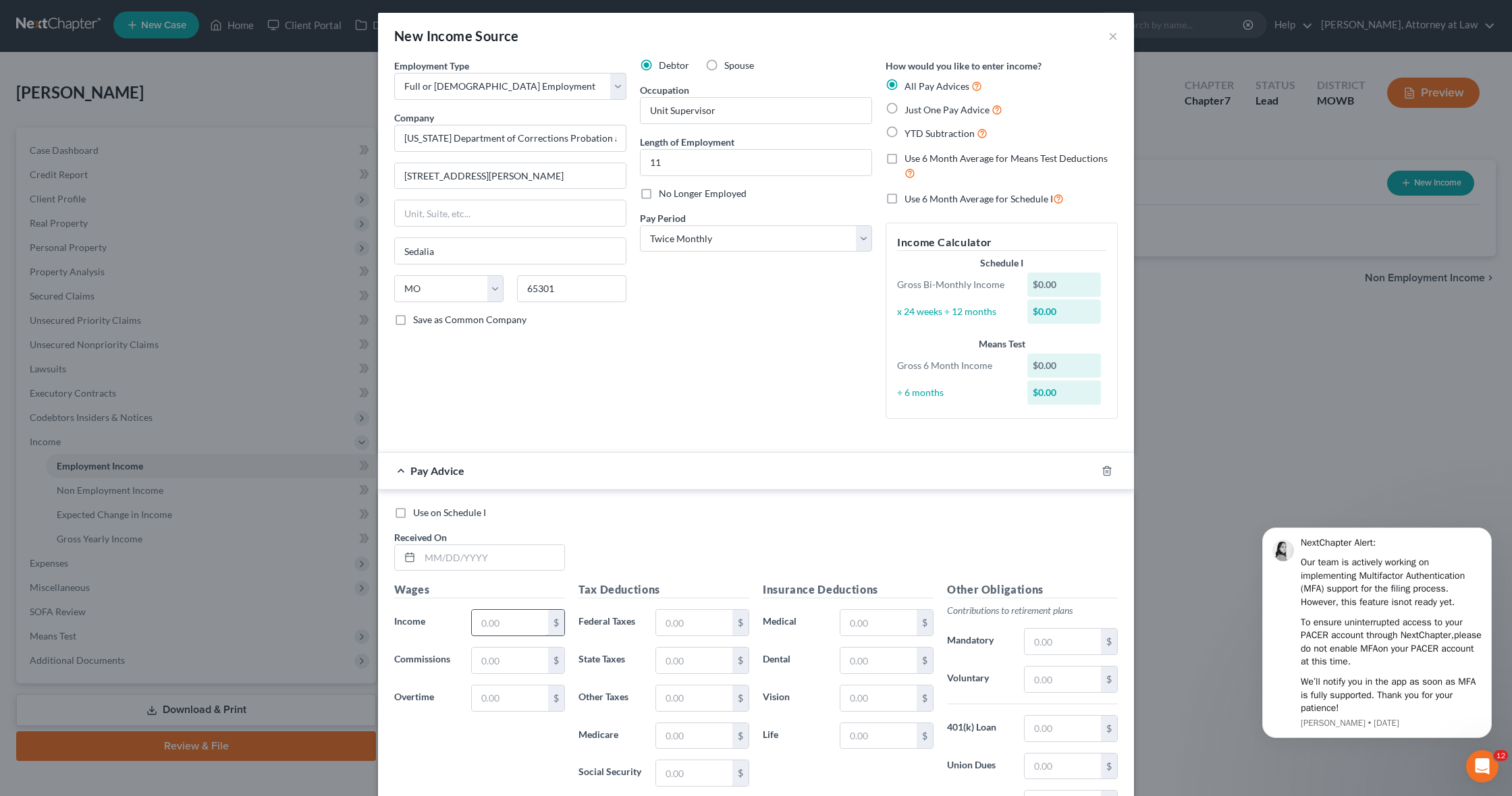 click at bounding box center (510, 623) 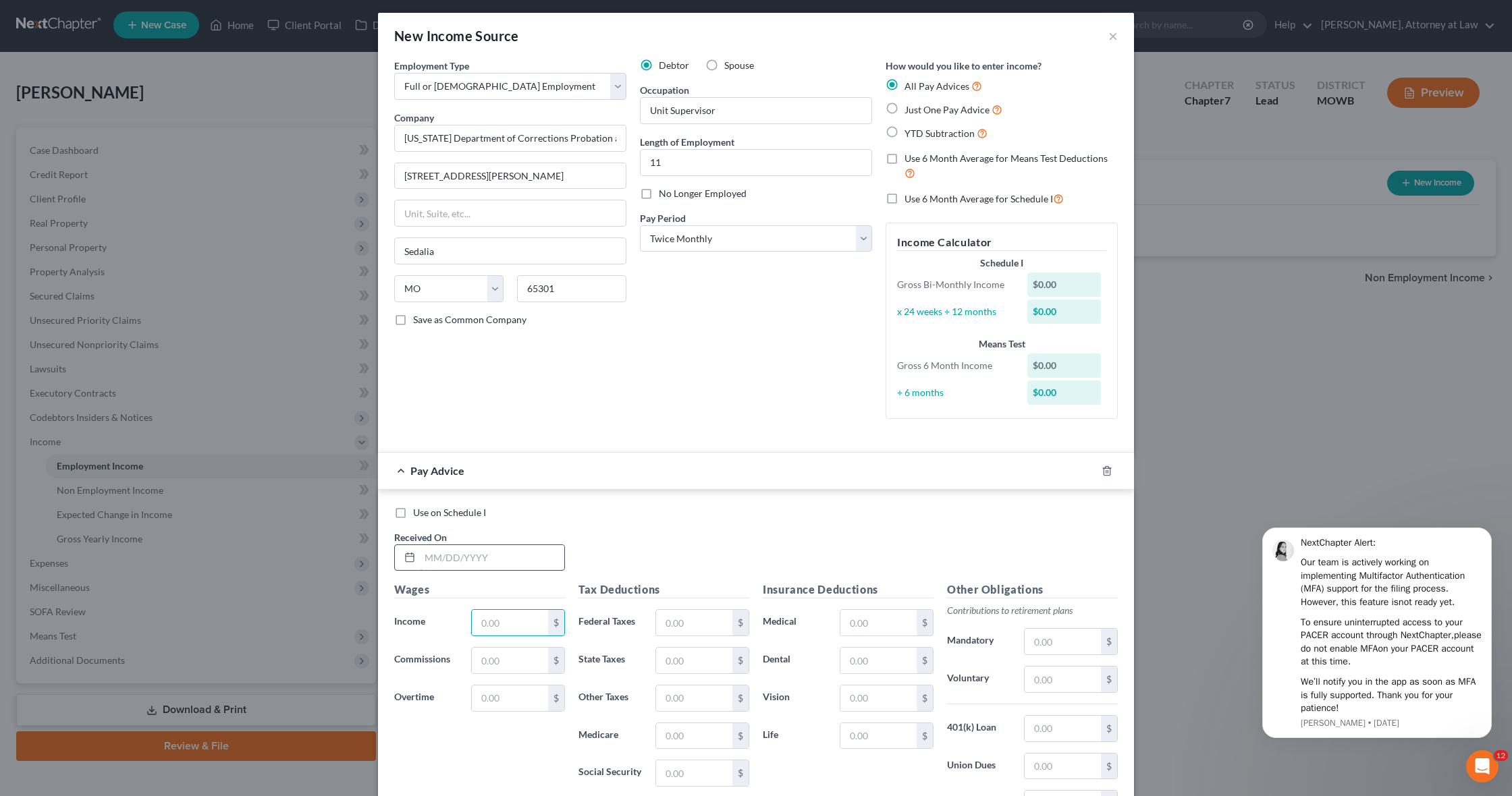 click at bounding box center (492, 558) 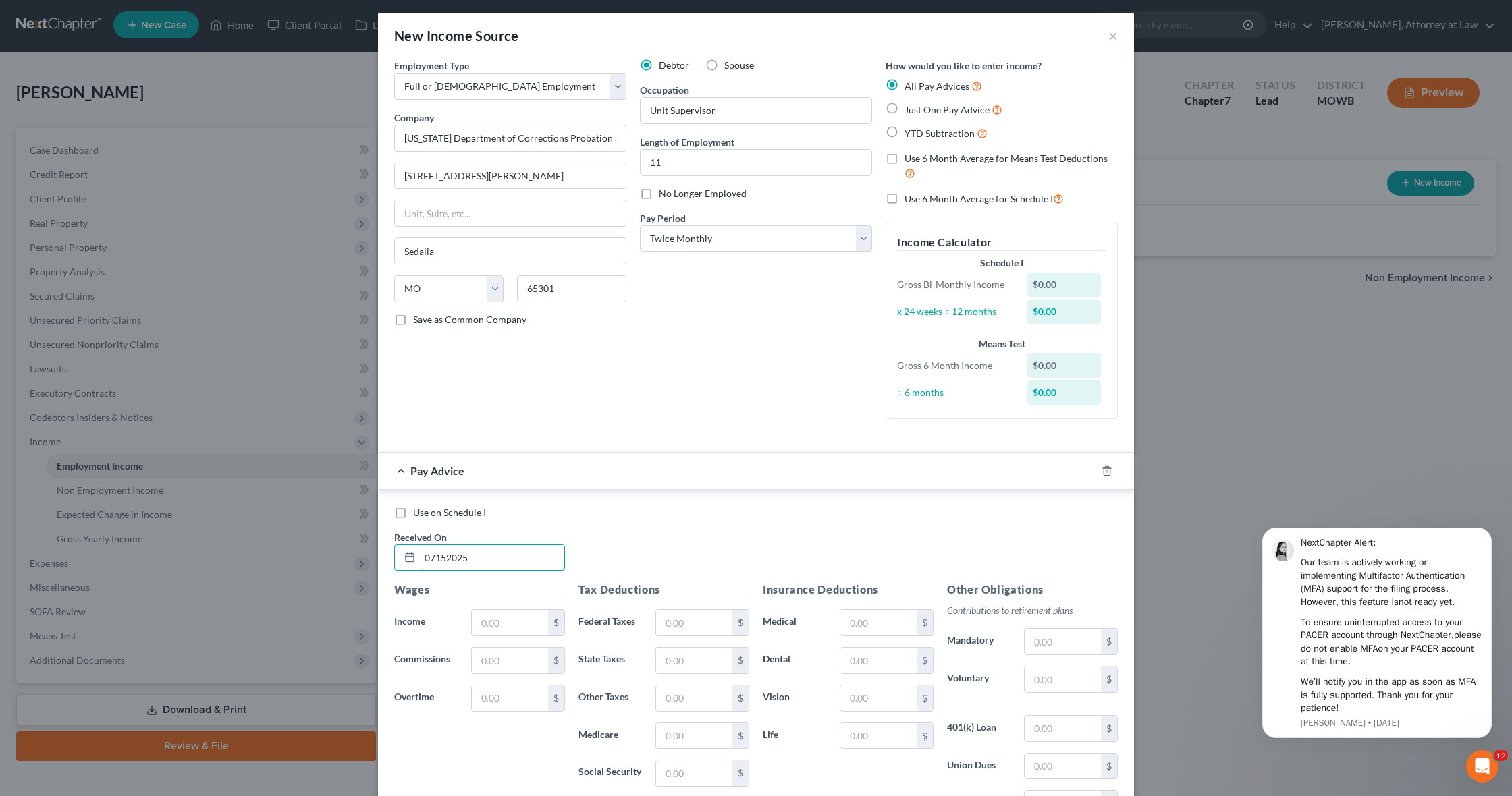 type on "07152025" 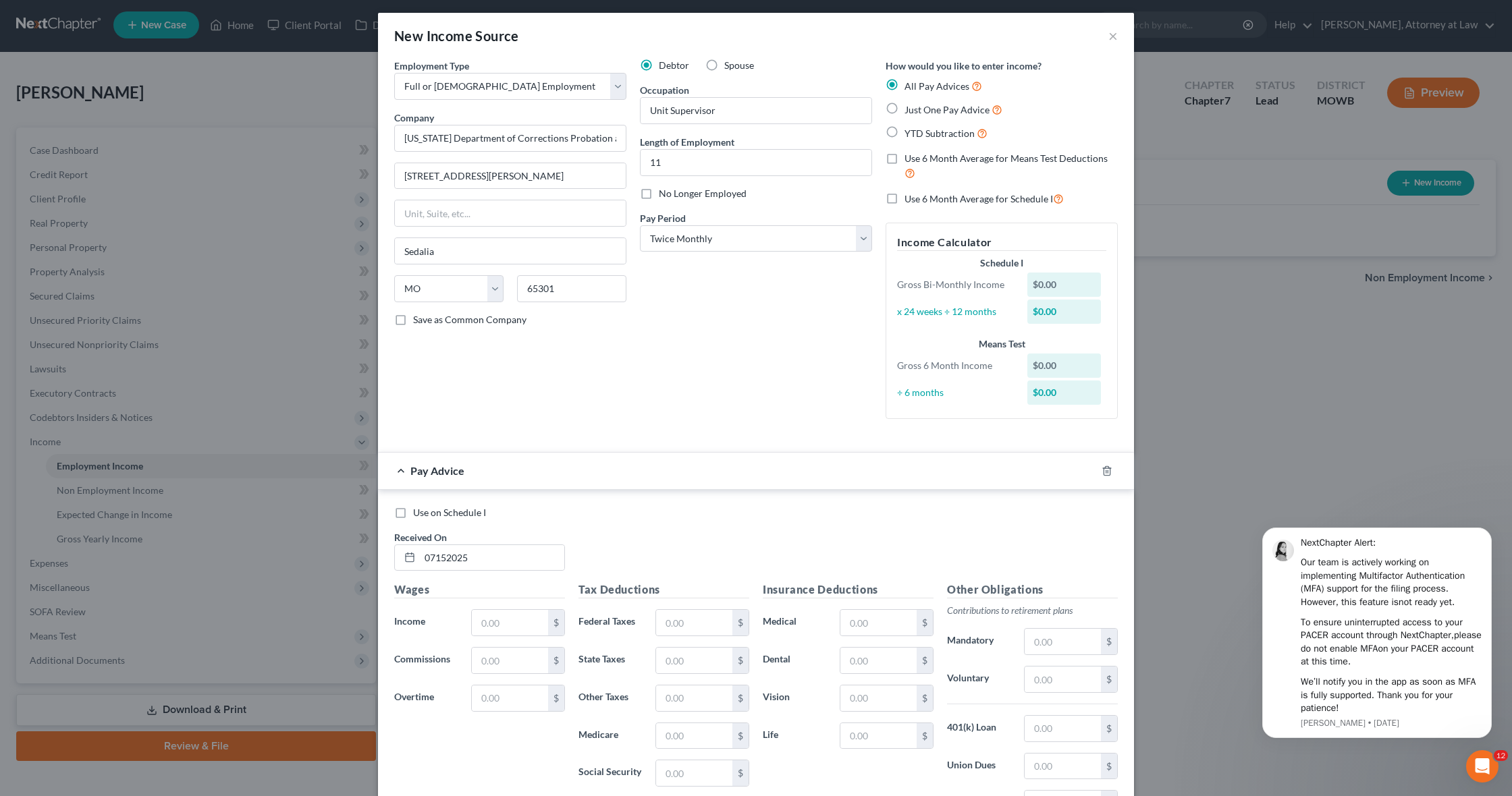 click on "Use on Schedule I
Received On
*
07152025" at bounding box center [756, 544] 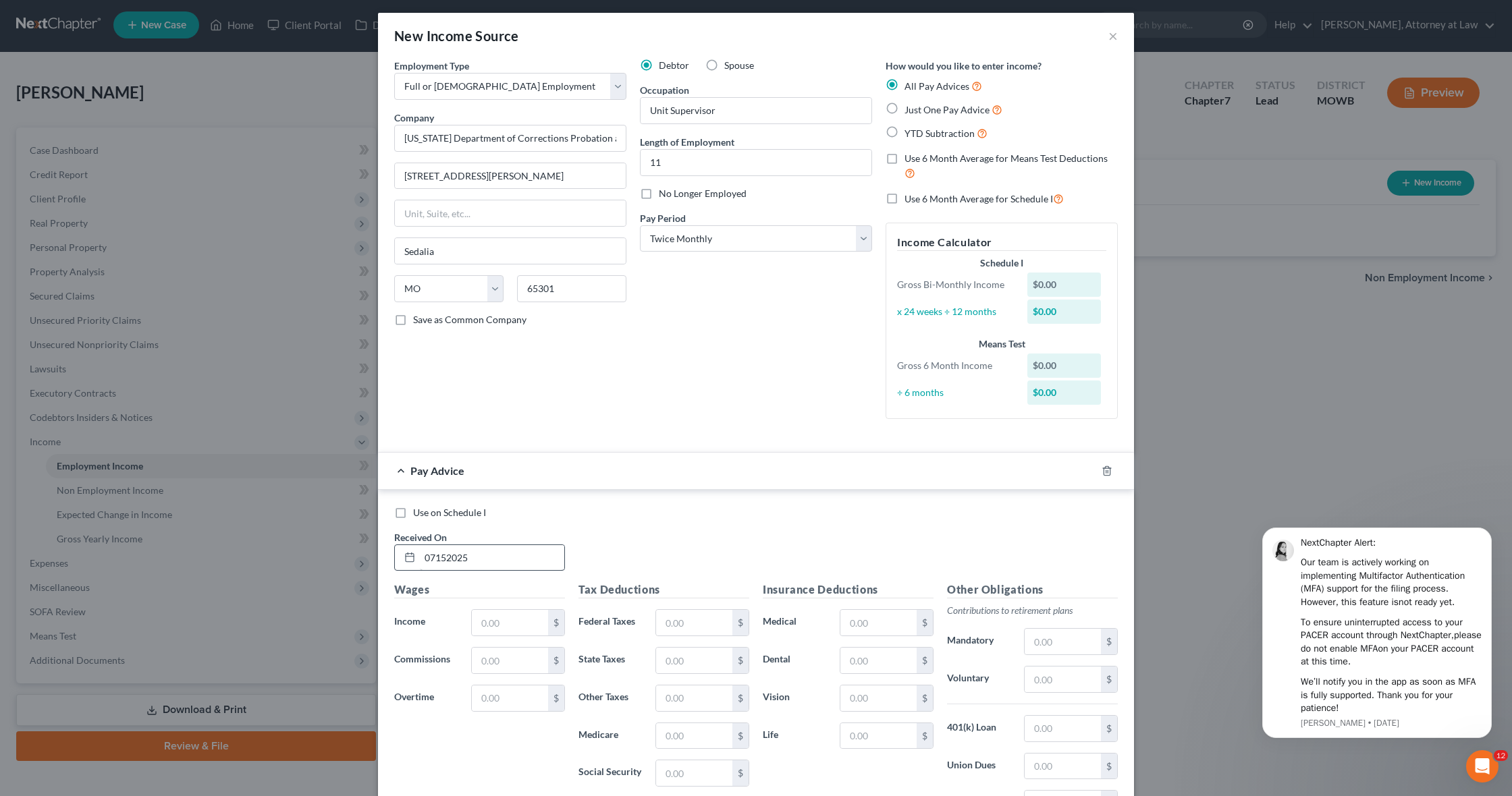 scroll, scrollTop: 0, scrollLeft: 0, axis: both 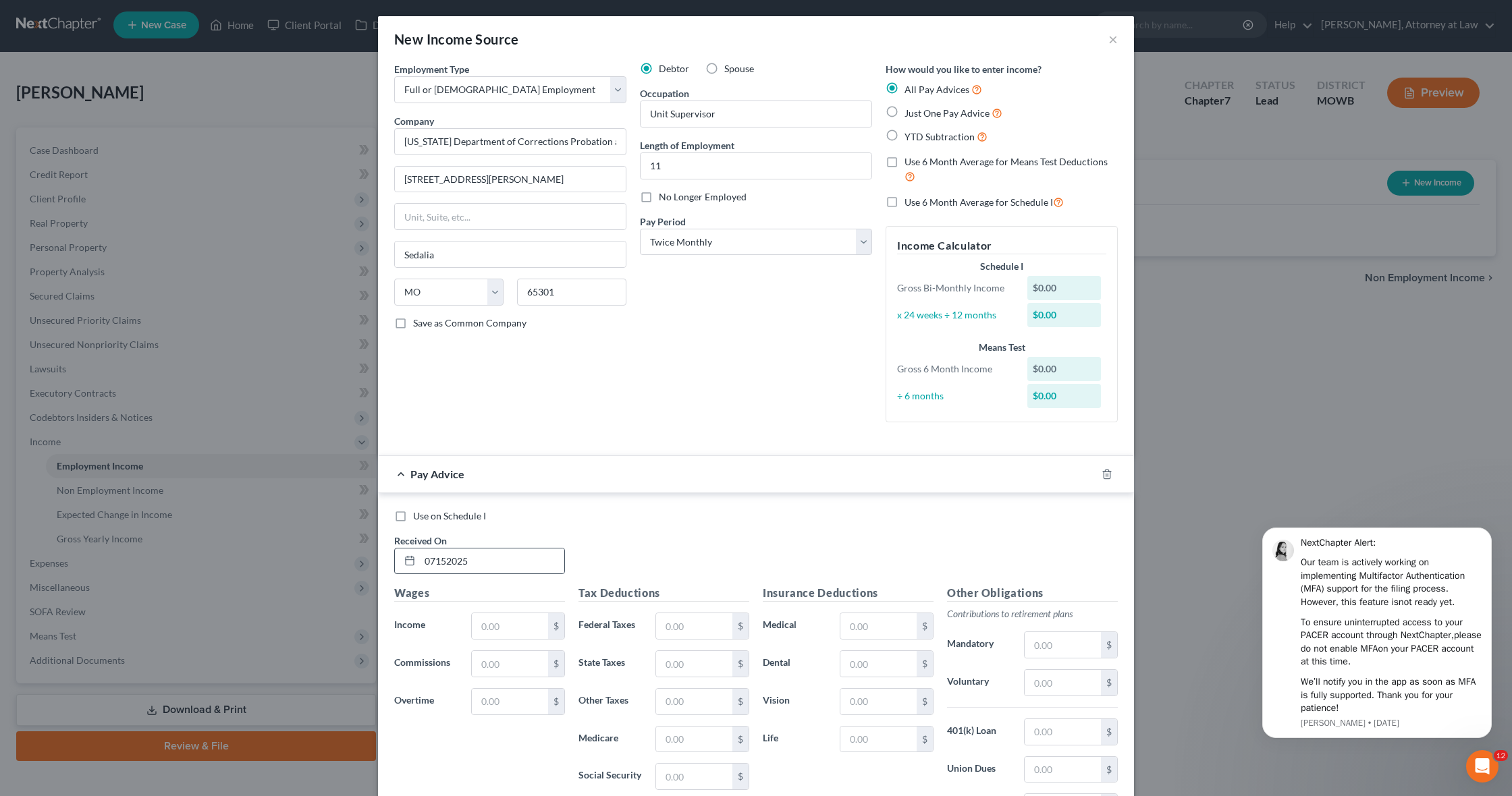 click 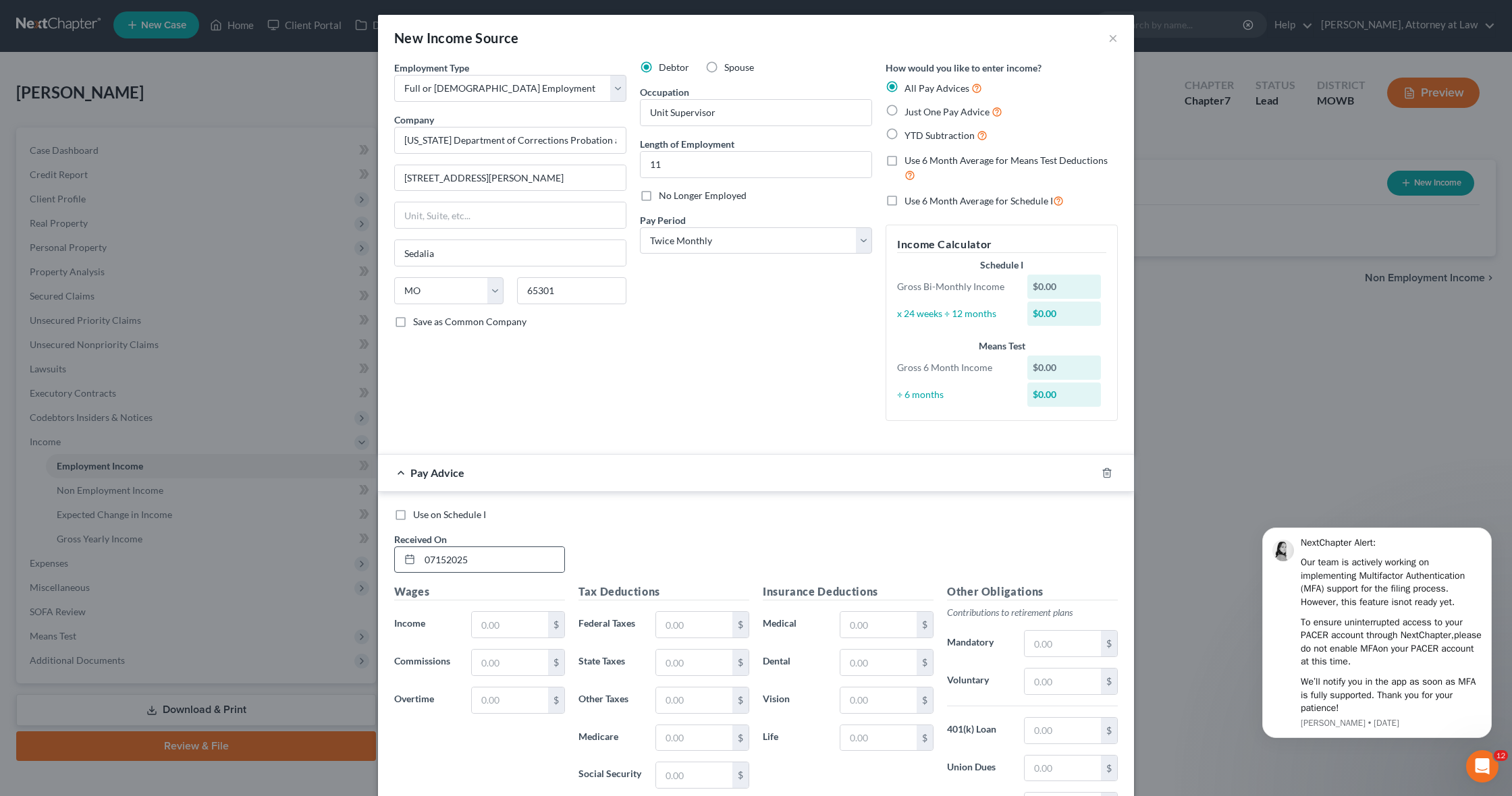 click 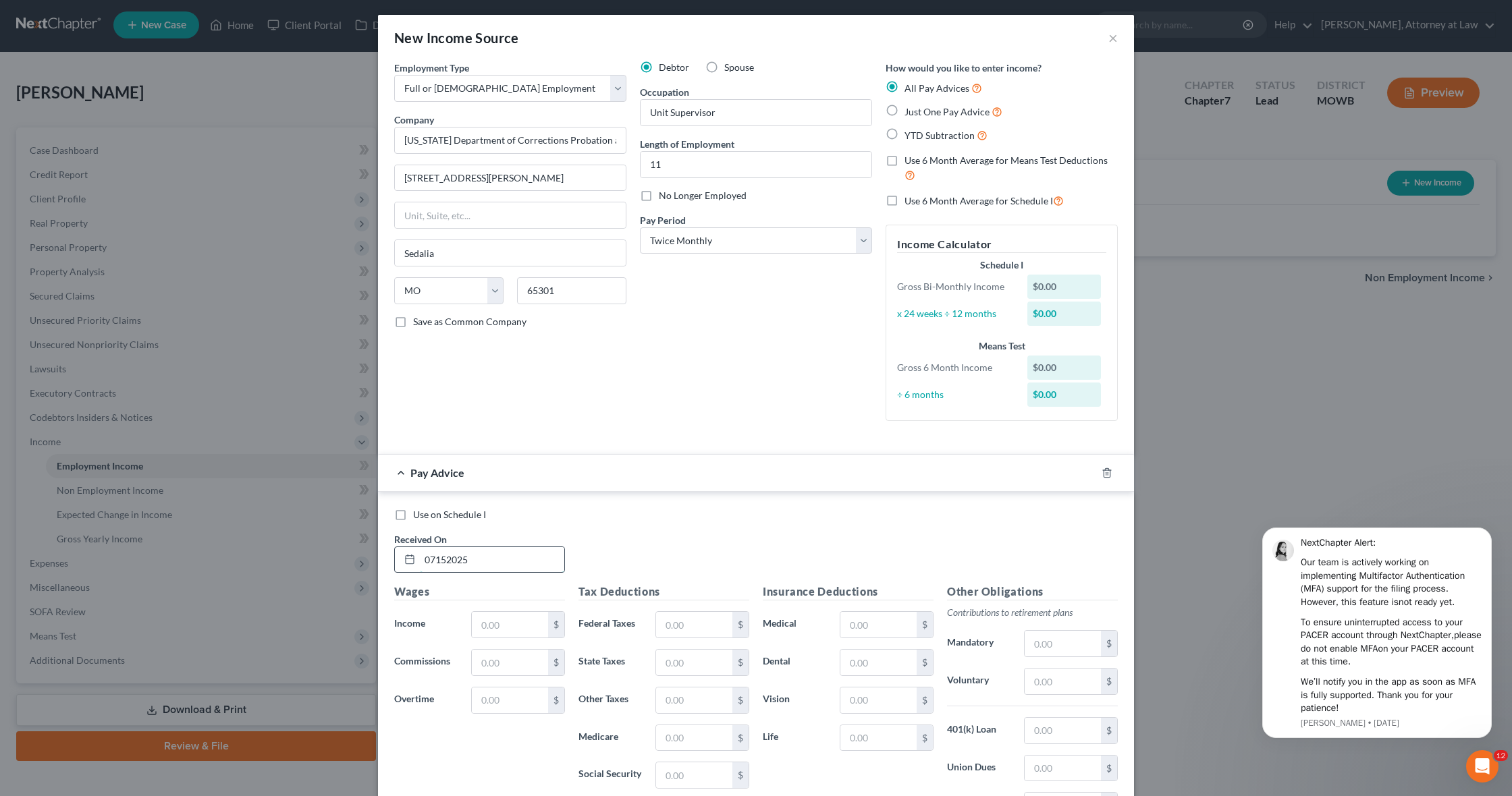 click on "07152025" at bounding box center (492, 560) 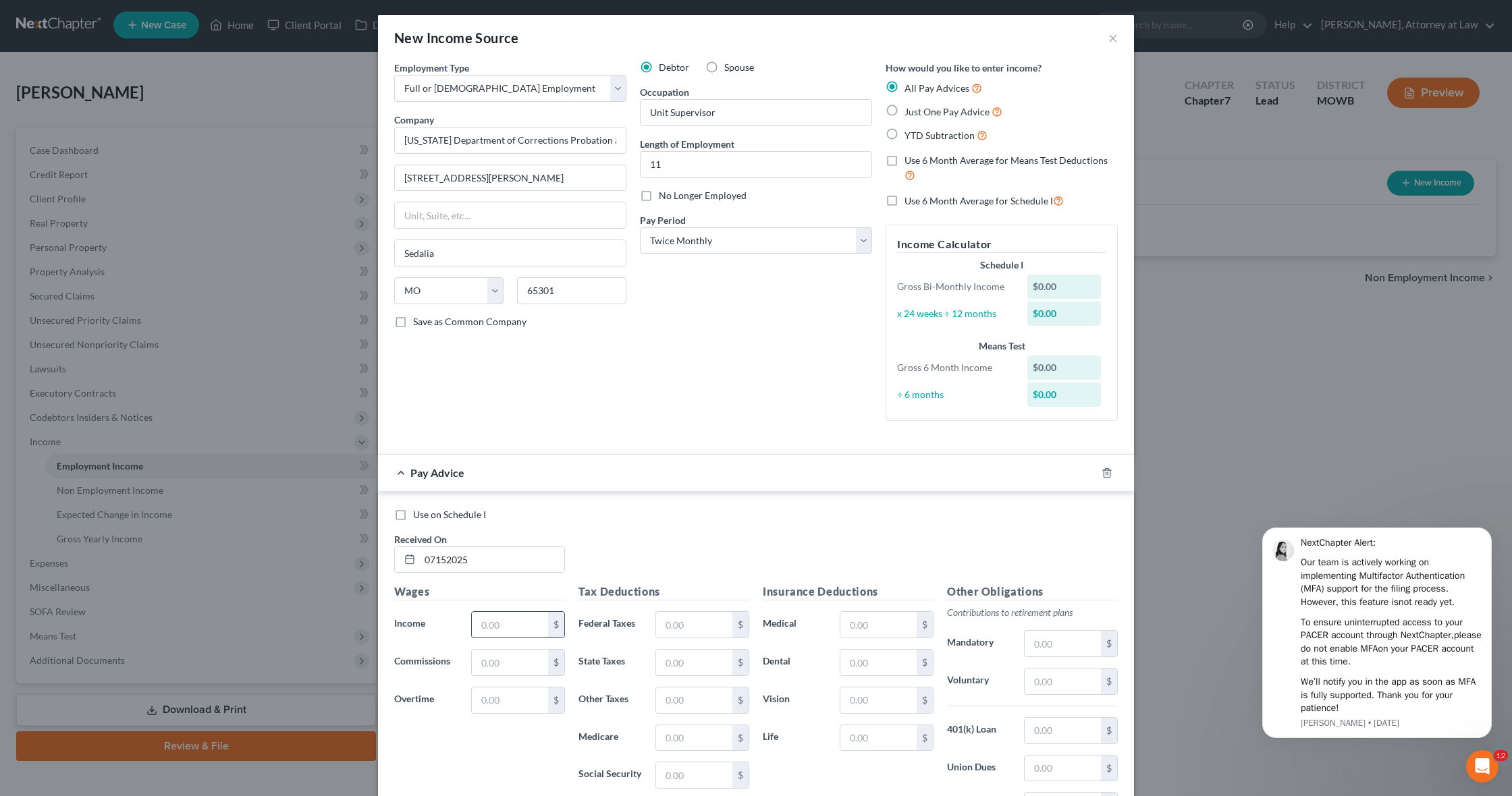 click at bounding box center (510, 625) 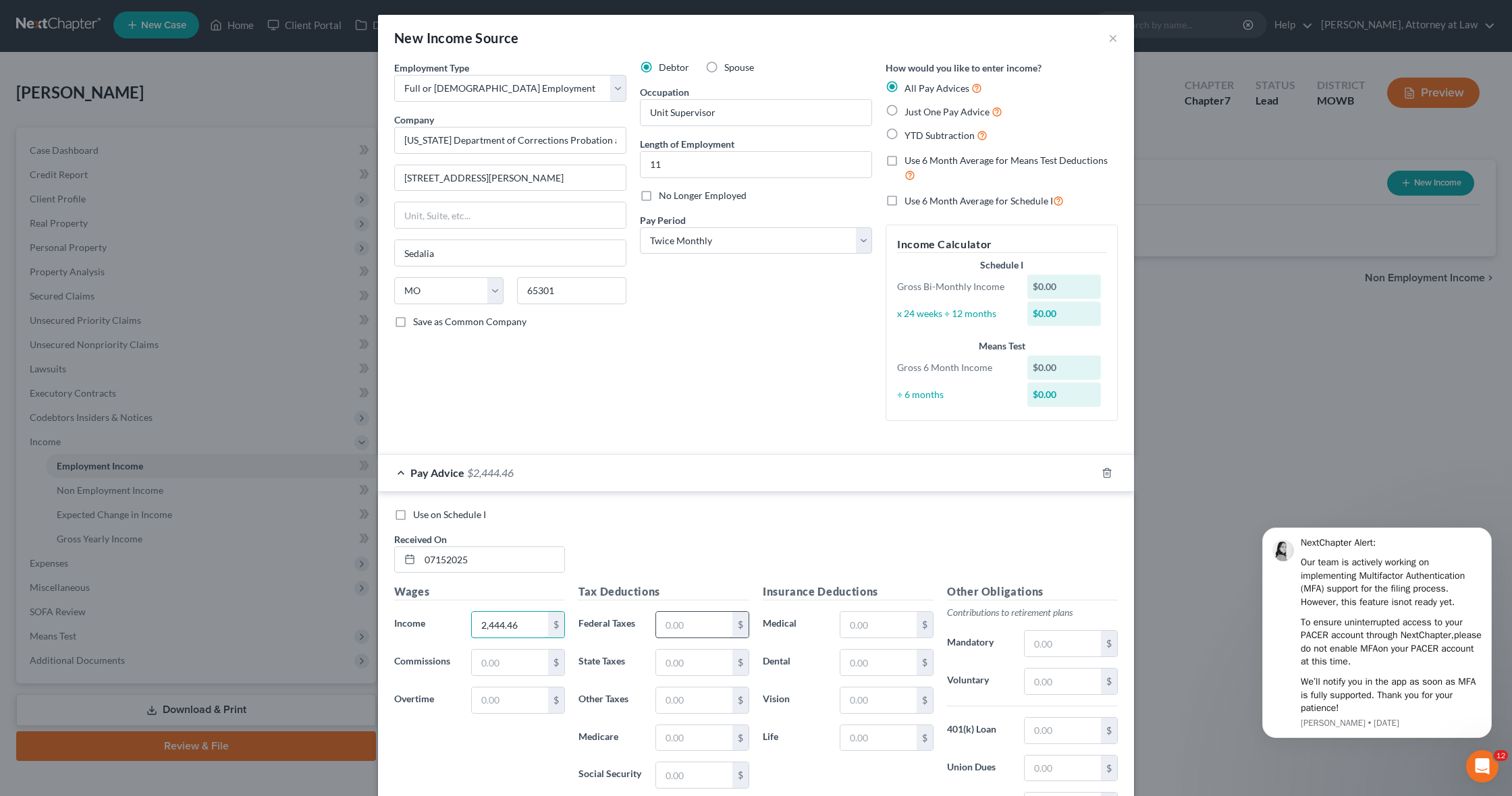 type on "2,444.46" 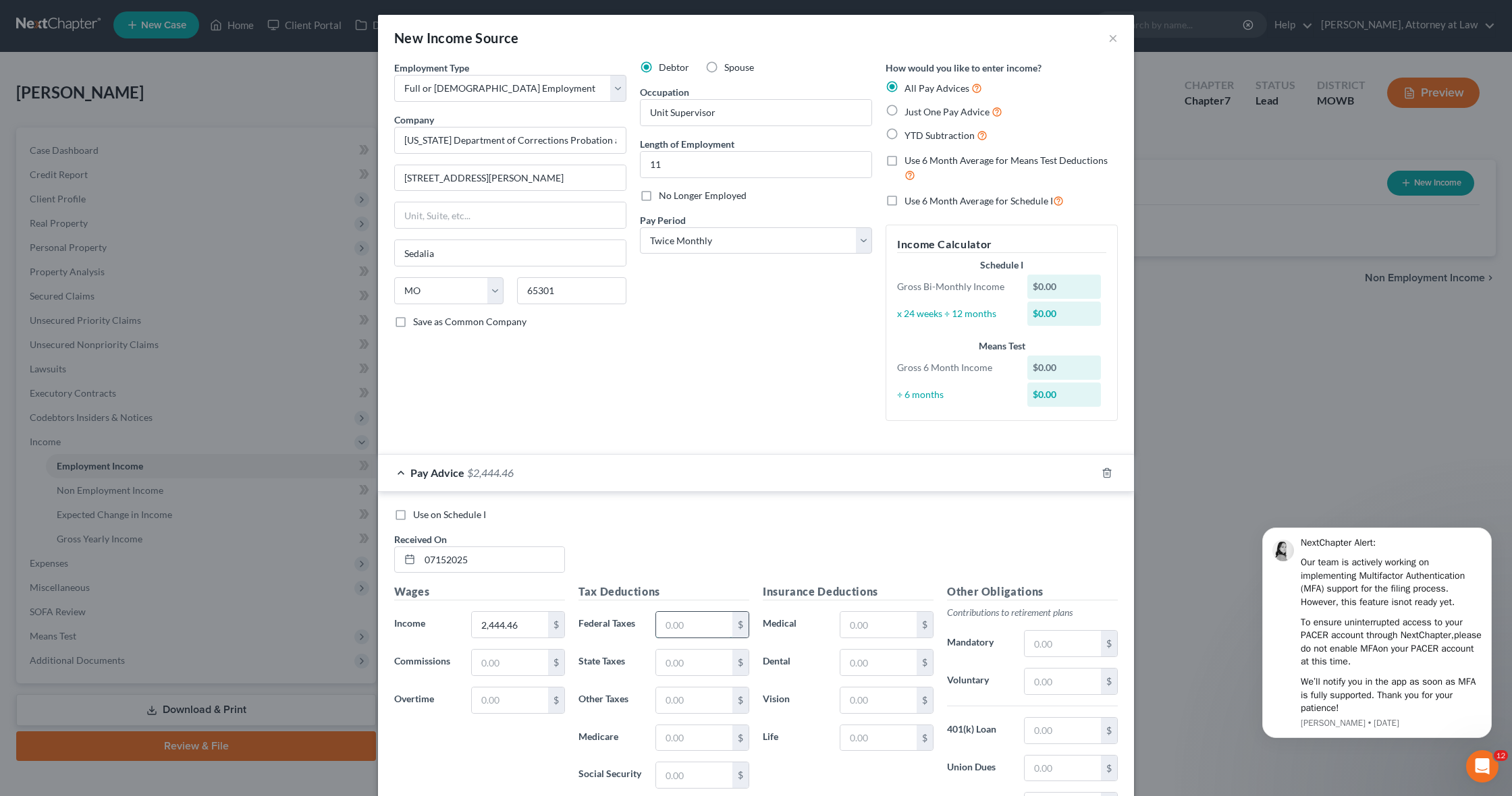 click at bounding box center [694, 625] 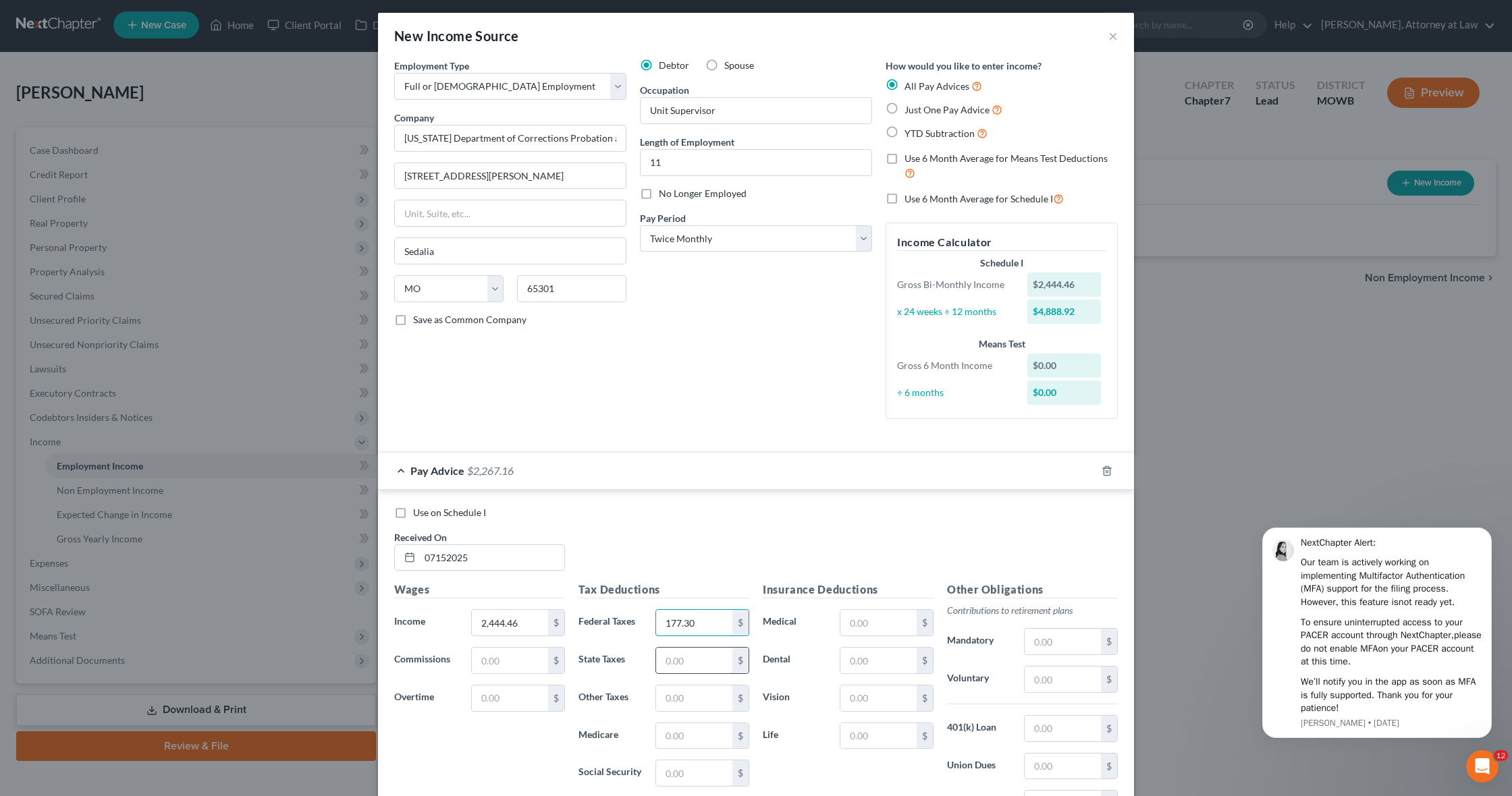 type on "177.30" 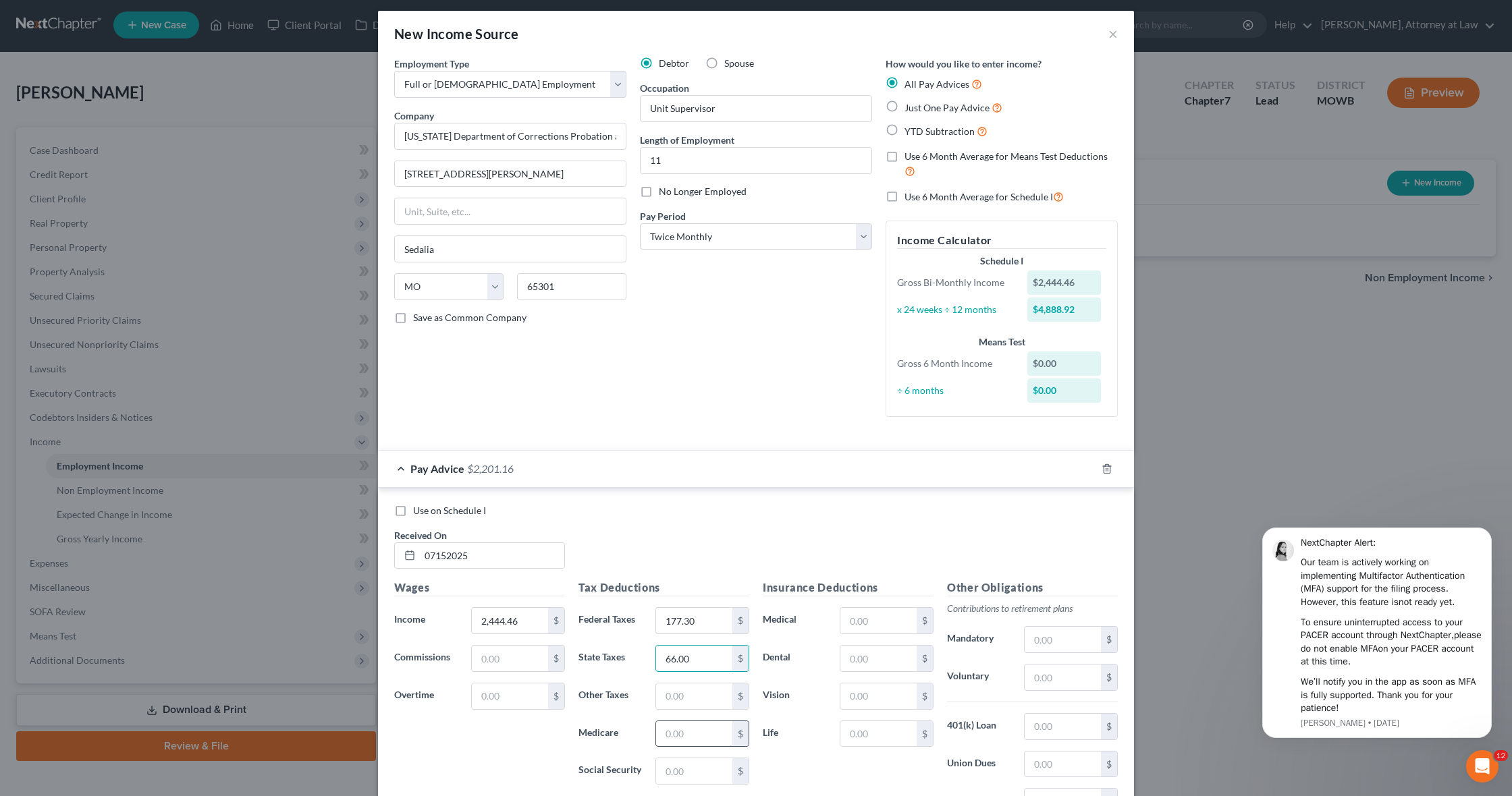 scroll, scrollTop: 5, scrollLeft: 0, axis: vertical 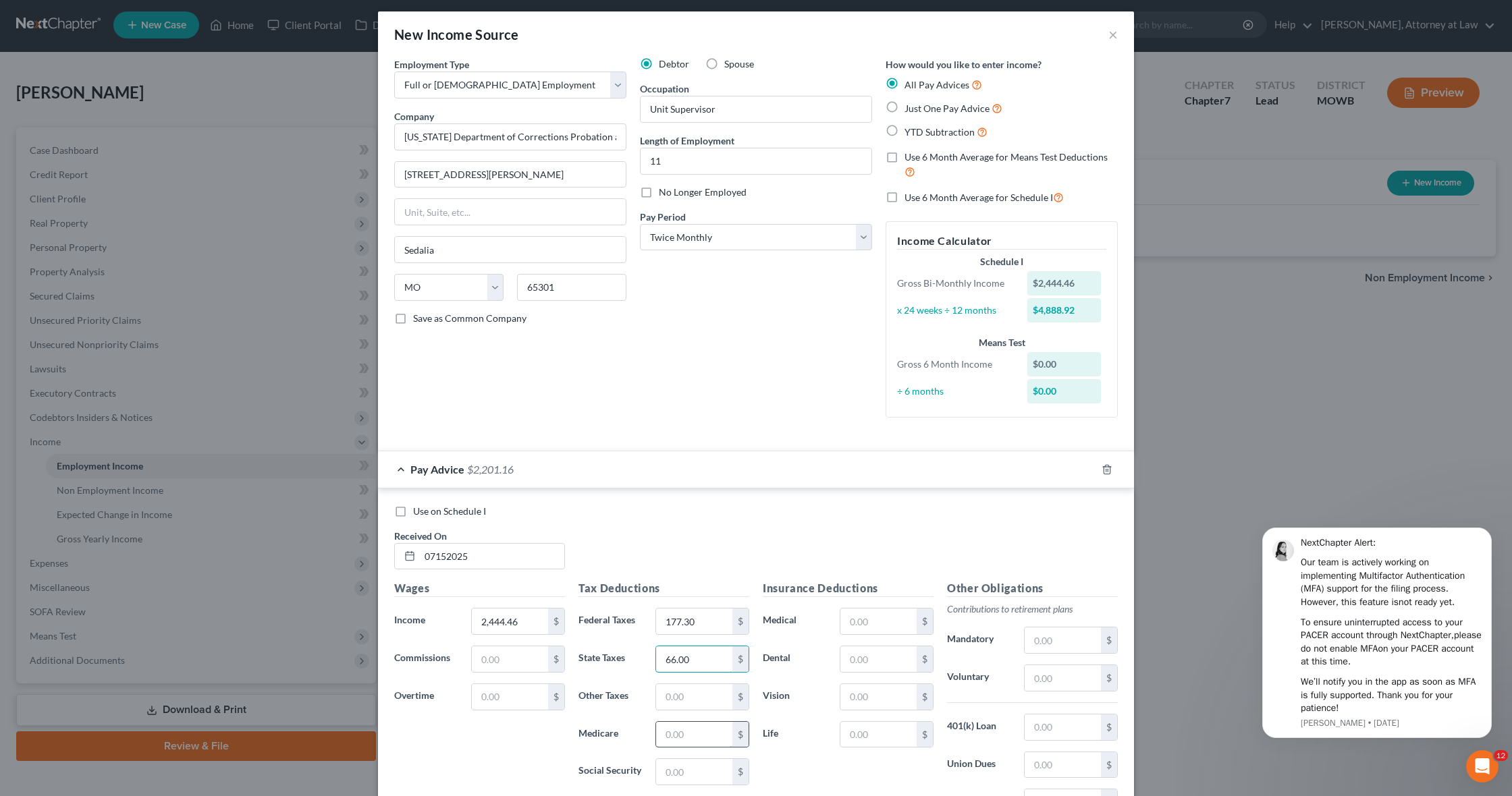 type on "66.00" 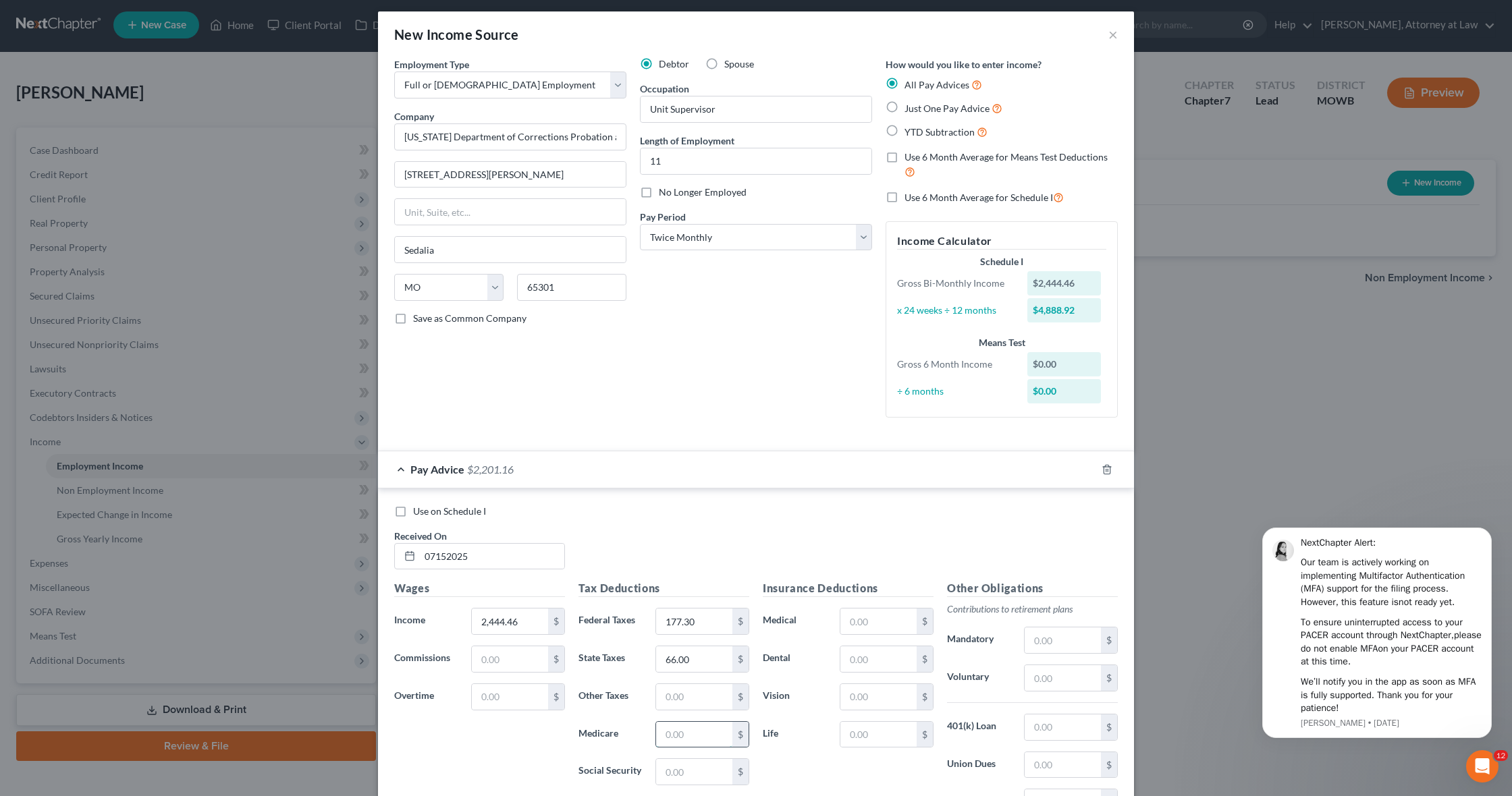 click at bounding box center (694, 735) 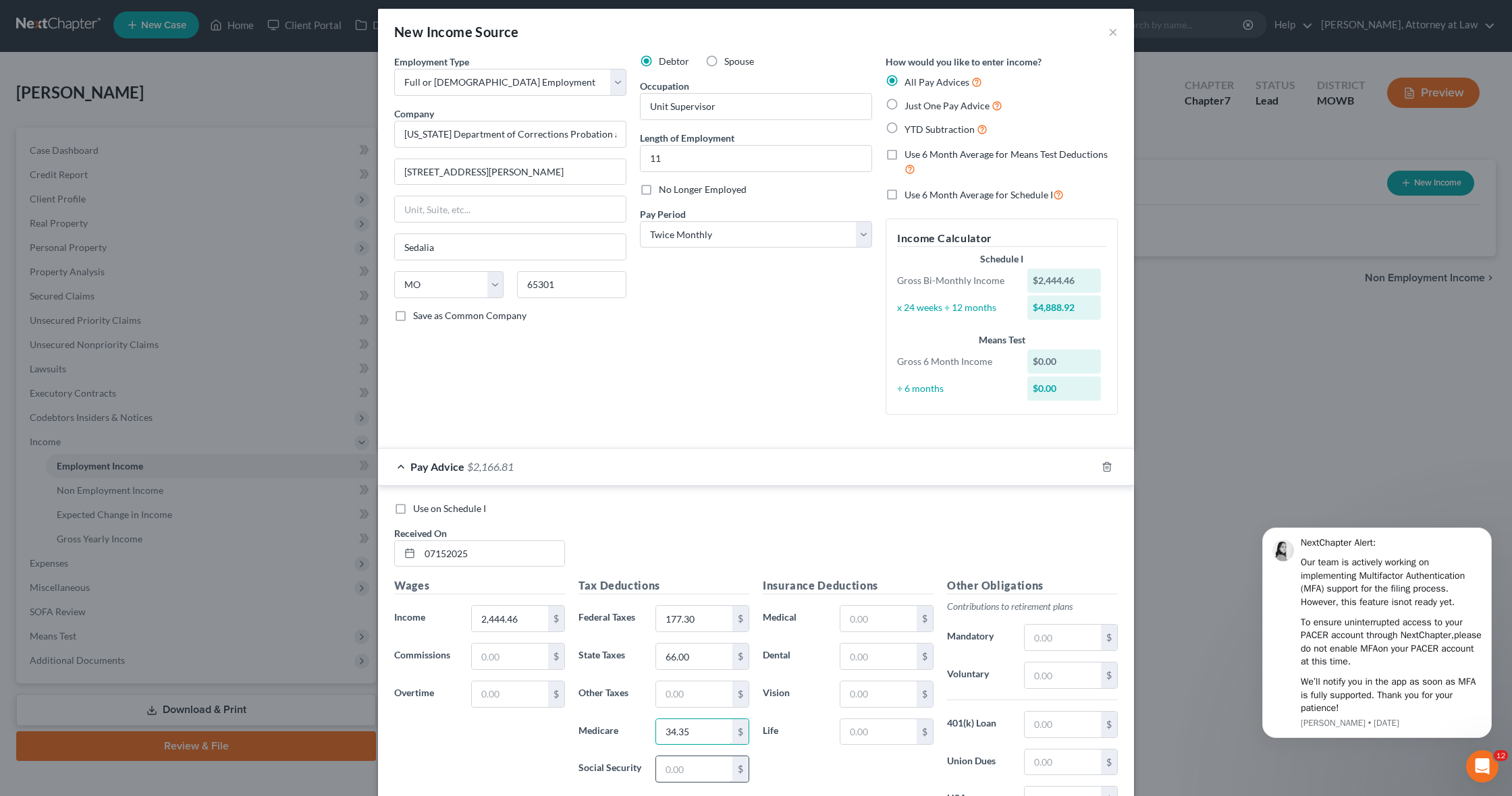 type on "34.35" 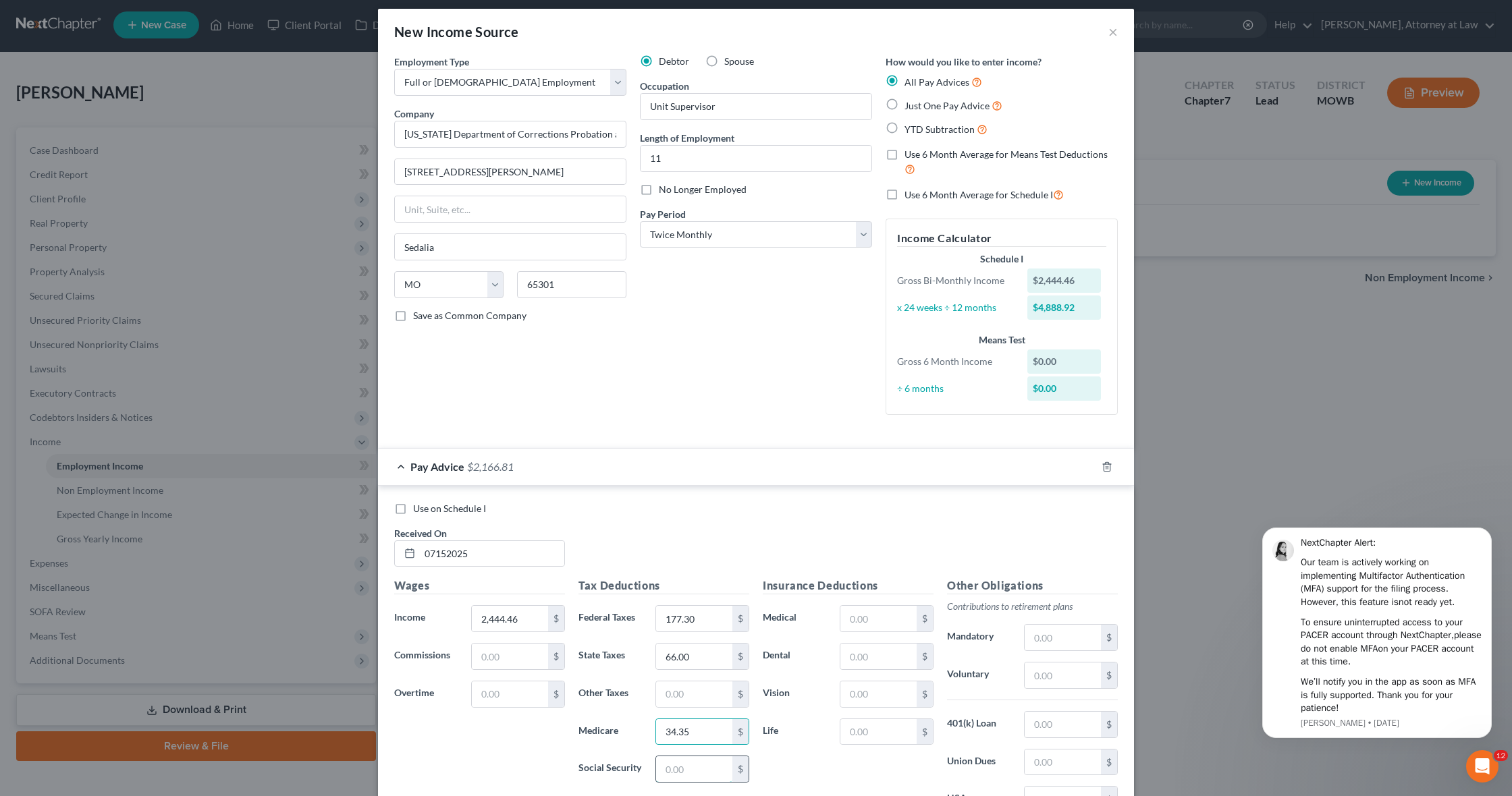 click at bounding box center (694, 769) 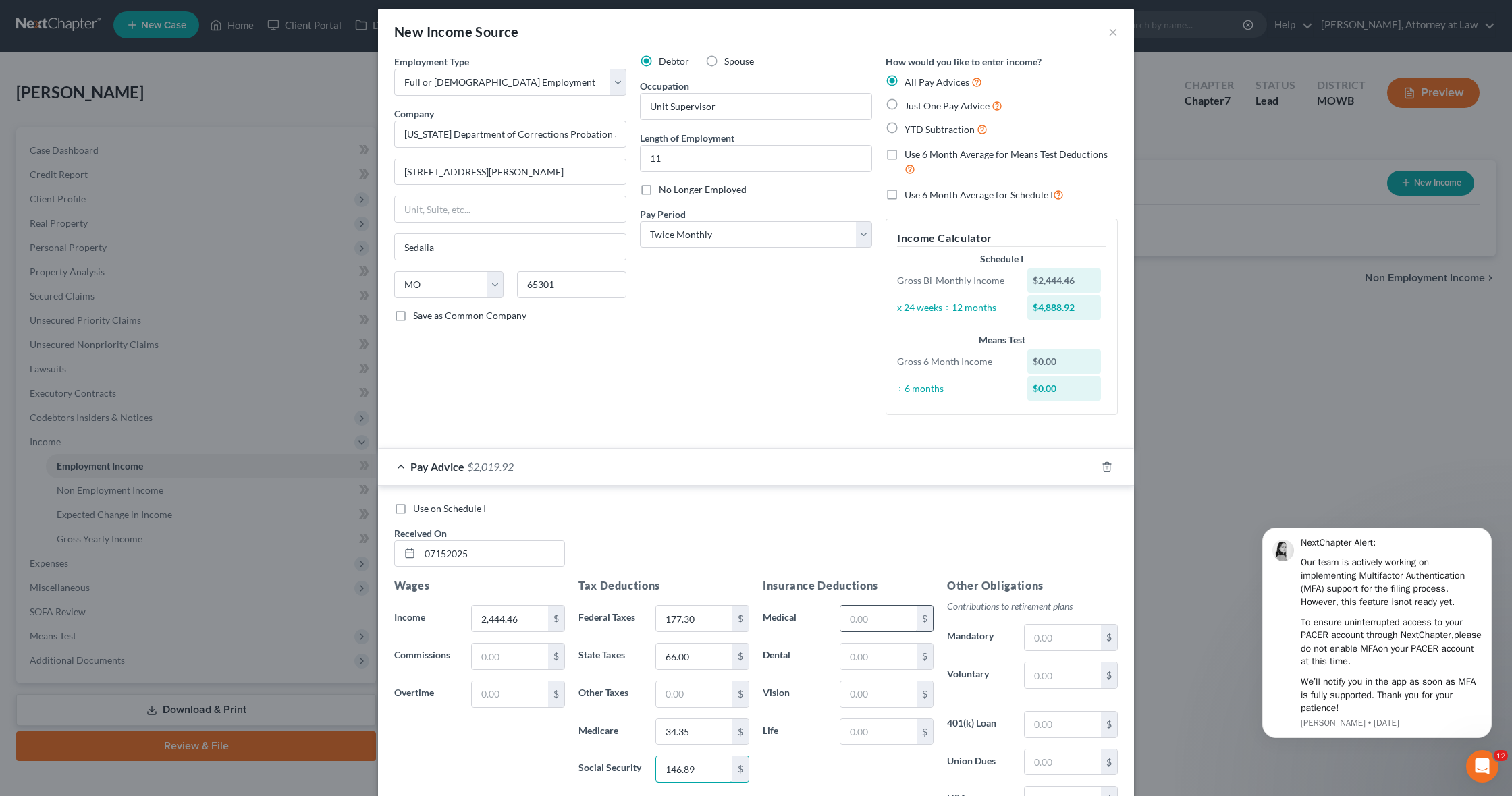 type on "146.89" 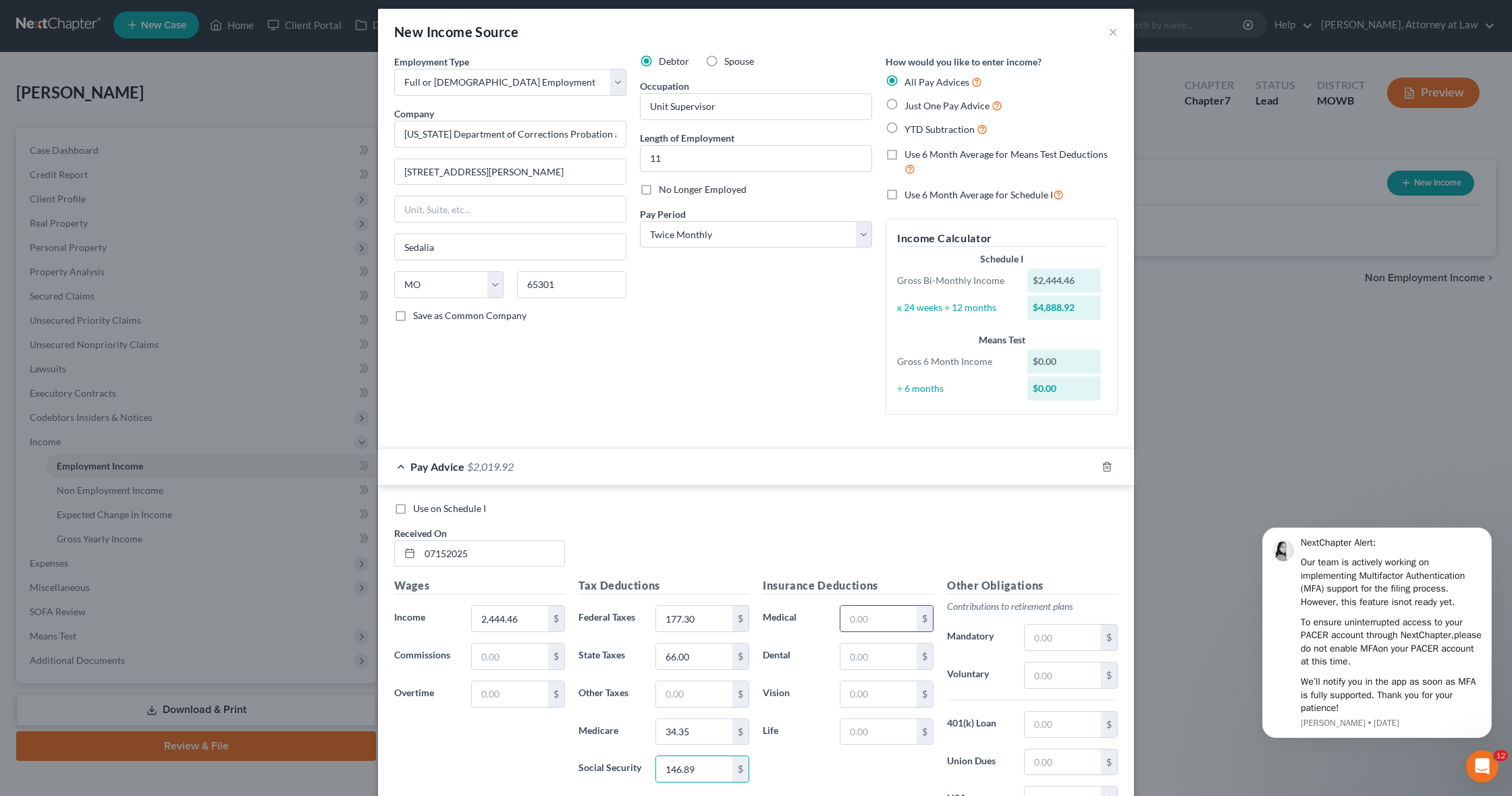 click at bounding box center (878, 619) 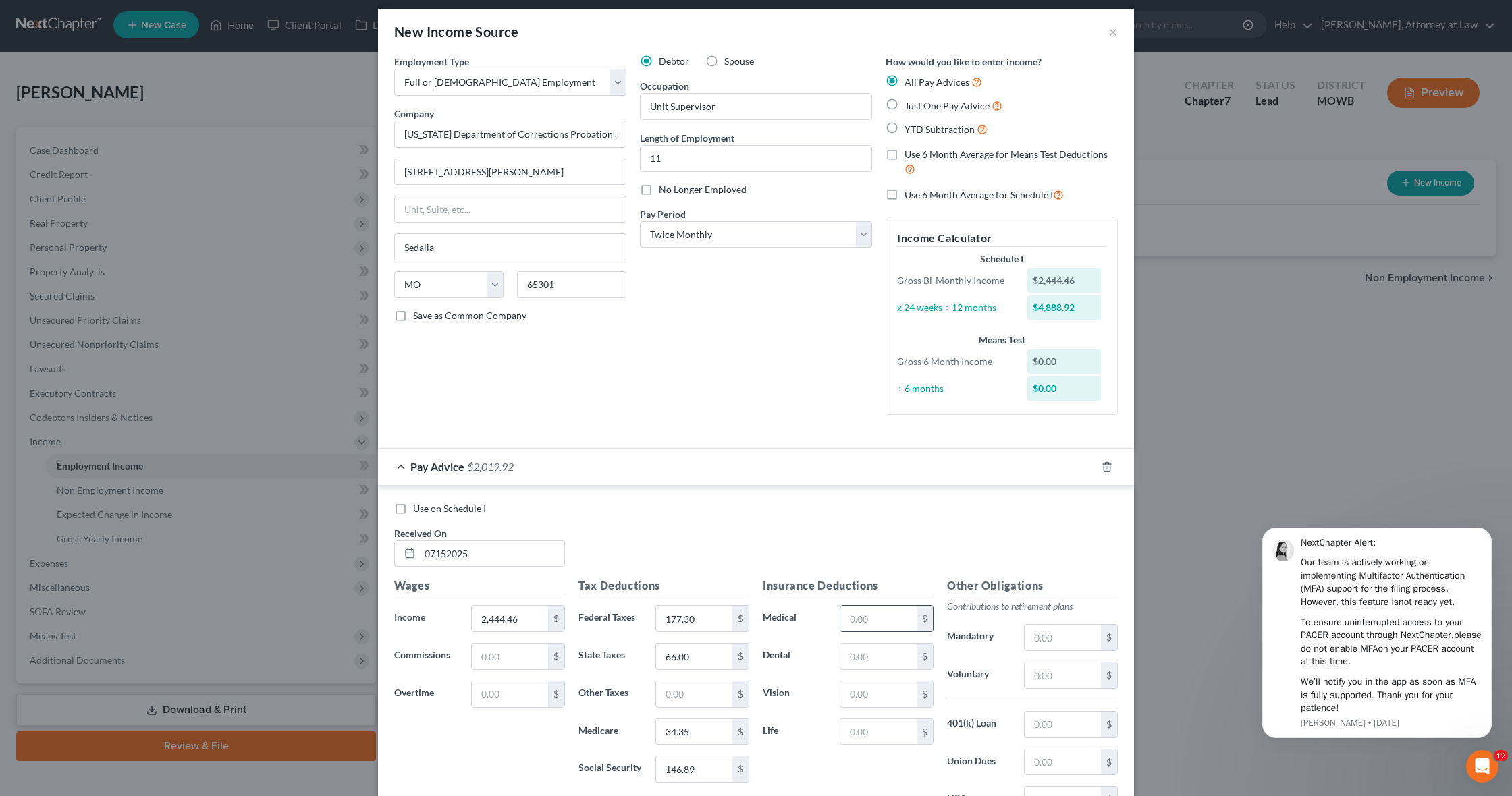 click at bounding box center [878, 619] 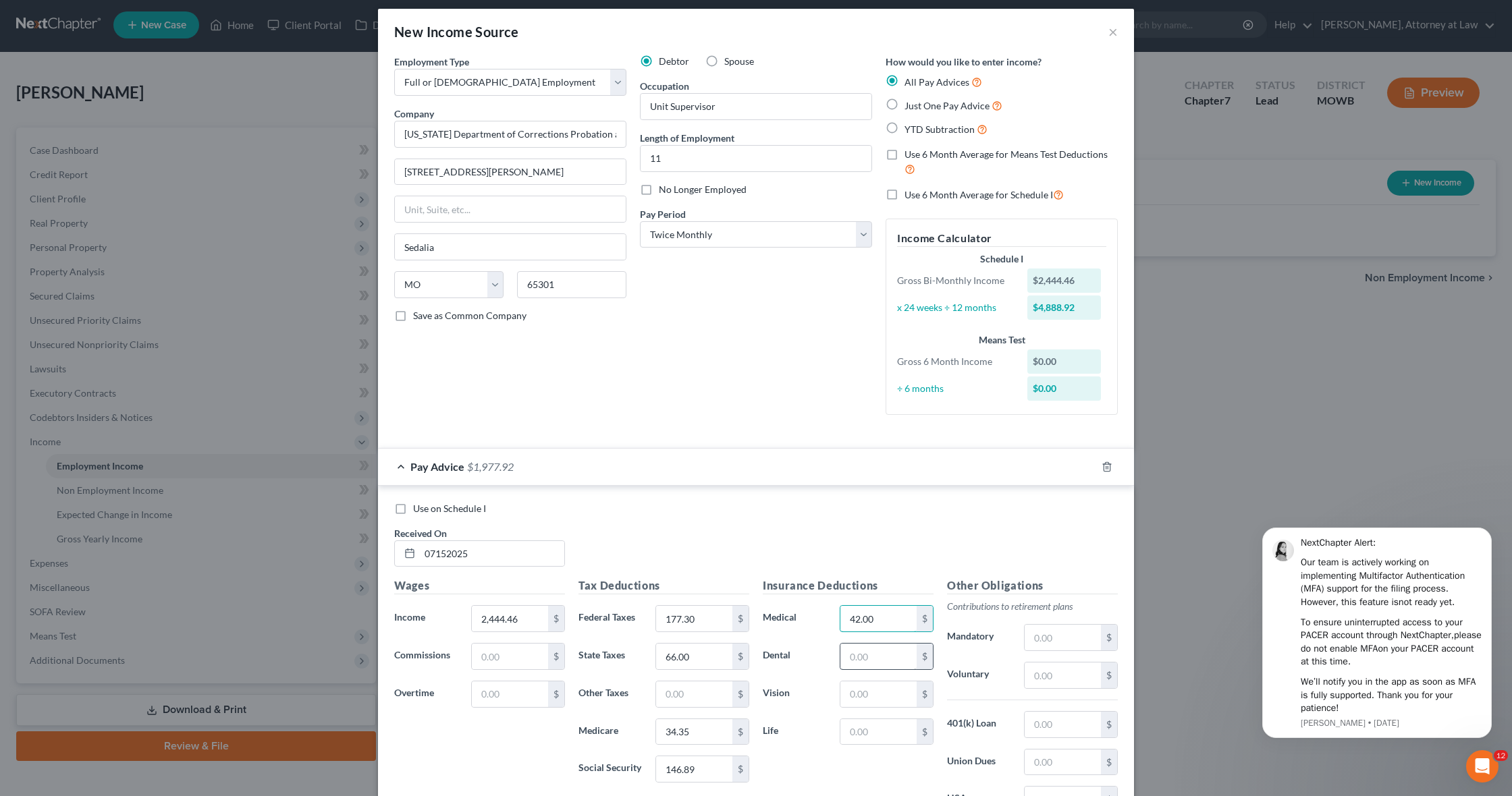 type on "42.00" 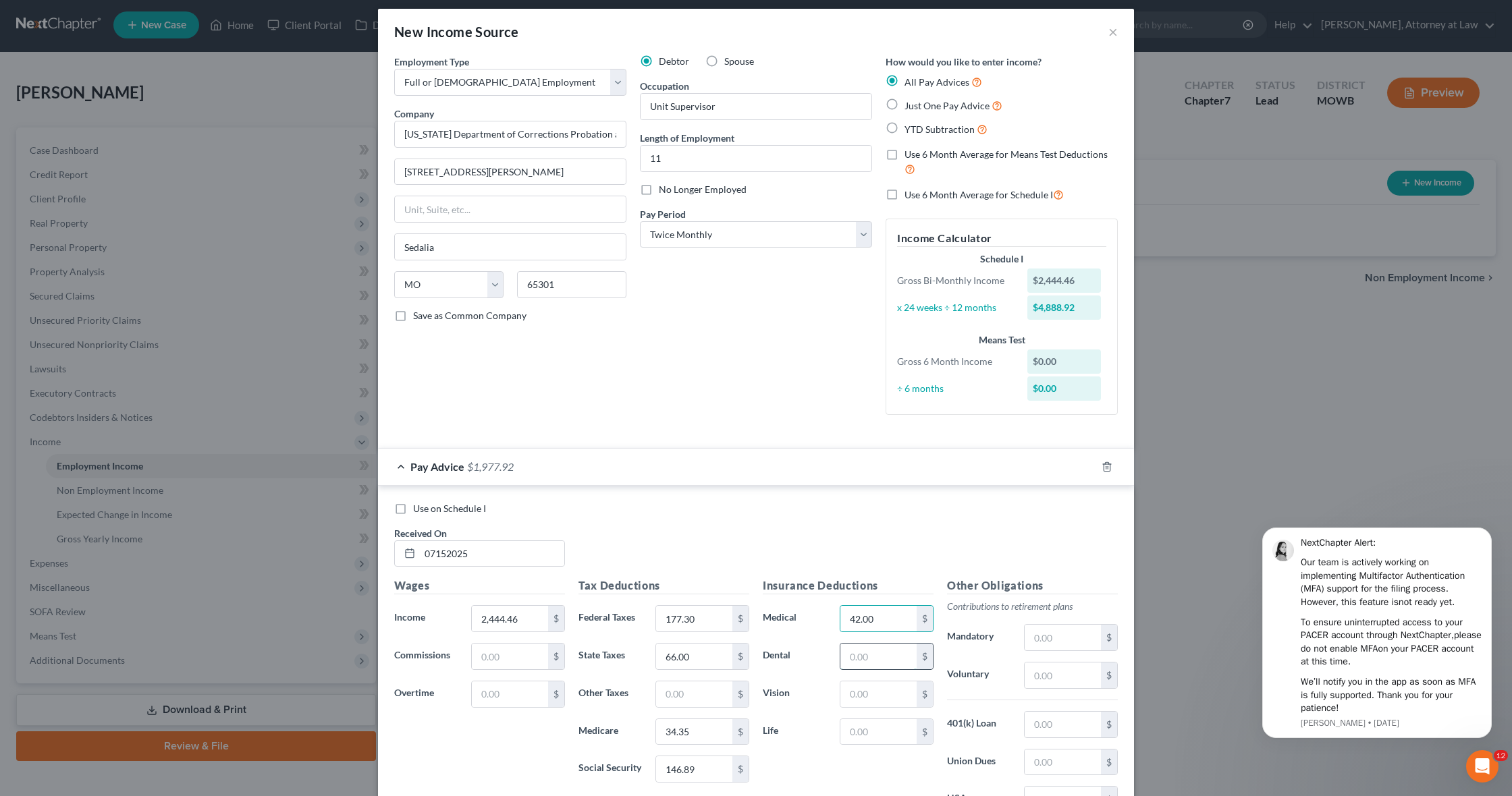 click at bounding box center (878, 656) 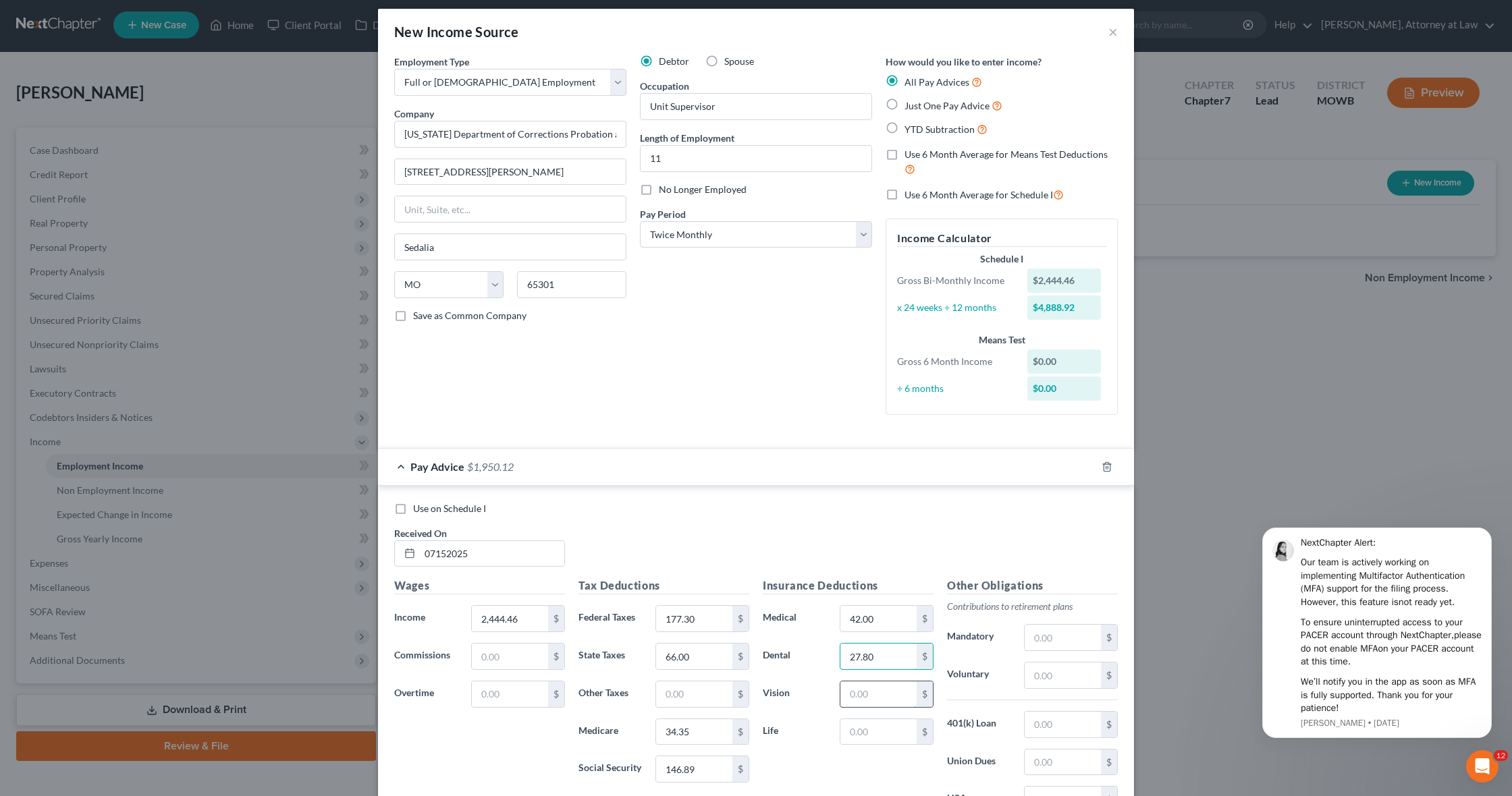 type on "27.80" 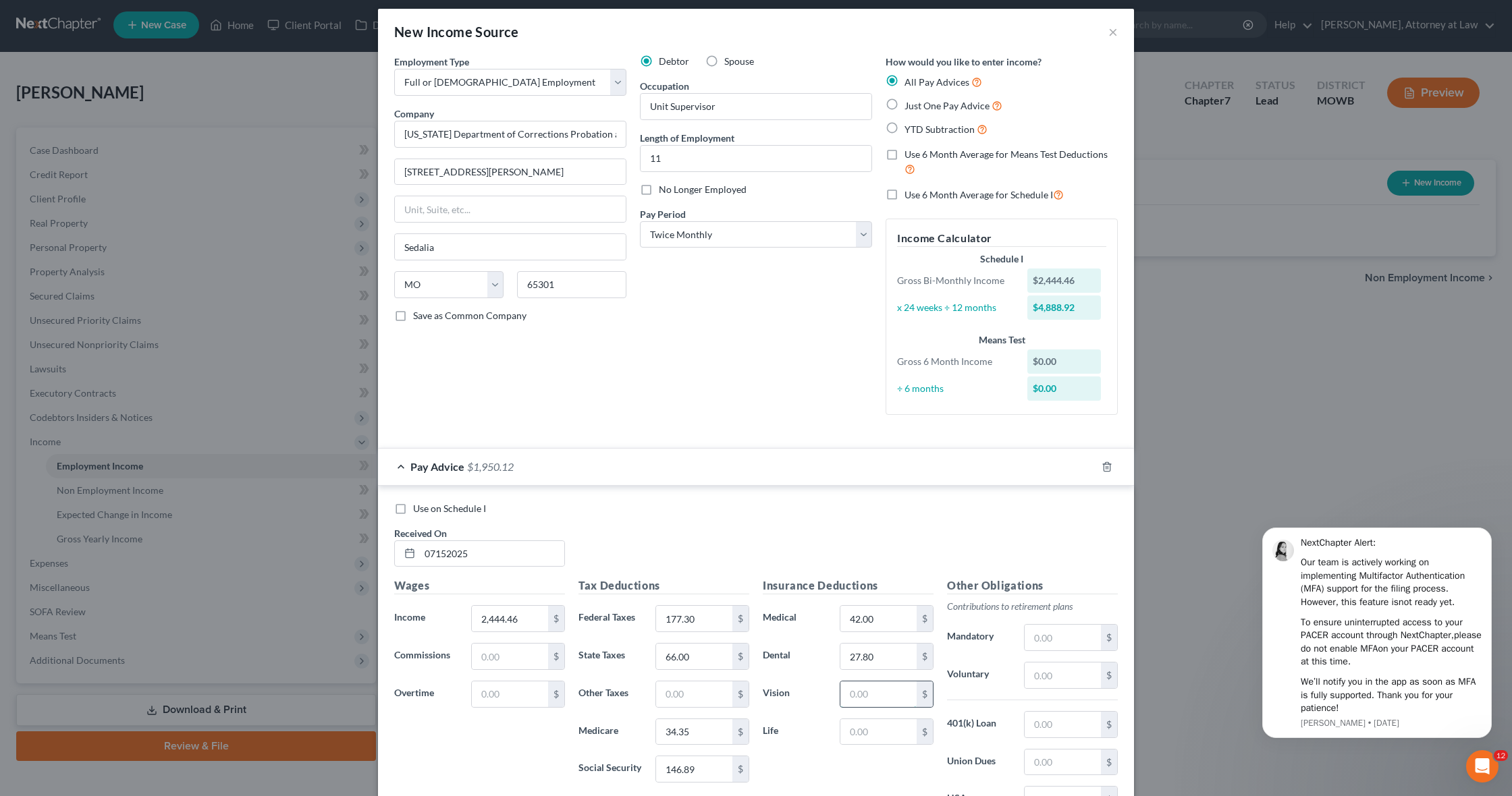 click at bounding box center (878, 694) 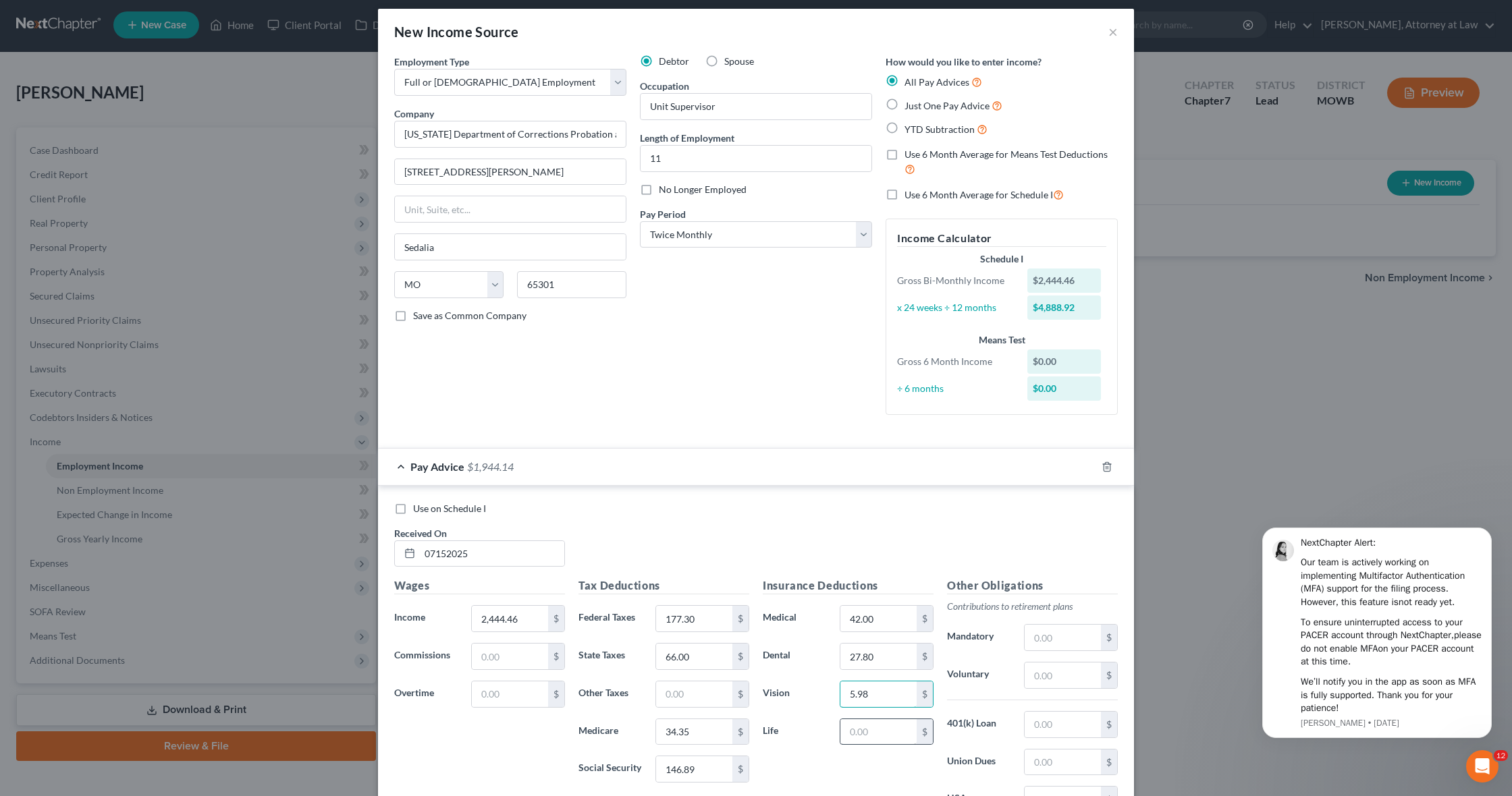 type on "5.98" 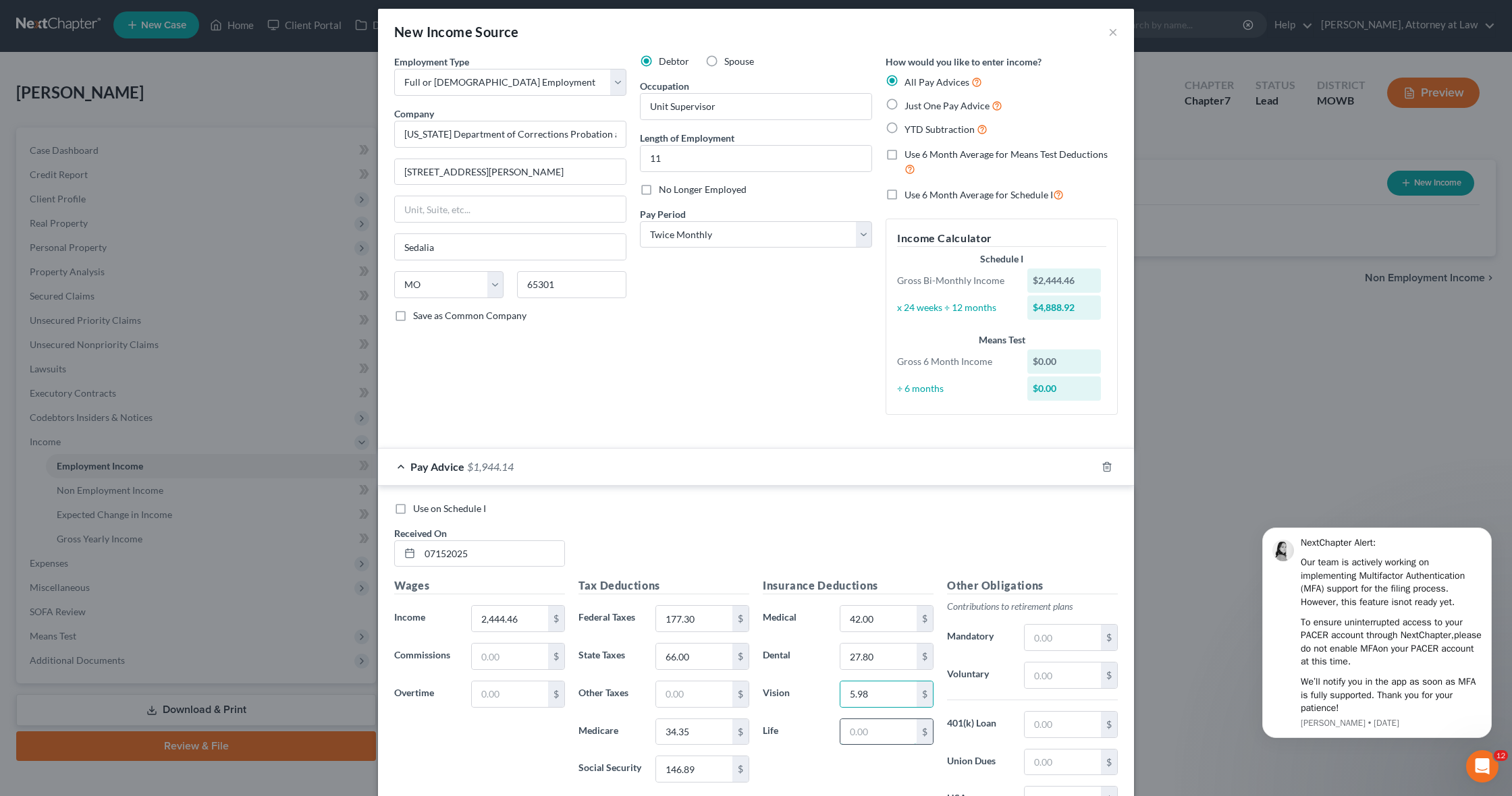 click at bounding box center [878, 732] 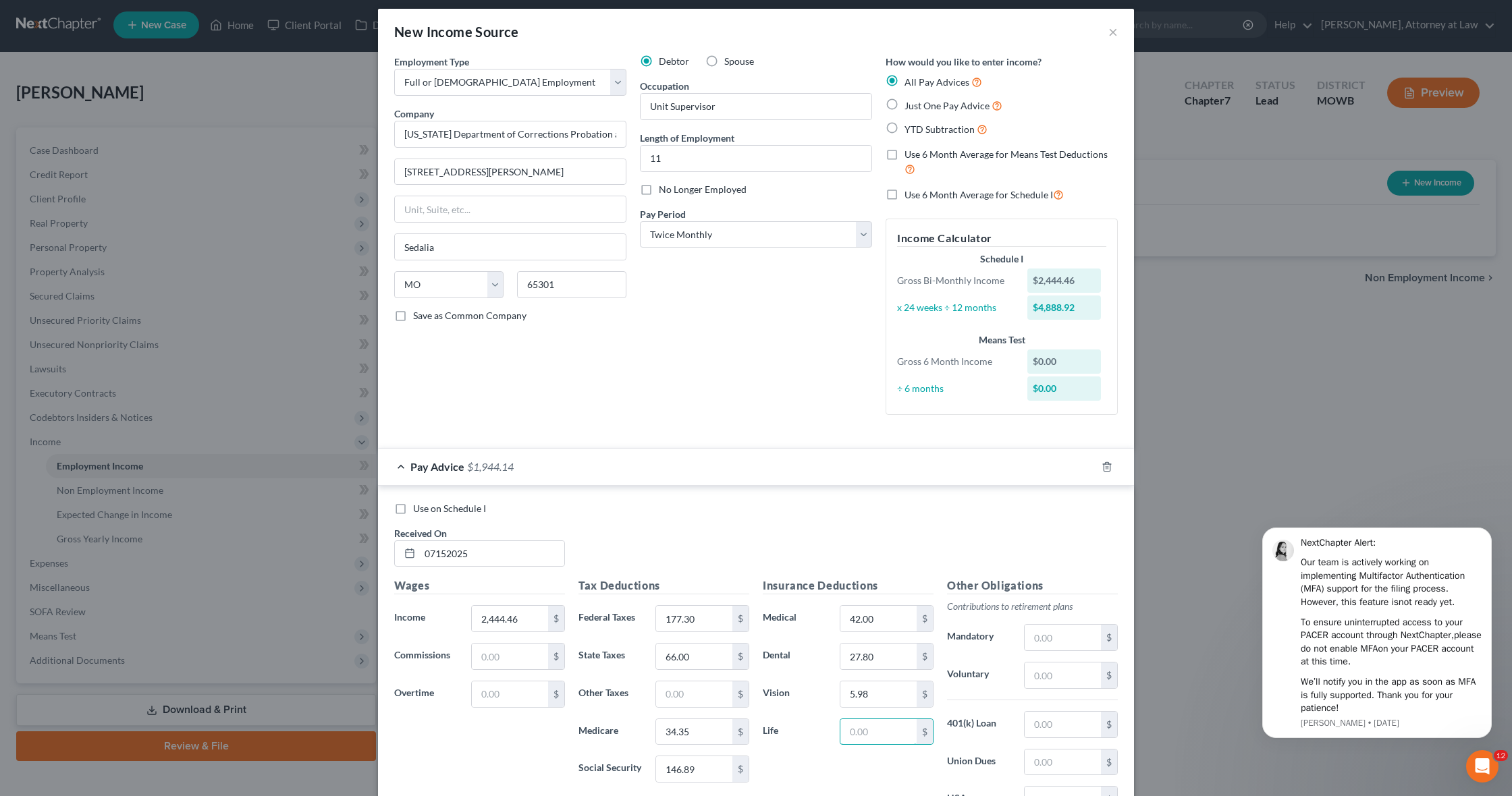 scroll, scrollTop: 0, scrollLeft: 0, axis: both 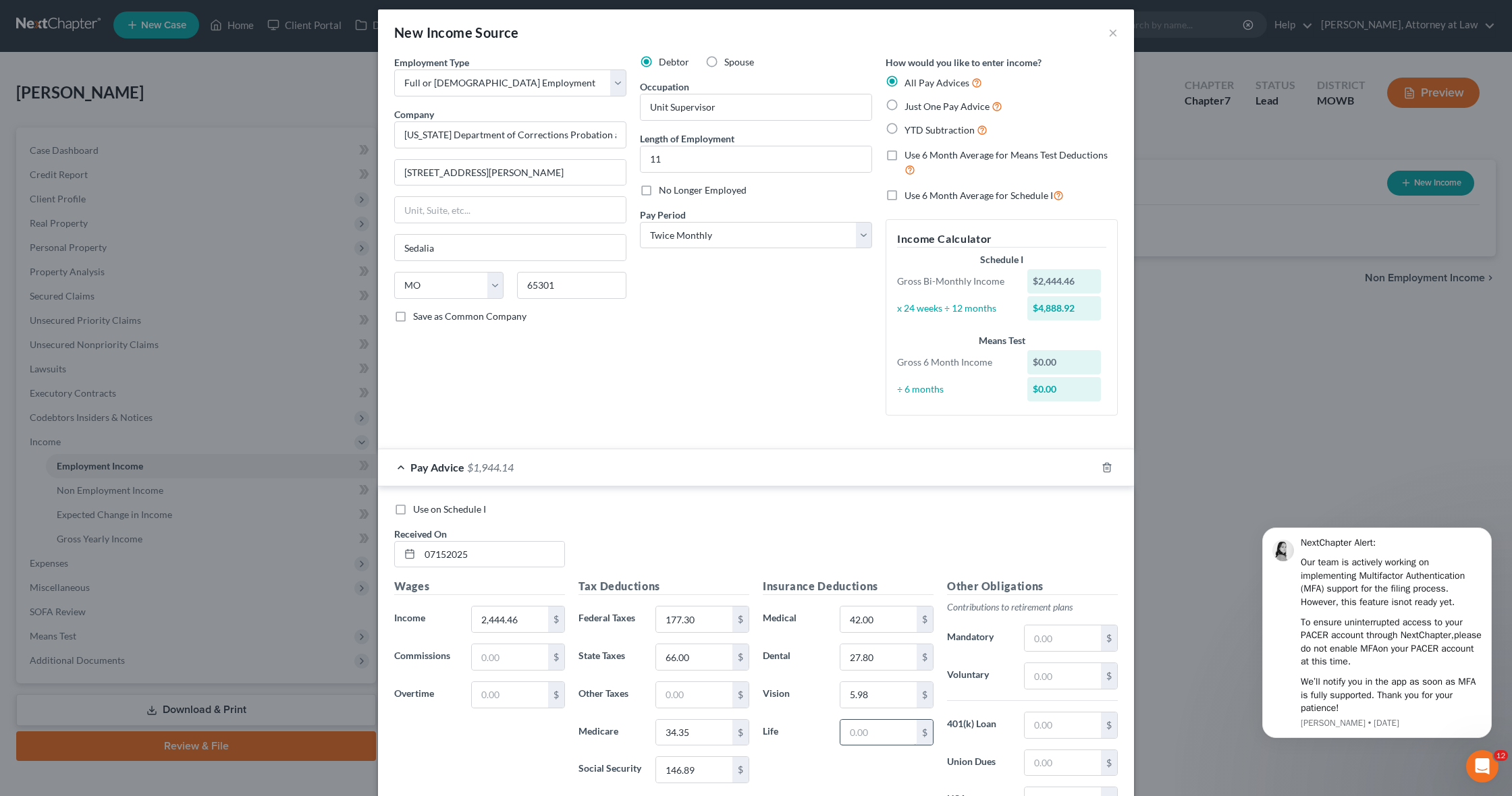 click at bounding box center (878, 733) 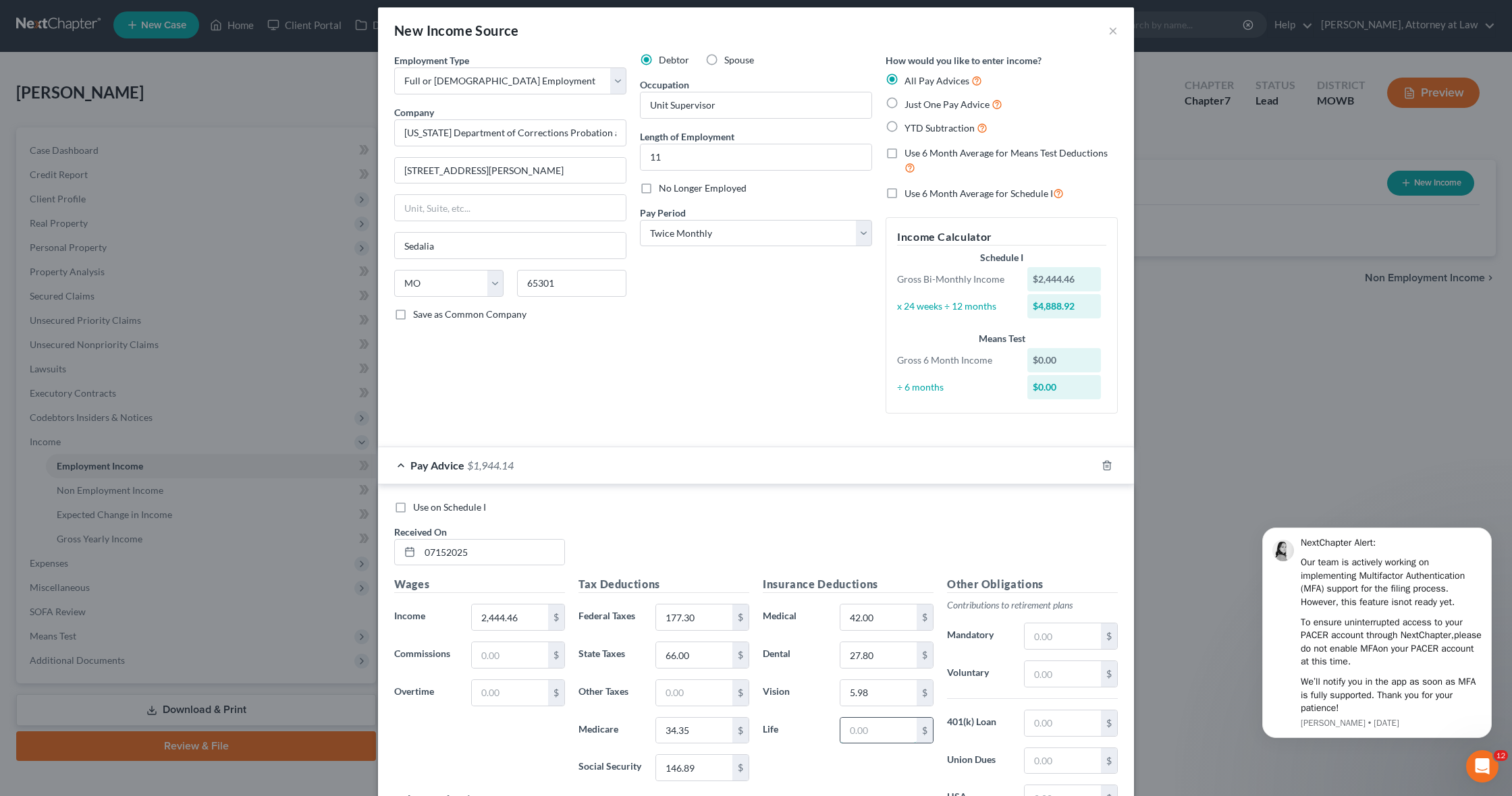 scroll, scrollTop: 7, scrollLeft: 0, axis: vertical 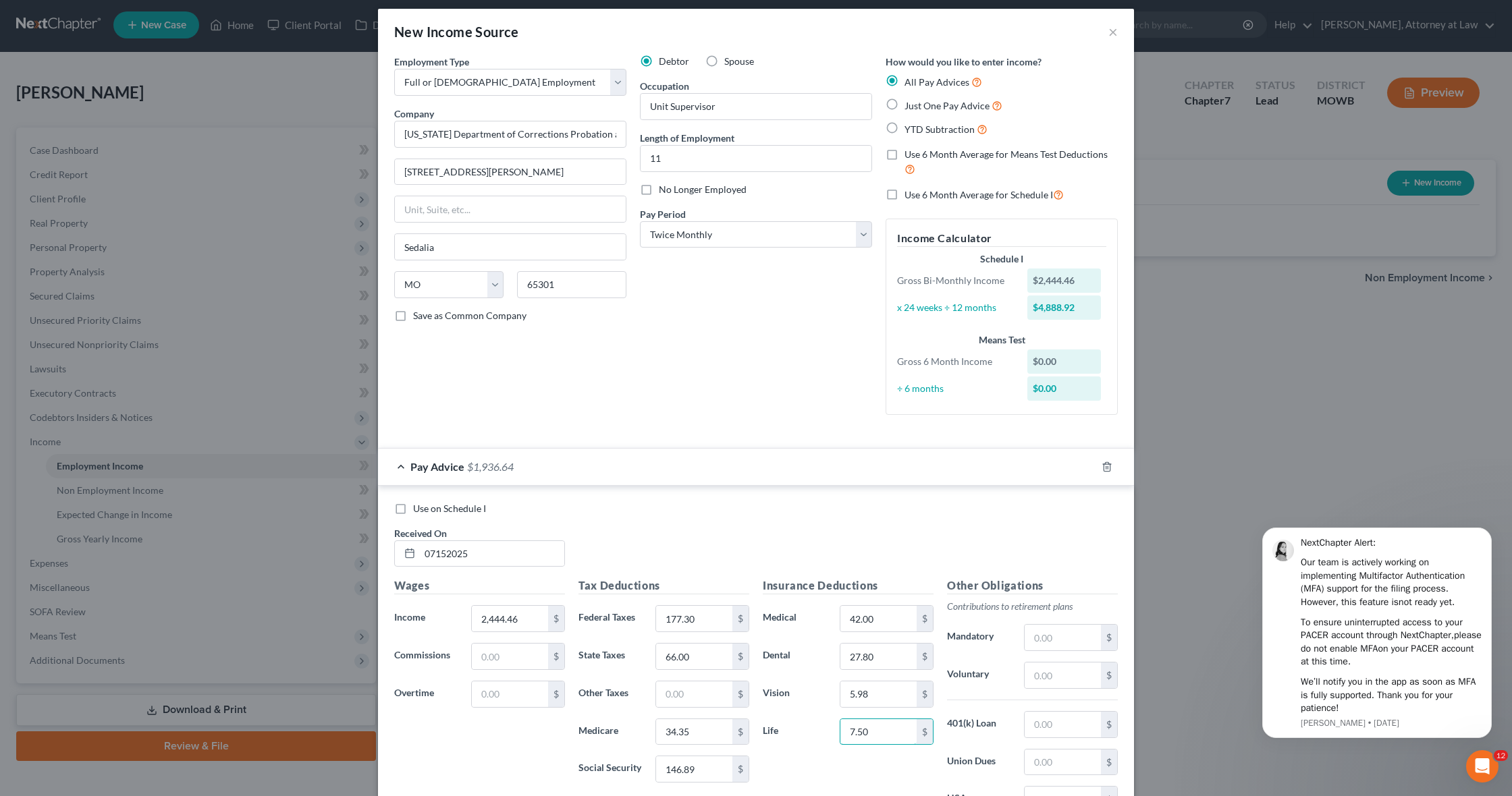 type on "7.50" 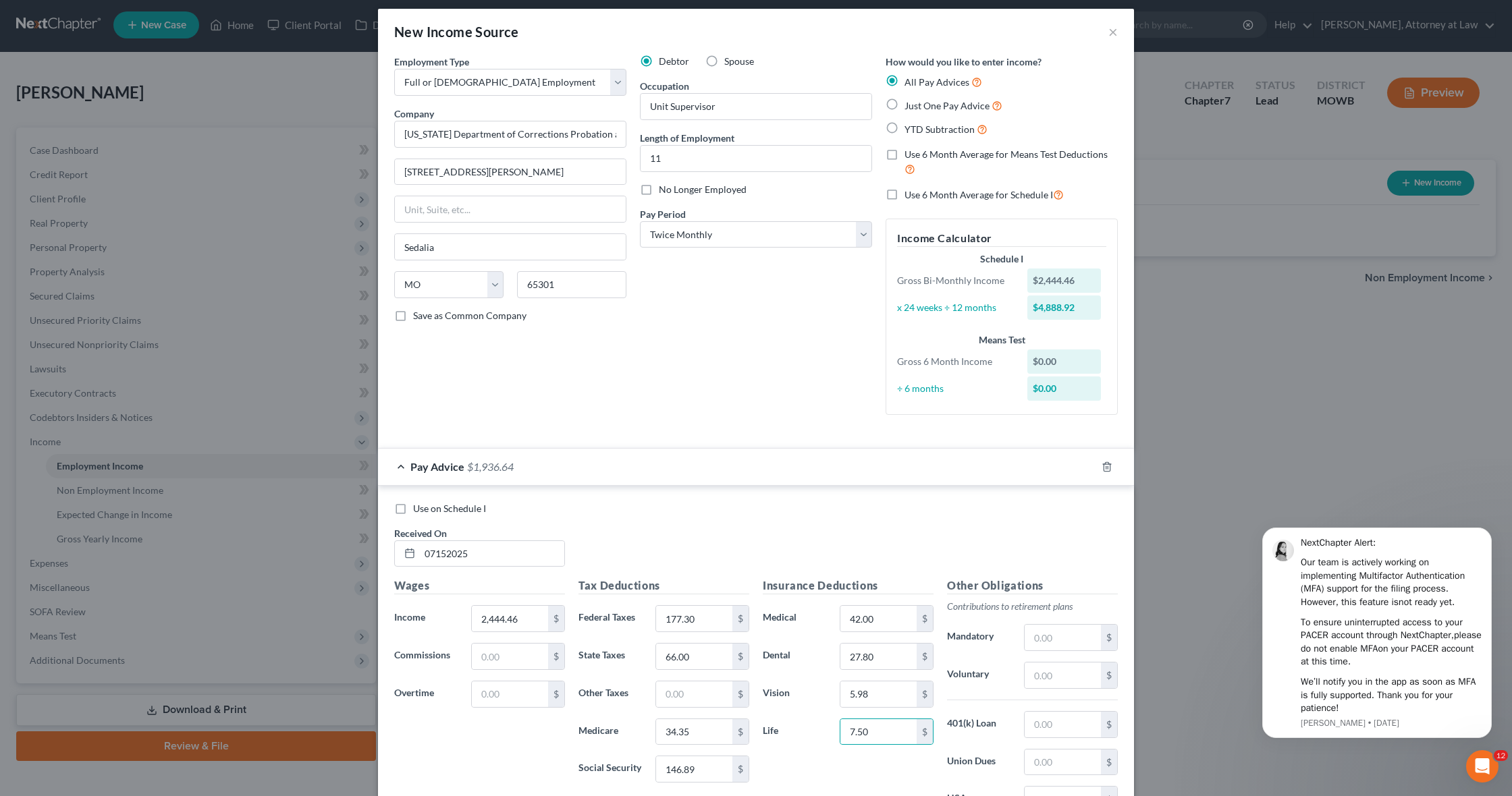 click on "Insurance Deductions Medical 42.00 $ Dental 27.80 $ Vision 5.98 $ Life 7.50 $" at bounding box center (848, 719) 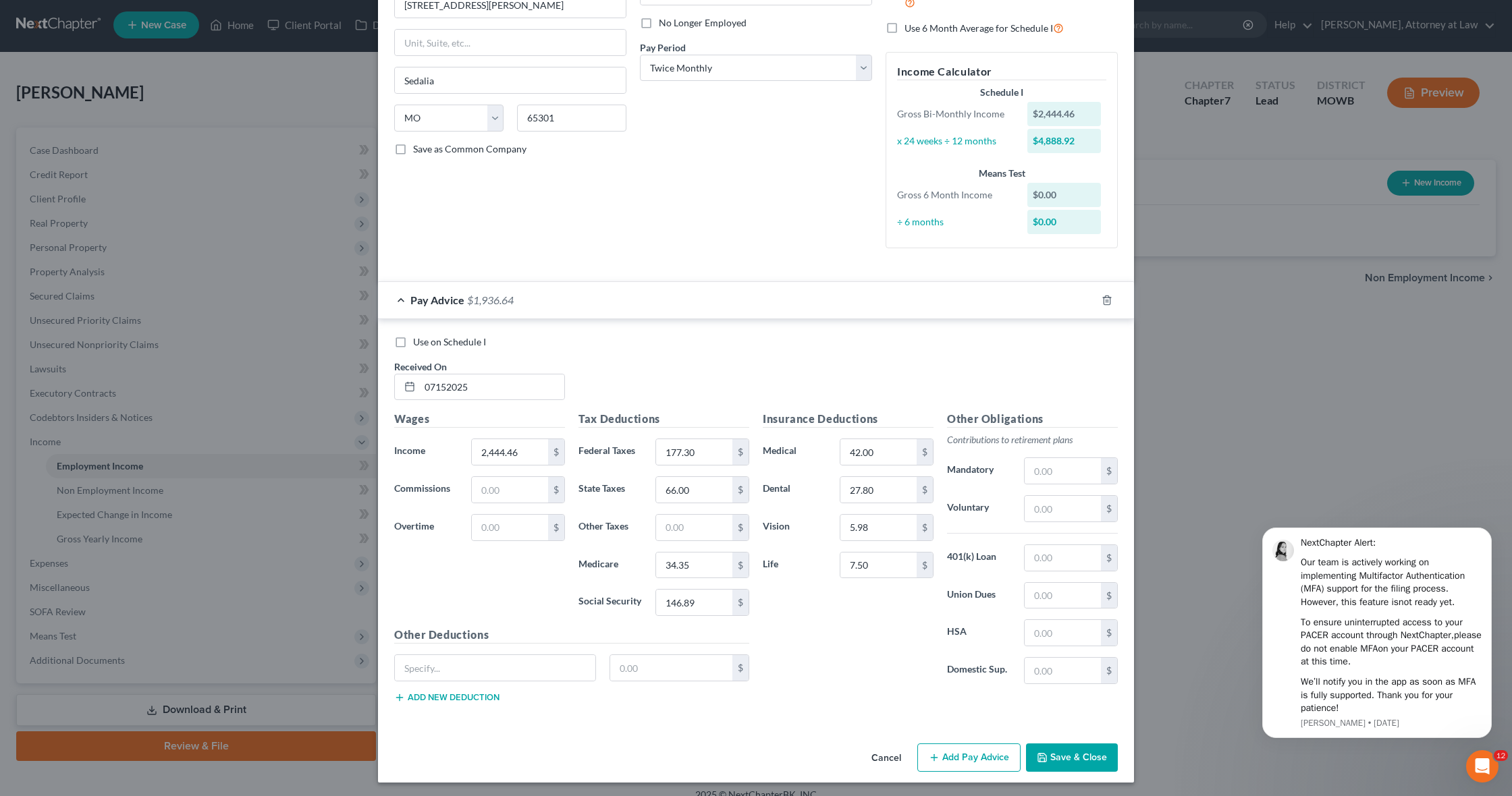 scroll, scrollTop: 173, scrollLeft: 0, axis: vertical 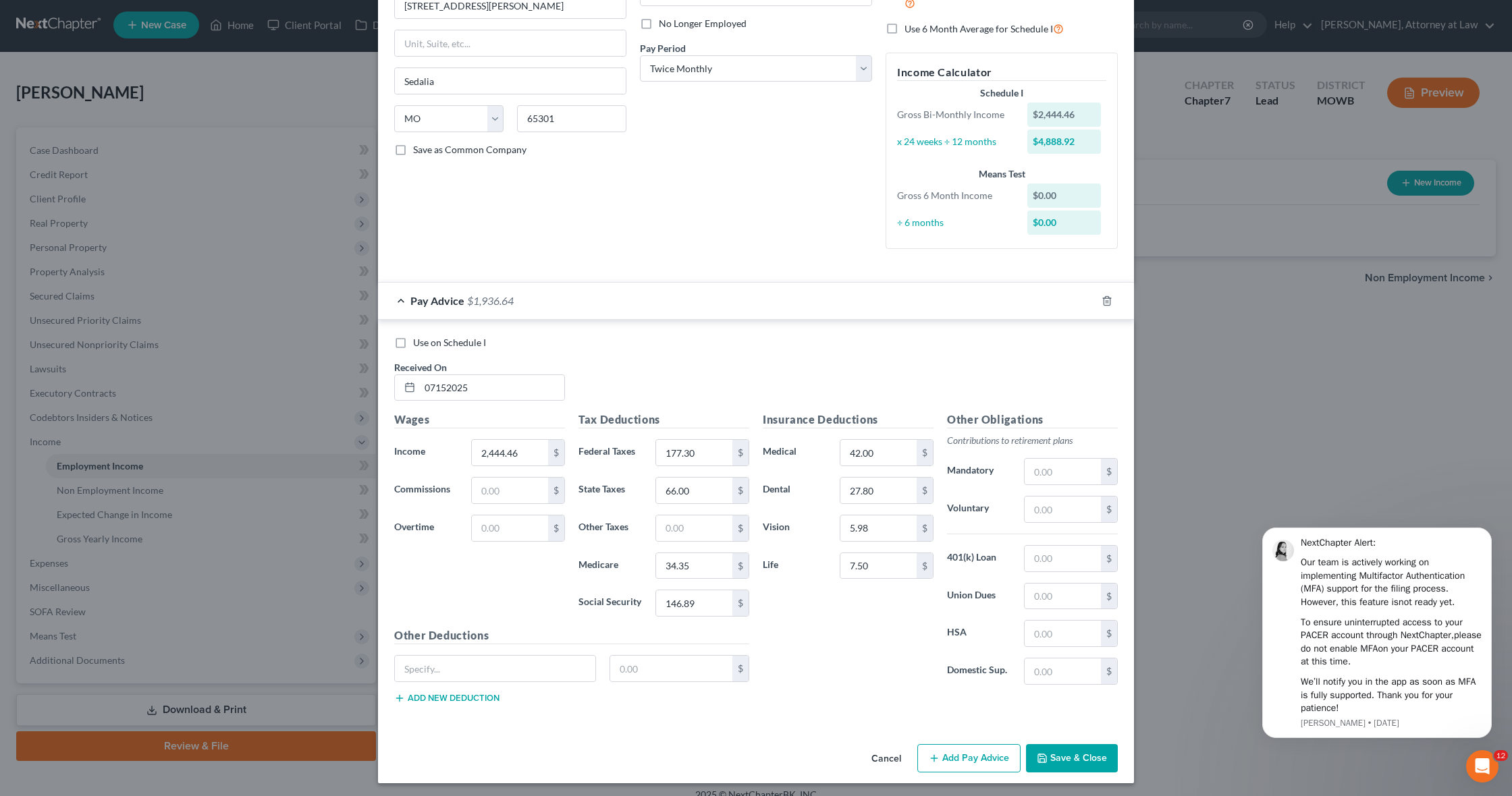 click on "Save & Close" at bounding box center (1072, 758) 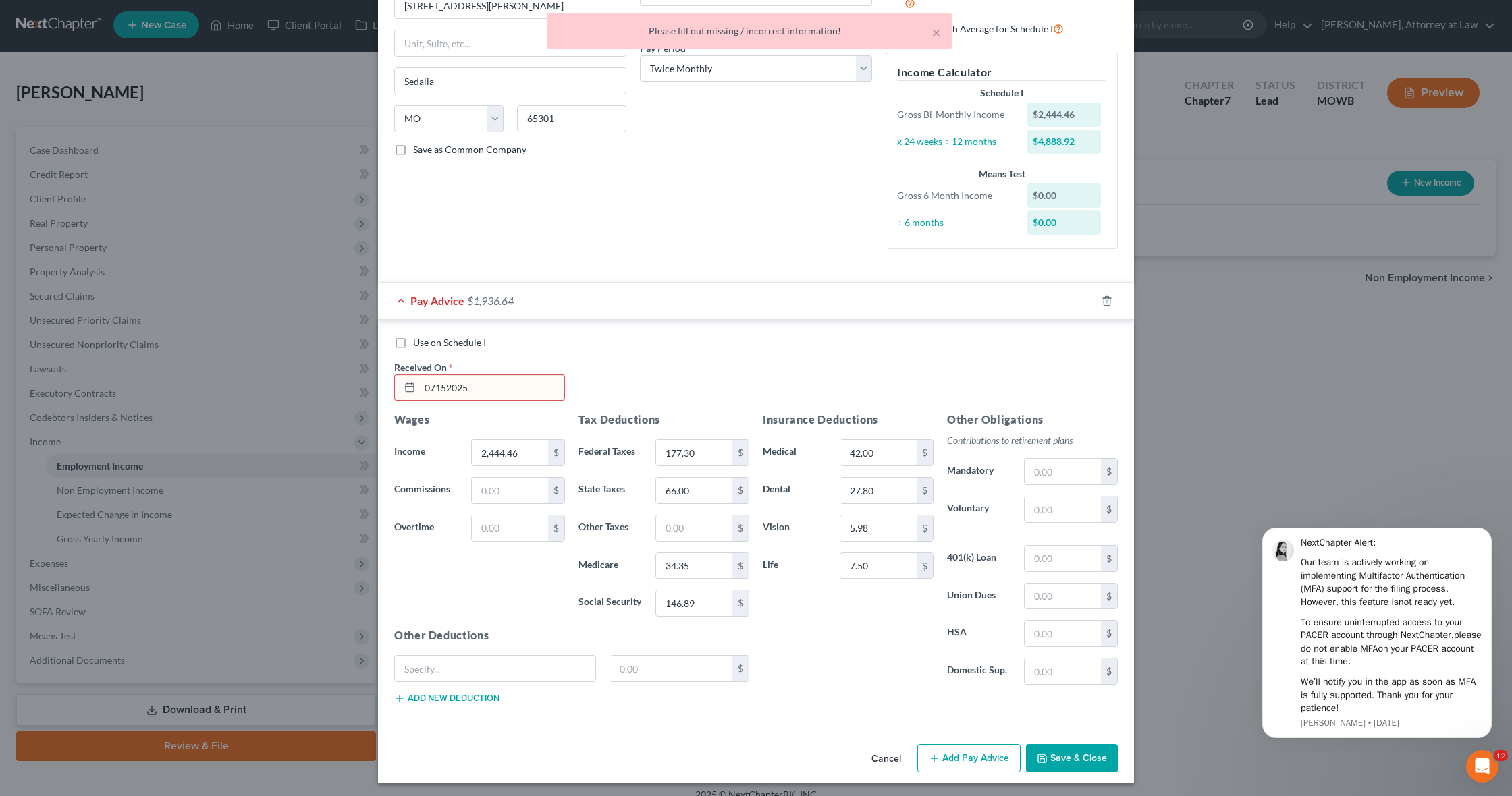 click 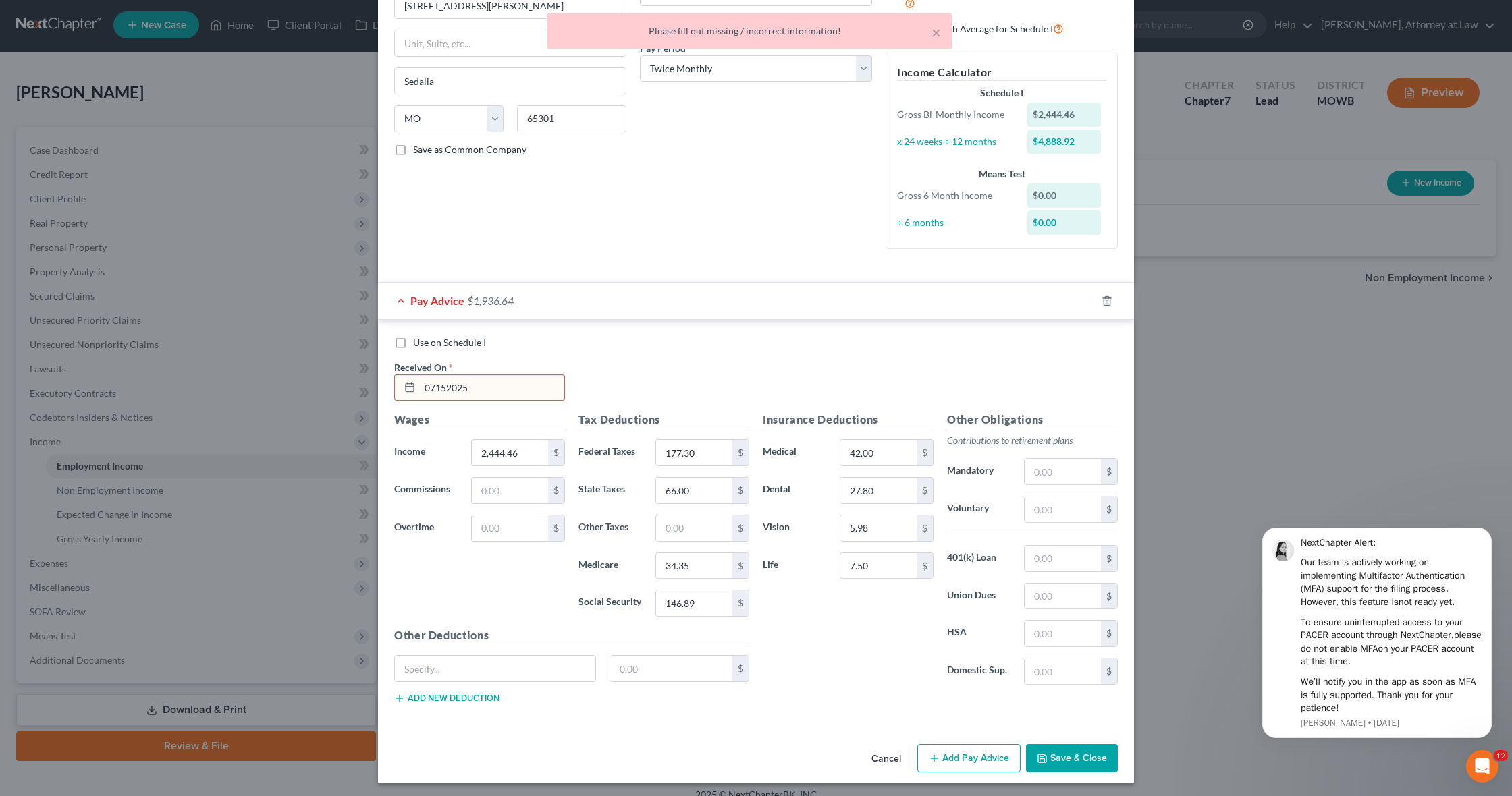 click on "07152025" at bounding box center (492, 388) 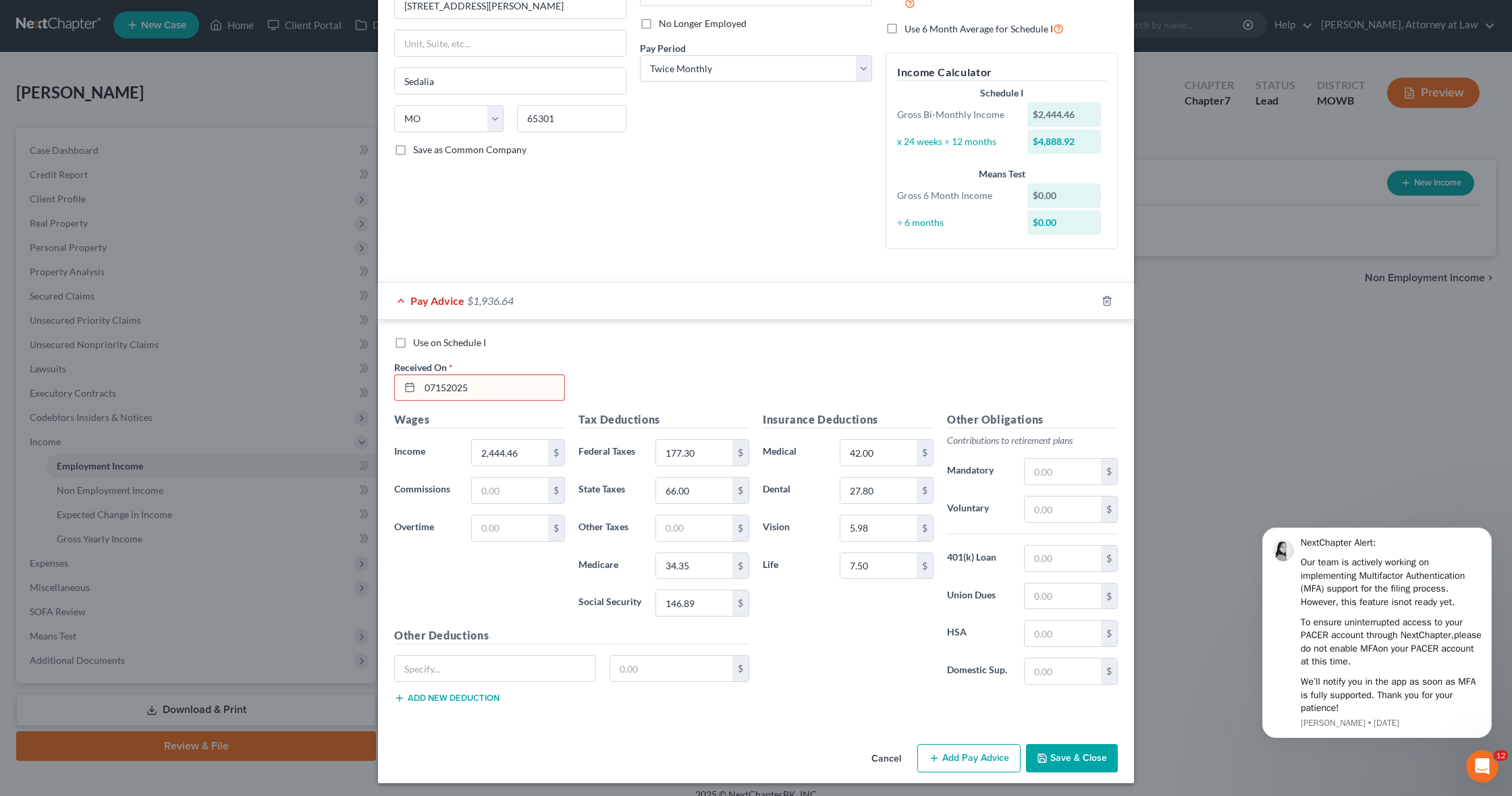 click on "07152025" at bounding box center (492, 388) 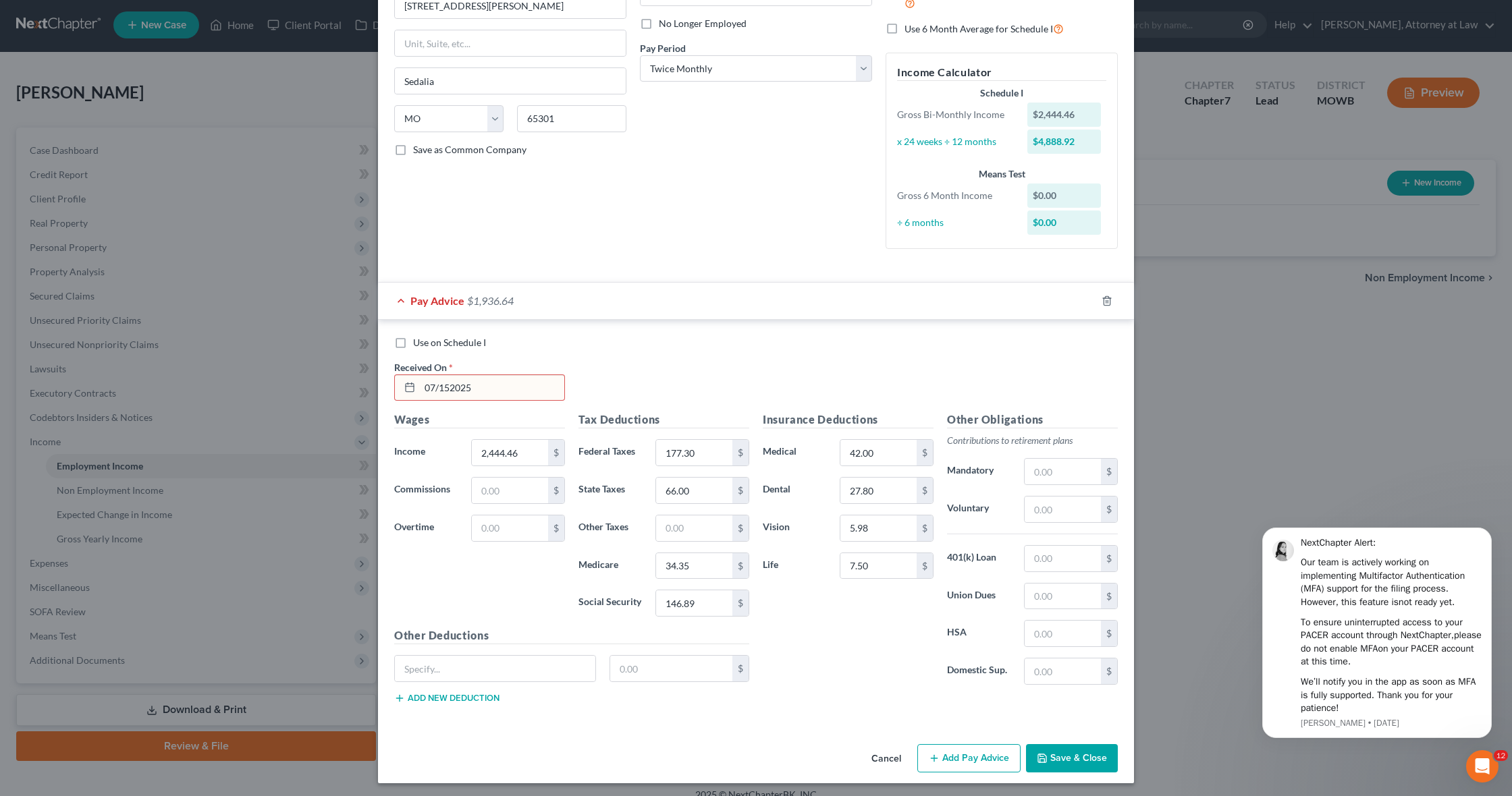 click on "07/152025" at bounding box center (492, 388) 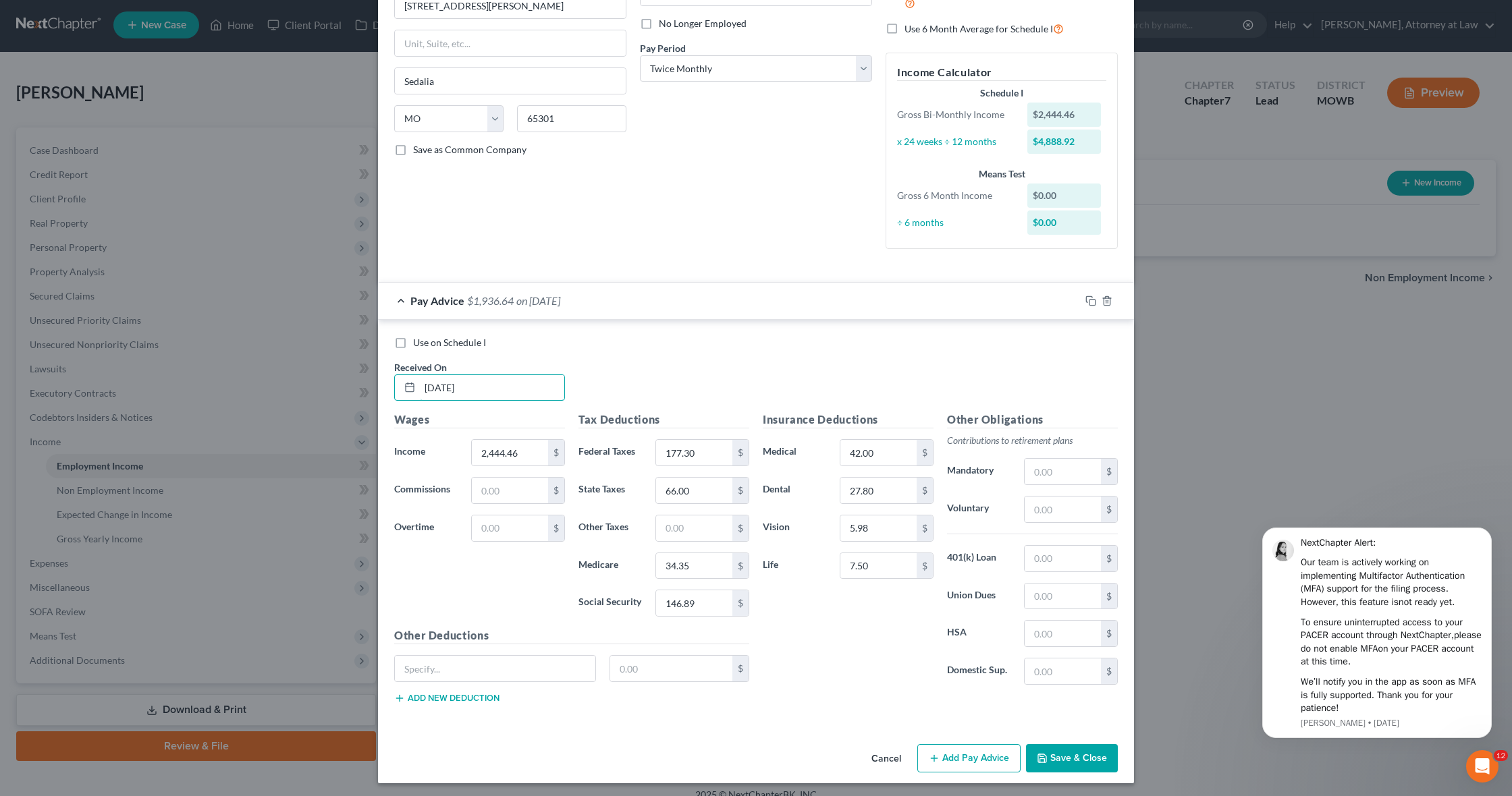 type on "07/15/2025" 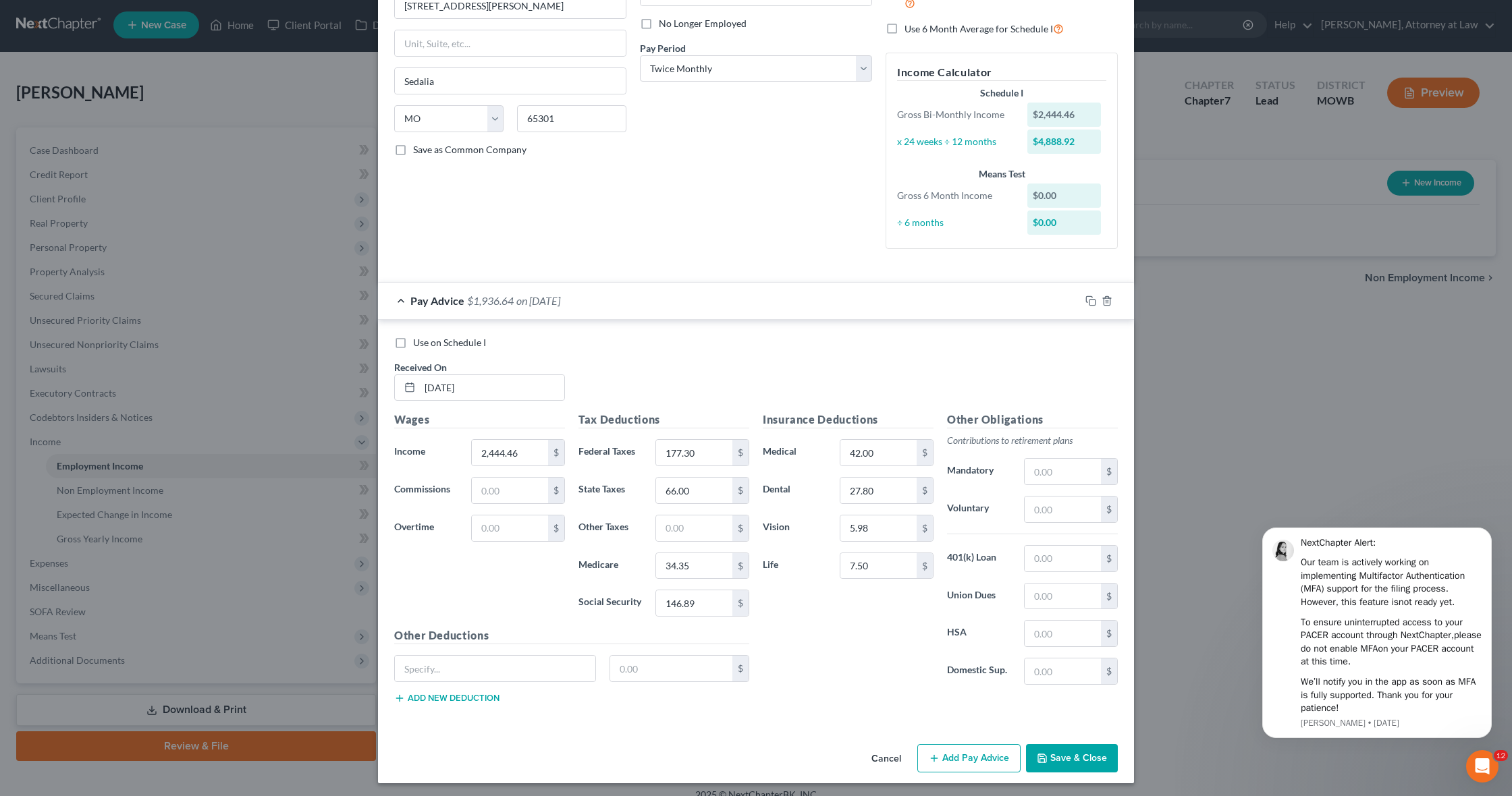 click on "Save & Close" at bounding box center (1072, 758) 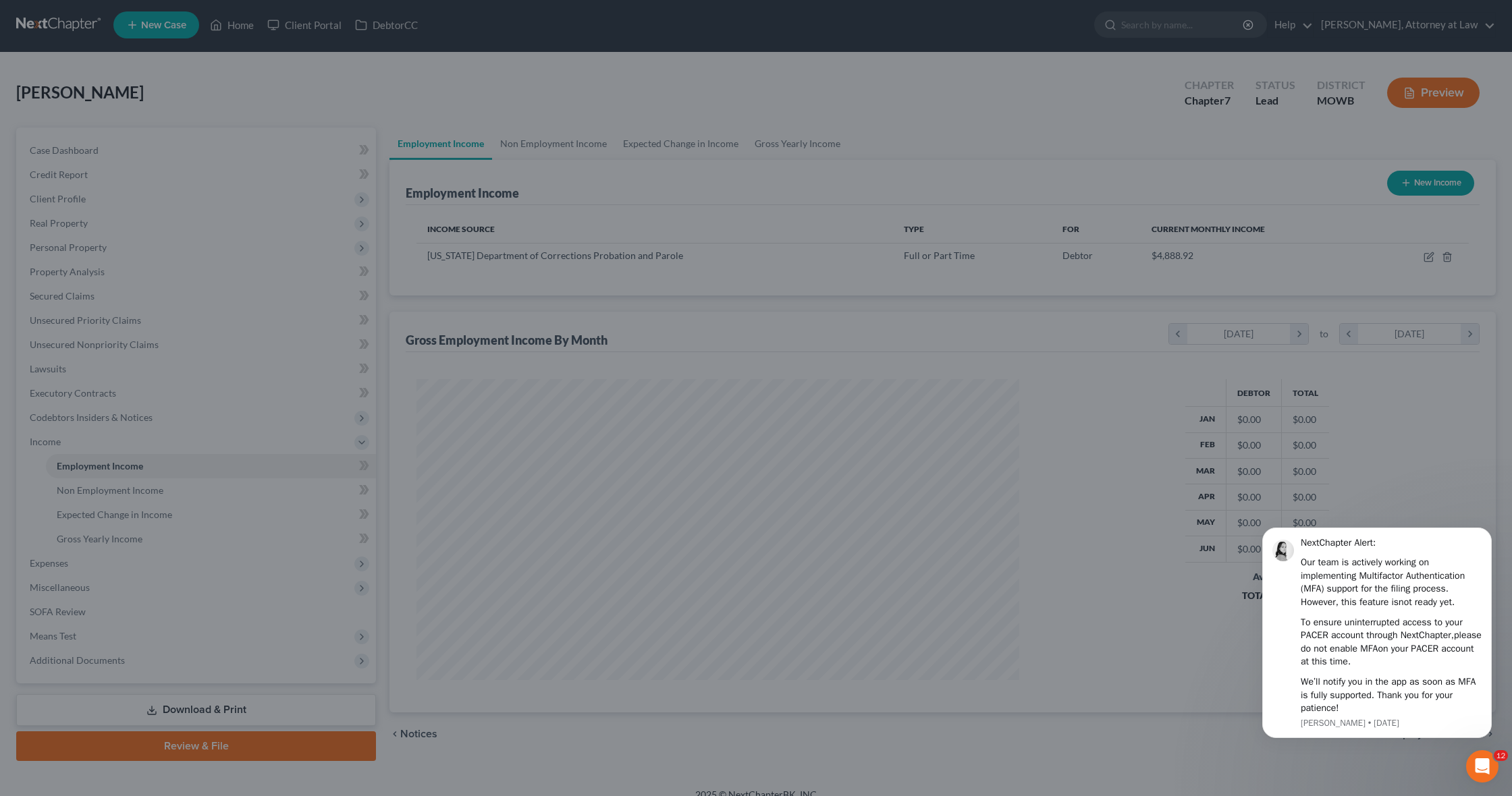 scroll, scrollTop: 674275, scrollLeft: 674370, axis: both 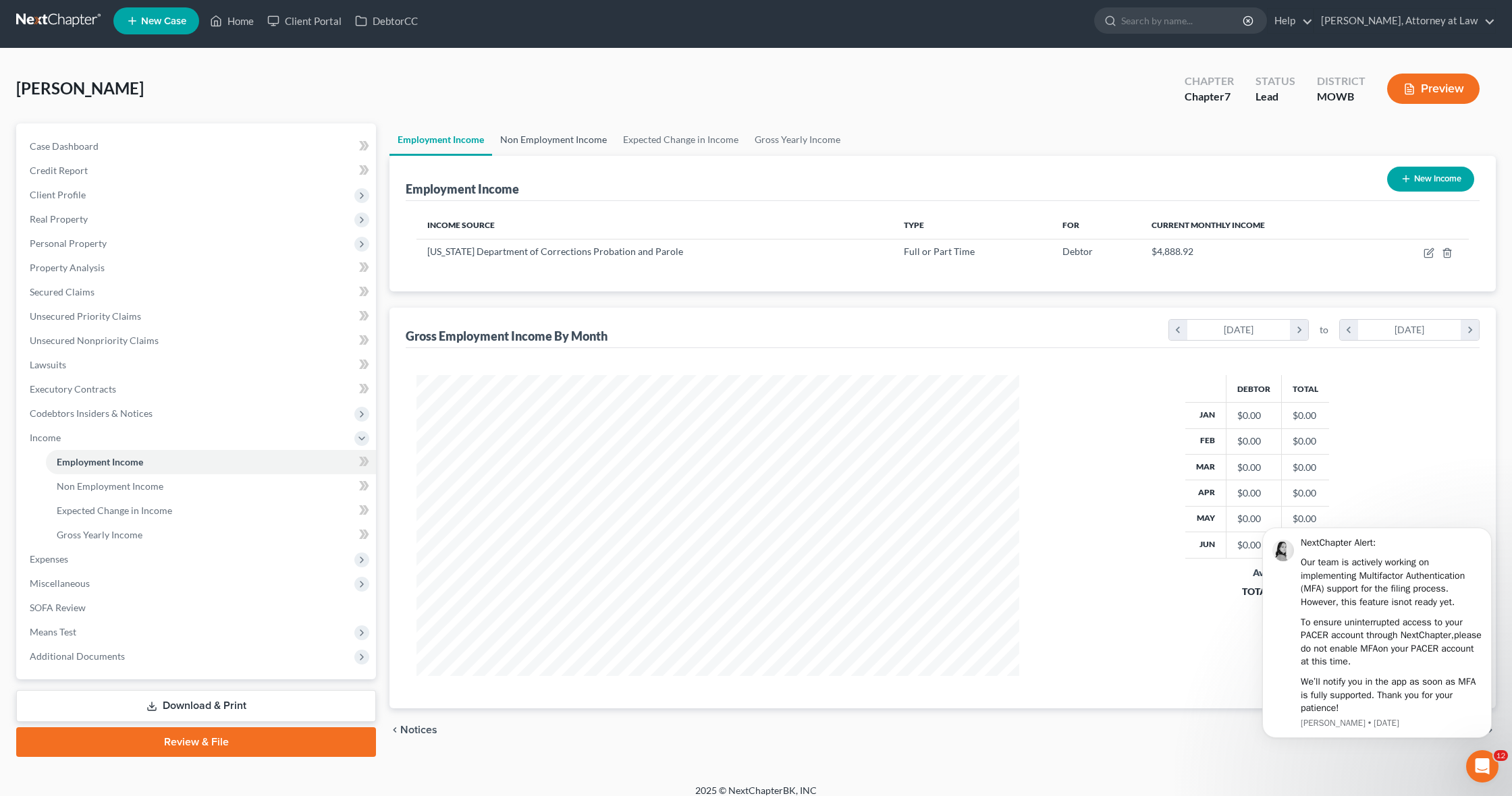 click on "Non Employment Income" at bounding box center (554, 140) 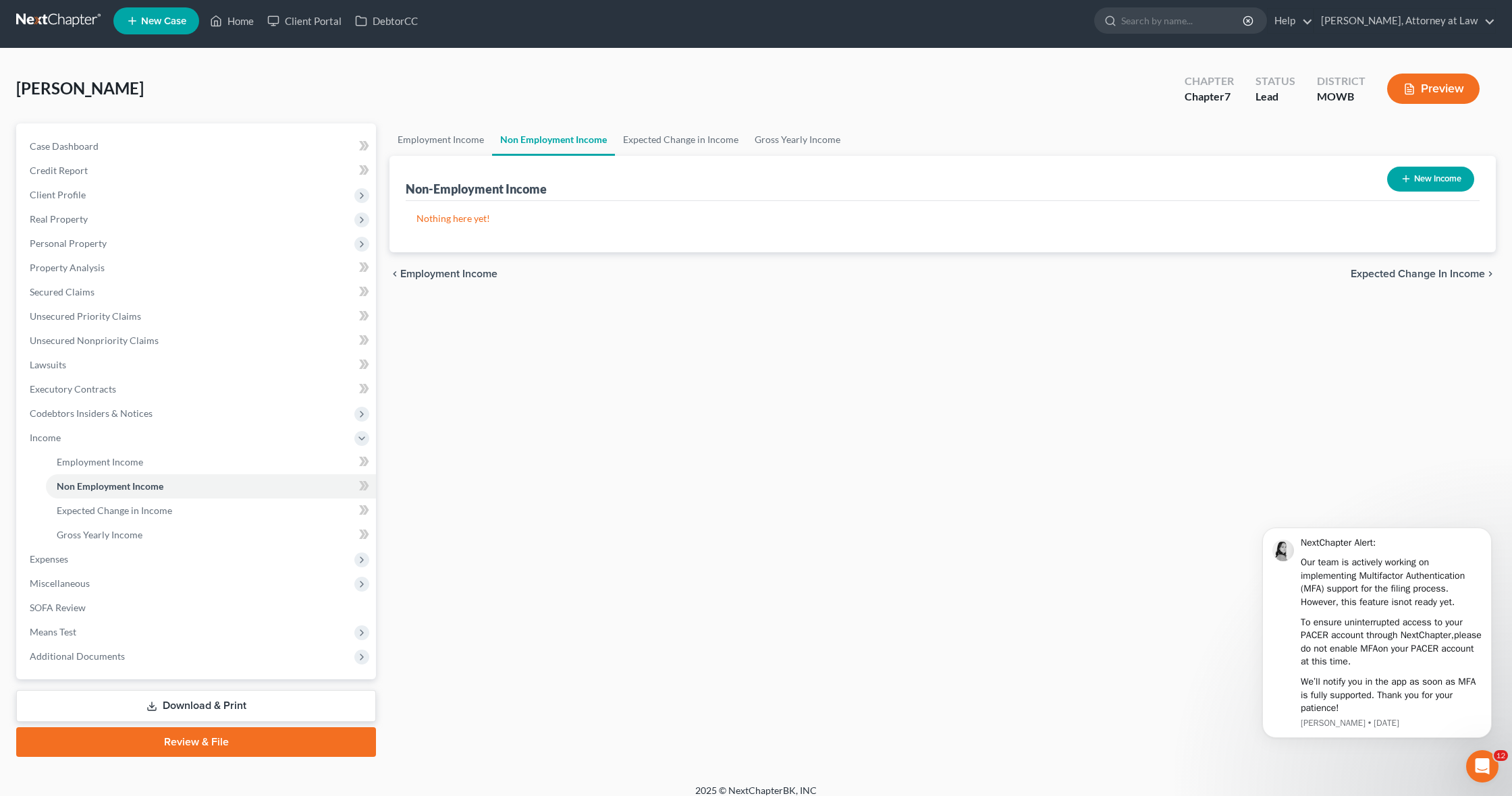 scroll, scrollTop: 0, scrollLeft: 0, axis: both 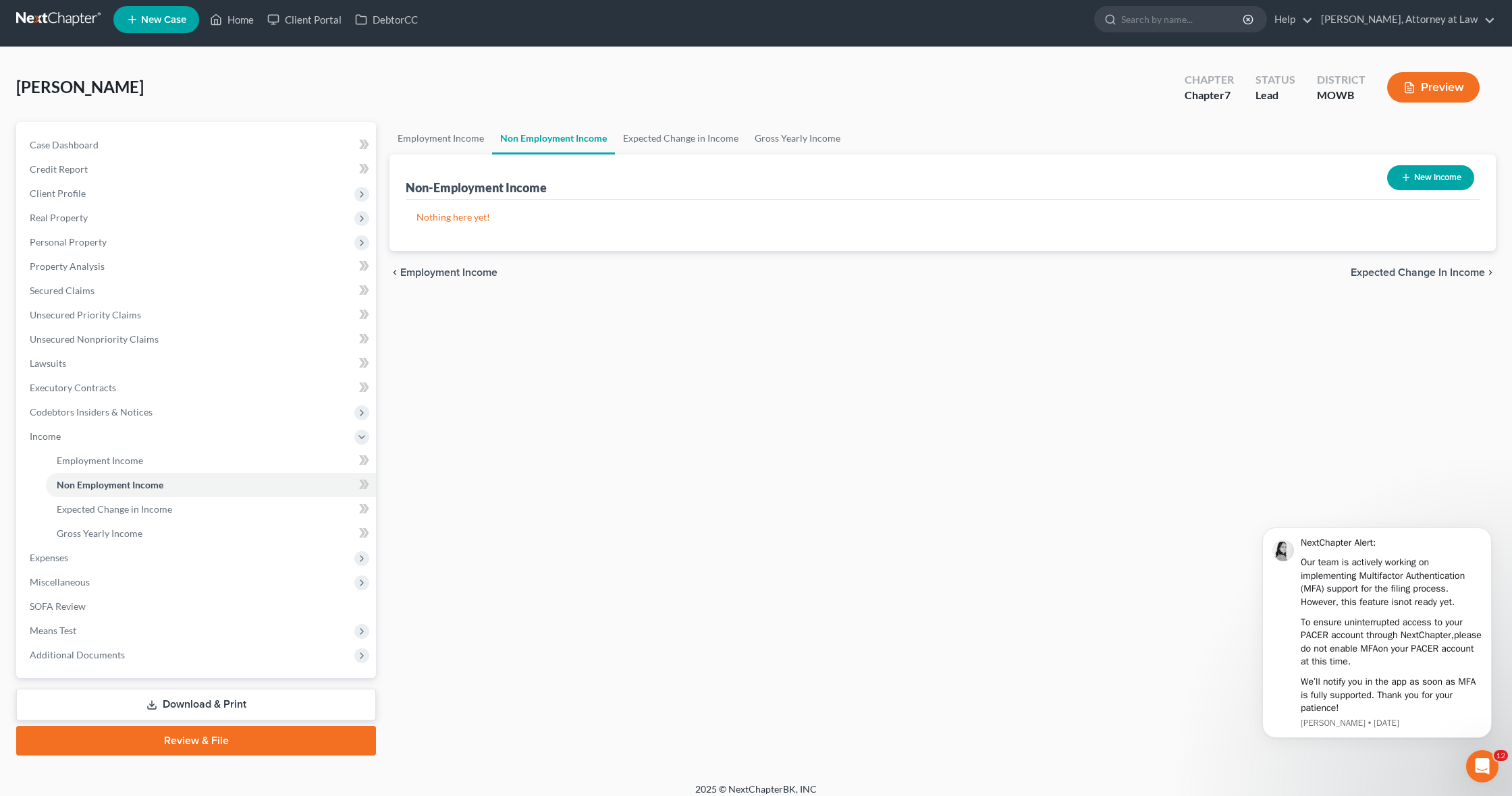 click on "New Income" at bounding box center [1430, 177] 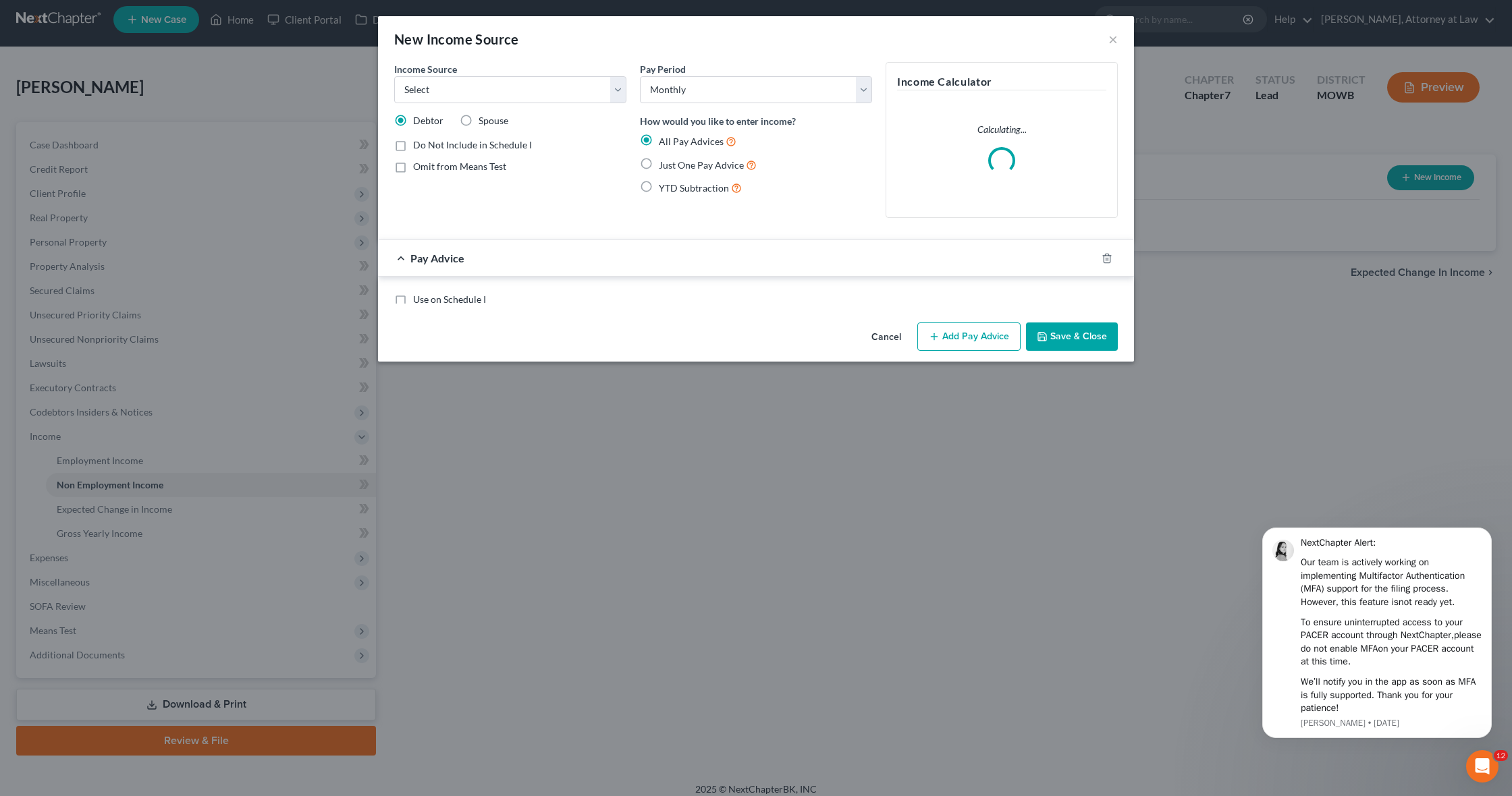 scroll, scrollTop: 7, scrollLeft: 1, axis: both 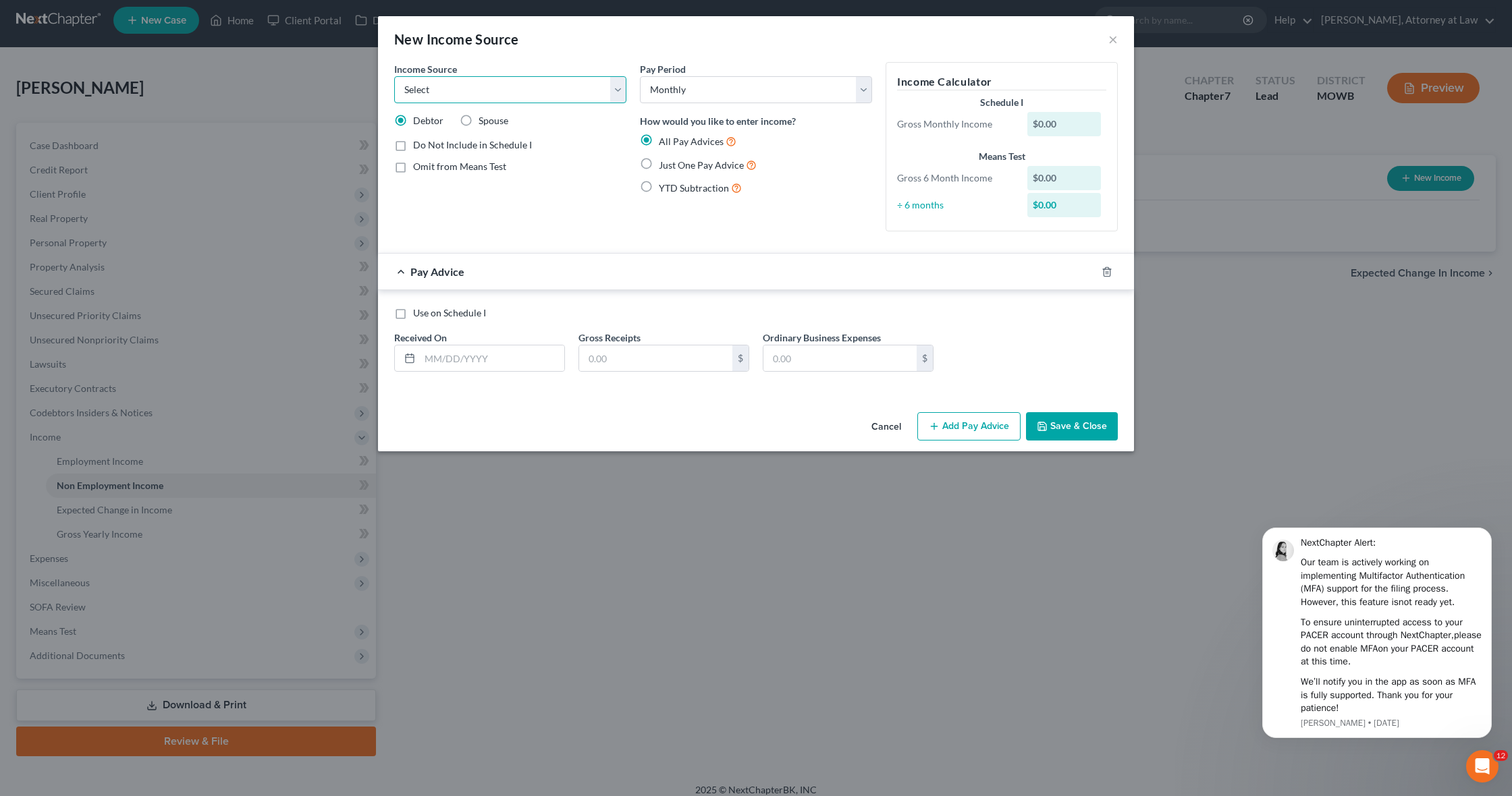 select on "7" 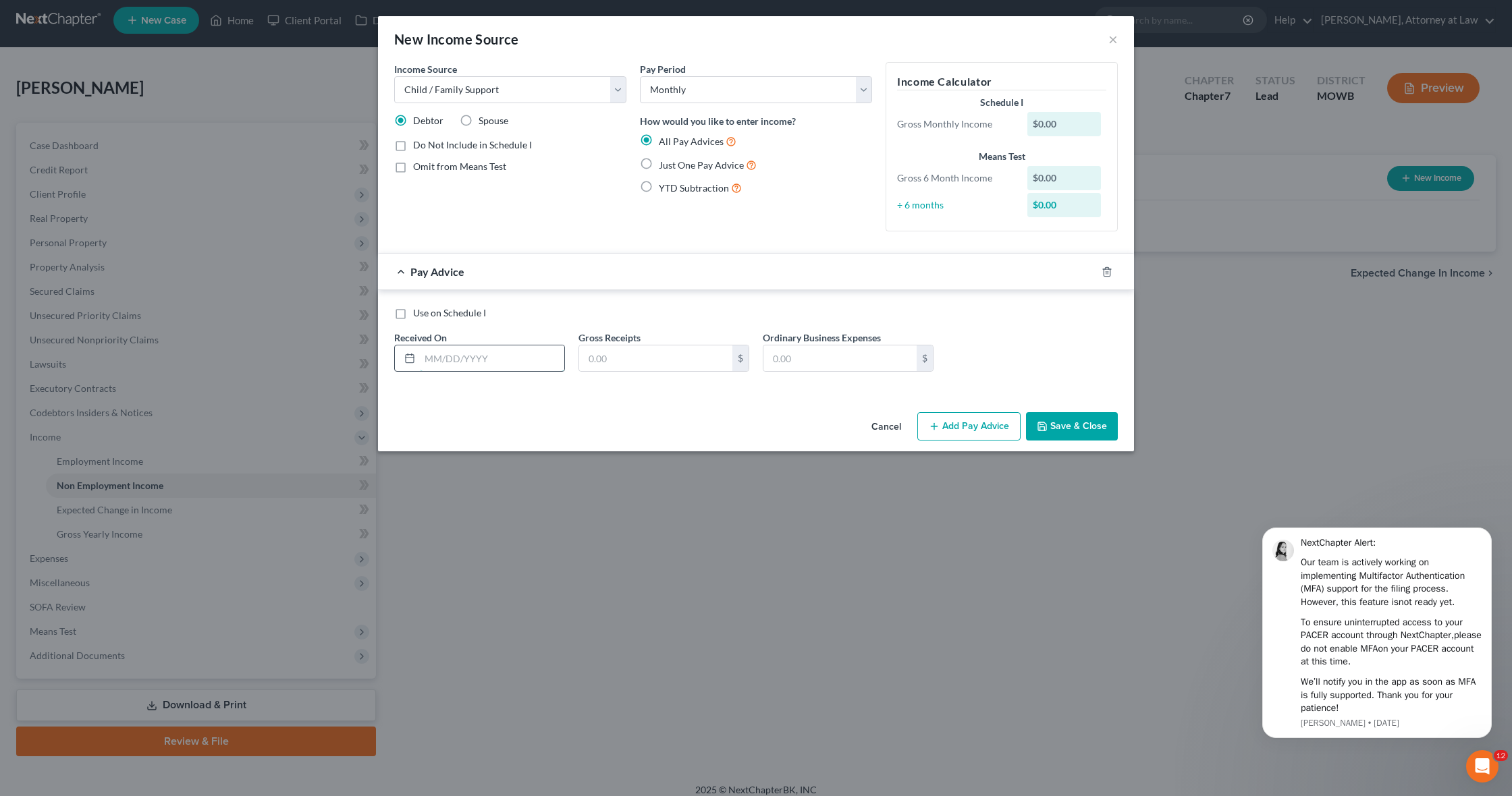 click at bounding box center (492, 358) 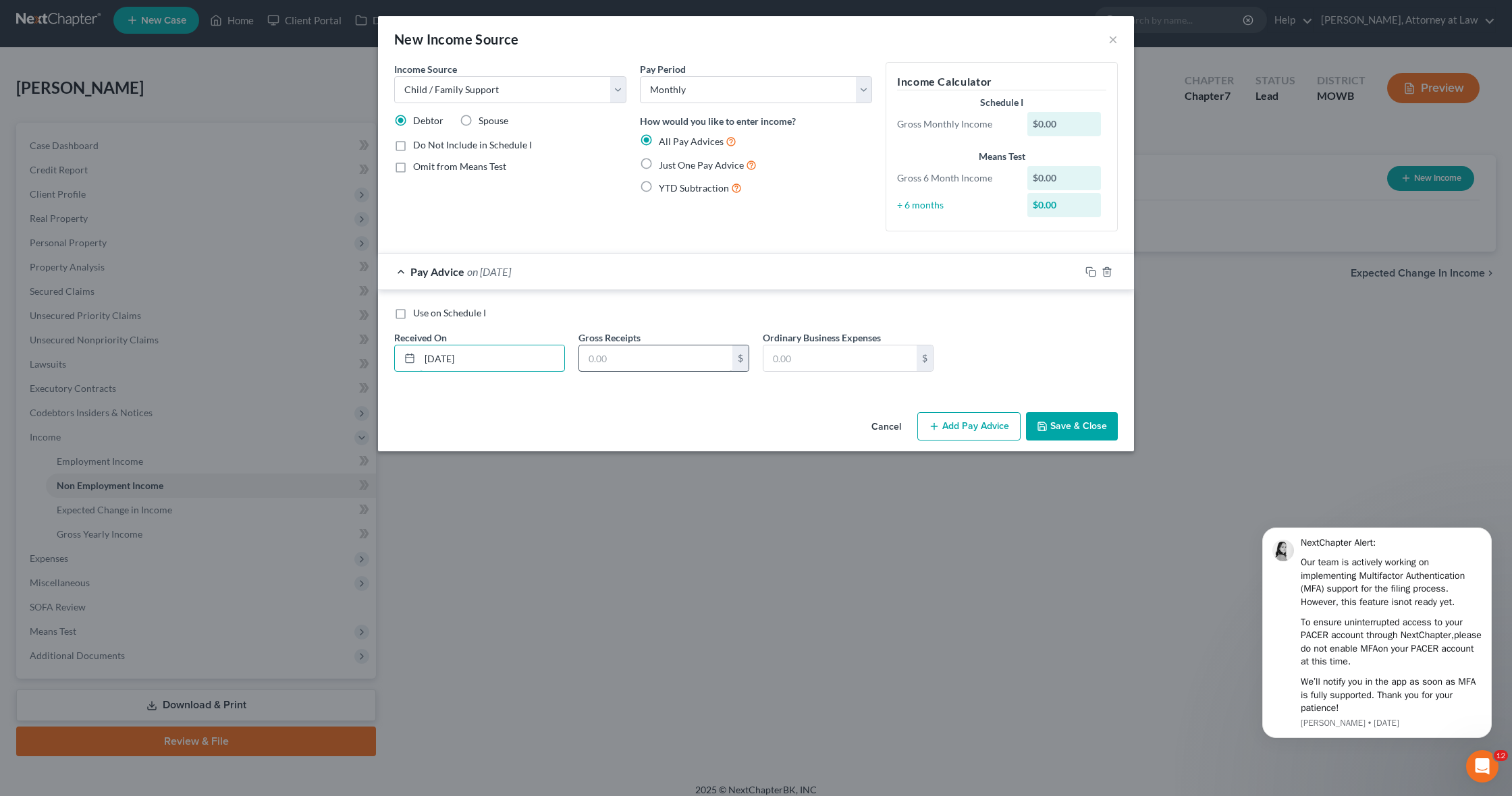 type on "06/23/2025" 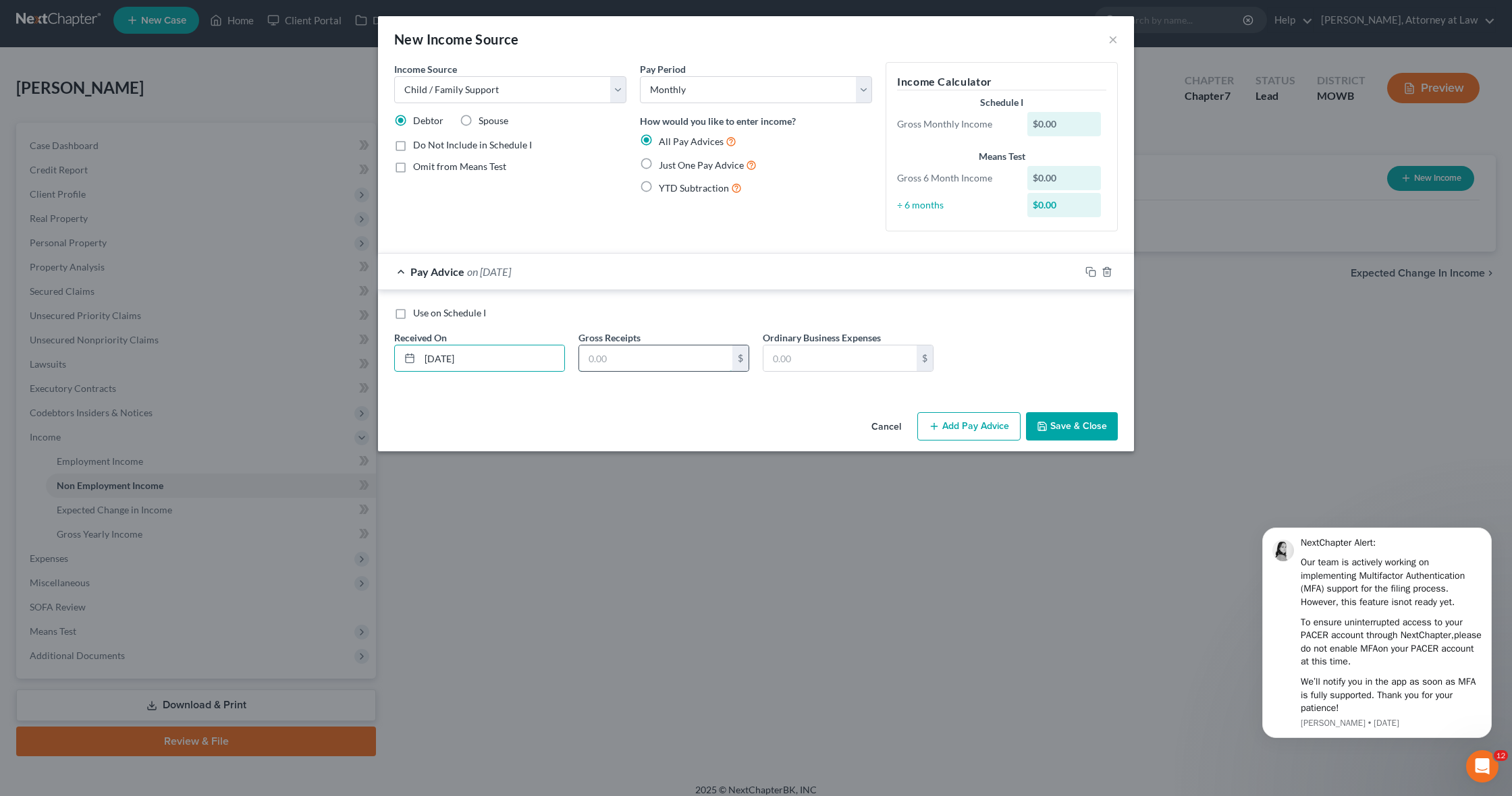 click at bounding box center [655, 358] 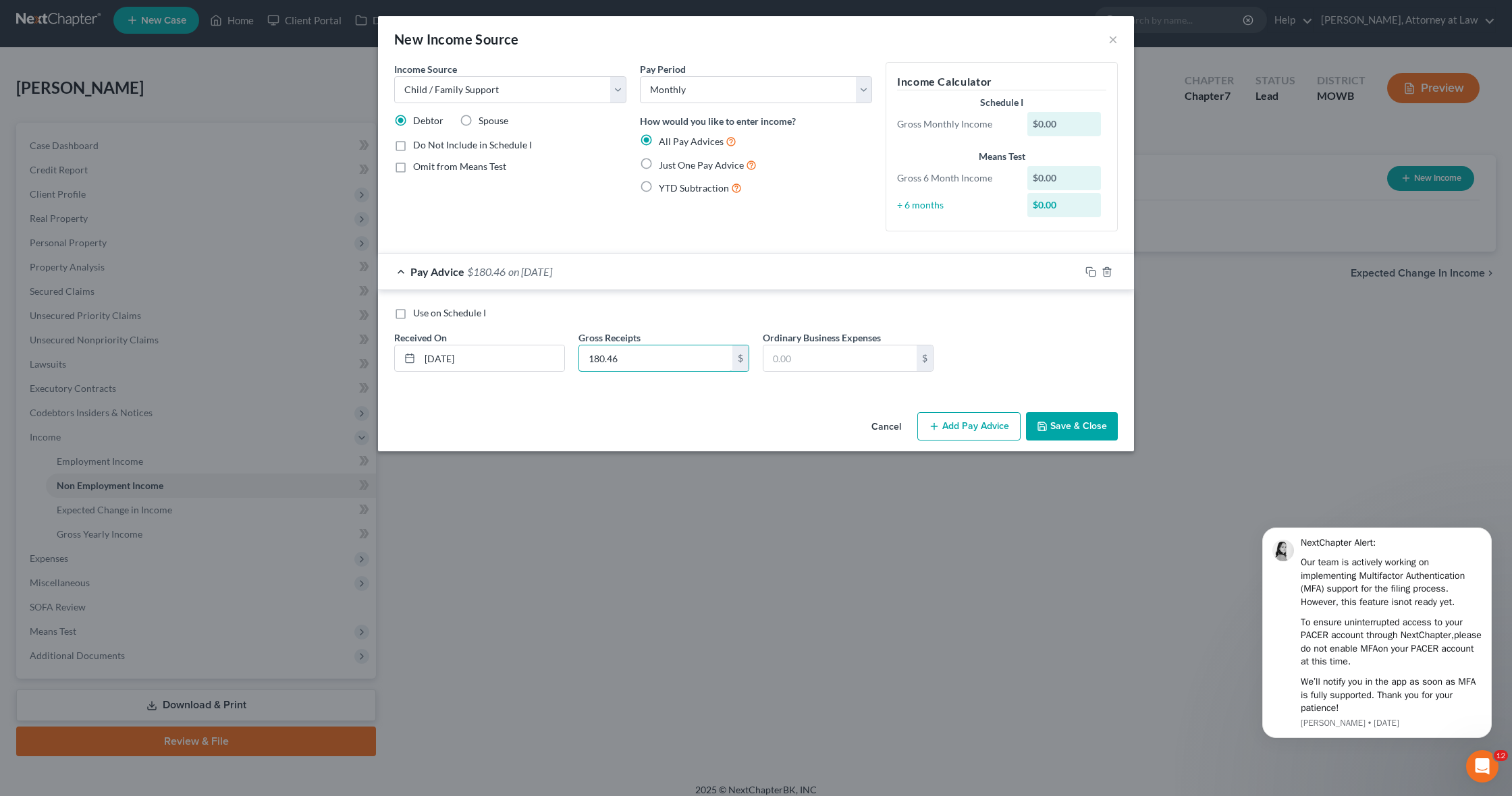 type on "180.46" 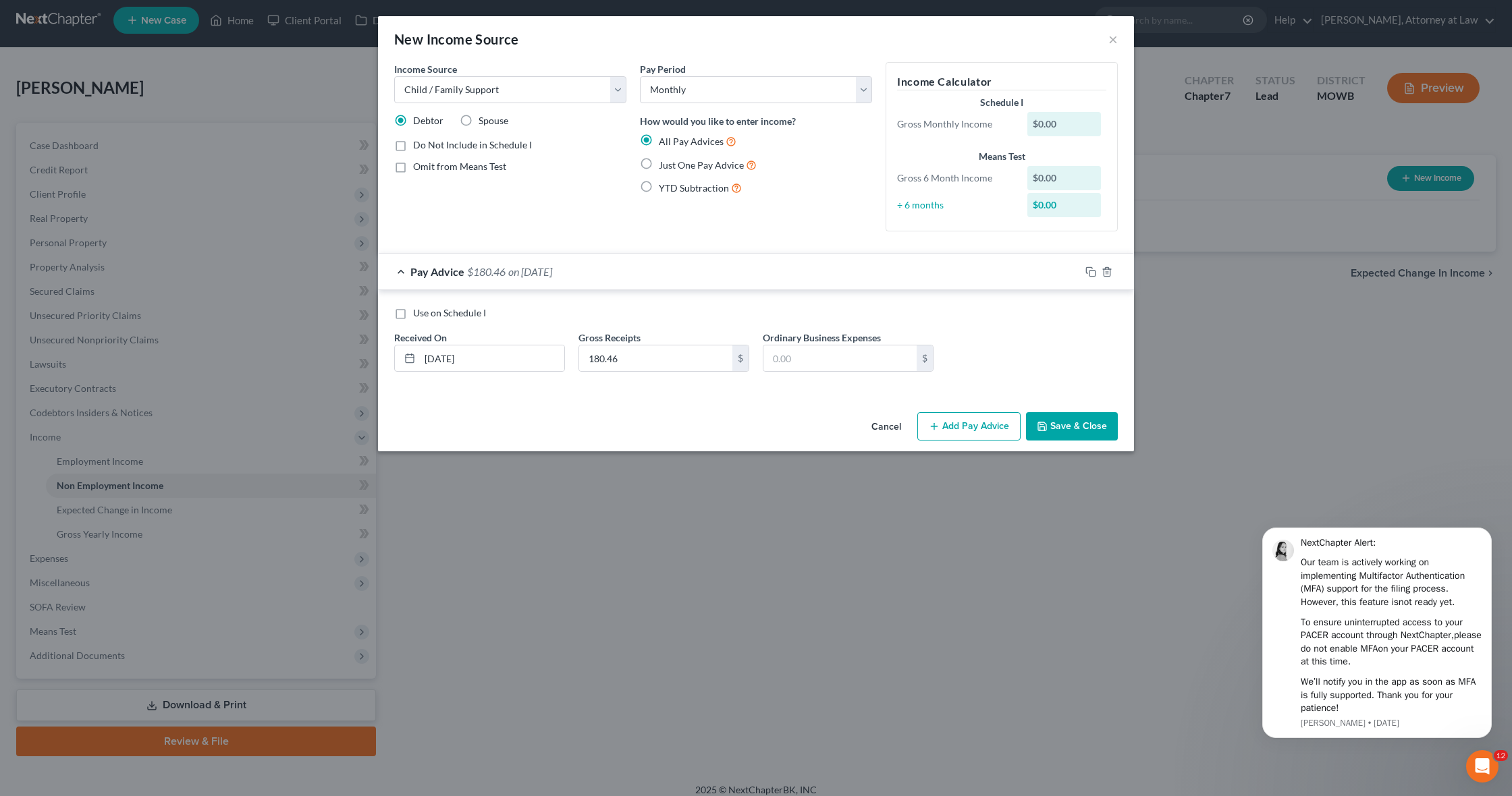 click on "Save & Close" at bounding box center (1072, 426) 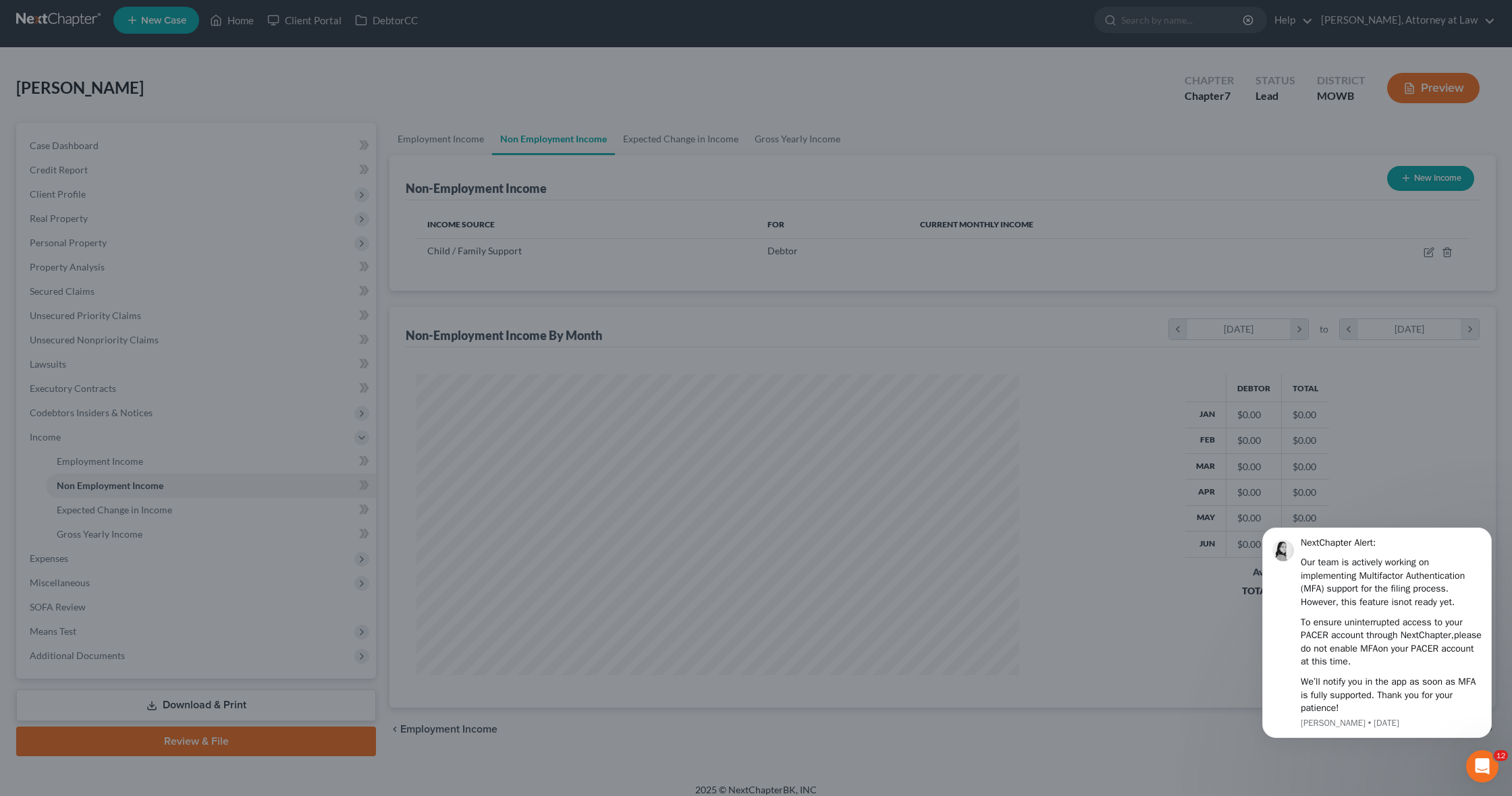 scroll, scrollTop: 674275, scrollLeft: 674370, axis: both 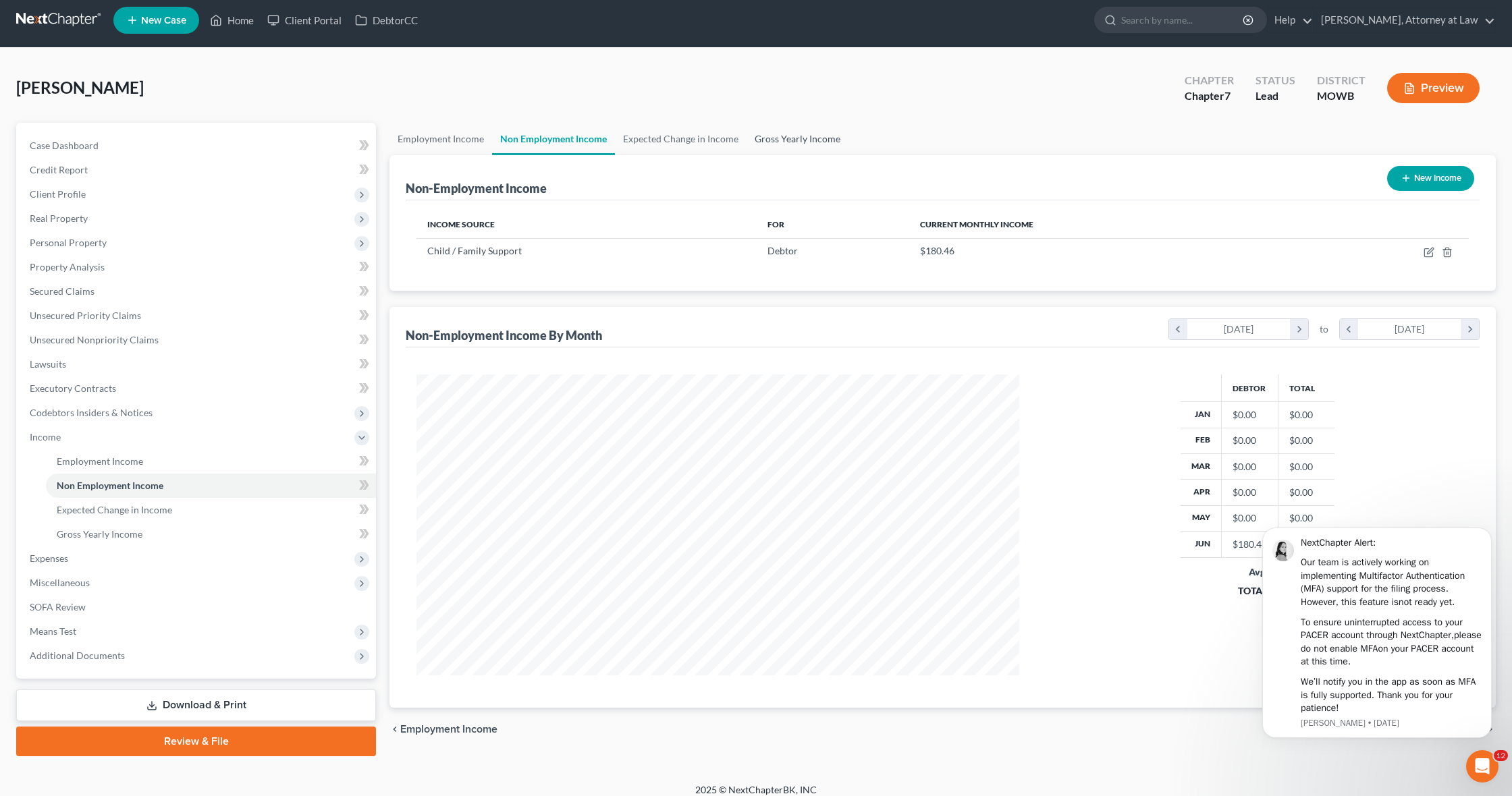 click on "Gross Yearly Income" at bounding box center [797, 139] 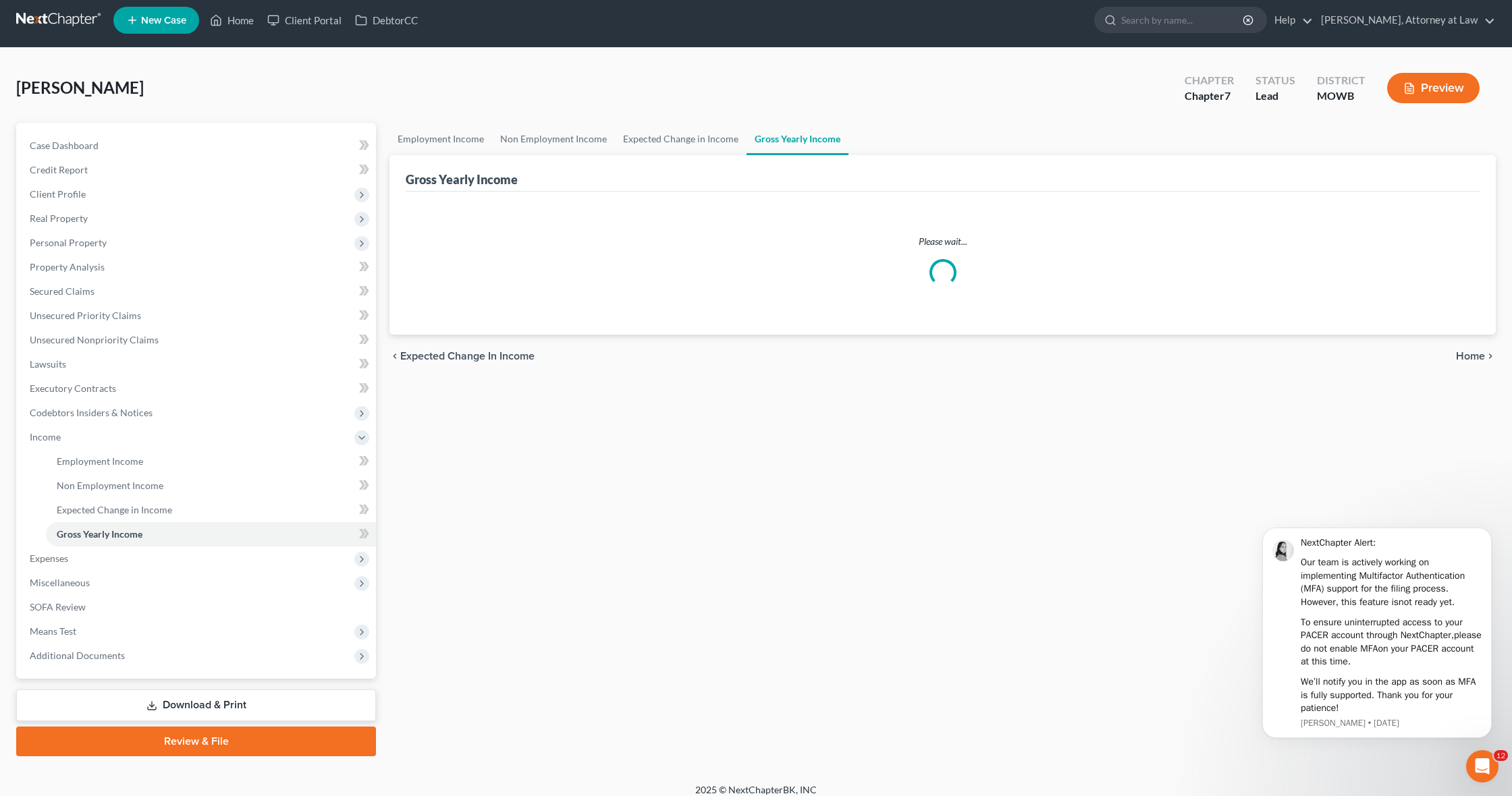 scroll, scrollTop: 0, scrollLeft: 0, axis: both 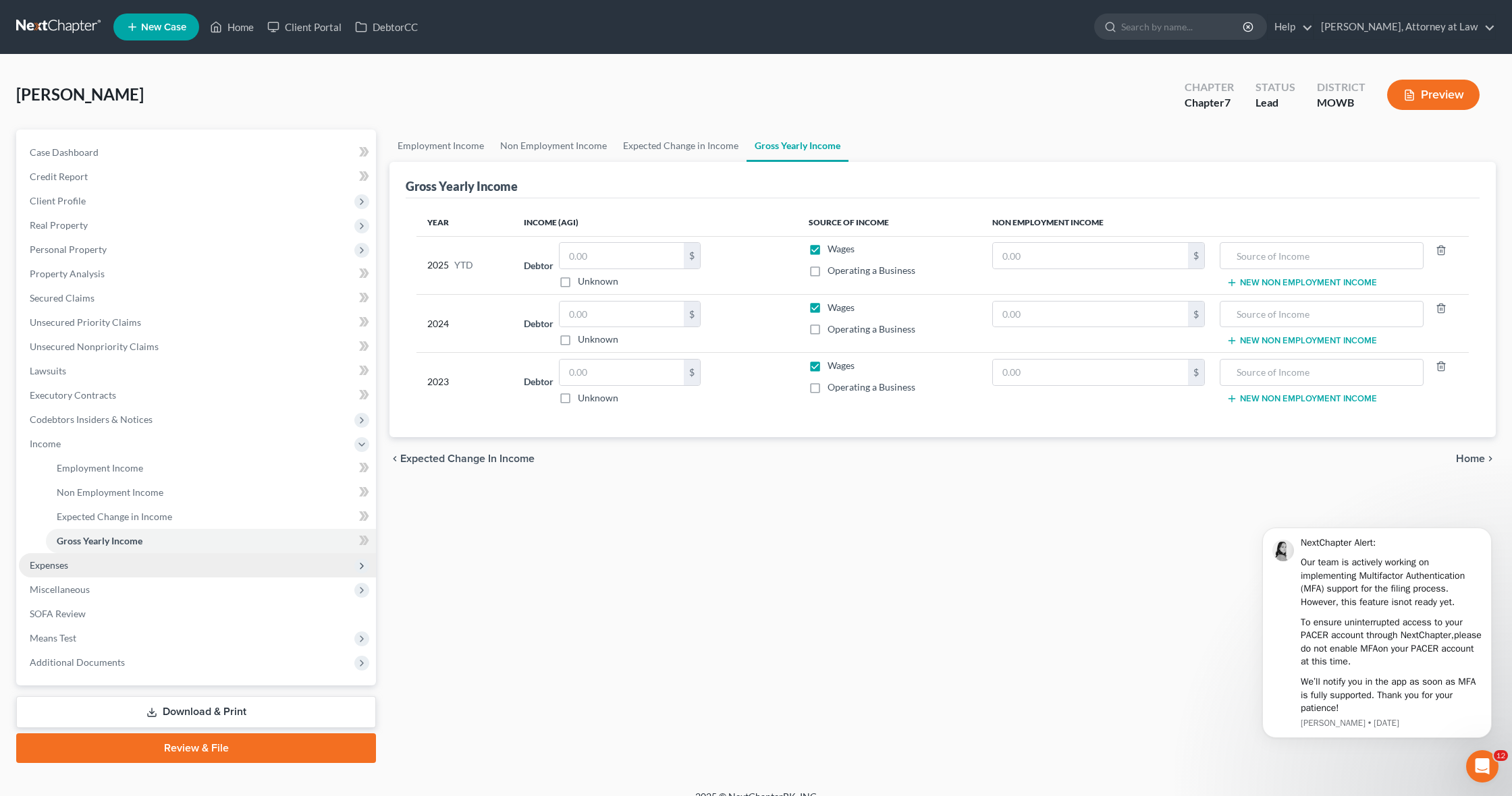 click on "Expenses" at bounding box center [197, 565] 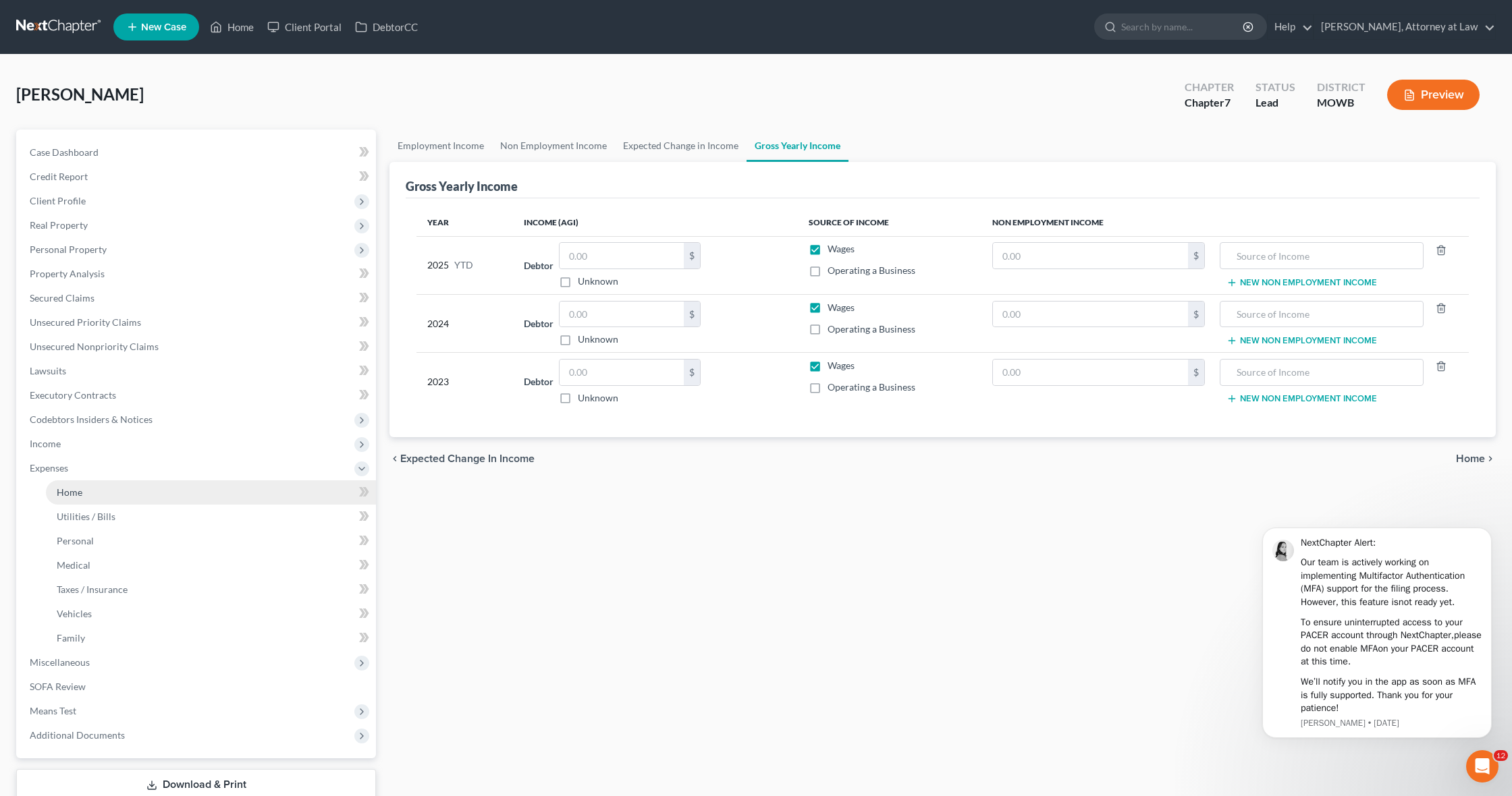 click on "Home" at bounding box center [211, 492] 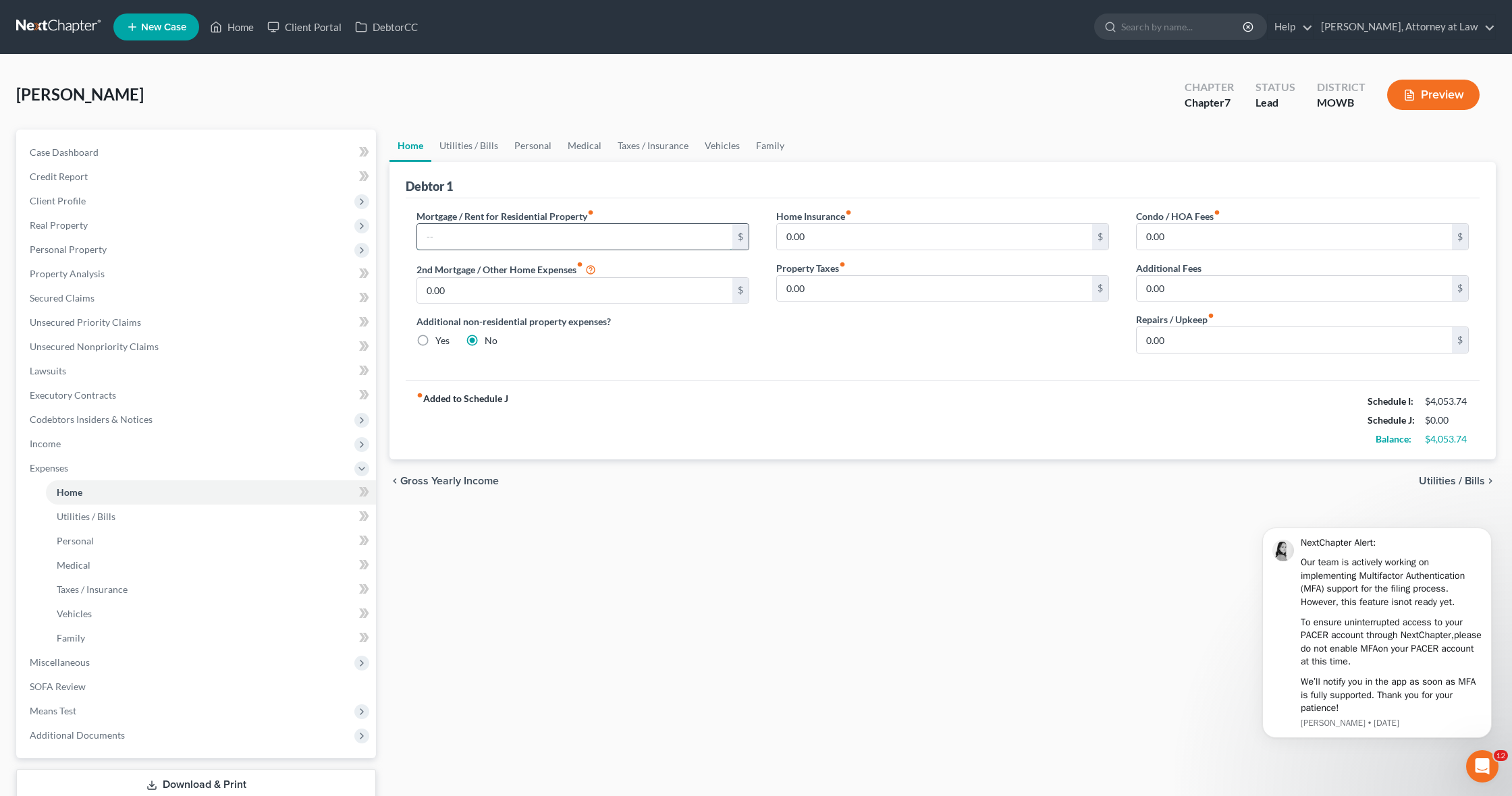 click at bounding box center [574, 237] 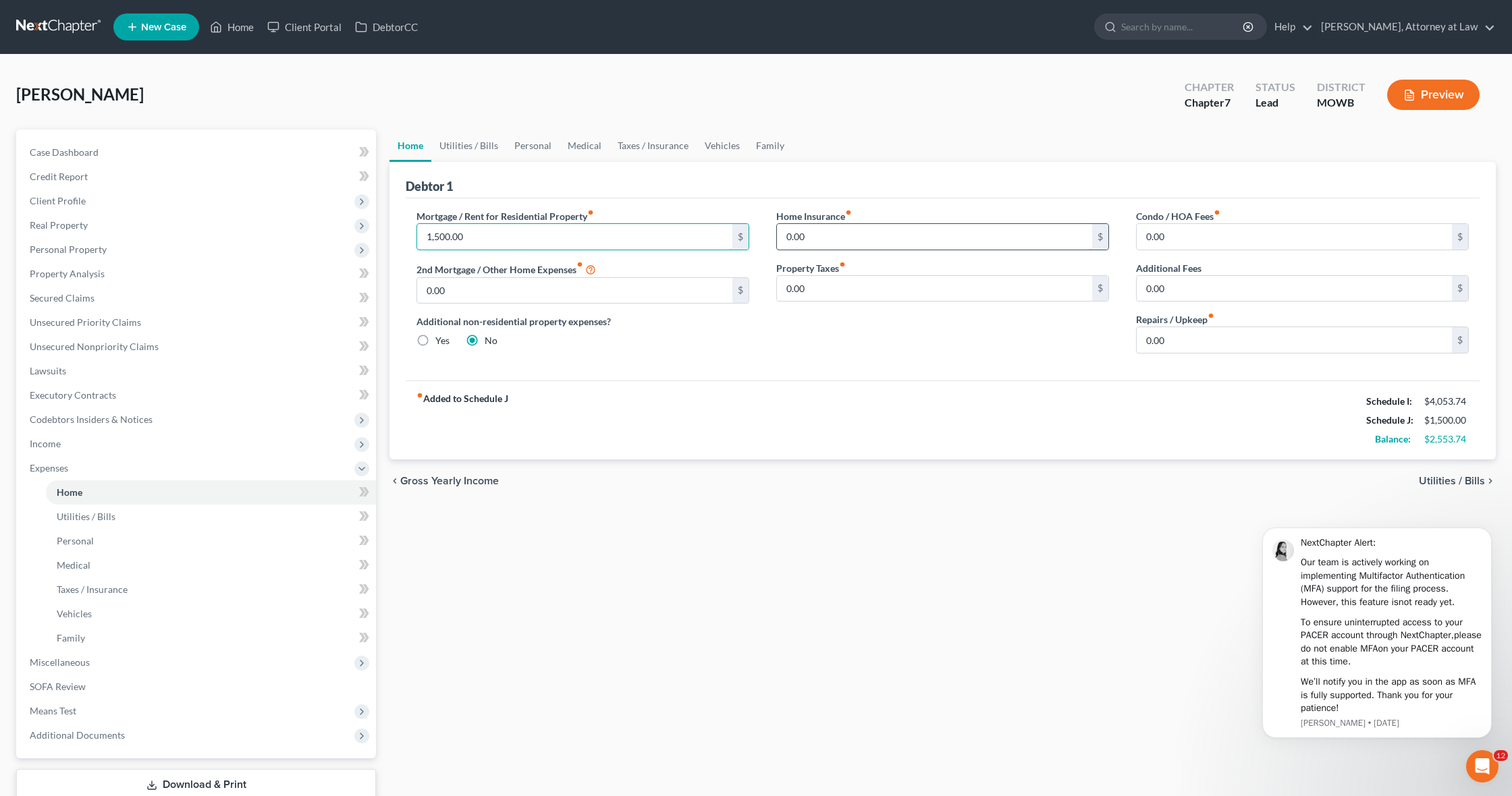 type on "1,500.00" 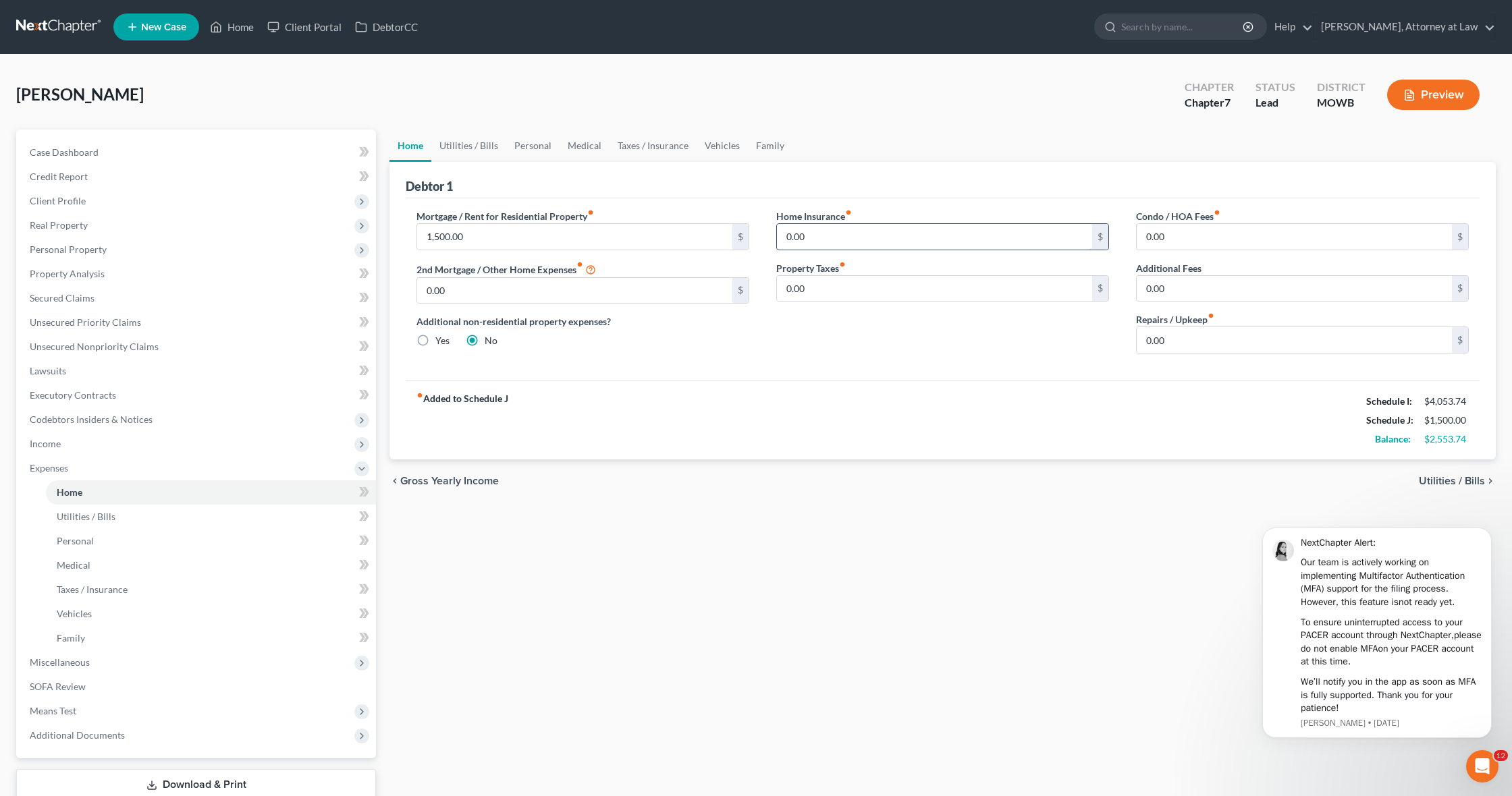 click on "0.00" at bounding box center [934, 237] 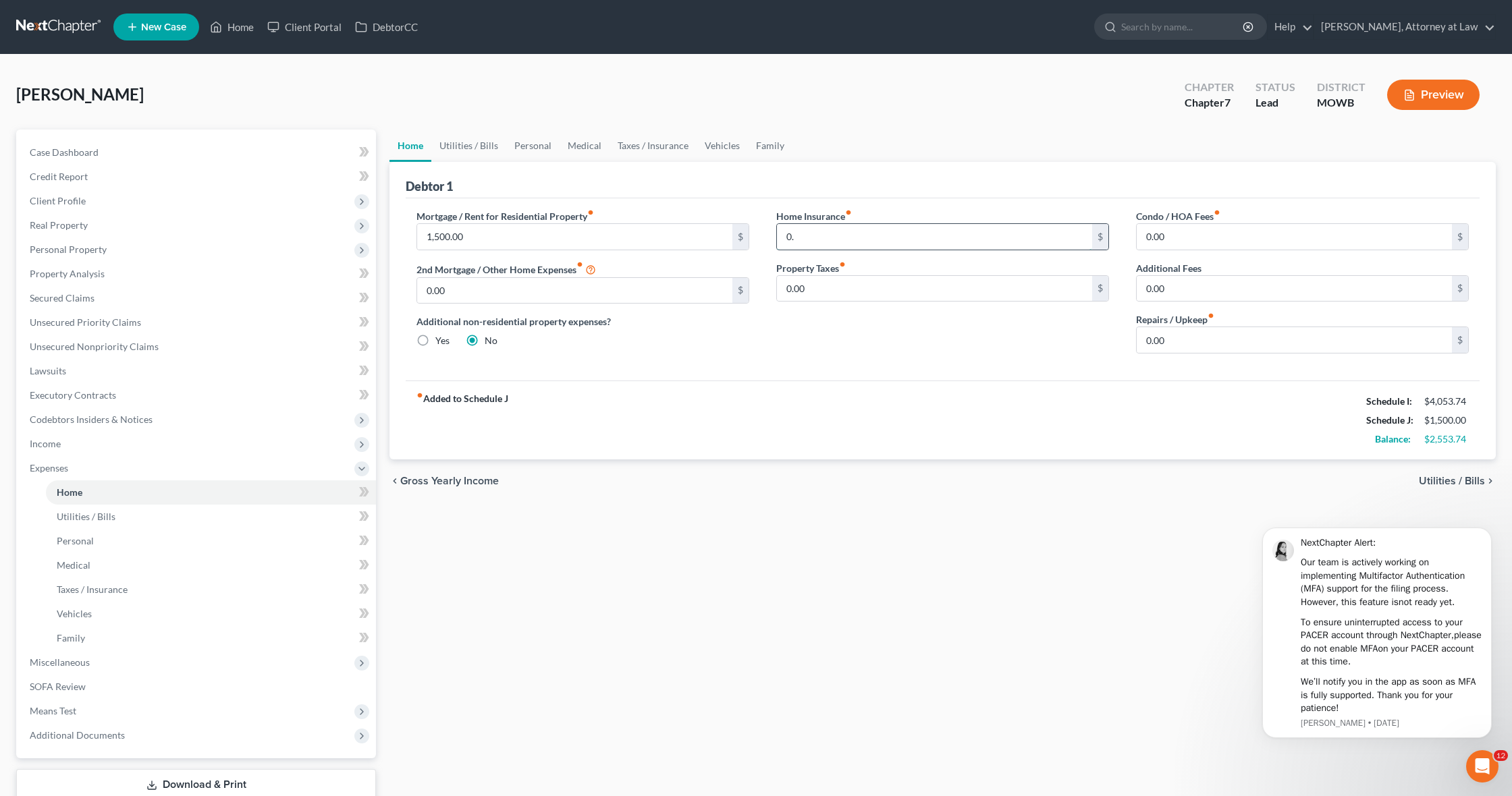 type on "0" 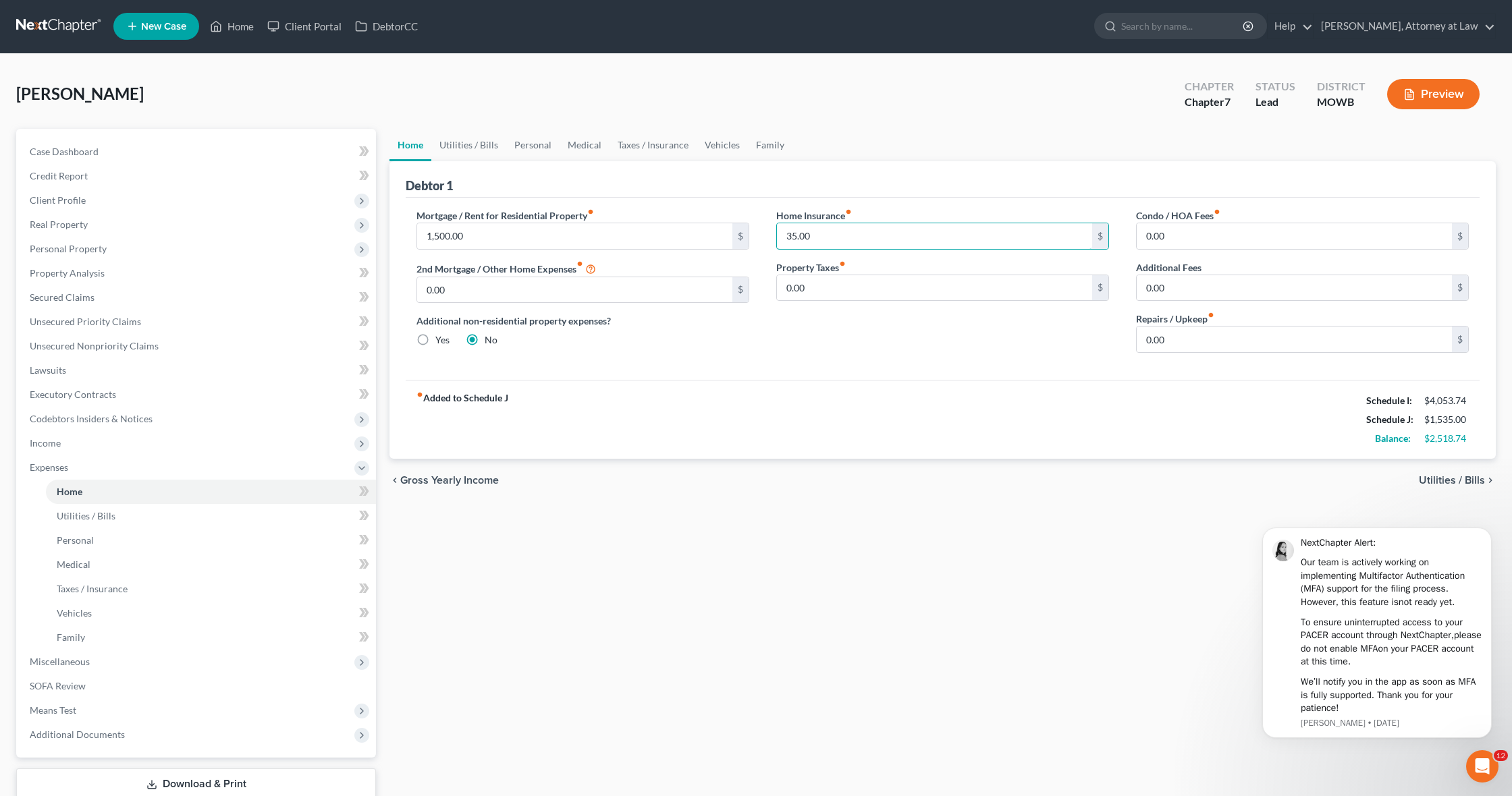 scroll, scrollTop: 1, scrollLeft: 0, axis: vertical 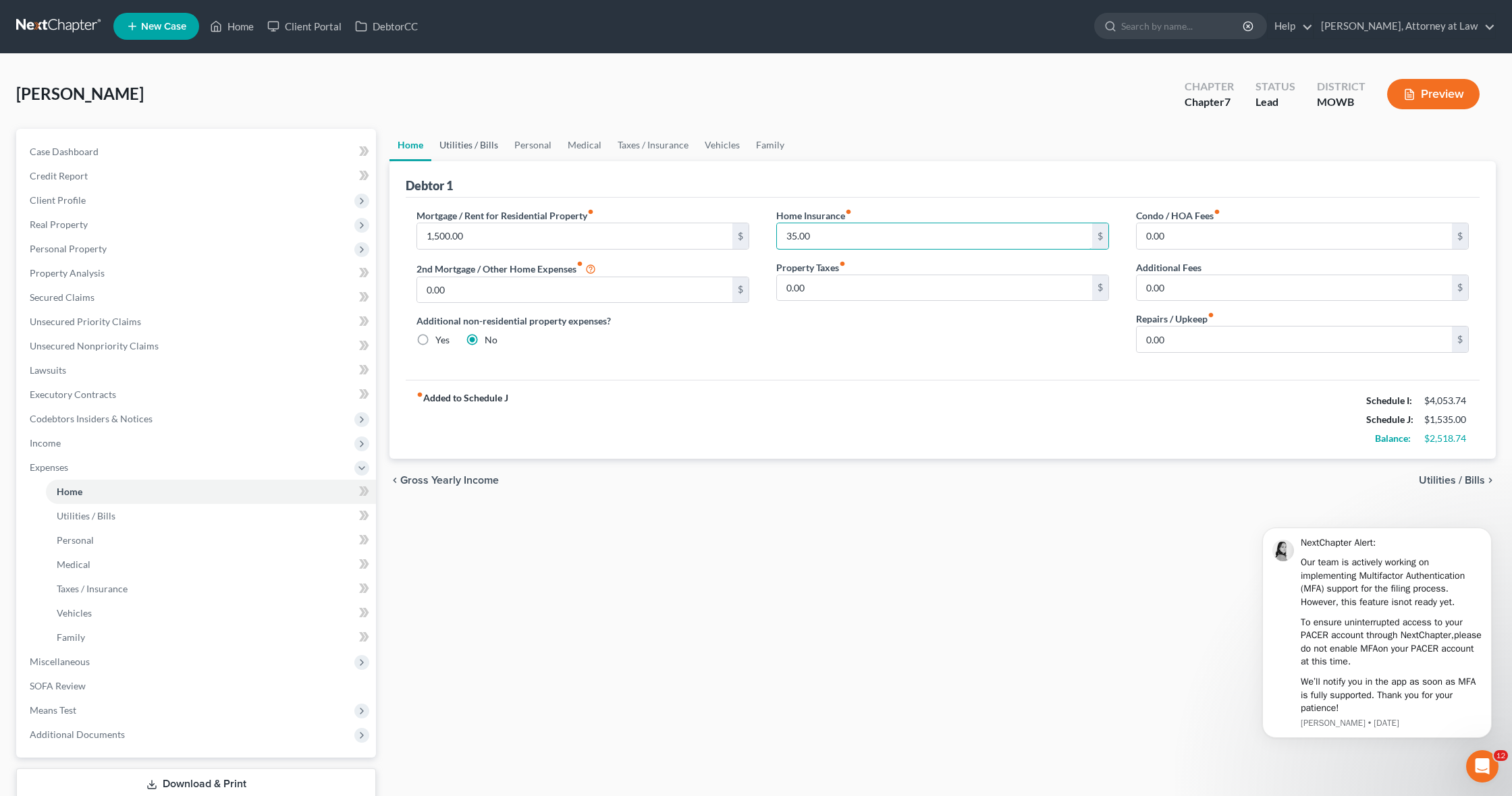 type on "35.00" 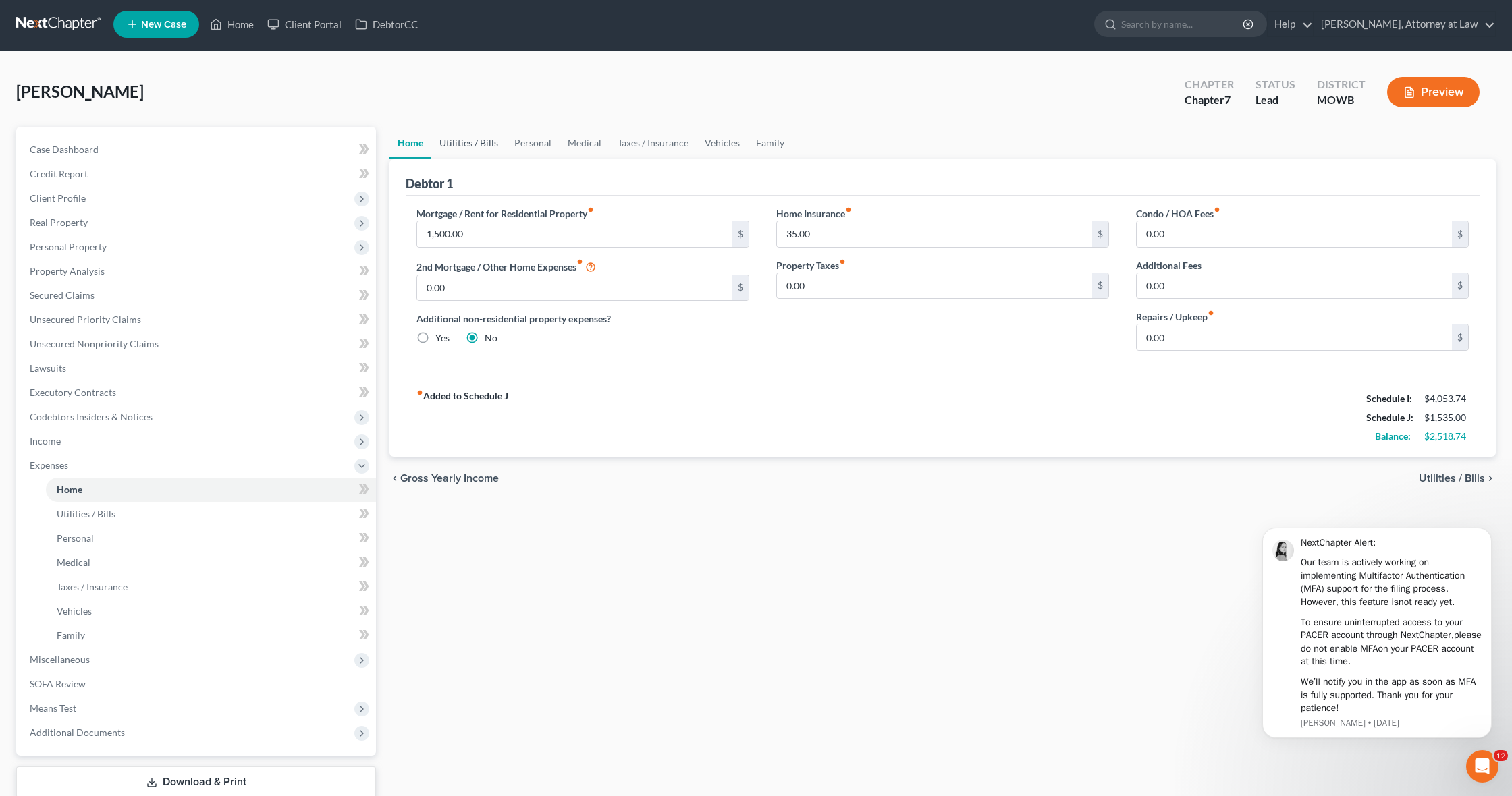 scroll, scrollTop: 1, scrollLeft: 0, axis: vertical 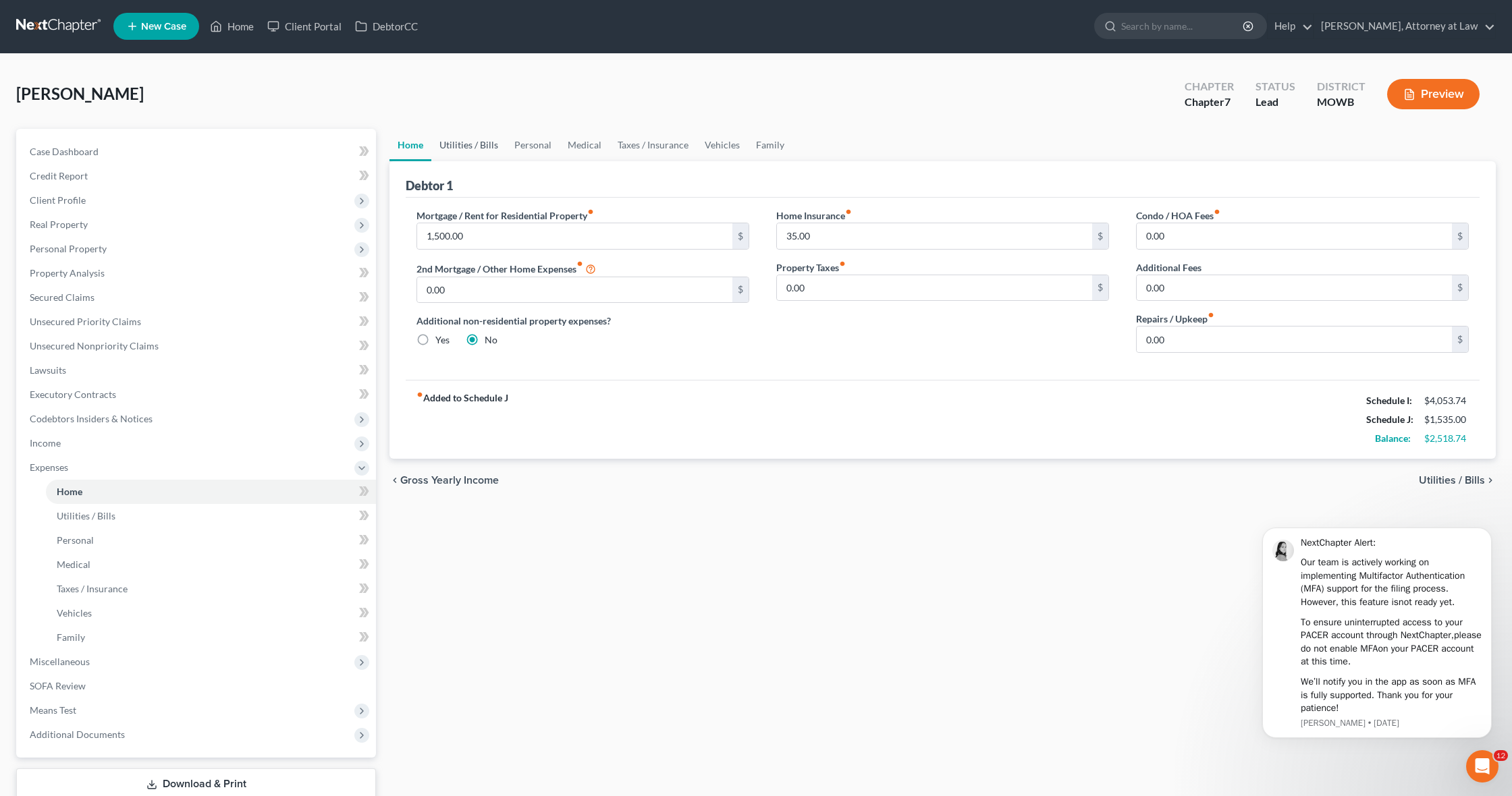 click on "Utilities / Bills" at bounding box center (468, 145) 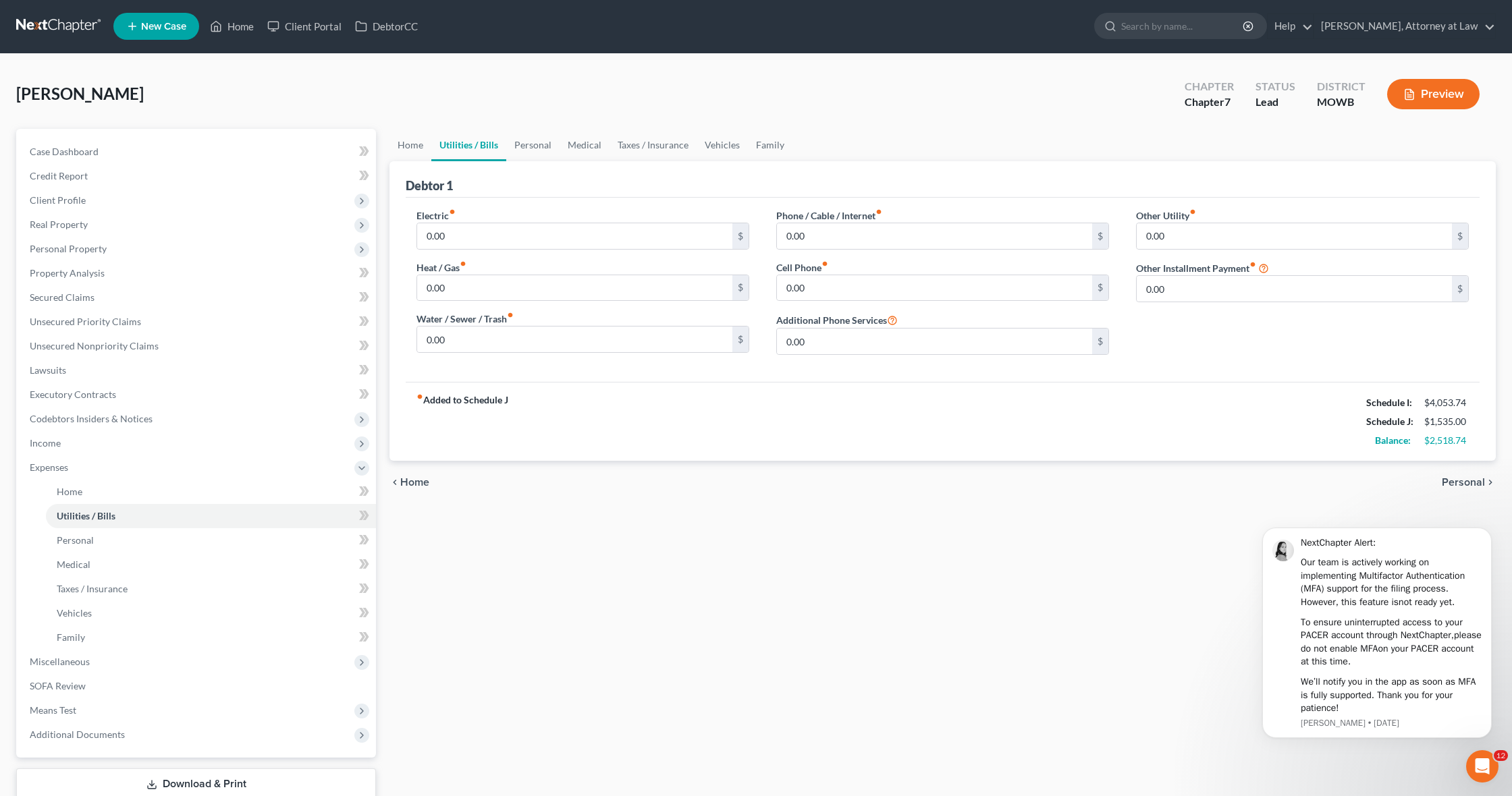 scroll, scrollTop: 0, scrollLeft: 0, axis: both 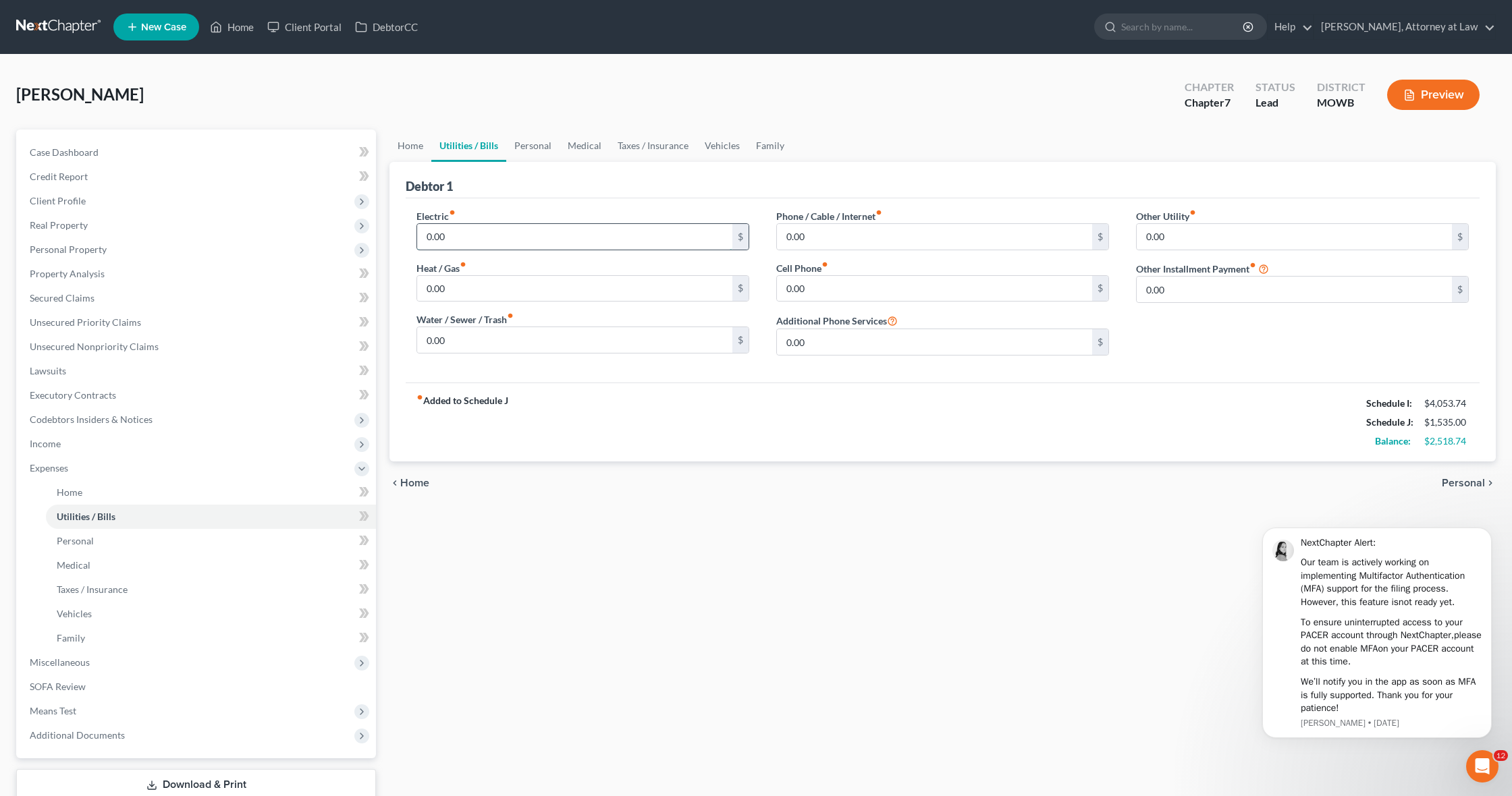 click on "0.00" at bounding box center [574, 237] 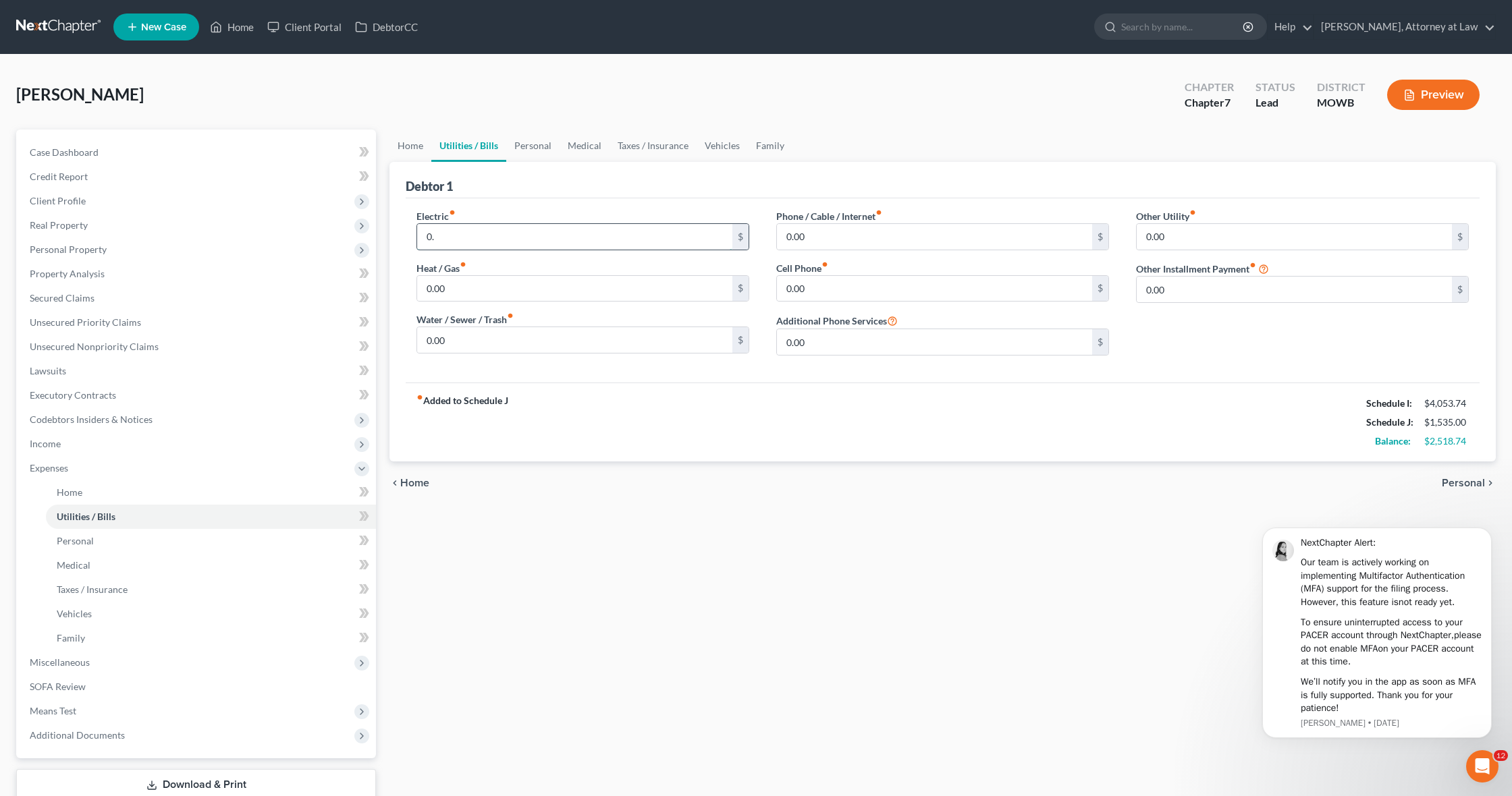 type on "0" 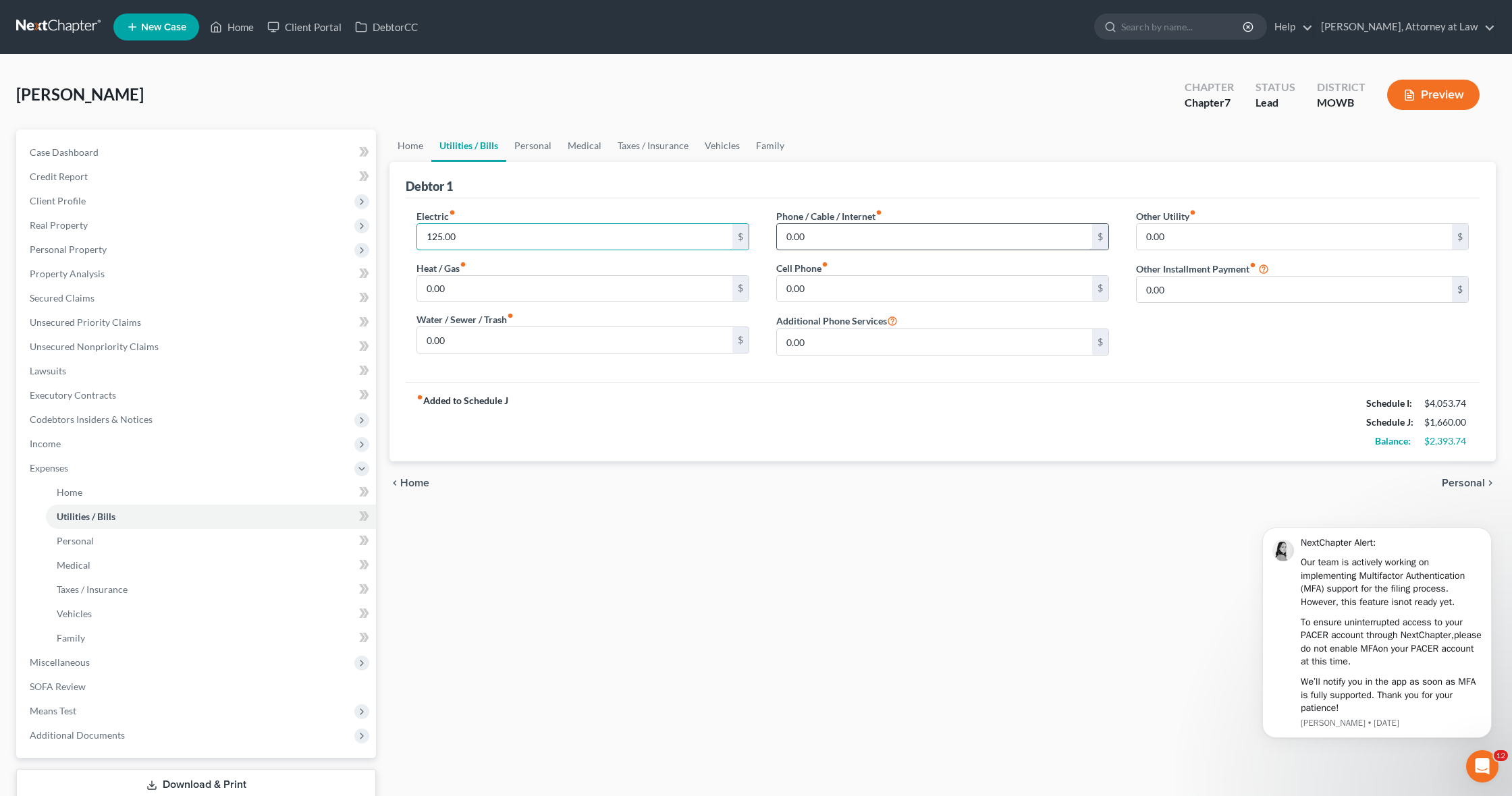 type on "125.00" 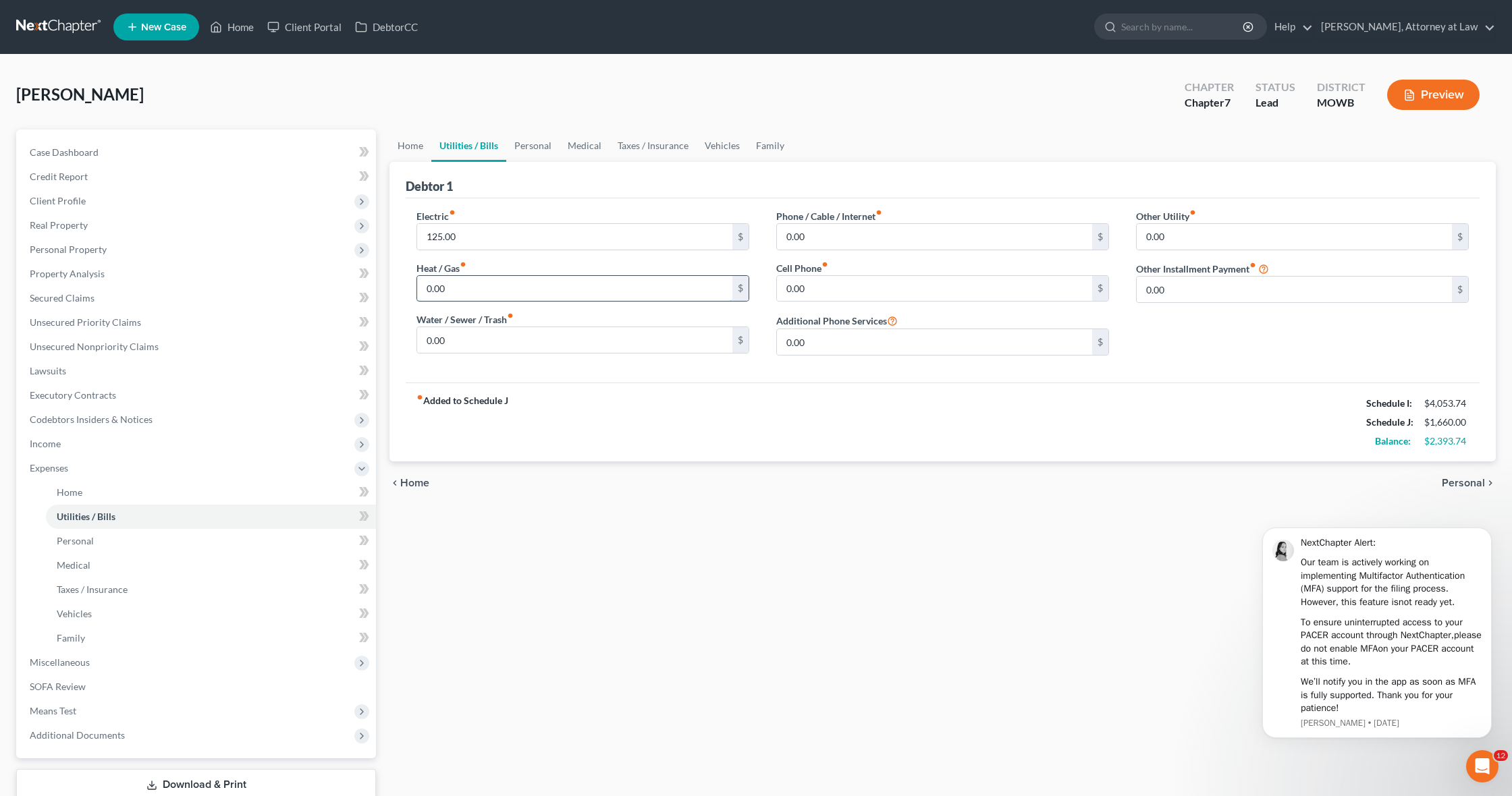drag, startPoint x: 468, startPoint y: 282, endPoint x: 456, endPoint y: 283, distance: 12.041595 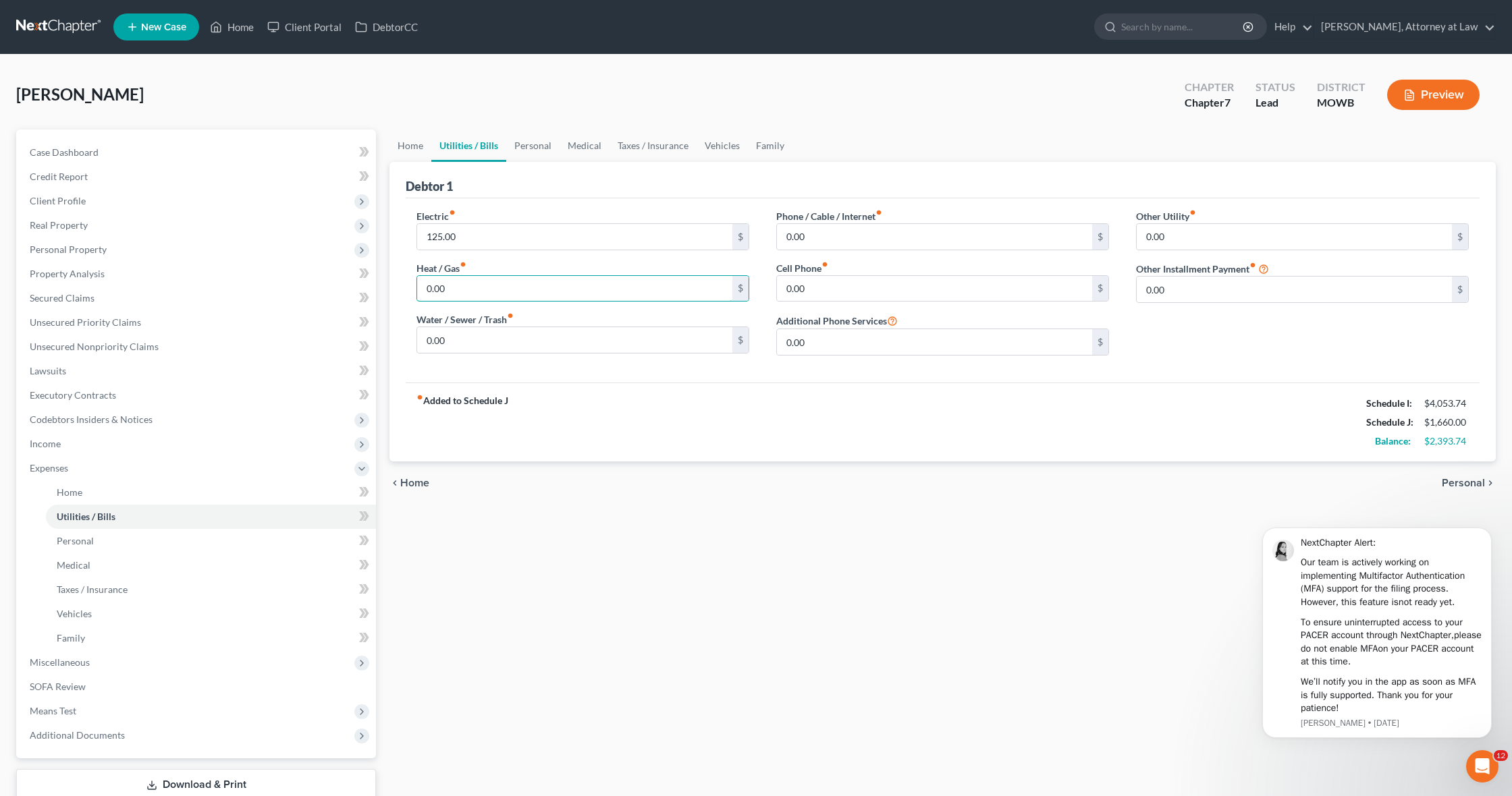 drag, startPoint x: 455, startPoint y: 288, endPoint x: 412, endPoint y: 286, distance: 43.04649 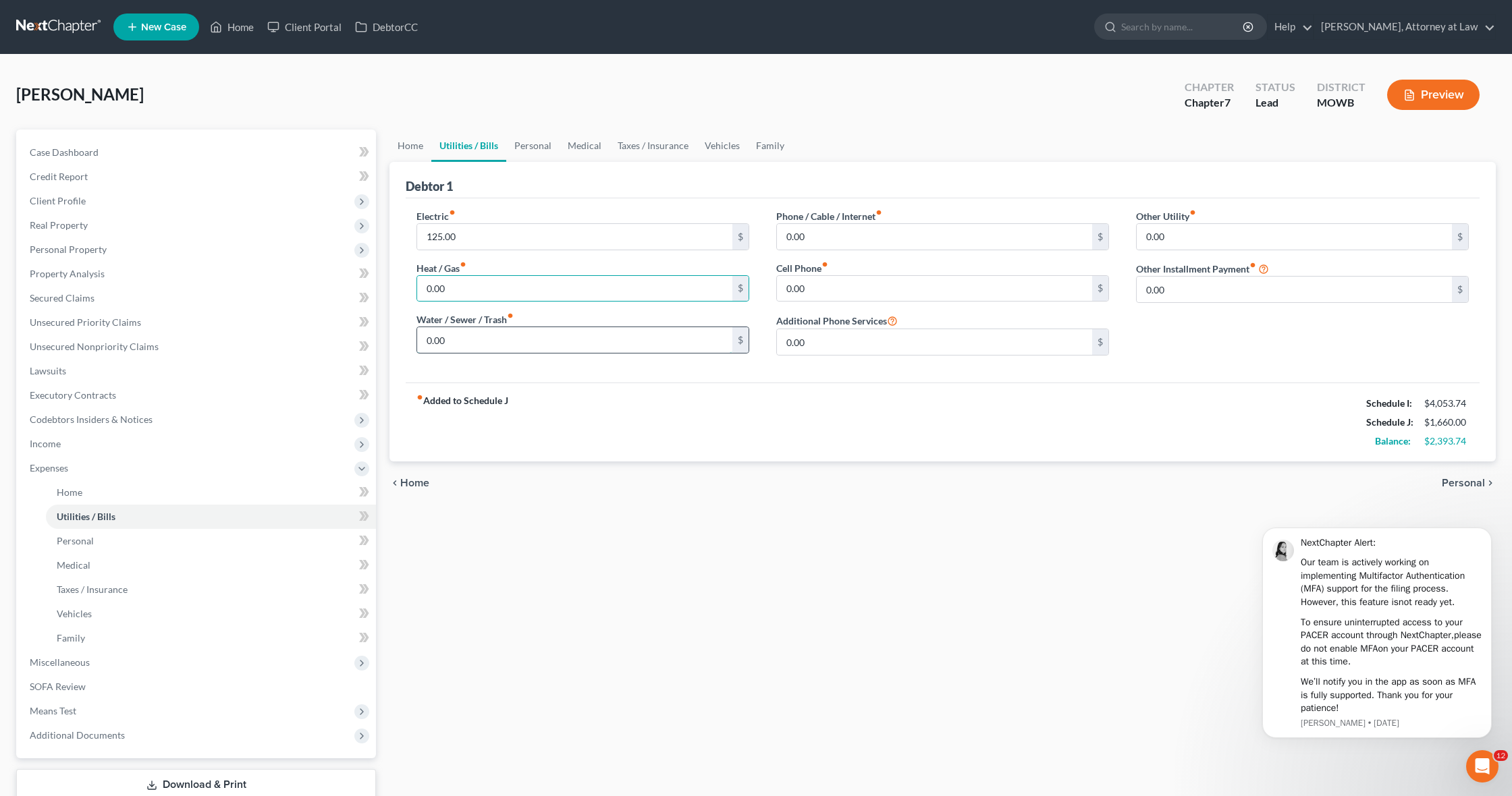 click on "0.00" at bounding box center (574, 340) 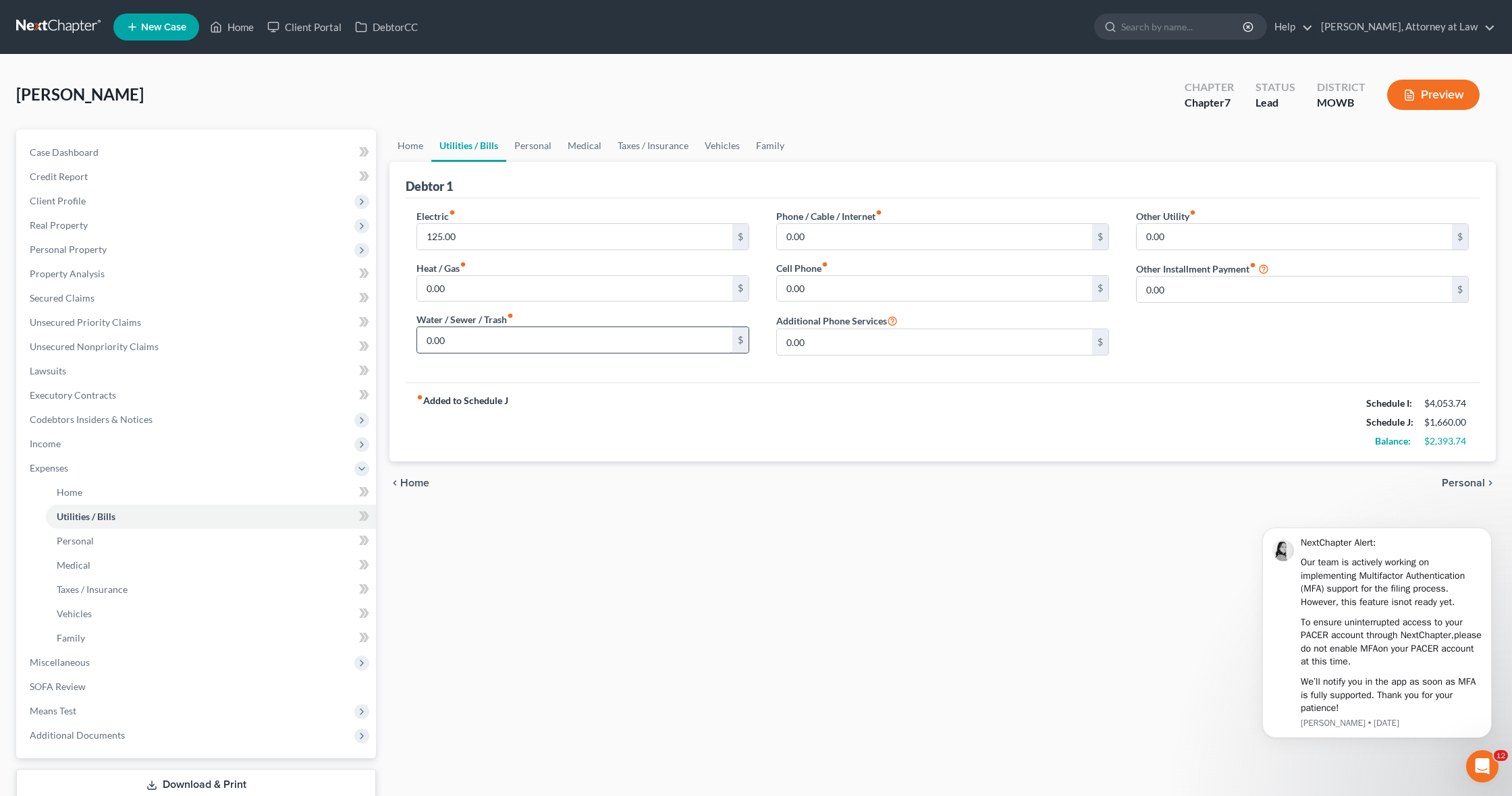 drag, startPoint x: 457, startPoint y: 339, endPoint x: 421, endPoint y: 339, distance: 36 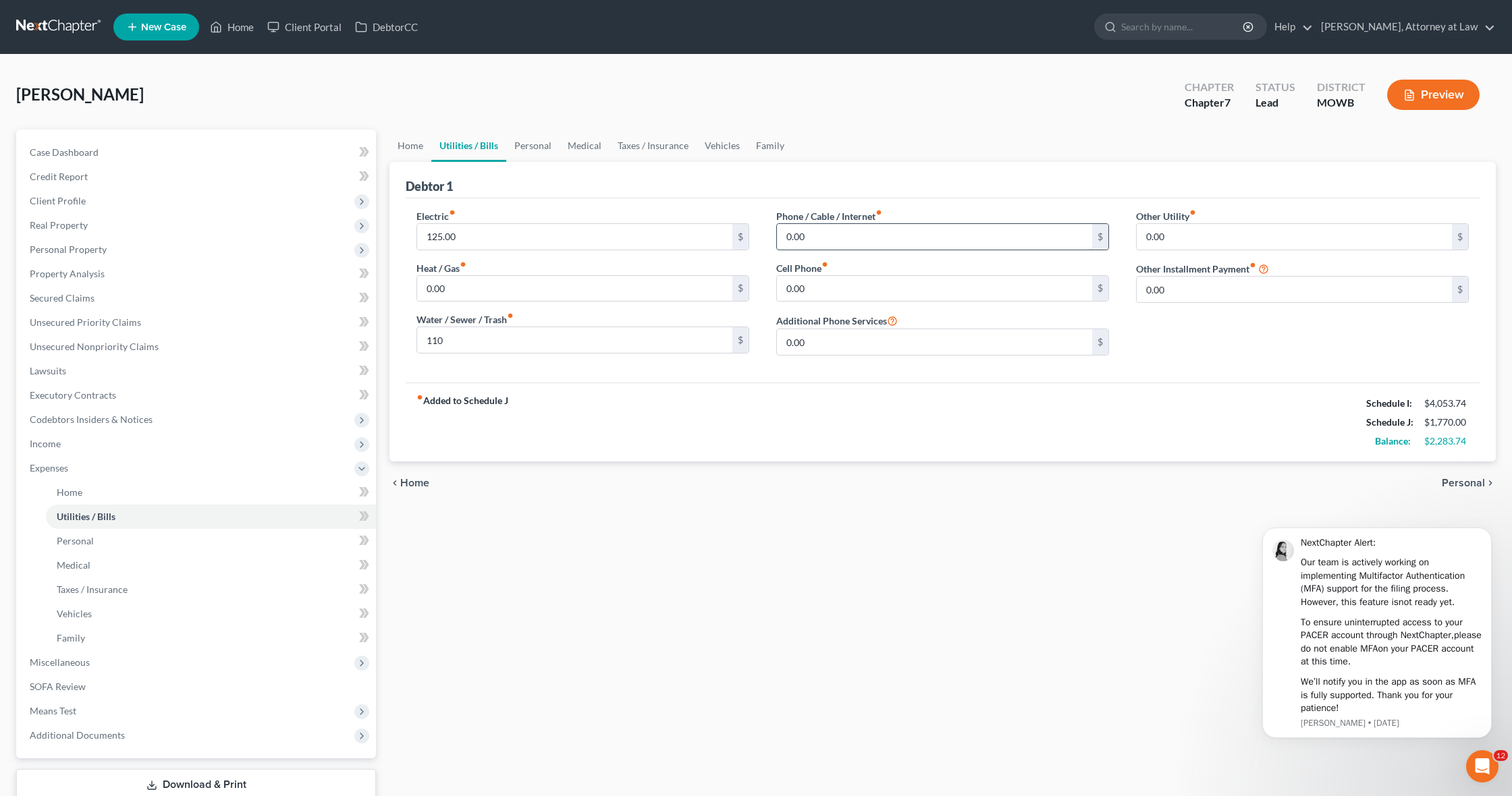 click on "0.00" at bounding box center [934, 237] 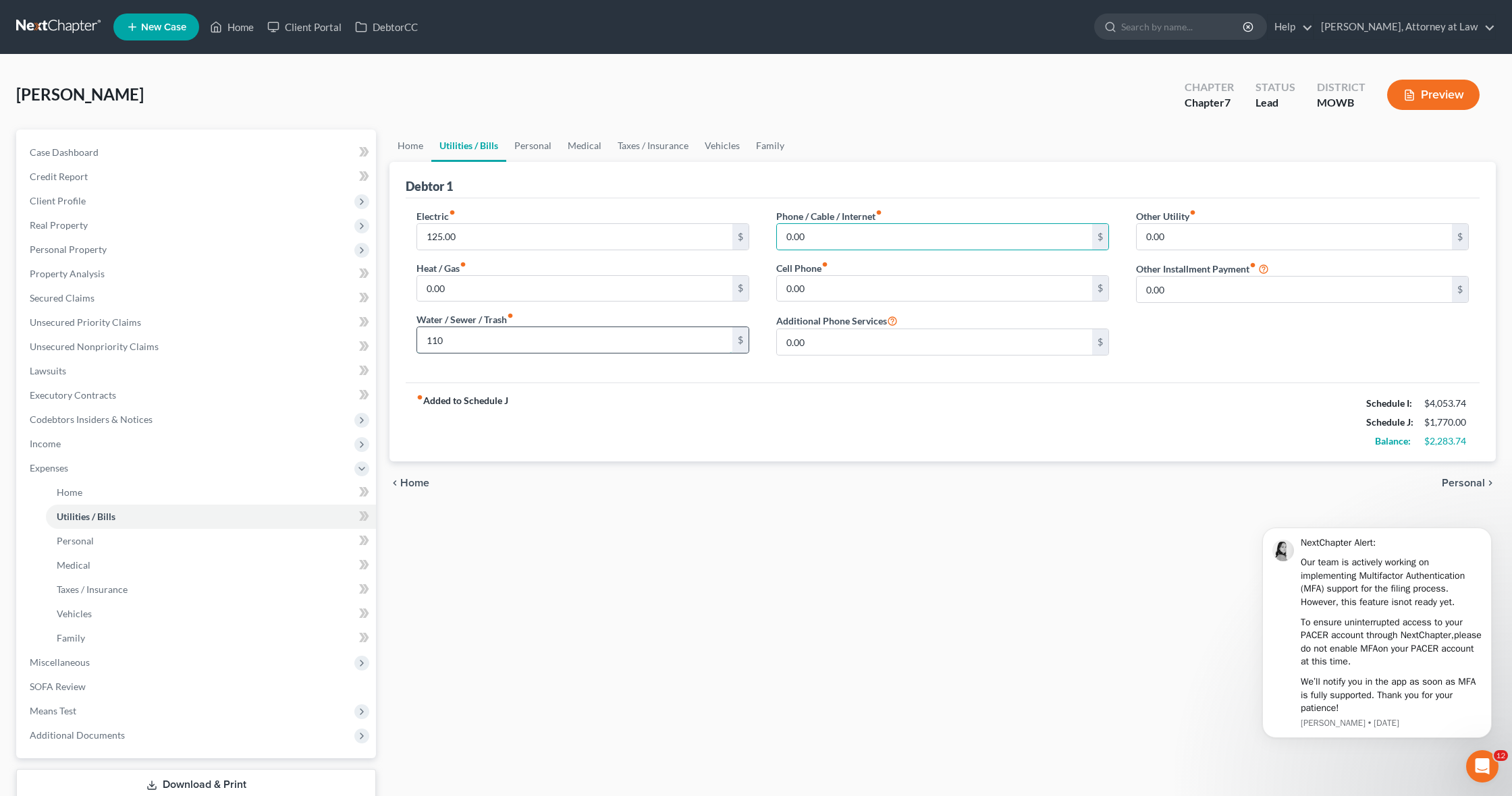click on "110" at bounding box center [574, 340] 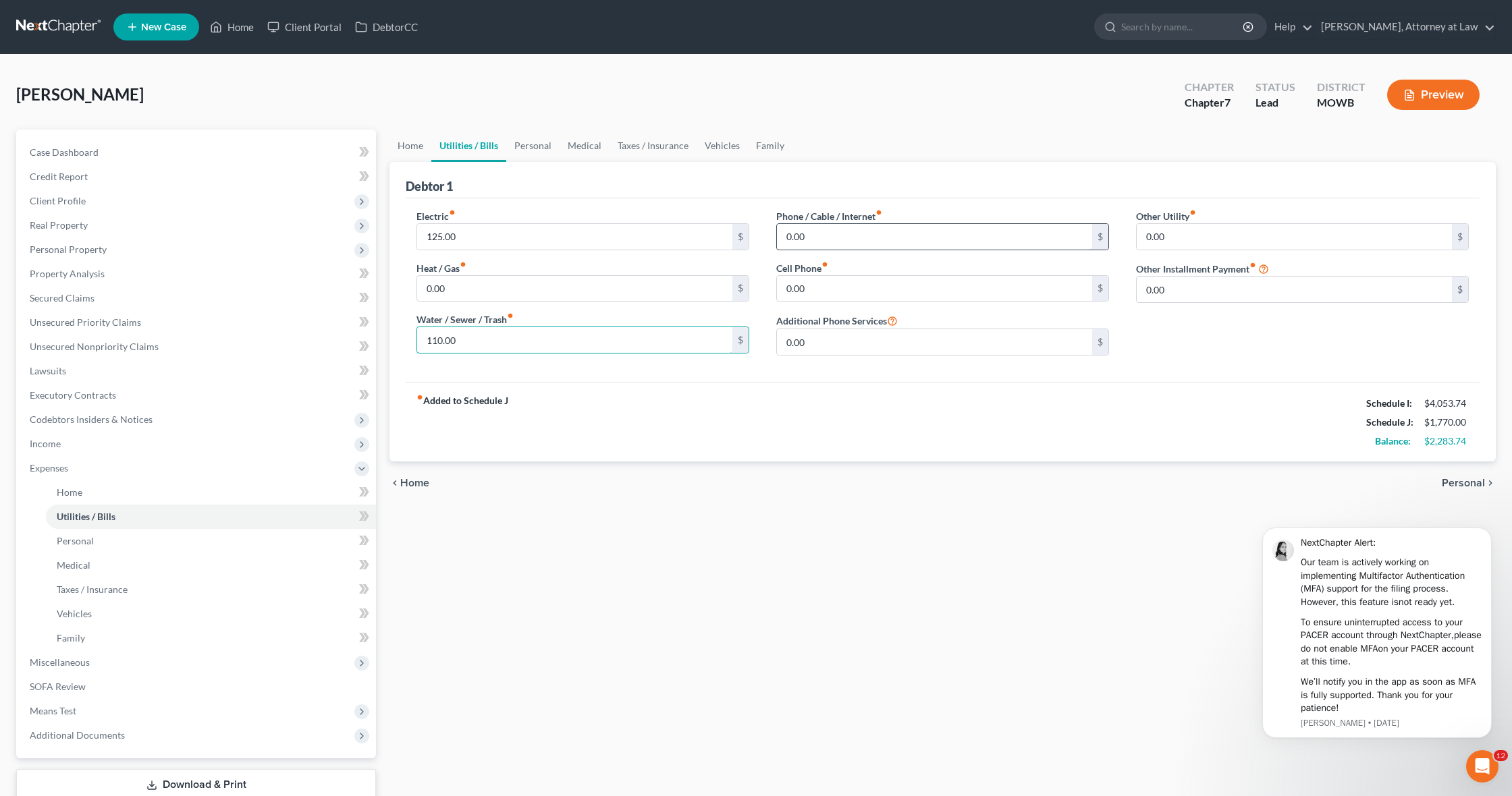 type on "110.00" 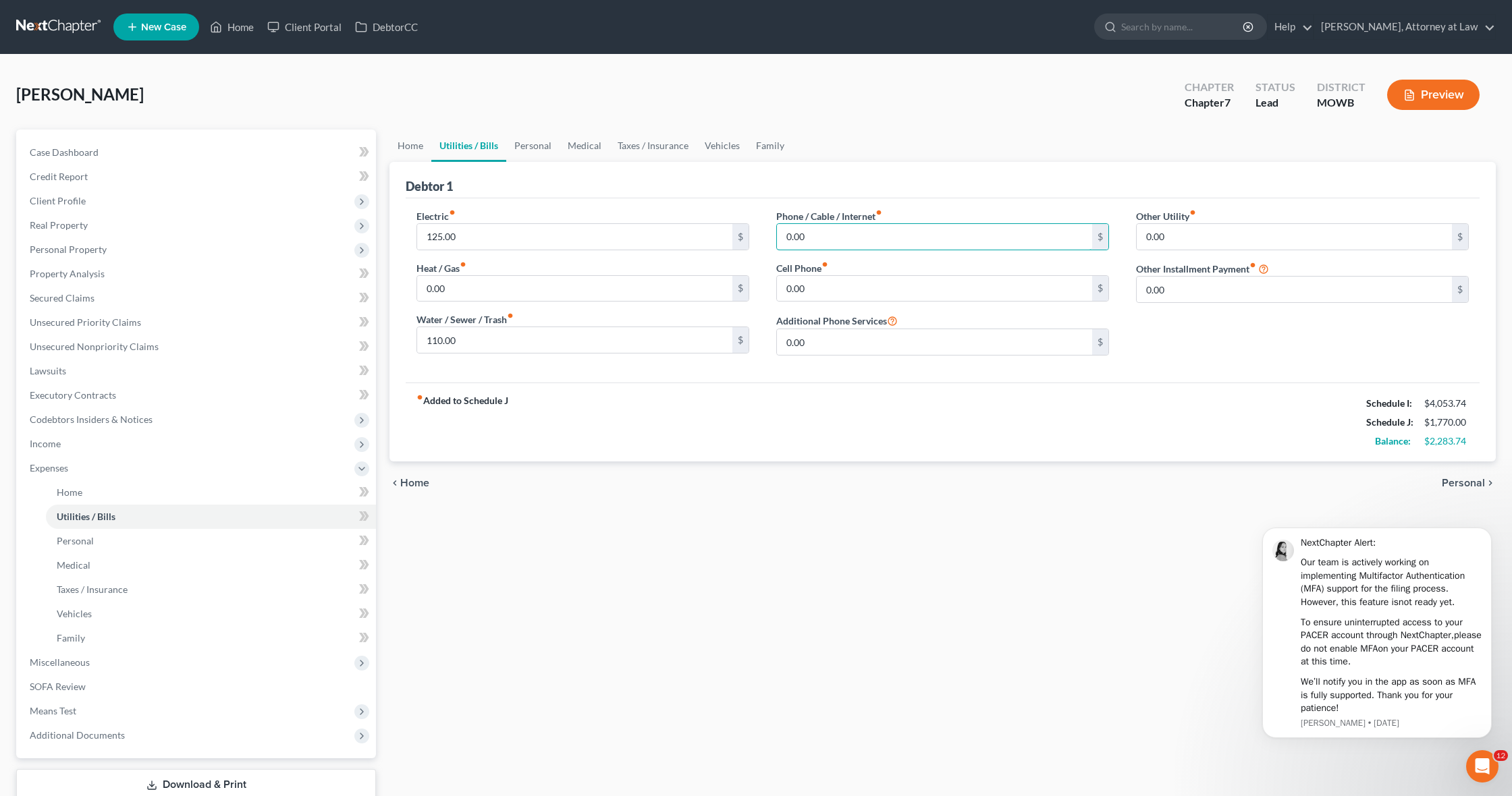 drag, startPoint x: 810, startPoint y: 241, endPoint x: 753, endPoint y: 235, distance: 57.31492 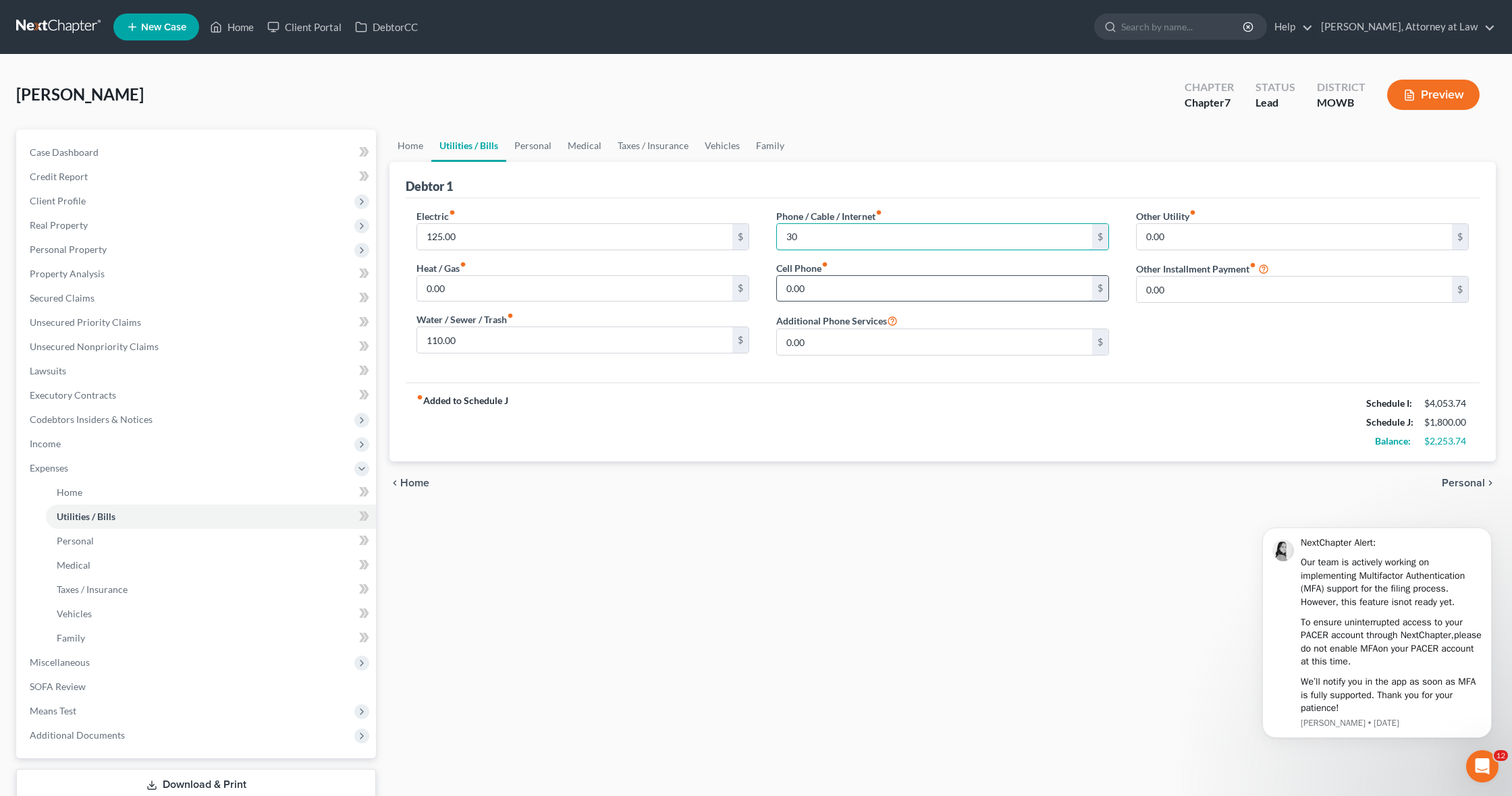 type on "3" 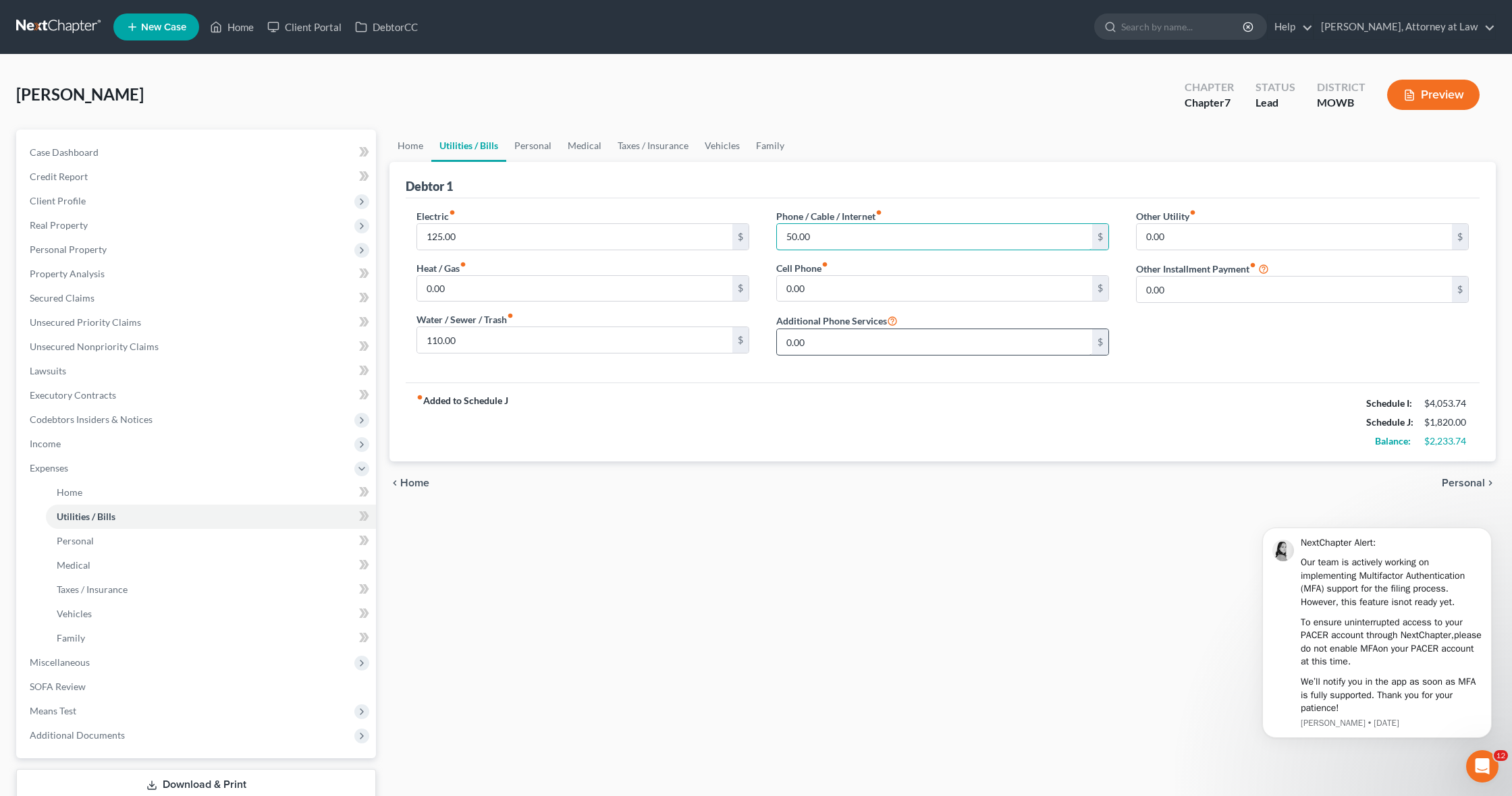 scroll, scrollTop: 0, scrollLeft: 0, axis: both 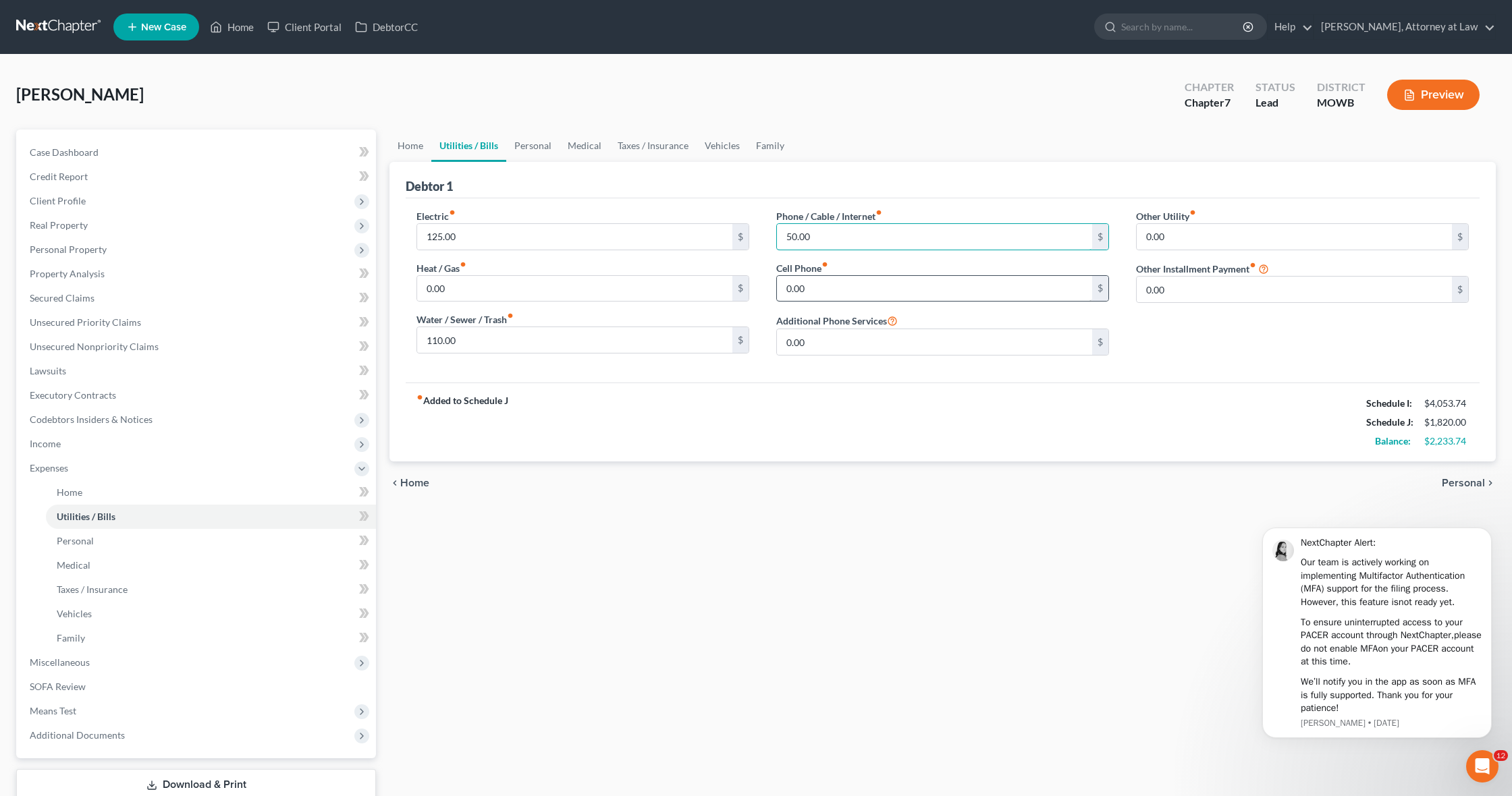 type on "50.00" 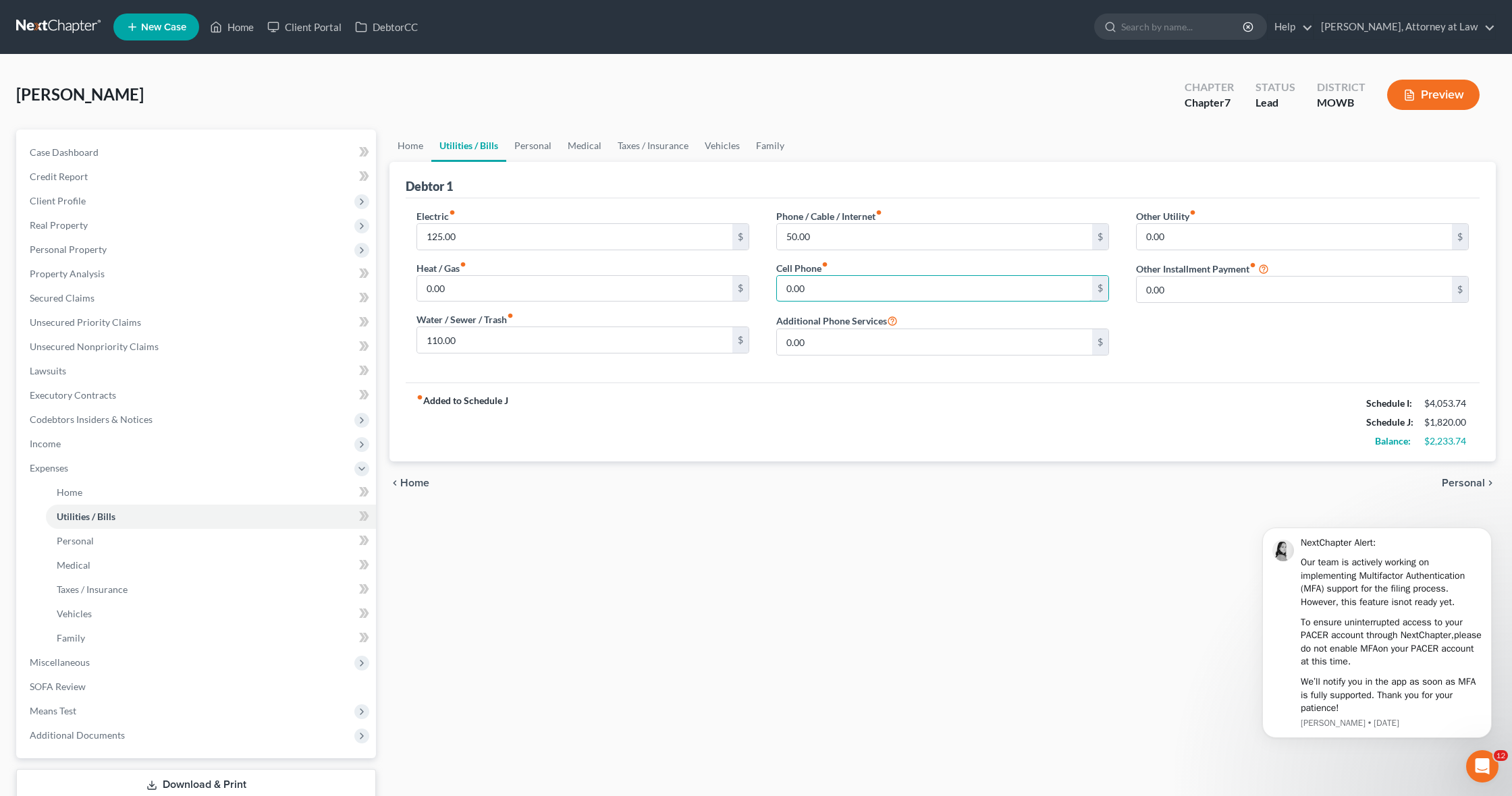 drag, startPoint x: 809, startPoint y: 288, endPoint x: 761, endPoint y: 283, distance: 48.25971 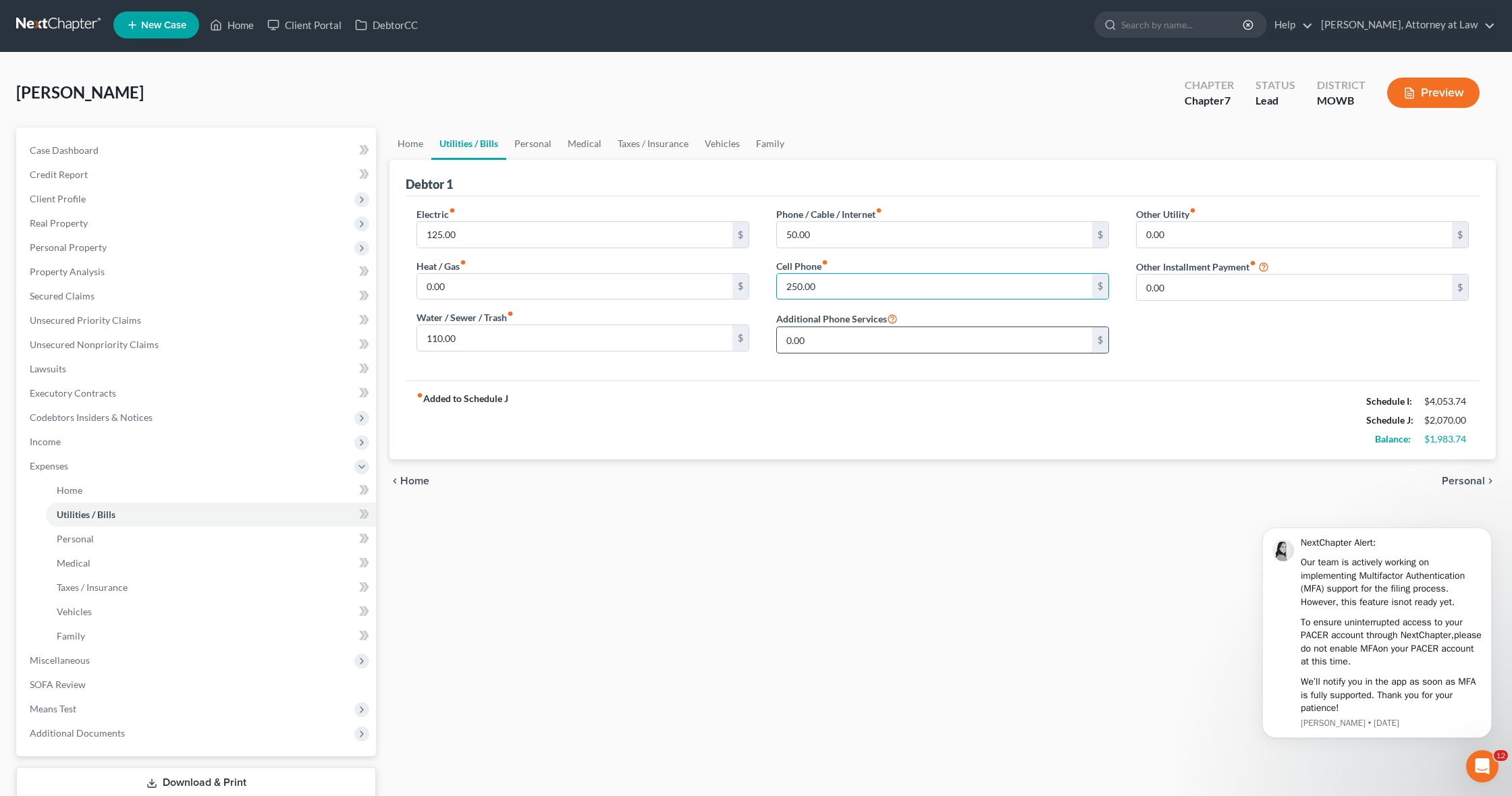 scroll, scrollTop: 24, scrollLeft: 0, axis: vertical 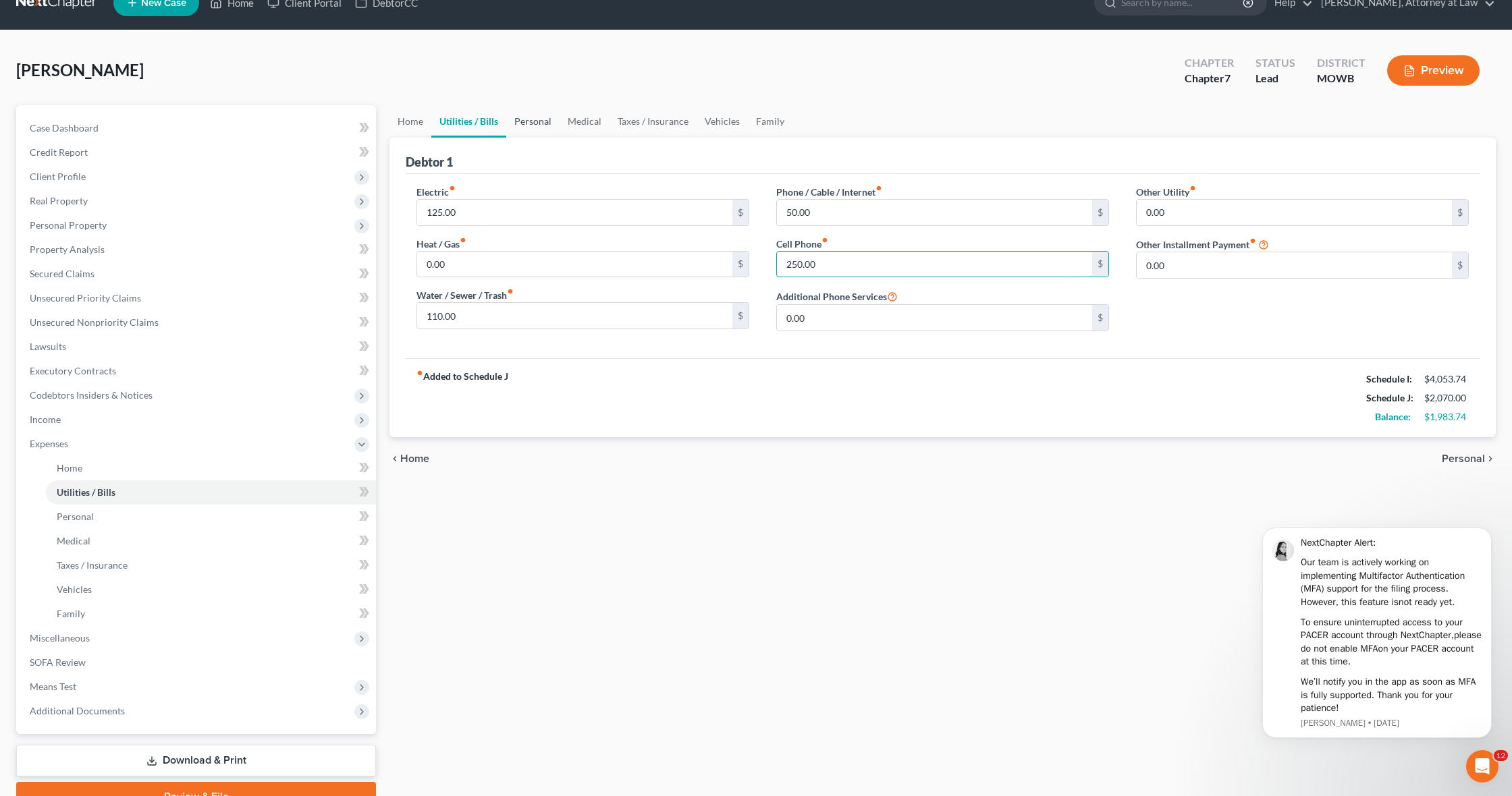 type on "250.00" 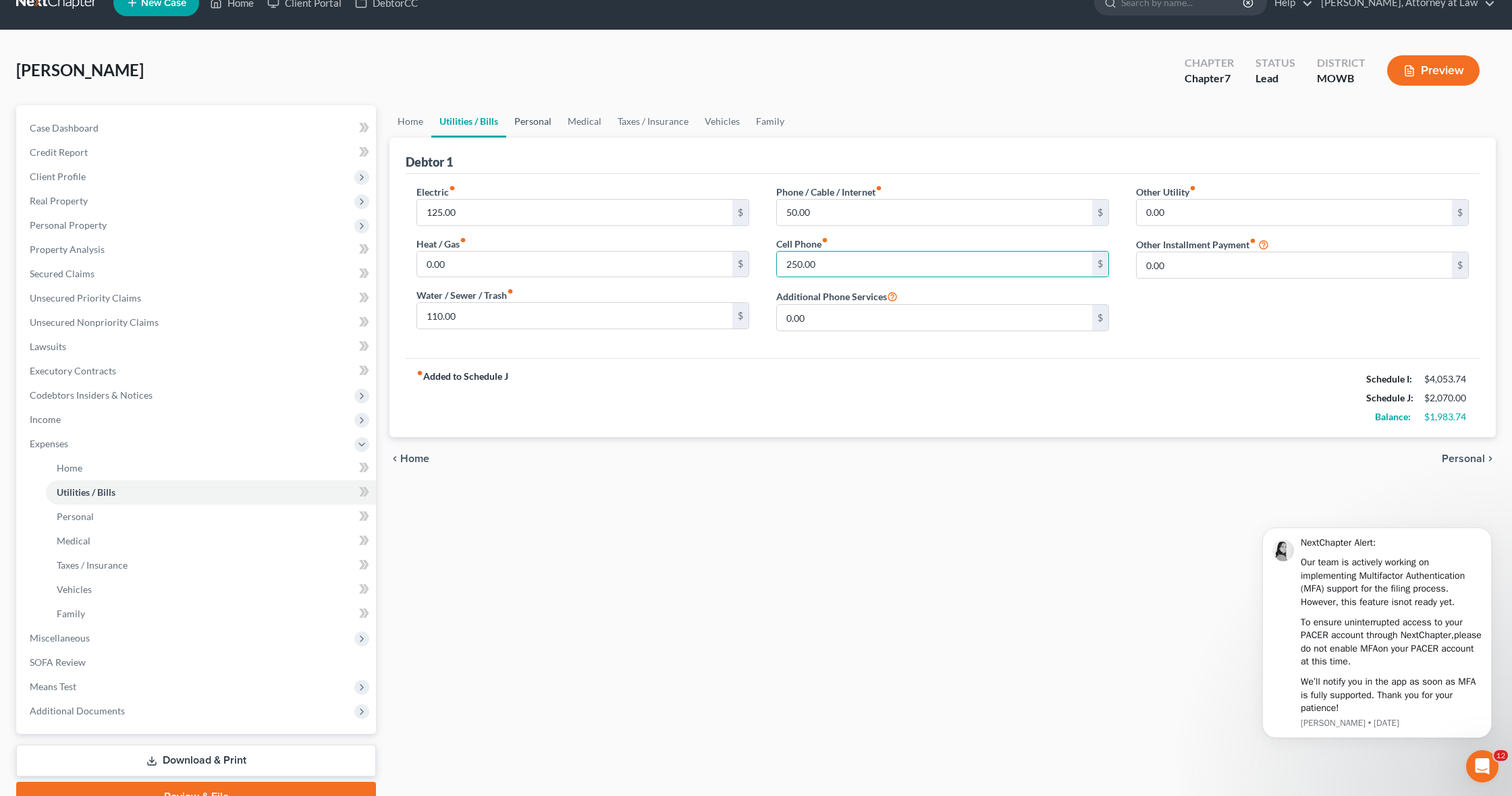 click on "Personal" at bounding box center [533, 121] 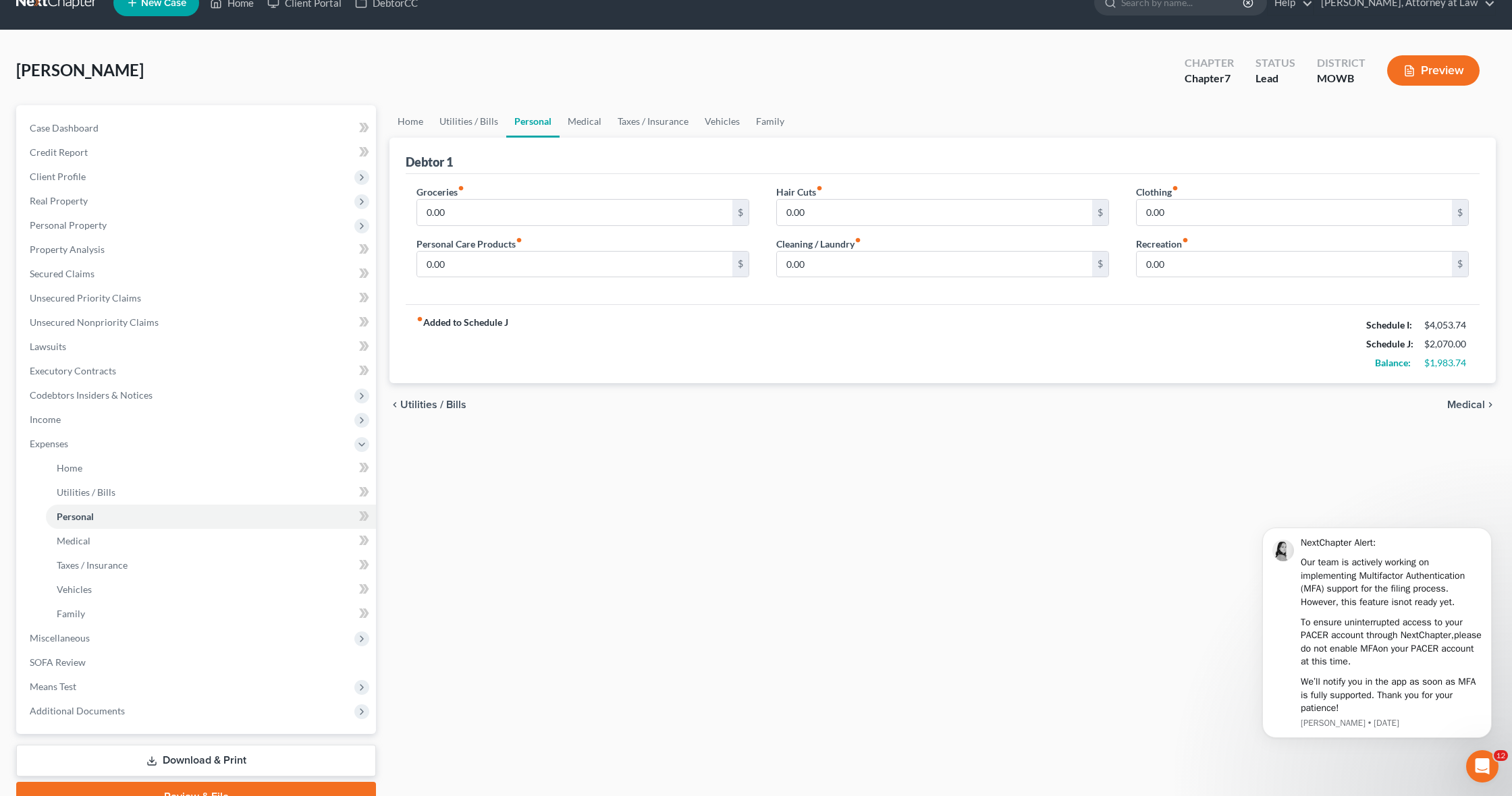 scroll, scrollTop: 0, scrollLeft: 0, axis: both 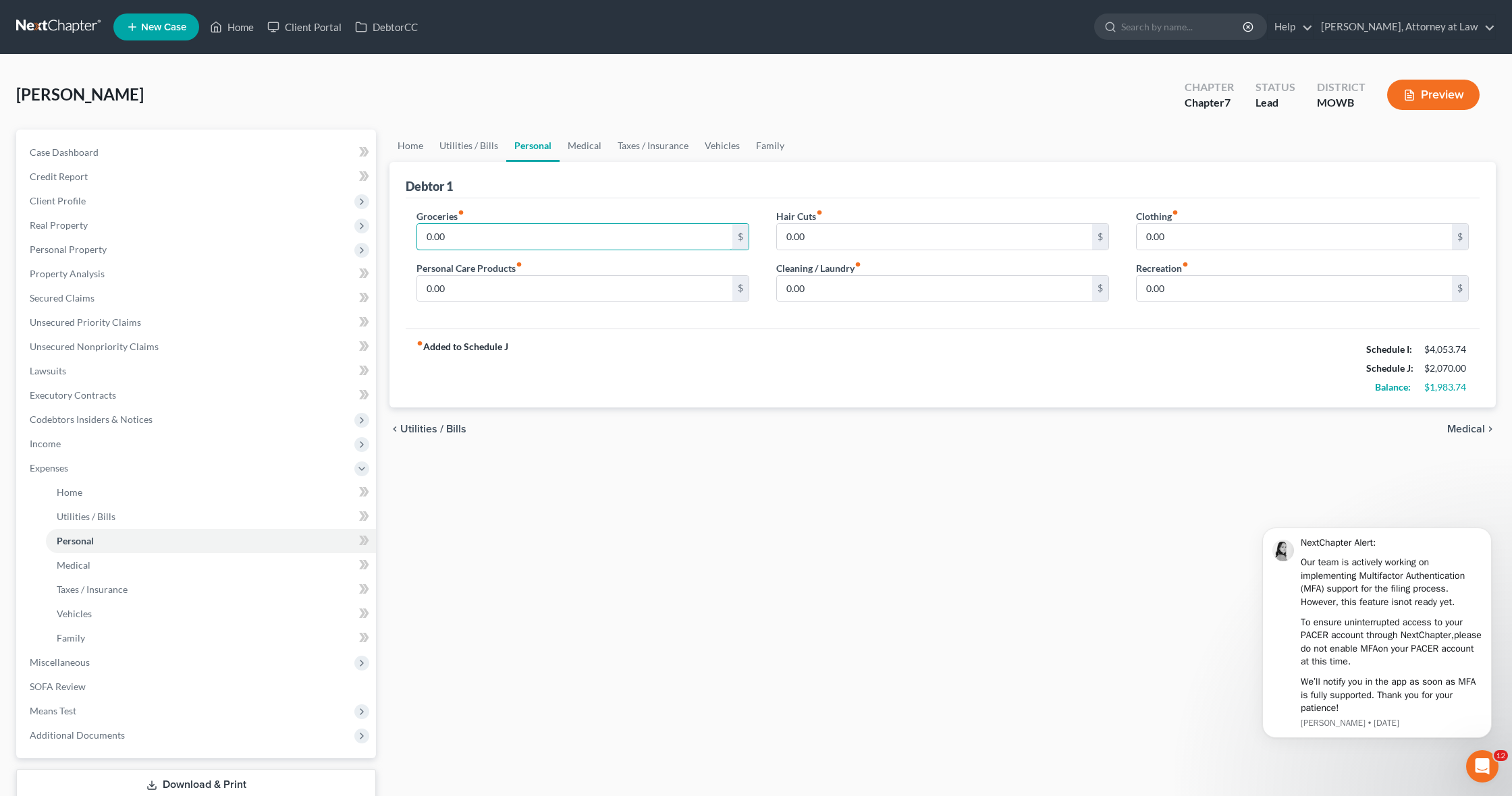 drag, startPoint x: 579, startPoint y: 239, endPoint x: 386, endPoint y: 234, distance: 193.06476 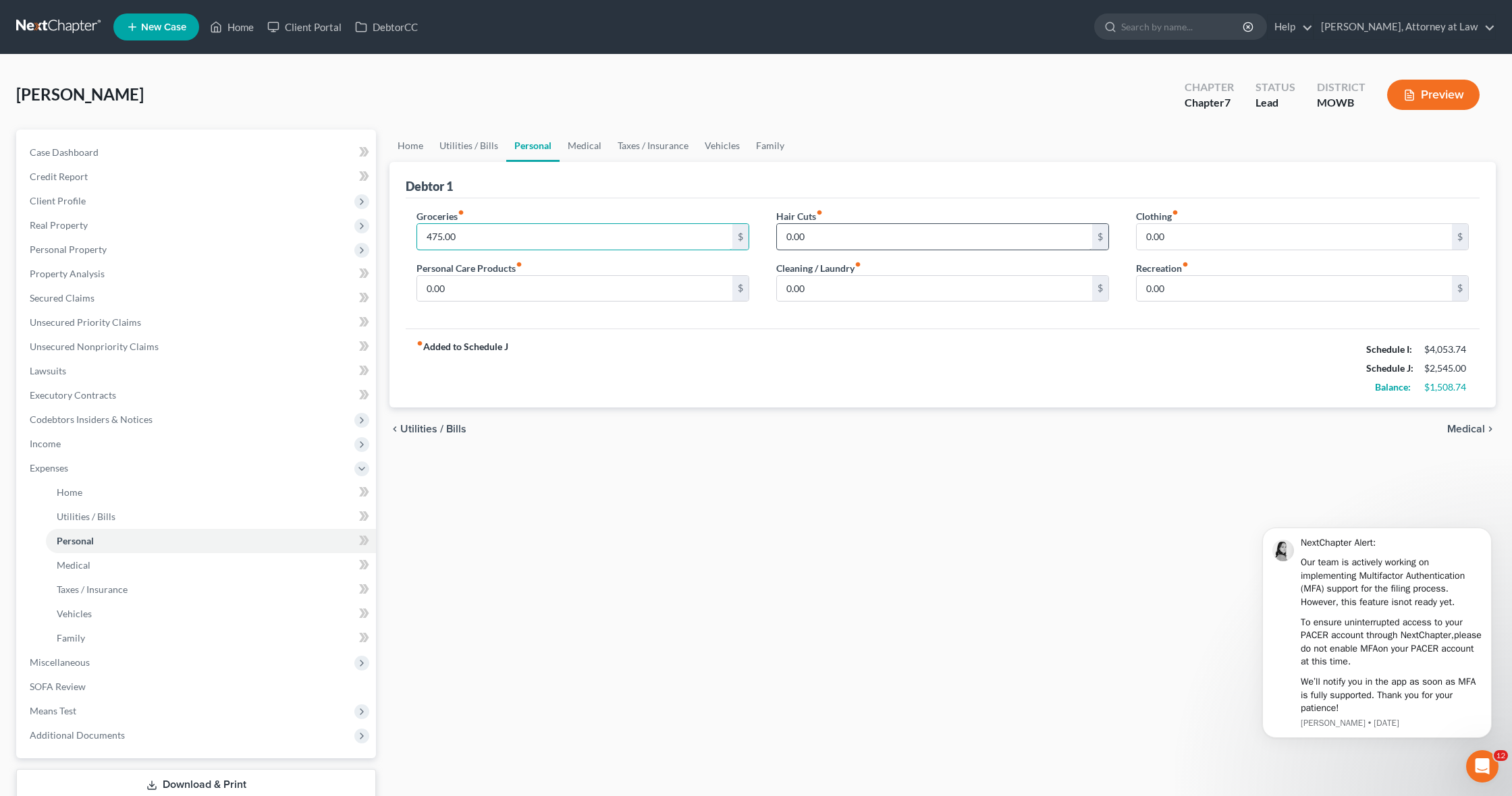 type on "475.00" 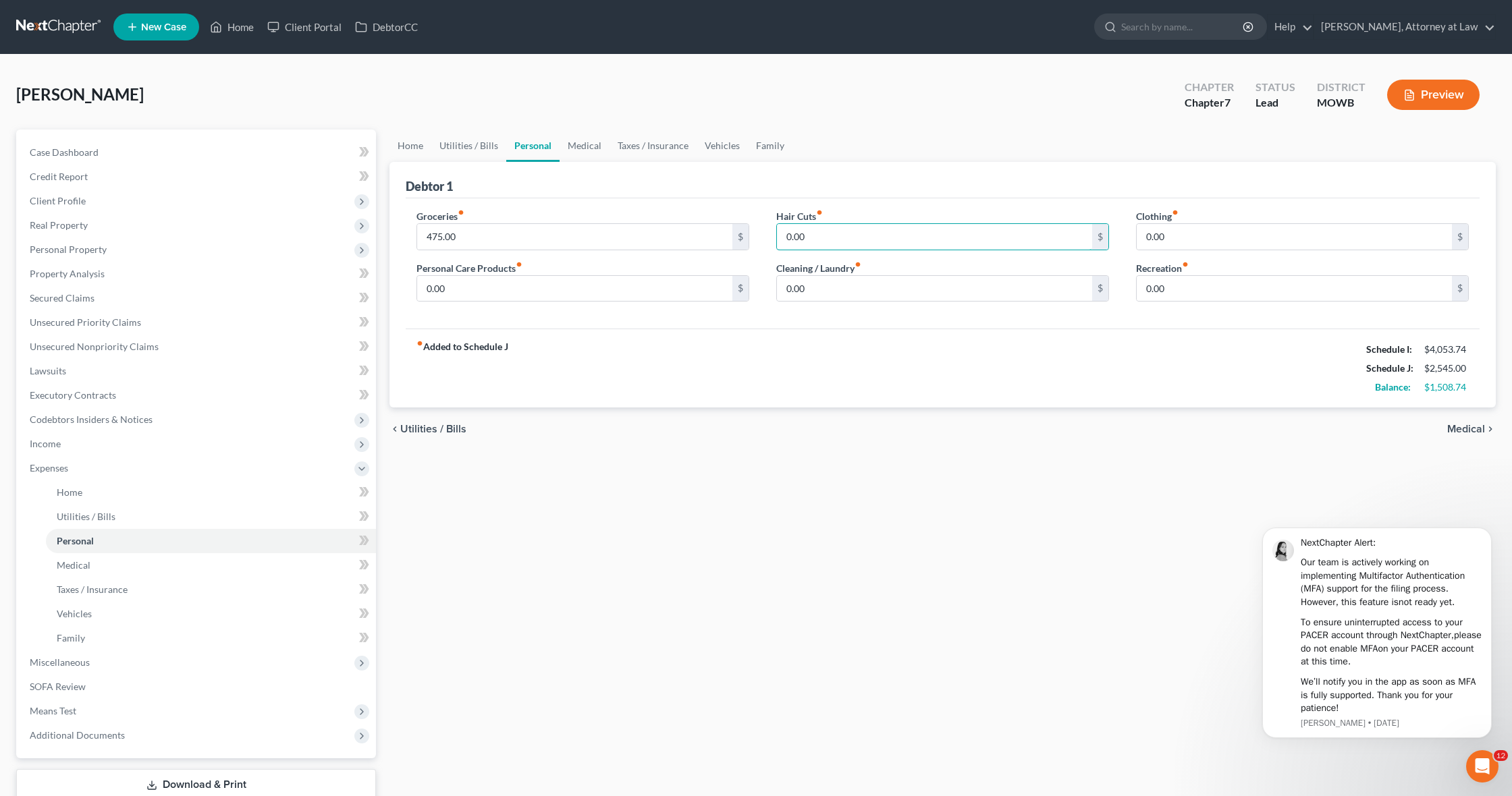 drag, startPoint x: 814, startPoint y: 238, endPoint x: 772, endPoint y: 235, distance: 42.107007 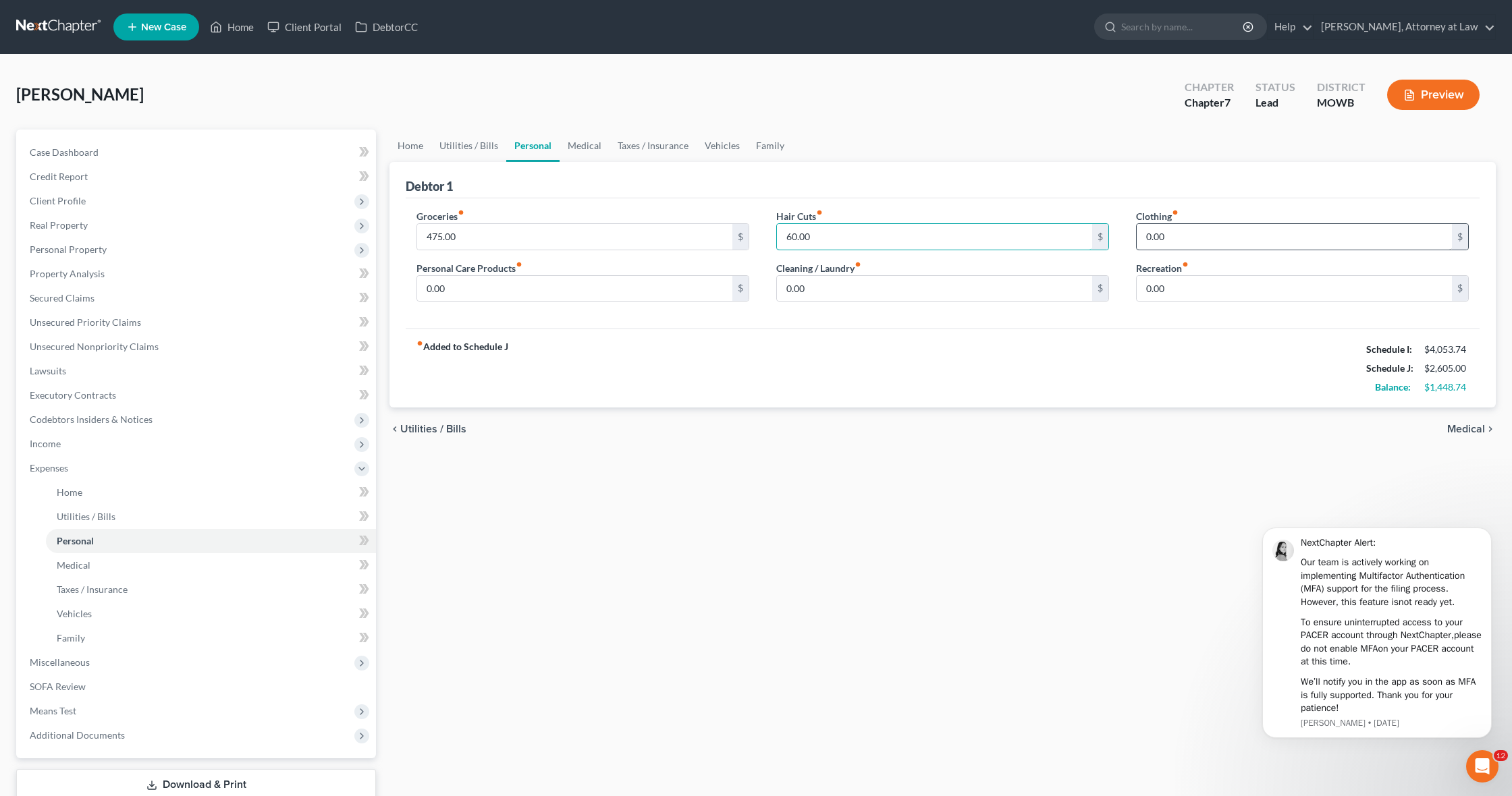 type on "60.00" 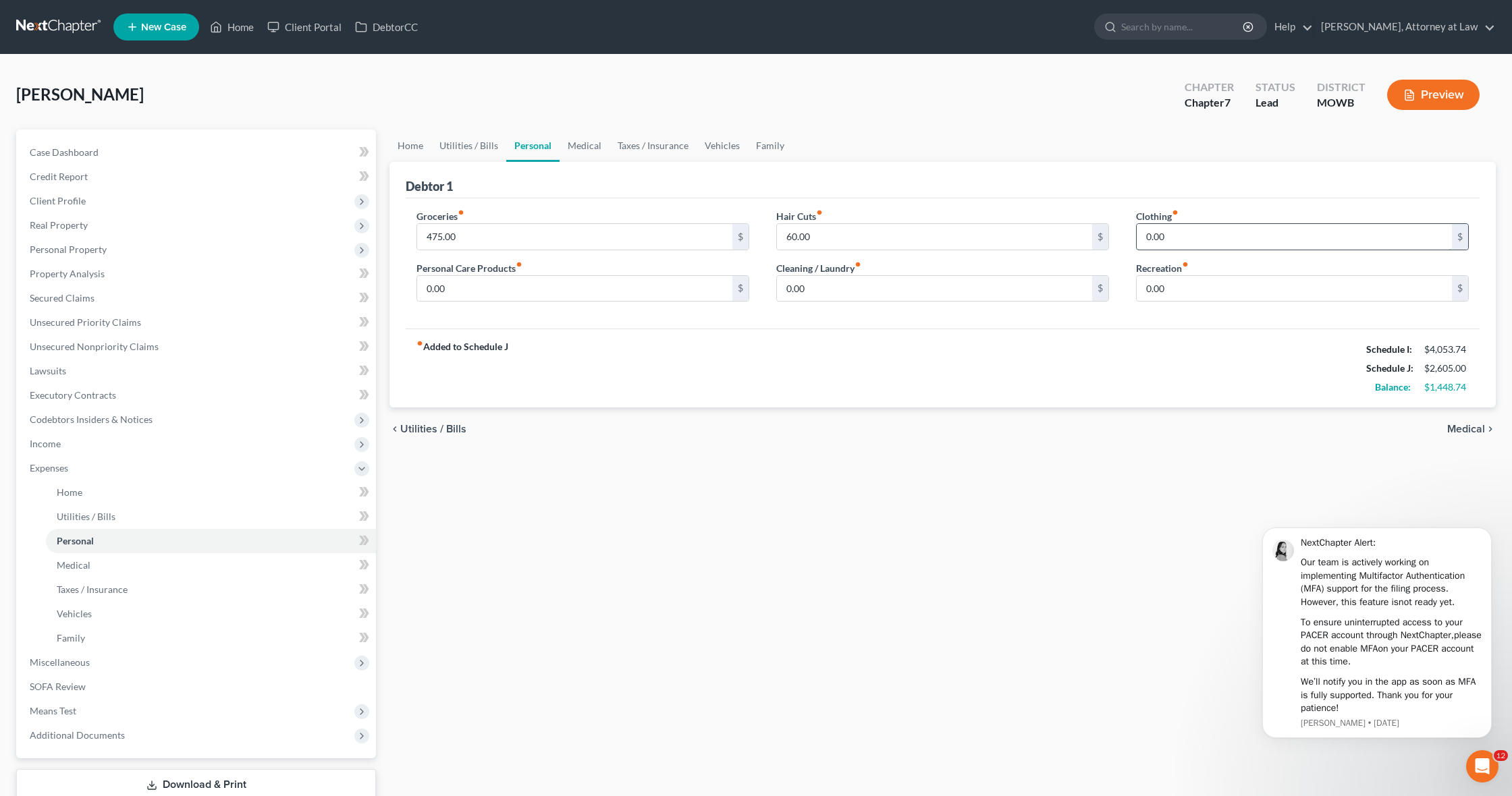 drag, startPoint x: 1170, startPoint y: 234, endPoint x: 1145, endPoint y: 235, distance: 25.01999 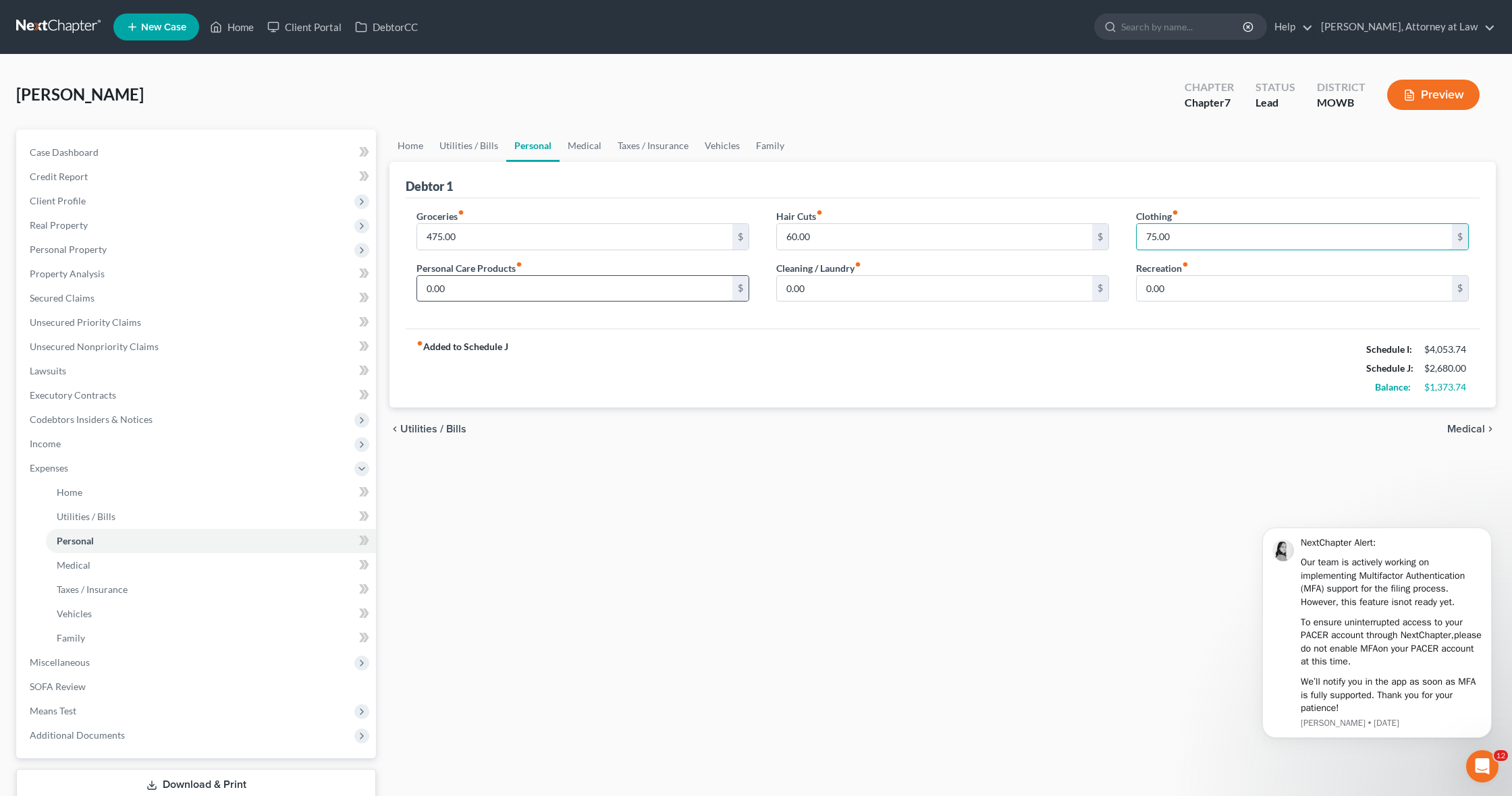 type on "75.00" 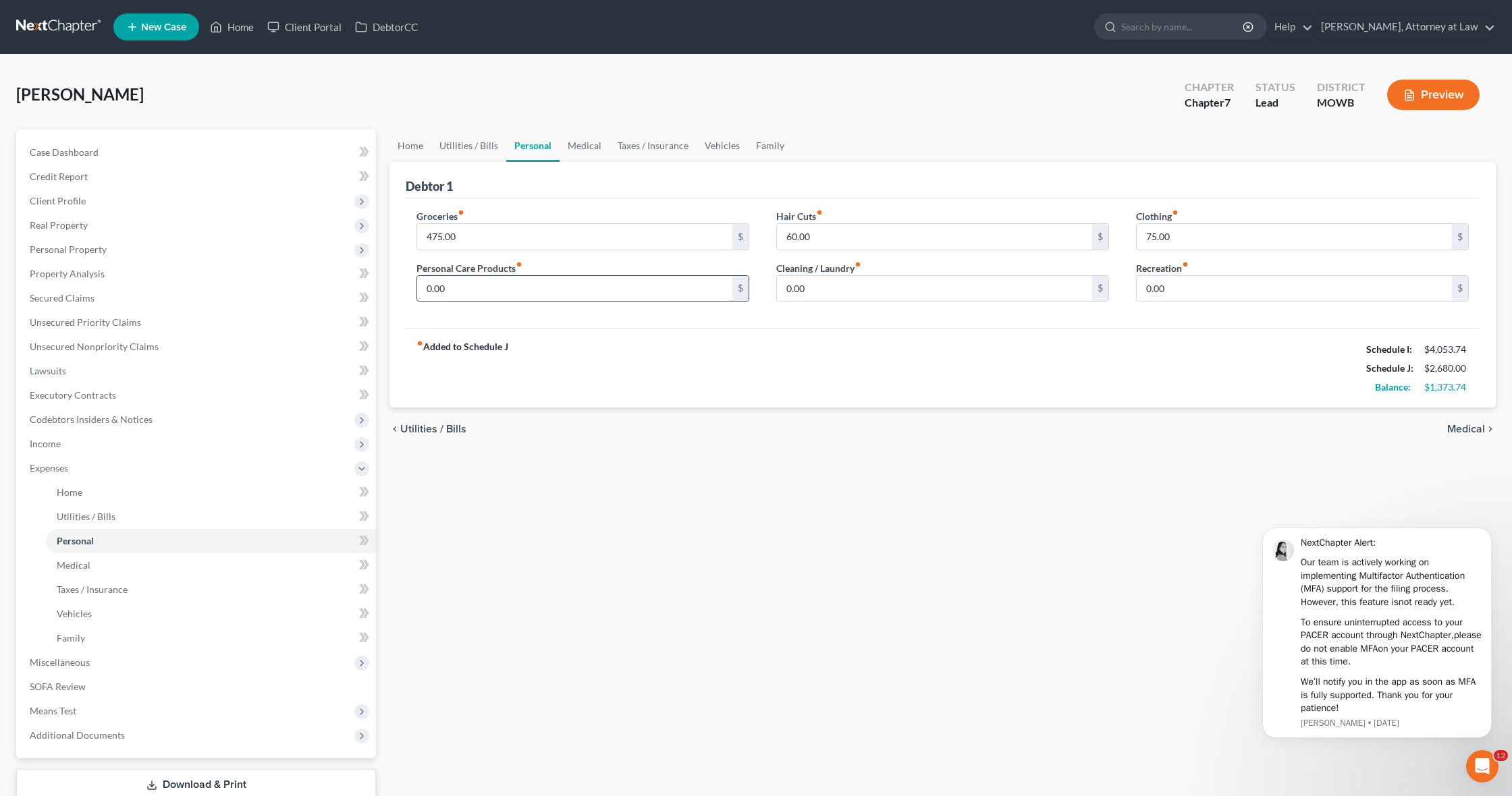 drag, startPoint x: 460, startPoint y: 288, endPoint x: 420, endPoint y: 287, distance: 40.0125 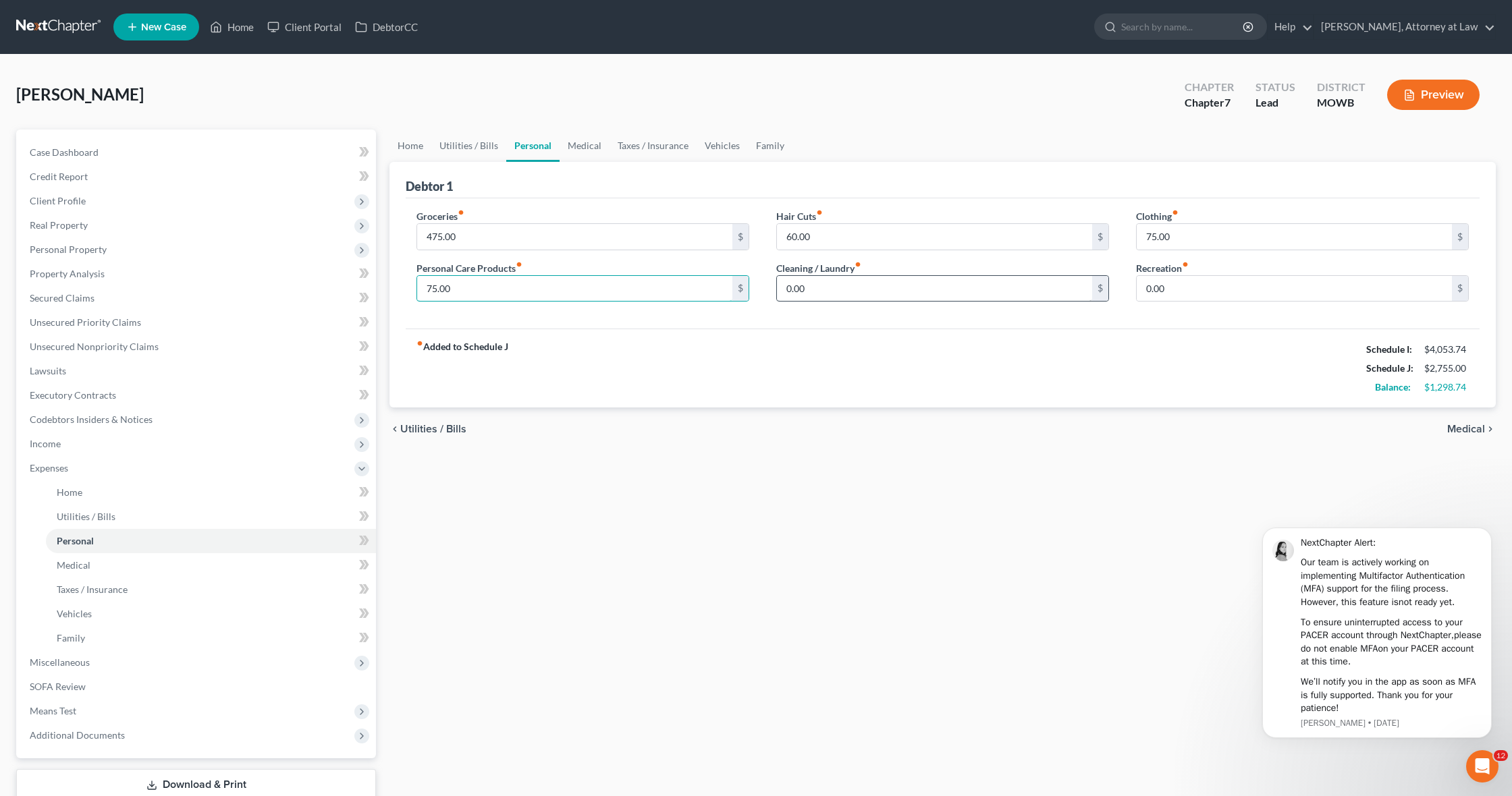 scroll, scrollTop: 0, scrollLeft: 0, axis: both 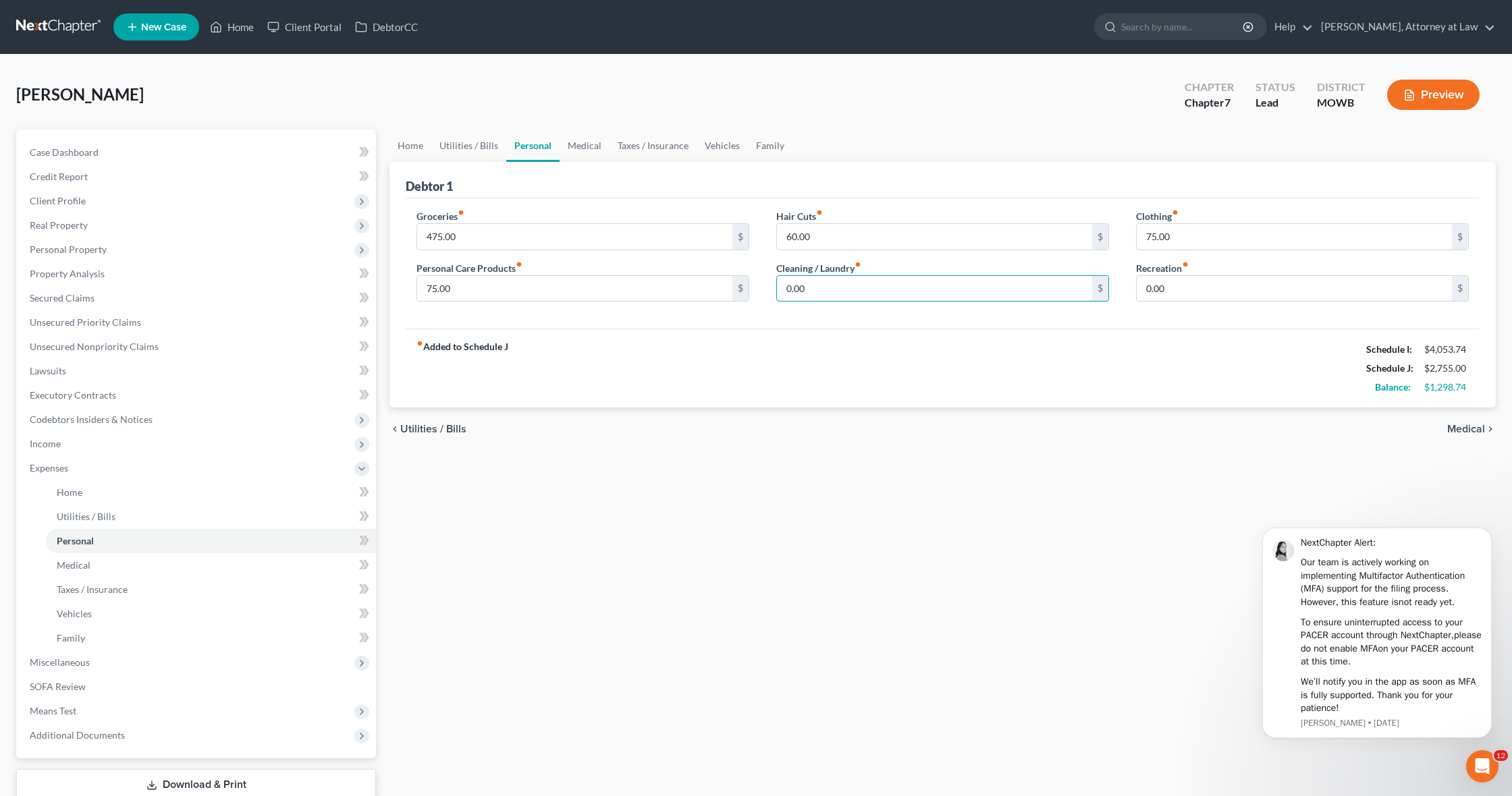 drag, startPoint x: 812, startPoint y: 293, endPoint x: 772, endPoint y: 288, distance: 40.31129 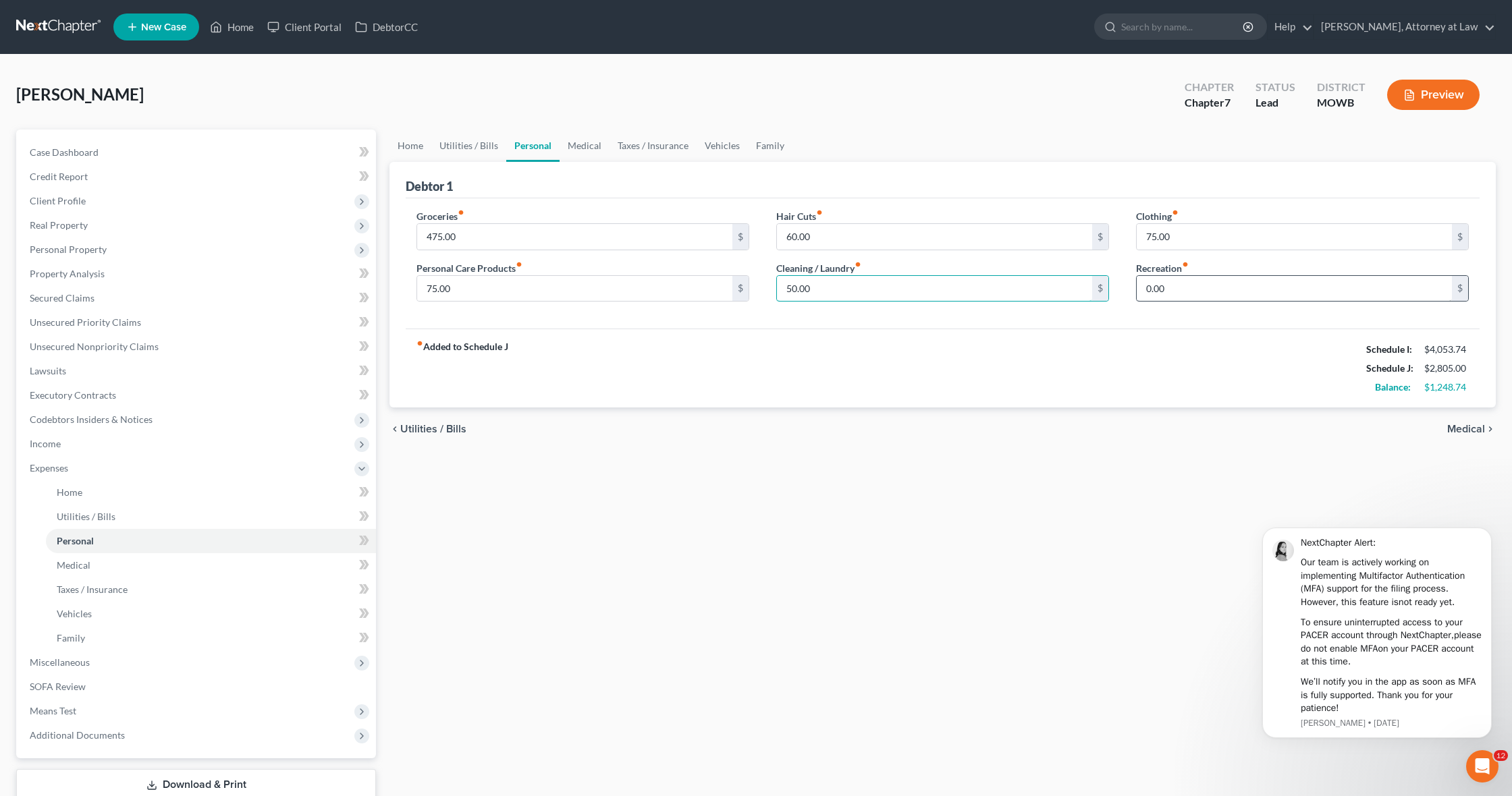 type on "50.00" 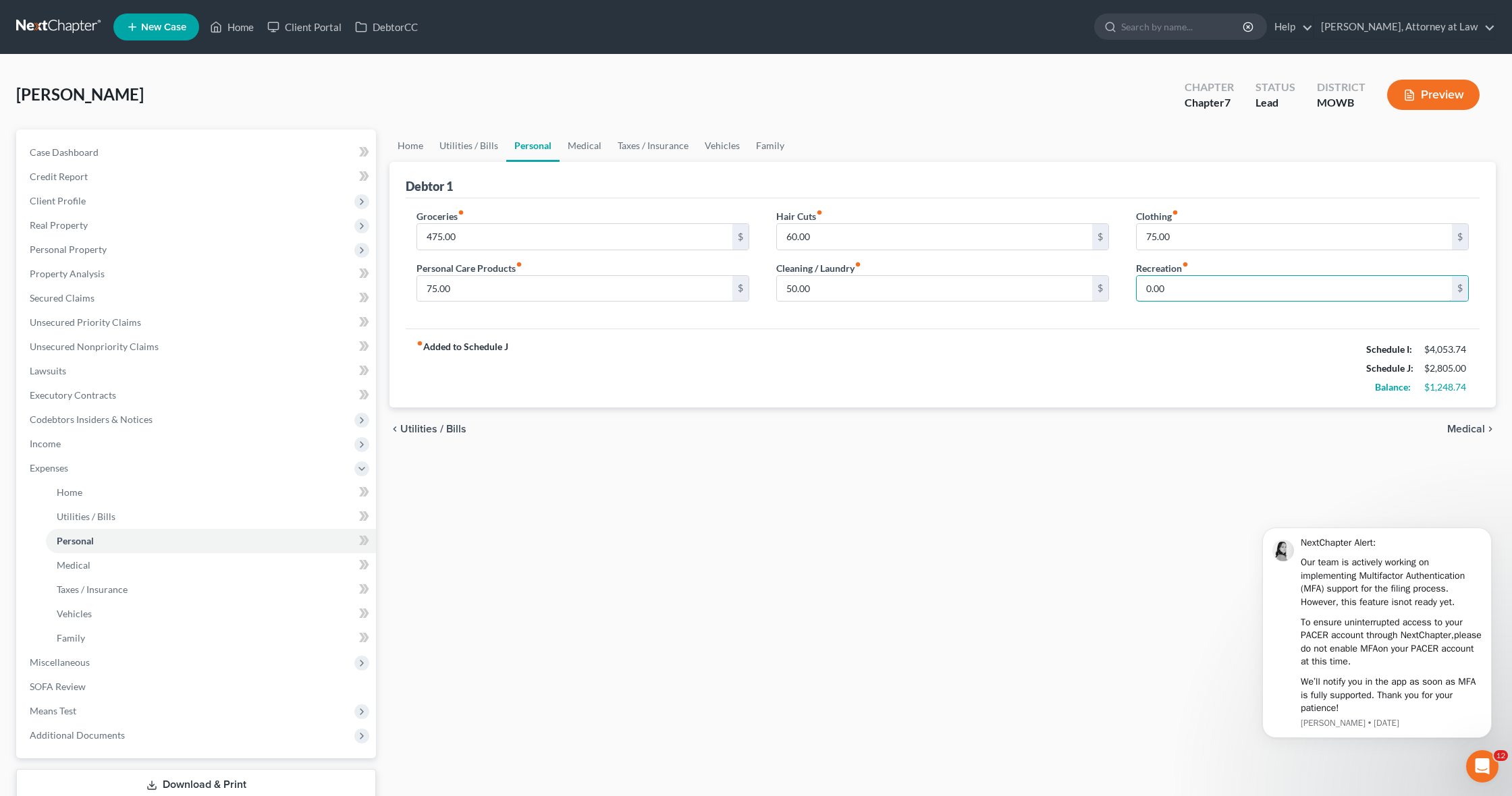 drag, startPoint x: 1167, startPoint y: 287, endPoint x: 1118, endPoint y: 288, distance: 49.0102 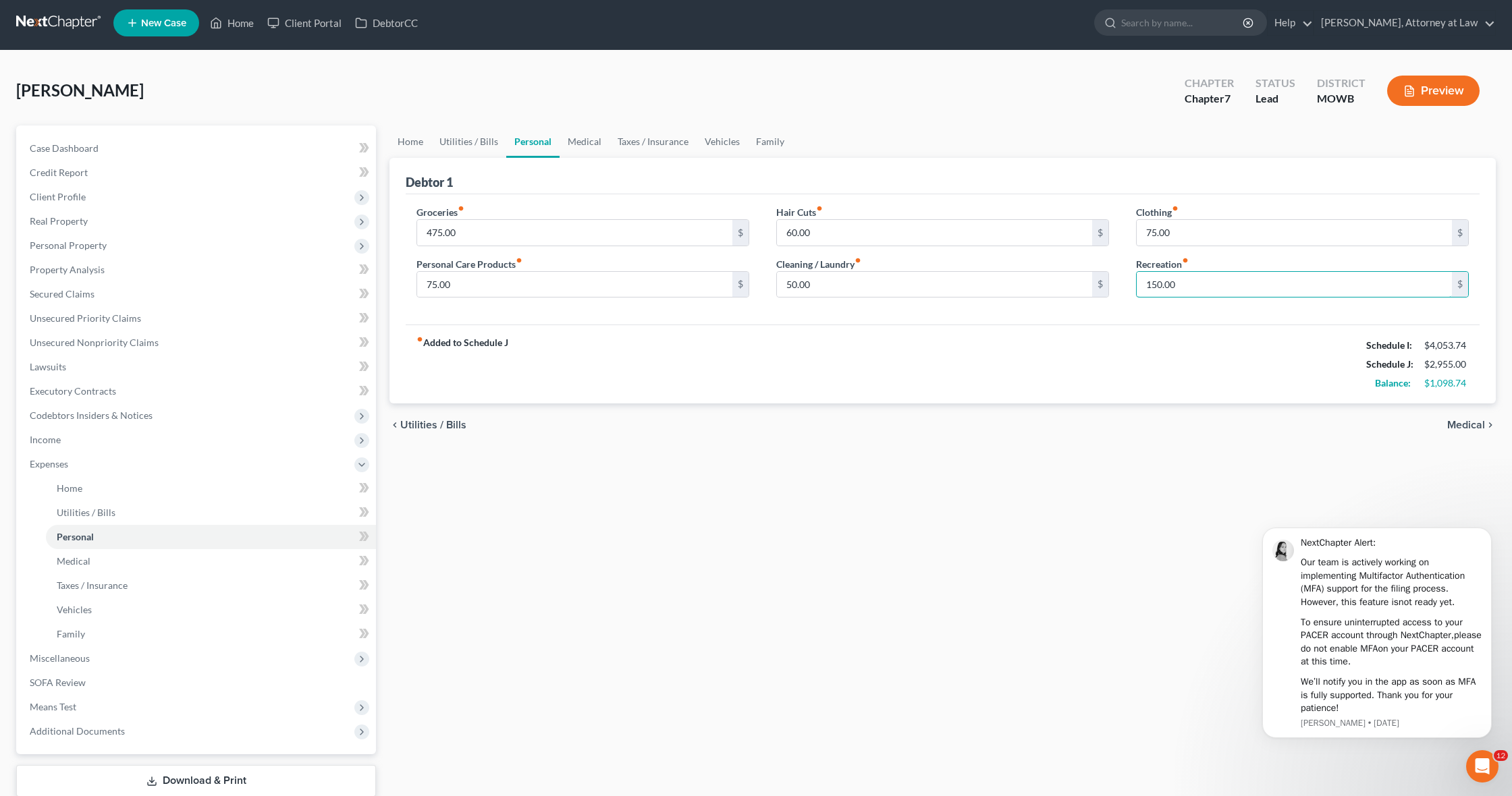 scroll, scrollTop: 6, scrollLeft: 0, axis: vertical 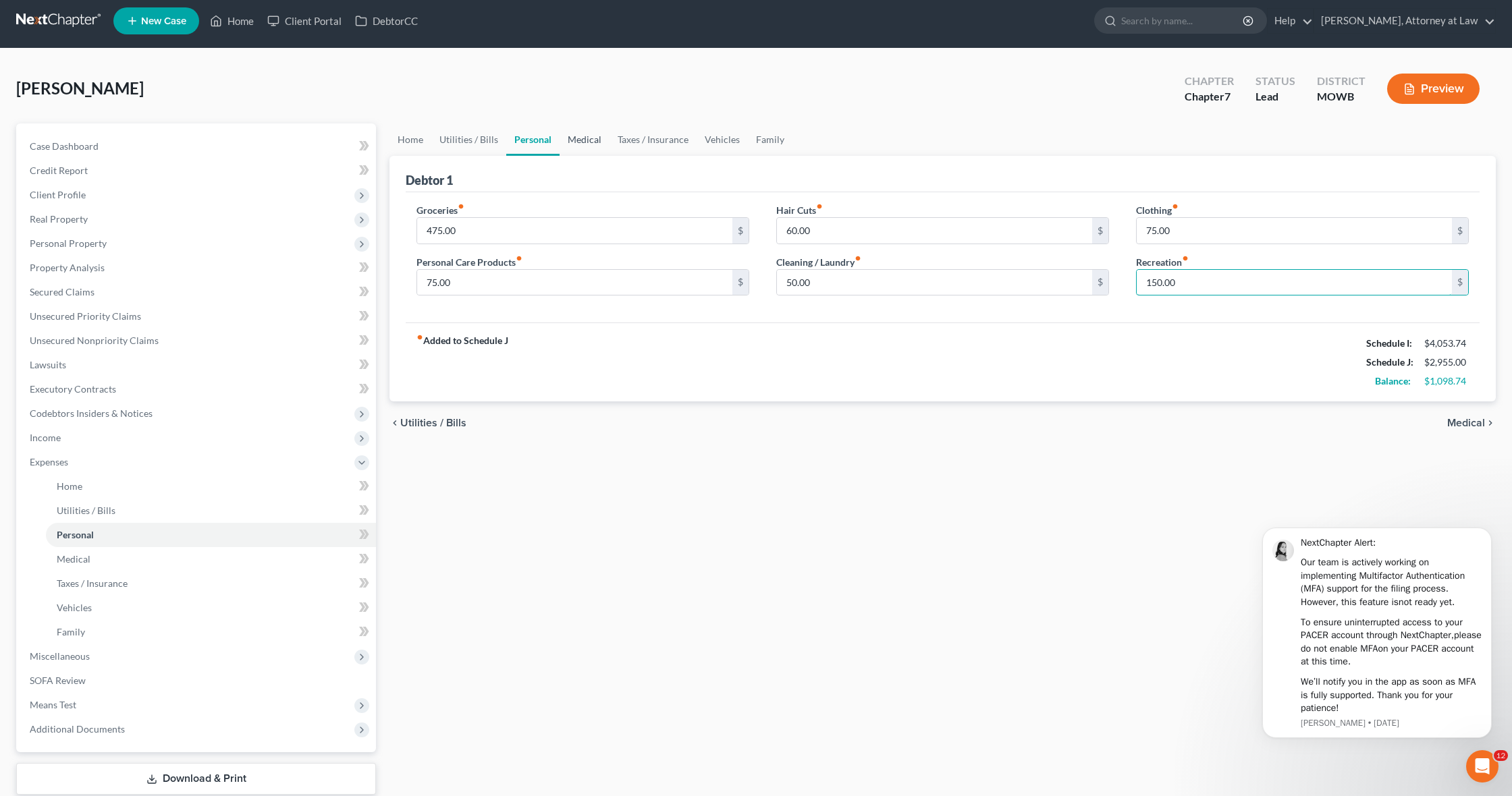 type on "150.00" 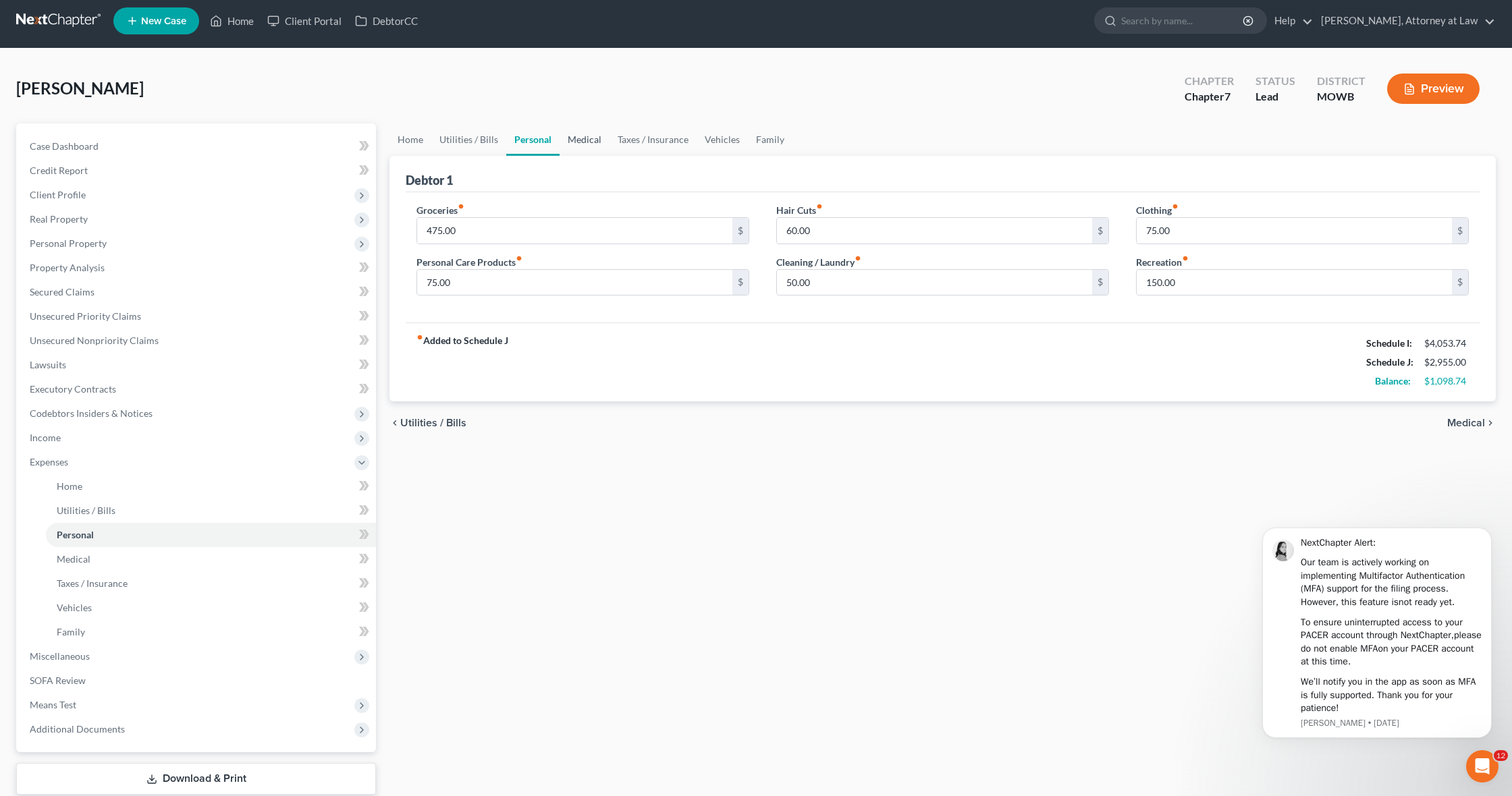 click on "Medical" at bounding box center (585, 140) 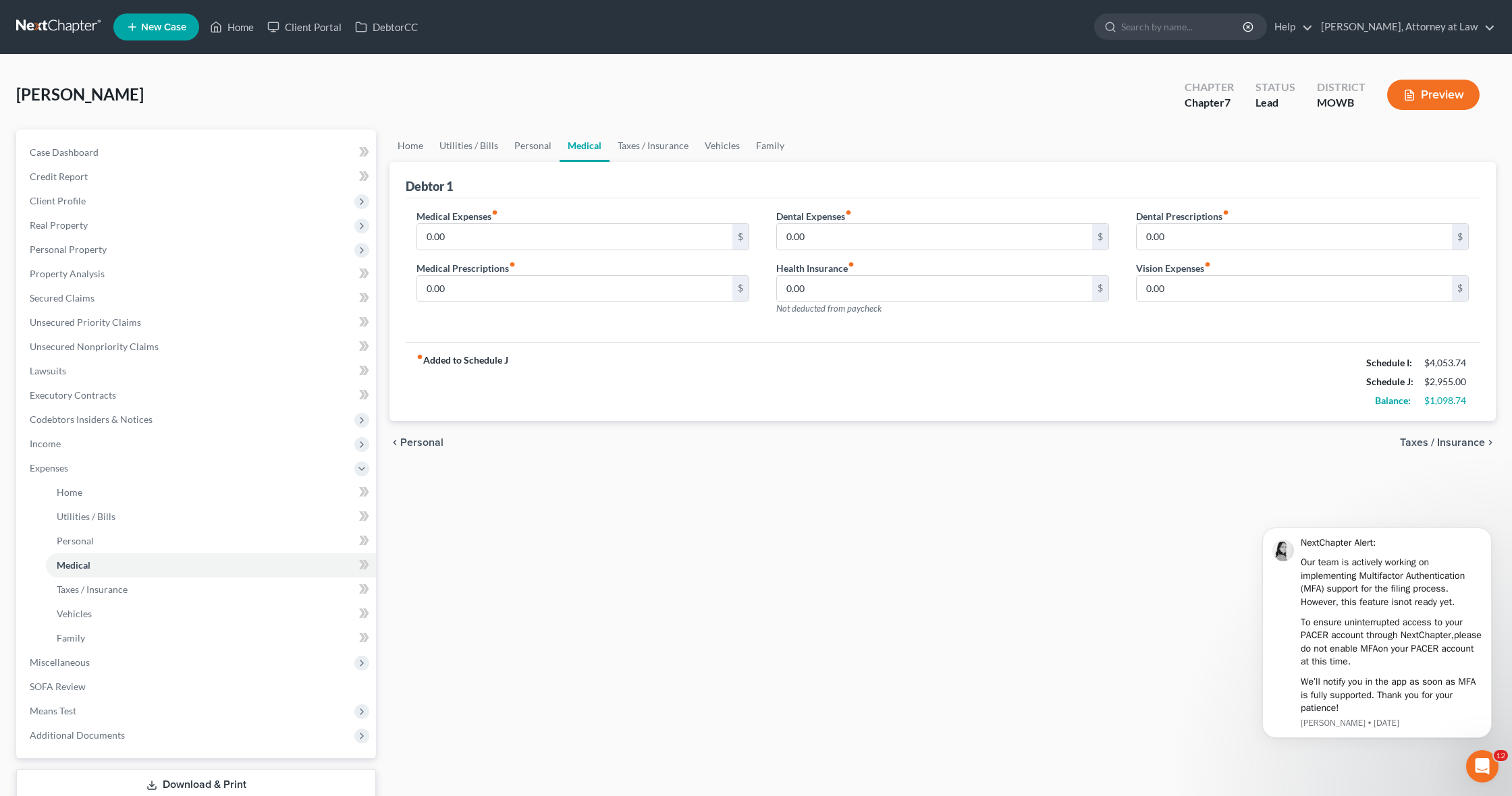 scroll, scrollTop: 0, scrollLeft: 0, axis: both 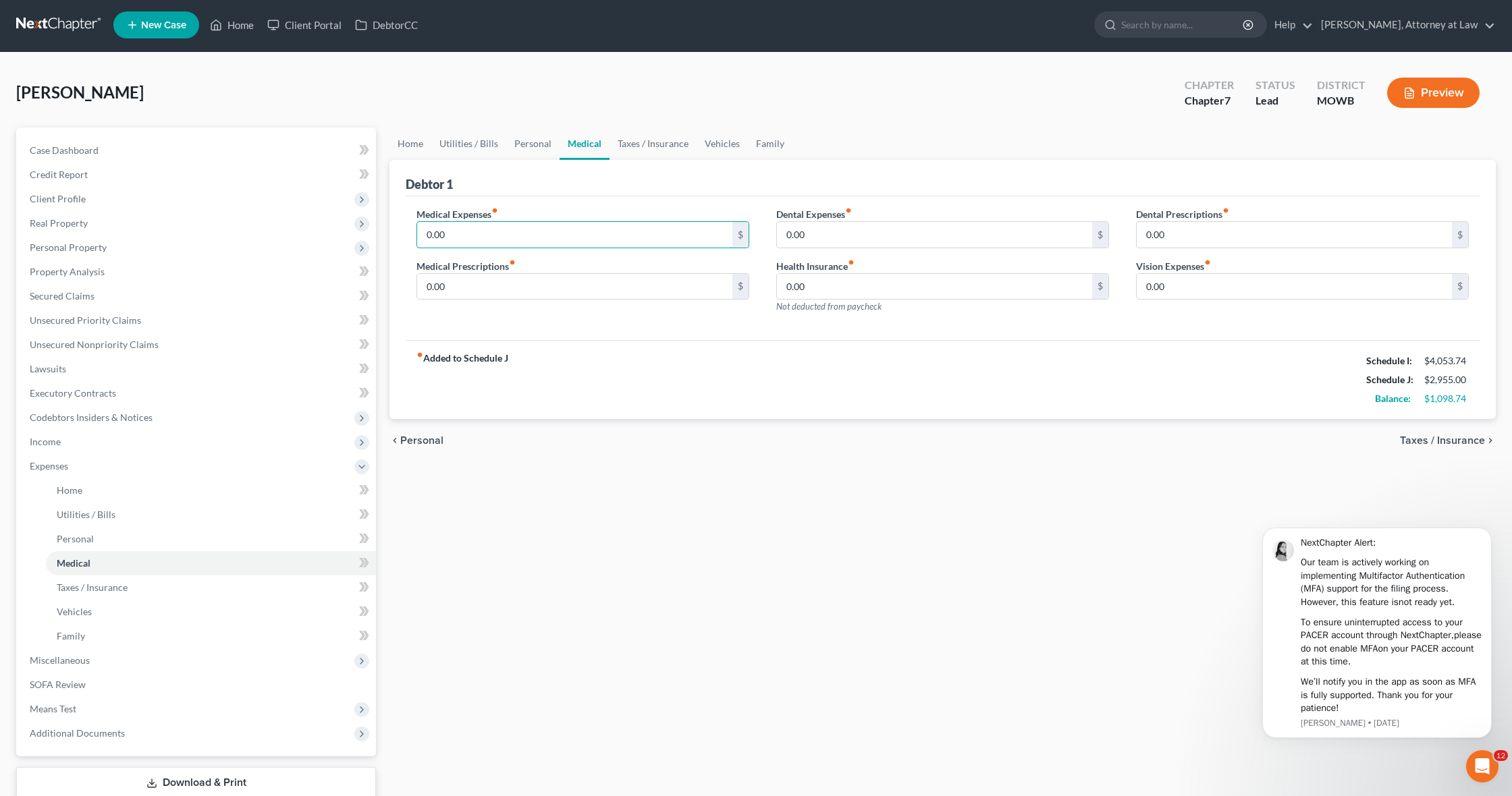 drag, startPoint x: 582, startPoint y: 246, endPoint x: 399, endPoint y: 235, distance: 183.3303 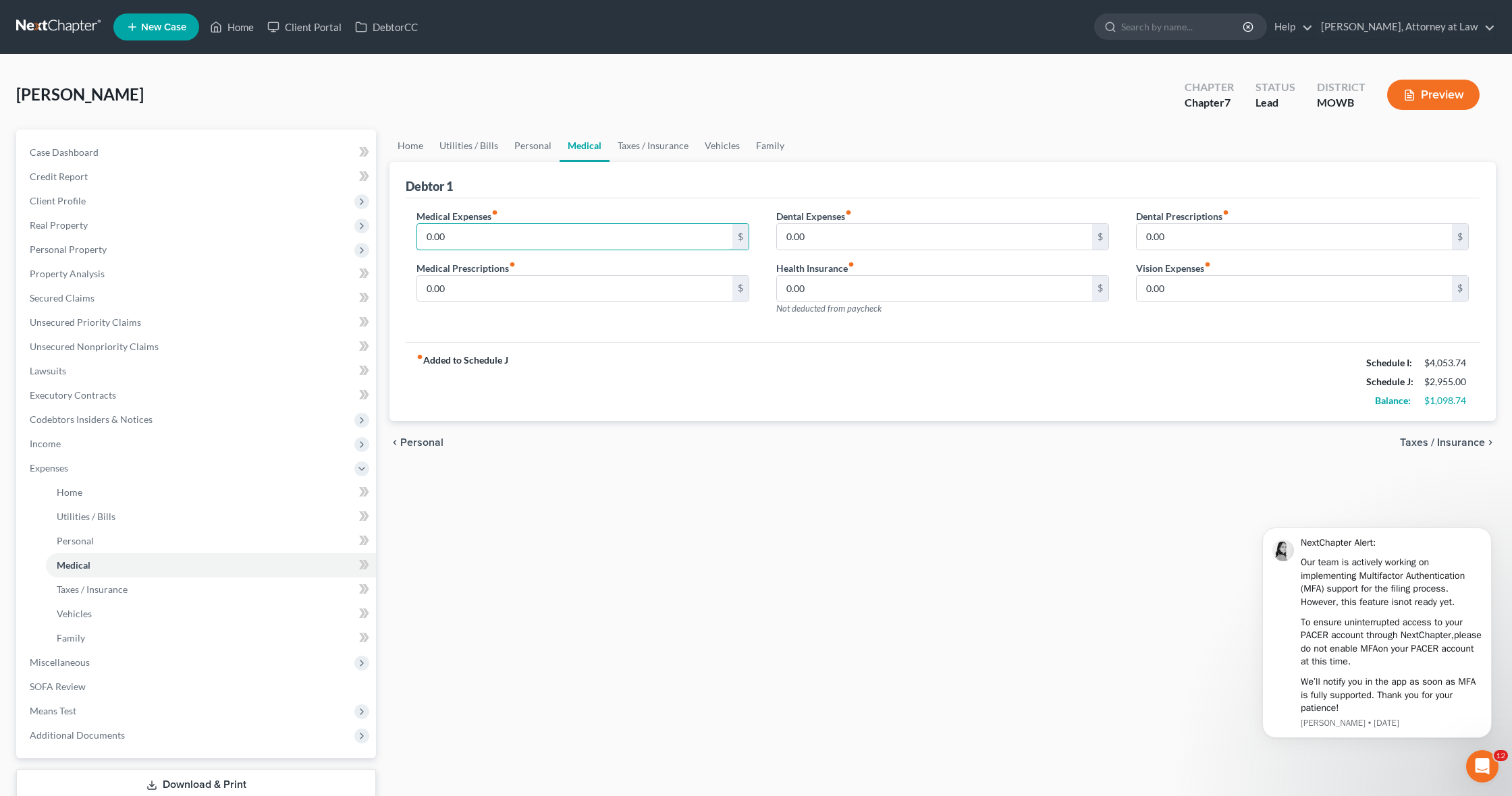 scroll, scrollTop: 0, scrollLeft: 0, axis: both 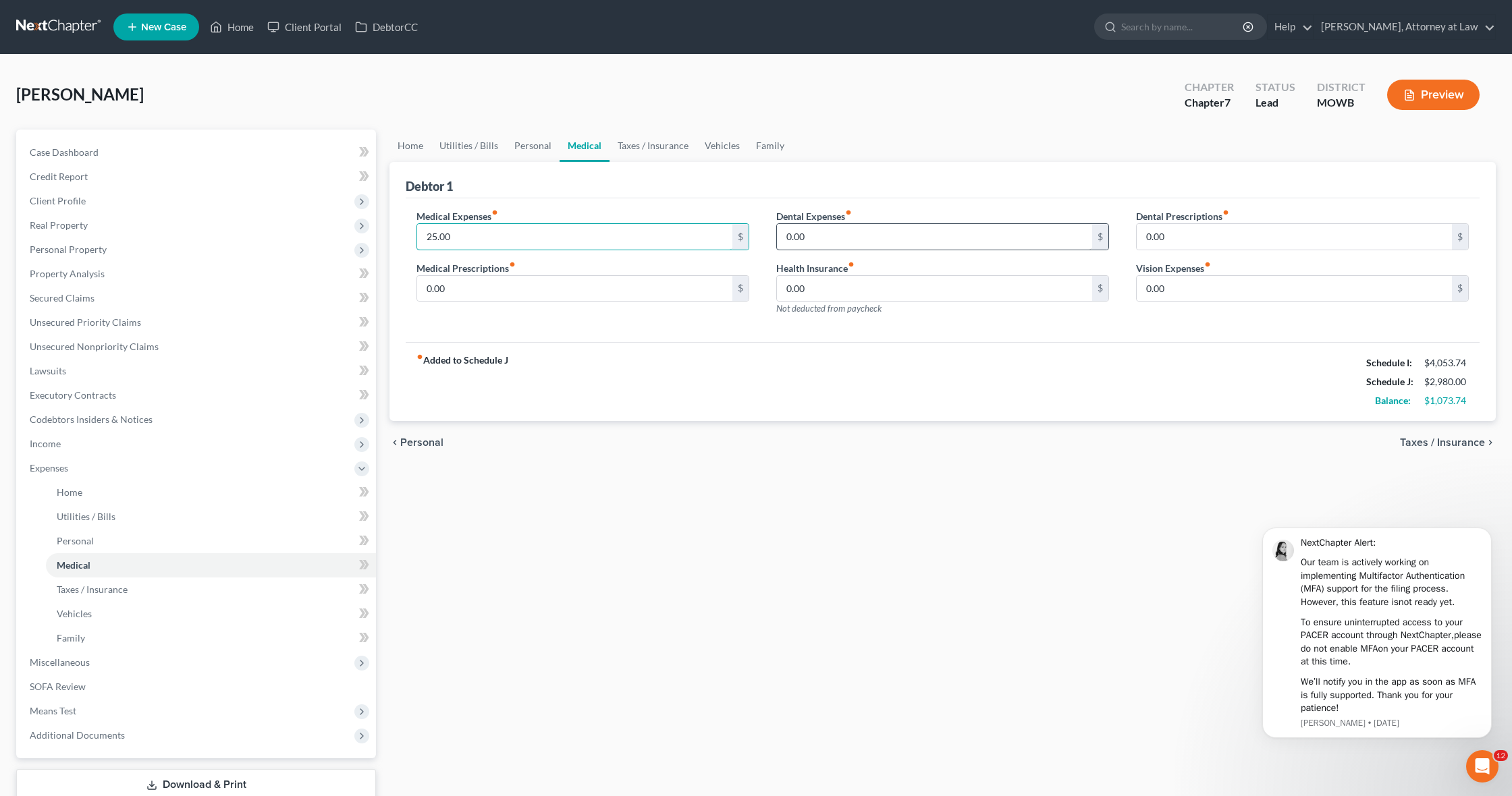 type on "25.00" 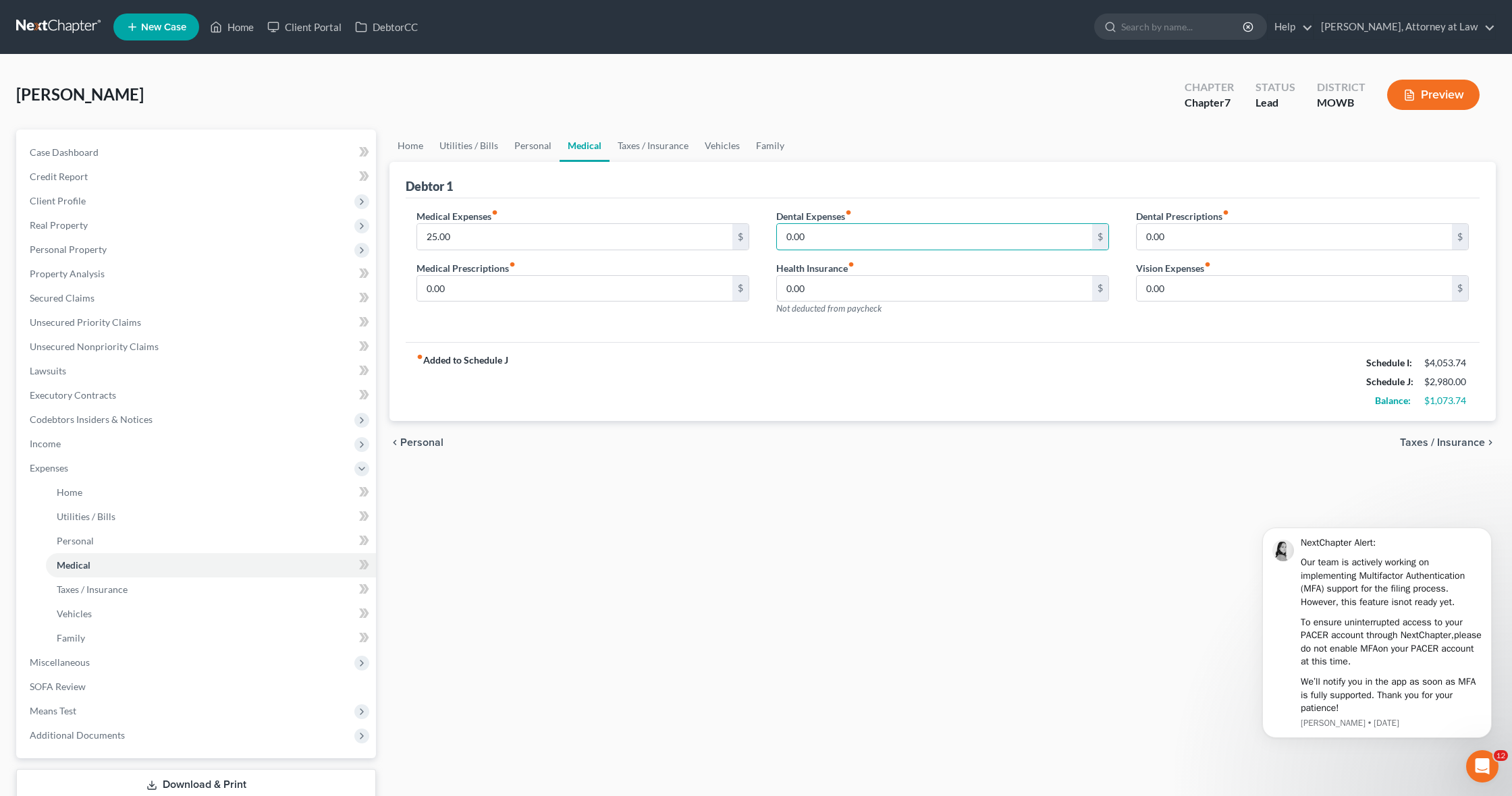 drag, startPoint x: 812, startPoint y: 239, endPoint x: 774, endPoint y: 237, distance: 38.0526 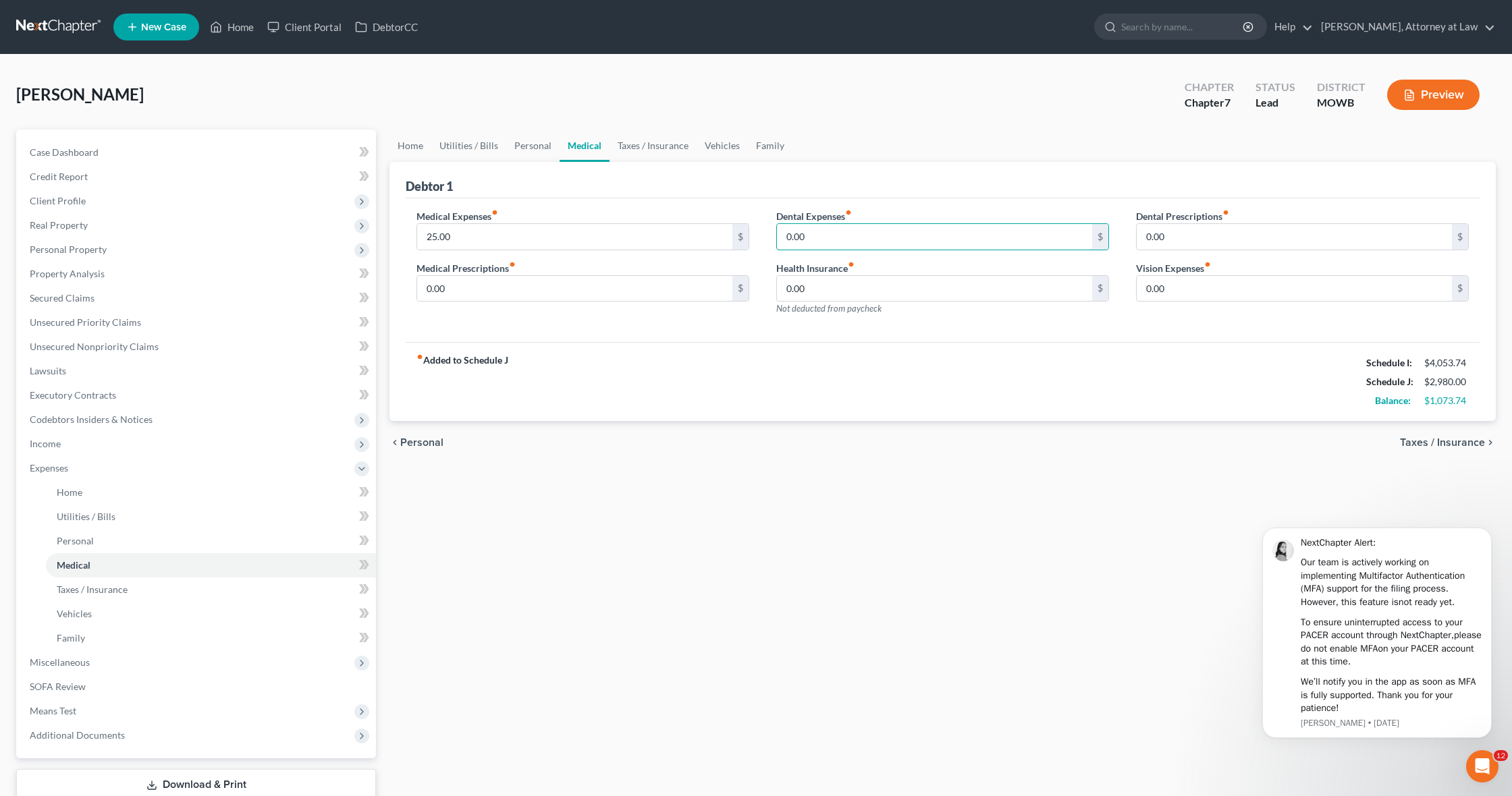 scroll, scrollTop: 0, scrollLeft: 0, axis: both 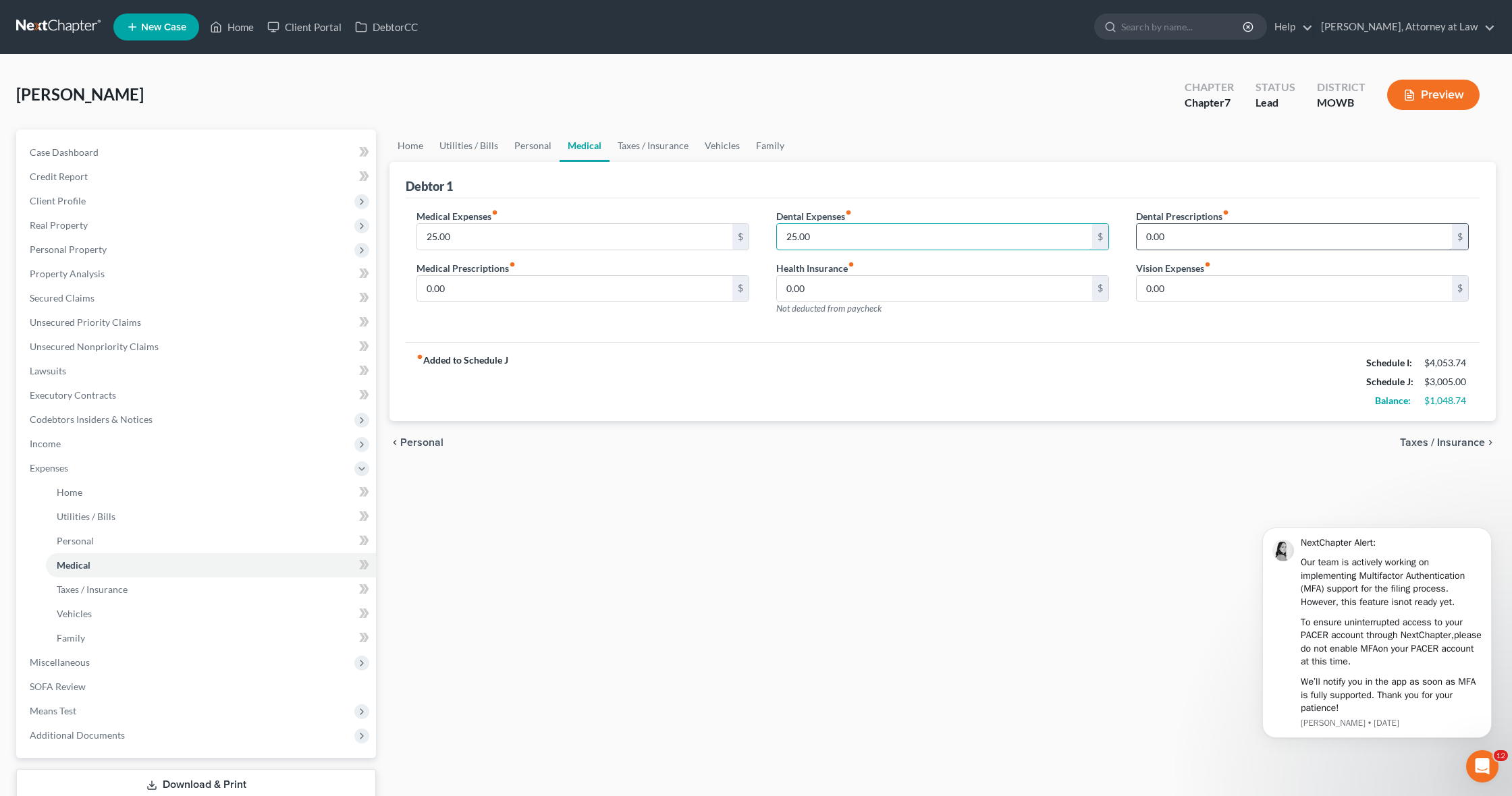 type on "25.00" 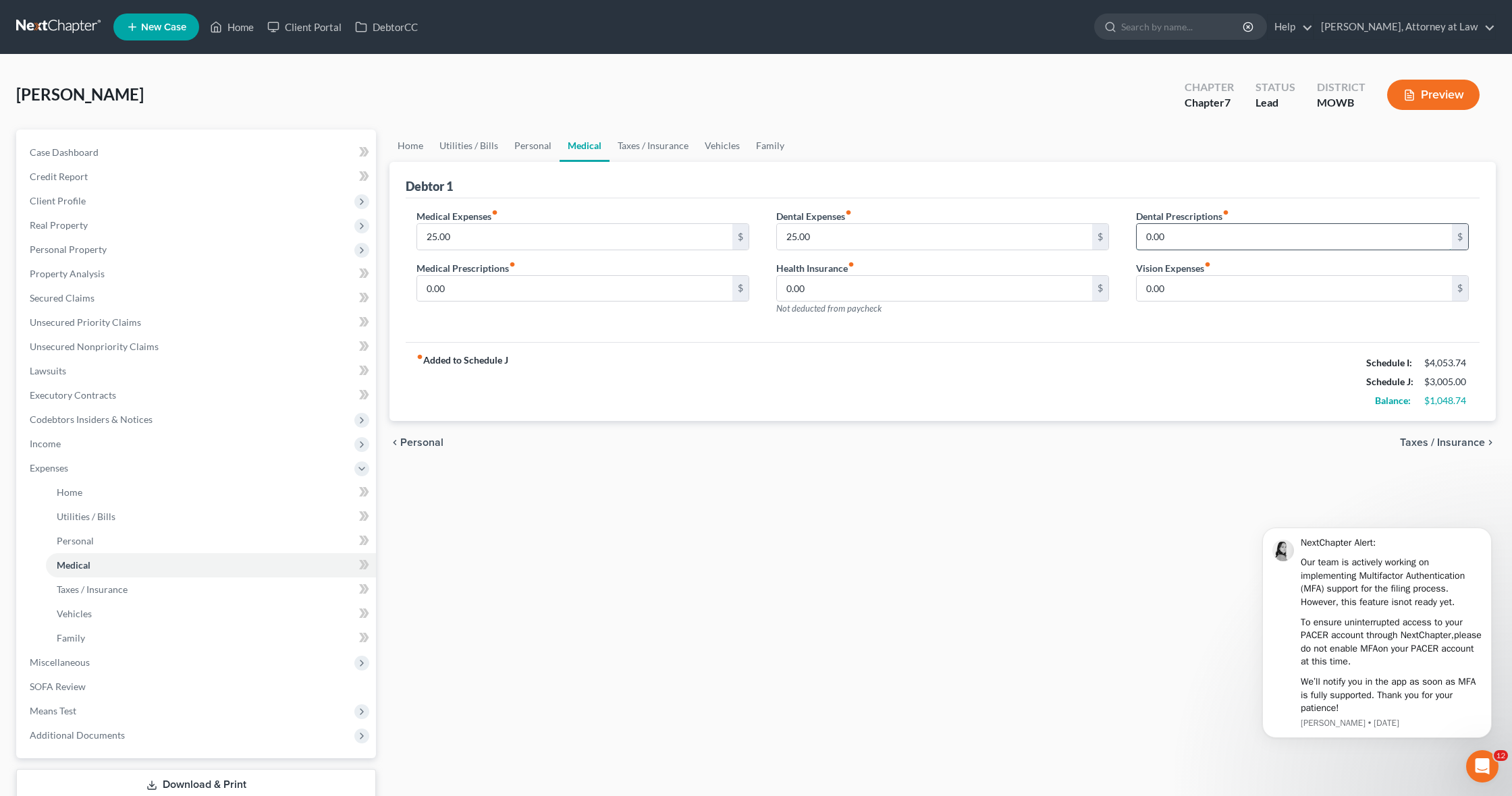 drag, startPoint x: 1170, startPoint y: 233, endPoint x: 1143, endPoint y: 233, distance: 27 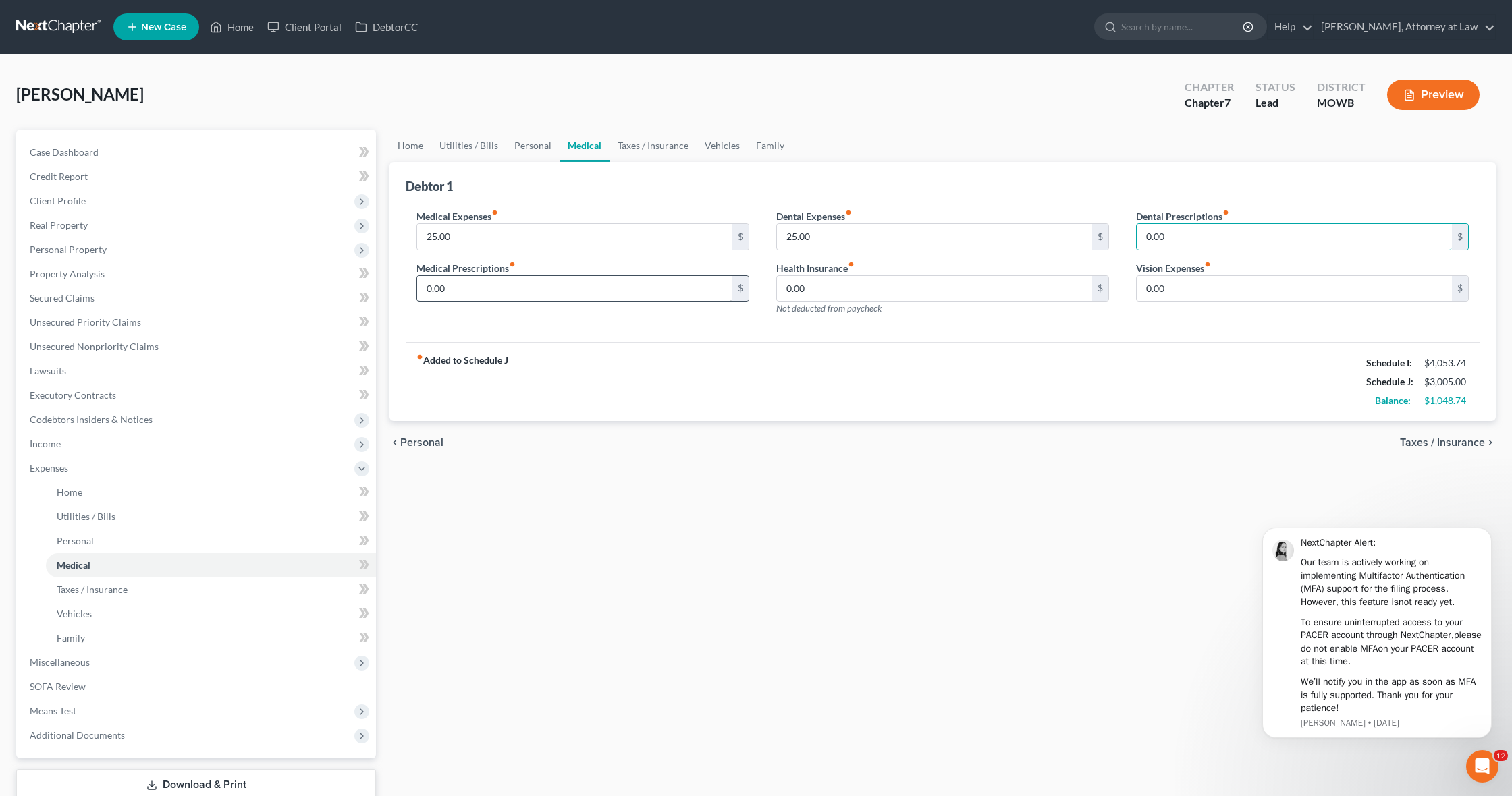 scroll, scrollTop: 0, scrollLeft: 0, axis: both 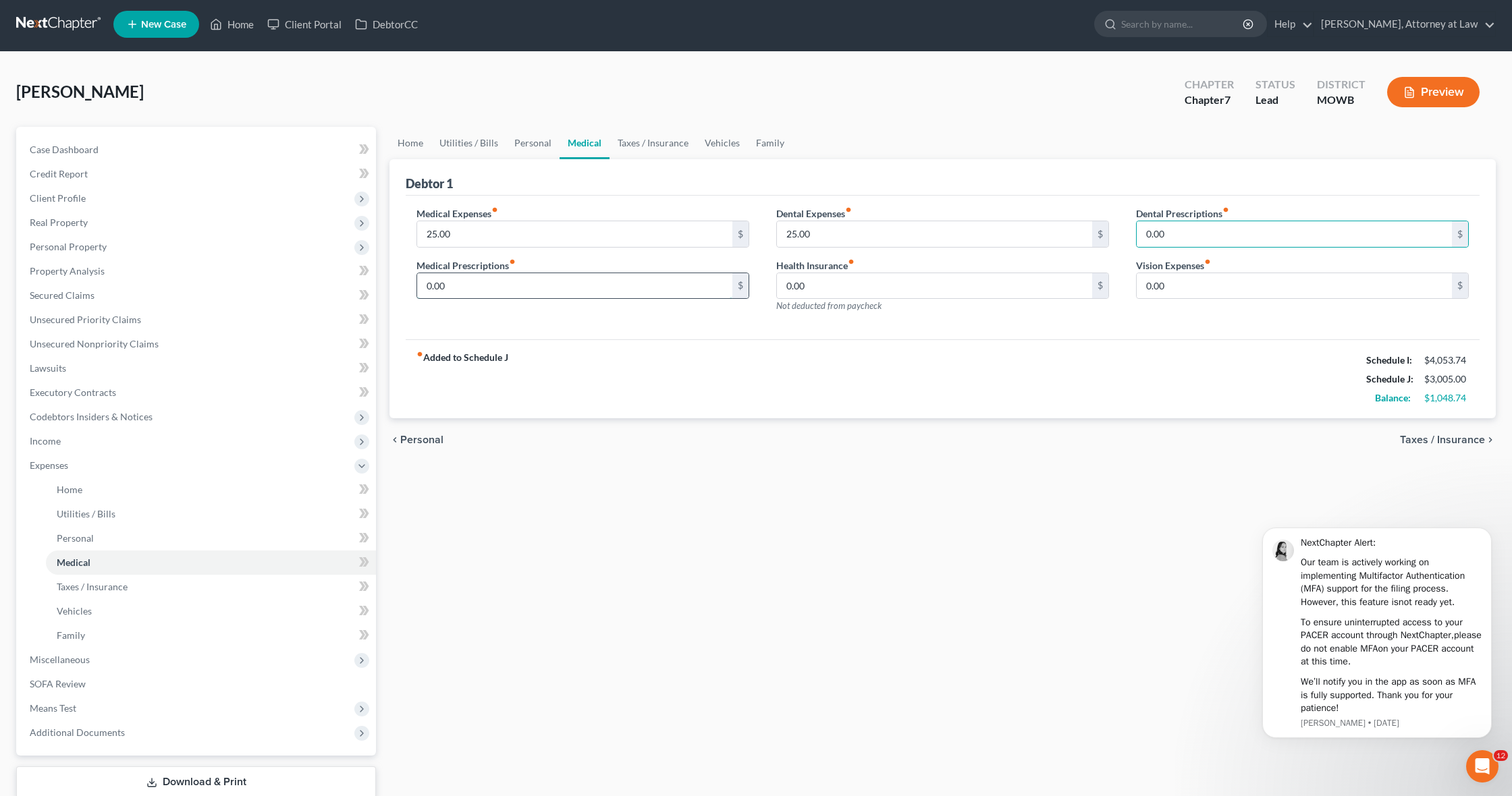 click on "0.00" at bounding box center [574, 286] 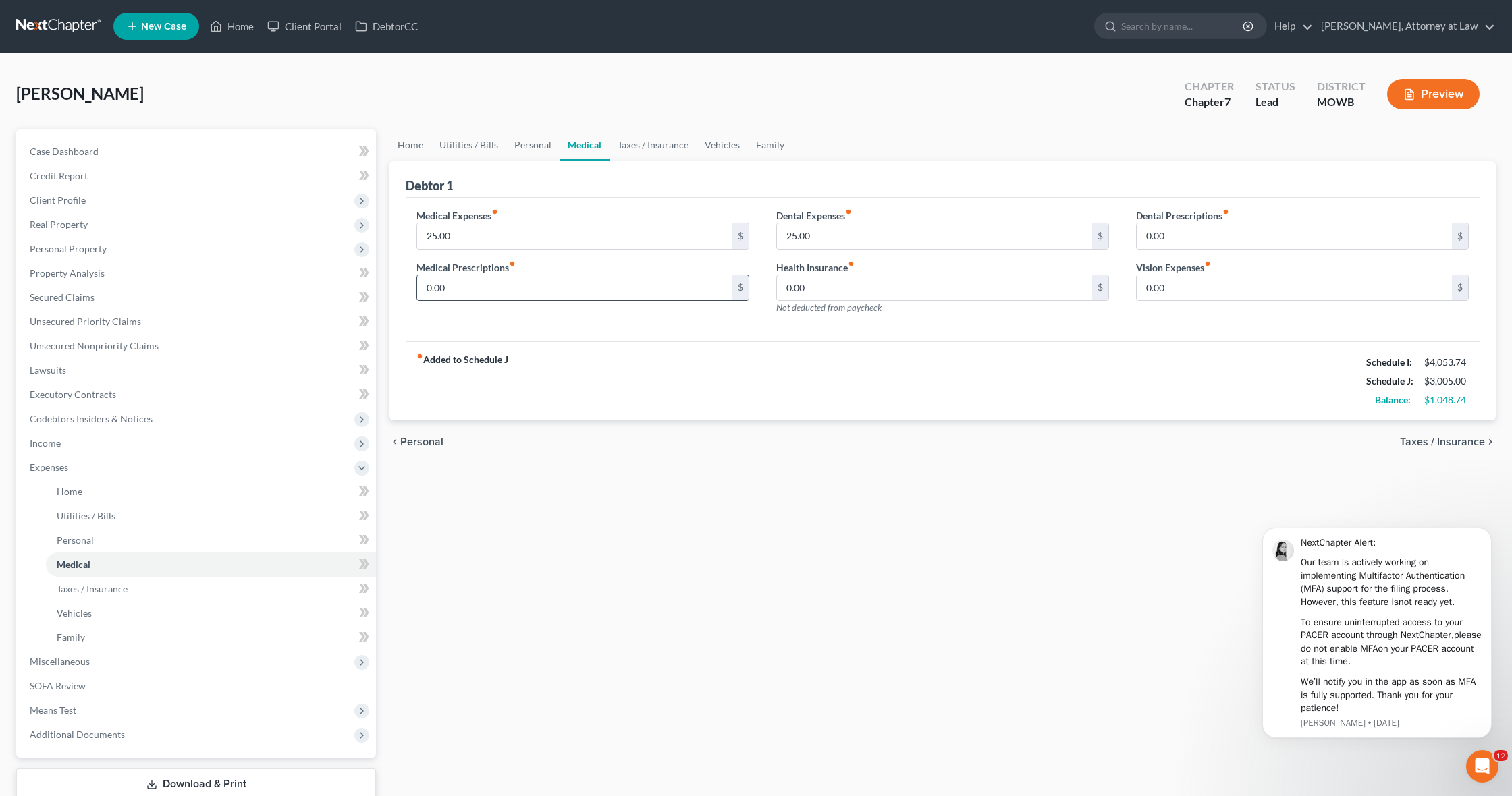 scroll, scrollTop: 1, scrollLeft: 0, axis: vertical 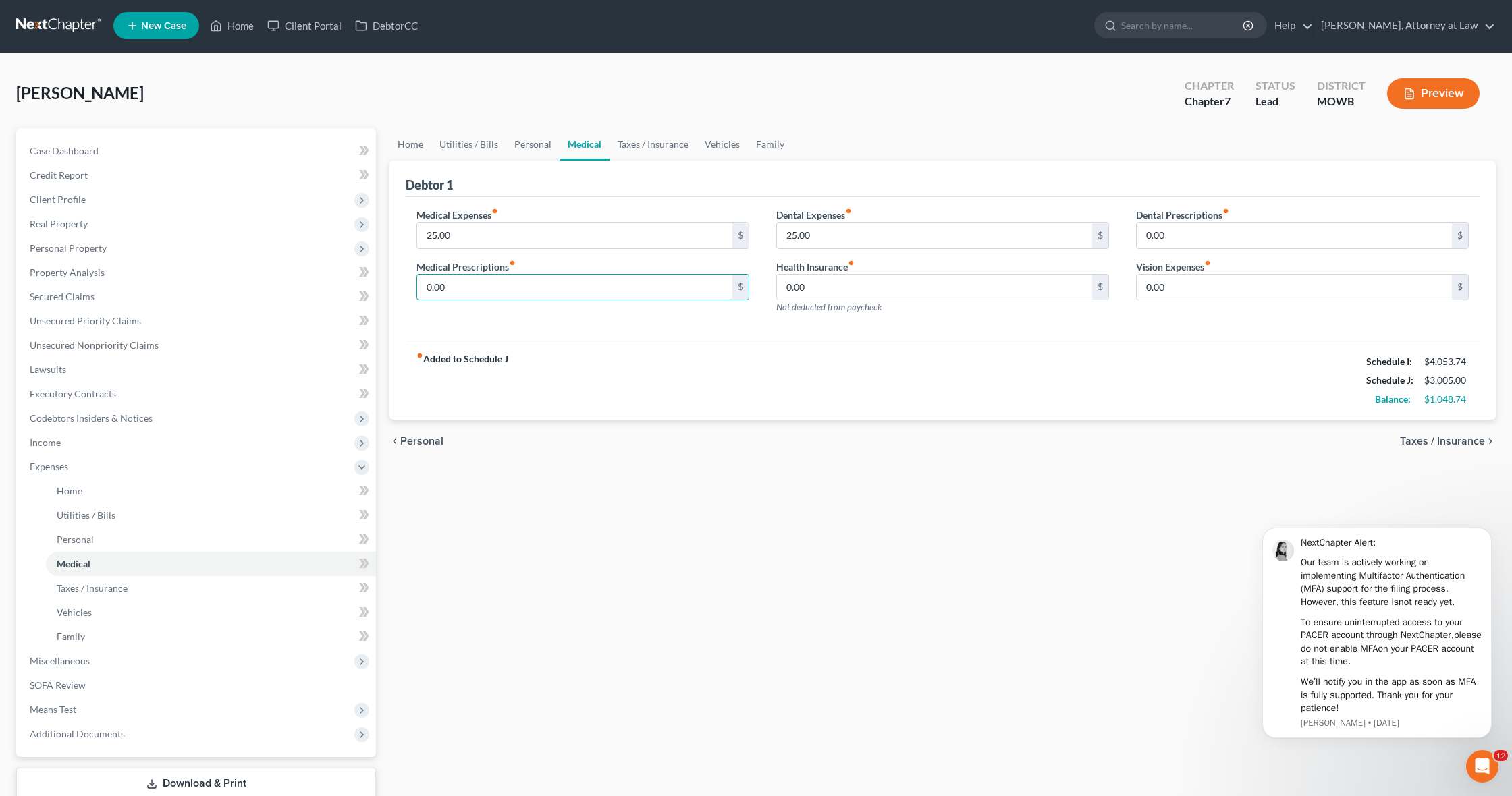 drag, startPoint x: 551, startPoint y: 291, endPoint x: 388, endPoint y: 286, distance: 163.07667 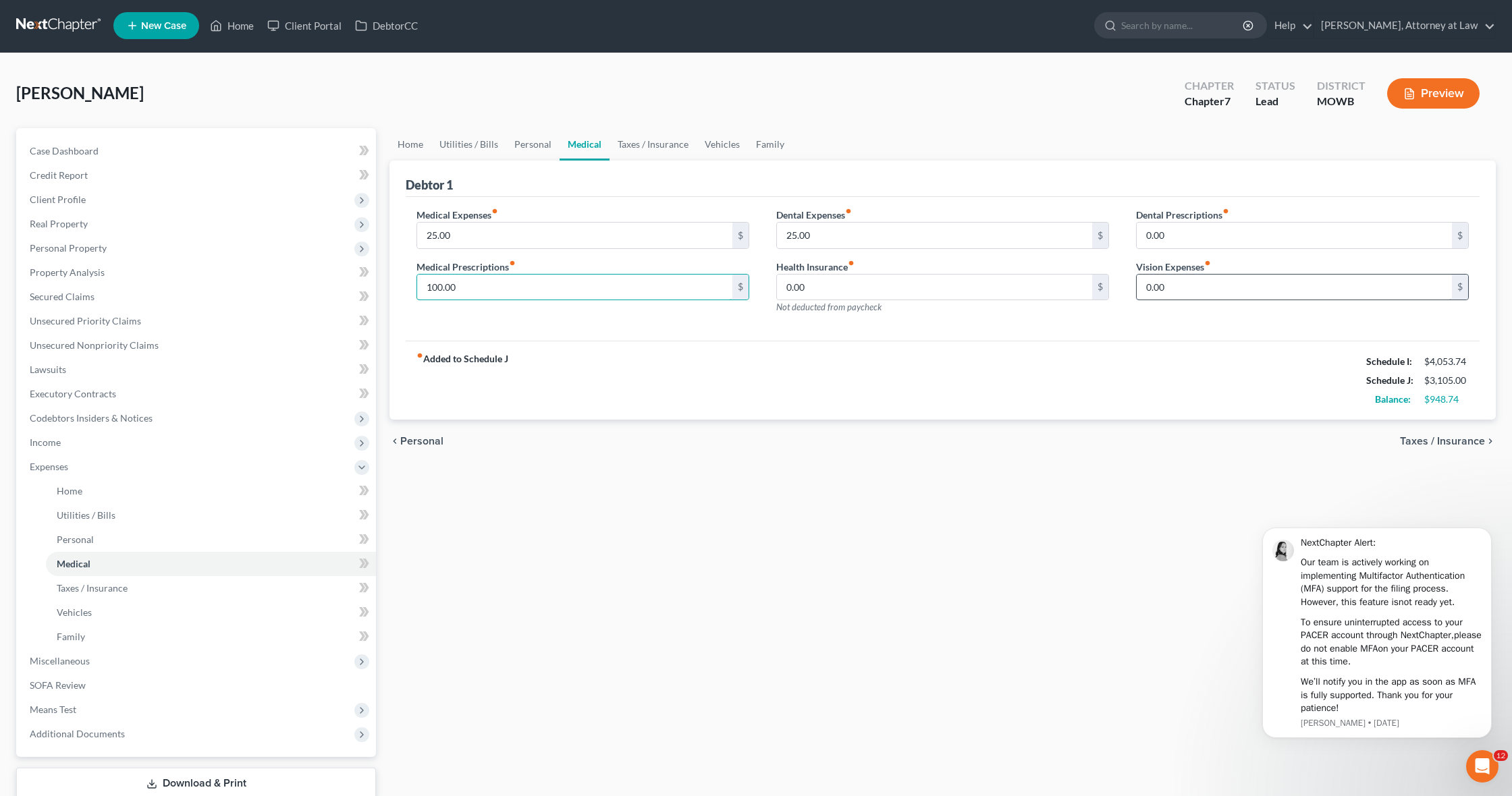 scroll, scrollTop: 1, scrollLeft: 1, axis: both 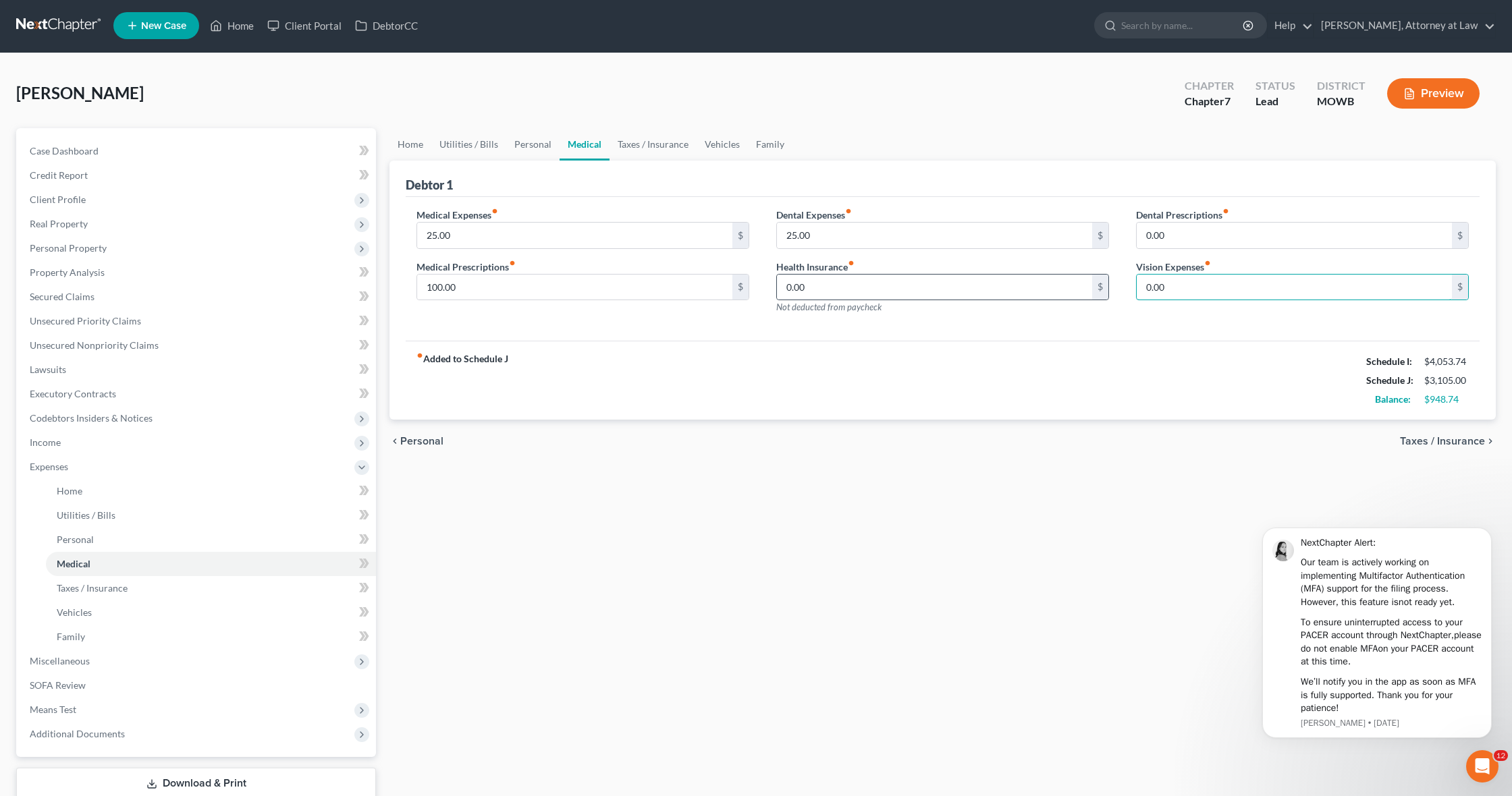 drag, startPoint x: 1183, startPoint y: 291, endPoint x: 1107, endPoint y: 286, distance: 76.164296 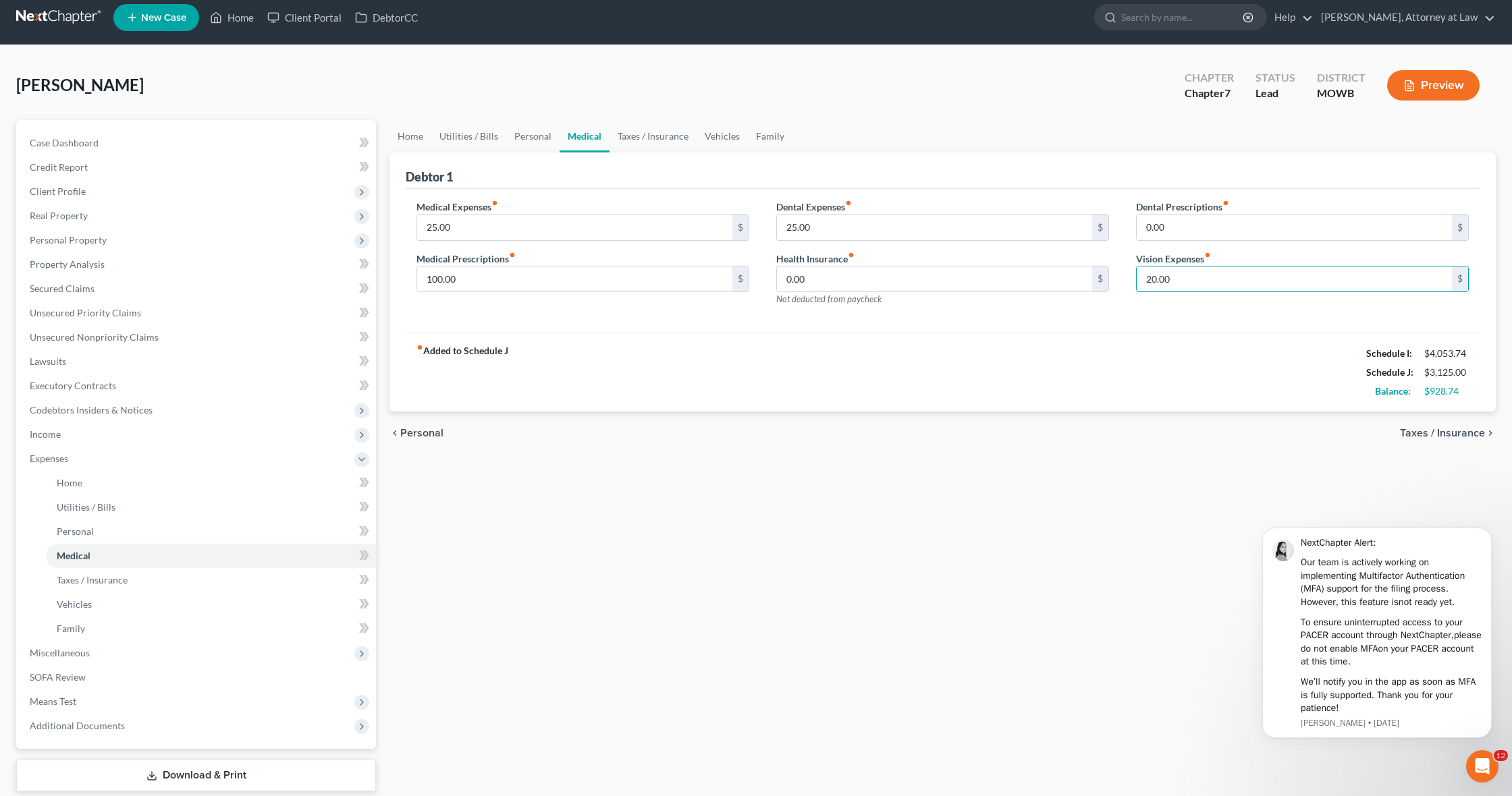 scroll, scrollTop: 10, scrollLeft: 0, axis: vertical 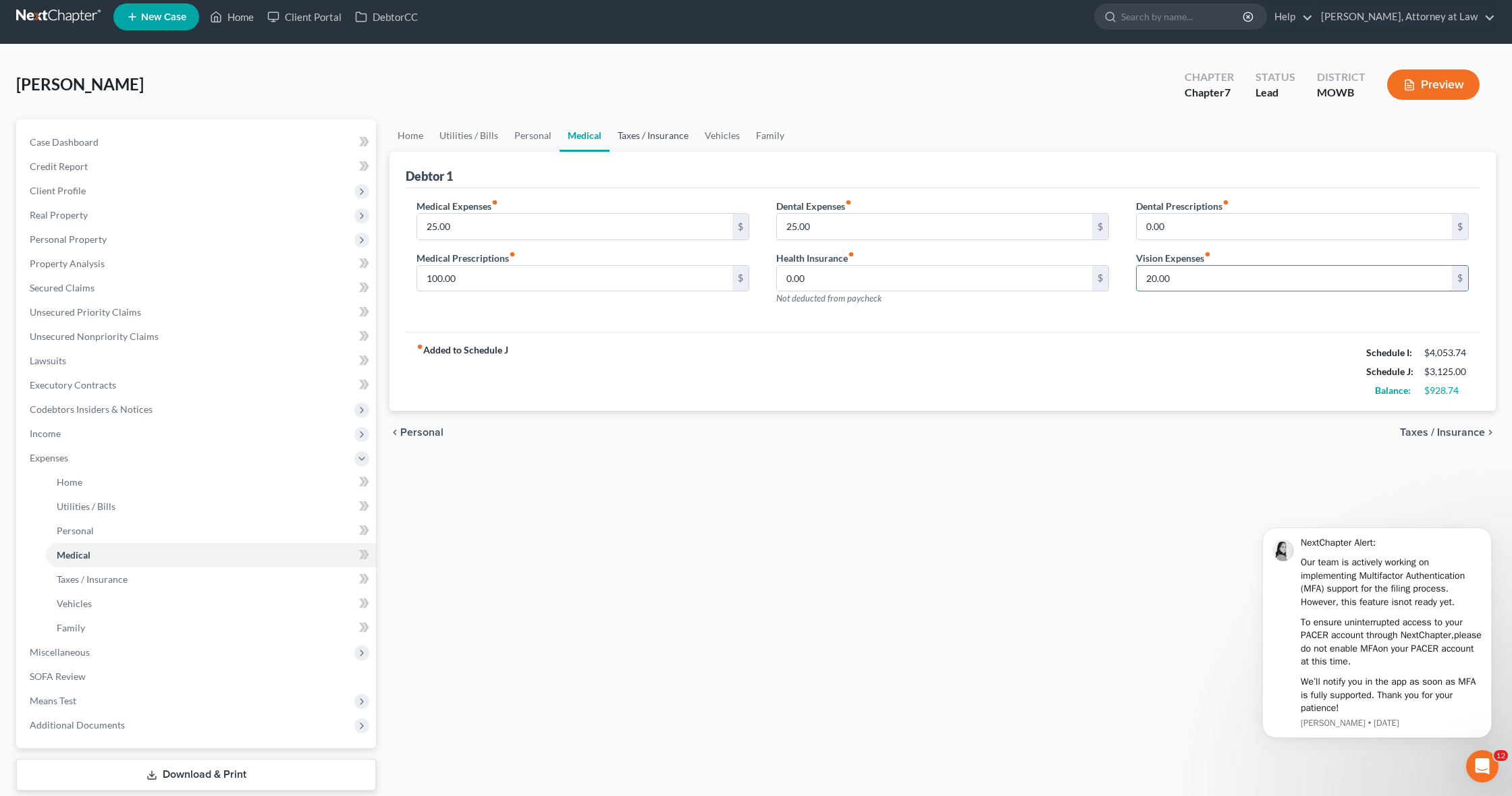 type on "20.00" 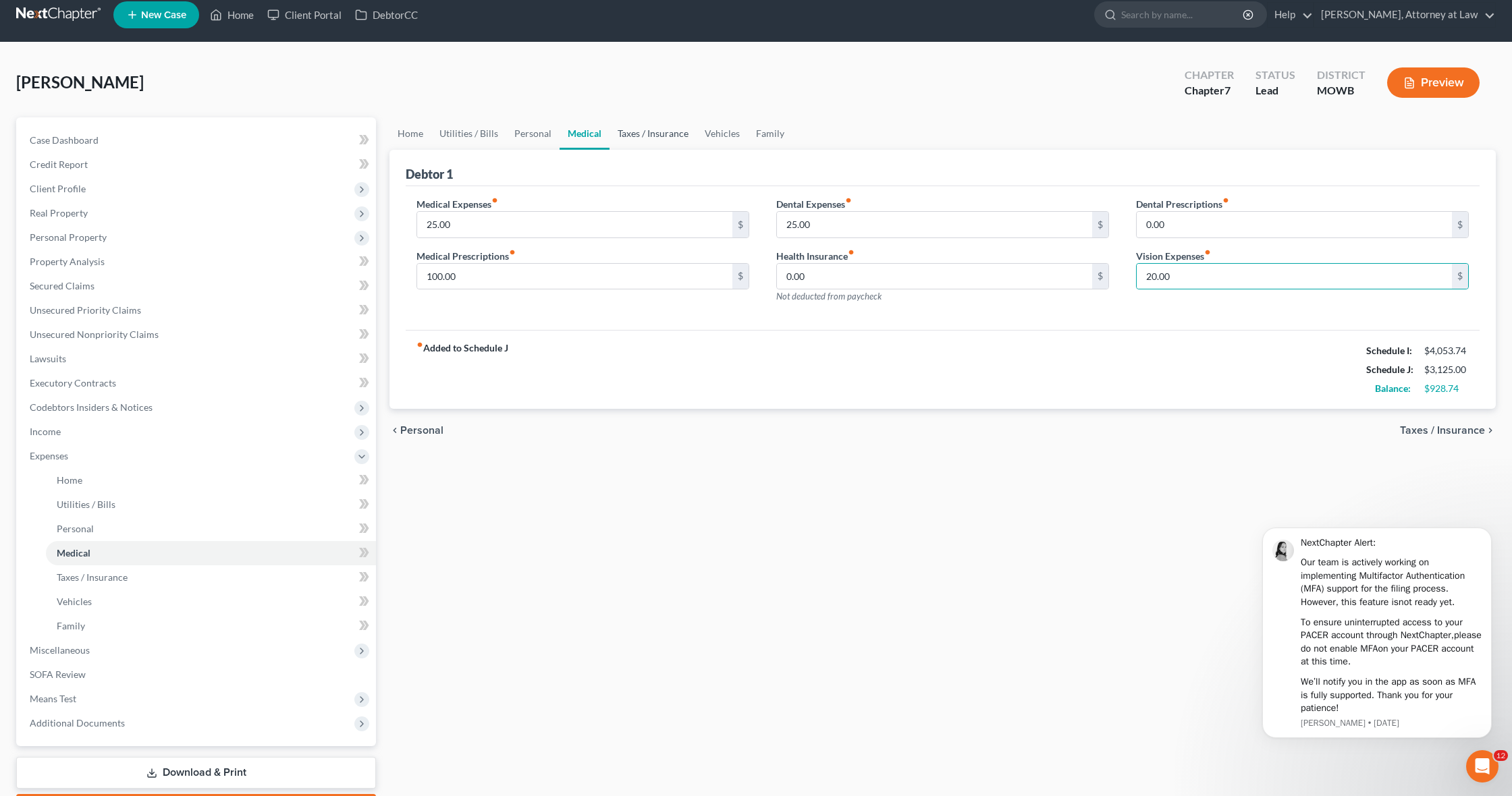 click on "Taxes / Insurance" at bounding box center [653, 134] 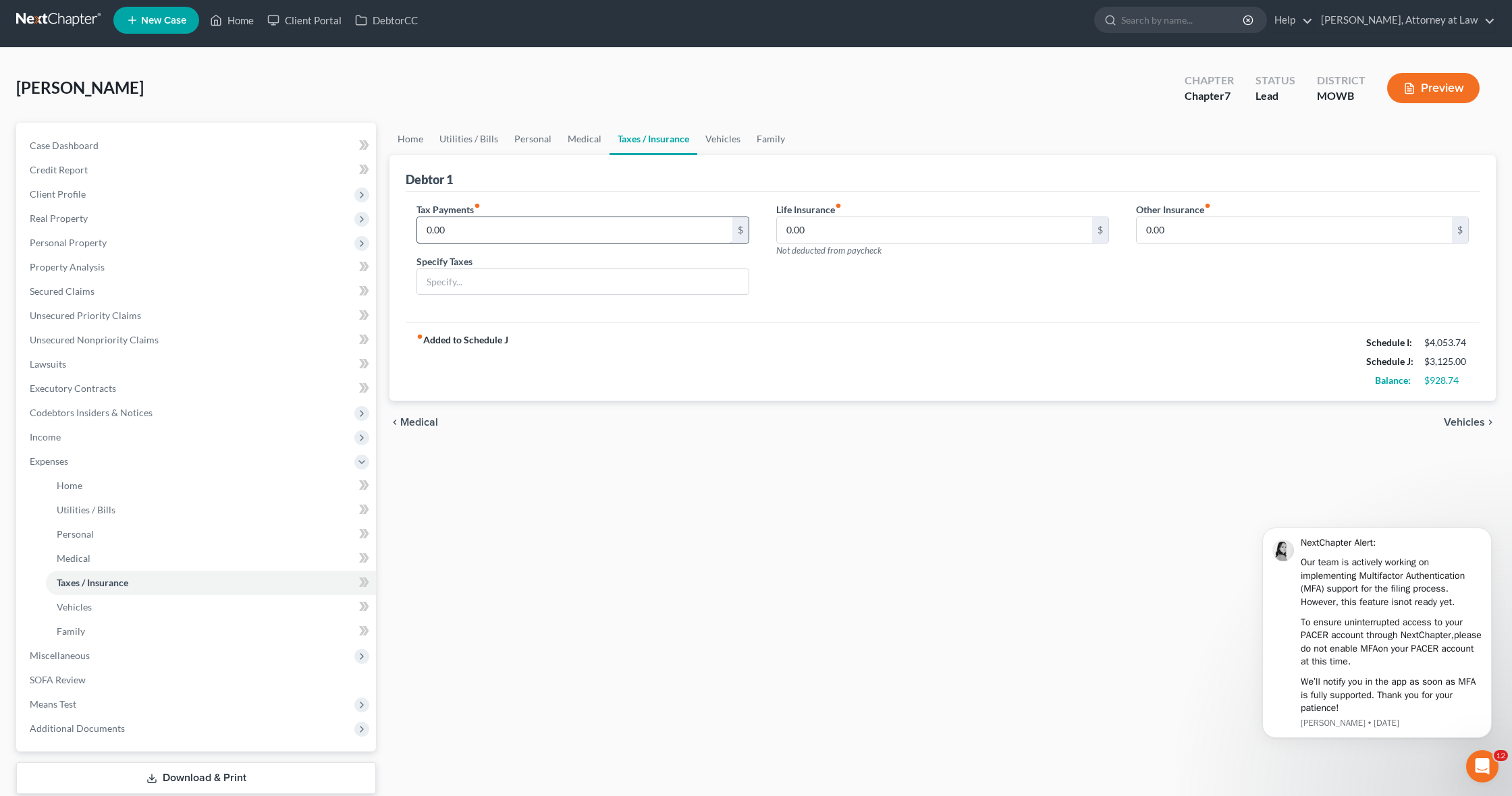 scroll, scrollTop: 9, scrollLeft: 0, axis: vertical 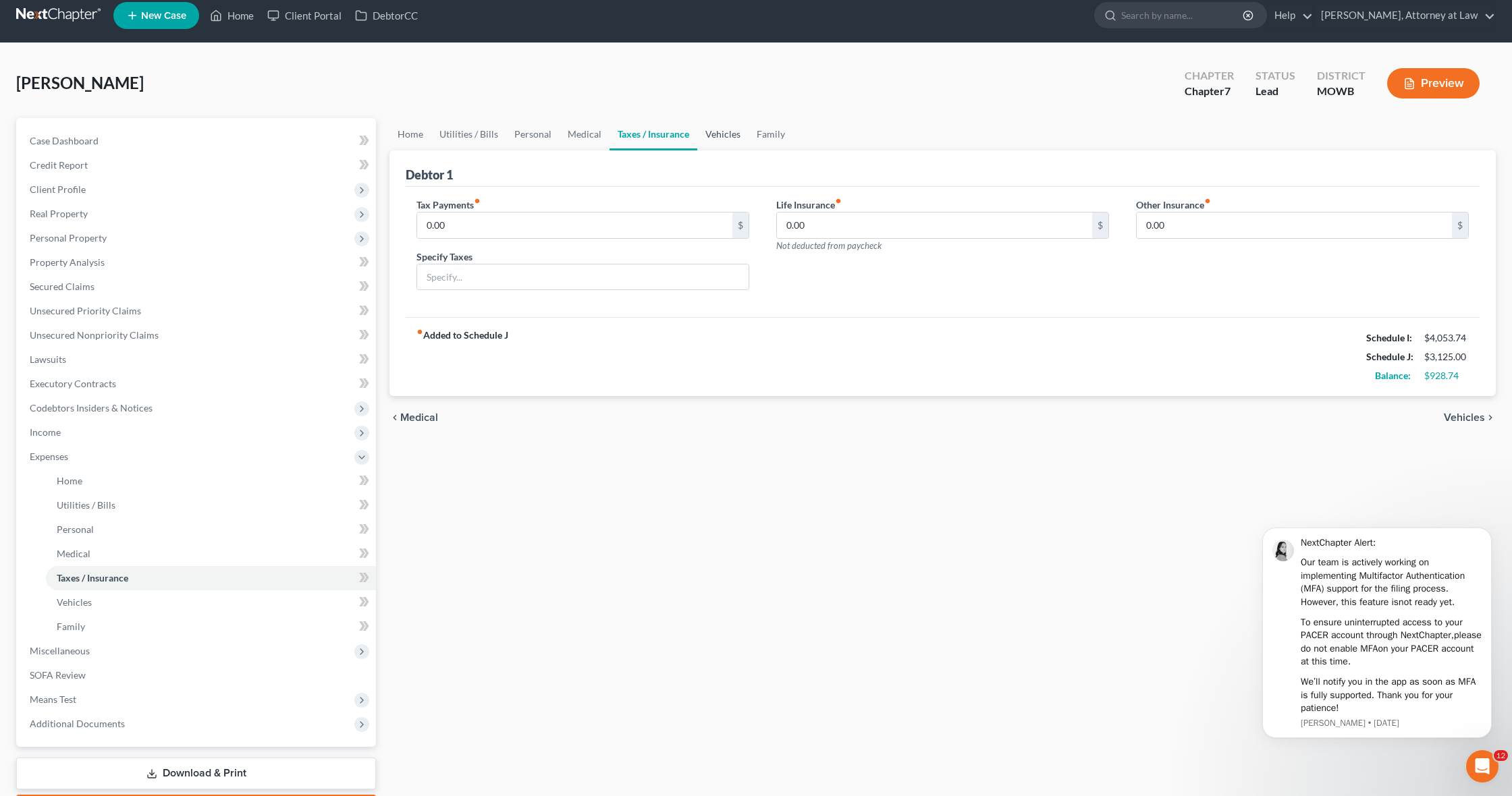 click on "Vehicles" at bounding box center (723, 134) 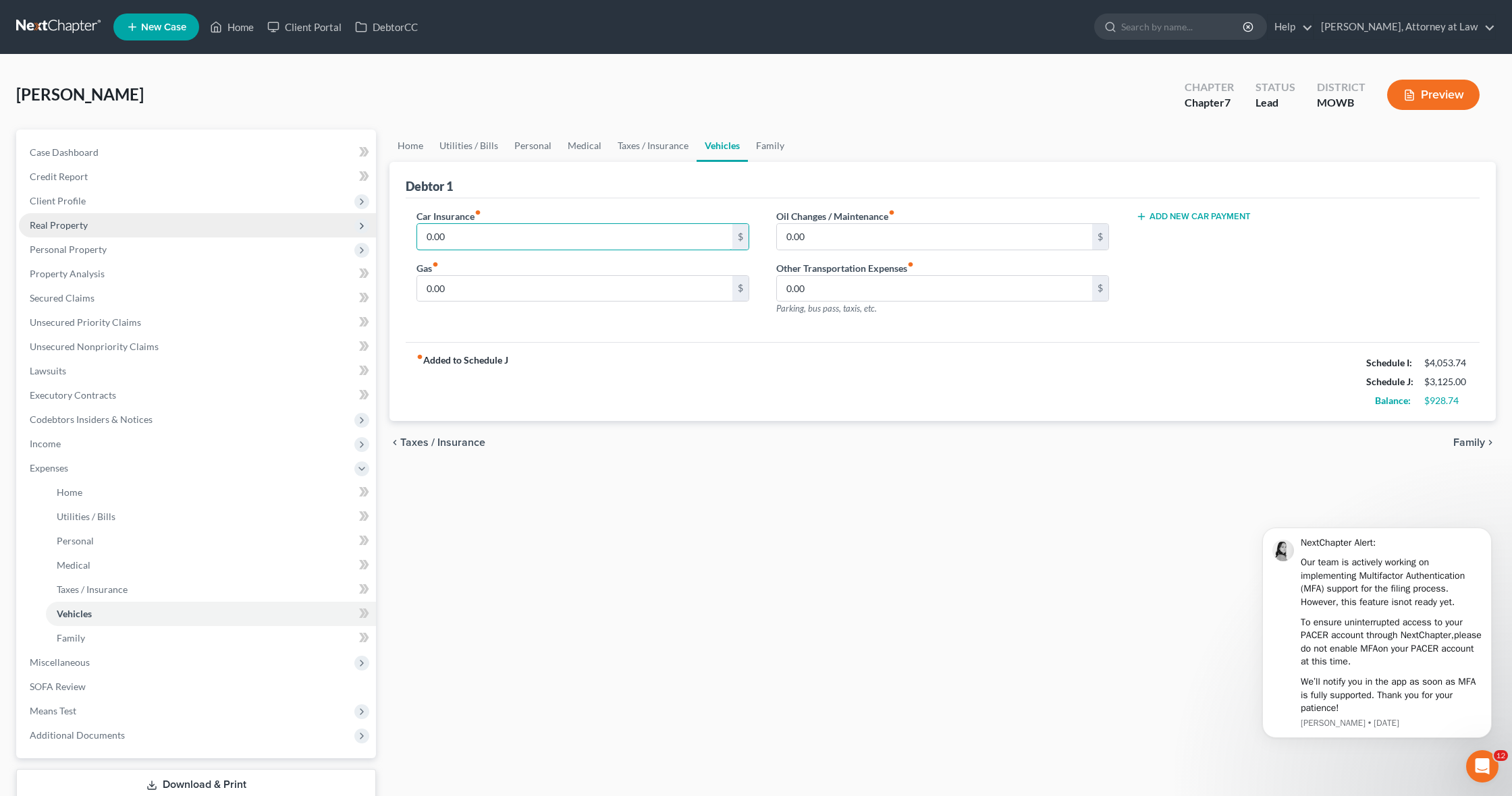 drag, startPoint x: 491, startPoint y: 244, endPoint x: 373, endPoint y: 230, distance: 118.82761 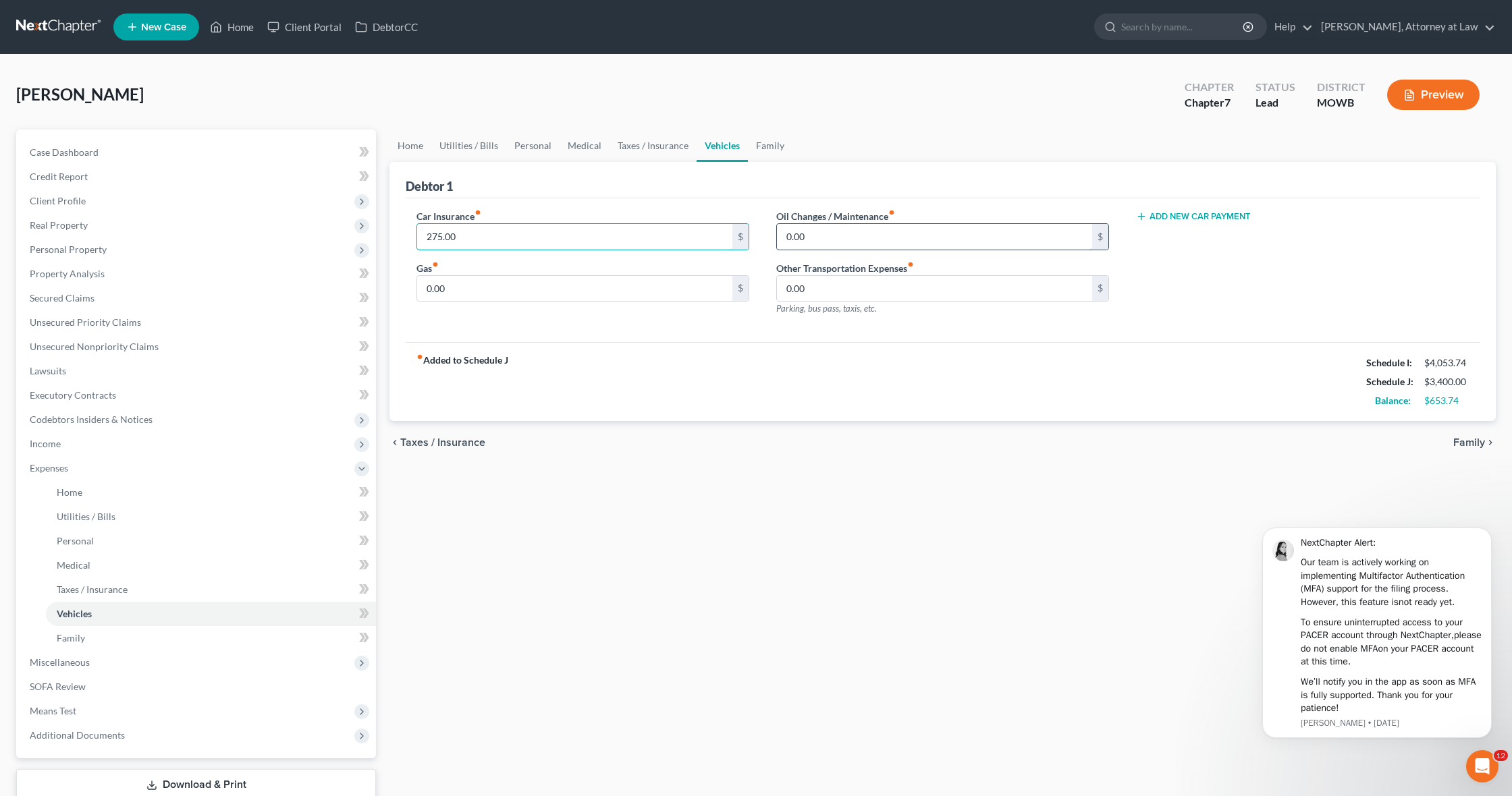 type on "275.00" 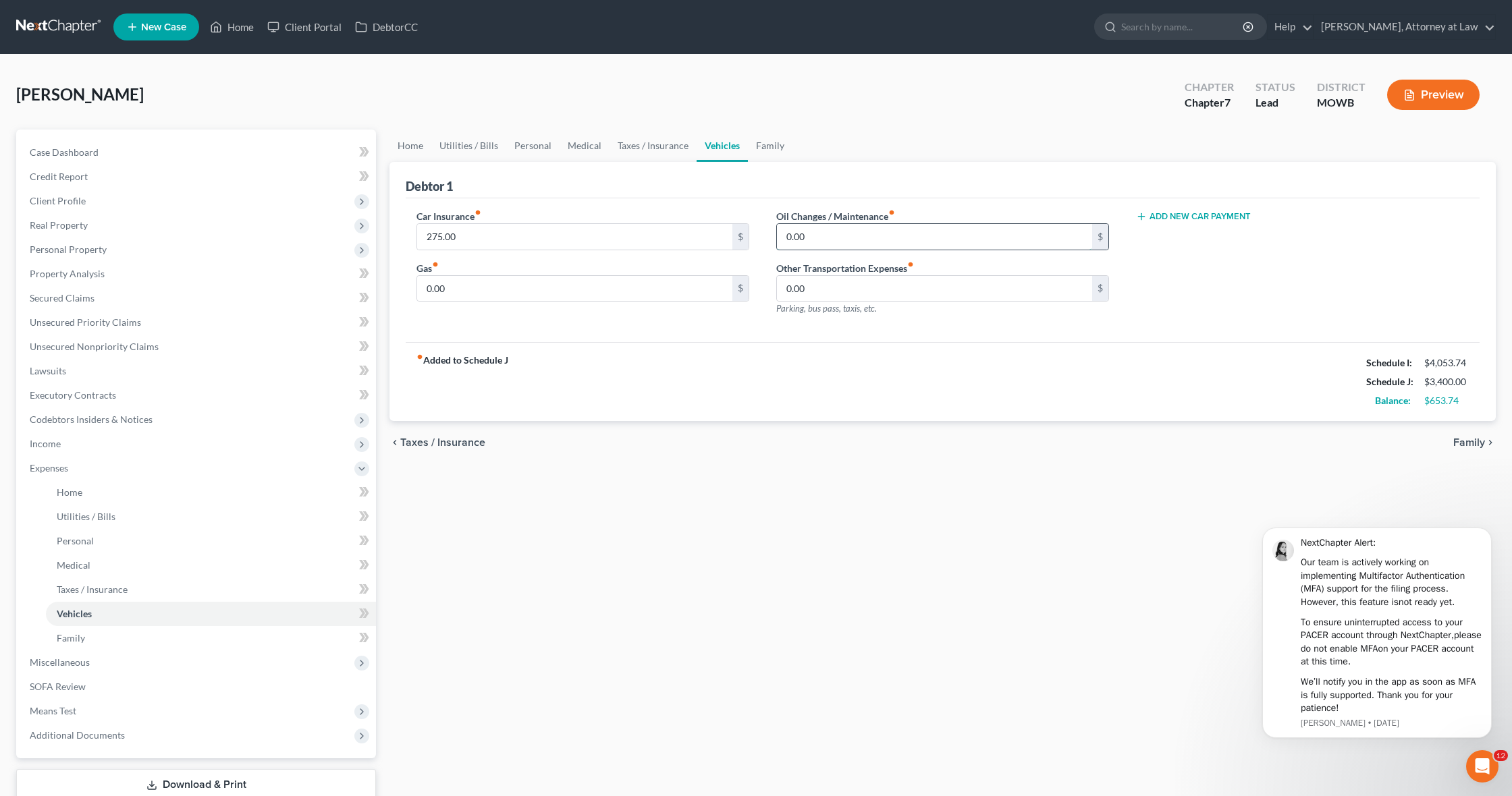 drag, startPoint x: 807, startPoint y: 239, endPoint x: 778, endPoint y: 235, distance: 29.27456 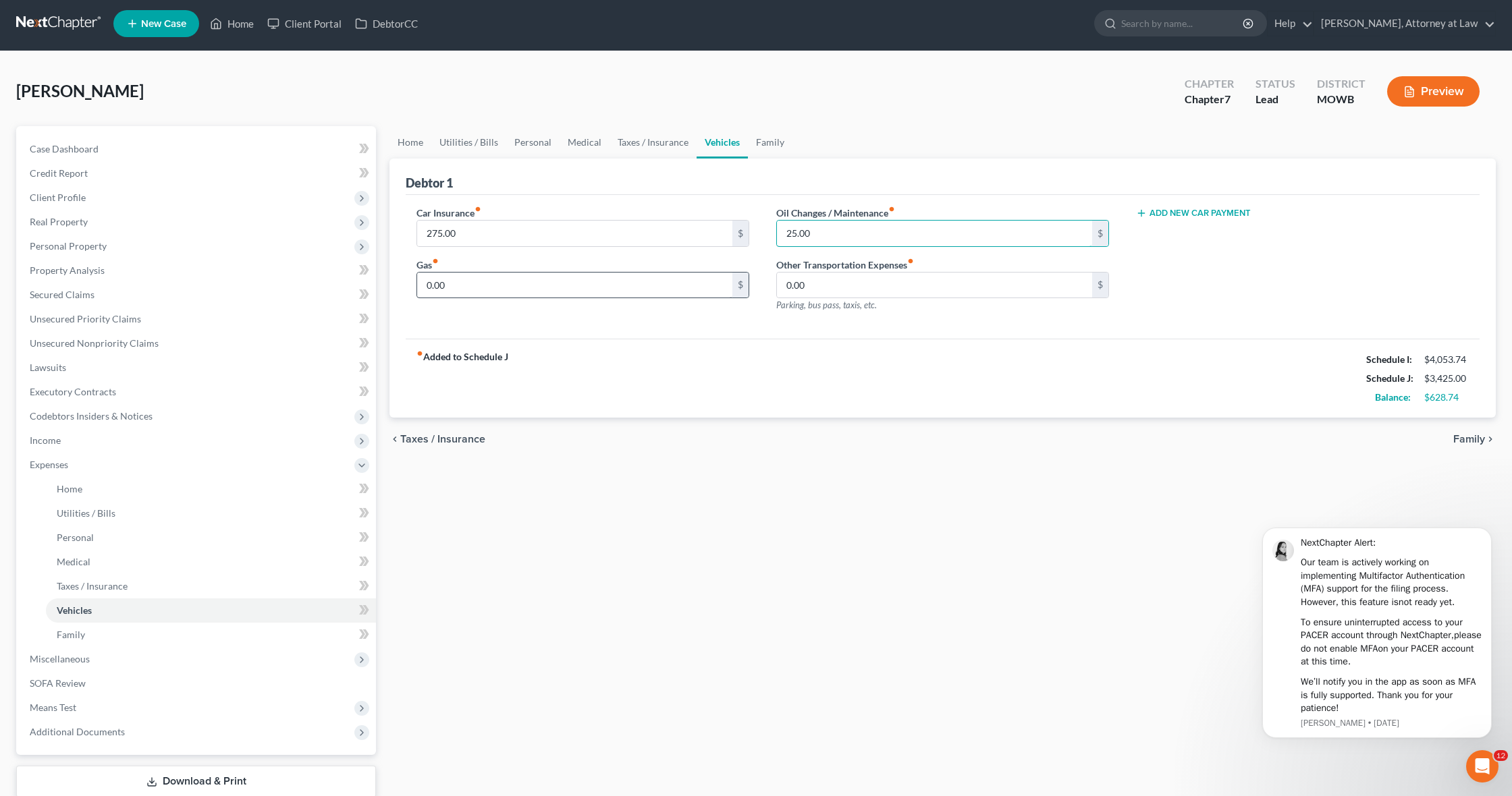 type on "25.00" 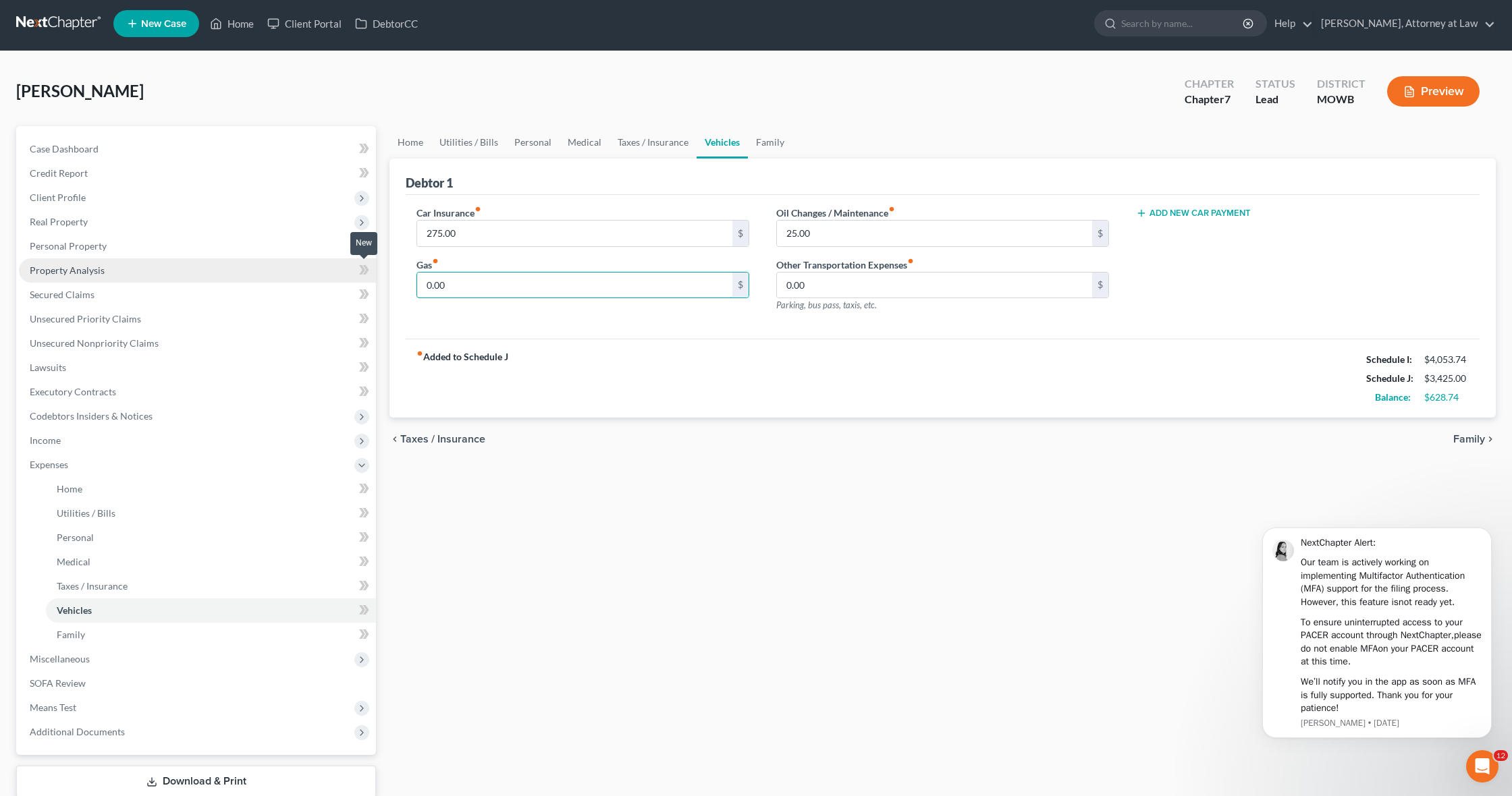 drag, startPoint x: 535, startPoint y: 291, endPoint x: 348, endPoint y: 274, distance: 187.77114 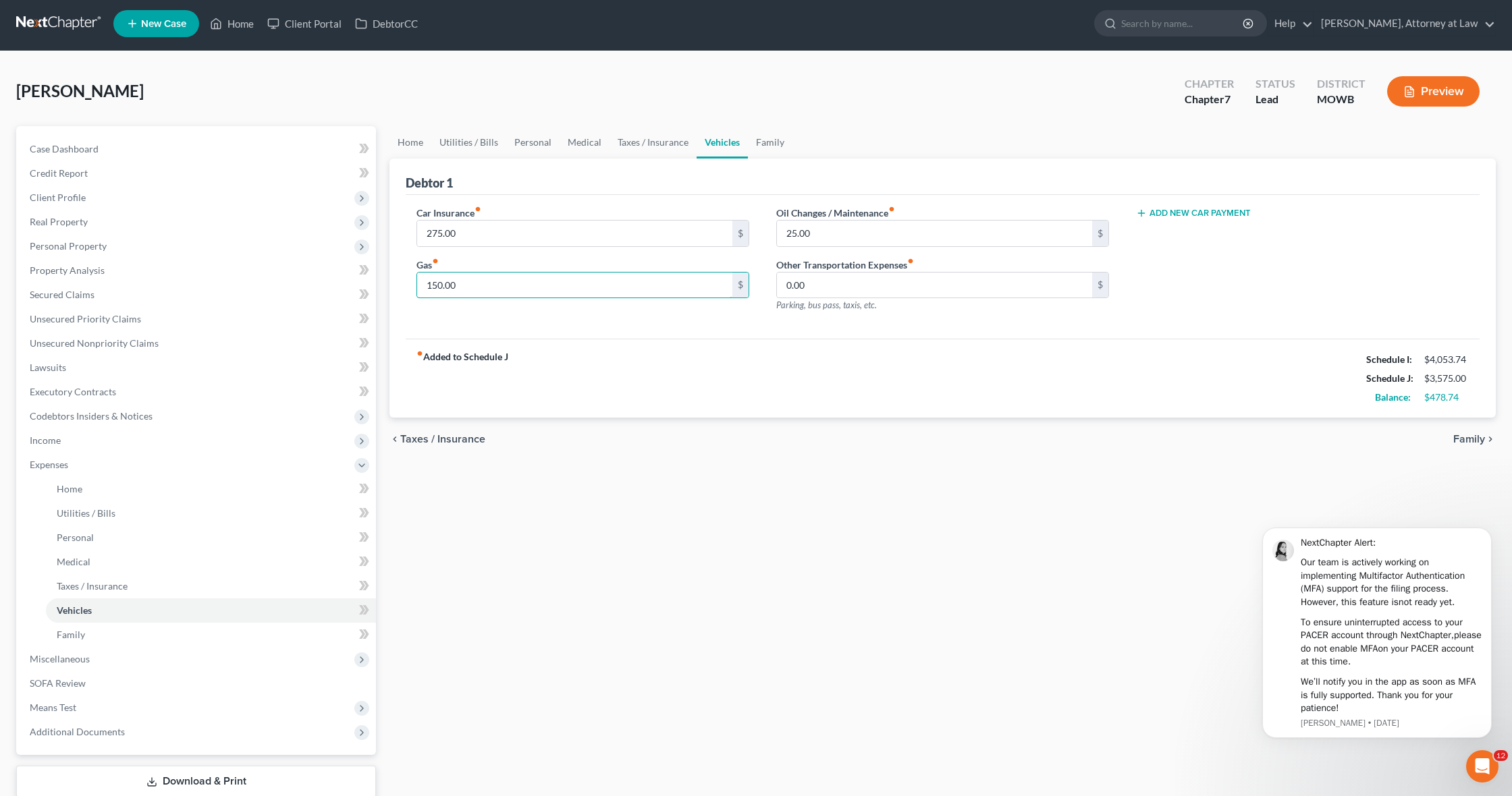 scroll, scrollTop: 3, scrollLeft: 1, axis: both 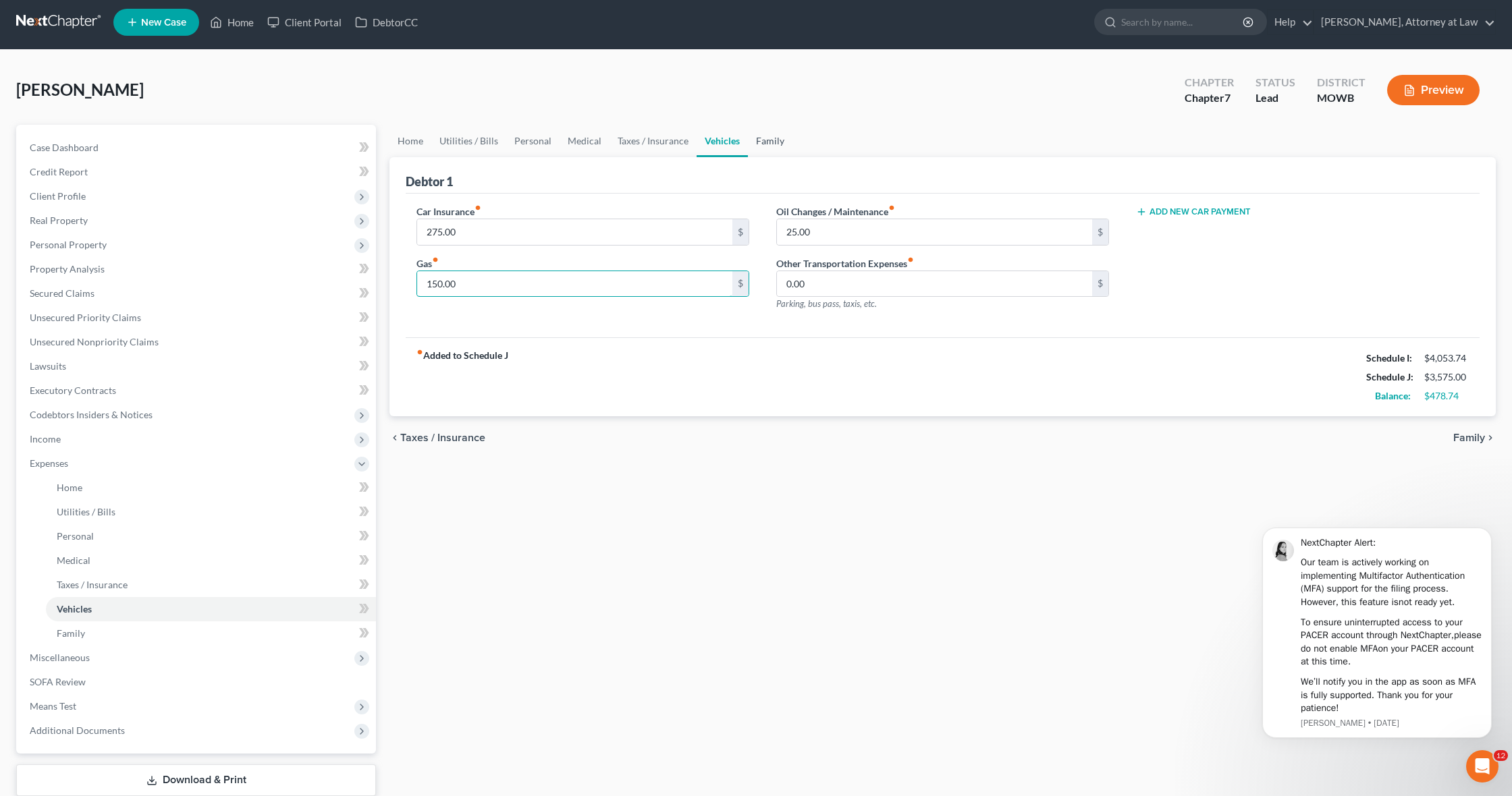 type on "150.00" 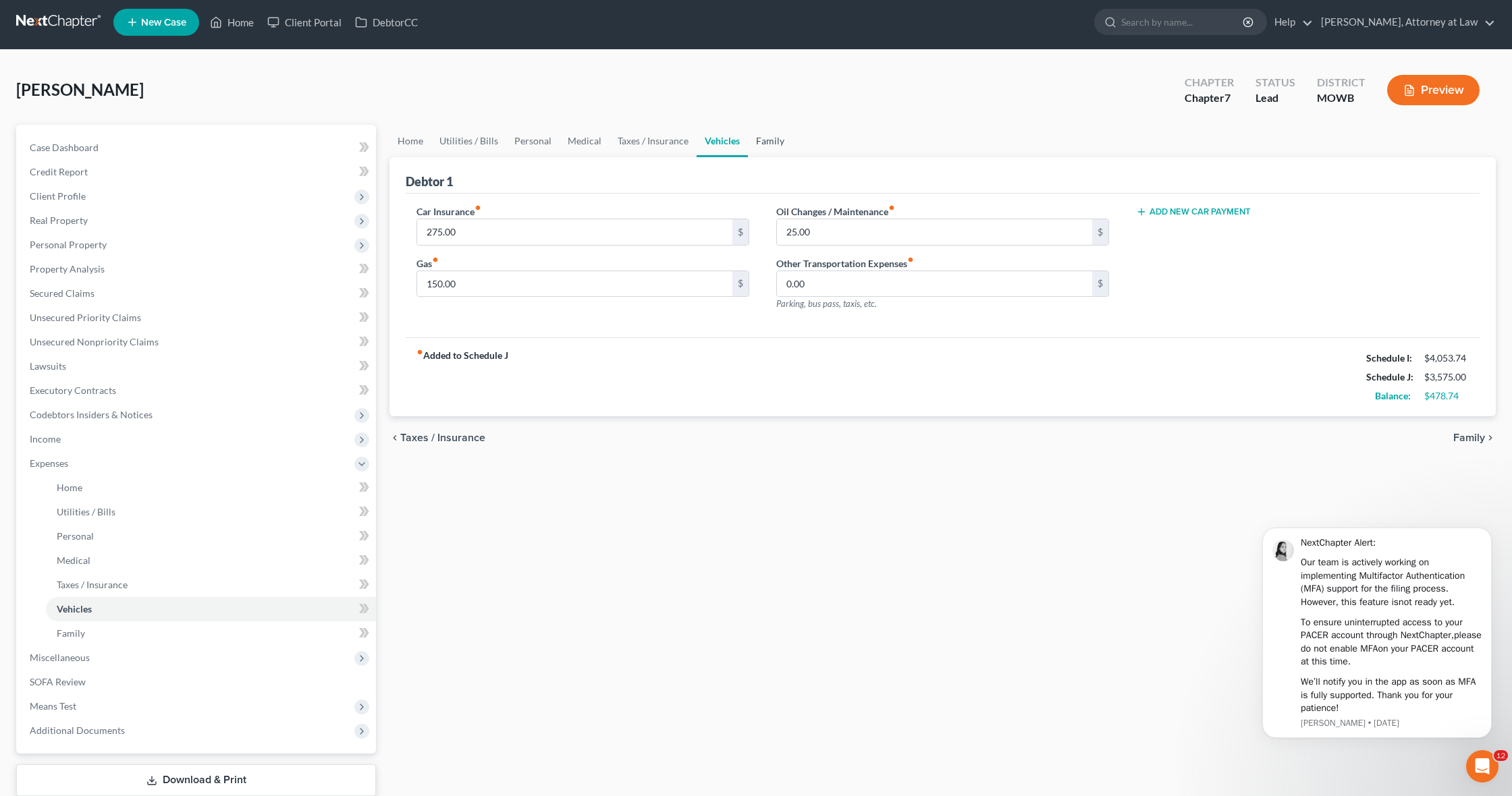 click on "Family" at bounding box center (770, 141) 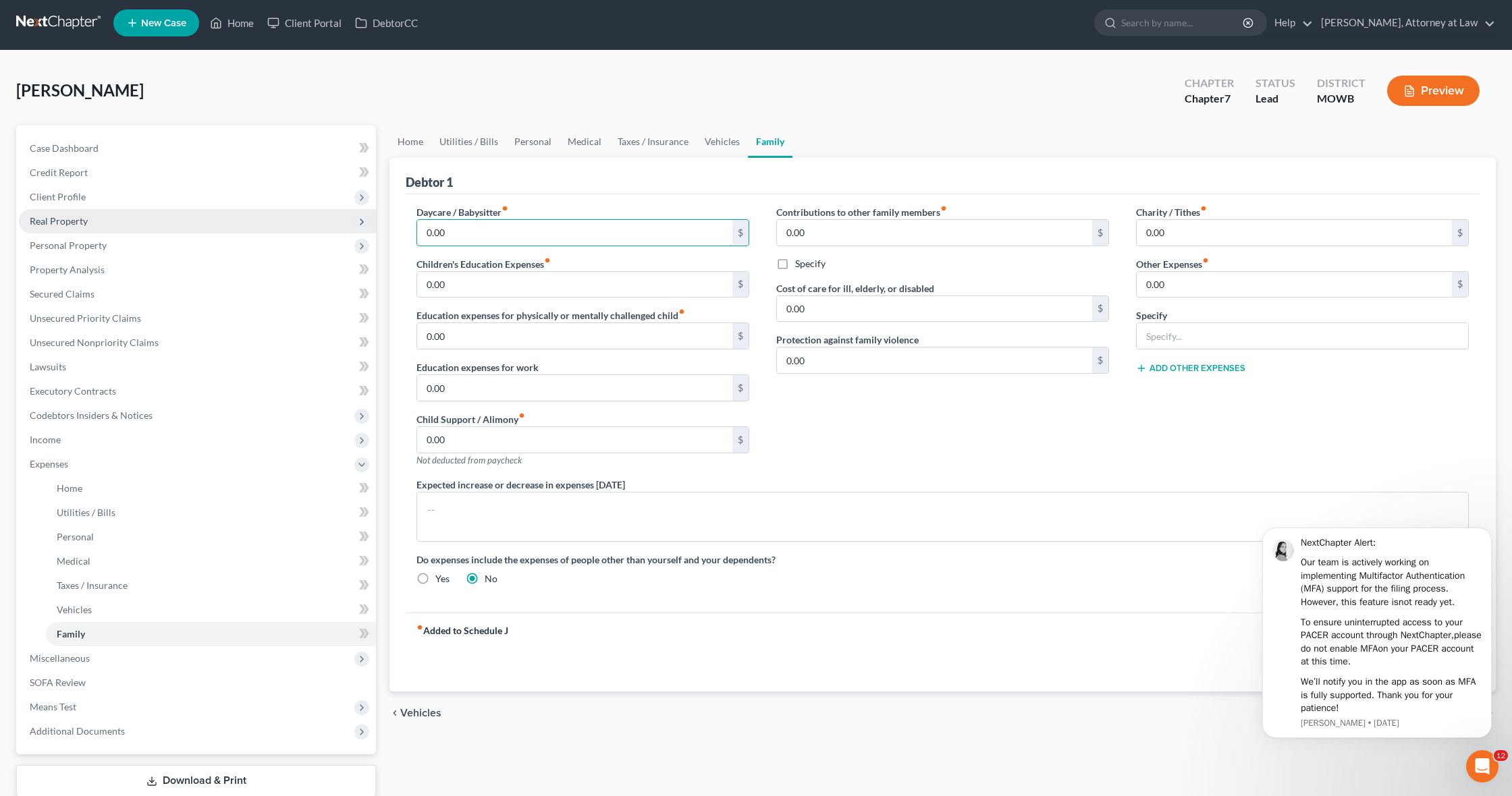 drag, startPoint x: 557, startPoint y: 241, endPoint x: 339, endPoint y: 215, distance: 219.54498 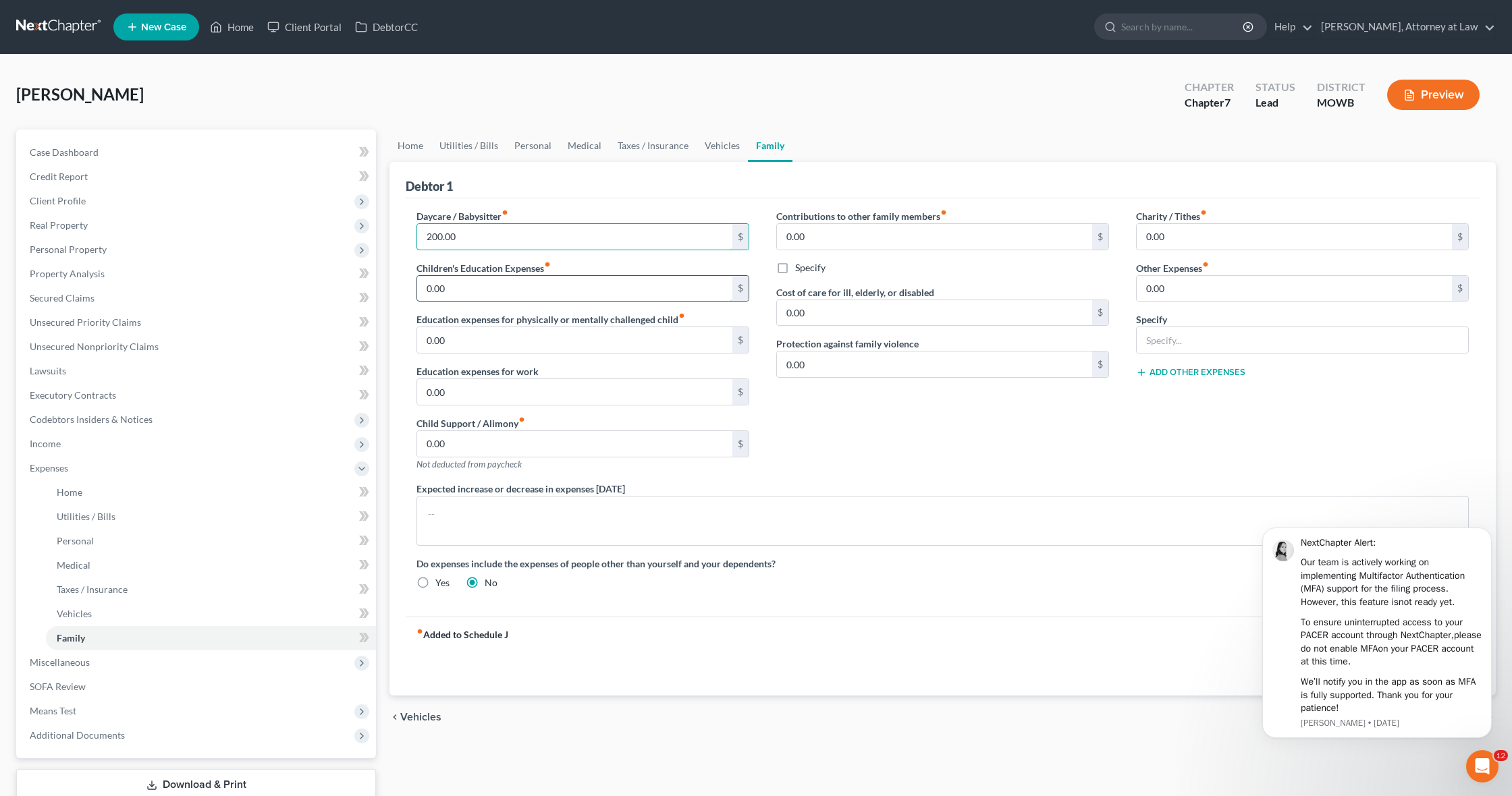 type on "200.00" 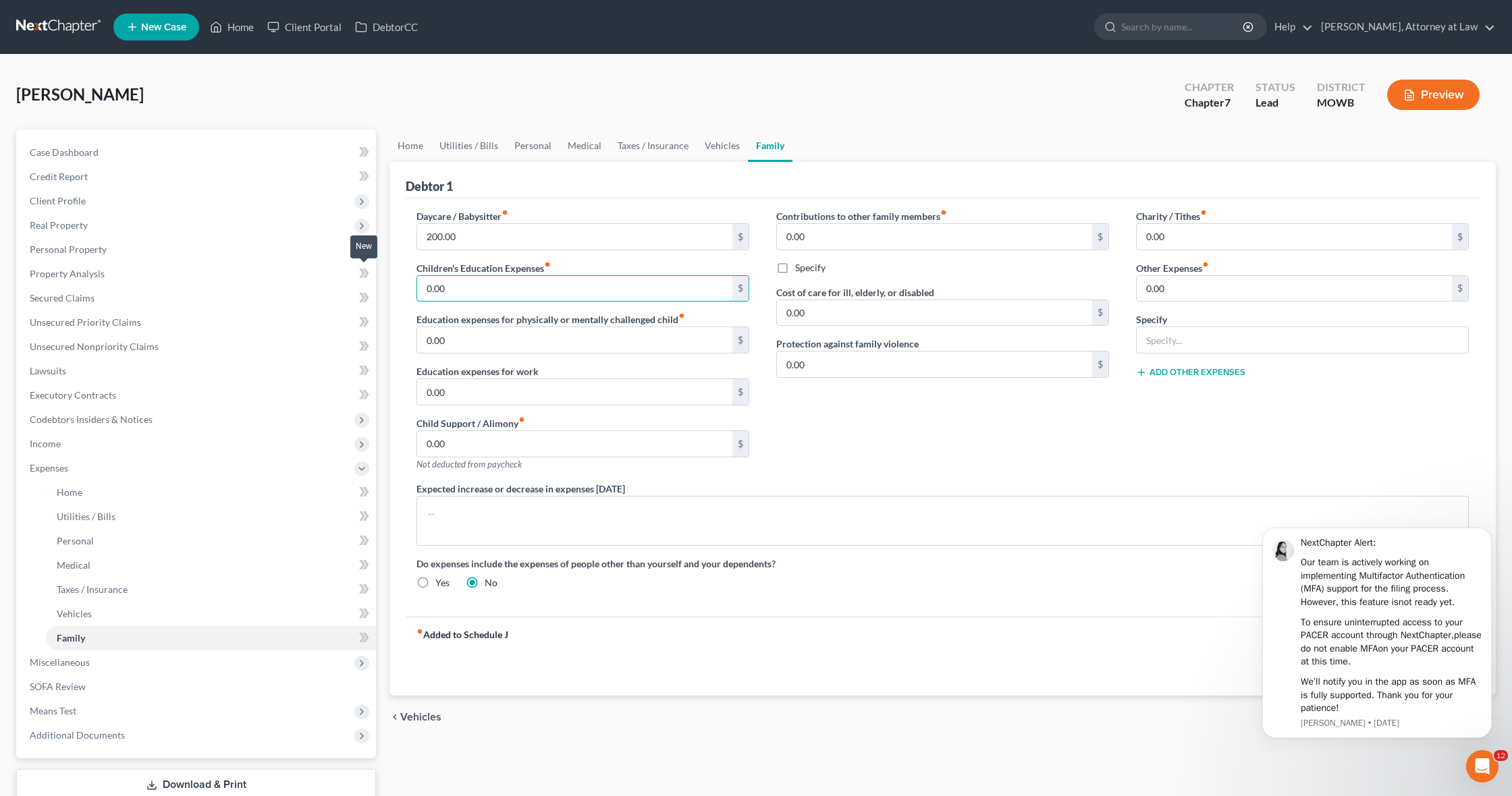 drag, startPoint x: 492, startPoint y: 285, endPoint x: 356, endPoint y: 281, distance: 136.05881 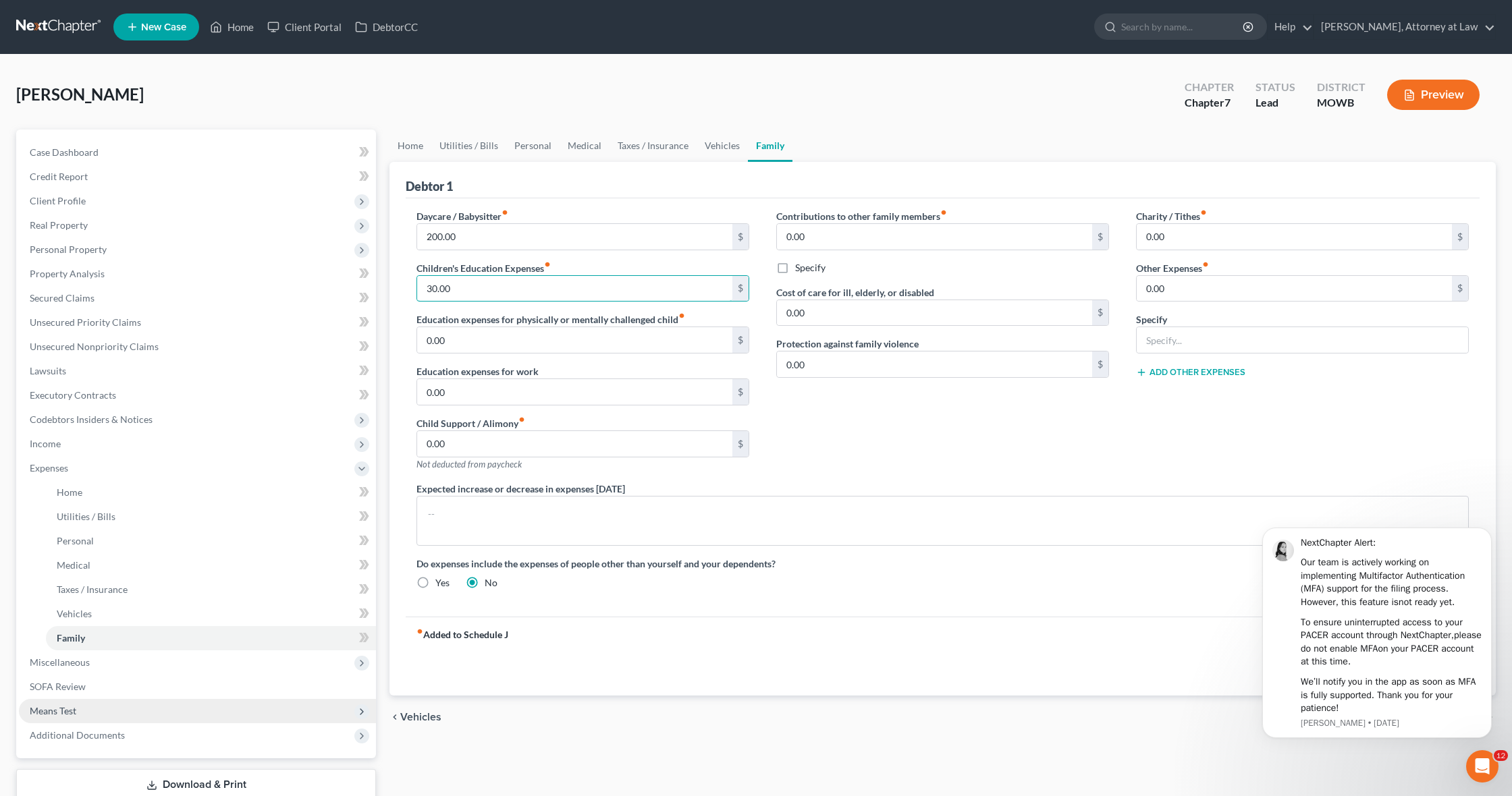 scroll, scrollTop: 0, scrollLeft: 0, axis: both 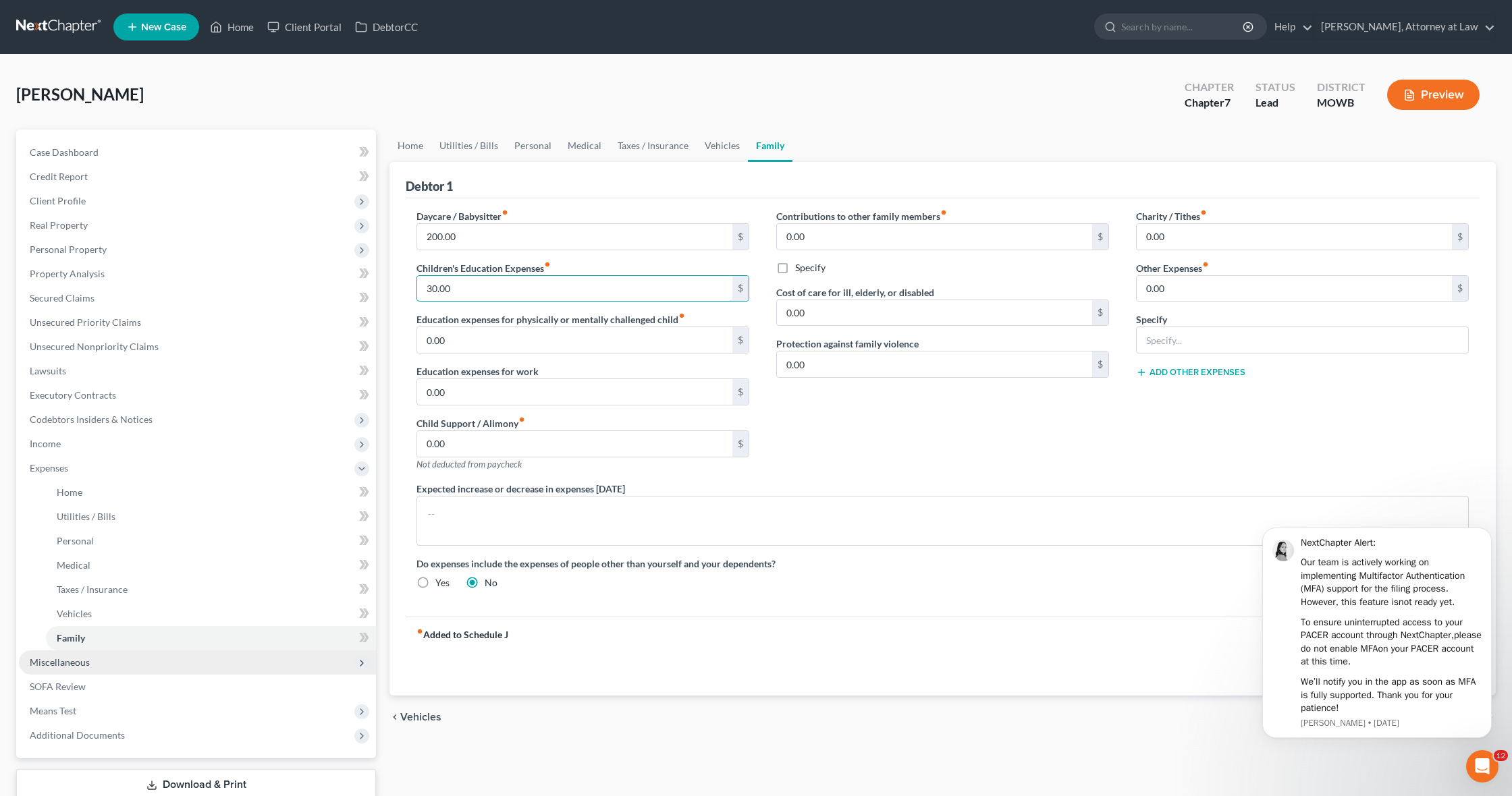 type on "30.00" 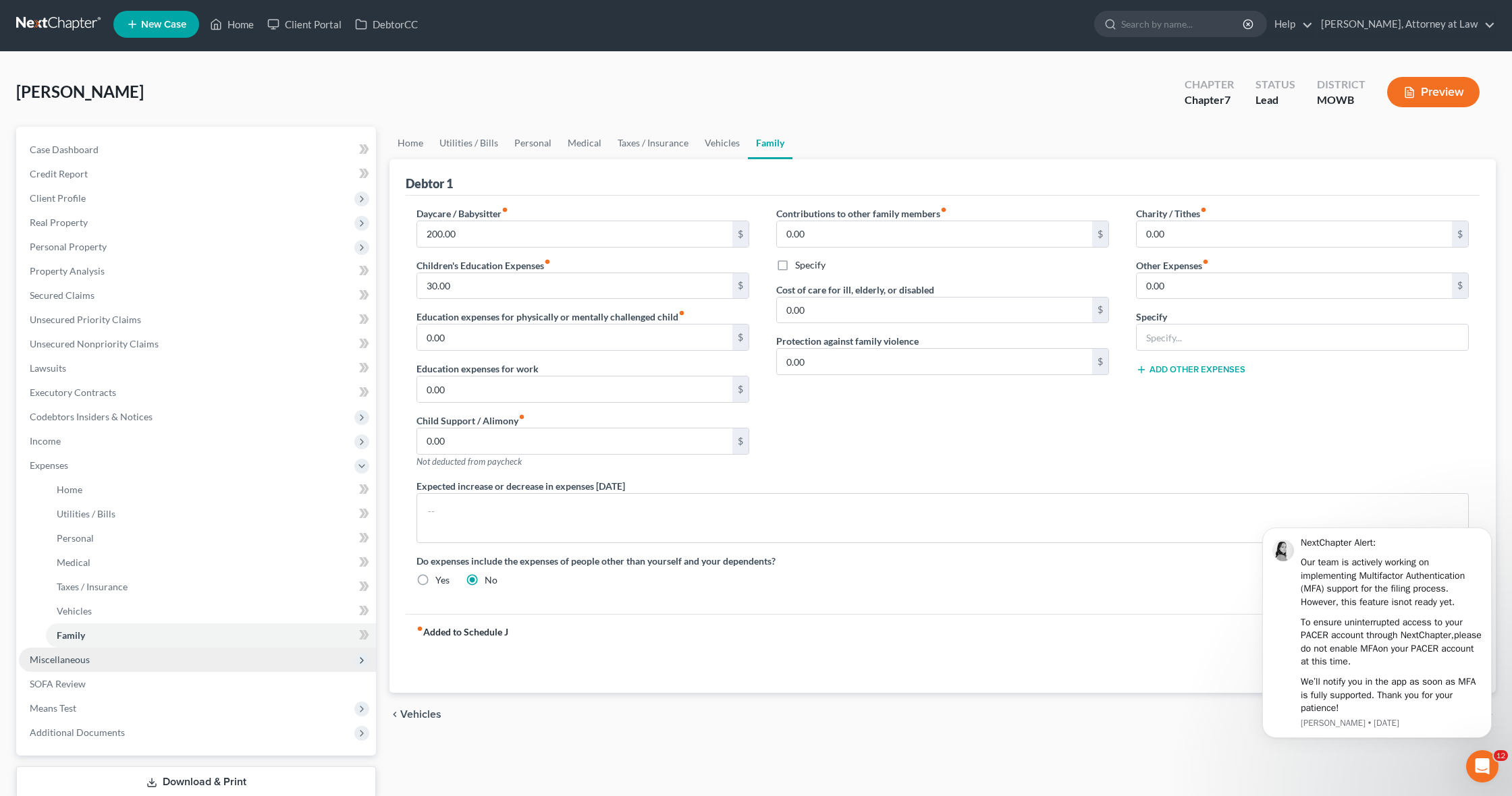click on "Miscellaneous" at bounding box center [59, 659] 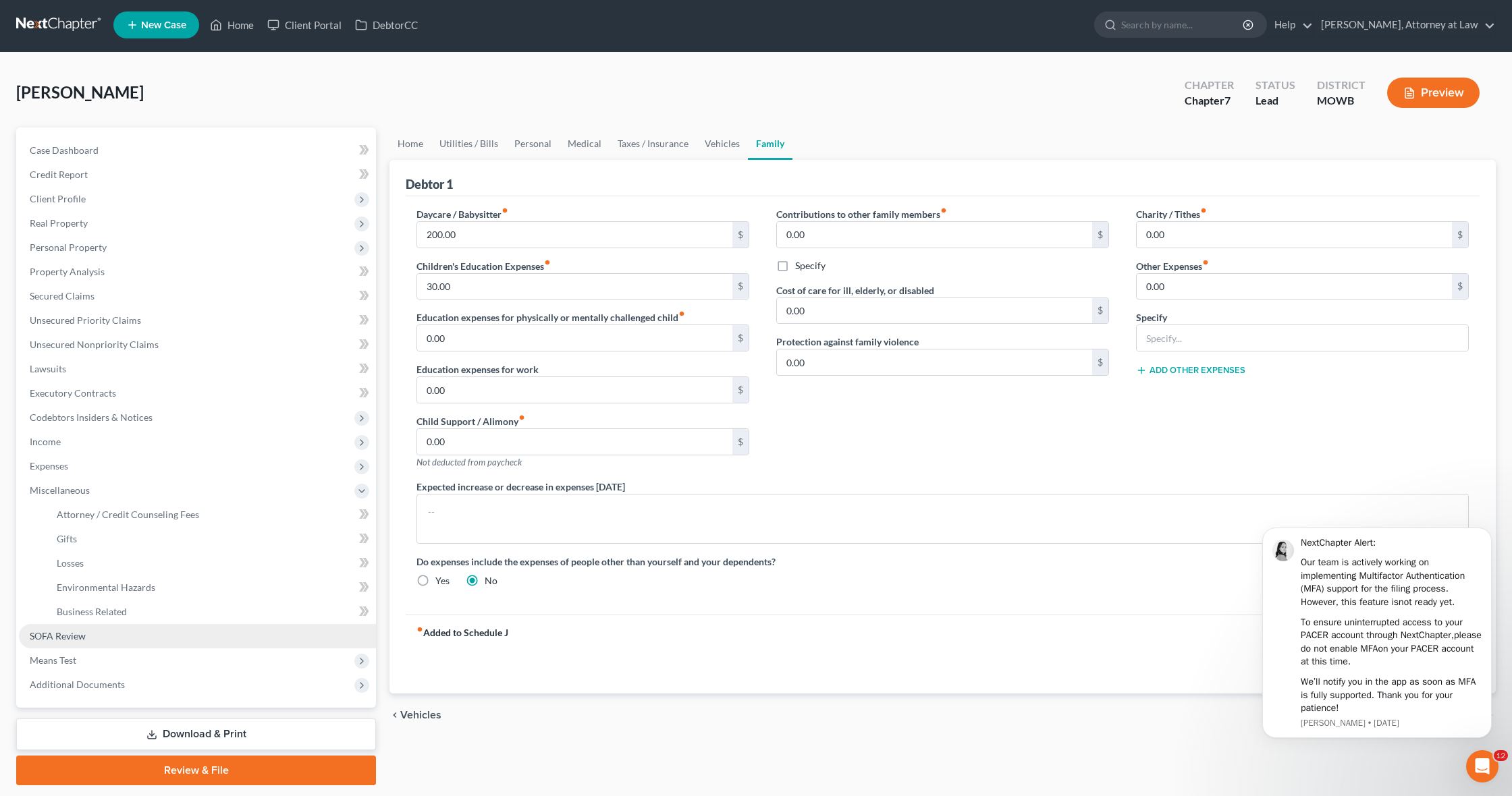 click on "SOFA Review" at bounding box center (57, 635) 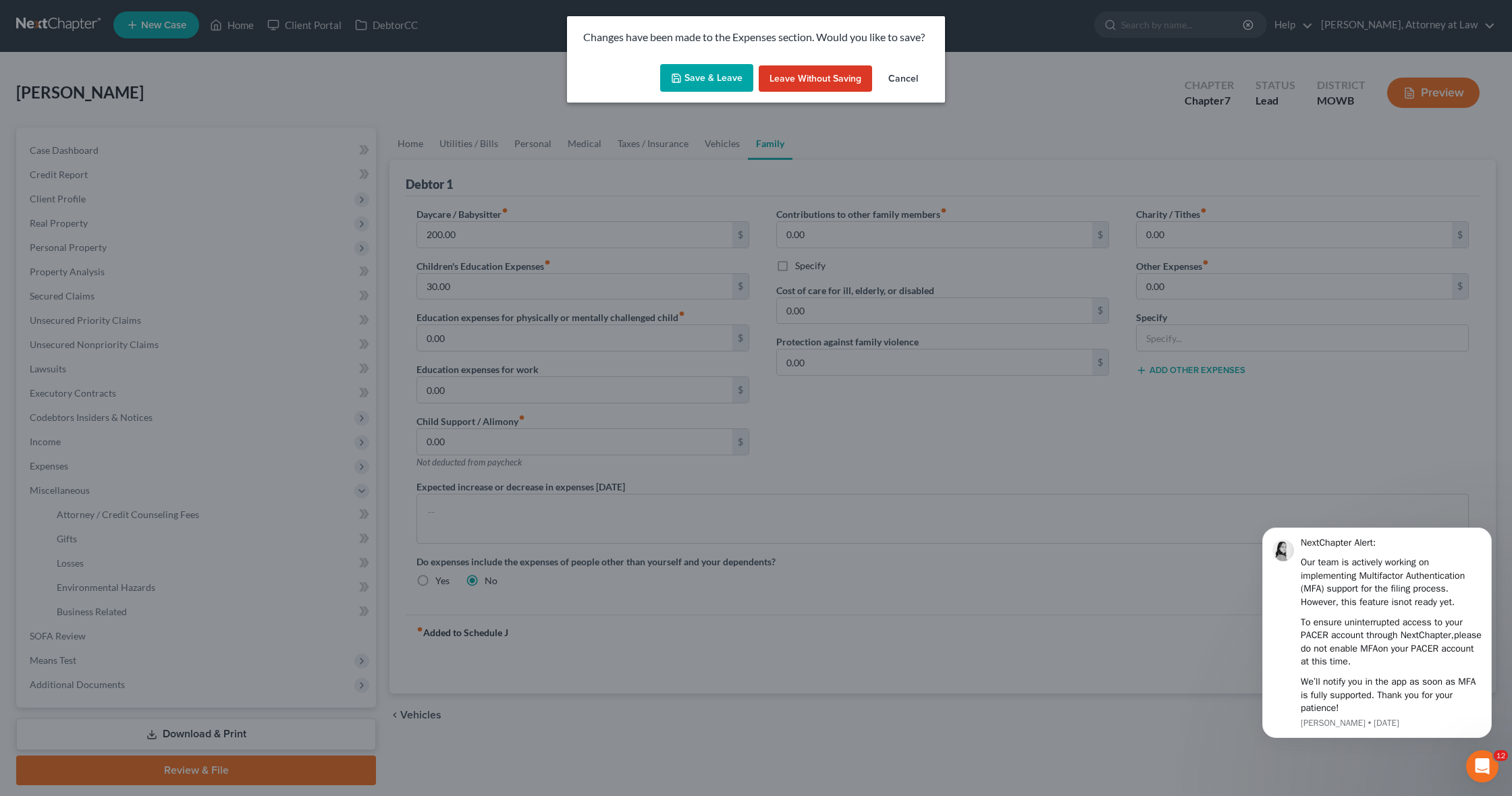 click on "Save & Leave" at bounding box center [707, 78] 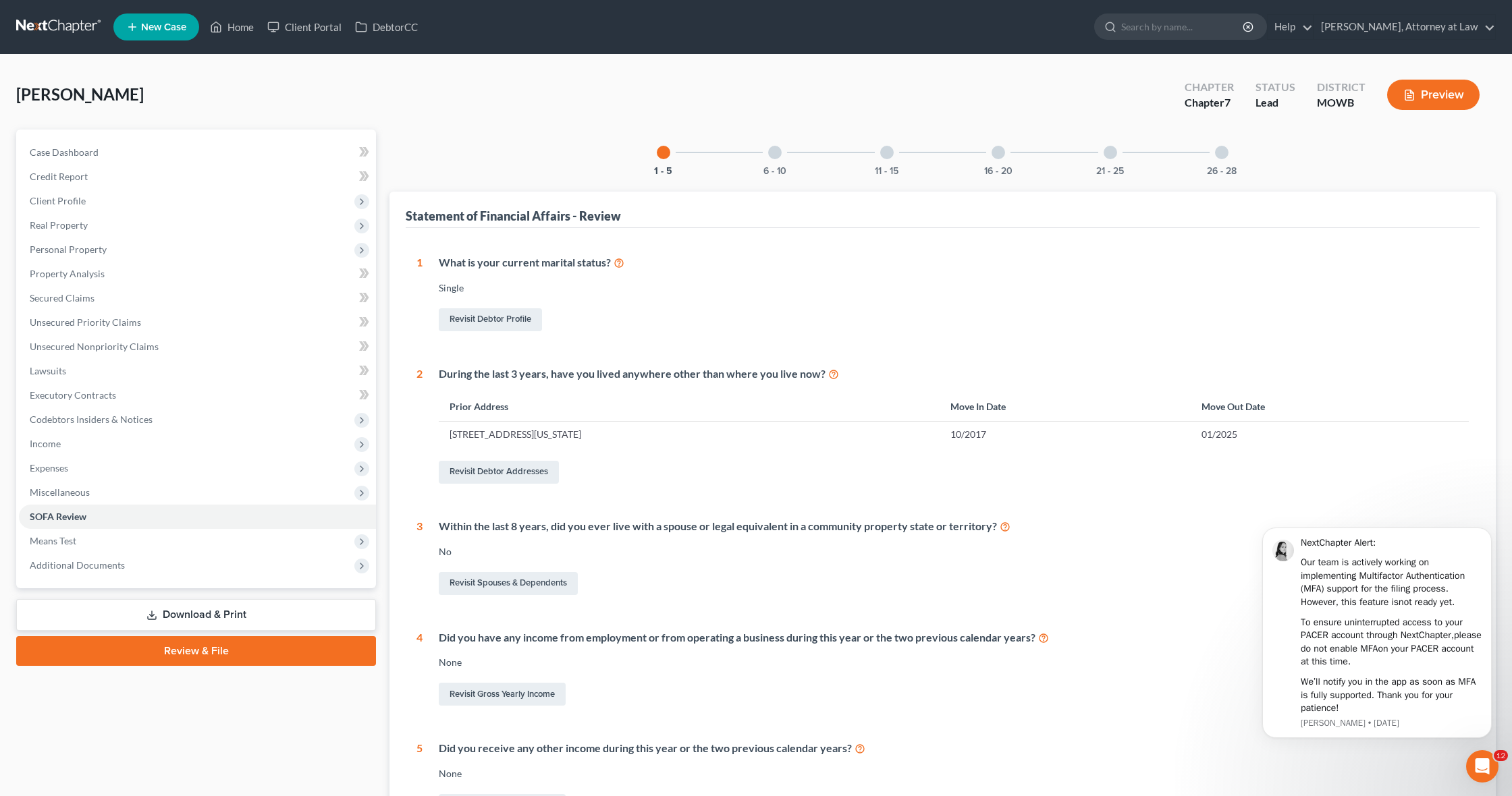 scroll, scrollTop: 0, scrollLeft: 0, axis: both 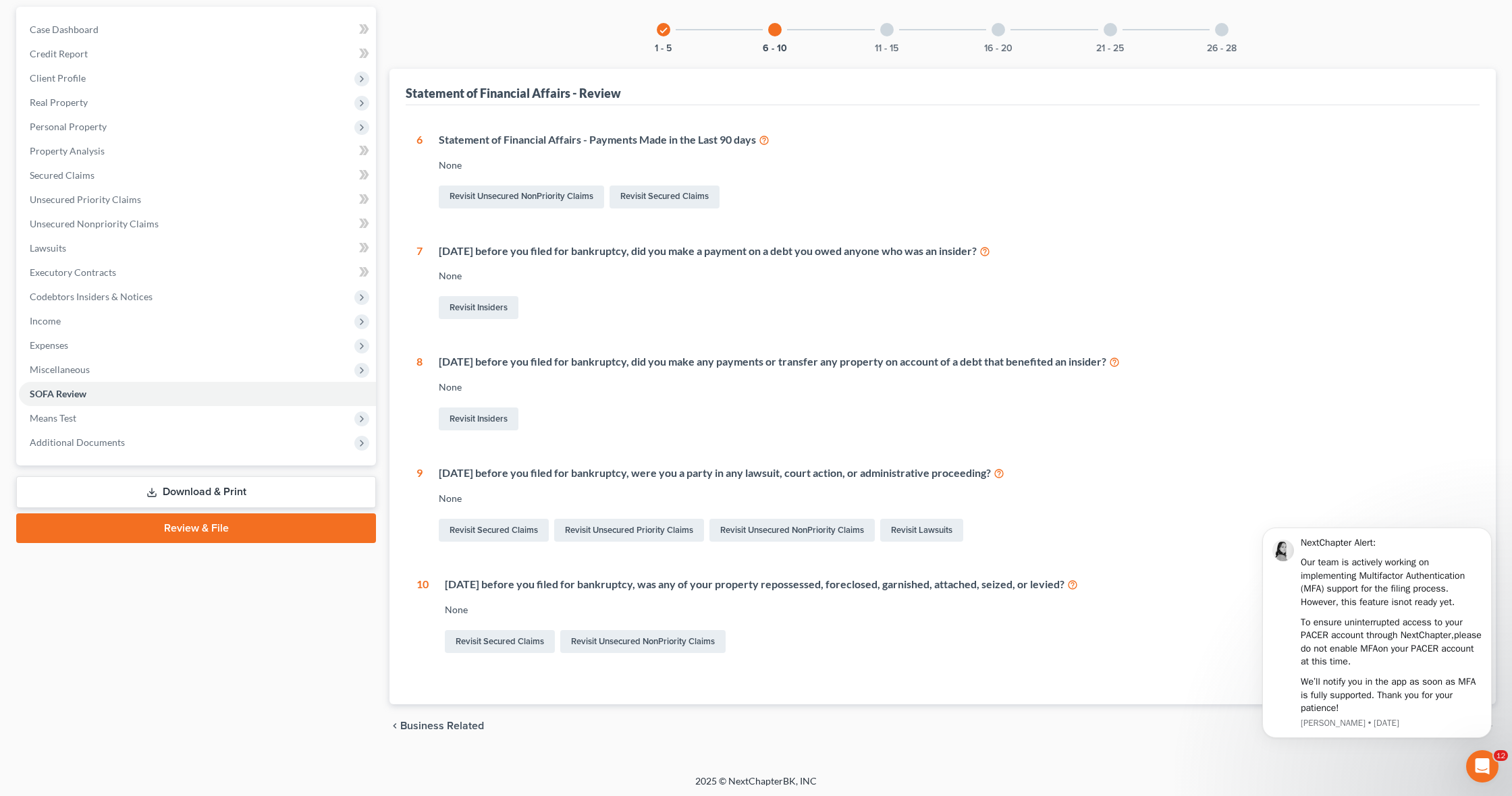 click at bounding box center [887, 30] 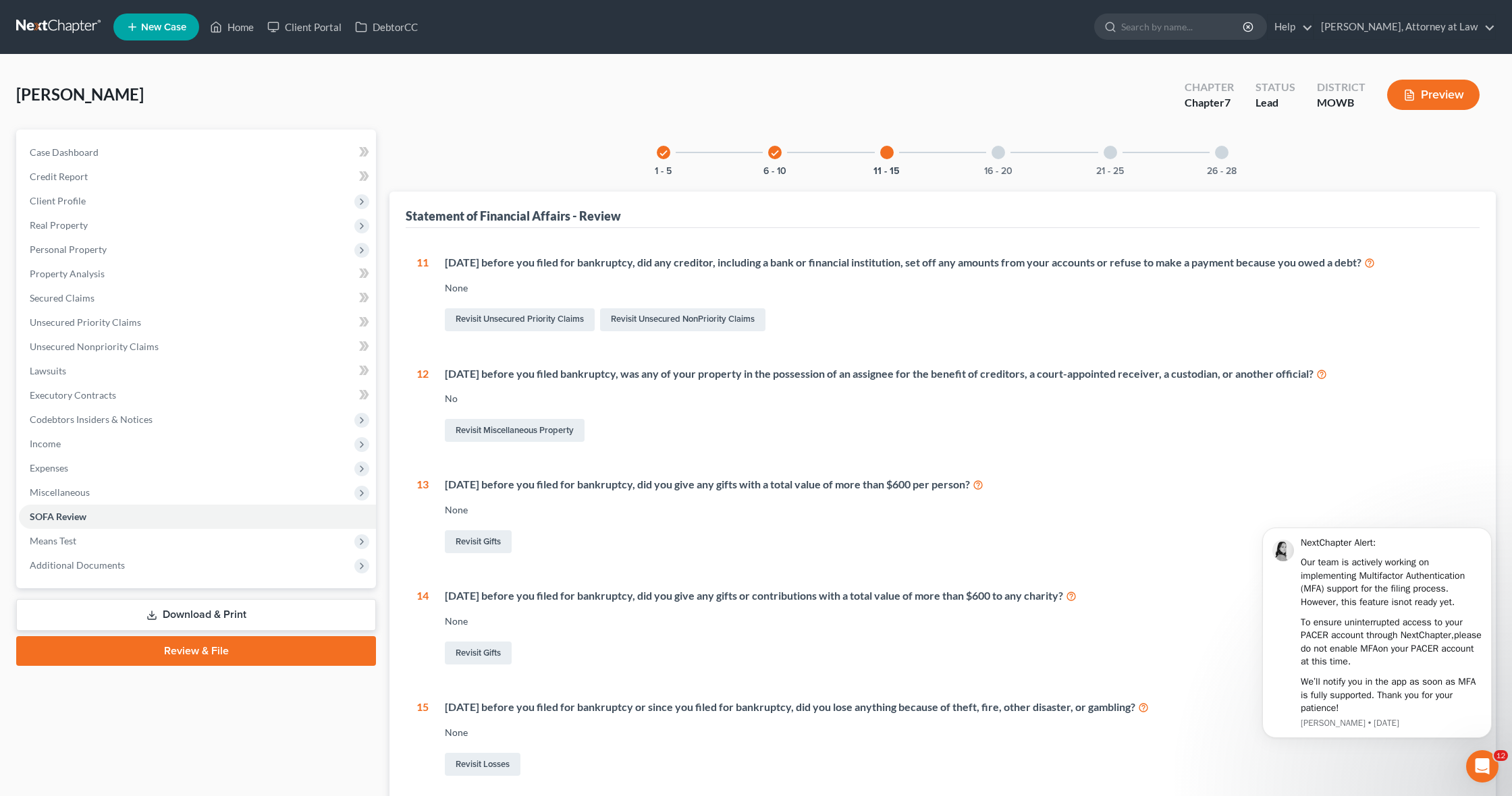 scroll, scrollTop: 0, scrollLeft: 0, axis: both 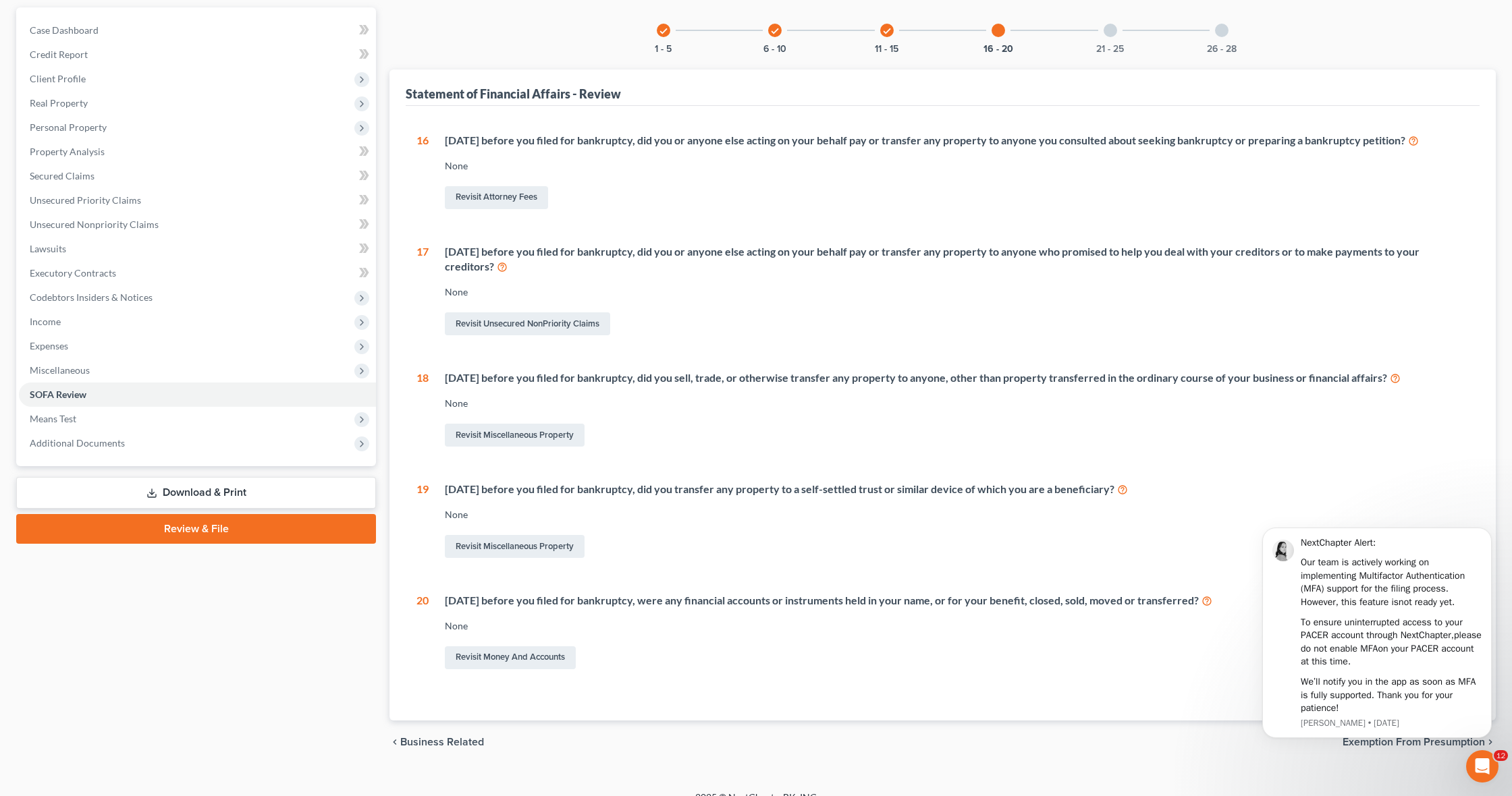click on "21 - 25" at bounding box center [1110, 30] 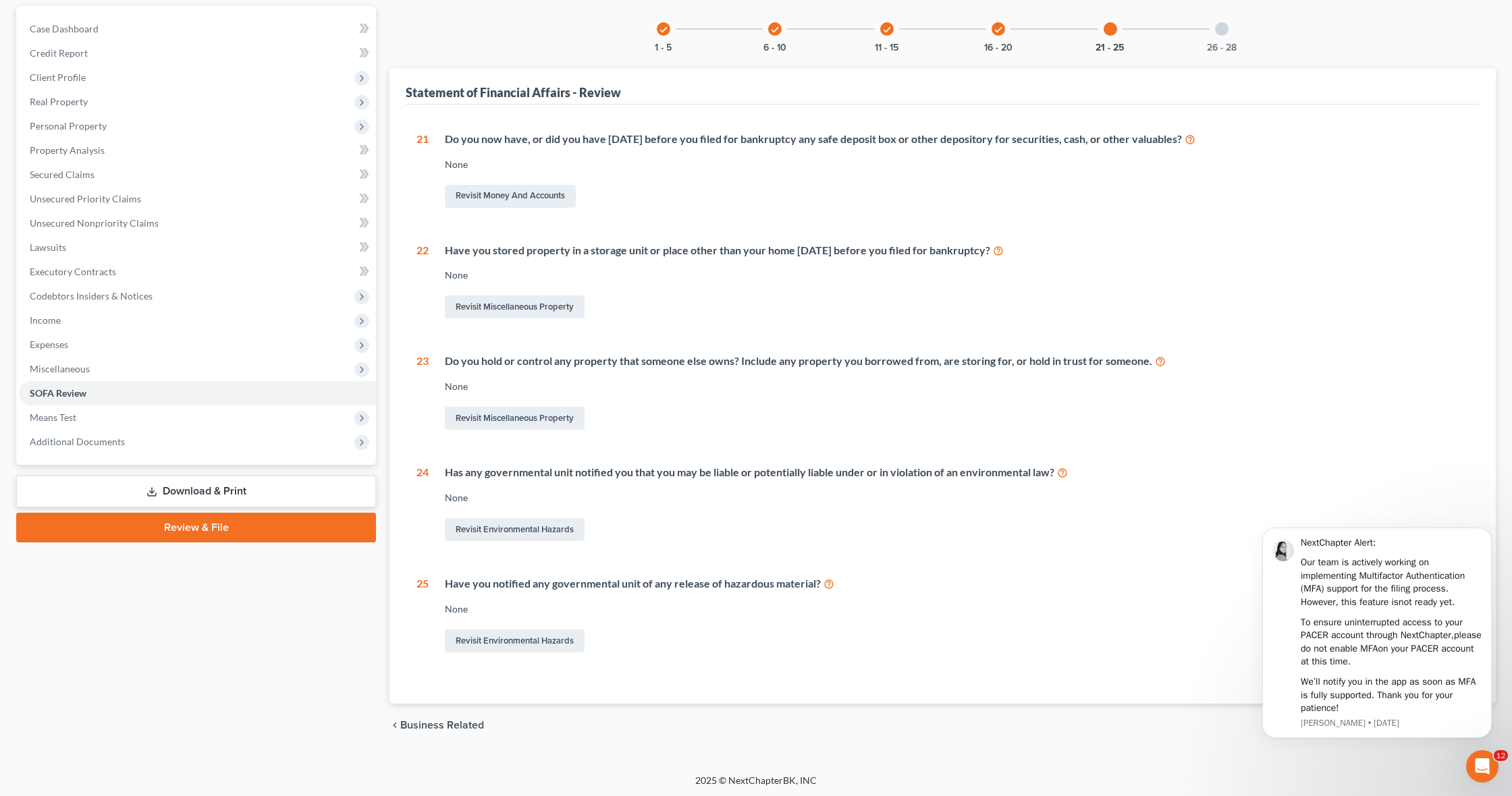 scroll, scrollTop: 123, scrollLeft: 0, axis: vertical 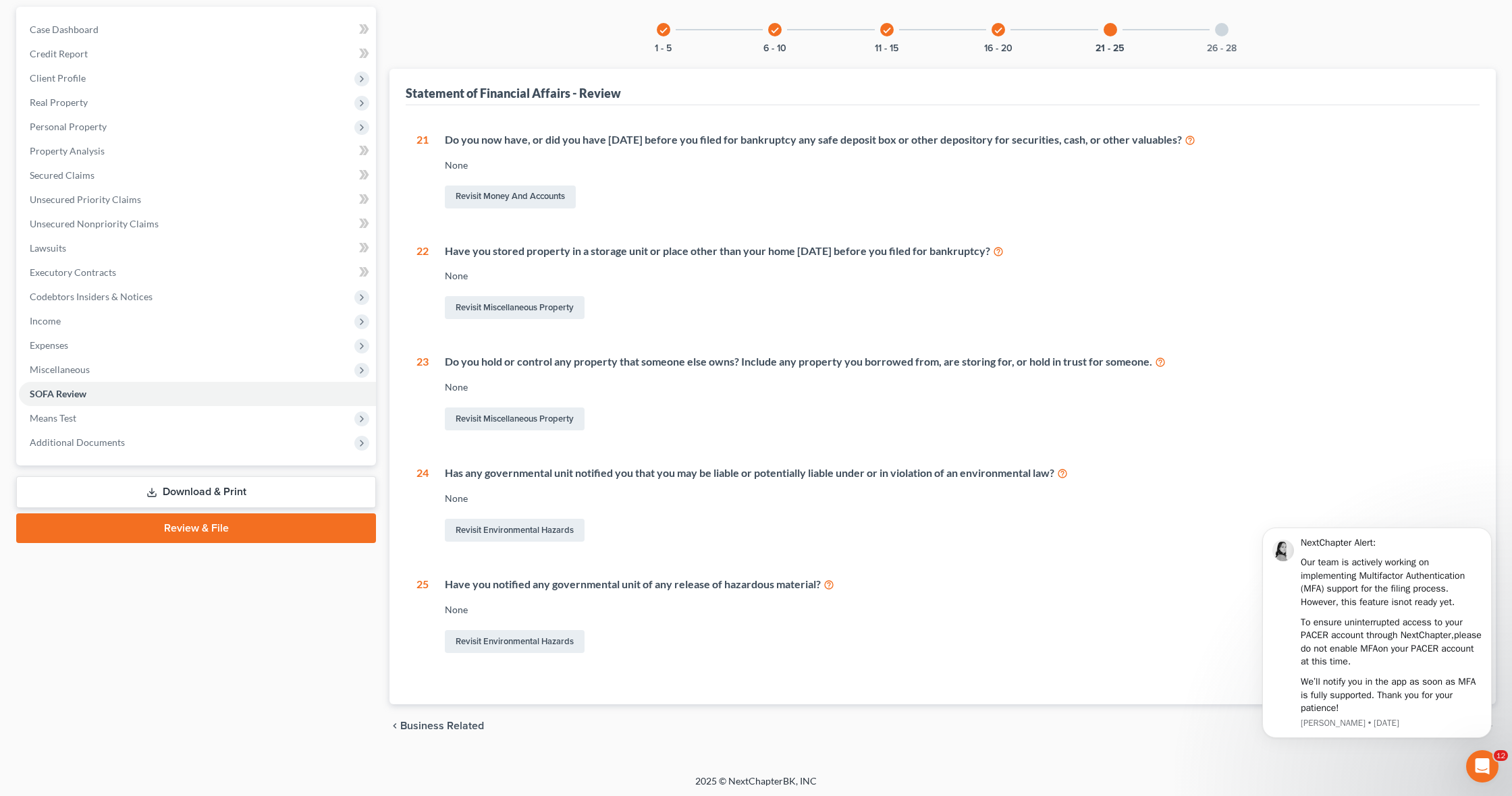click at bounding box center (1222, 30) 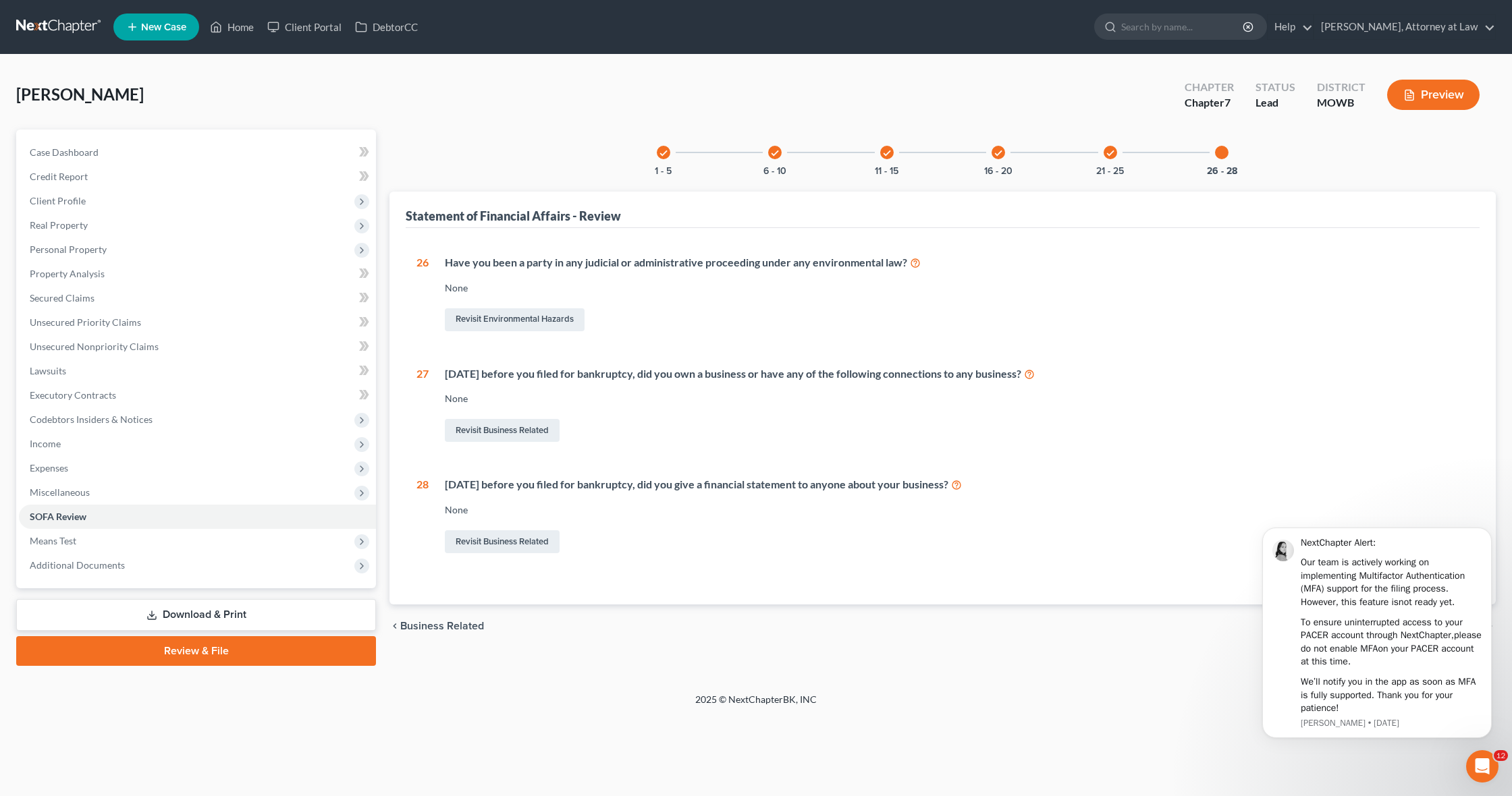 scroll, scrollTop: 0, scrollLeft: 0, axis: both 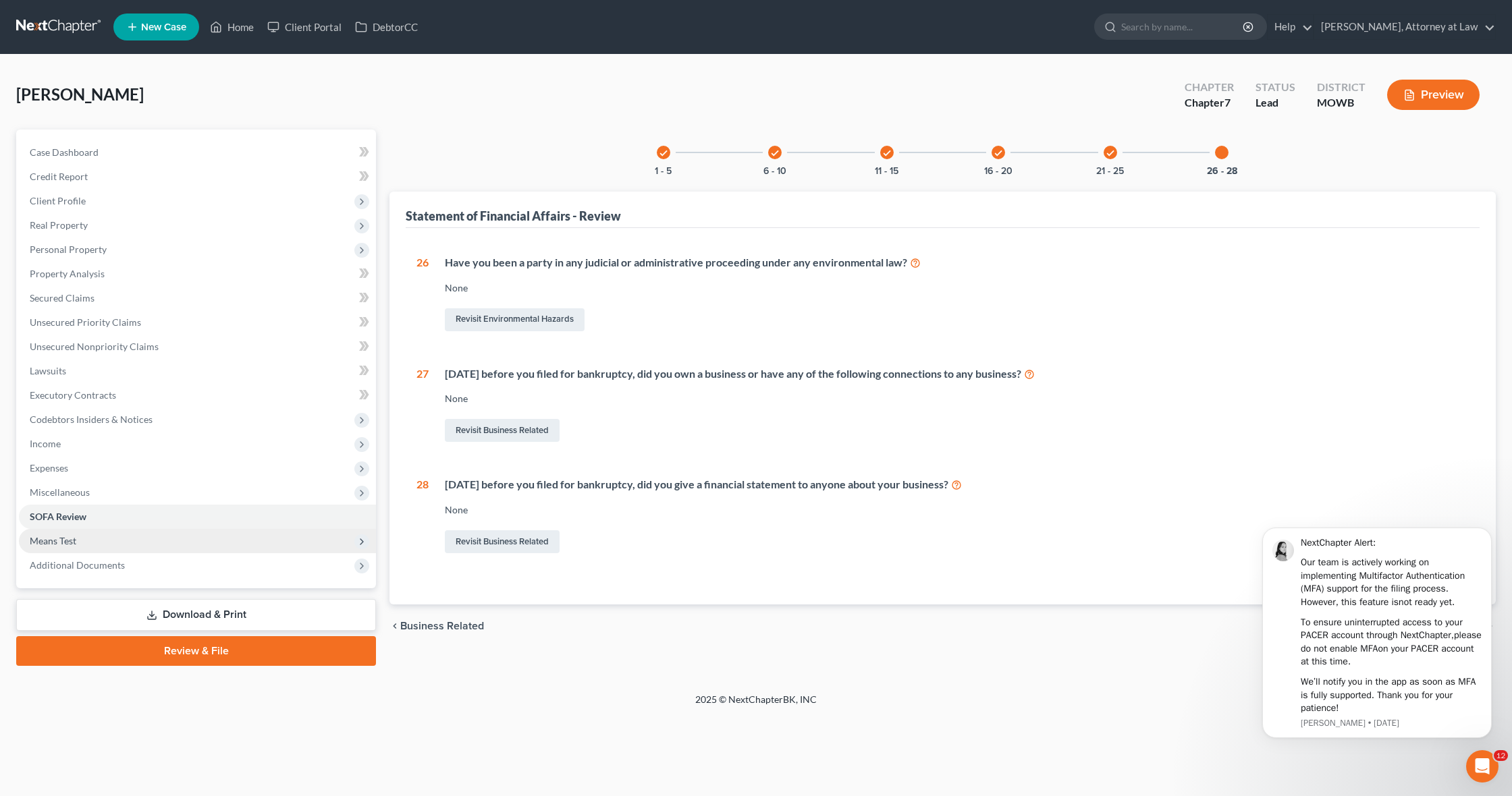 click on "Means Test" at bounding box center (197, 541) 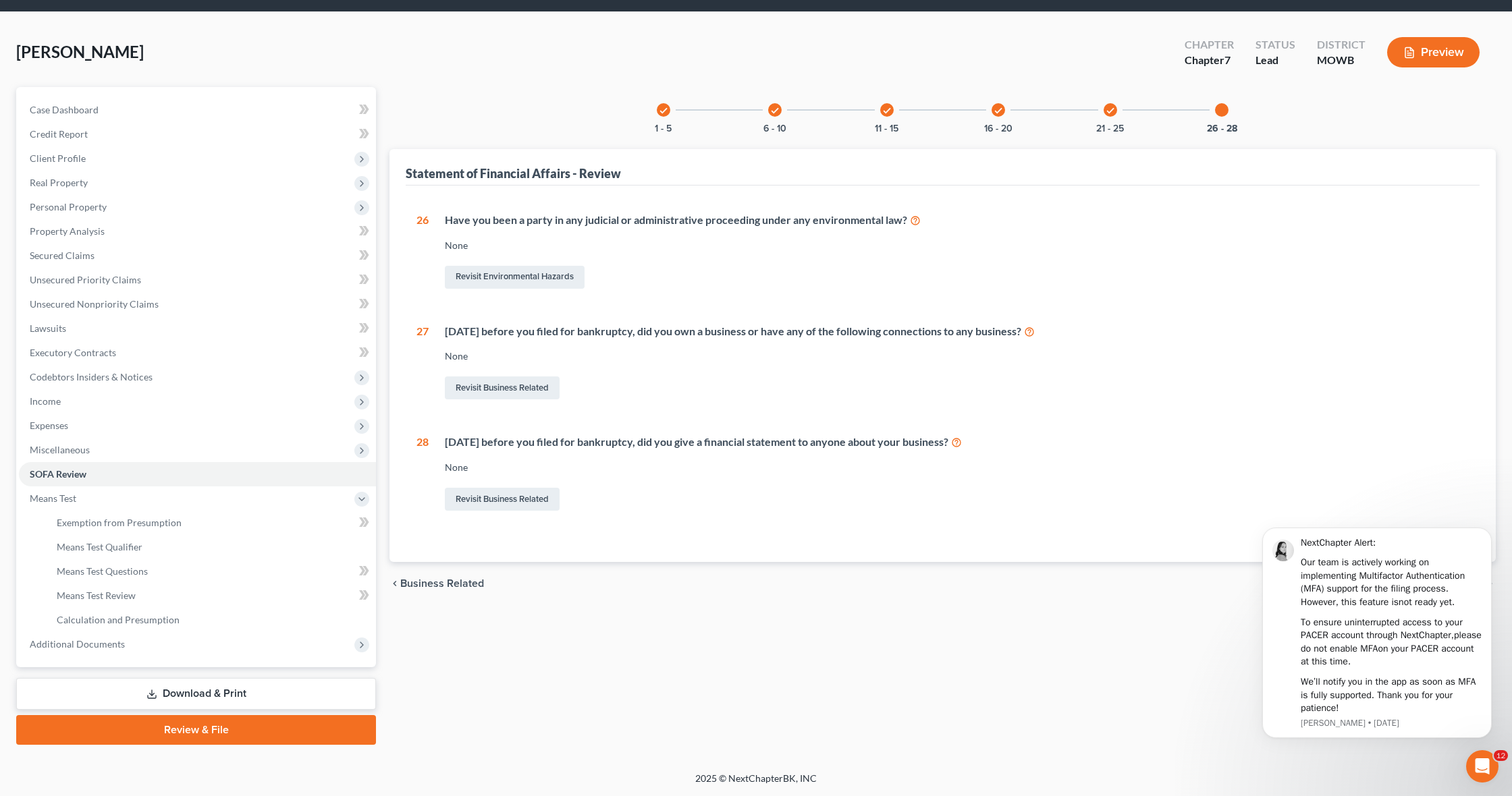 scroll, scrollTop: 42, scrollLeft: 0, axis: vertical 